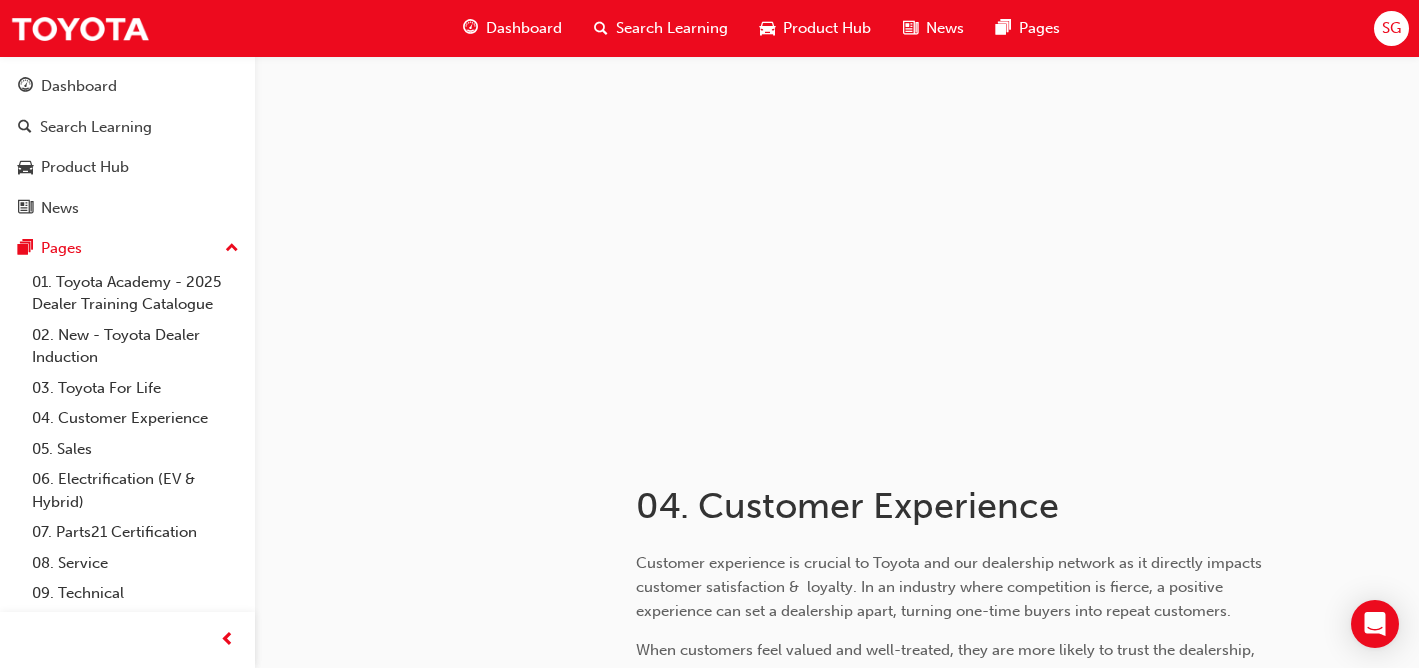 scroll, scrollTop: 0, scrollLeft: 0, axis: both 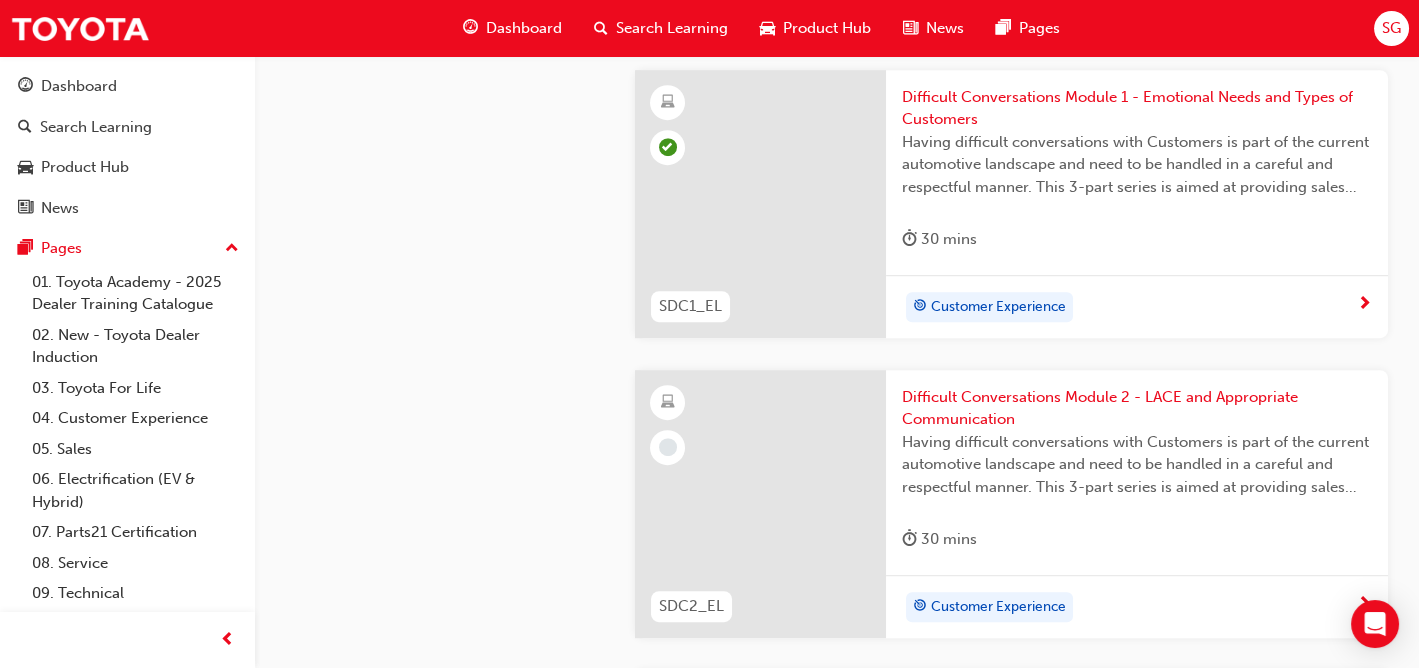 click on "Difficult Conversations Module 2 - LACE and Appropriate Communication" at bounding box center (1137, 408) 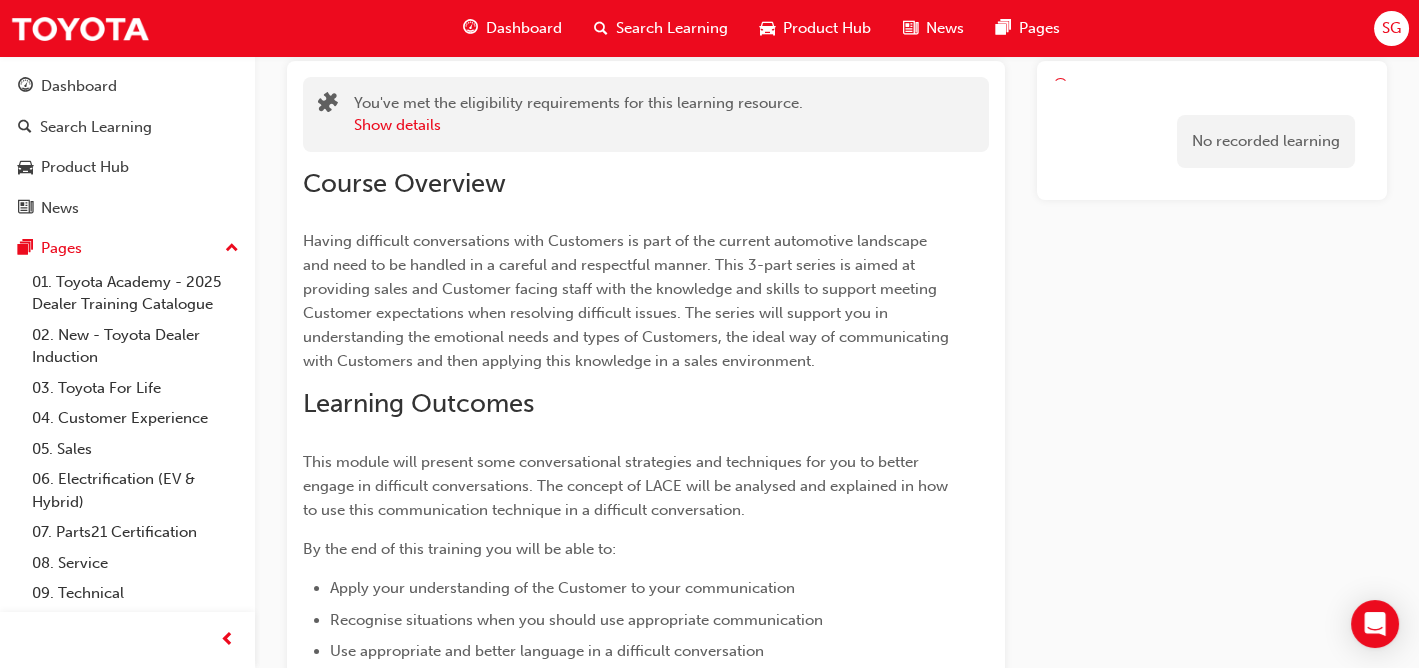 scroll, scrollTop: 0, scrollLeft: 0, axis: both 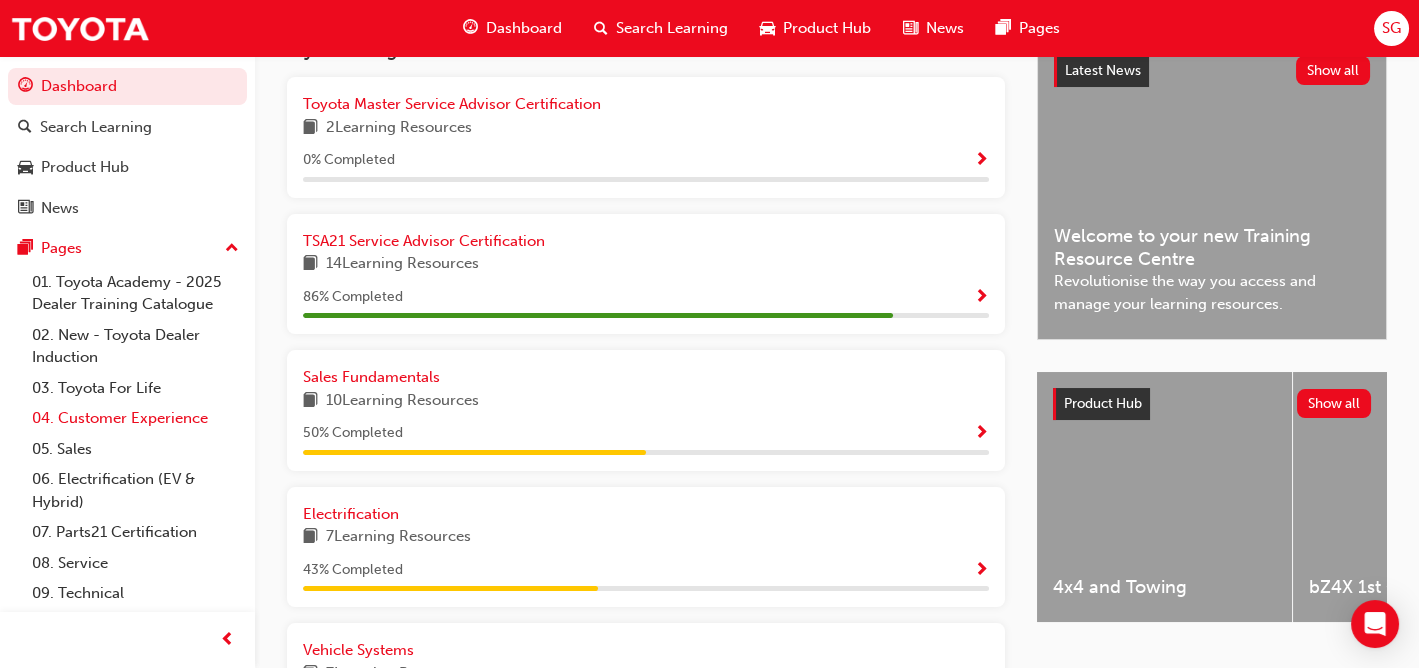 click on "04. Customer Experience" at bounding box center [135, 418] 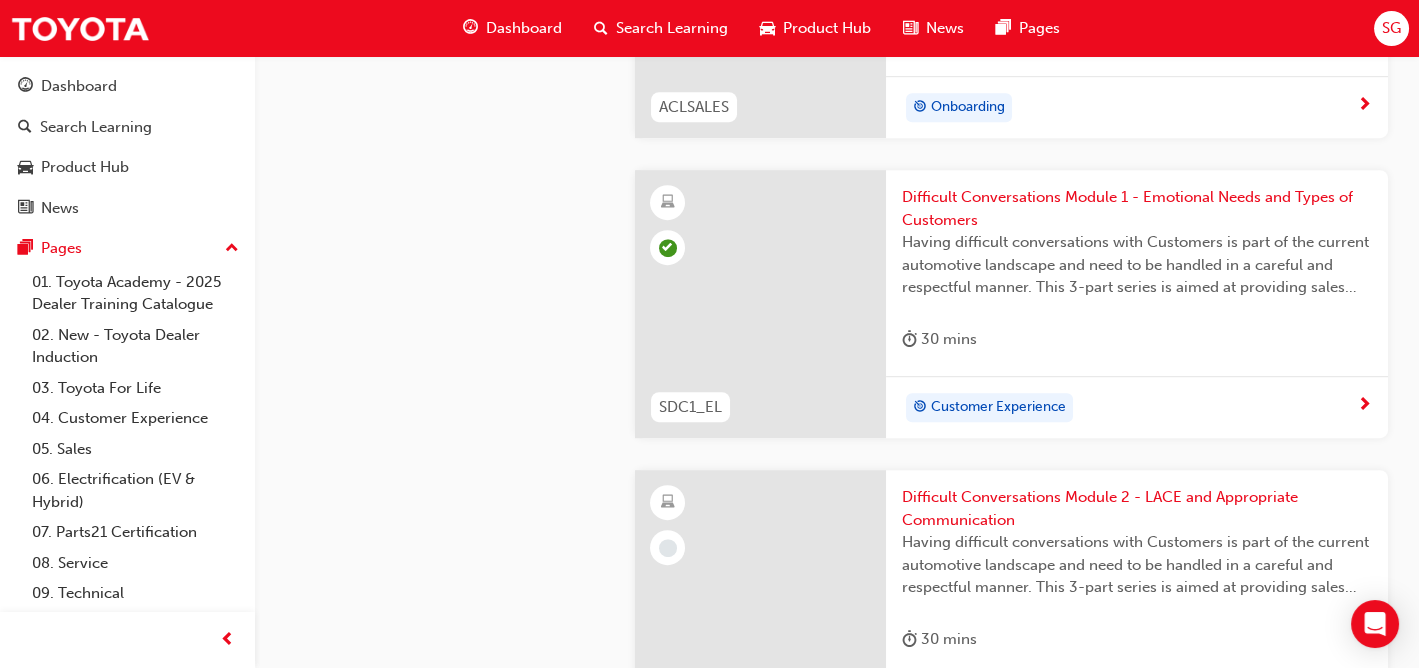 scroll, scrollTop: 3000, scrollLeft: 0, axis: vertical 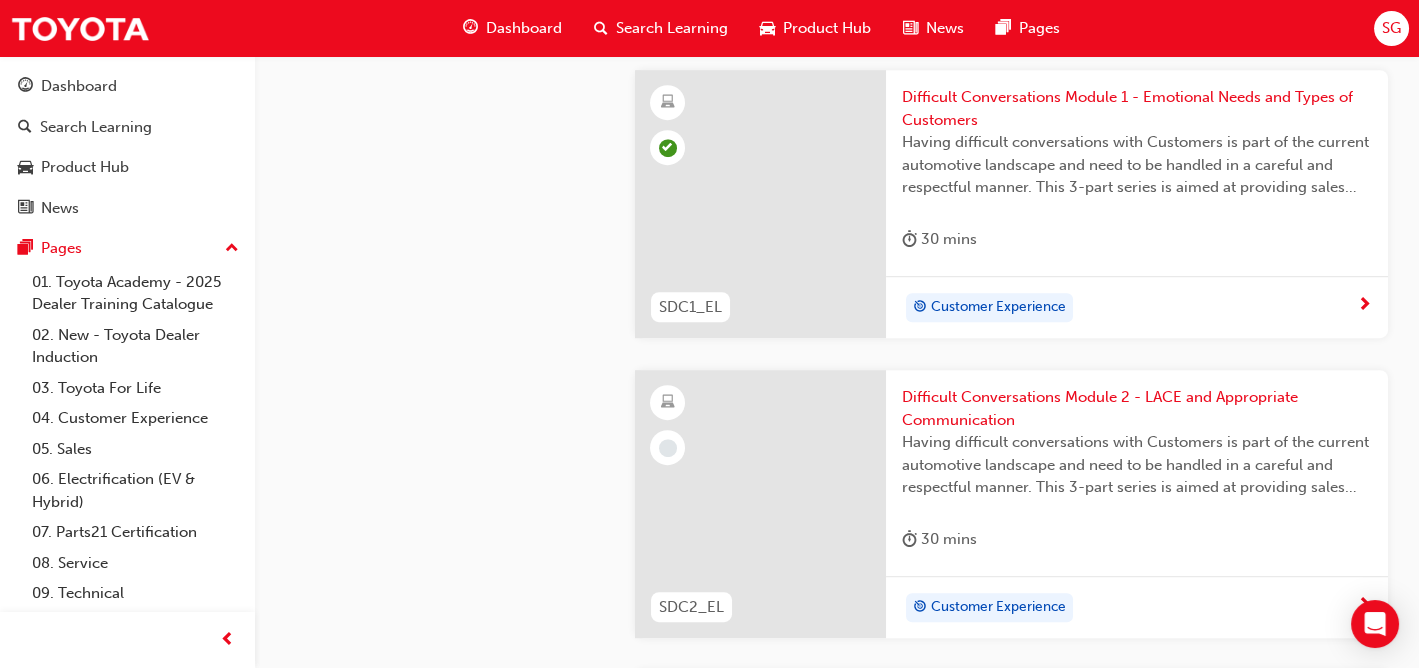 click on "Difficult Conversations Module 2 - LACE and Appropriate Communication" at bounding box center (1137, 408) 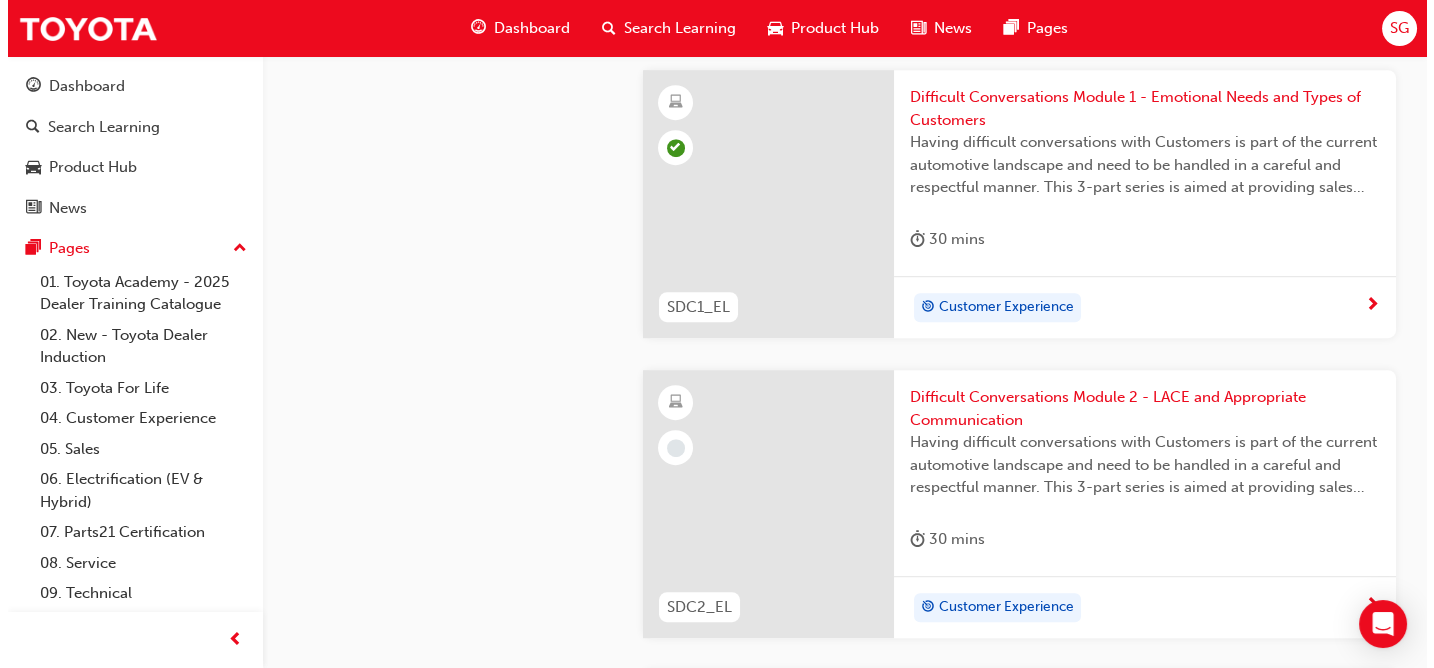 scroll, scrollTop: 0, scrollLeft: 0, axis: both 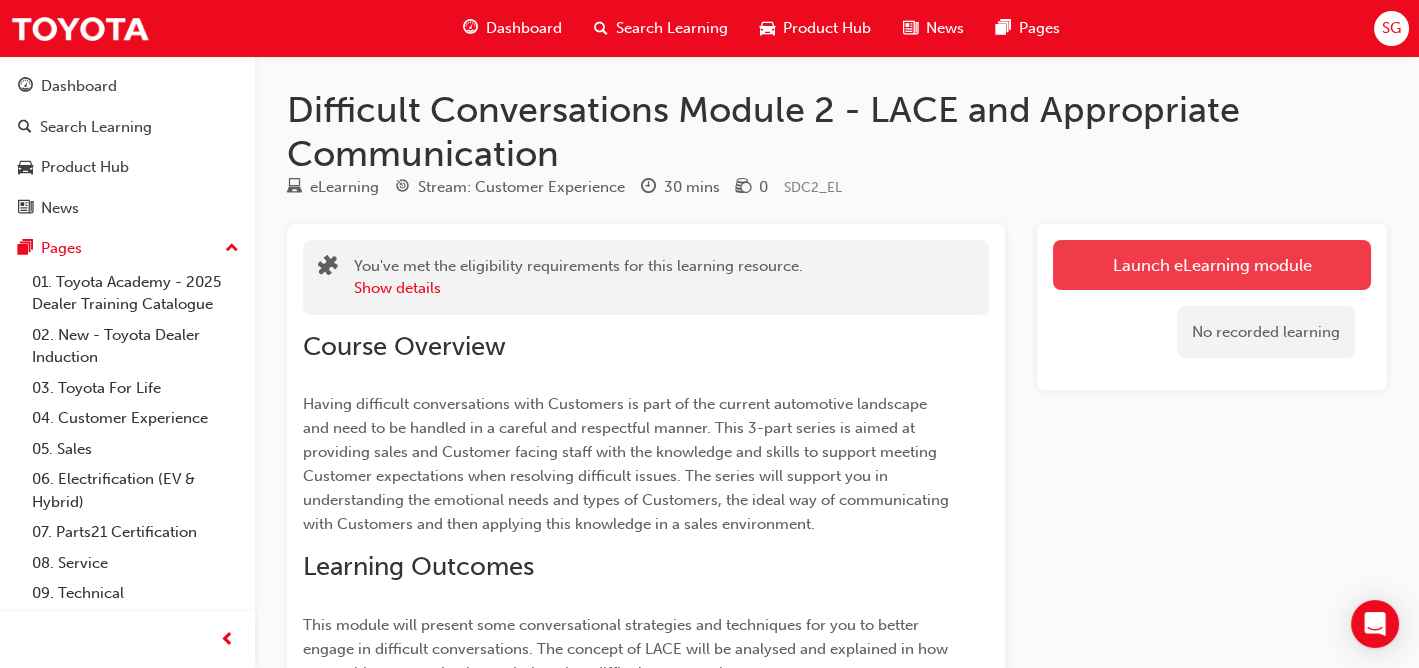 click on "Launch eLearning module" at bounding box center (1212, 265) 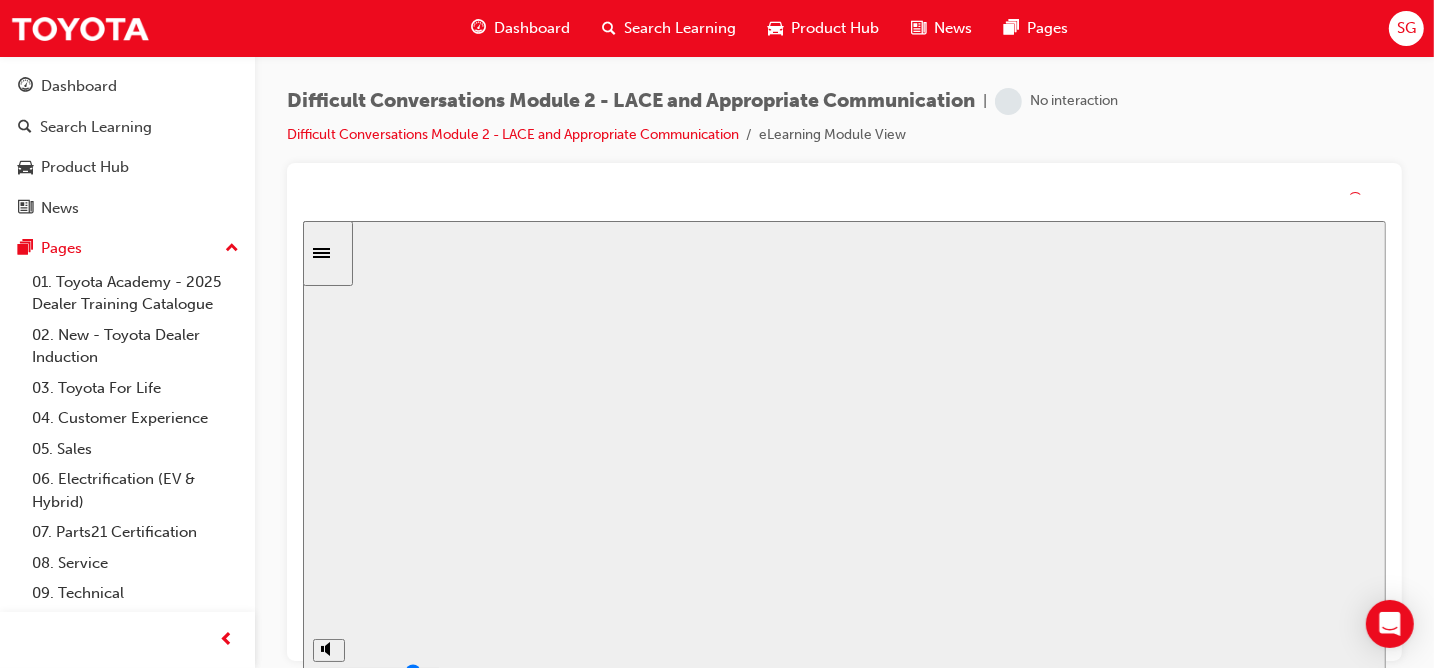 scroll, scrollTop: 0, scrollLeft: 0, axis: both 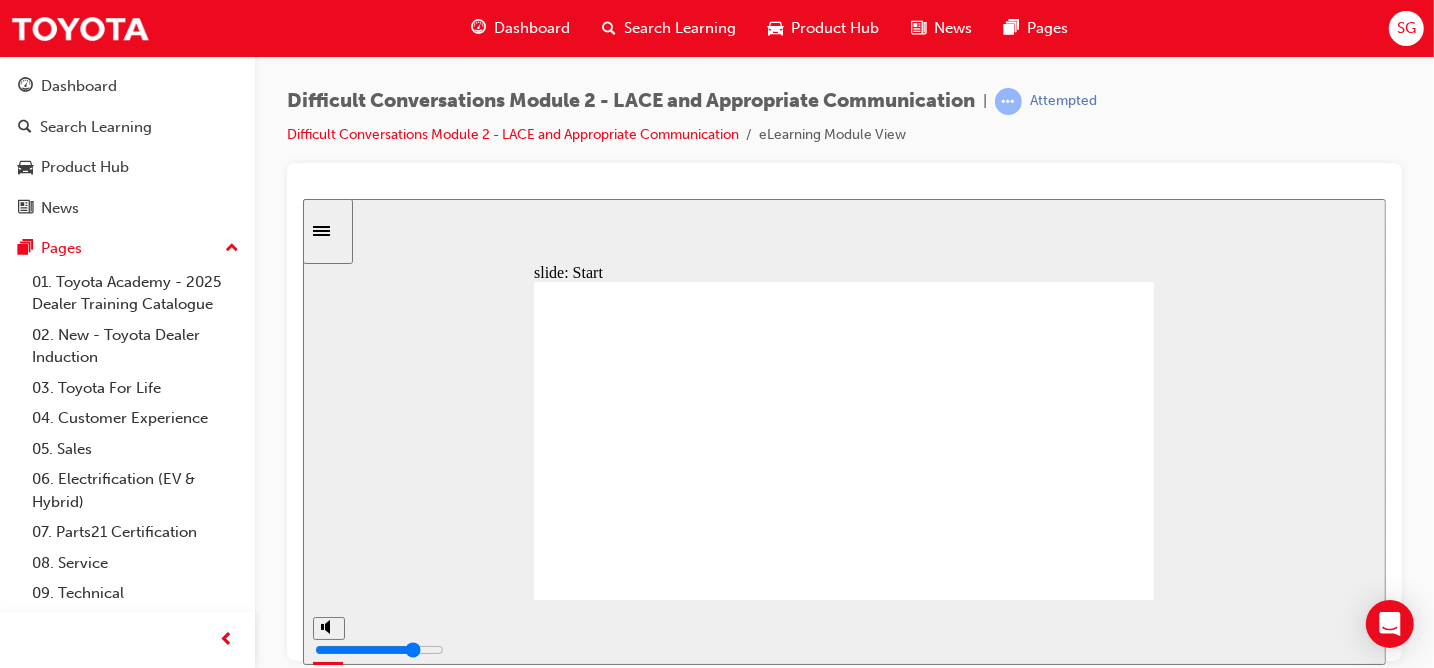 click 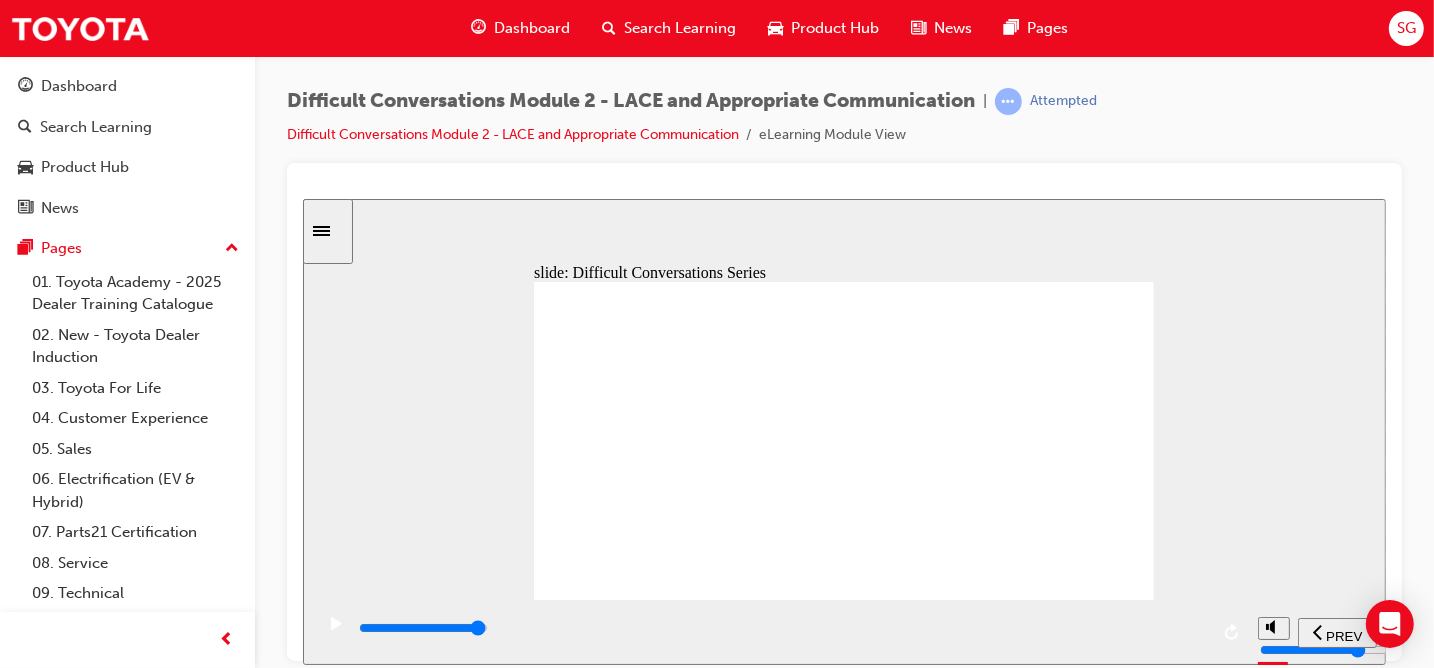 click at bounding box center (422, 627) 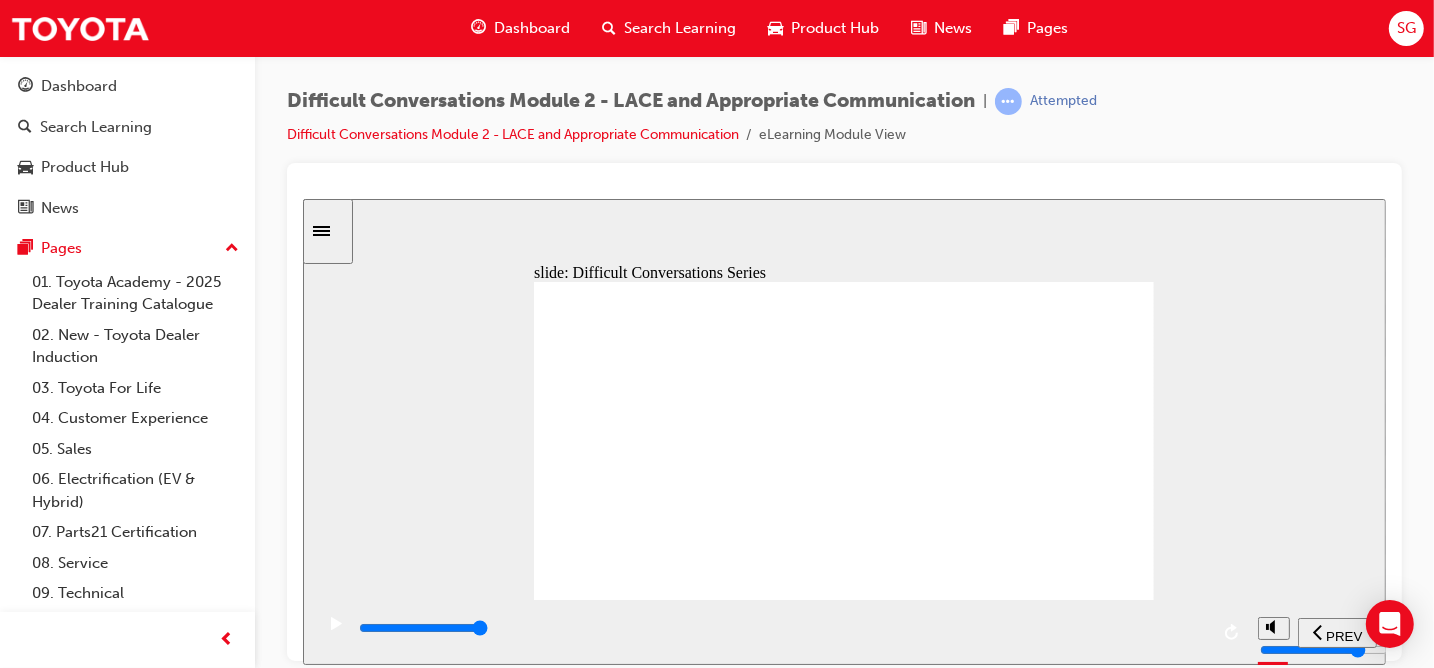 click 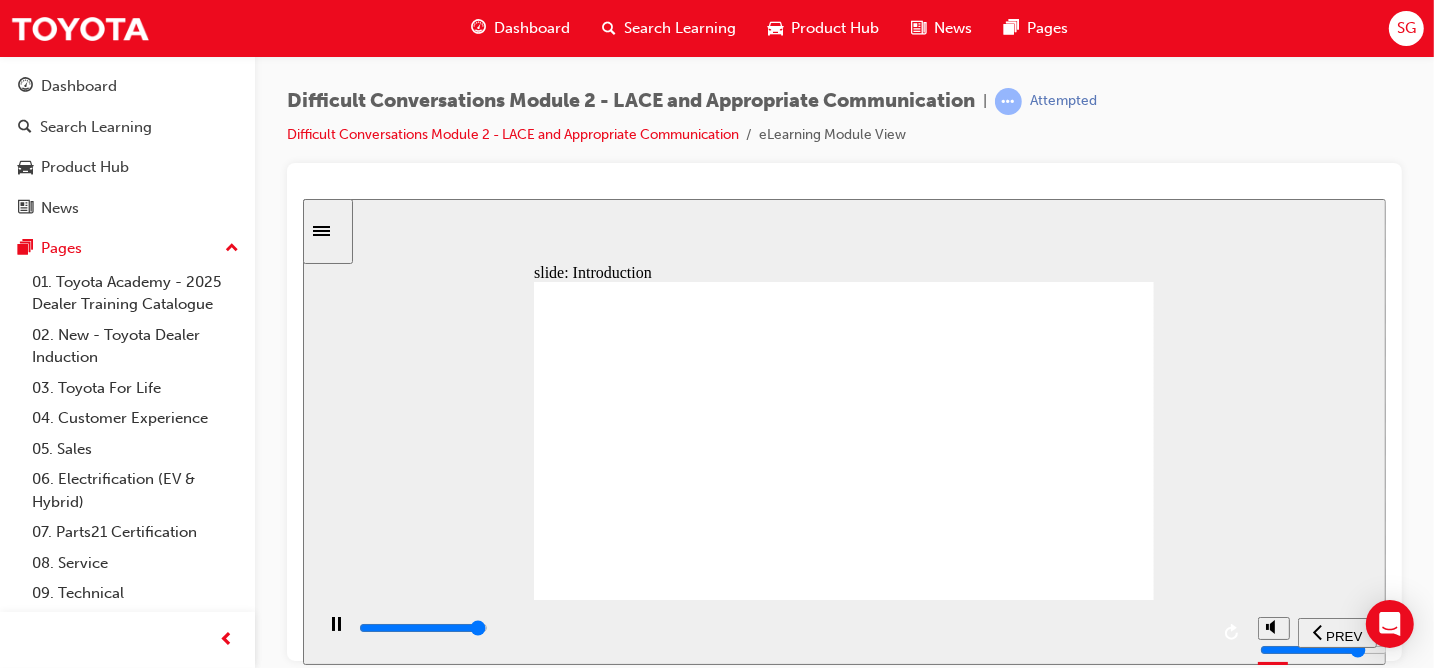 click at bounding box center [781, 628] 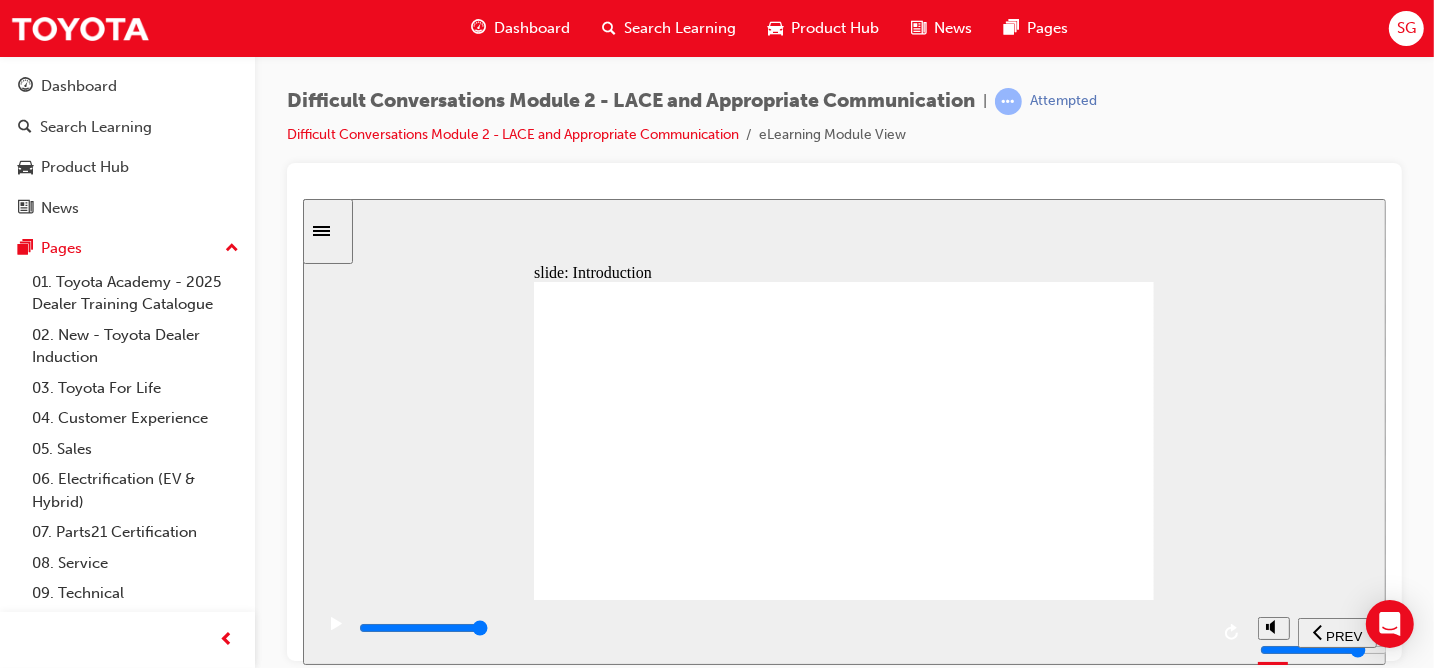 click 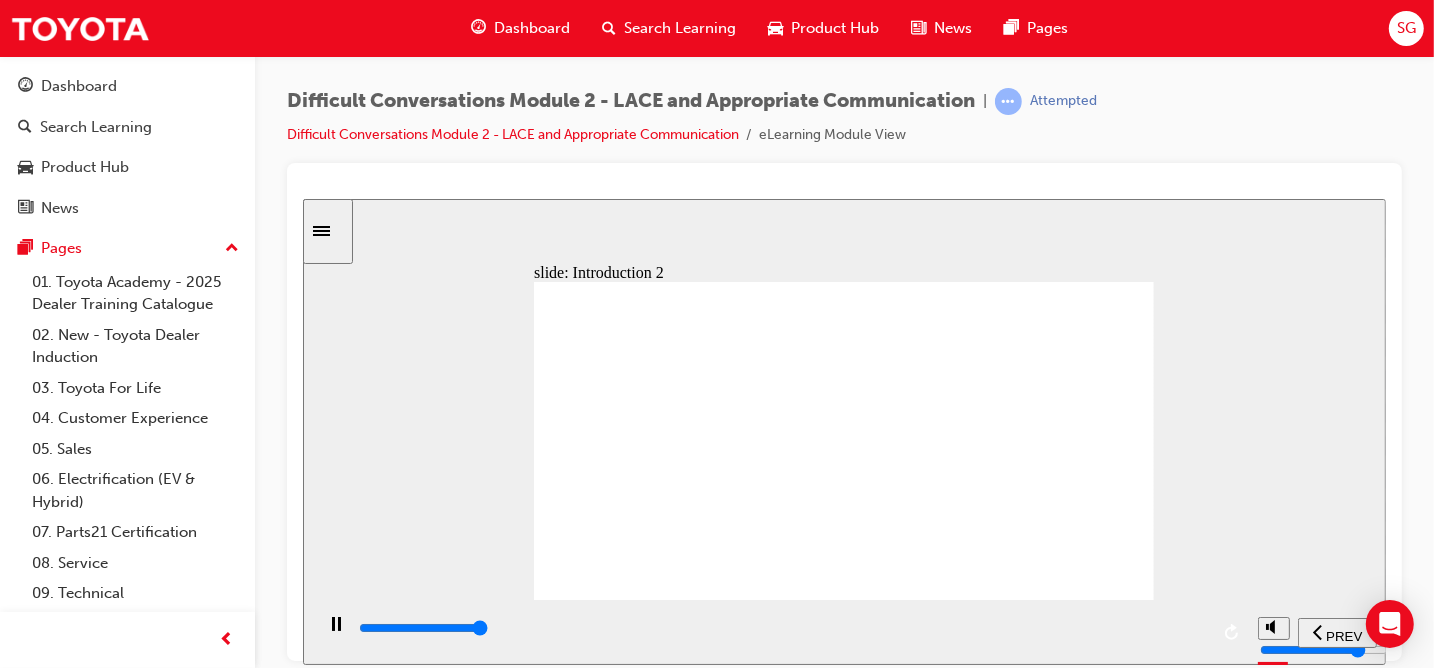 click 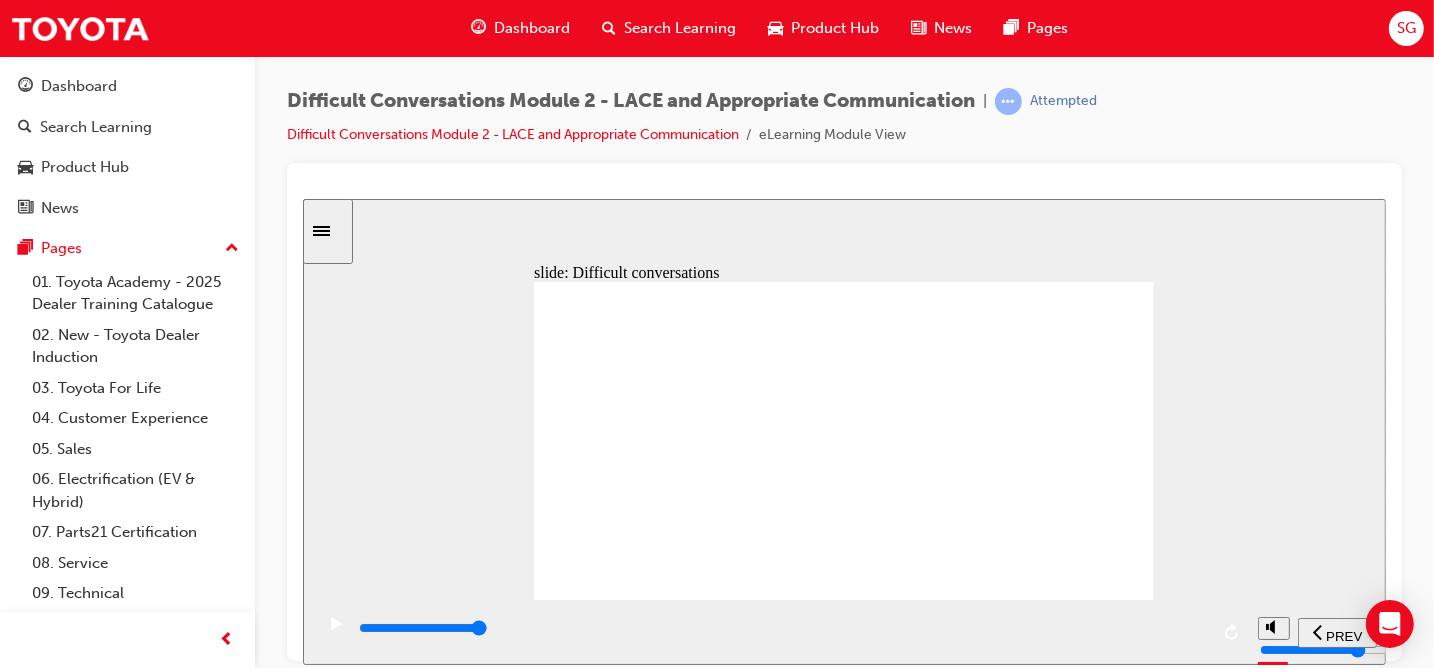 click 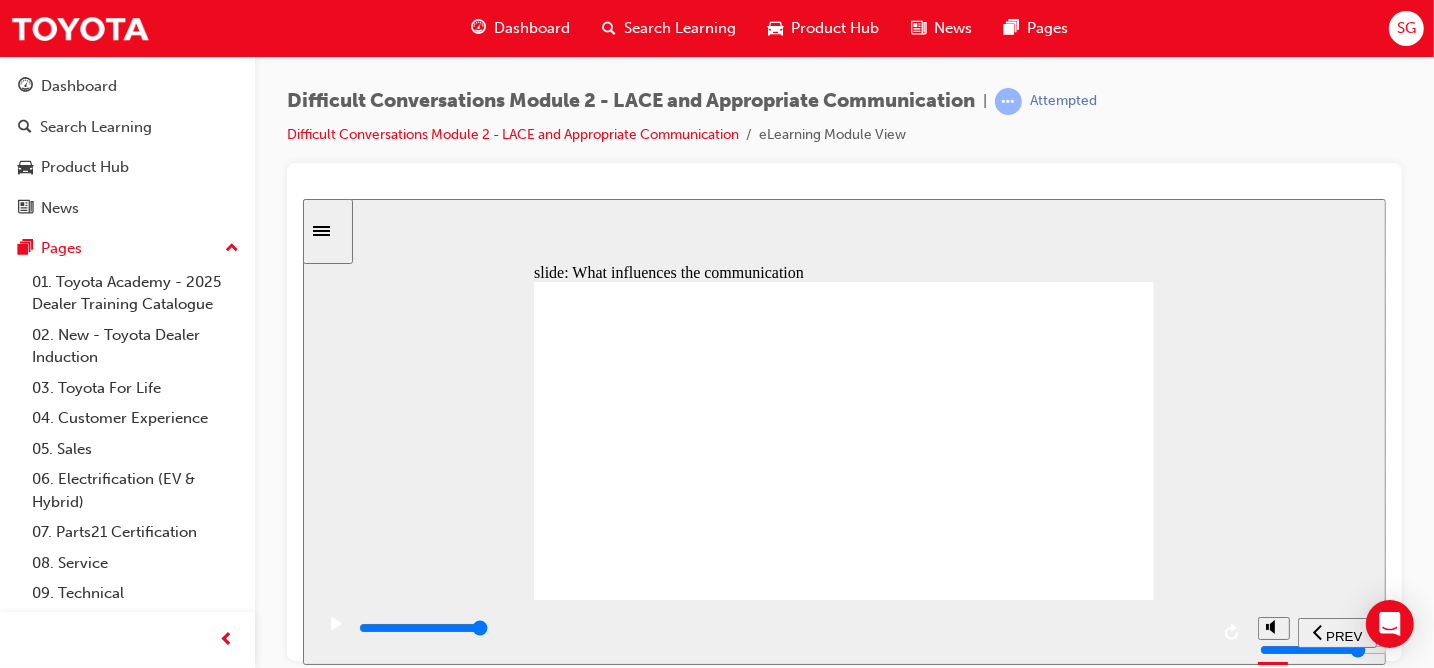 click 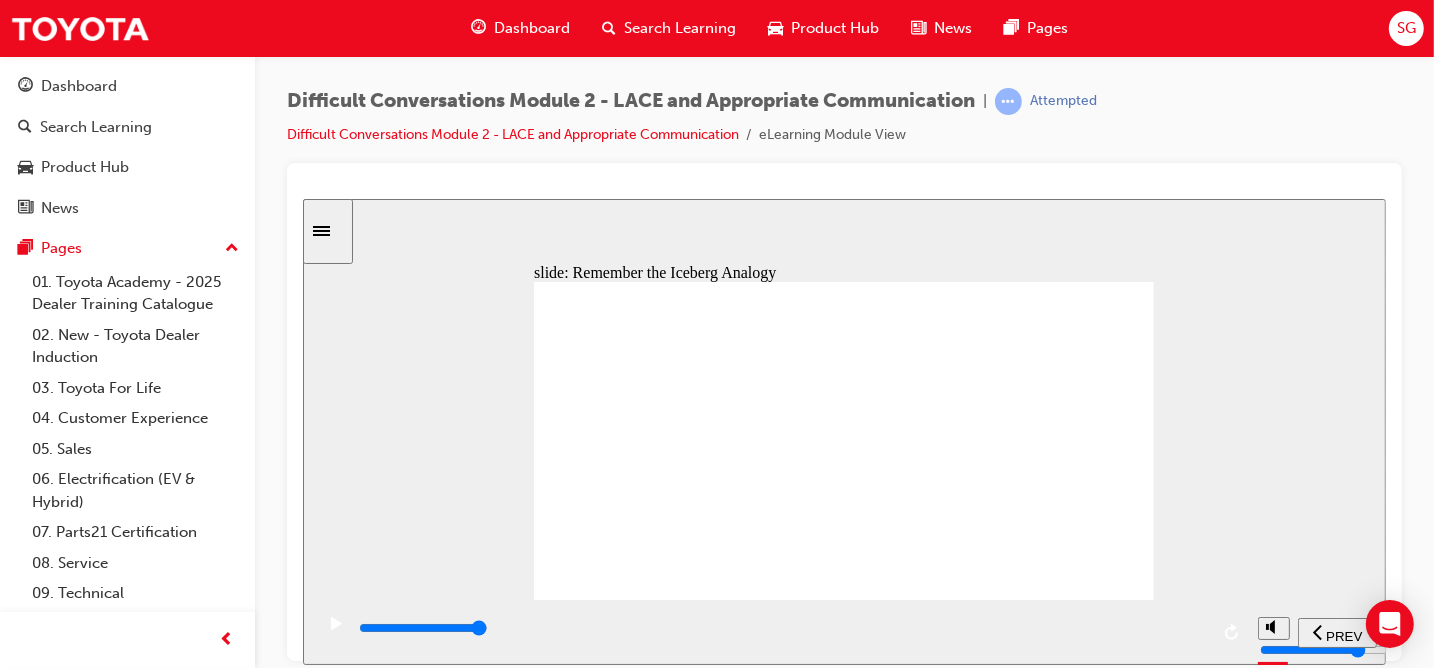 click 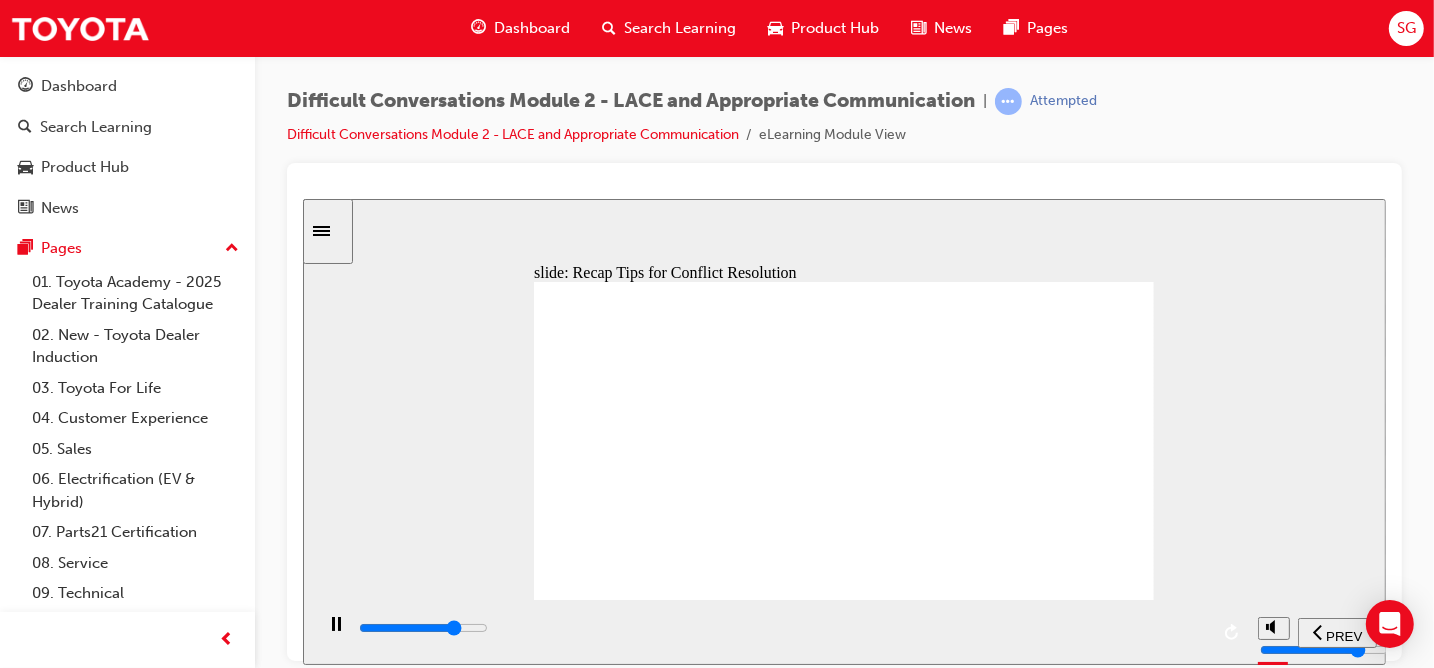 click 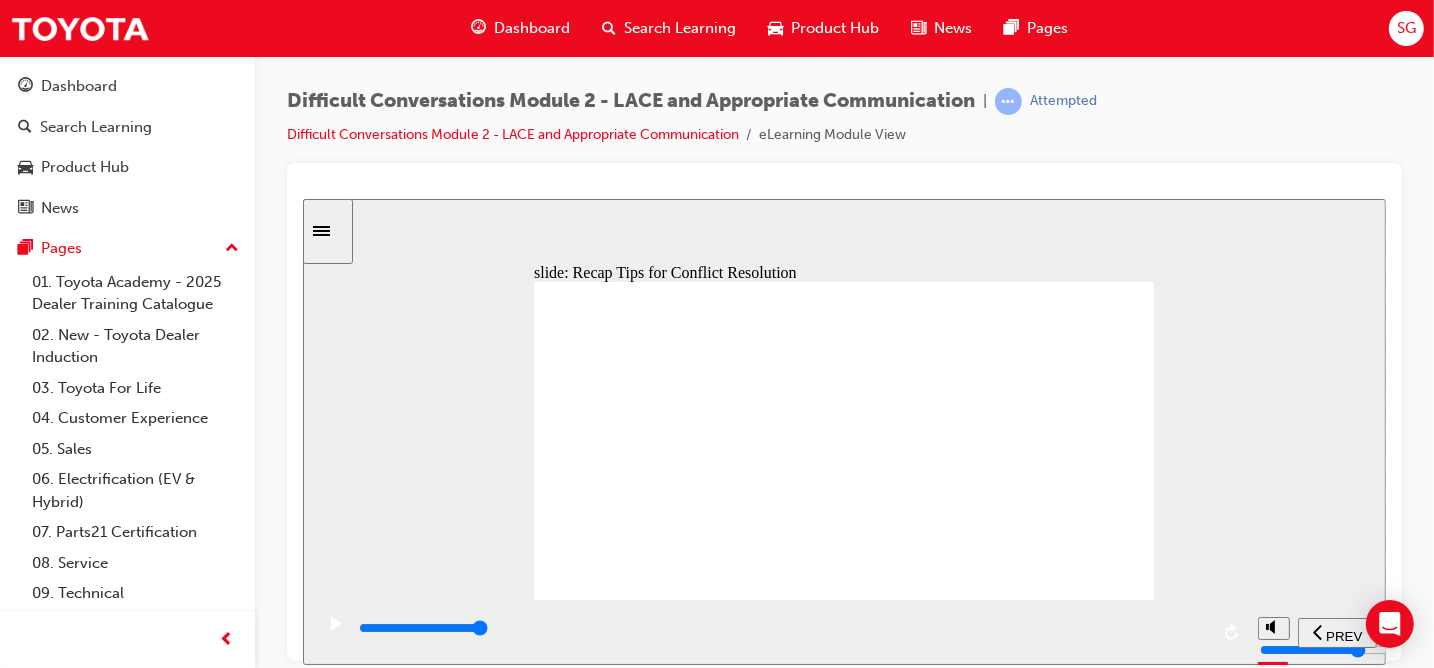 click 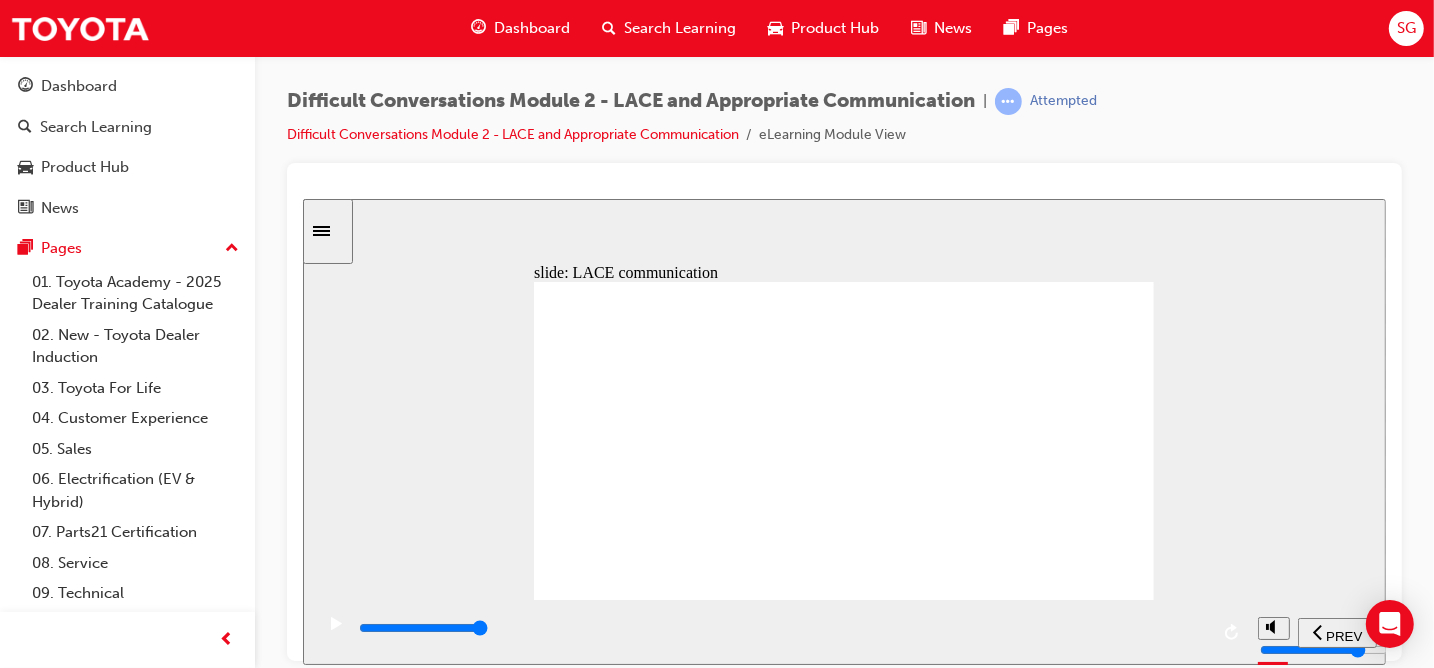 click 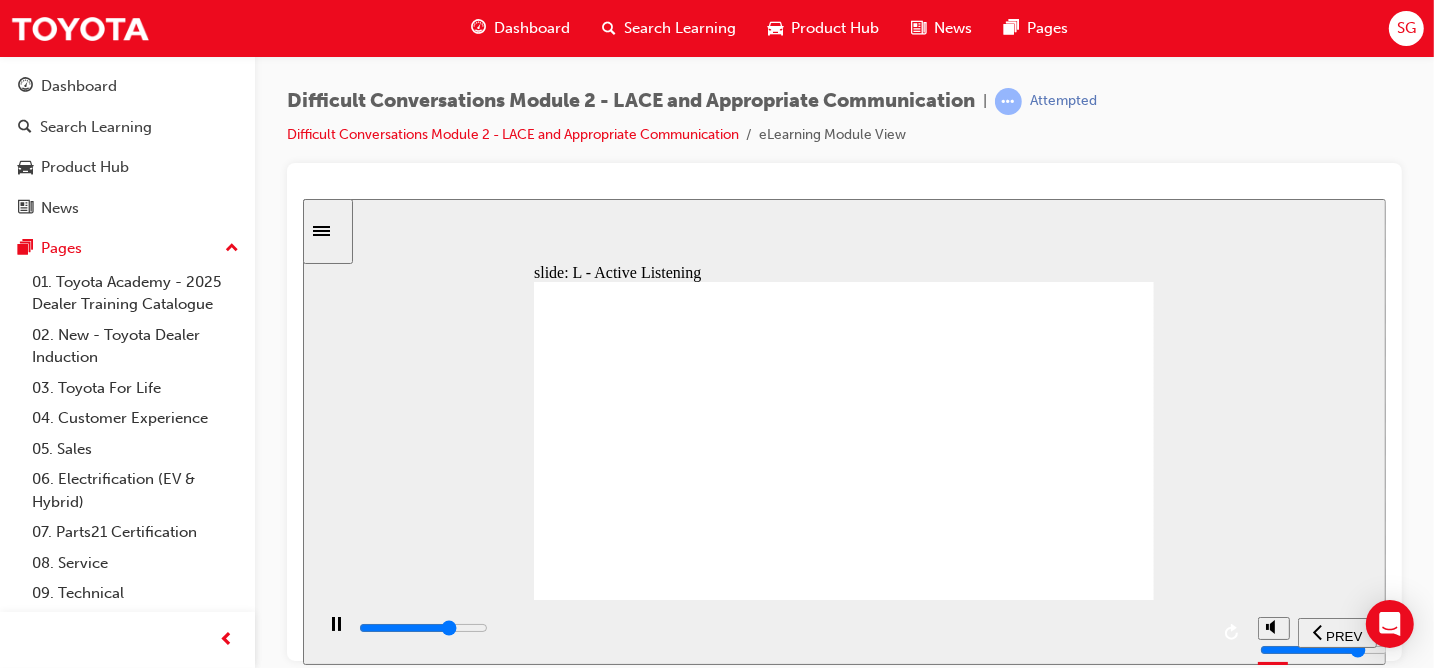 click 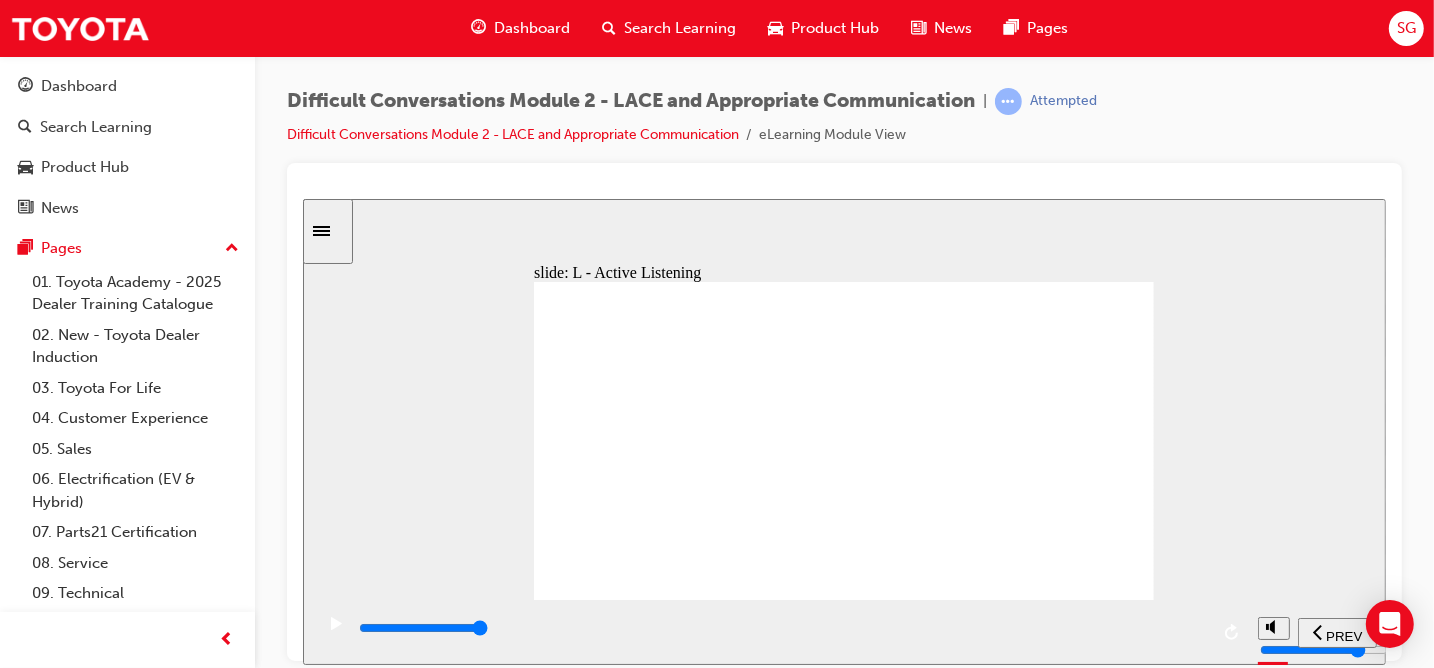 click 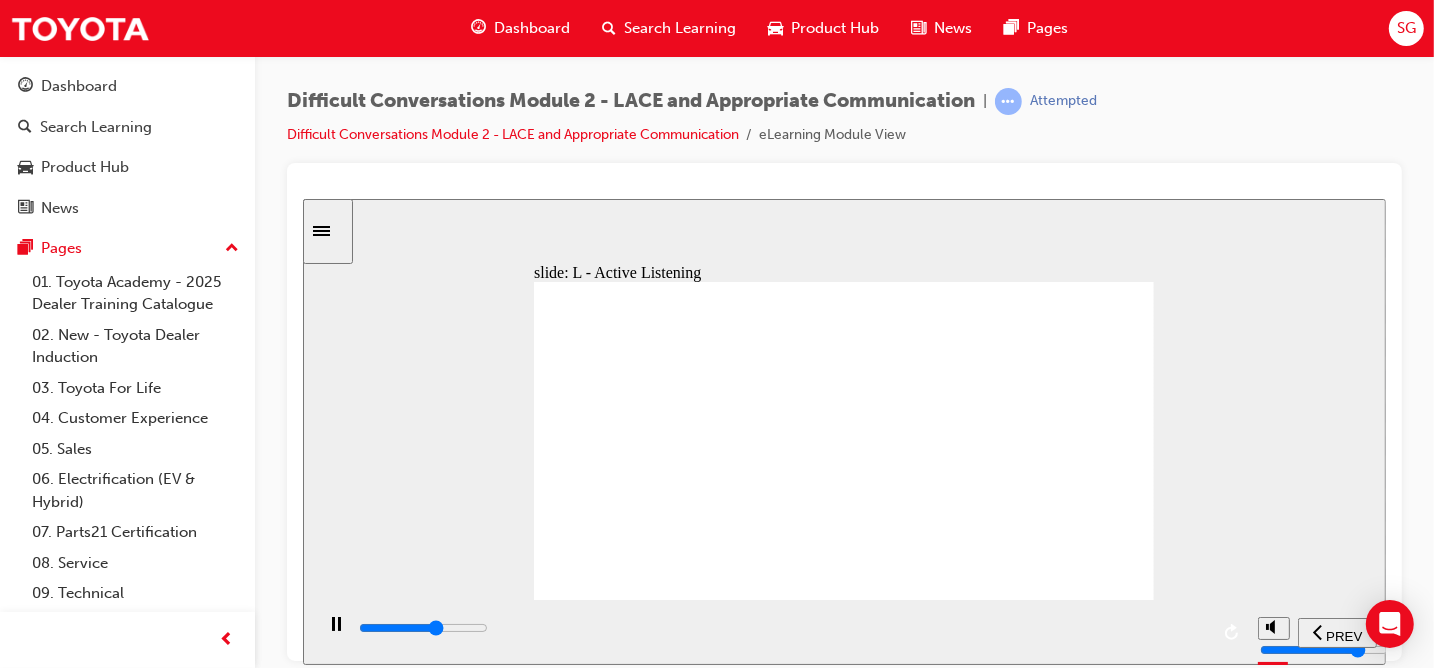 click 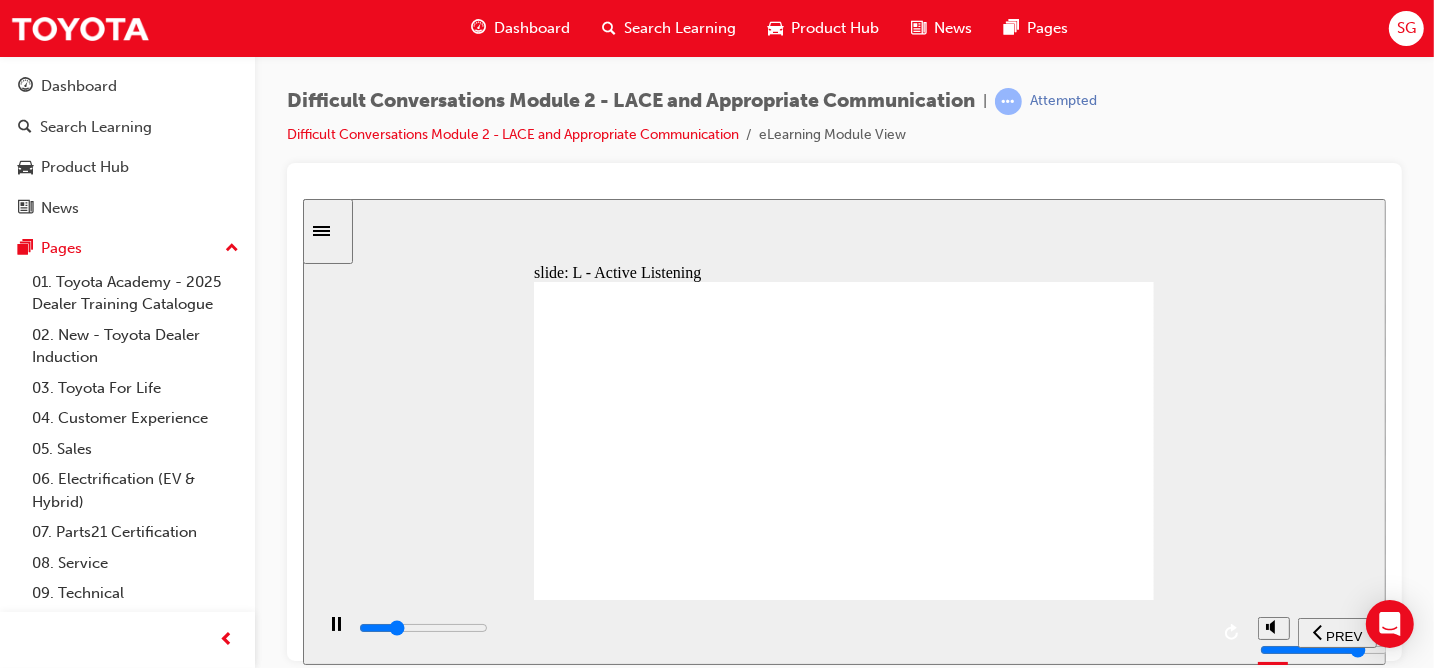 click 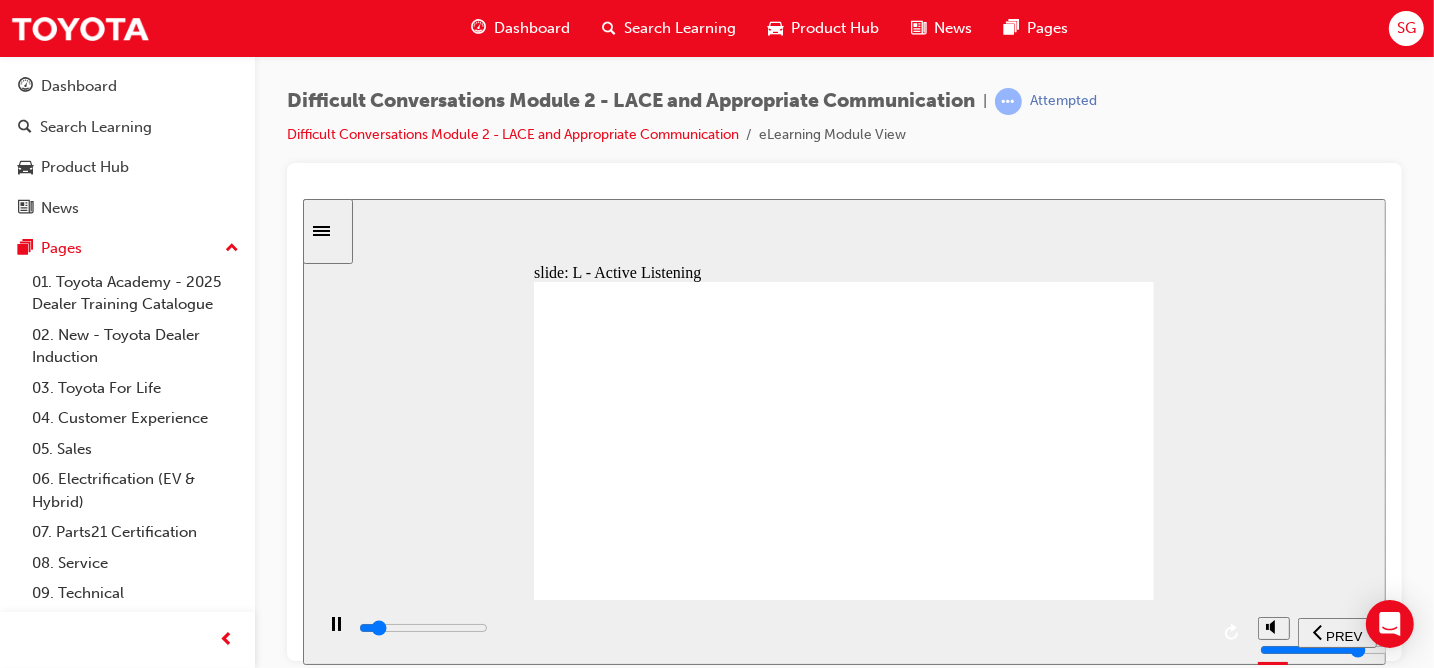 click 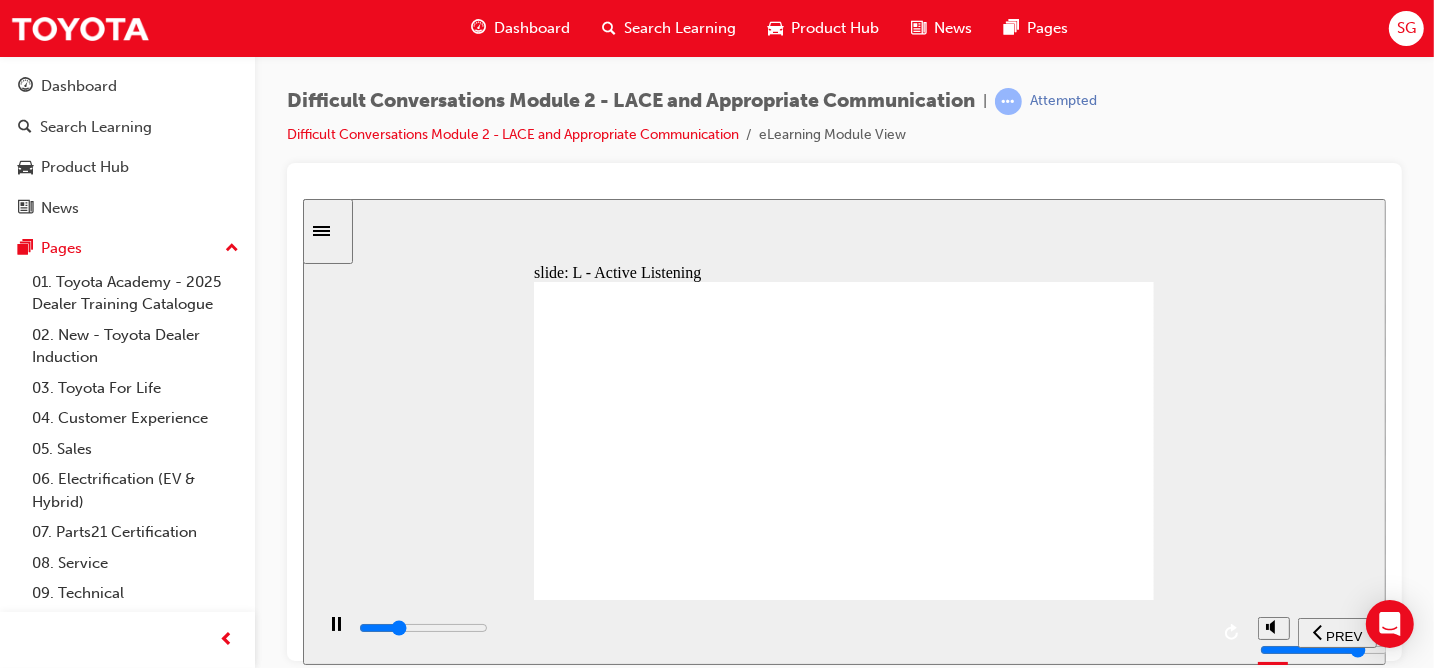 click 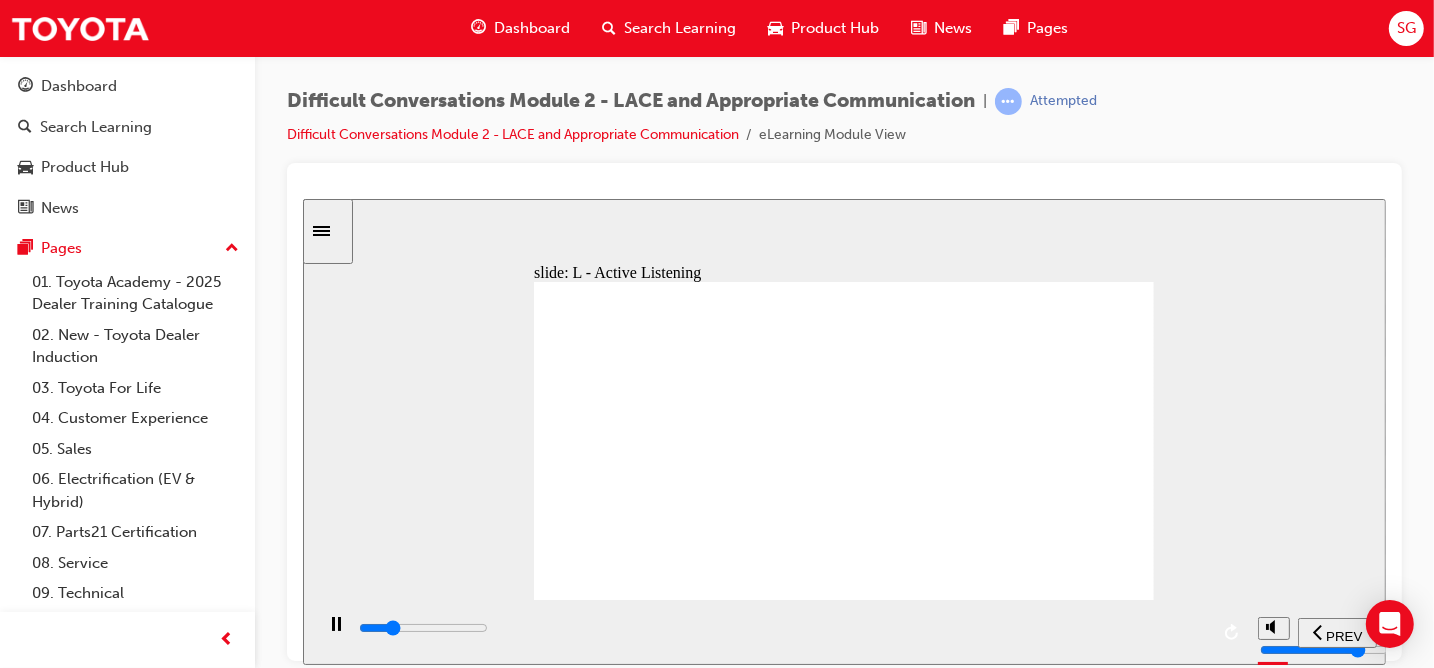 click 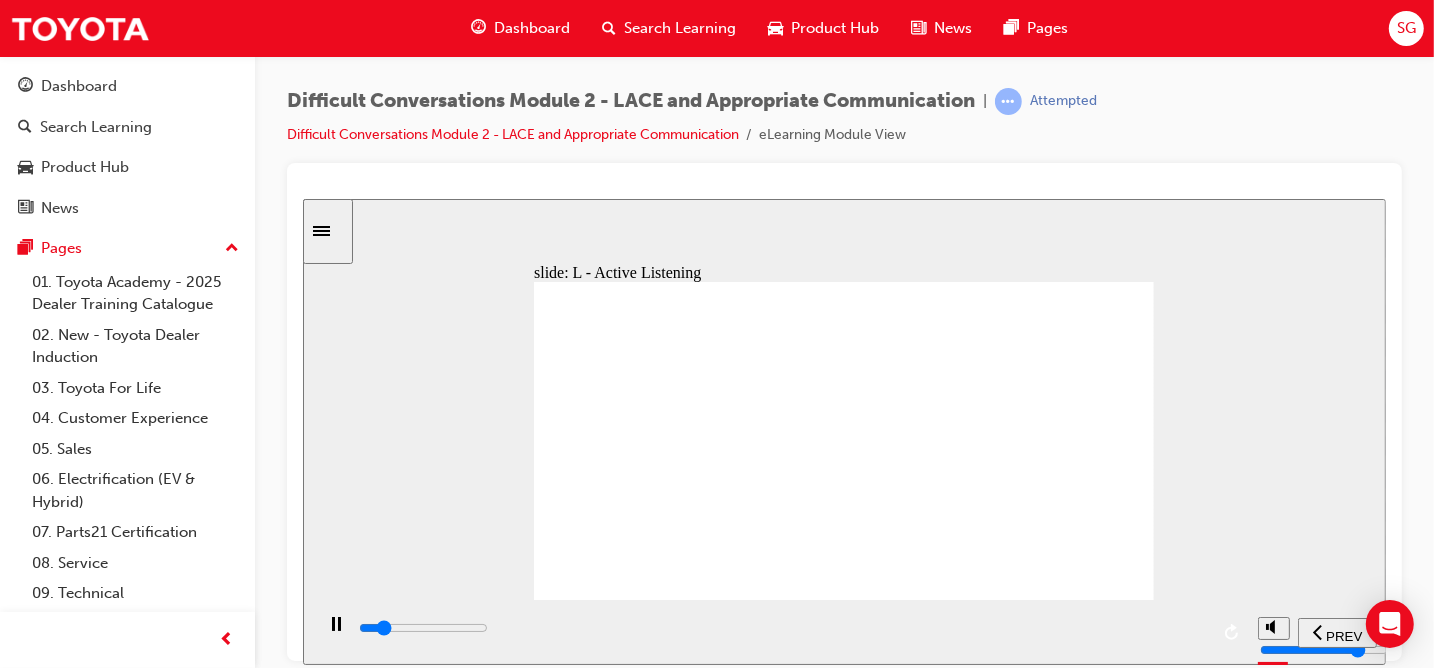 click 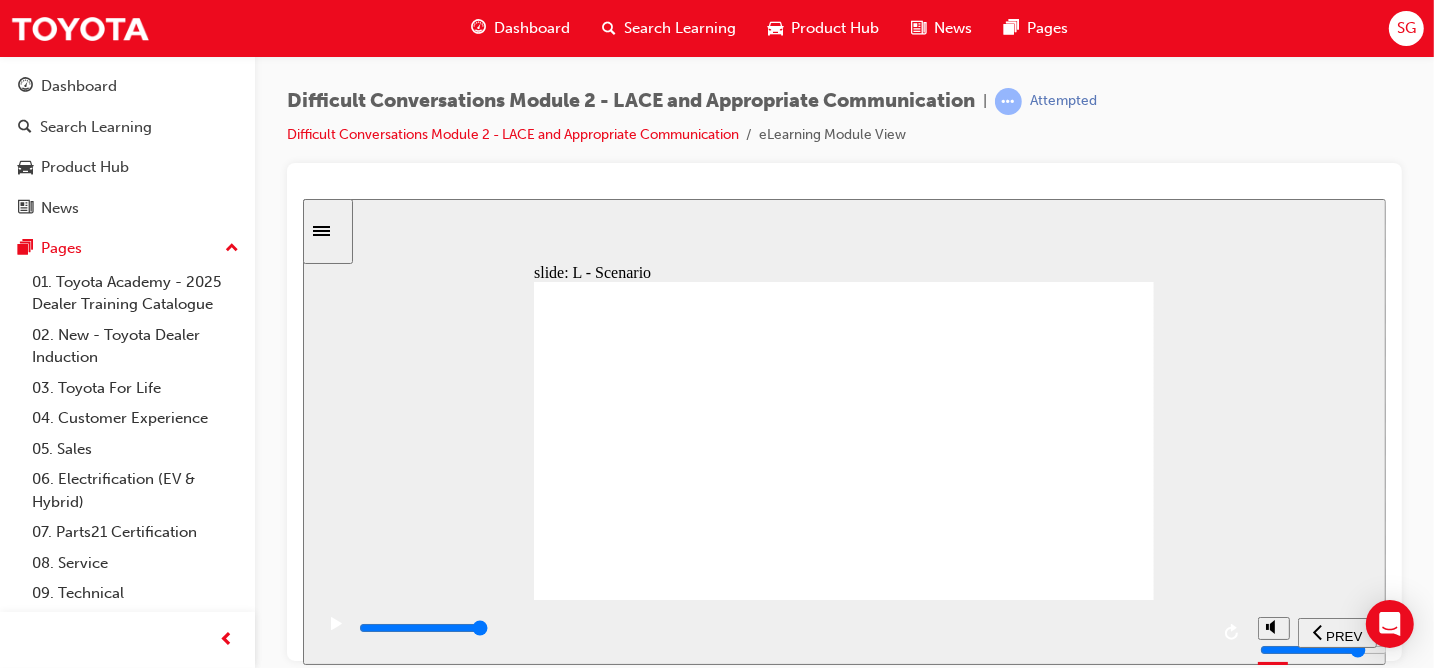 click 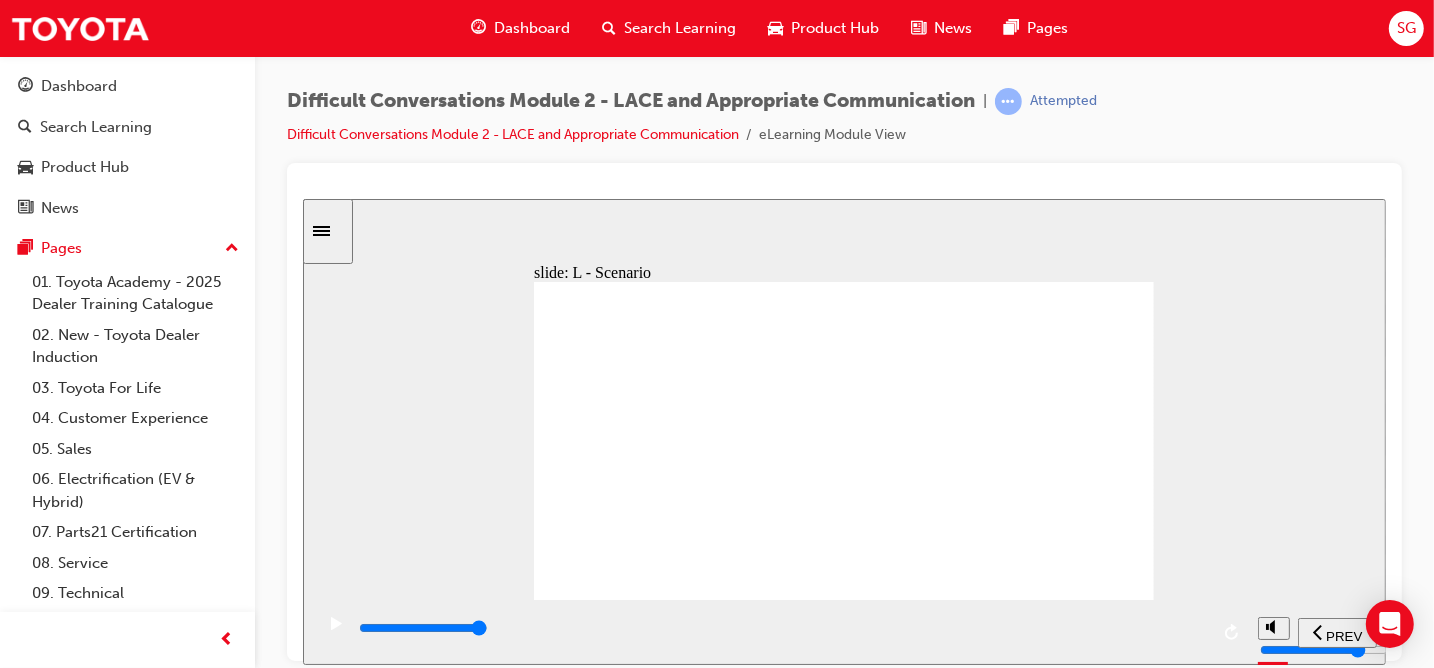 click 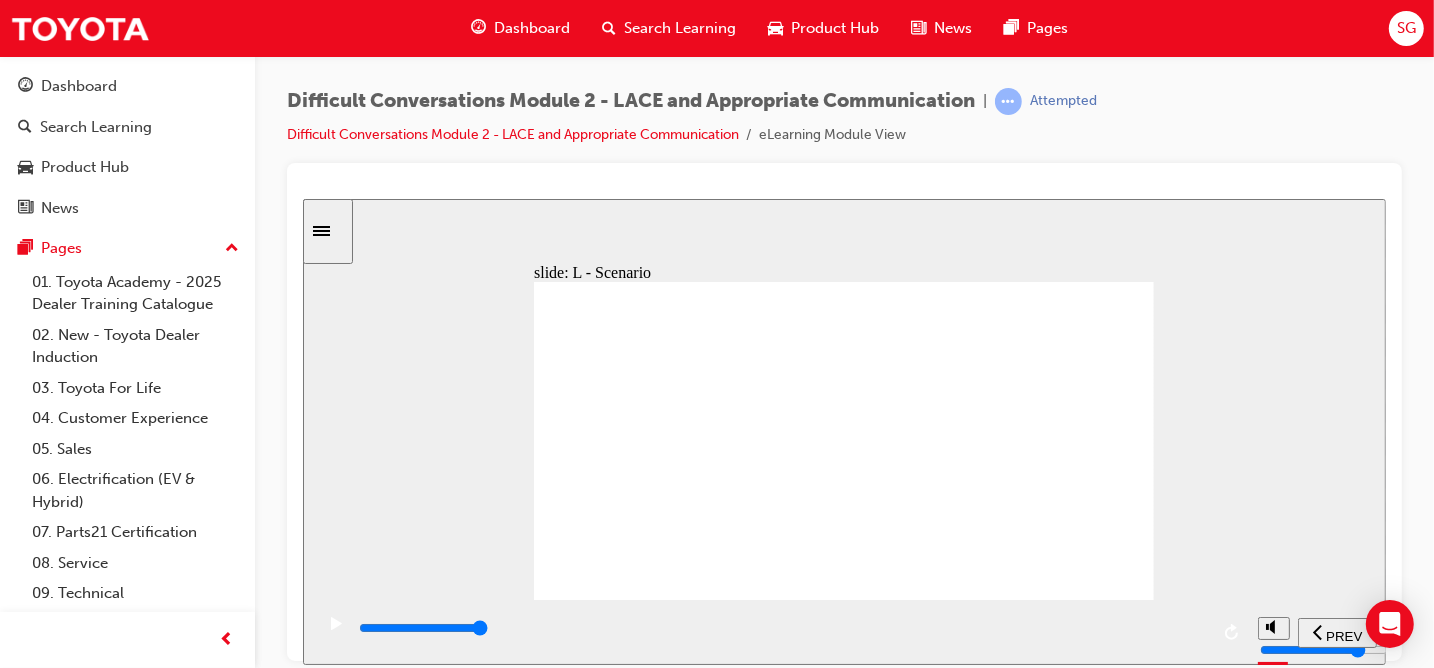click 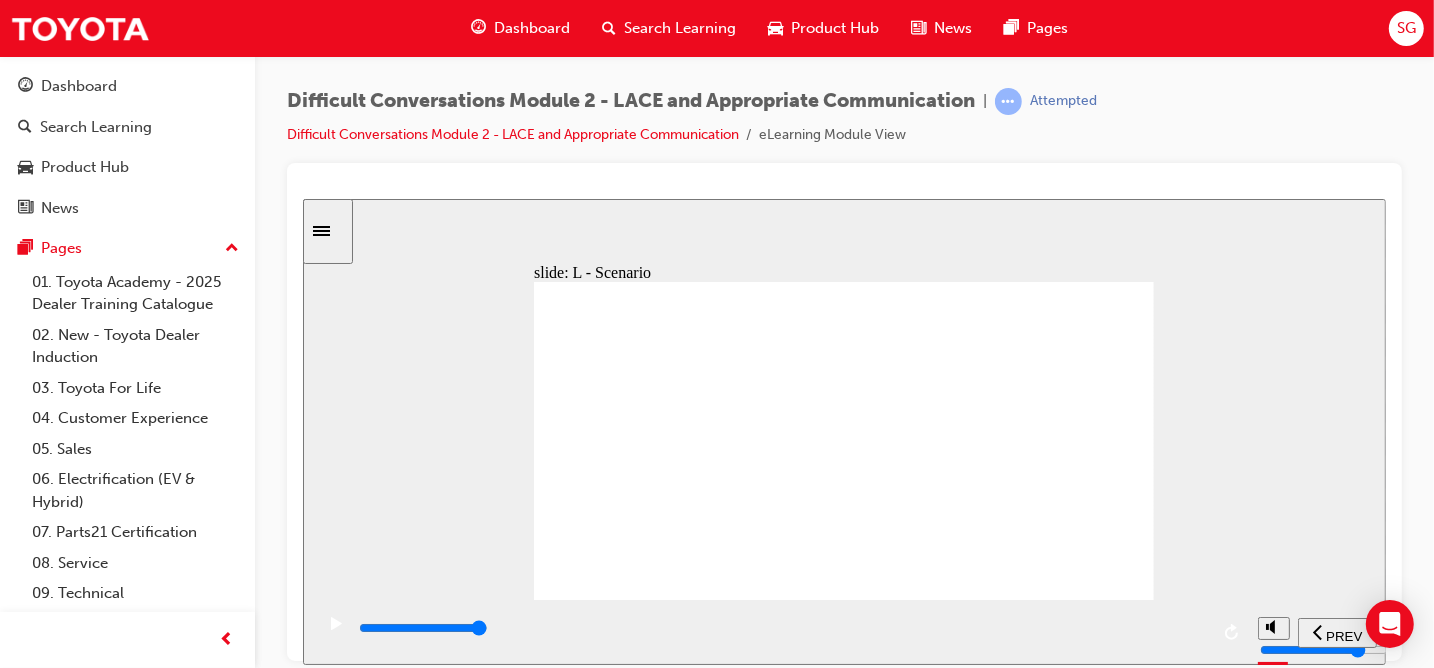 click 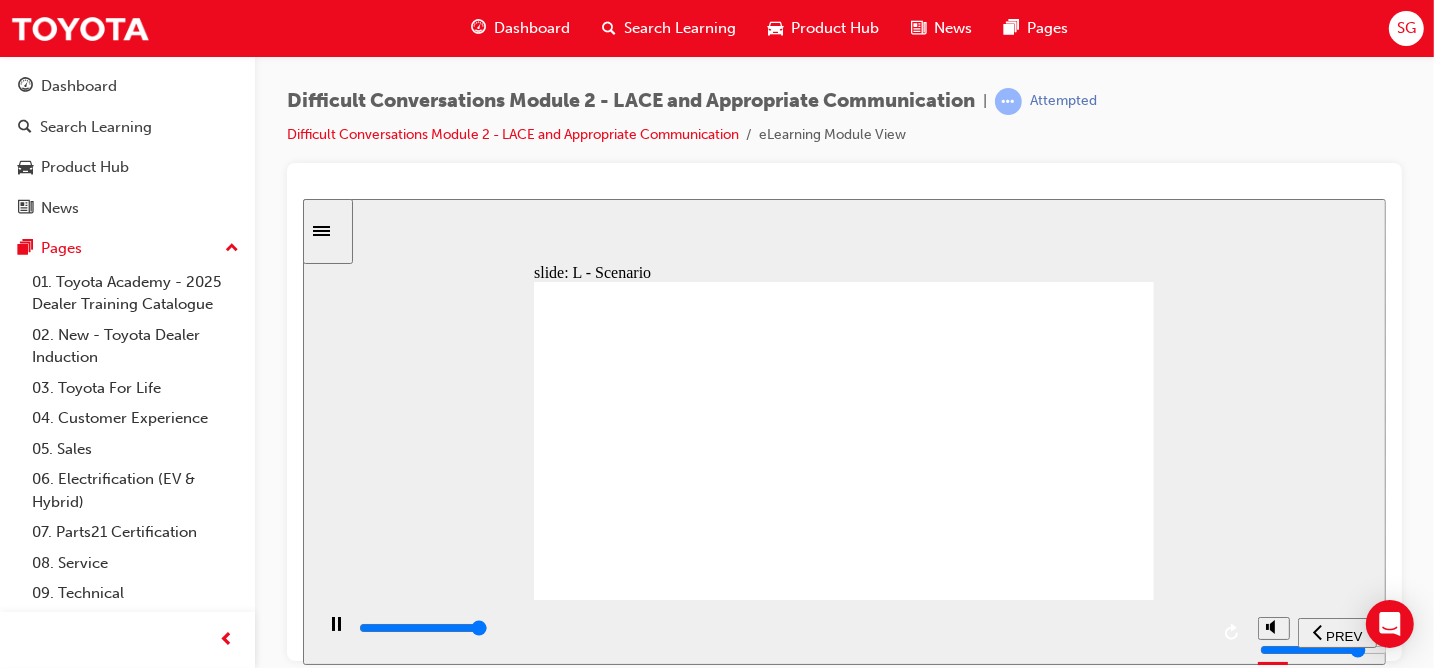 click 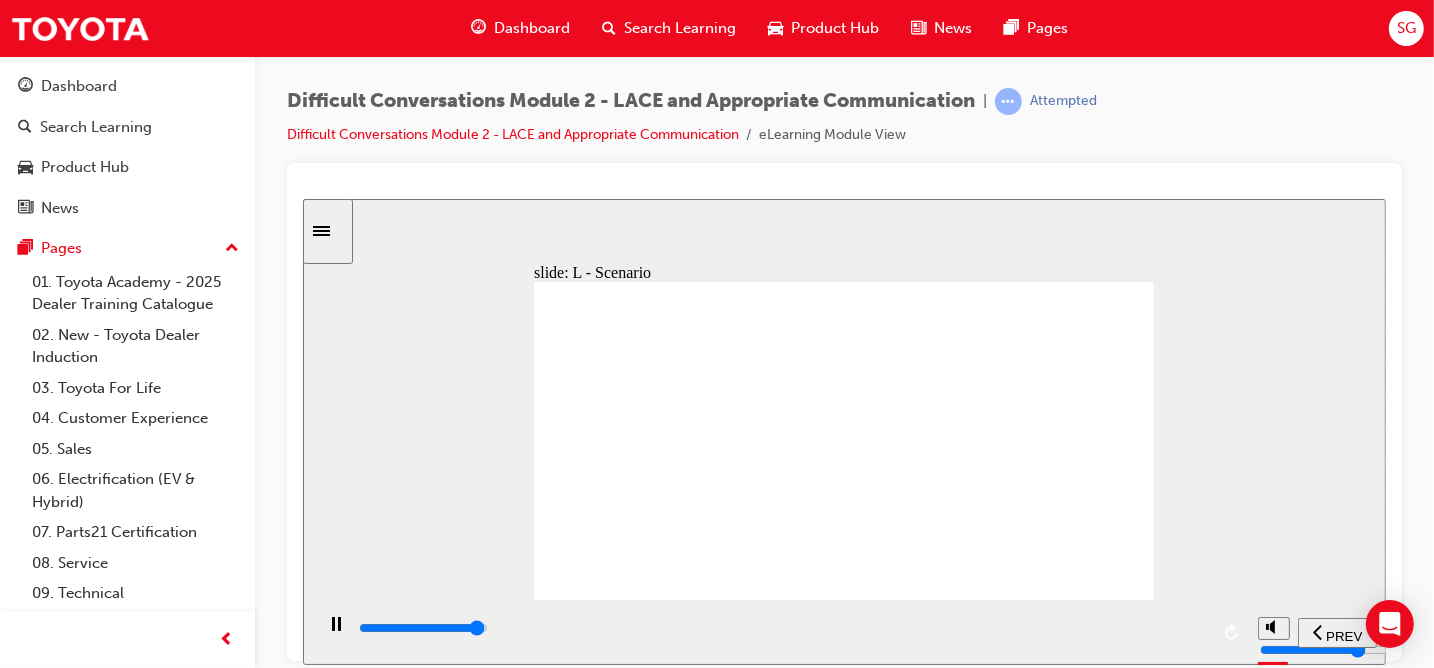 click at bounding box center (781, 628) 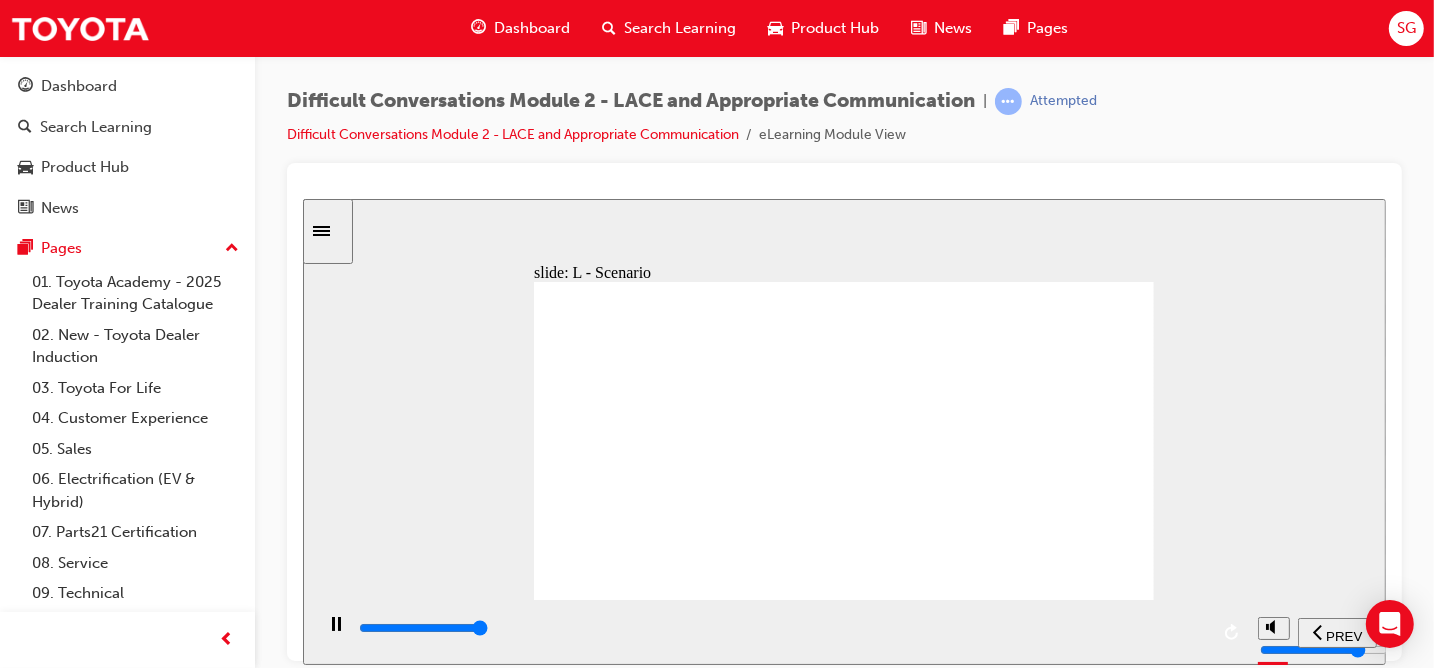 click 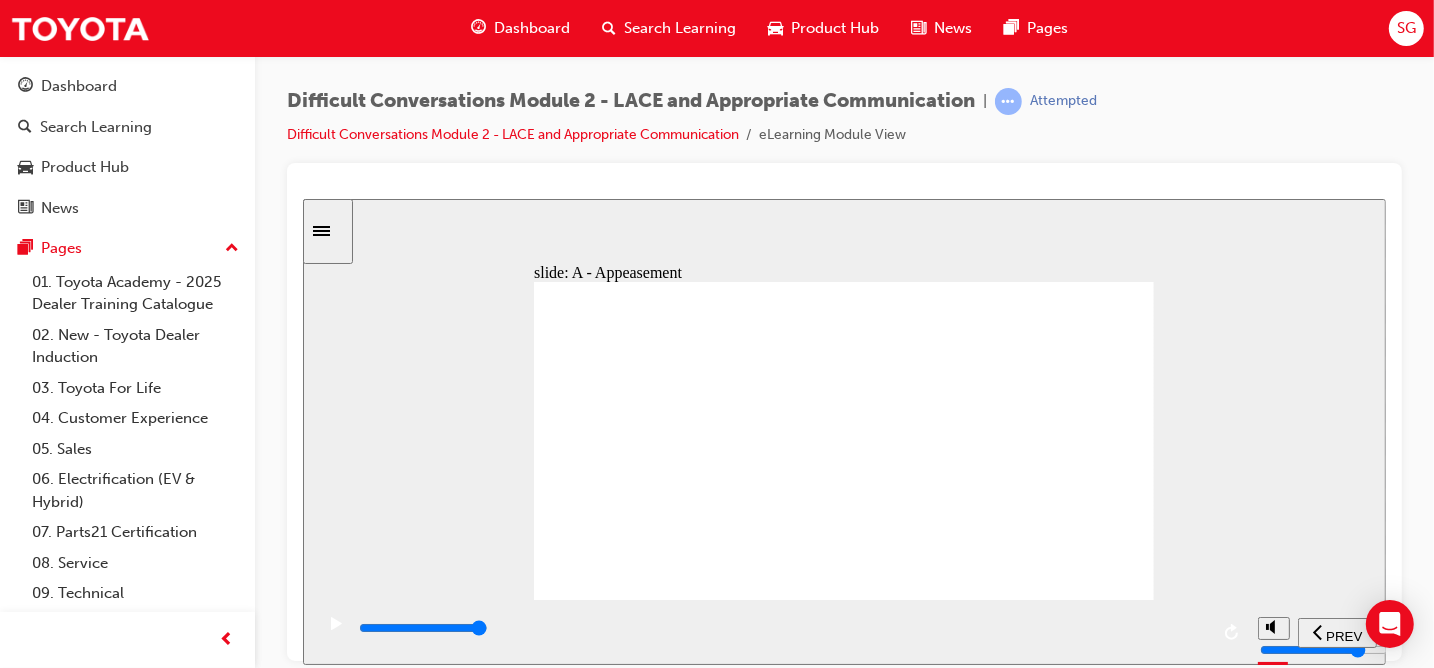 click 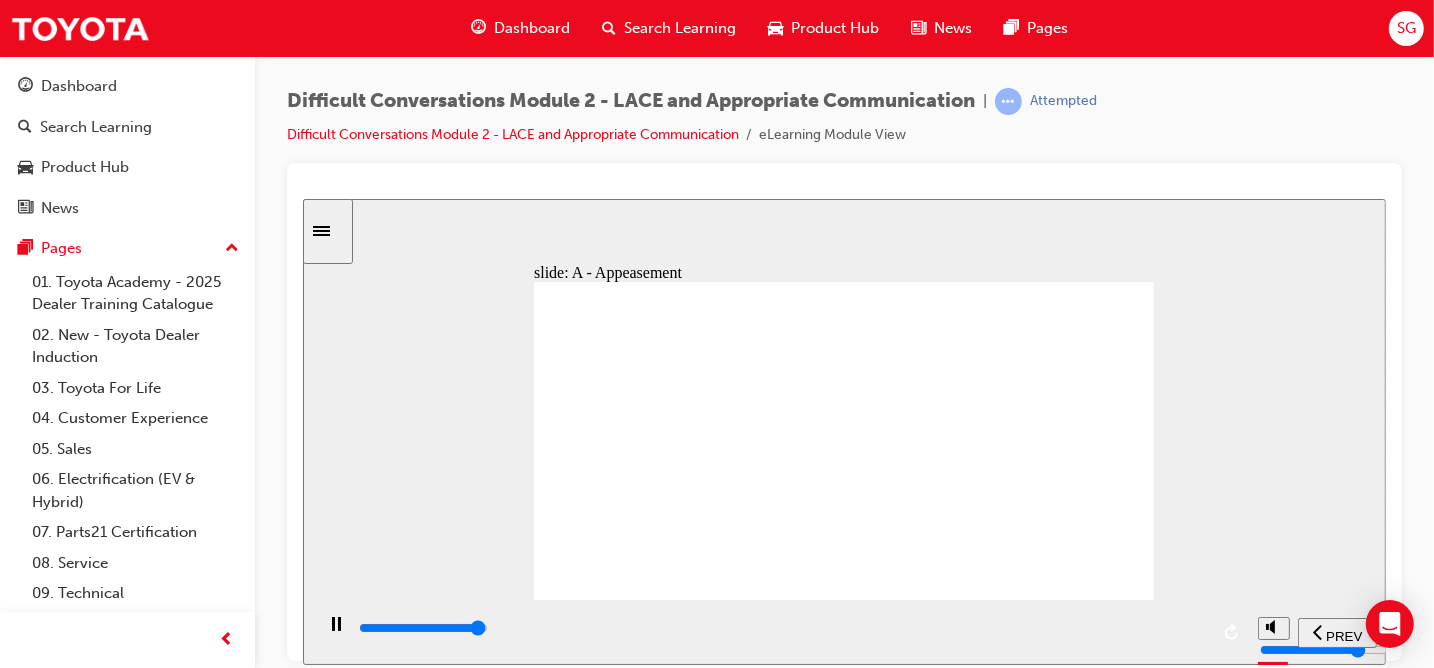click at bounding box center [422, 627] 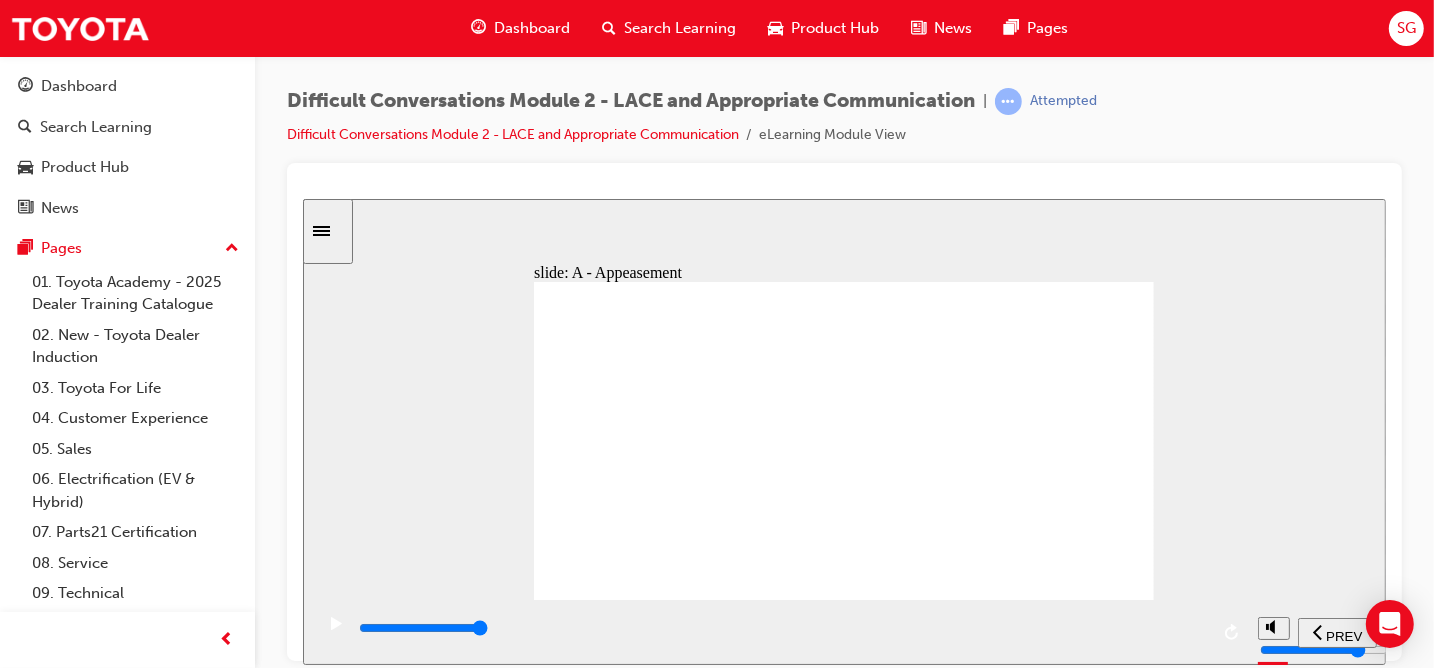 click 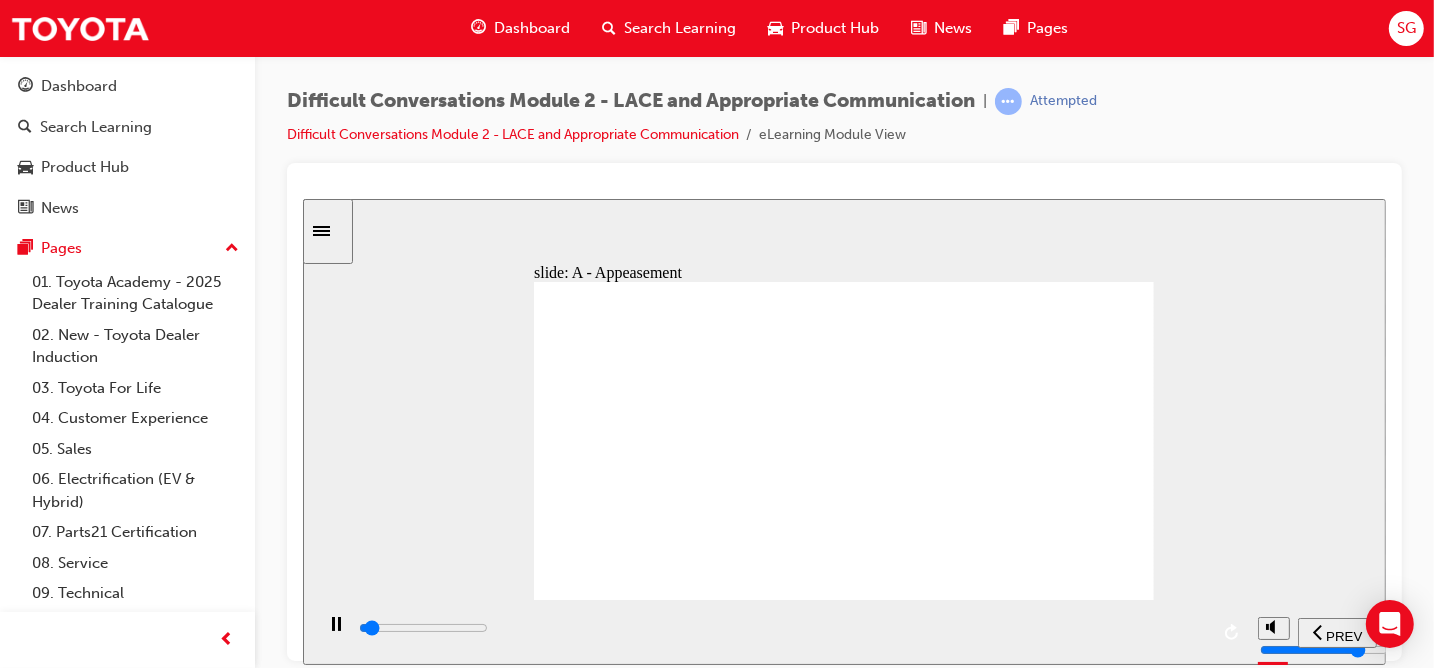 click 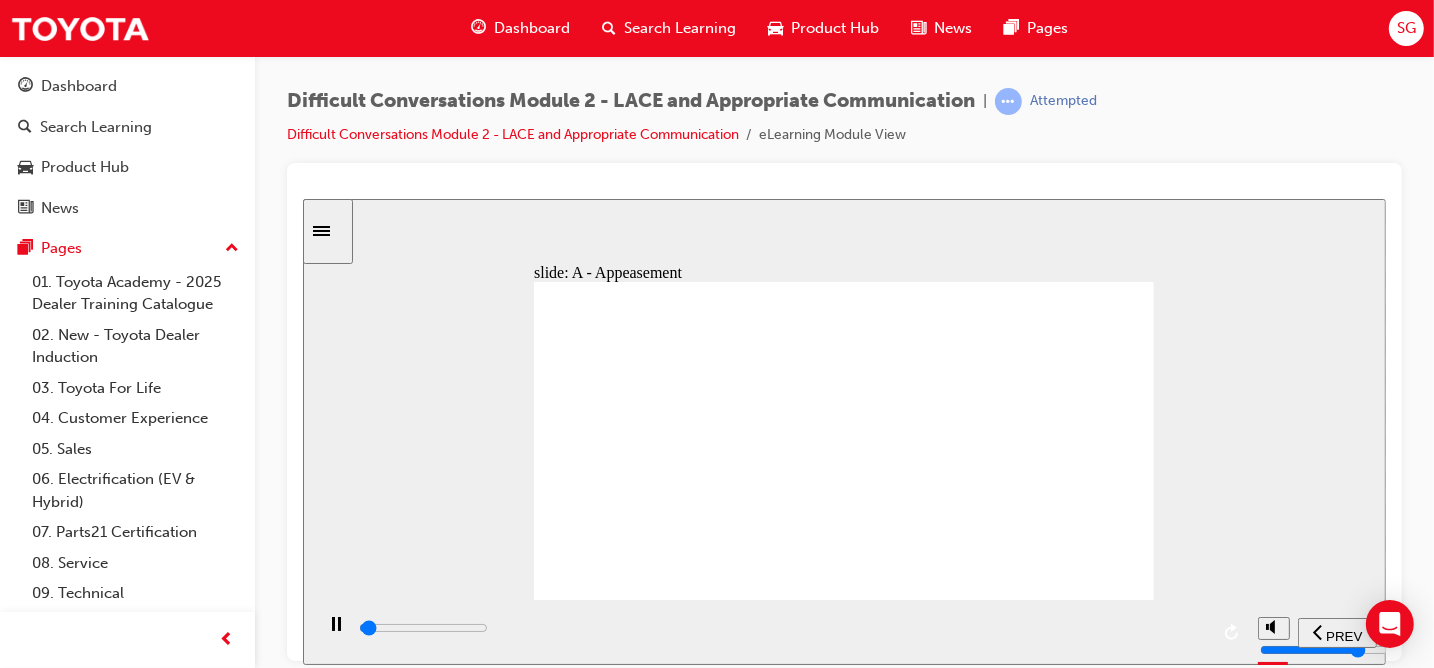 click 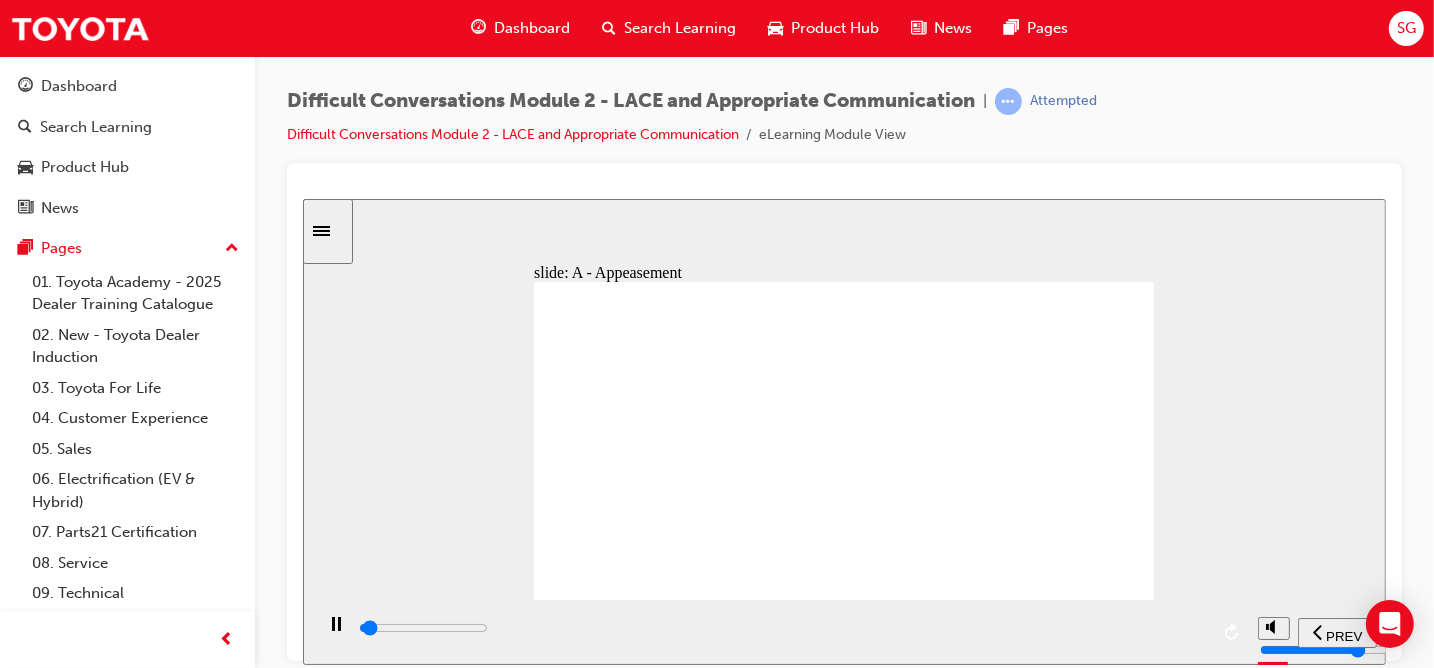 click 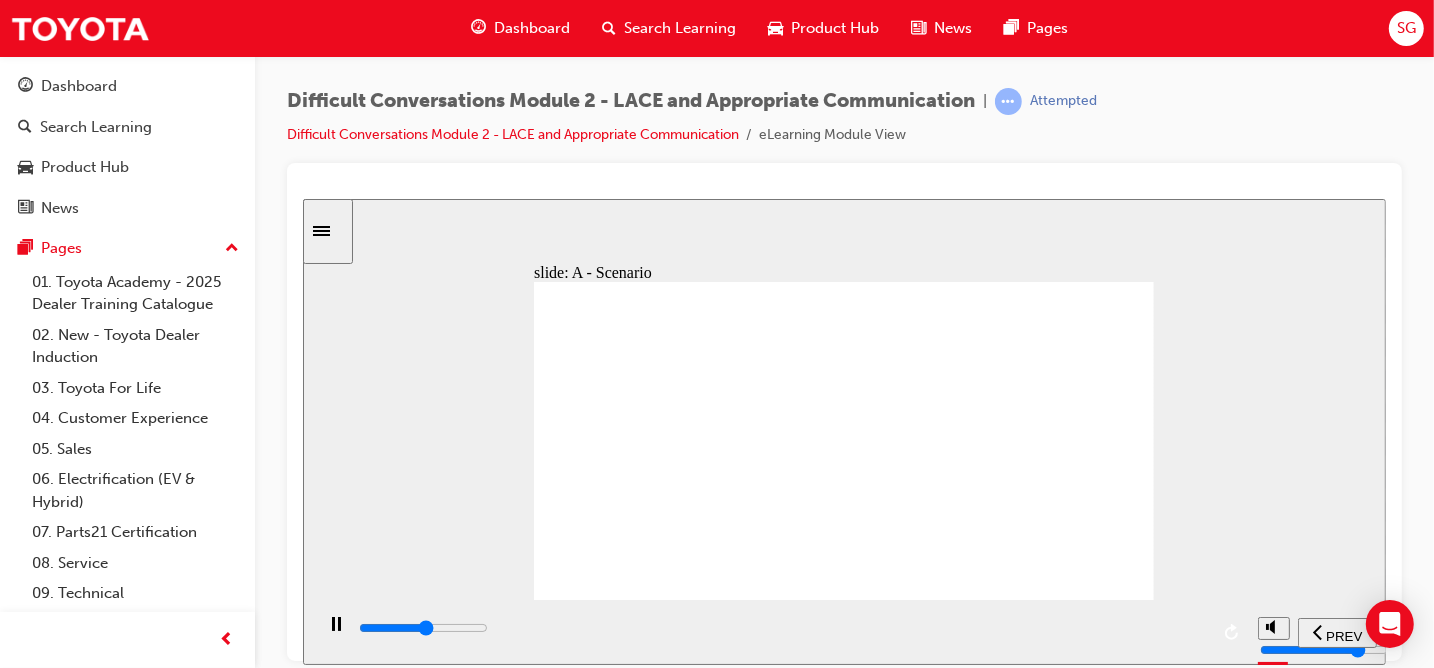 click at bounding box center (422, 627) 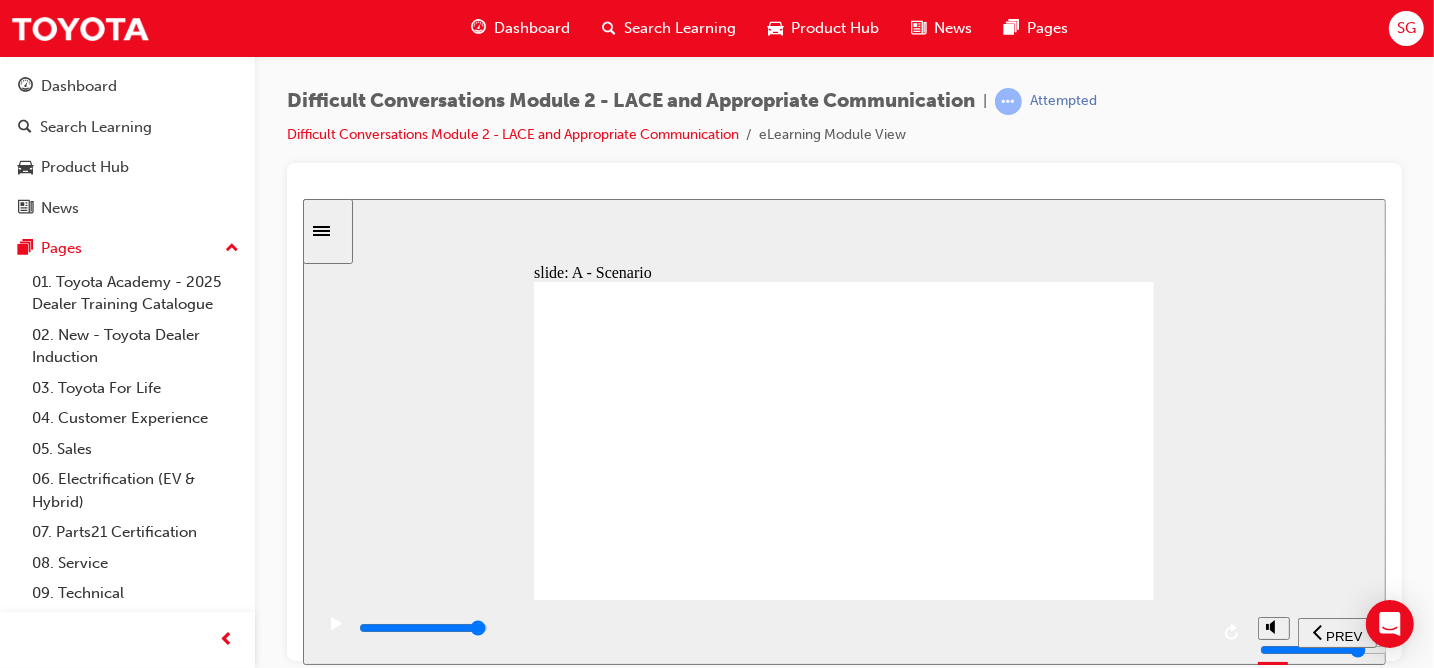 click 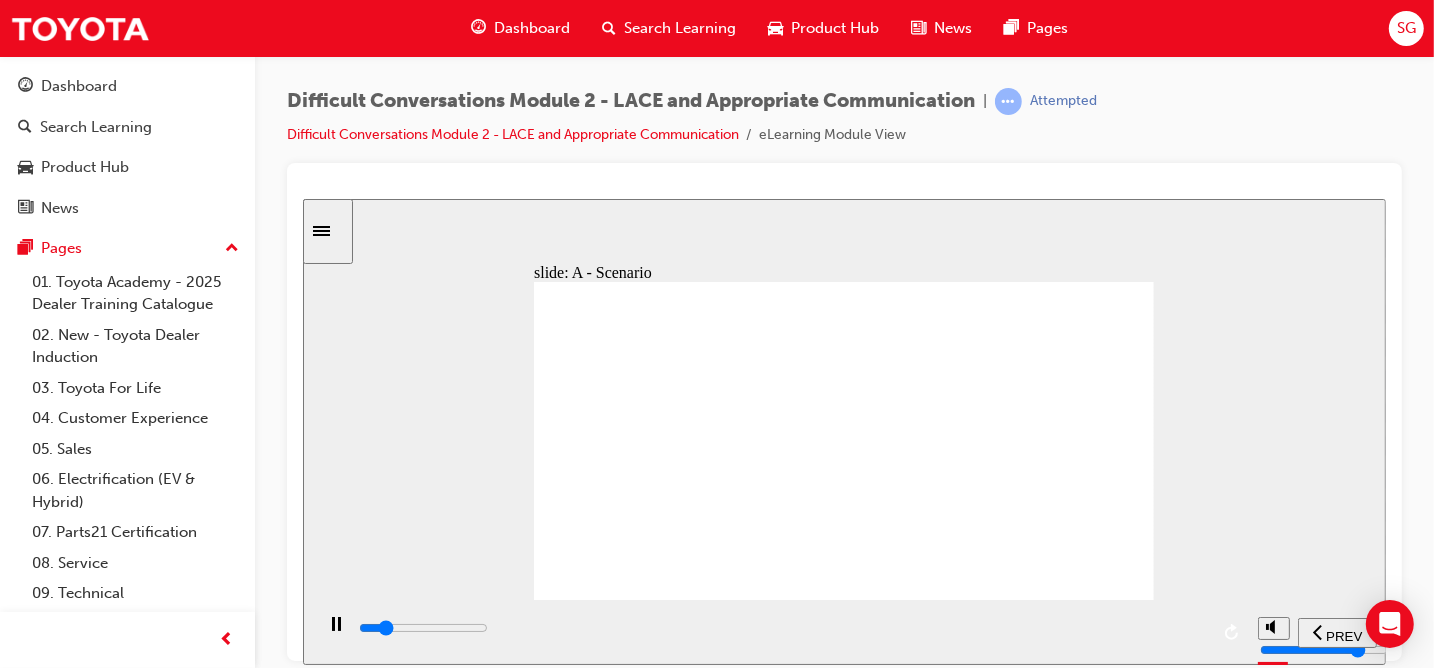 click 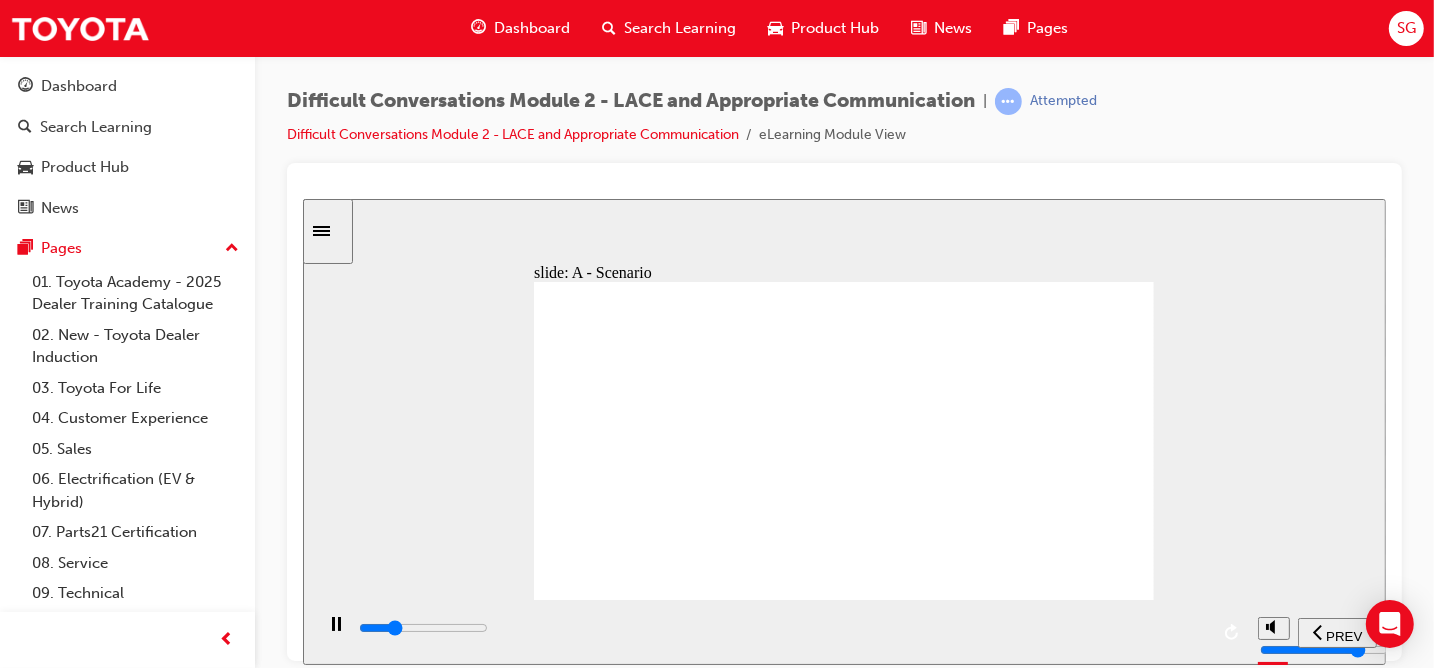 click 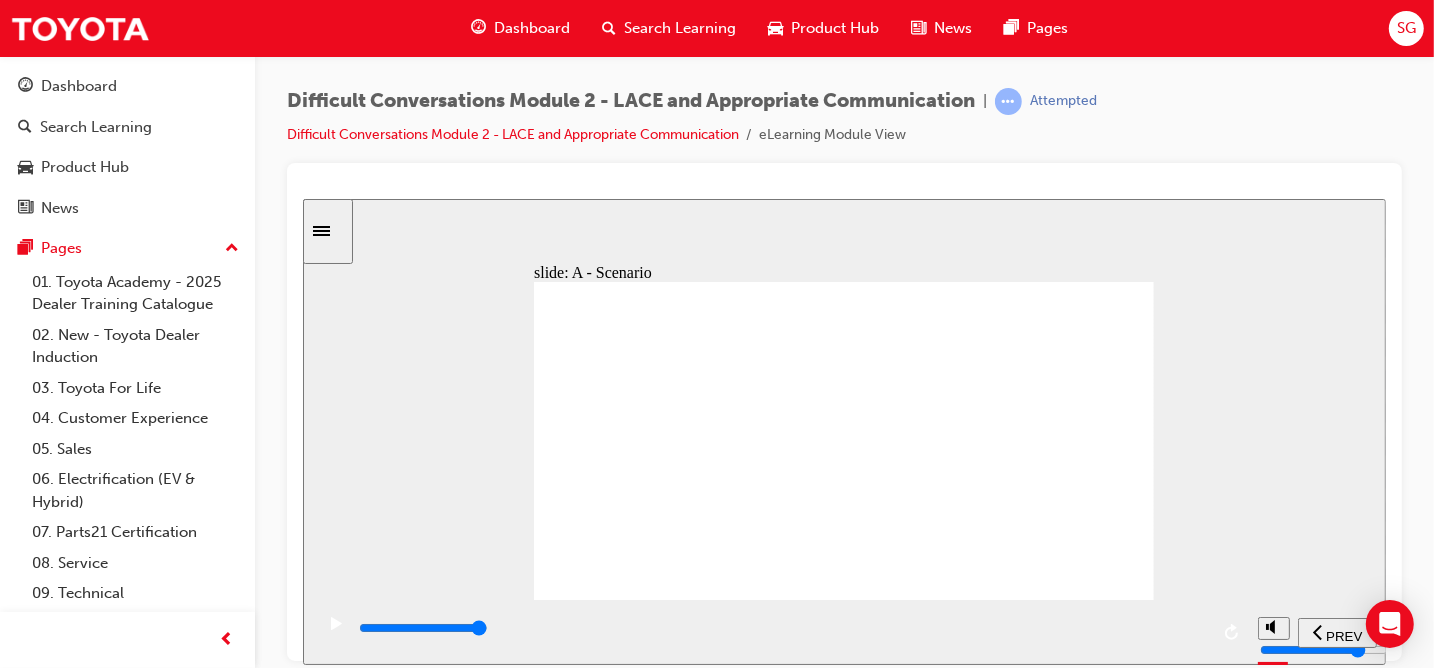 click 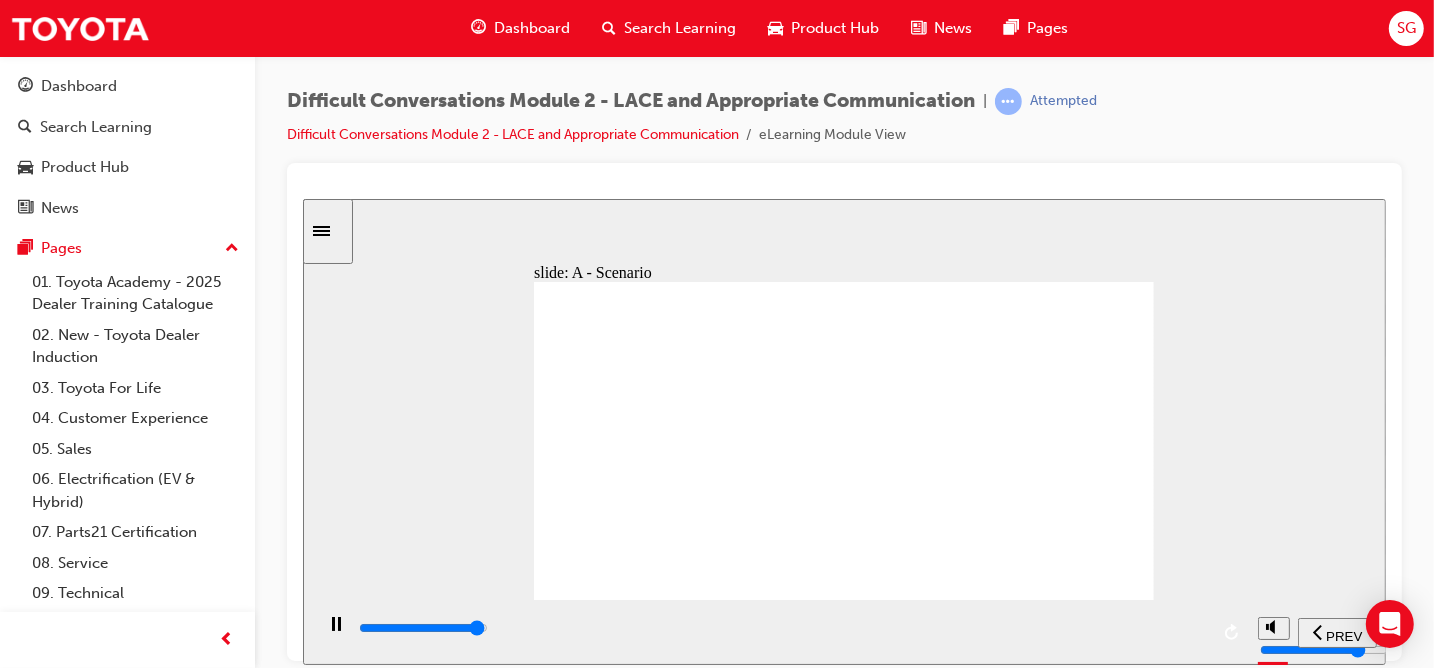 click at bounding box center (422, 627) 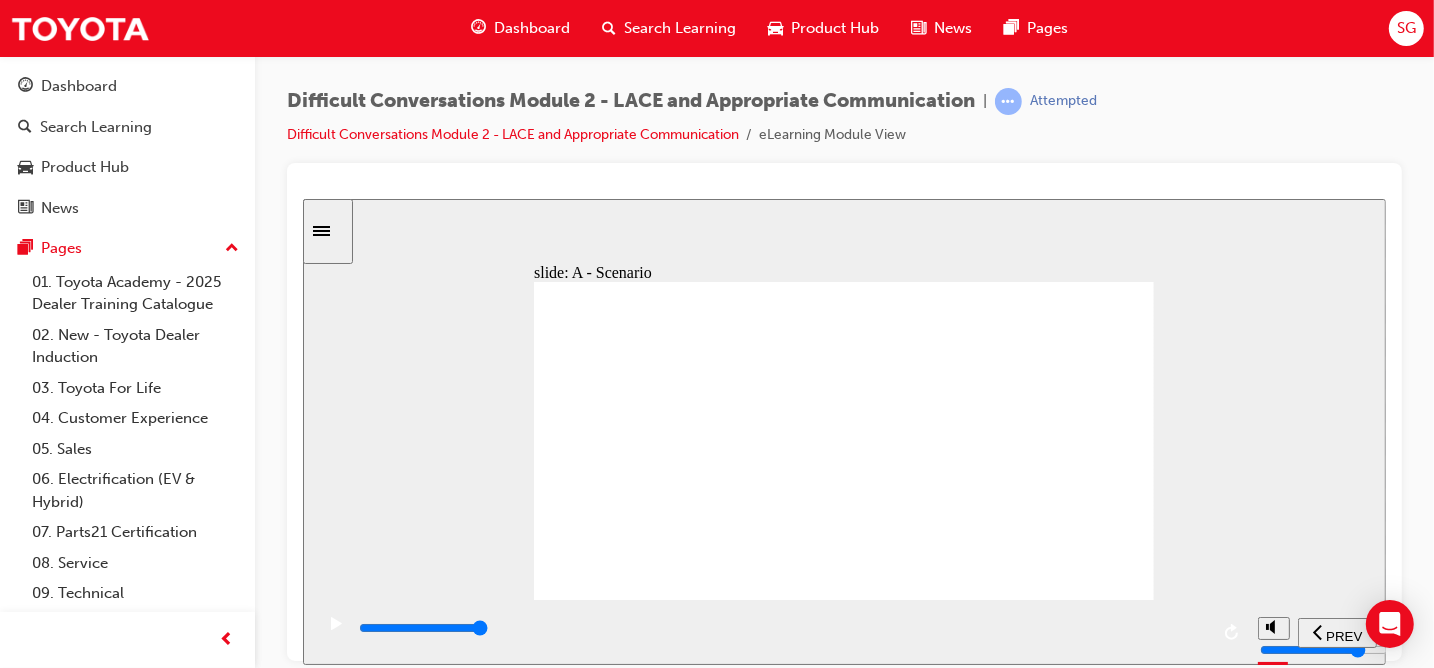 click 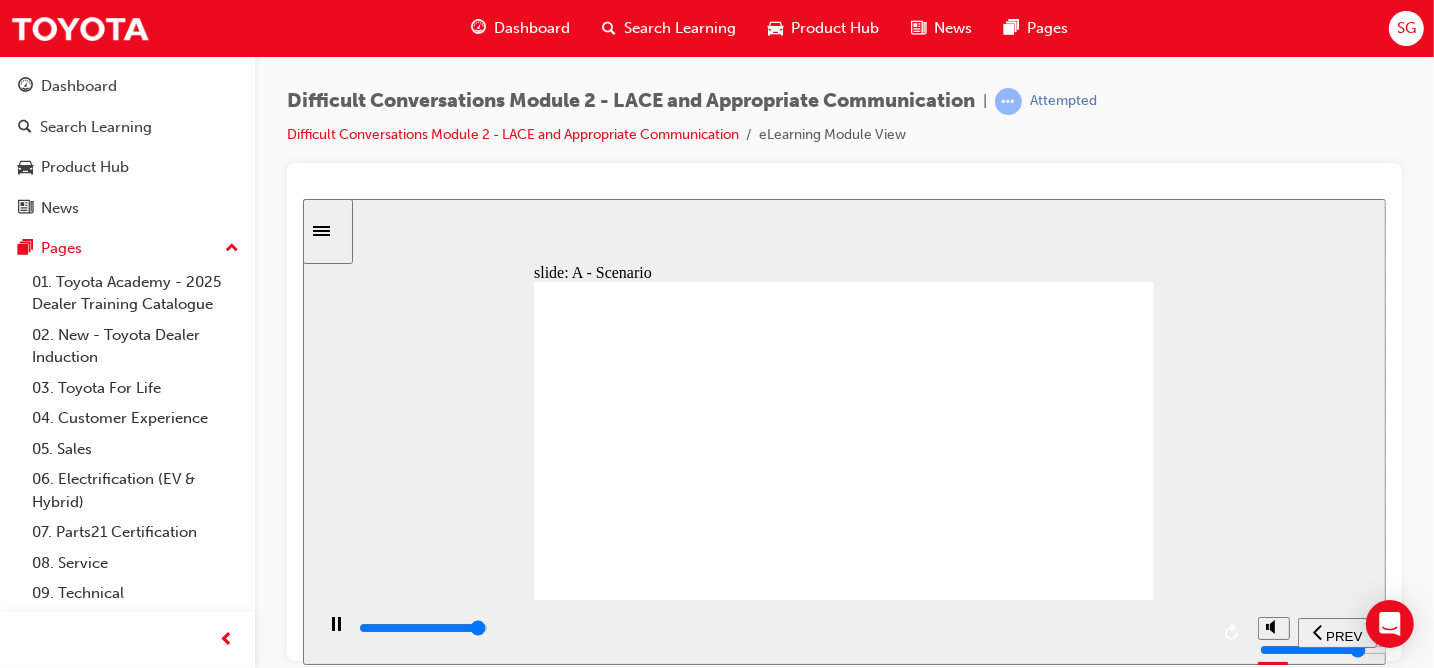 click 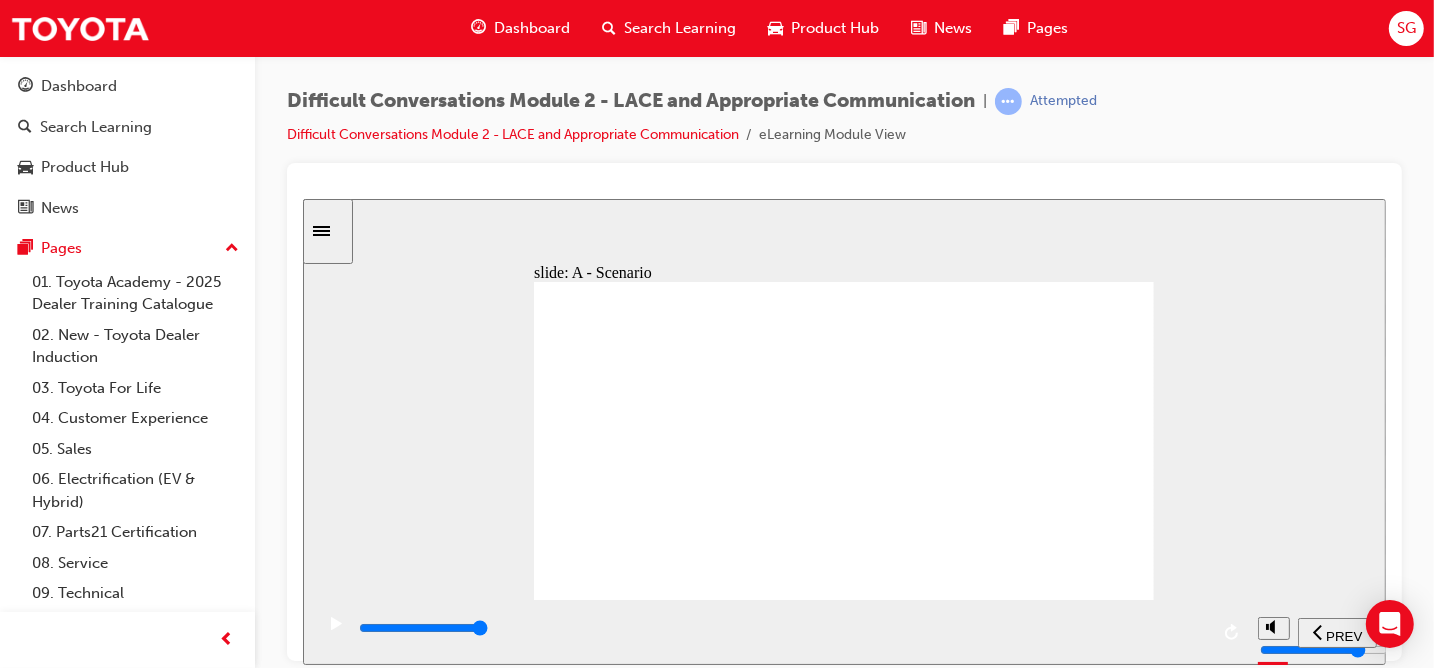 click 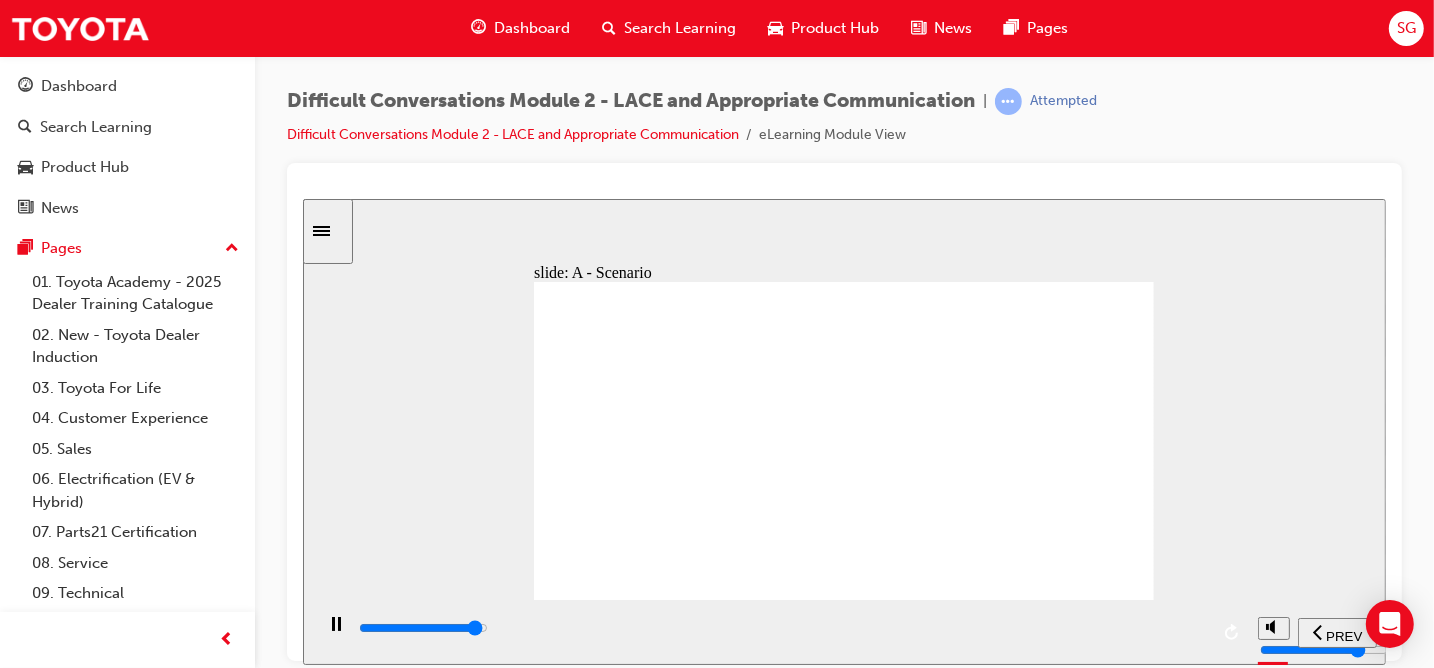 click at bounding box center (781, 628) 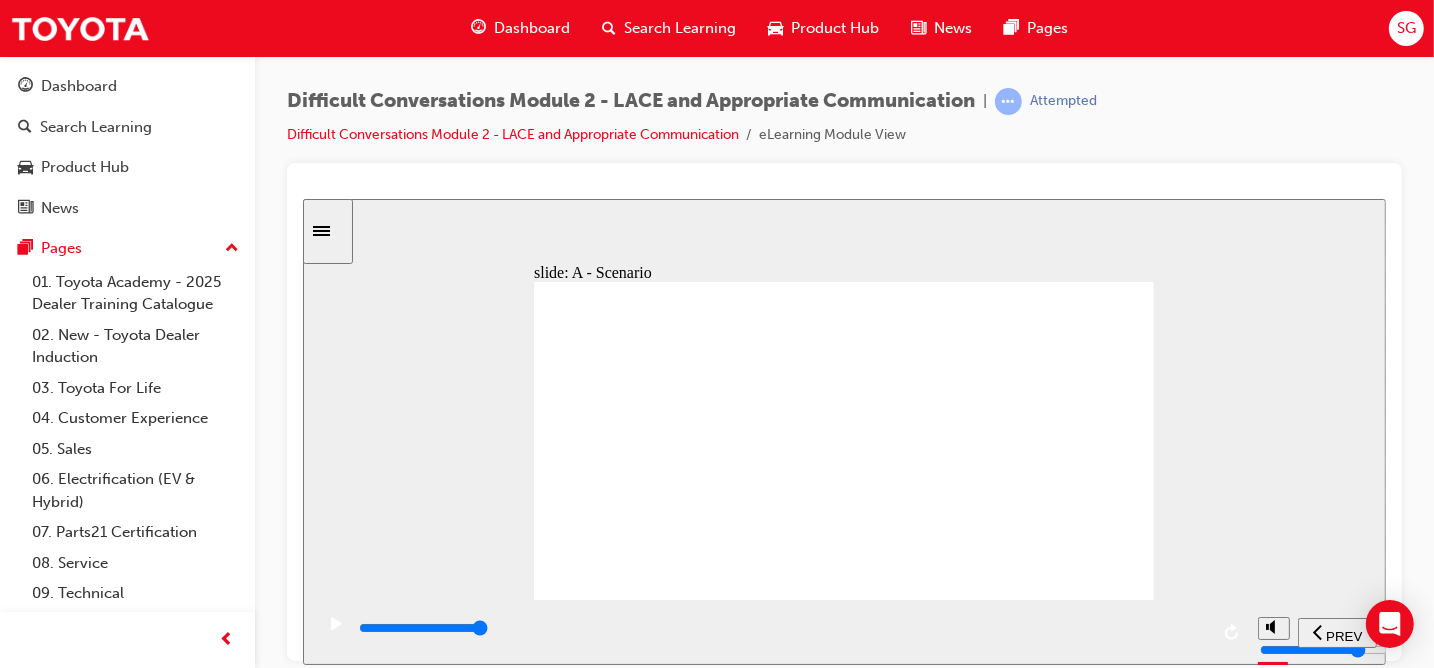 click 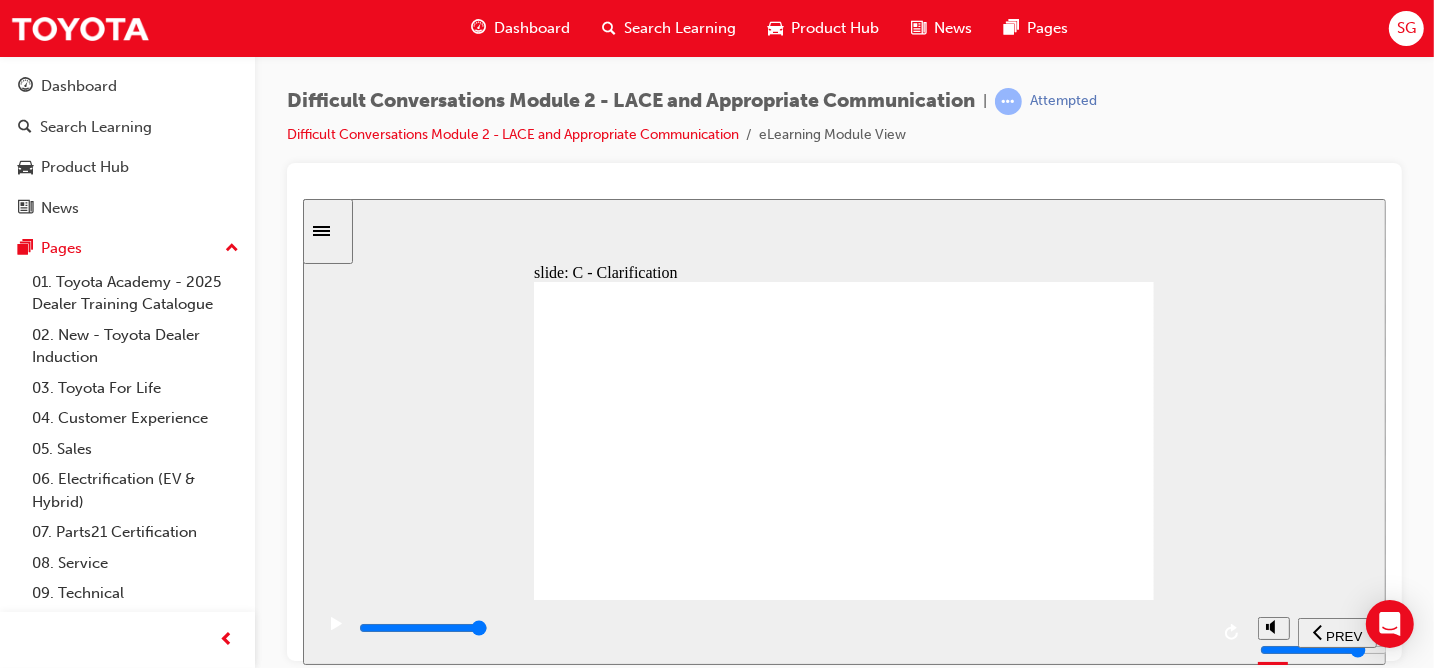 click 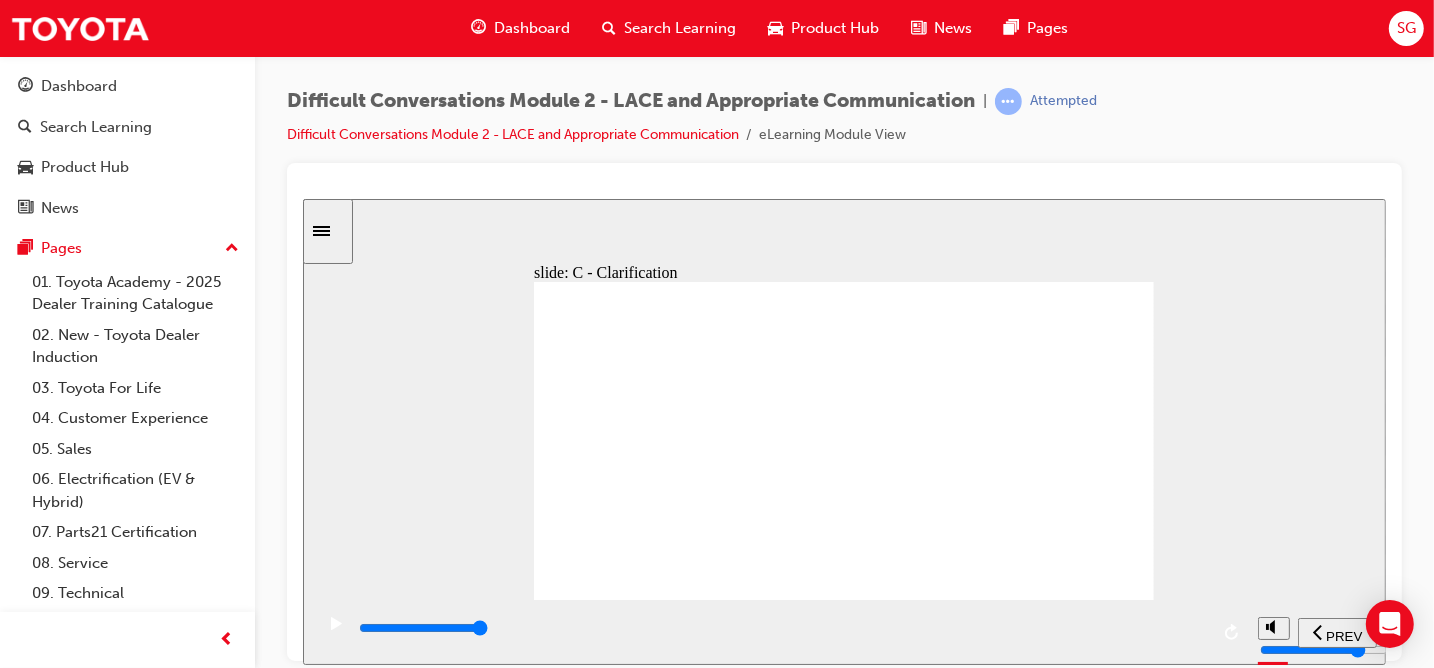 click 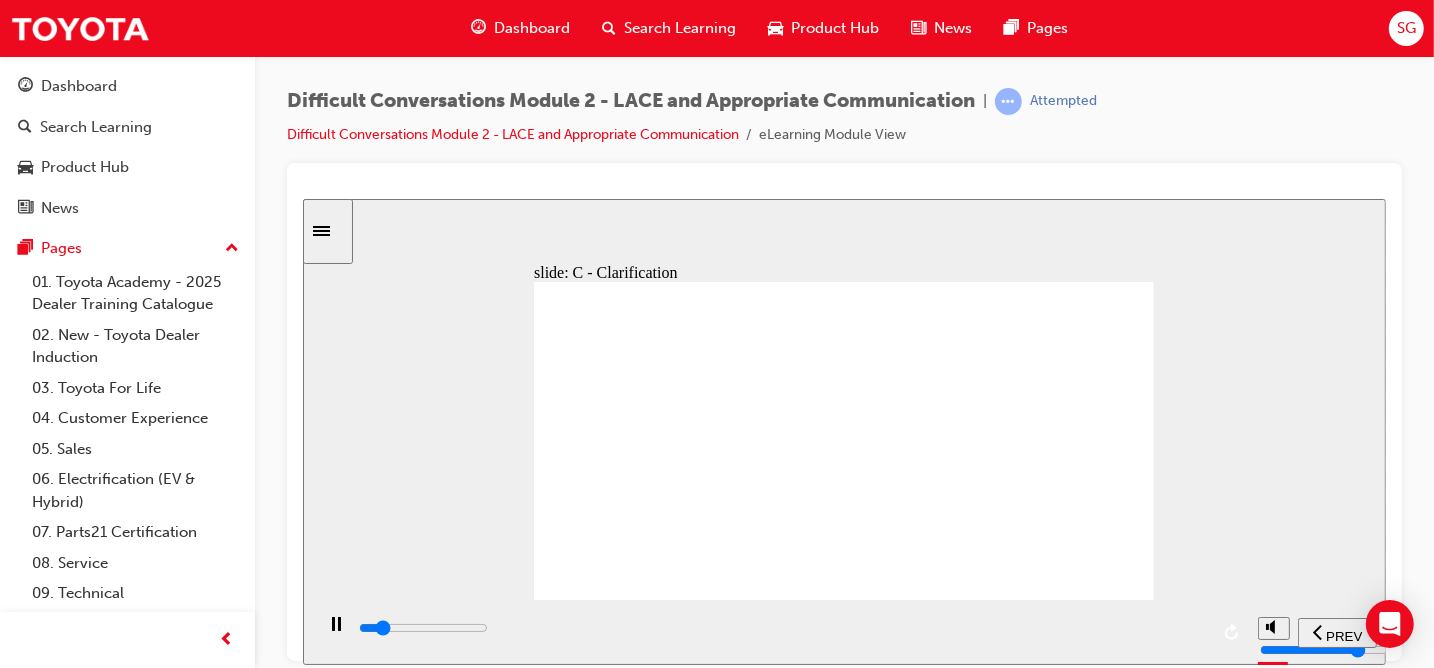 click 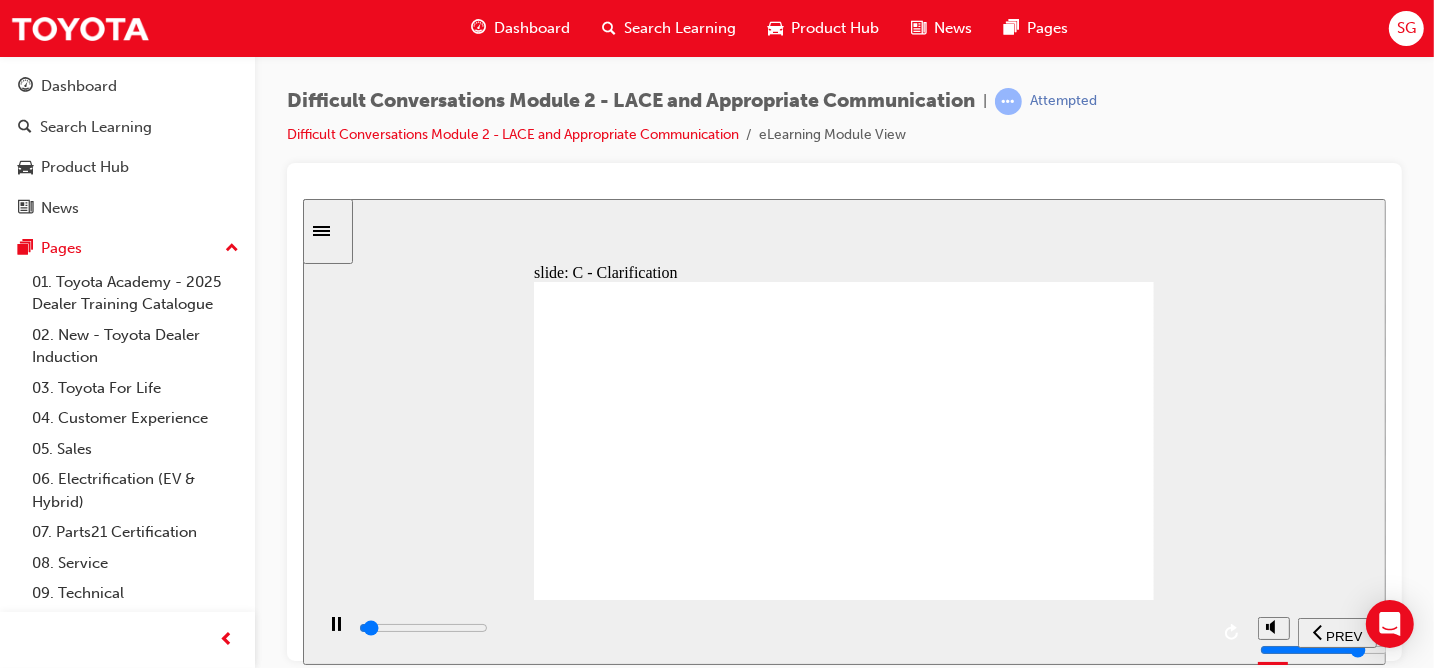 click 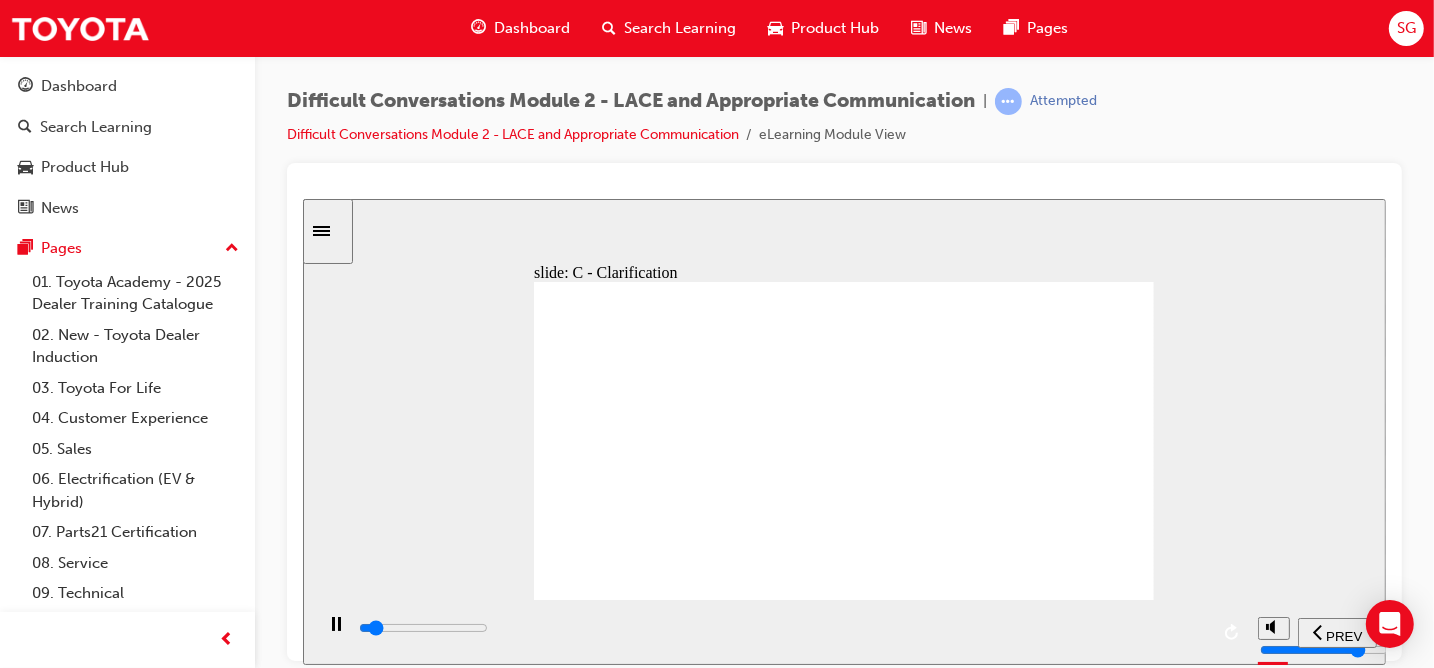 click 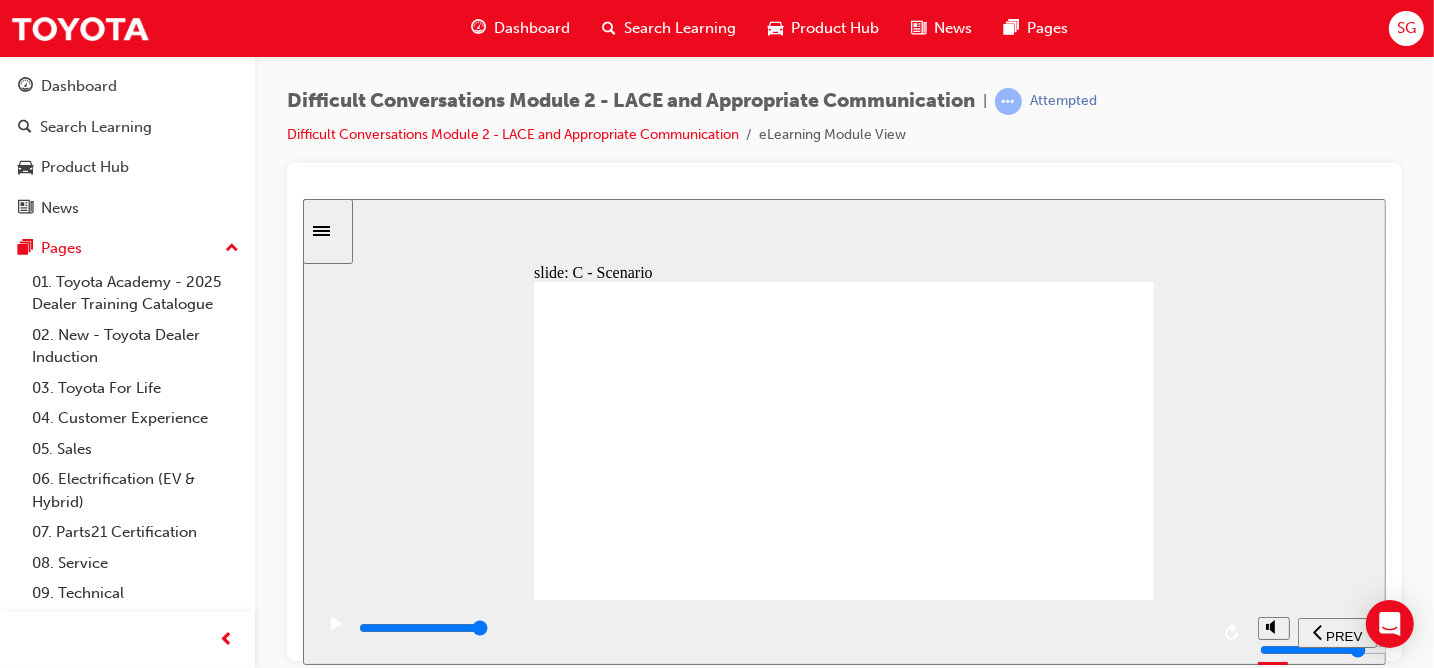 click 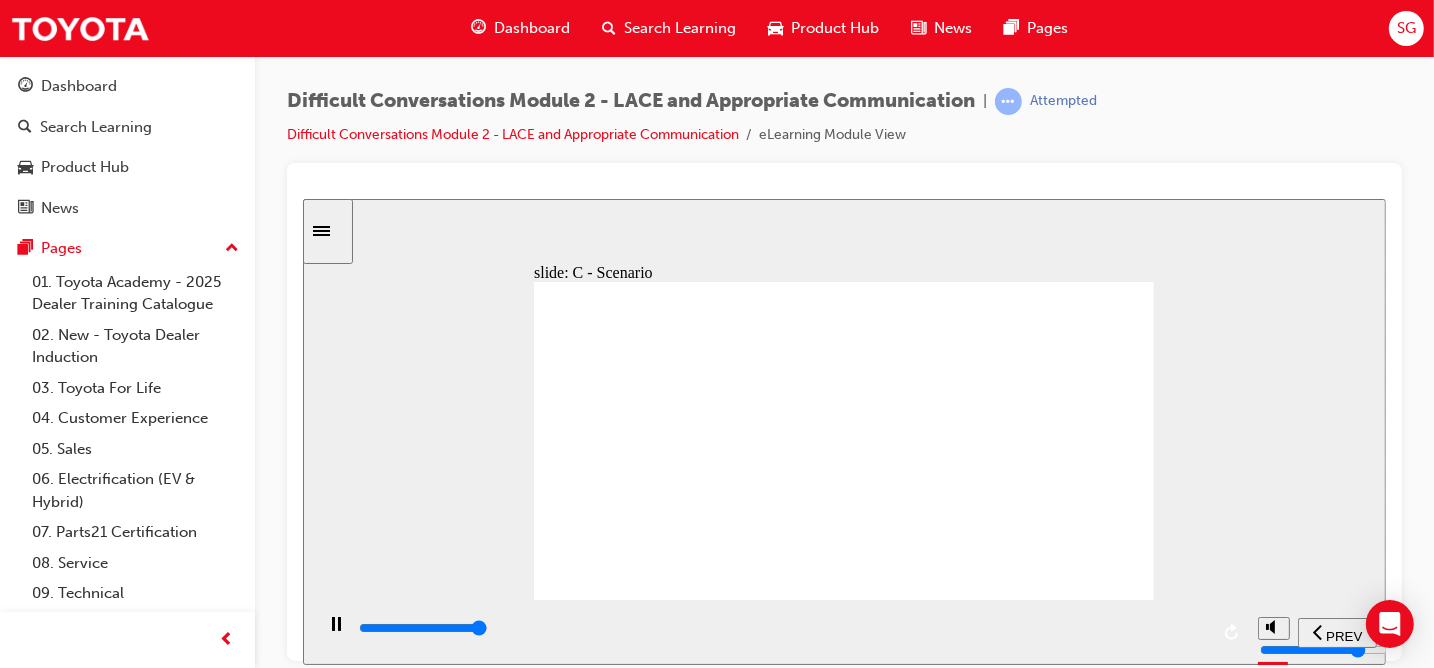 click 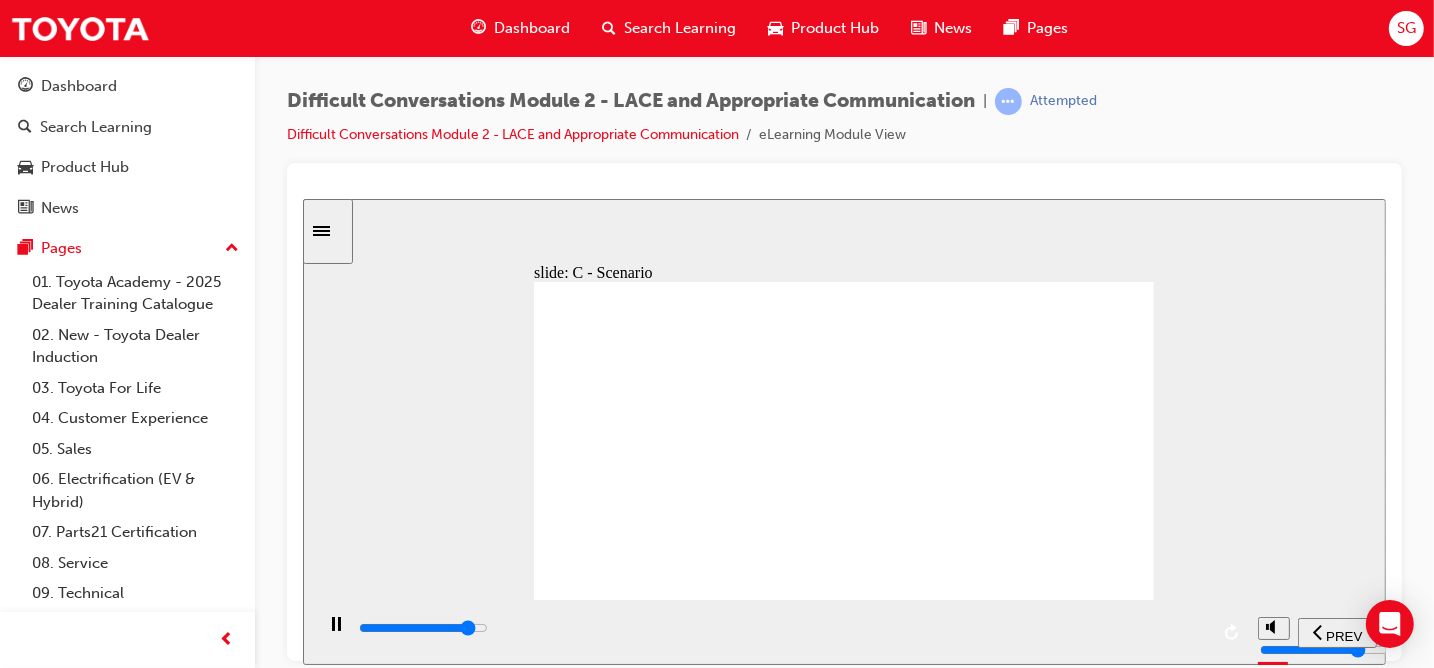 click 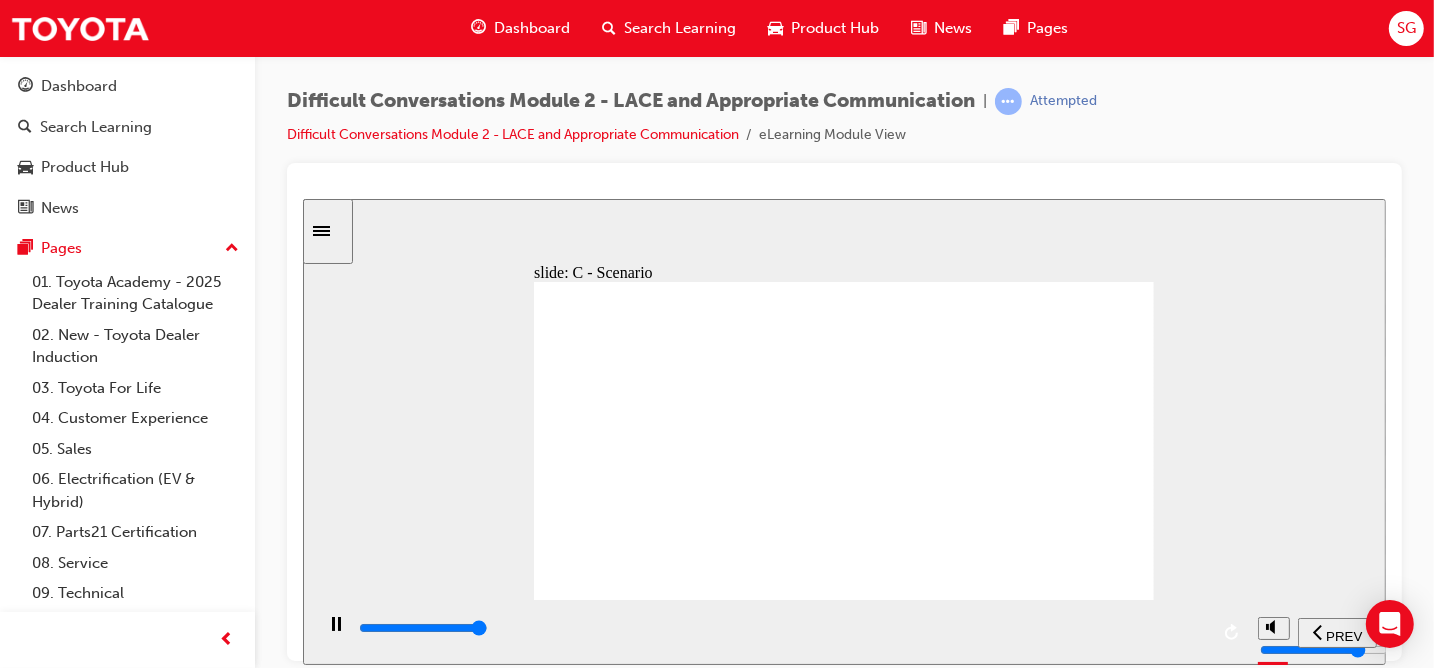 click 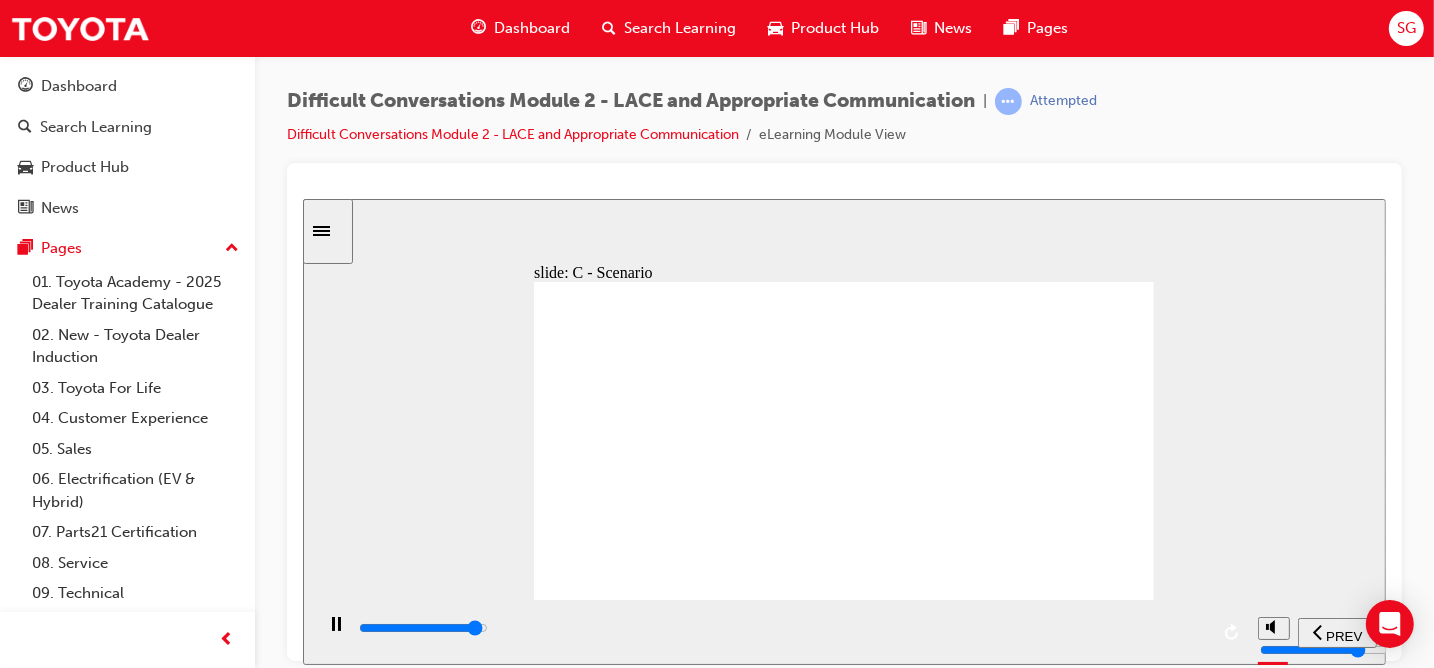 click at bounding box center (781, 628) 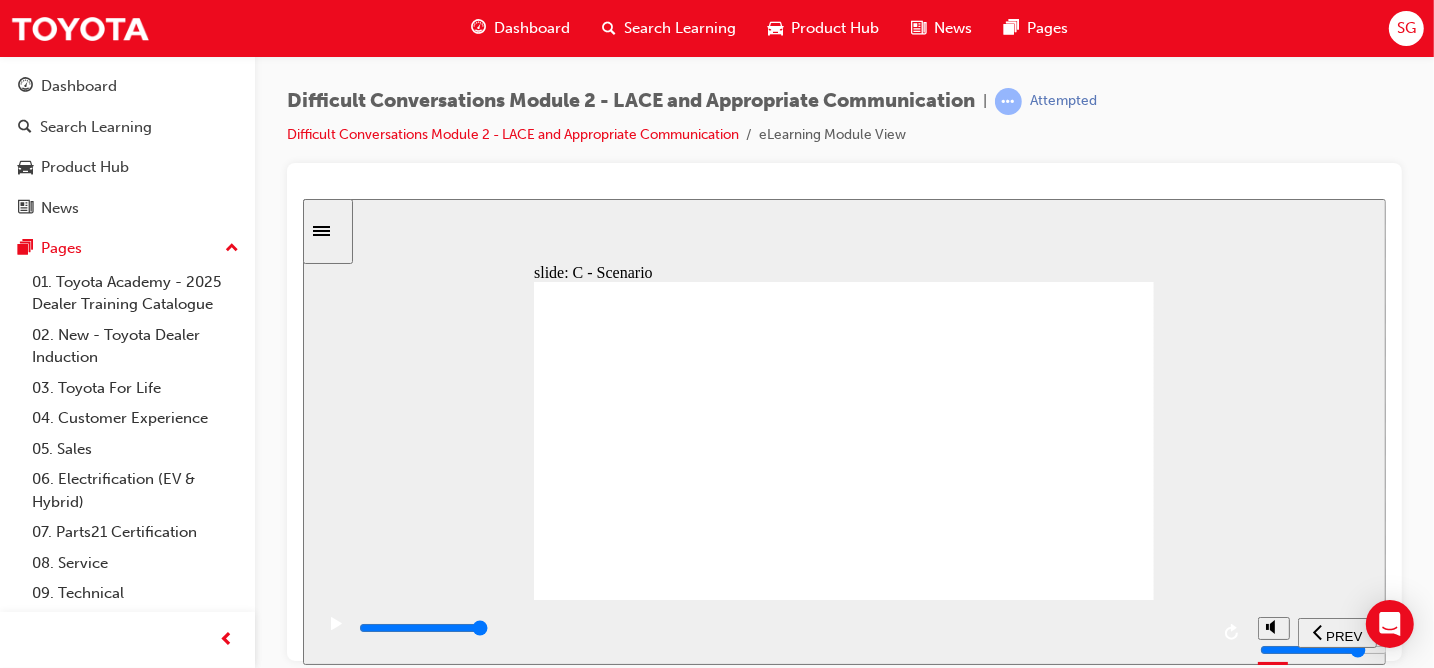 click 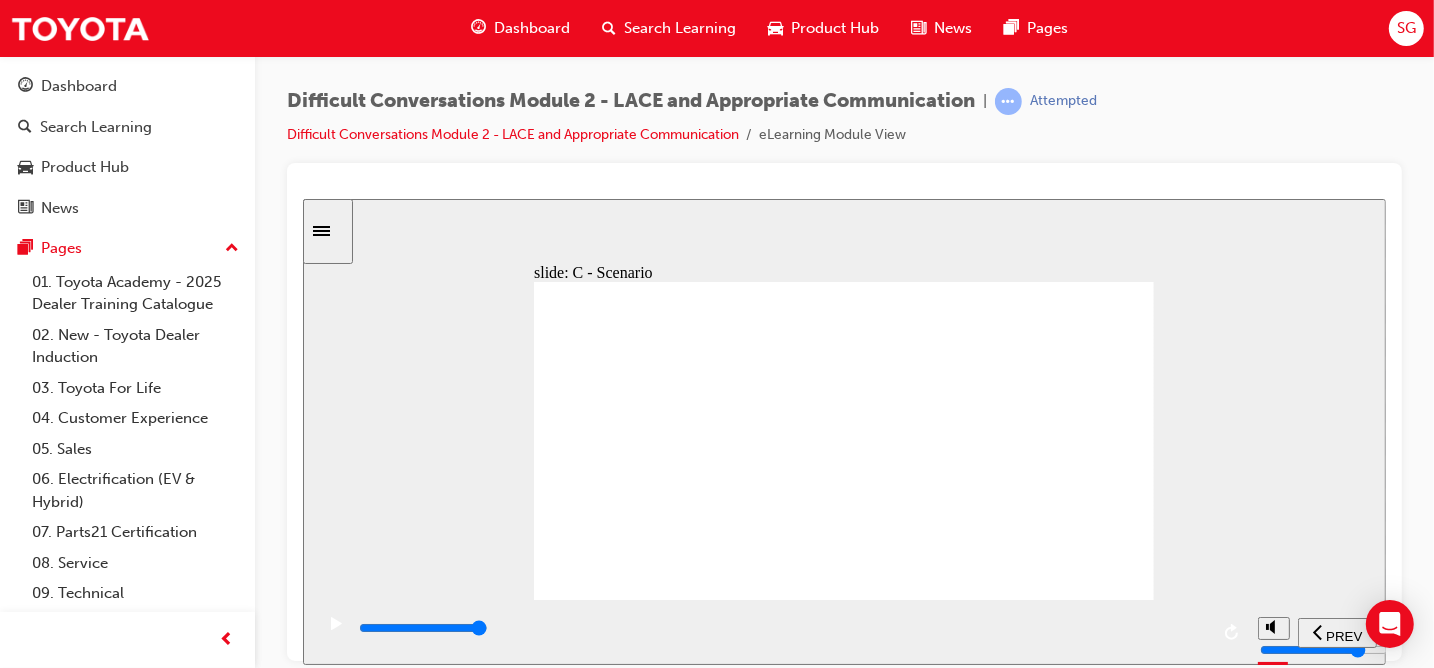 click 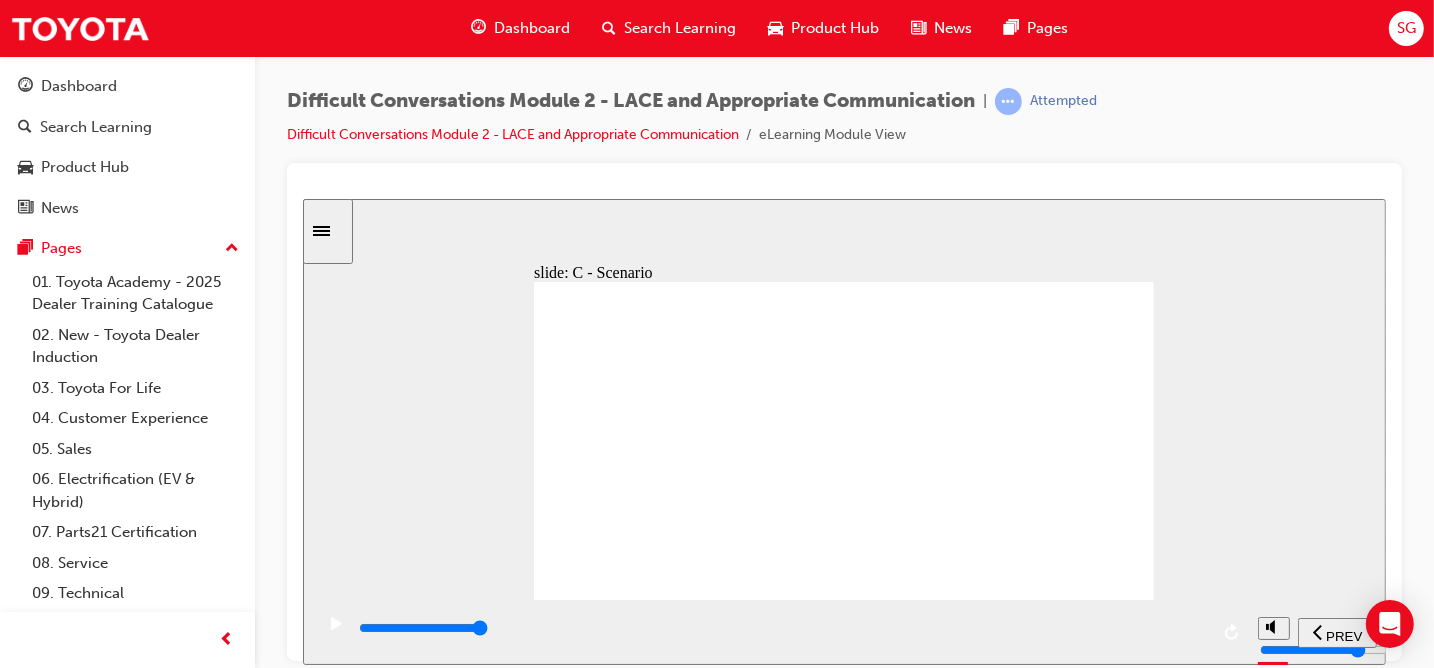 click 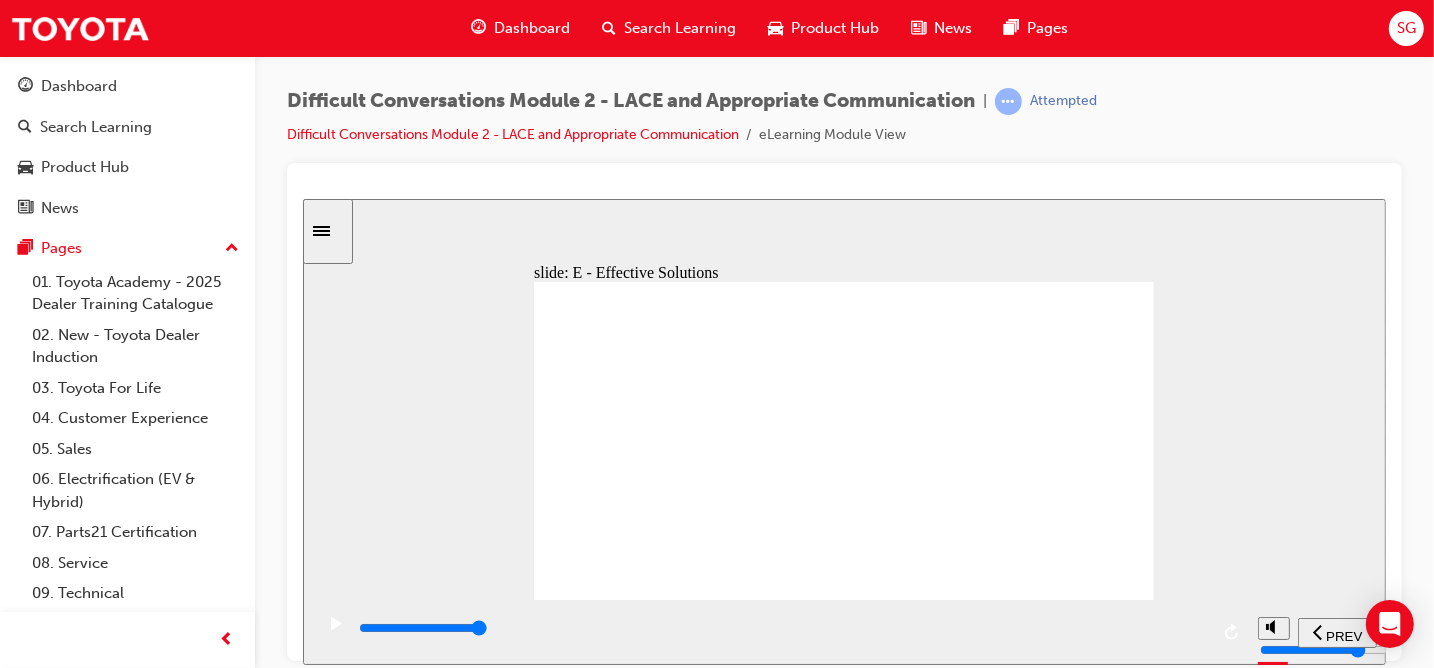 click 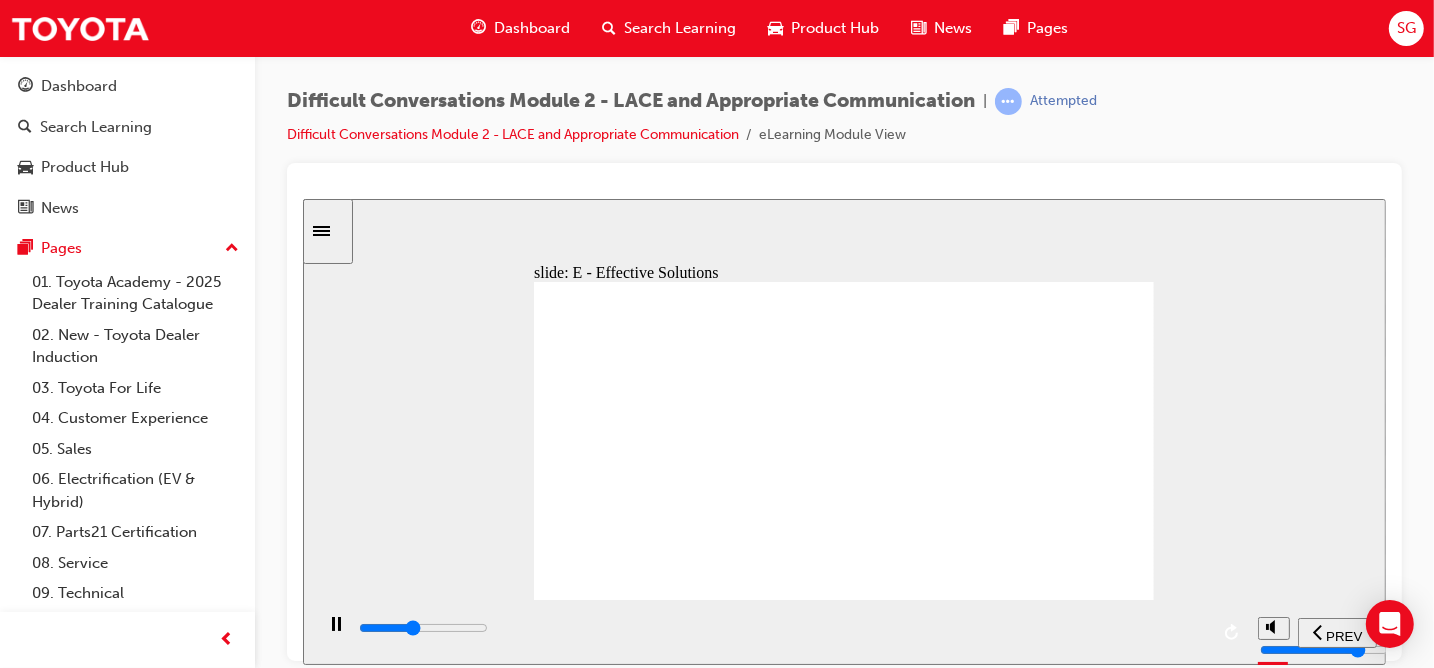 click 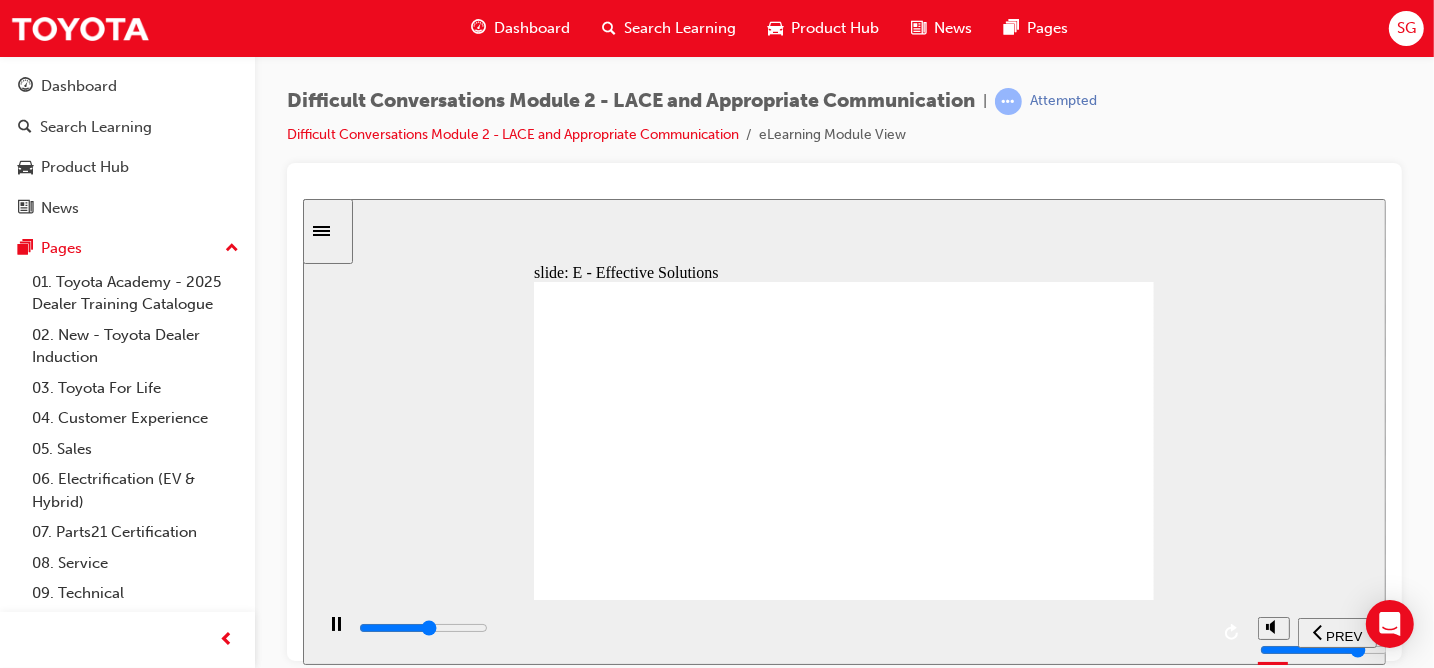 click 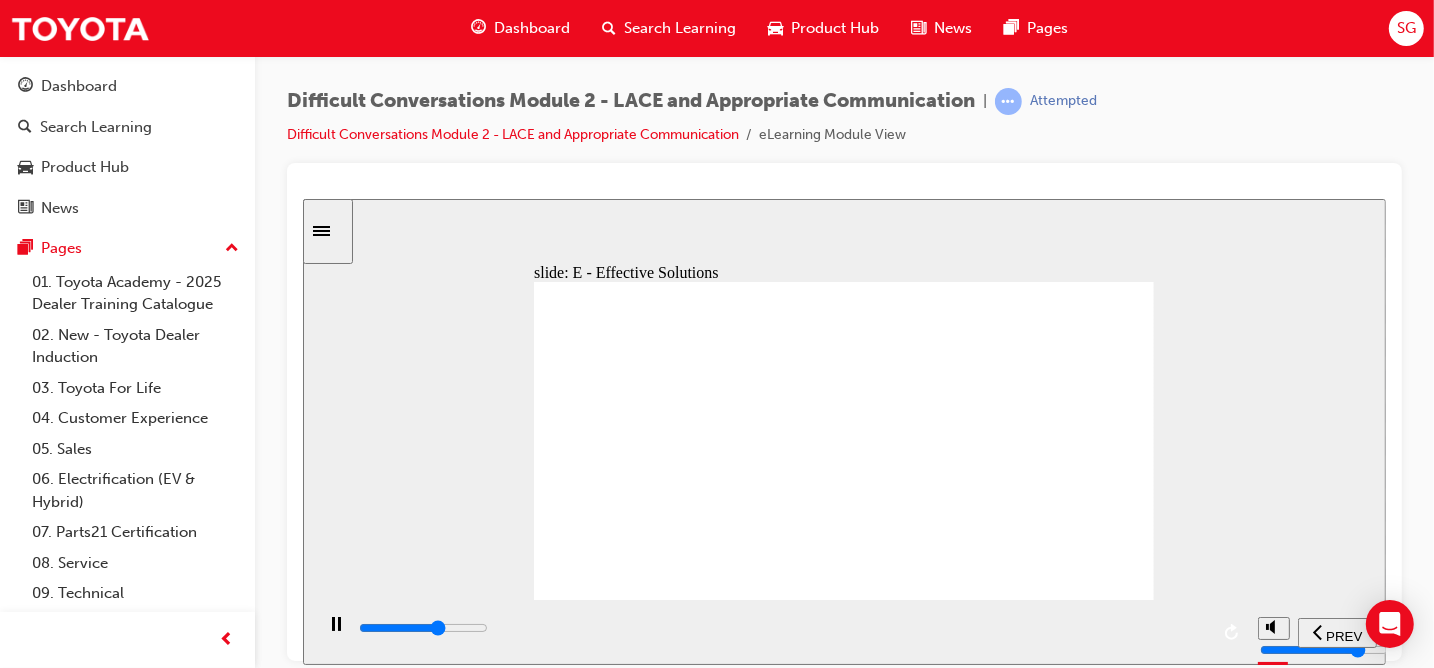 click at bounding box center (781, 628) 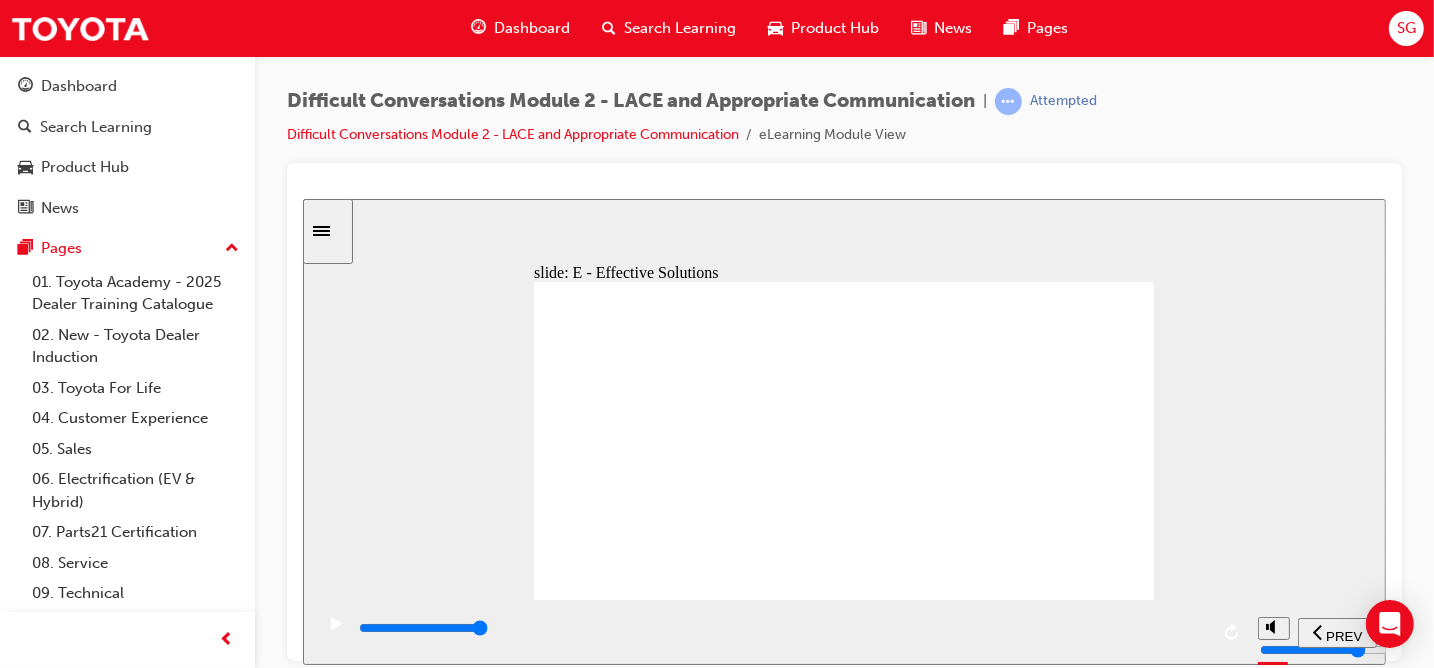 click 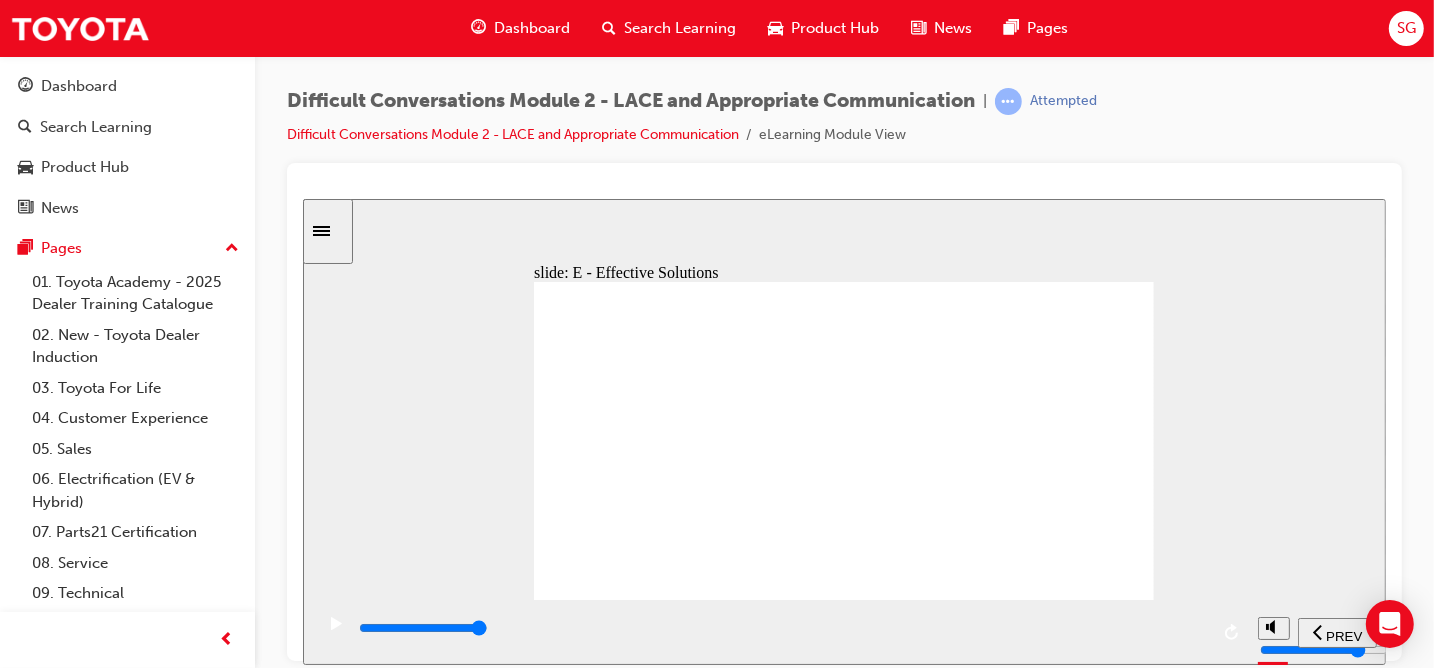 click 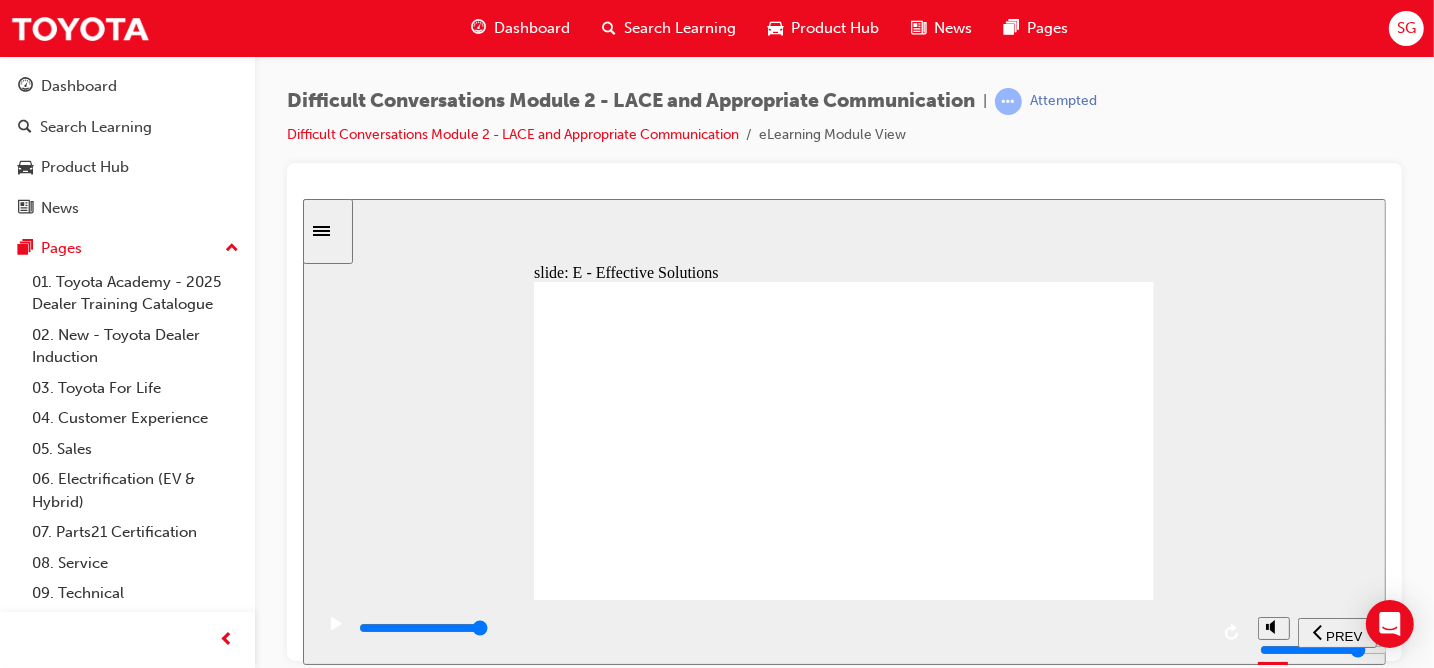 click 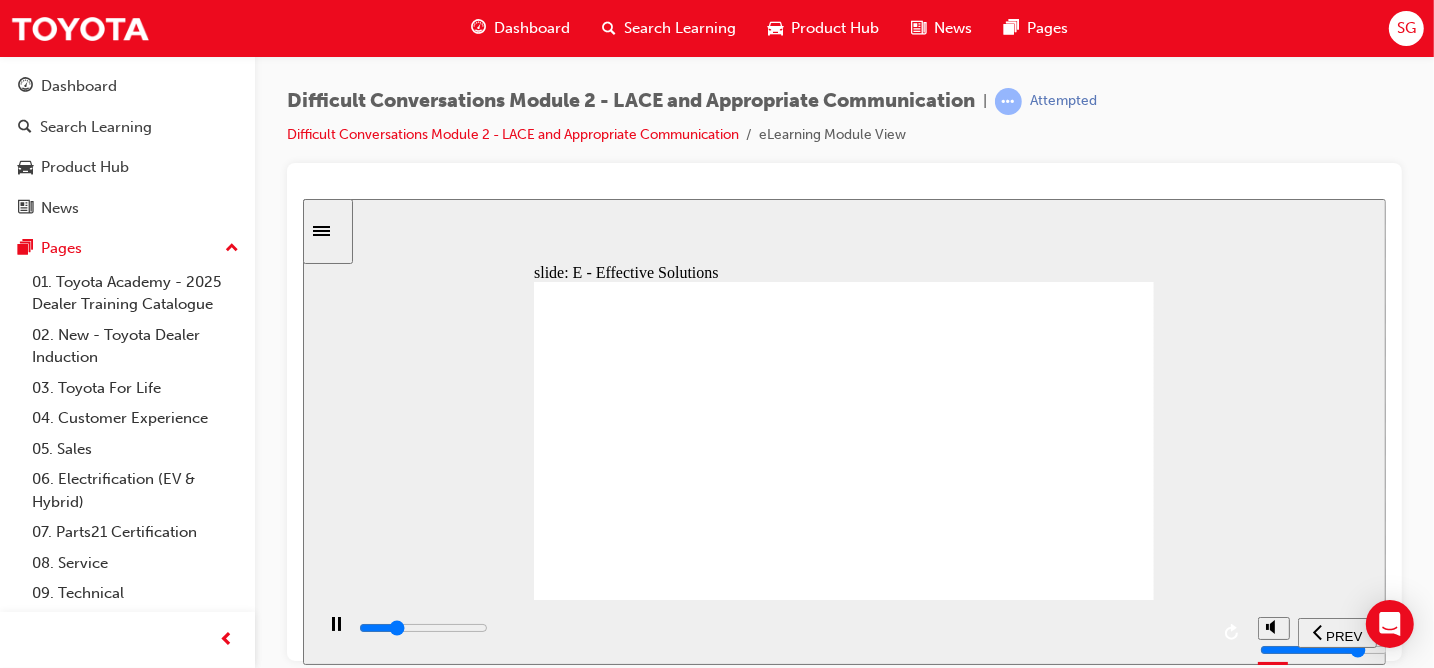 click 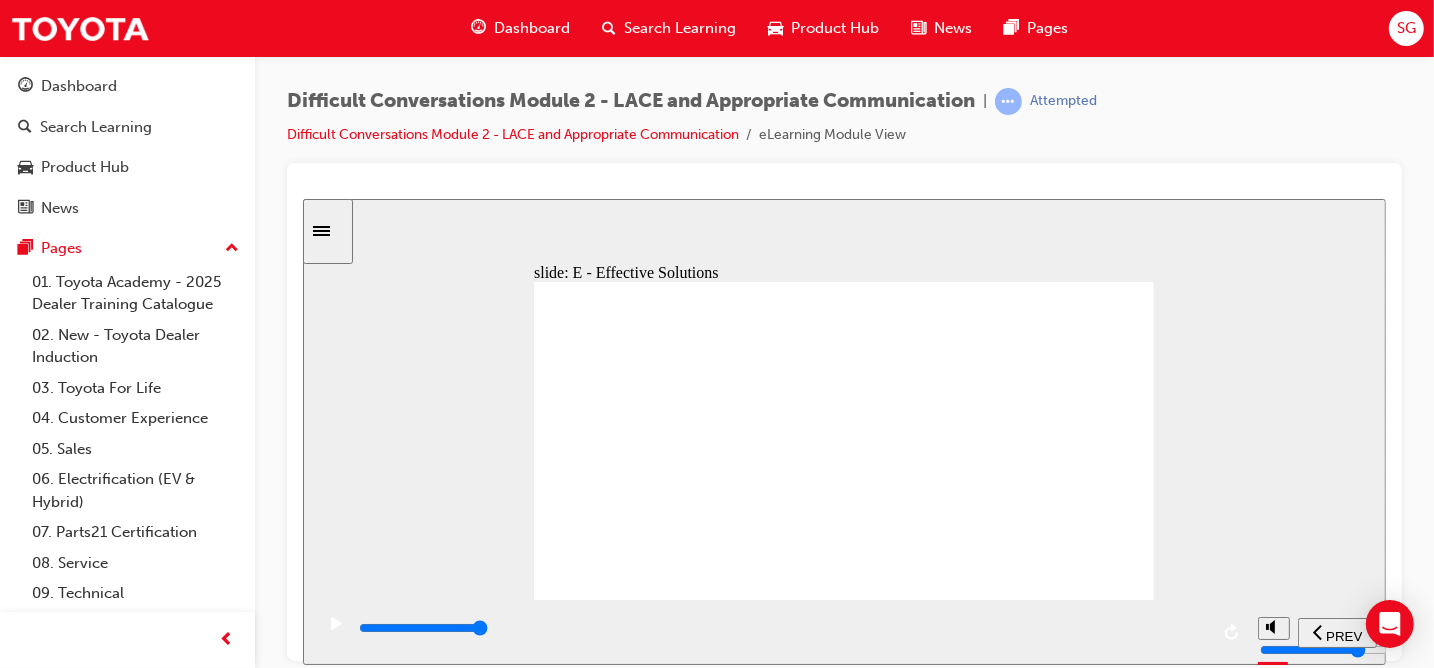 click 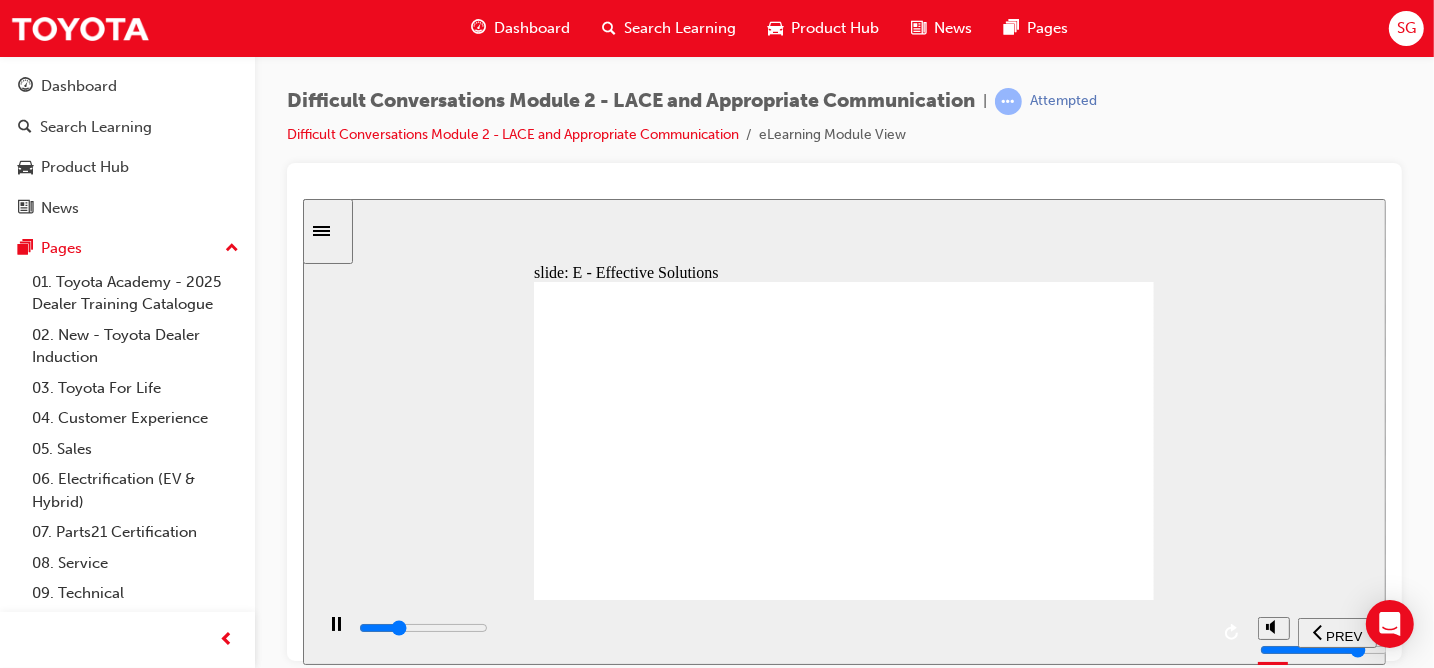 click 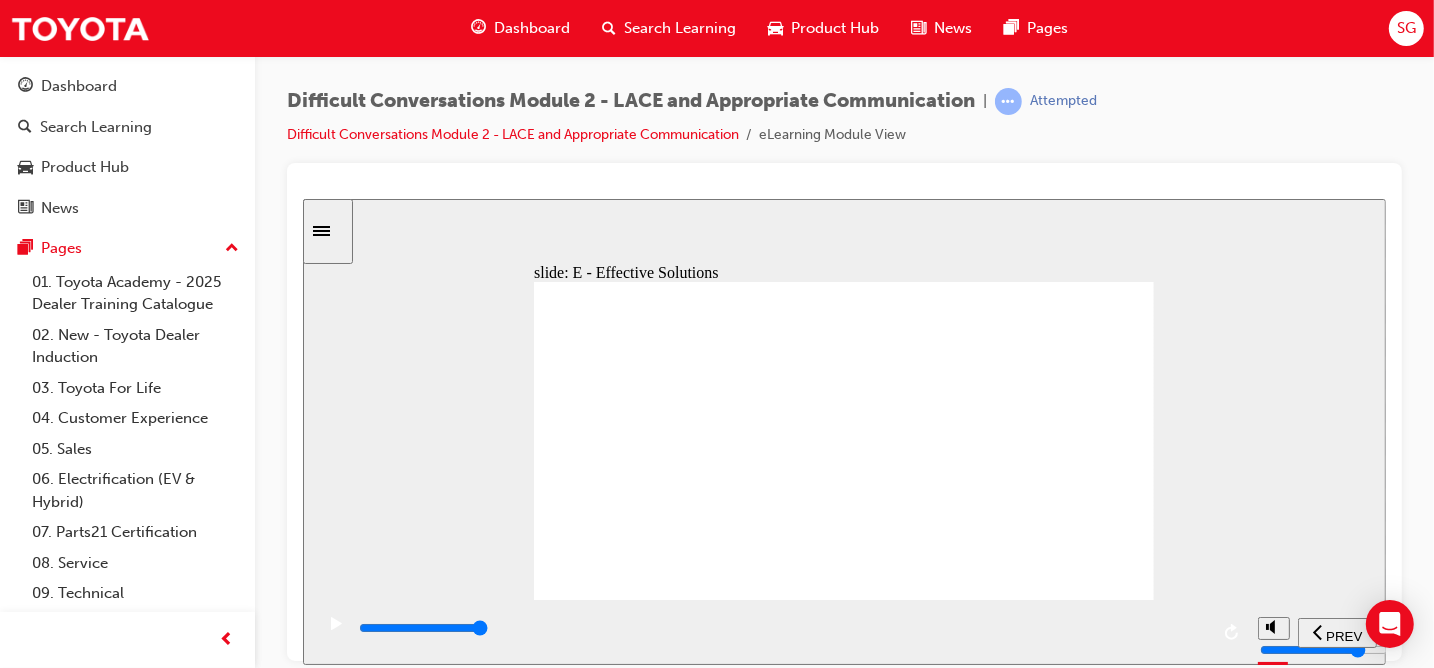 click 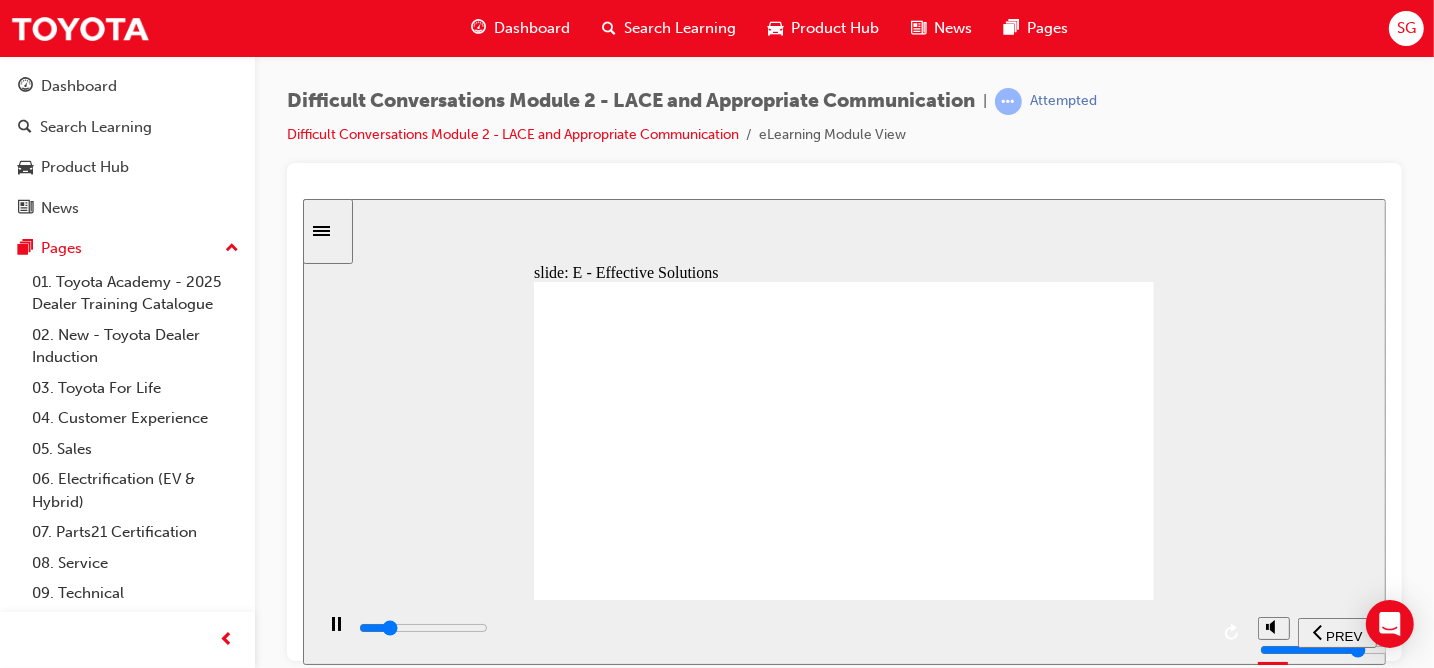 click 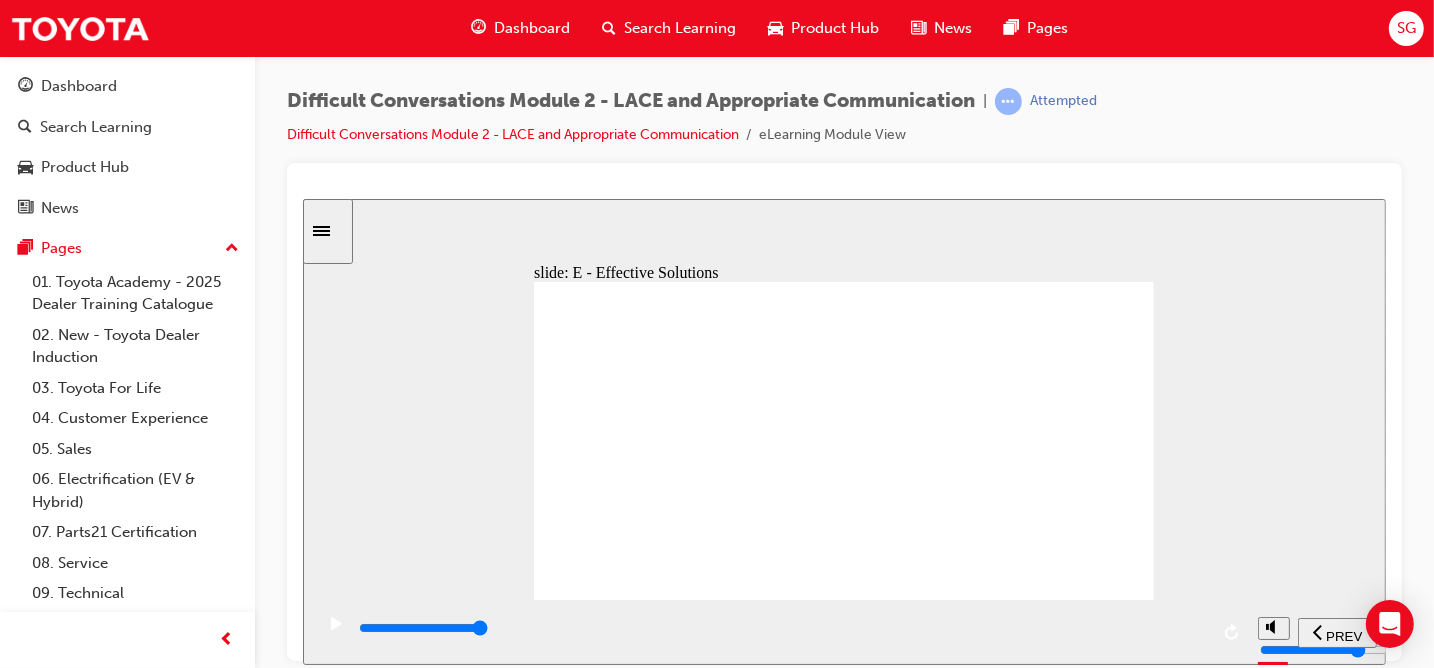 click 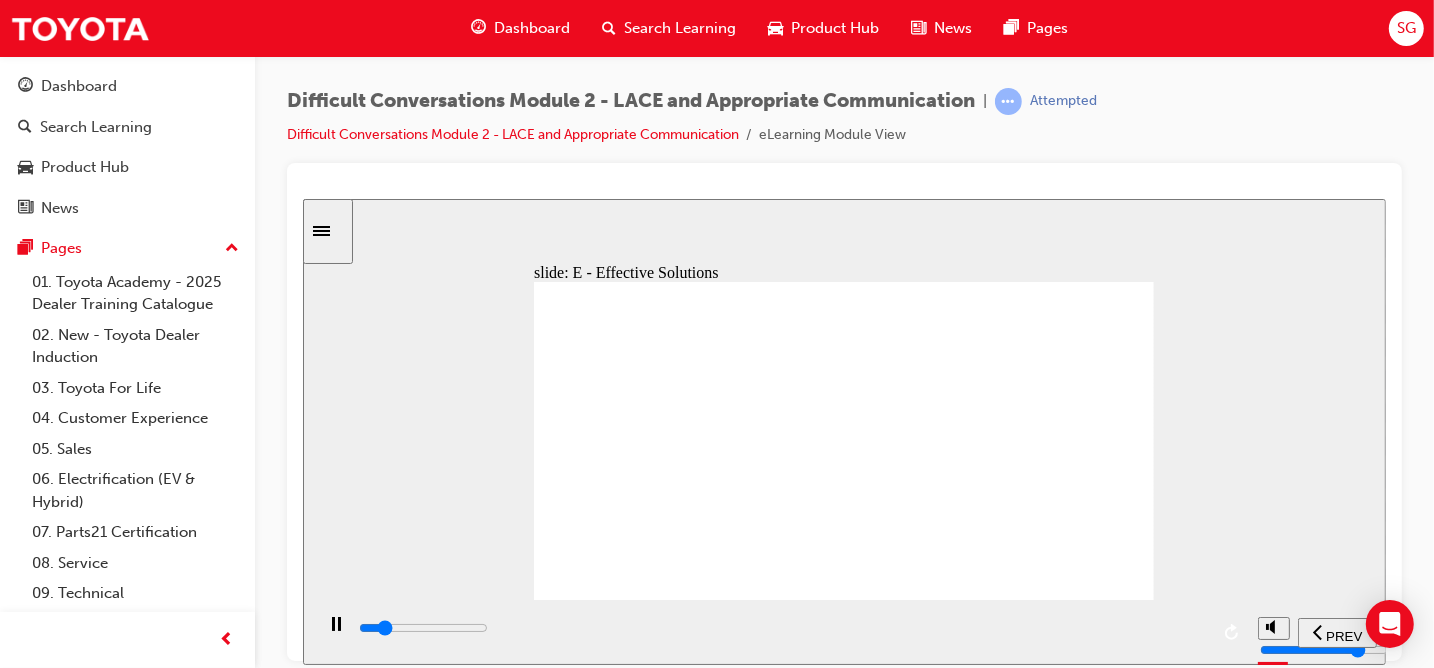 click 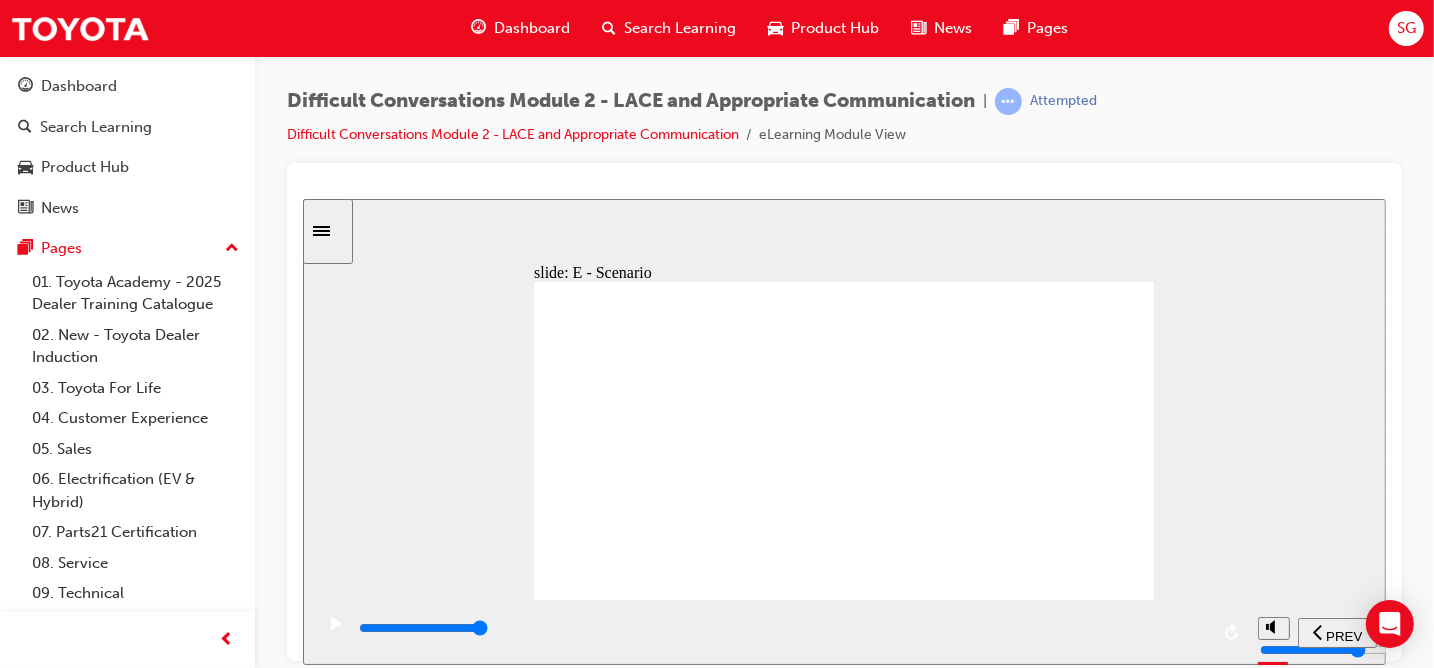 click 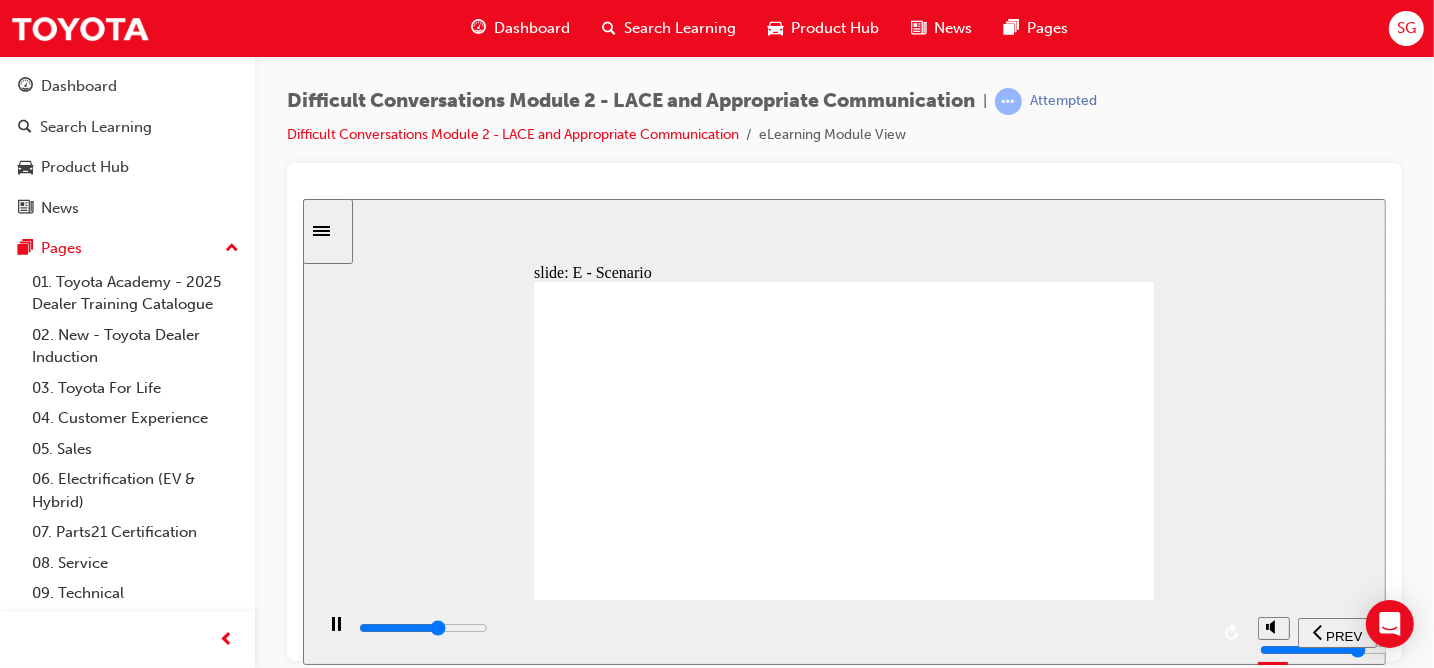 click on "slide: E - Scenario
I have spoken to my manager and told him about what you want. He is happy to discount the accessories that you wanted, but not able to discount the paint price. You better not charge me extra. Of course. With the price of the crystal pearl paint at $593, we can find discounts in other parts of the deal. Button 2 Button 2 Okay, Paul. I have a solution for you. This better be good otherwise I have wasted my time. If you are not happy with the deal at the end, we can go over it and find a solution. What can you offer me? Button 3 LACE Communication E = Effective Solutions Let's look at how  Effective Solutions  can be provided within our example scenario. Use the arrows to navigate the scenario. Rectangle 1 Button 2 Oval 8 Oval 2 Oval 3 Oval 4 Oval 5 Oval 2 Oval 3 Oval 4 Oval 5 Oval 2 Oval 3 Oval 4 Oval 5 Oval 2 Oval 3 Oval 4 Oval 5 Oval 2 Oval 3 Oval 4 Oval 5 LACE Communication Let's look at how  Eective Solutions  can be provided within our example scenario." at bounding box center [843, 431] 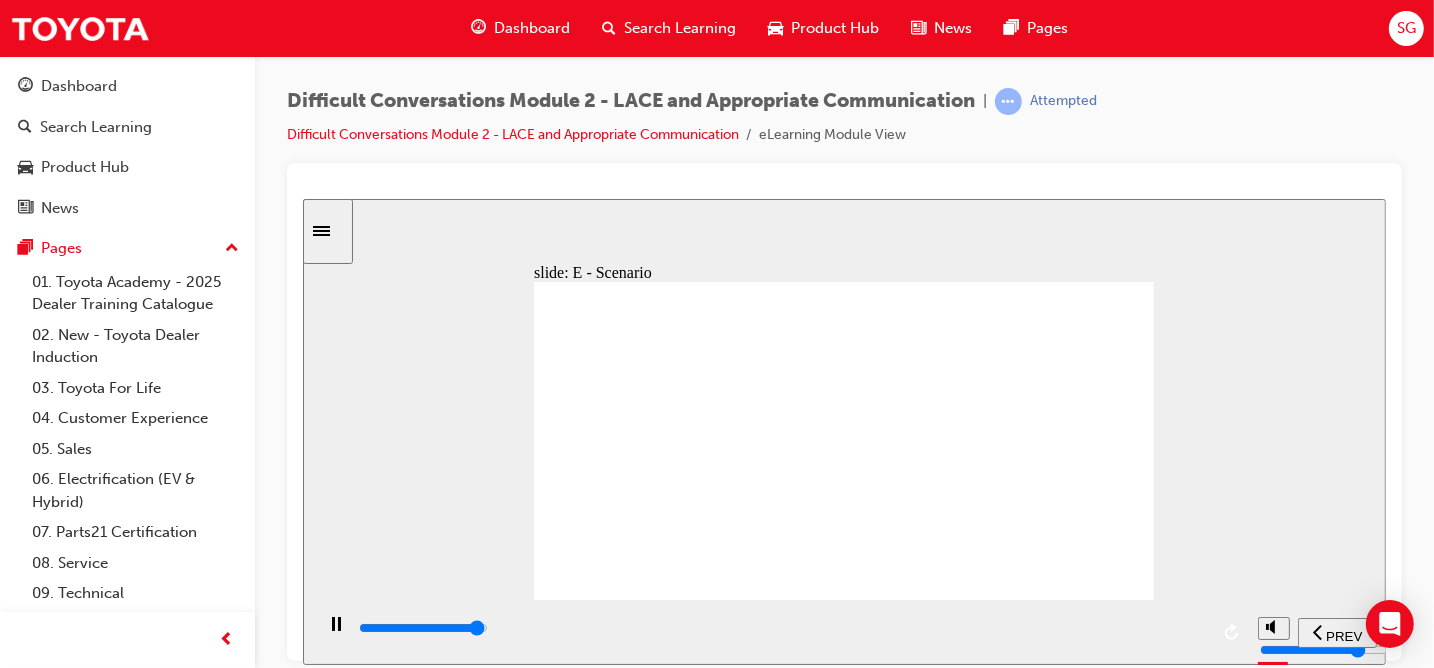 click at bounding box center [422, 627] 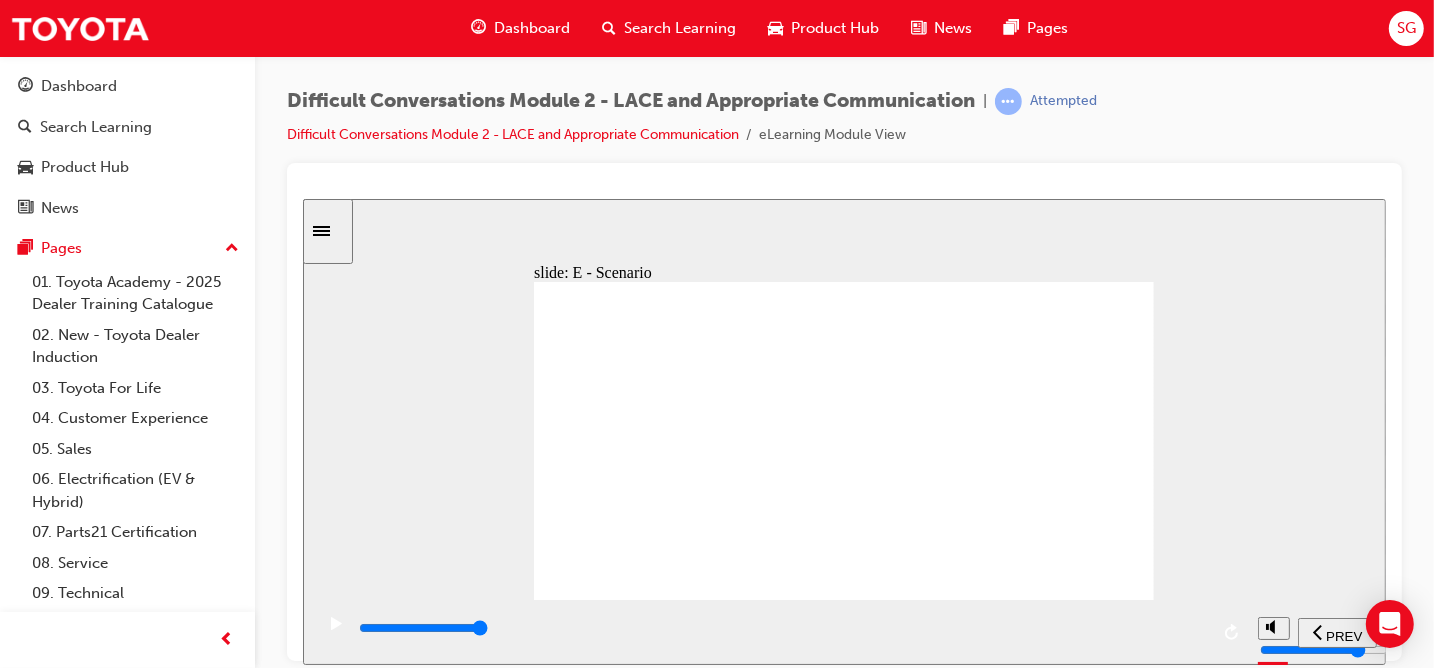 click 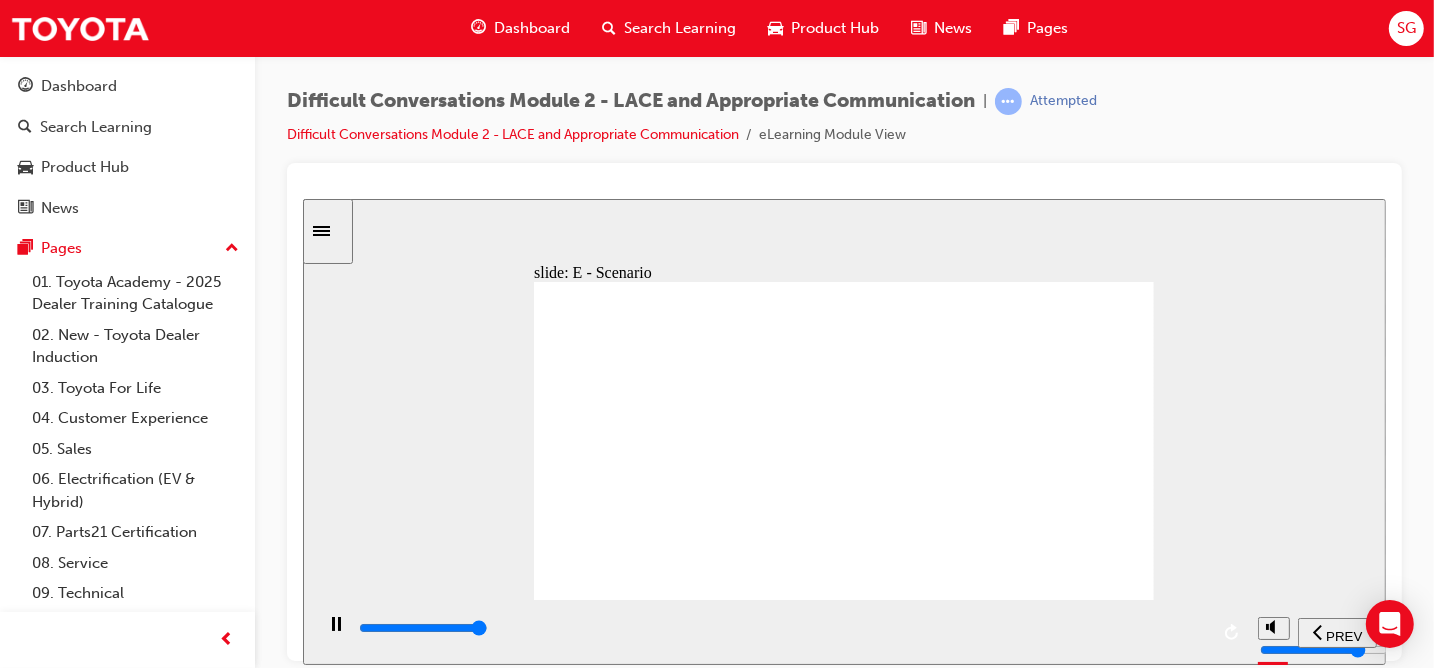 click at bounding box center (422, 627) 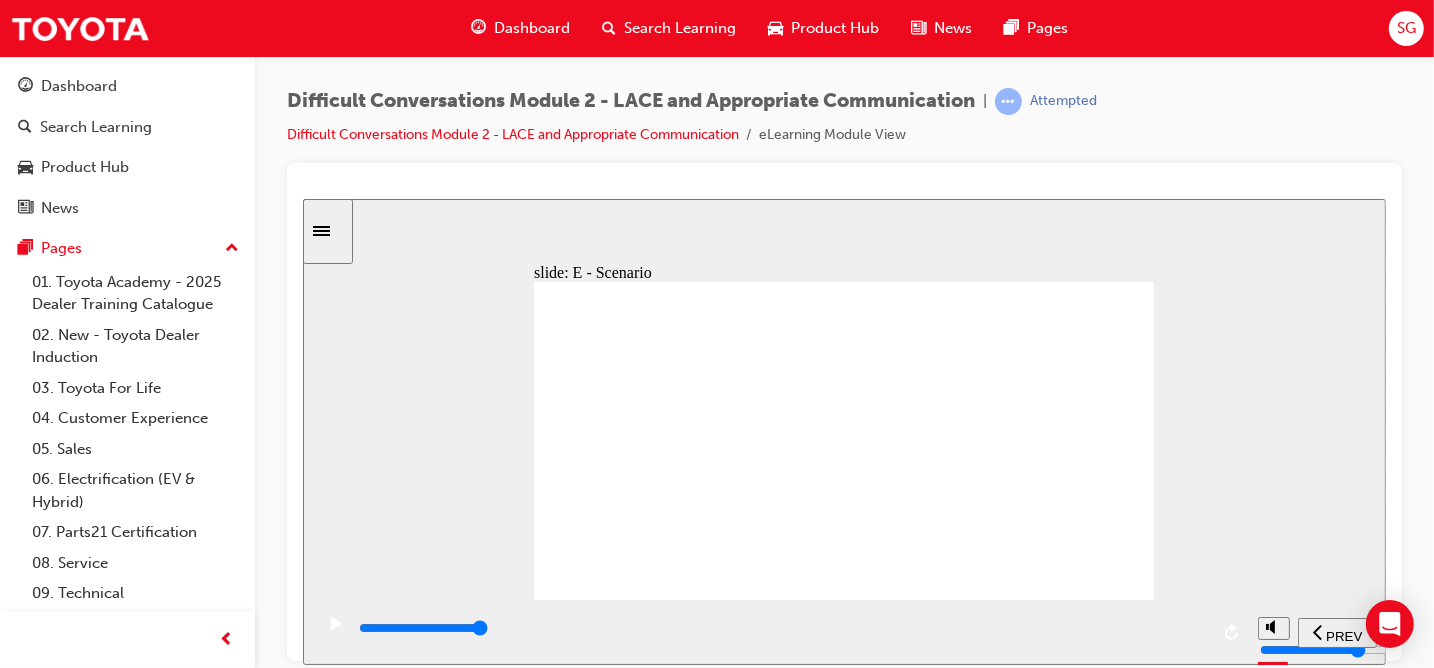 click 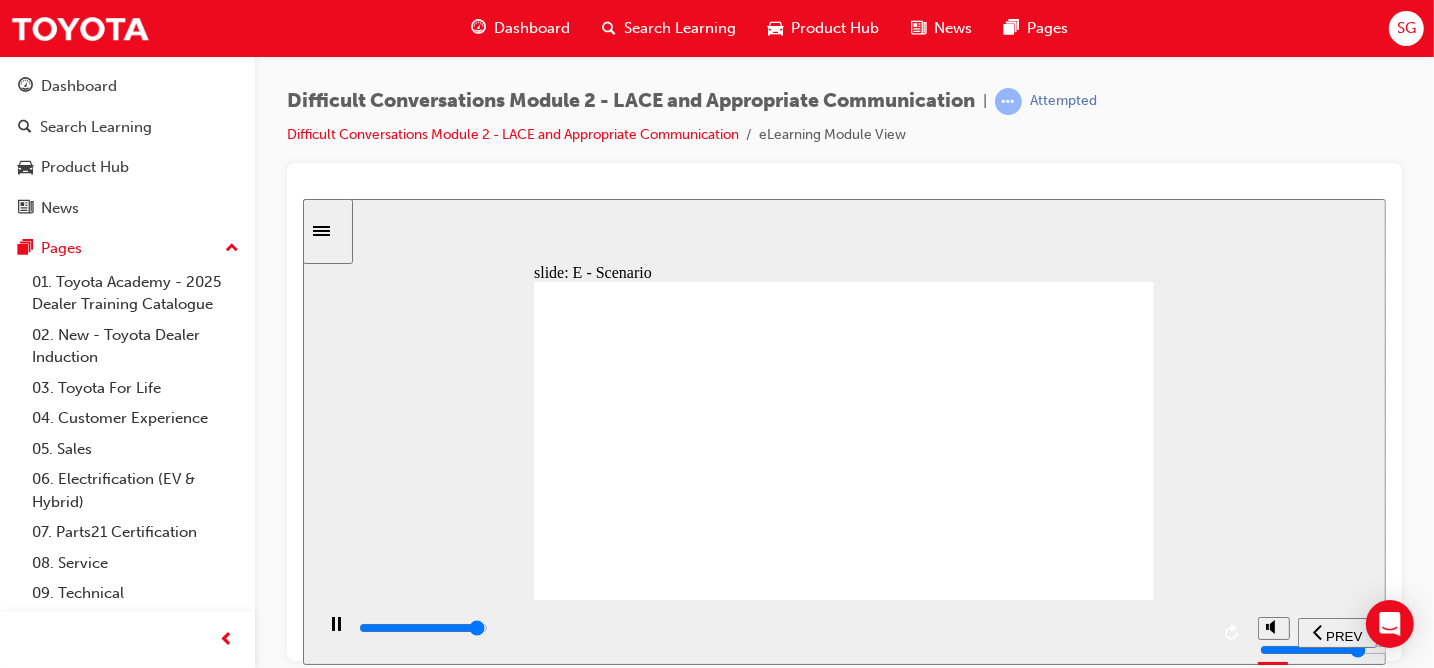 click at bounding box center [781, 628] 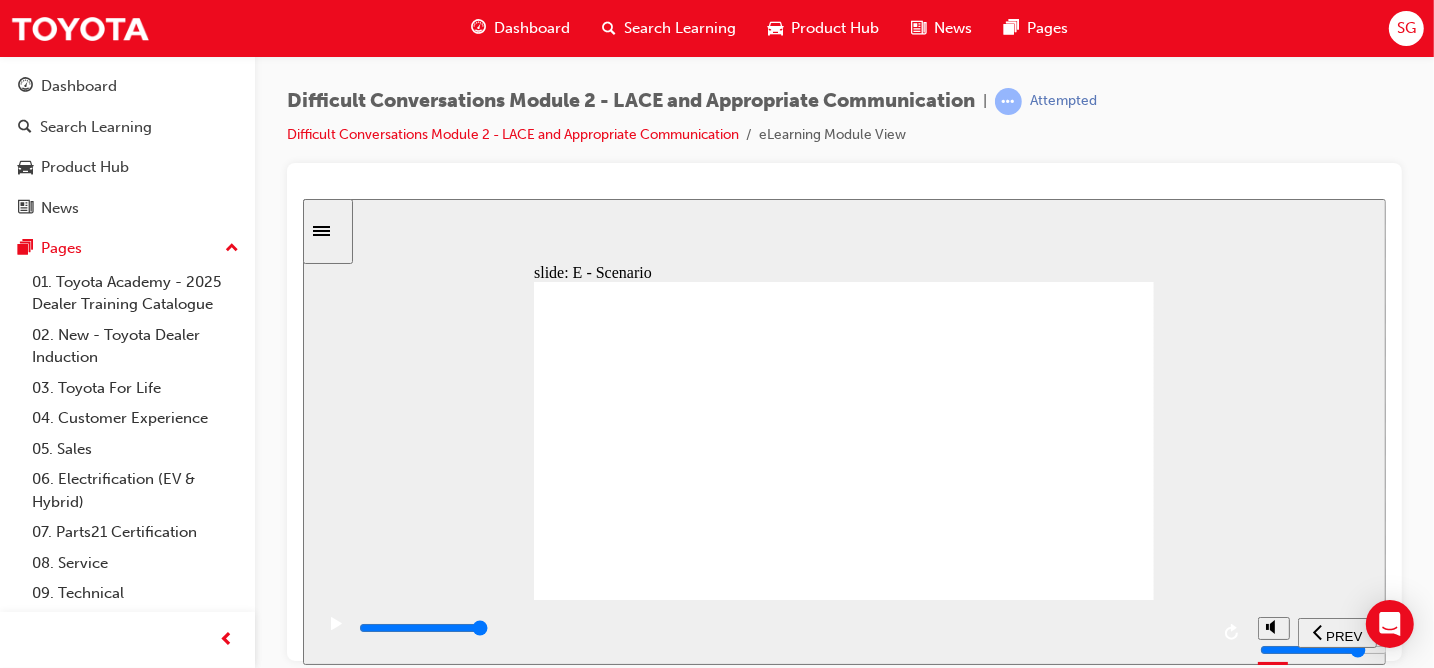 click 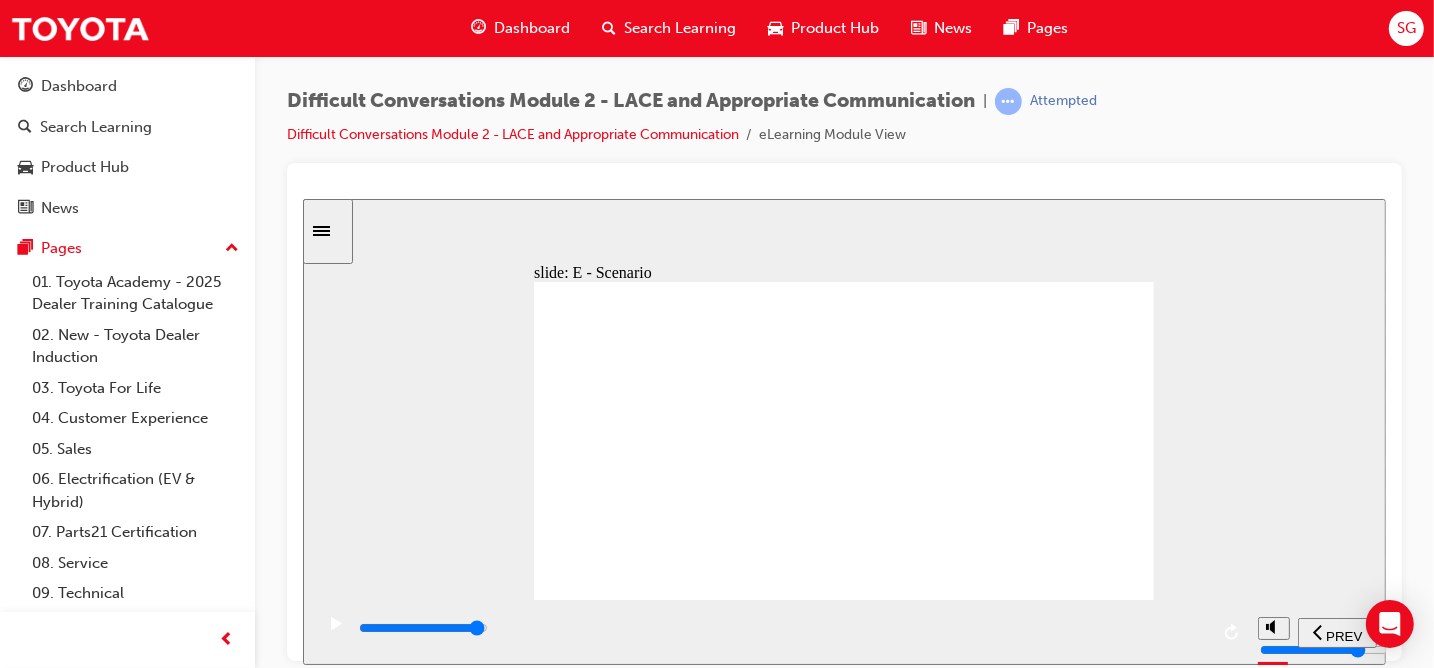 click at bounding box center (781, 628) 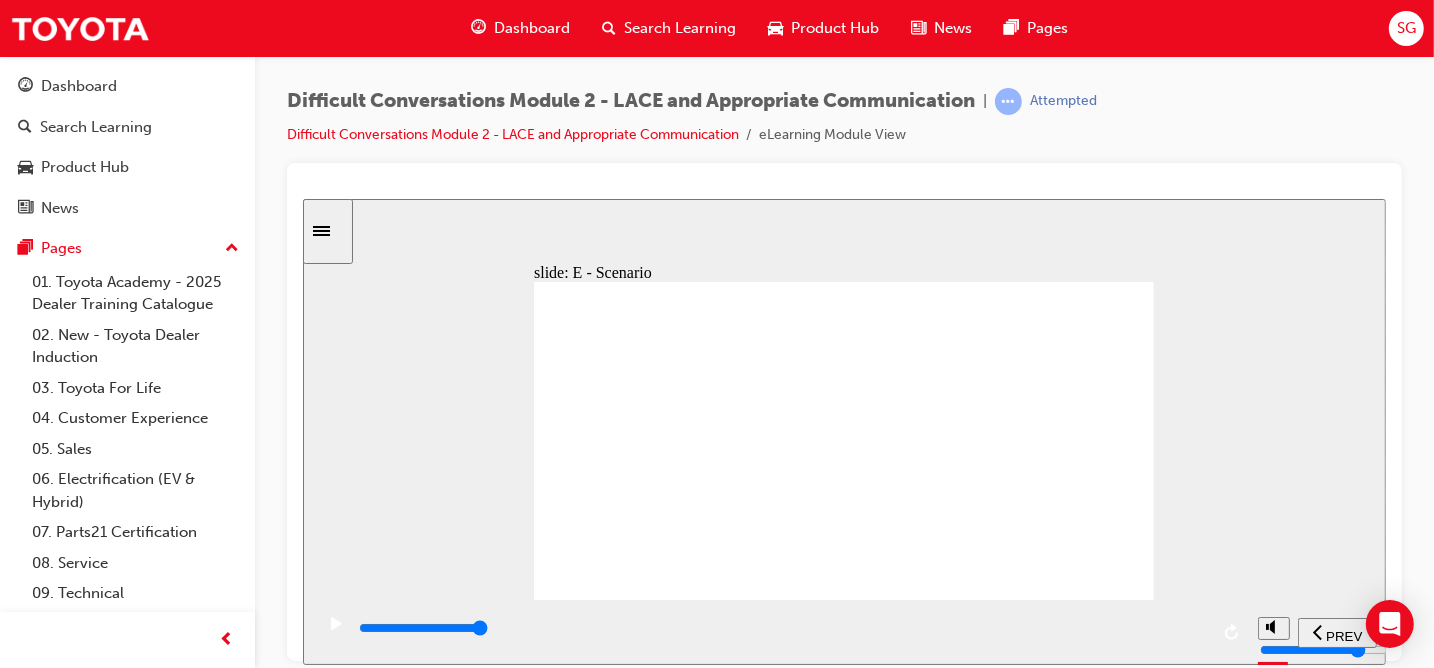 click 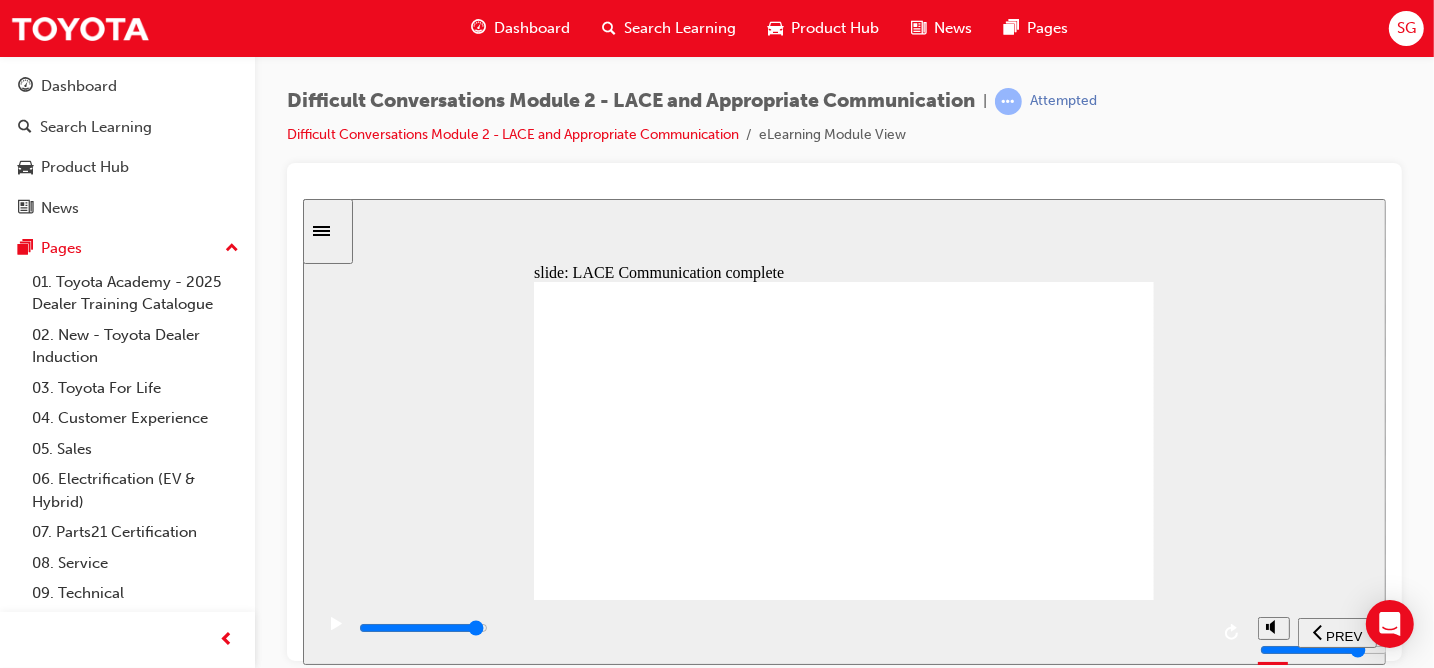 click at bounding box center [781, 628] 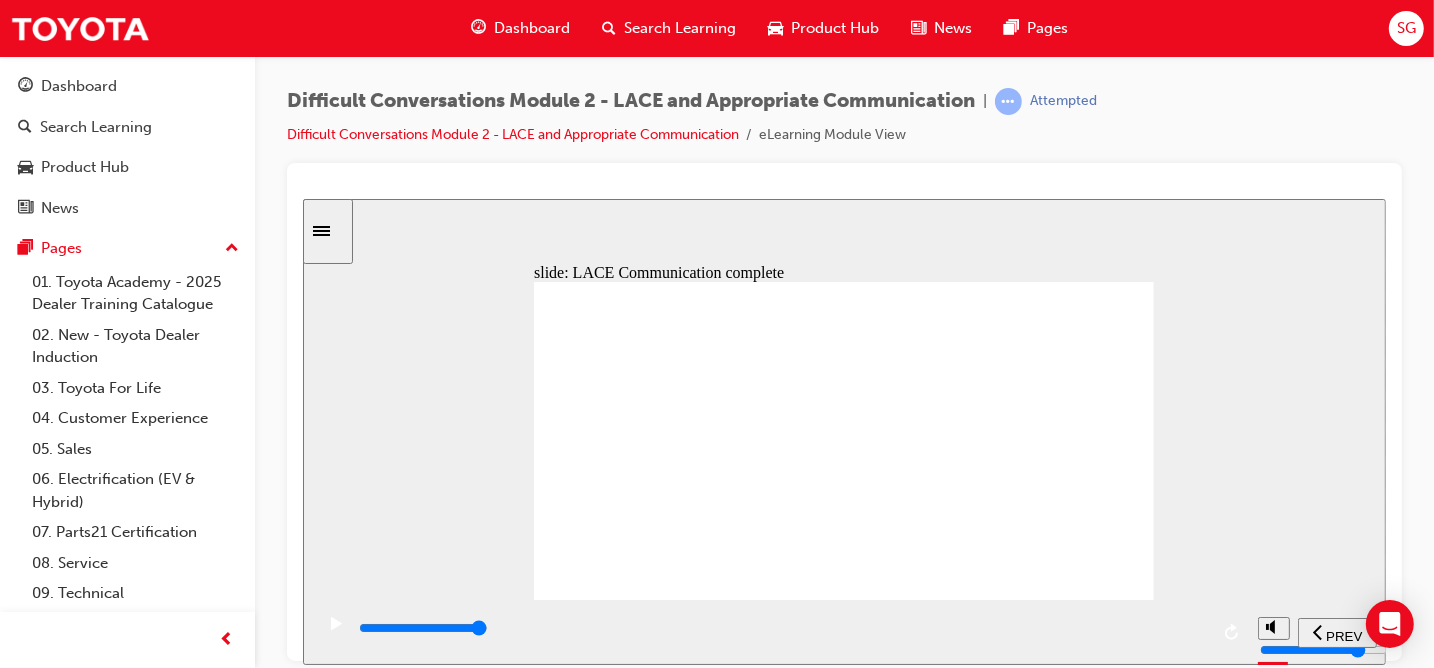 click 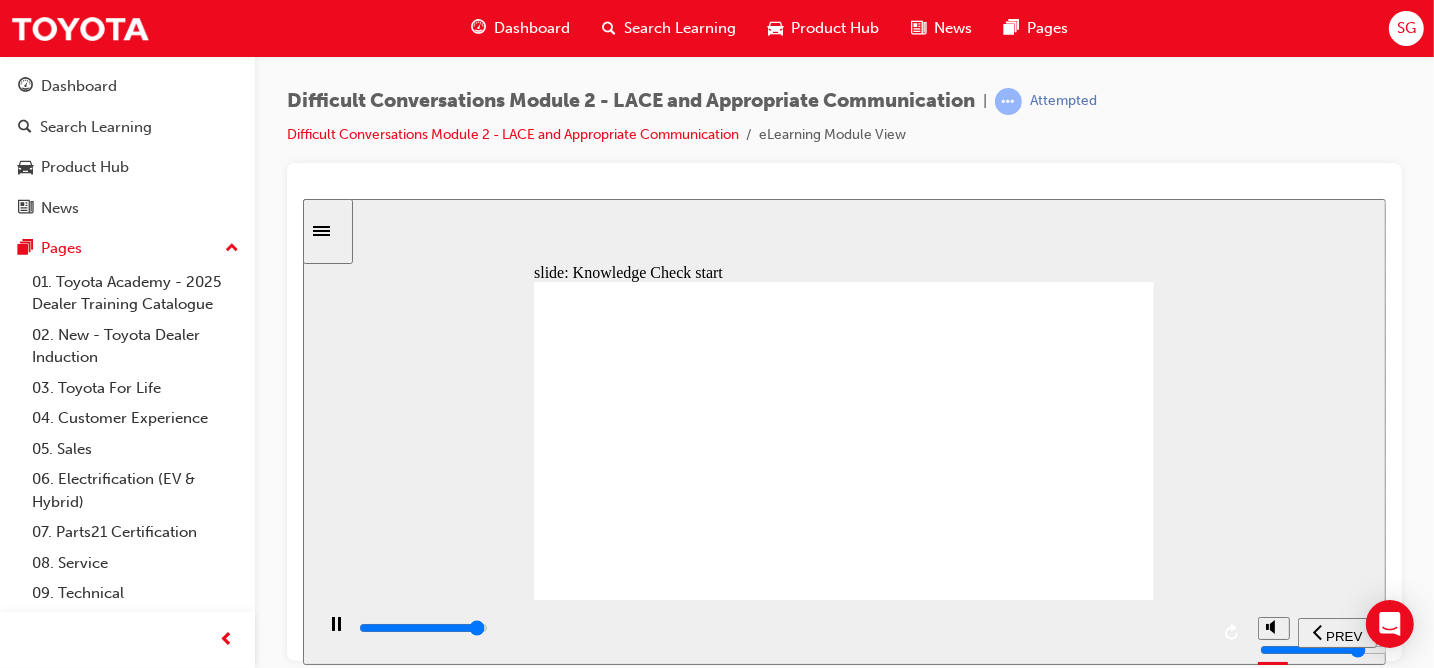 click at bounding box center [781, 628] 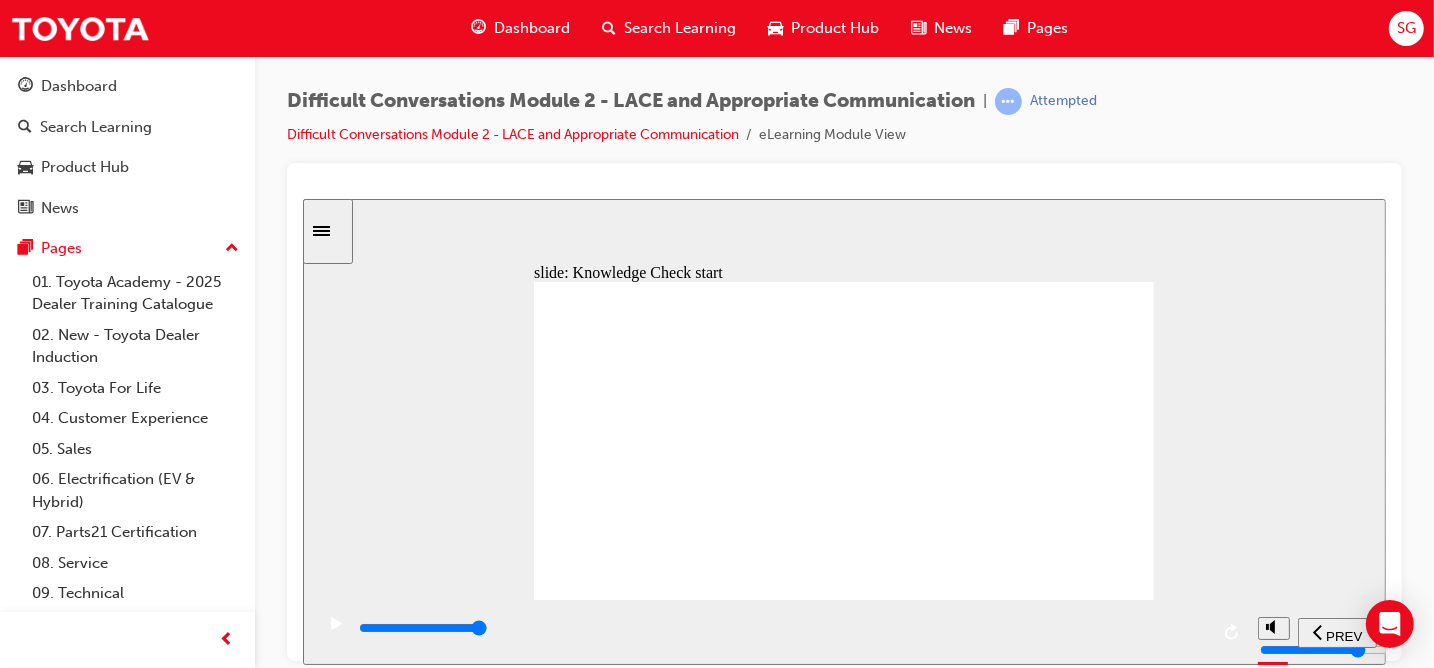 click 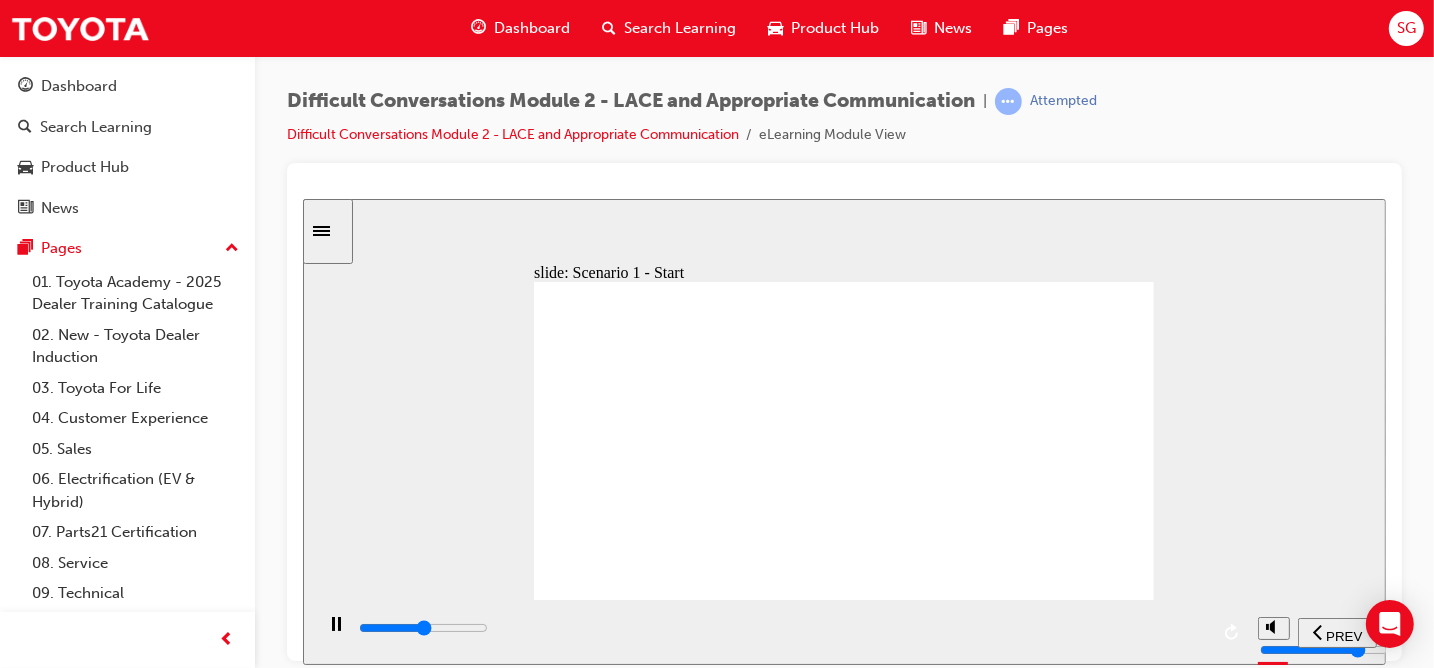 click at bounding box center (781, 628) 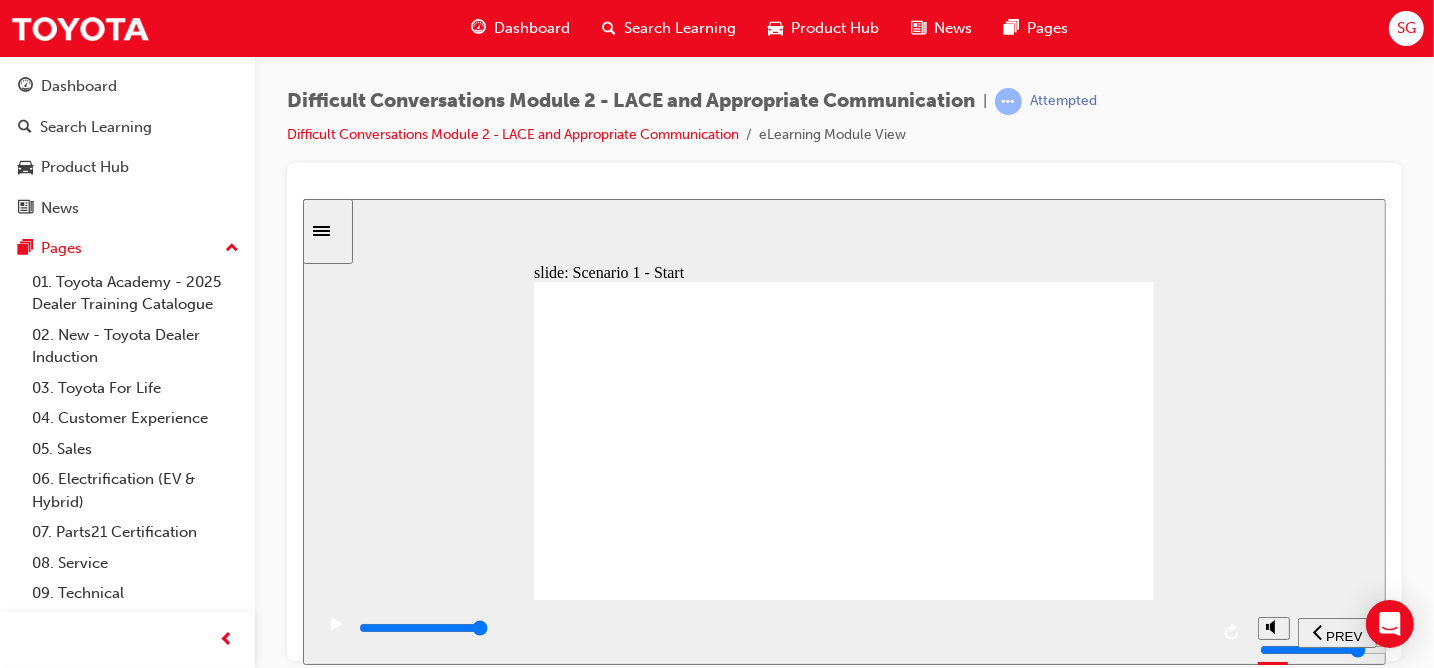 click 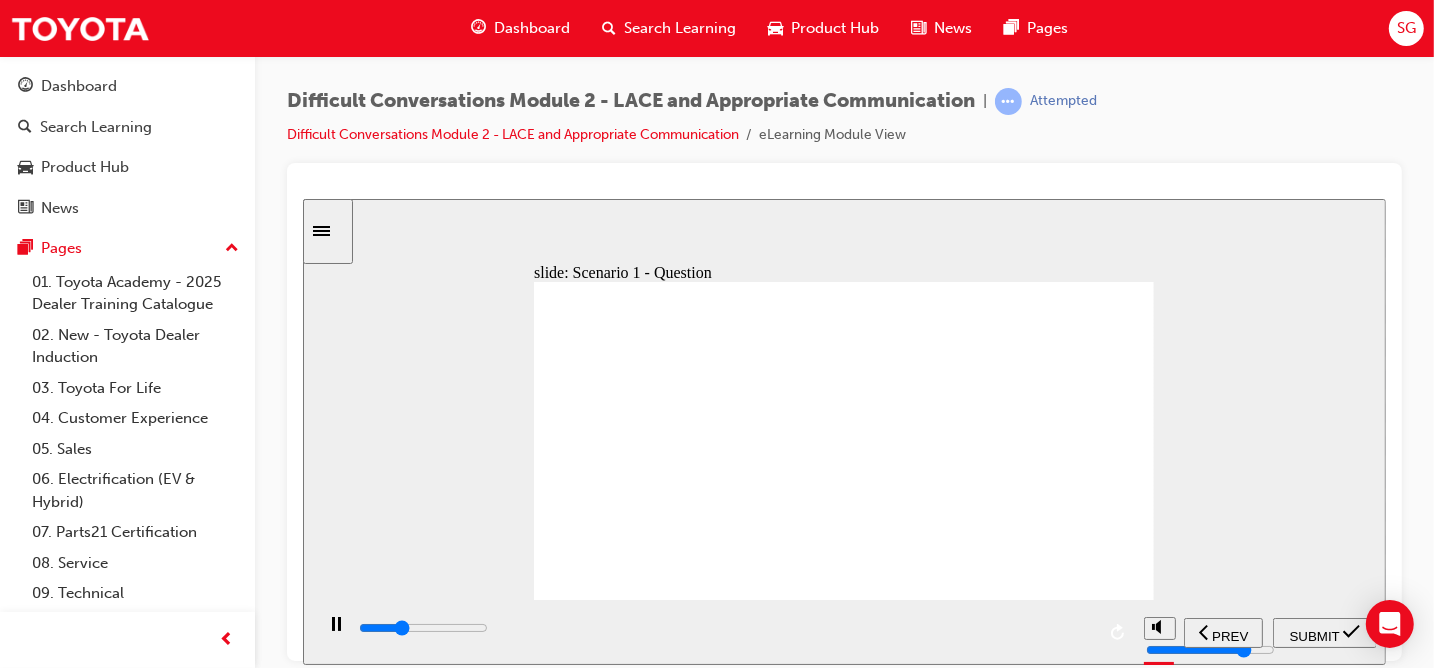 click 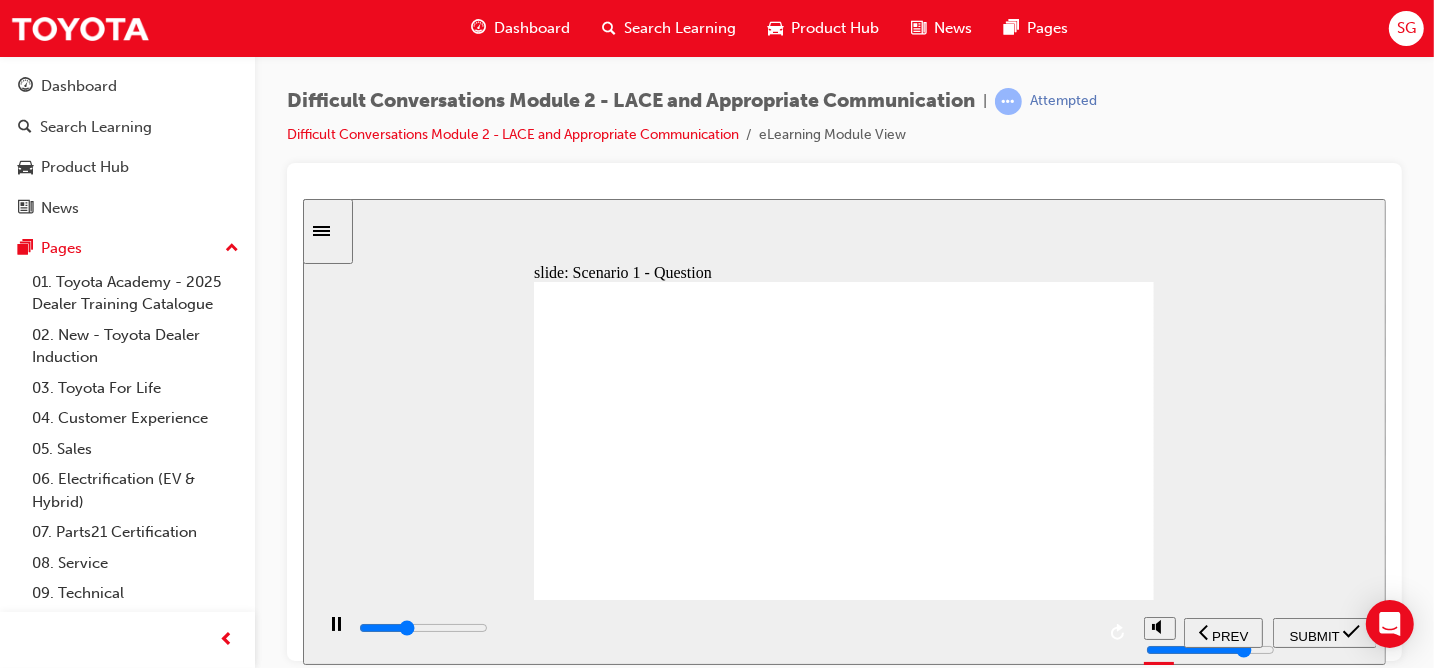 click 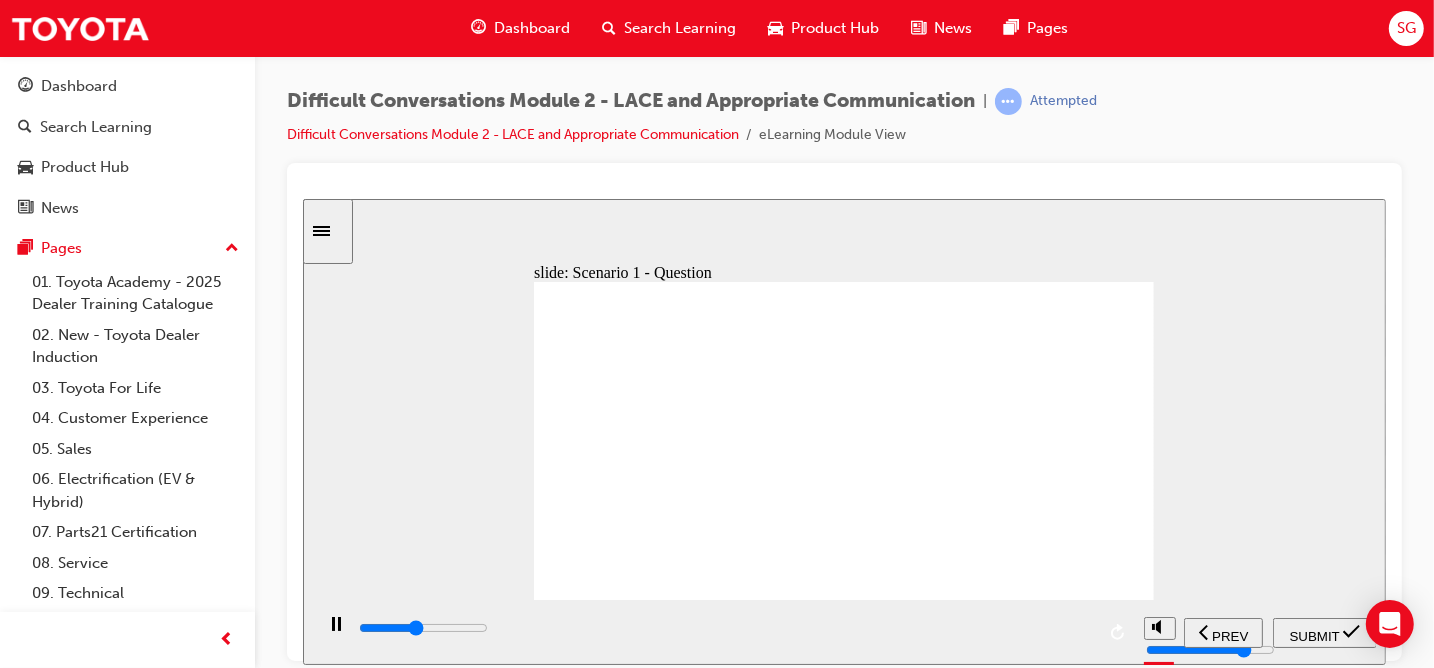 click 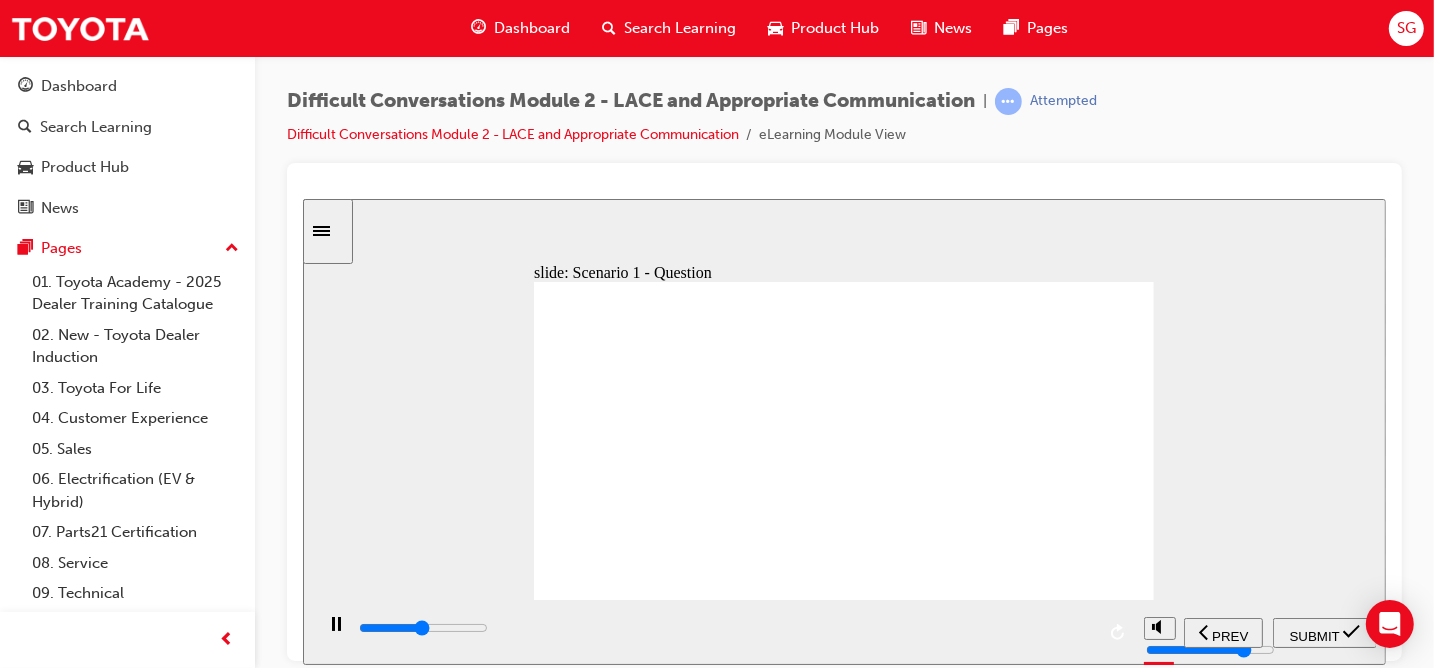 click 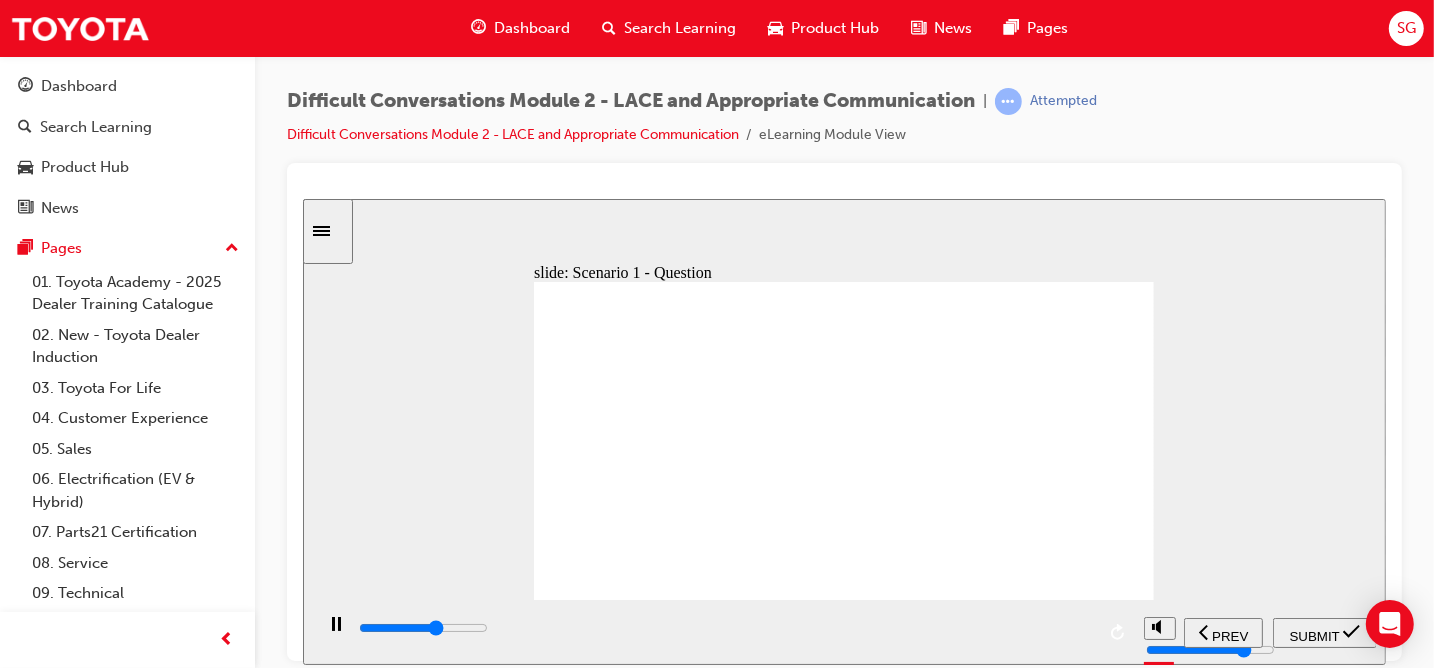 click 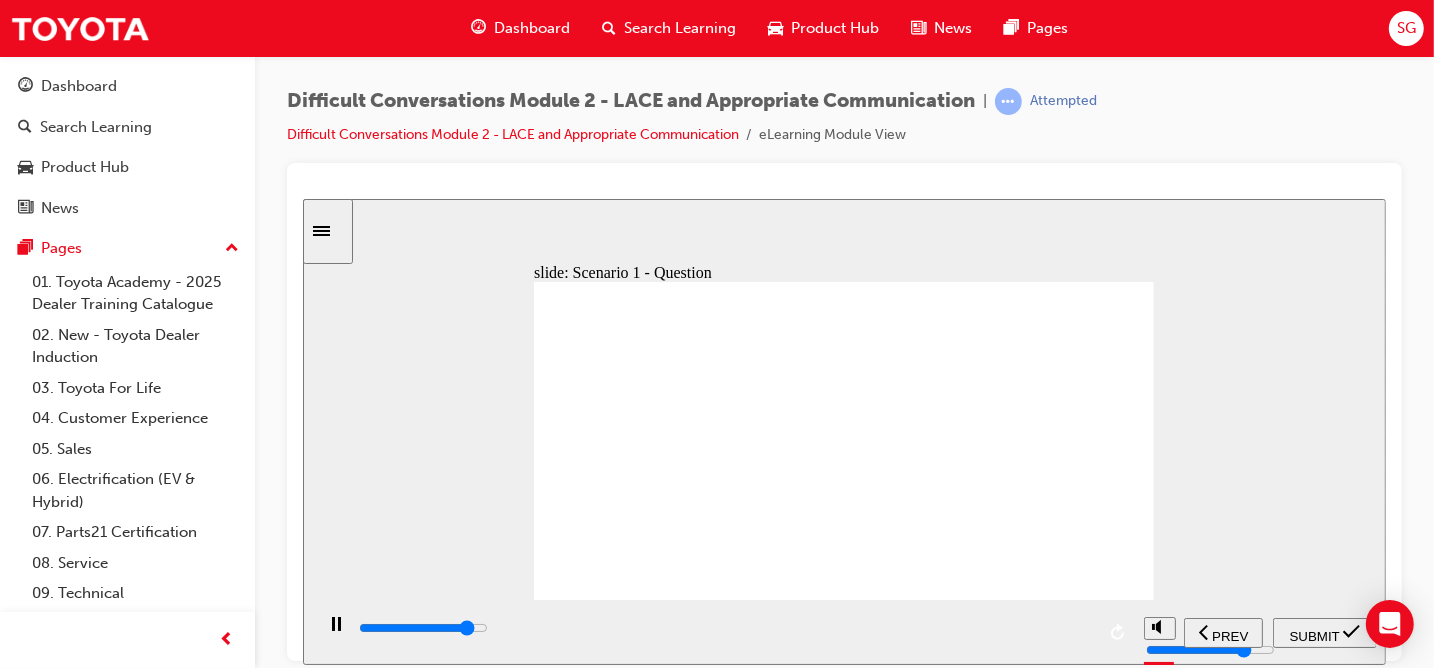 click on "SUBMIT" at bounding box center [1314, 635] 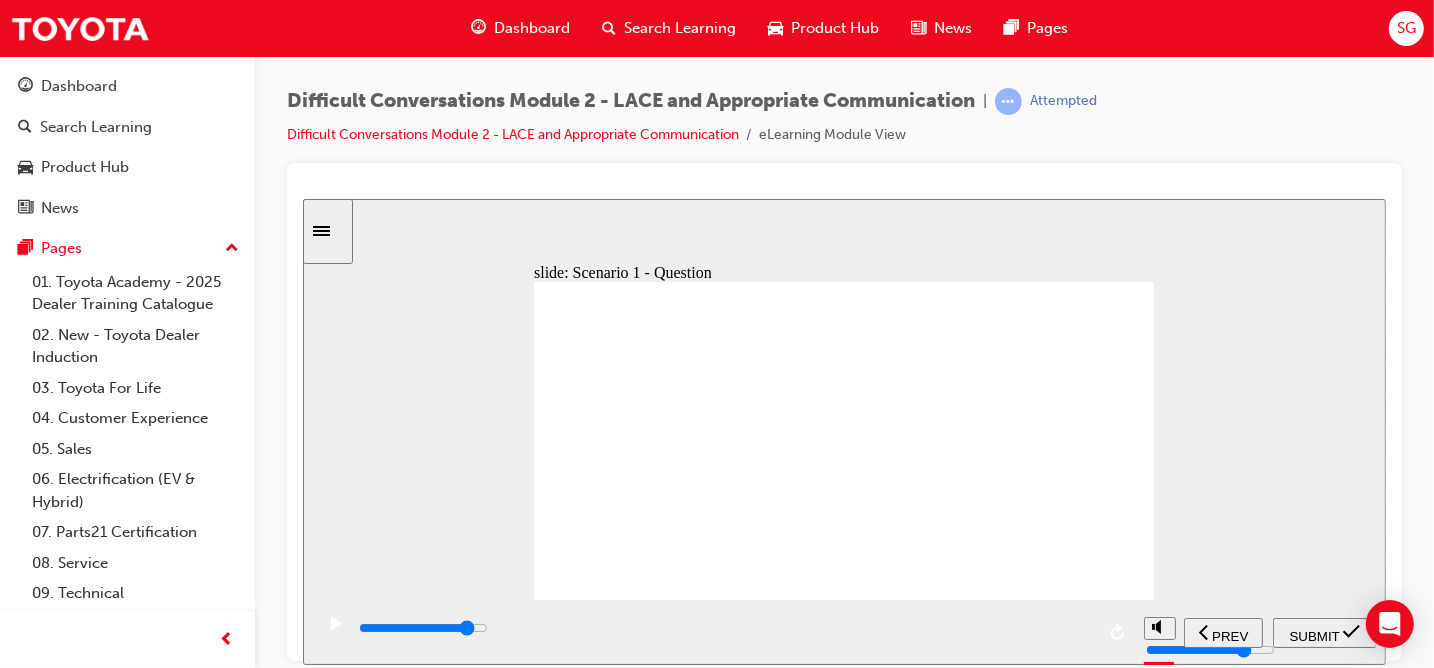 click 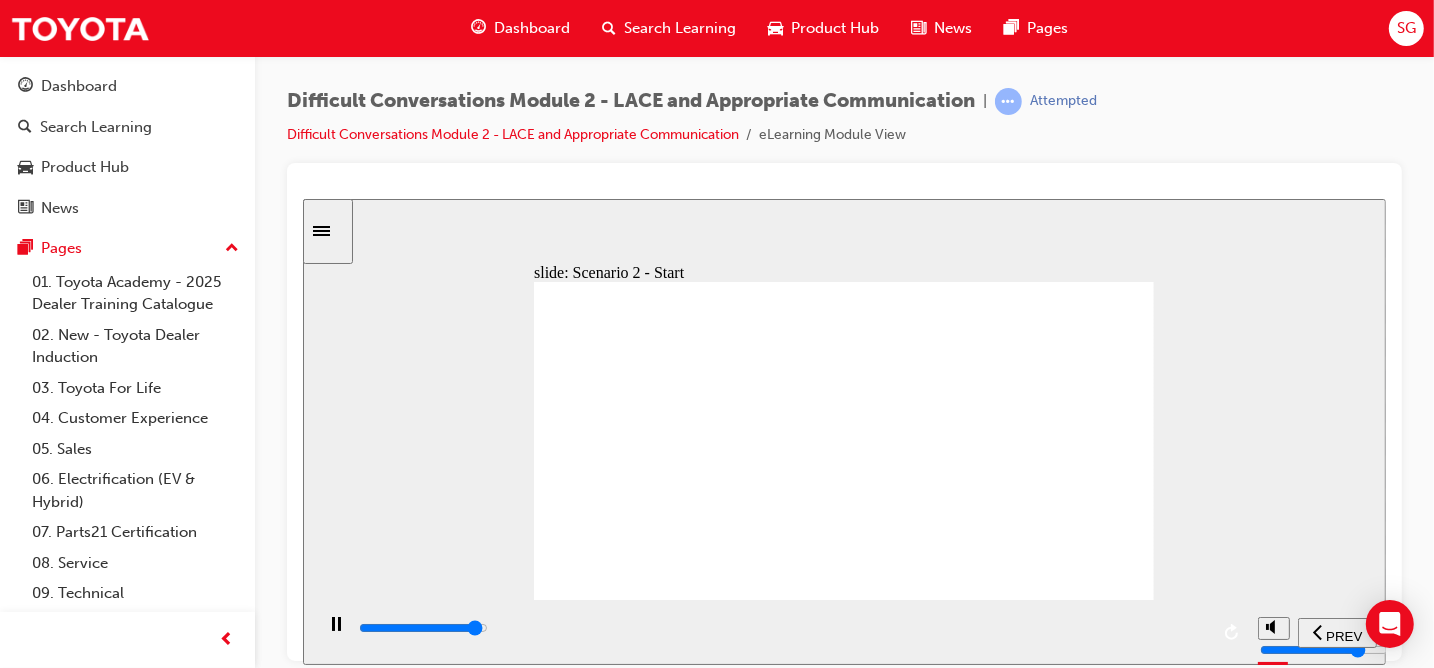 click at bounding box center [781, 628] 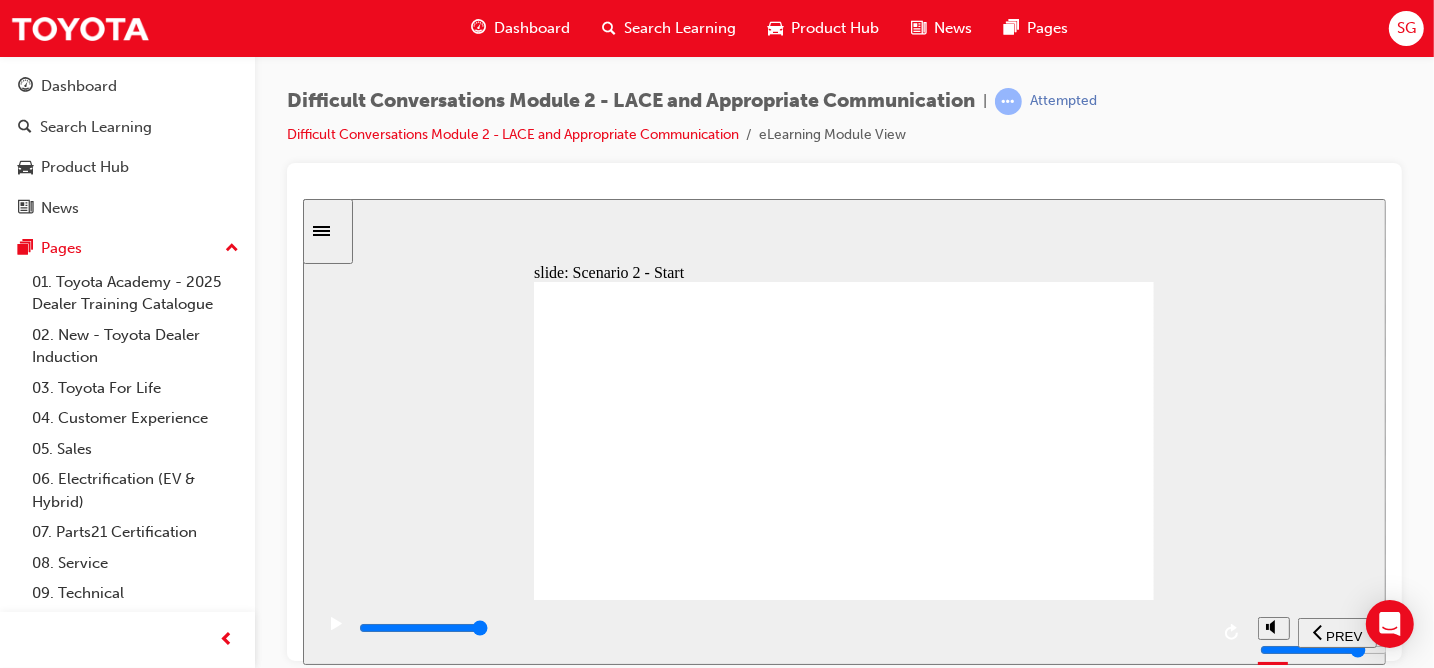 click 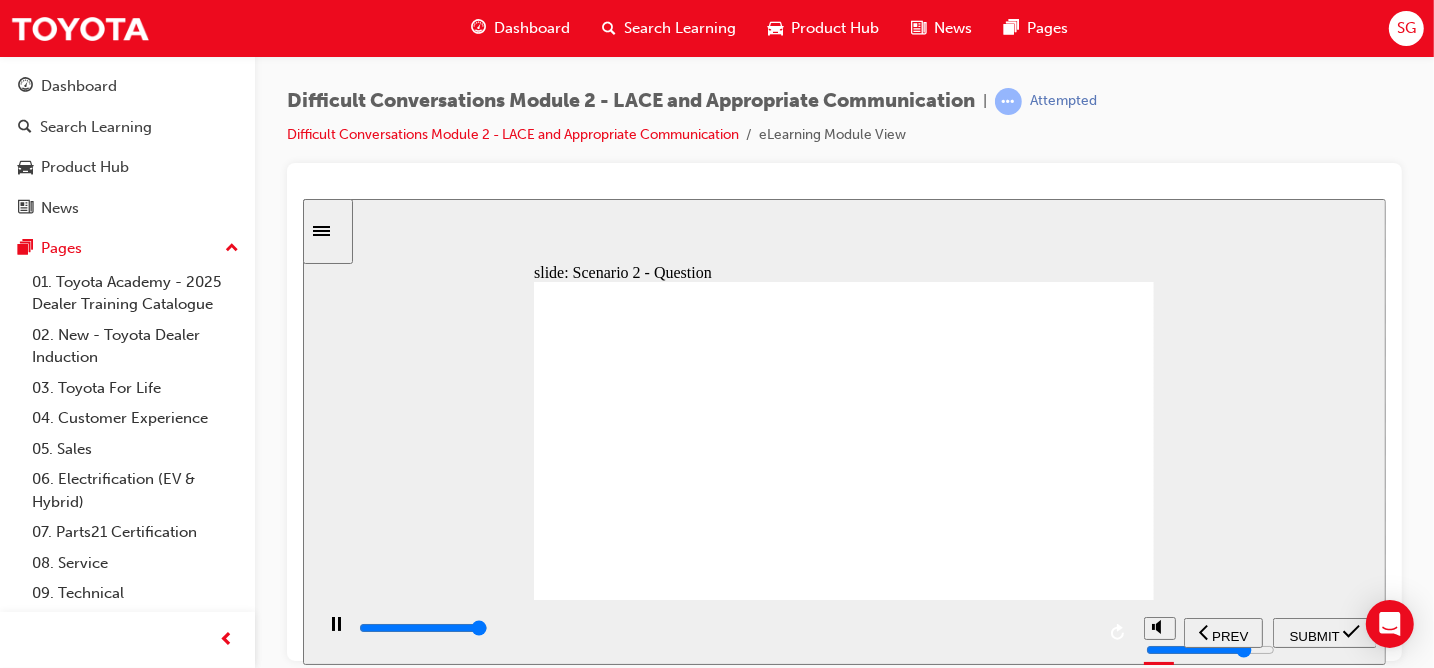 type on "8000" 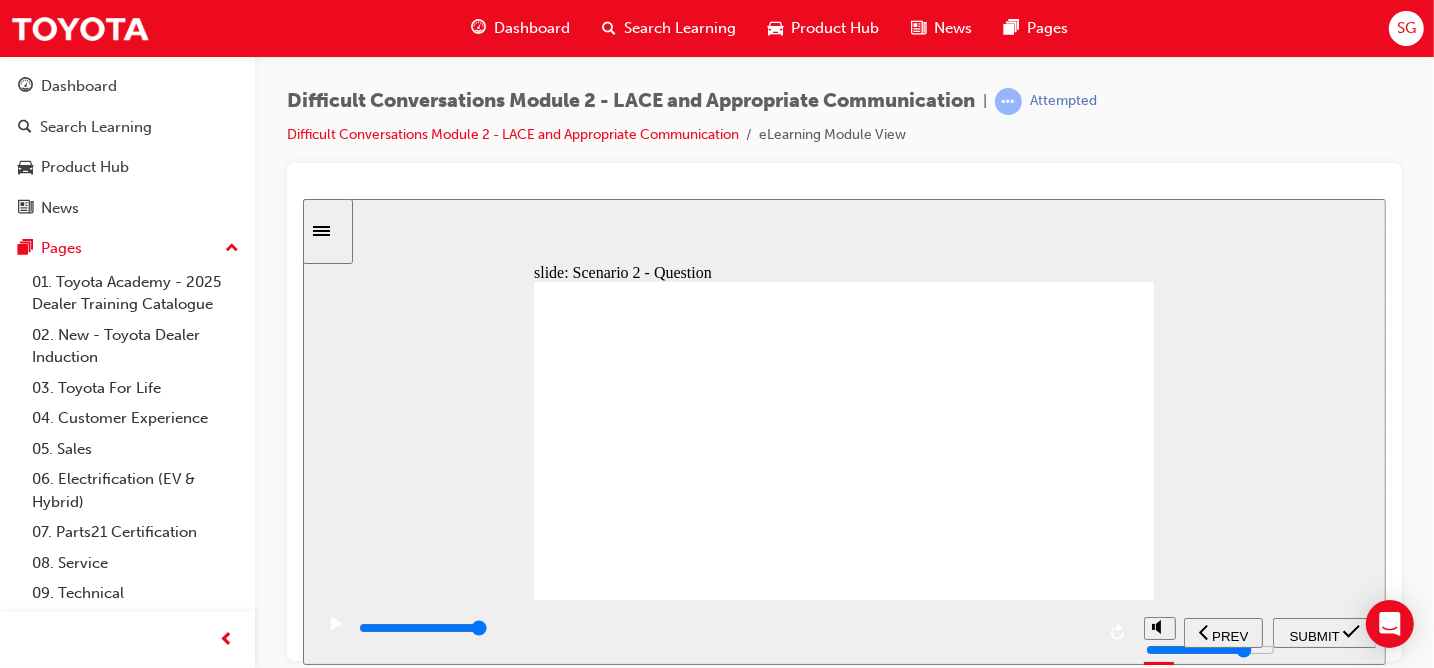 drag, startPoint x: 601, startPoint y: 398, endPoint x: 604, endPoint y: 408, distance: 10.440307 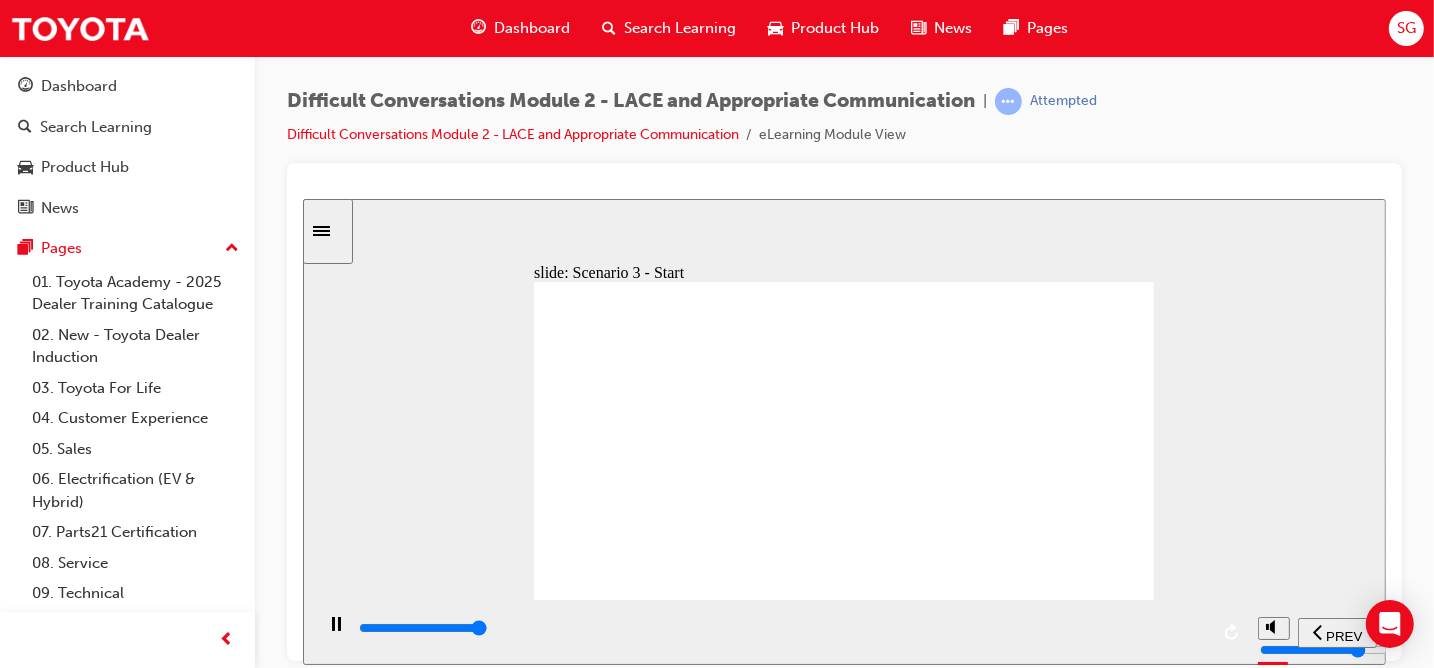 click 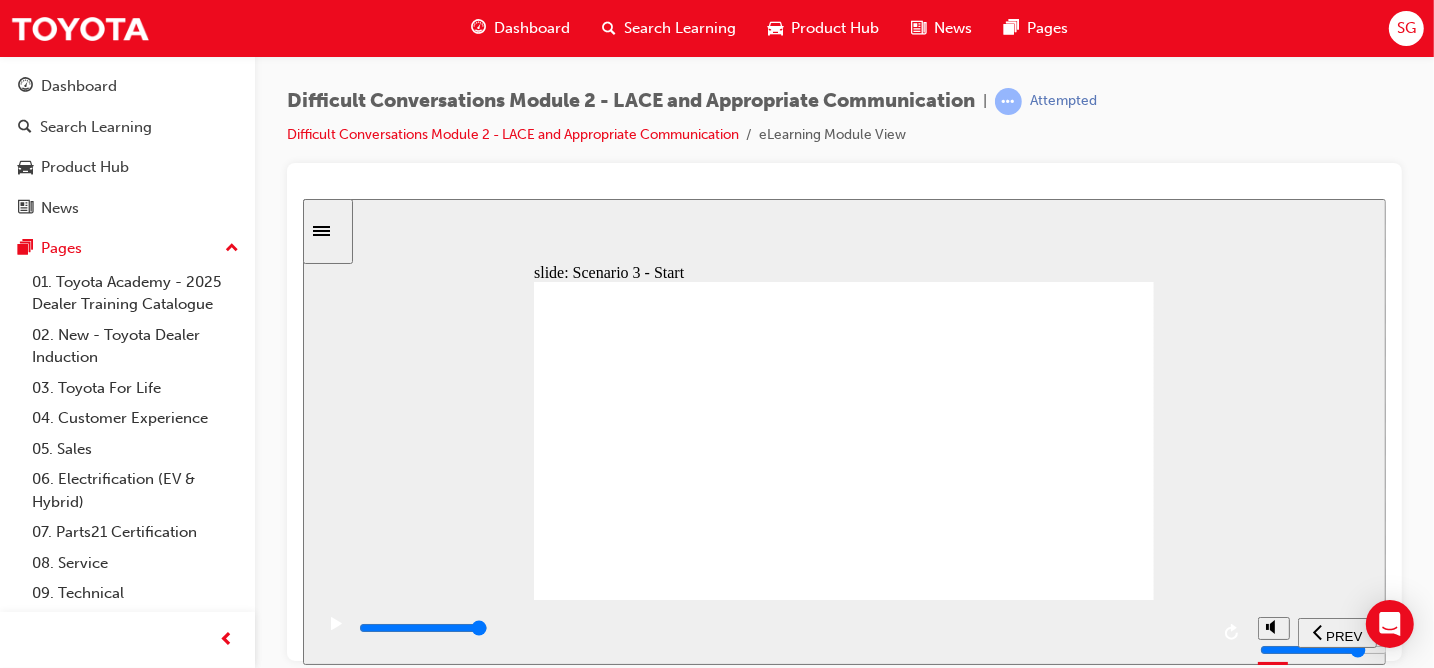 click 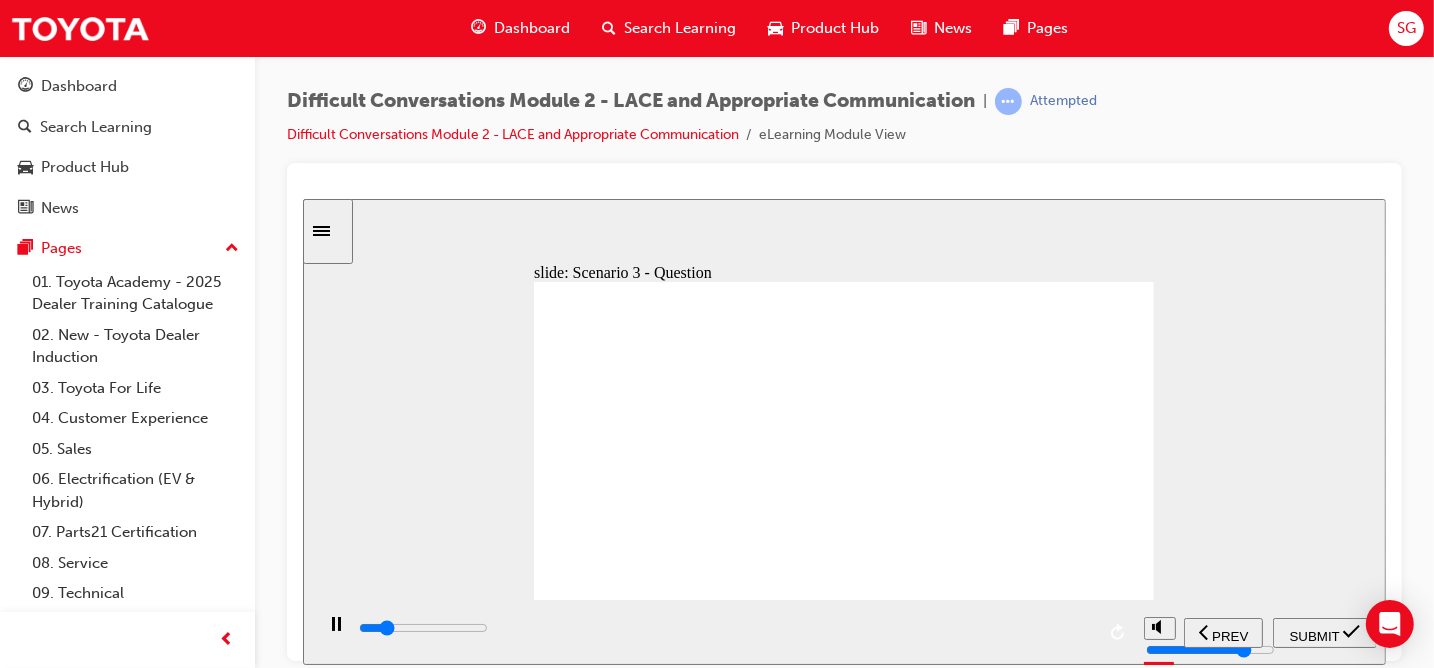 click 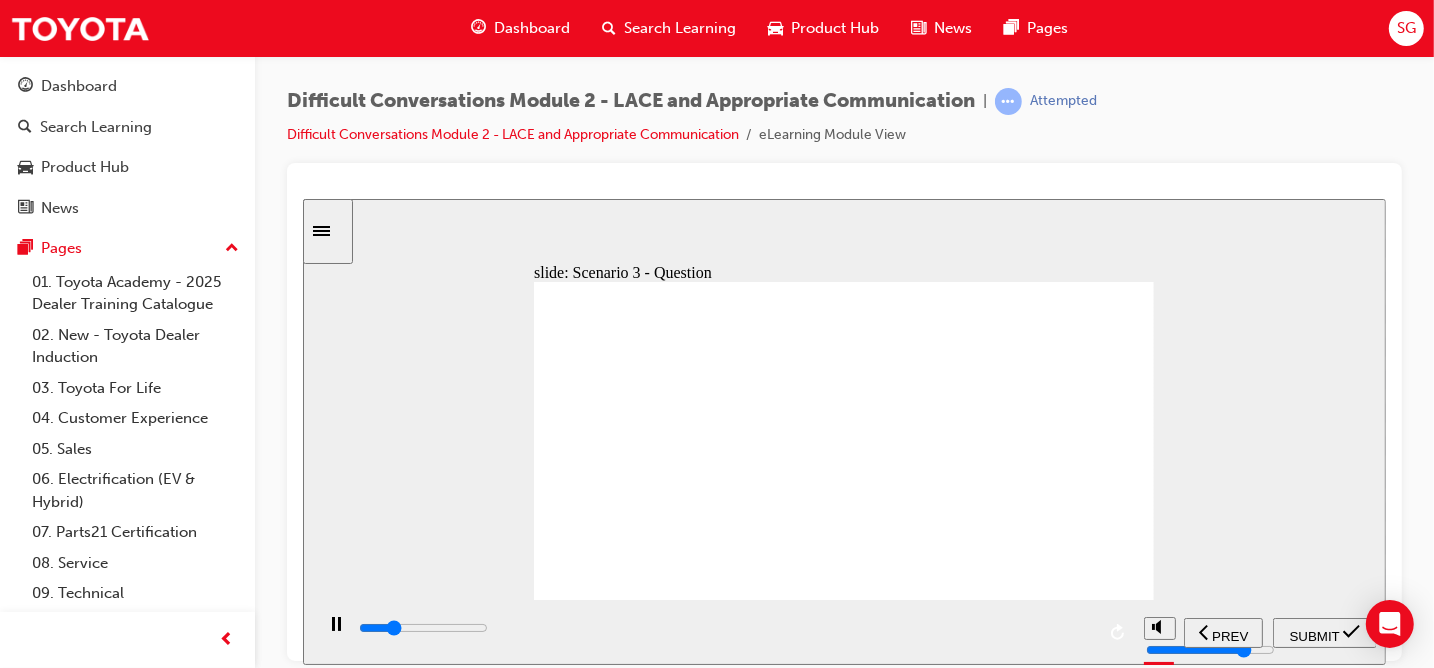 click 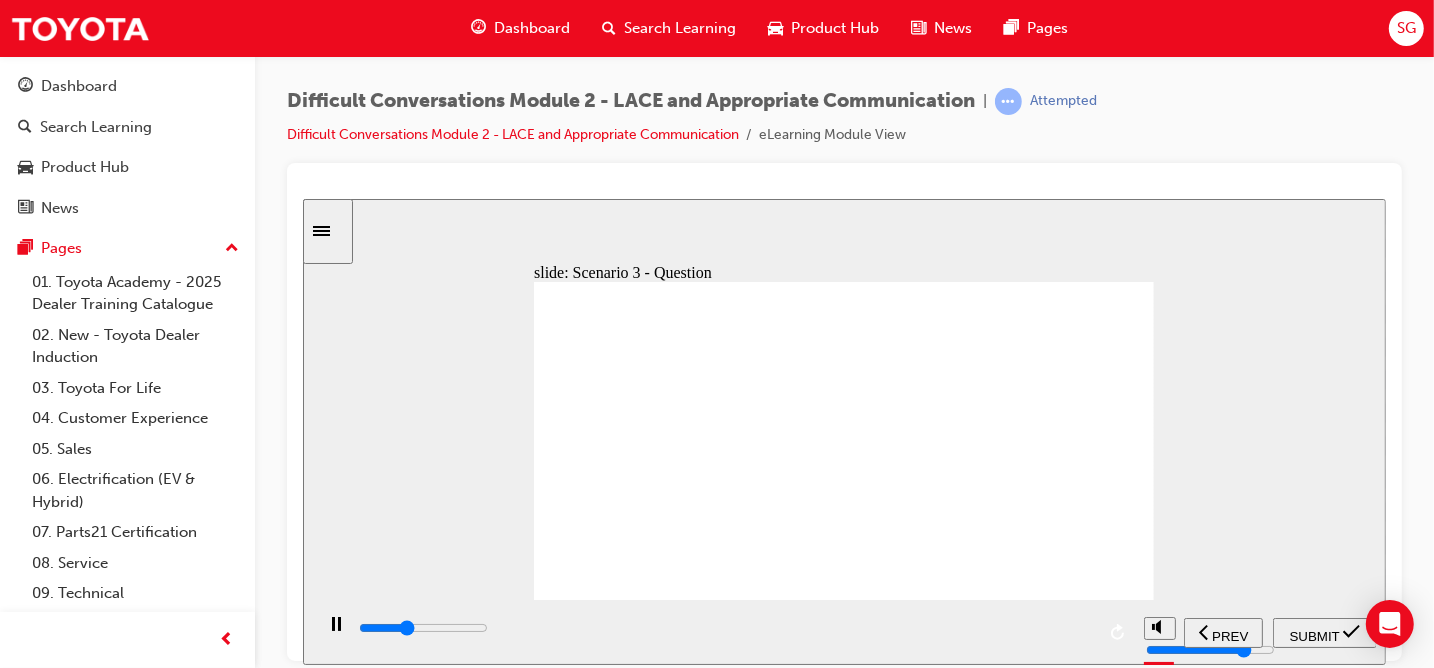 click on "SUBMIT" at bounding box center (1324, 632) 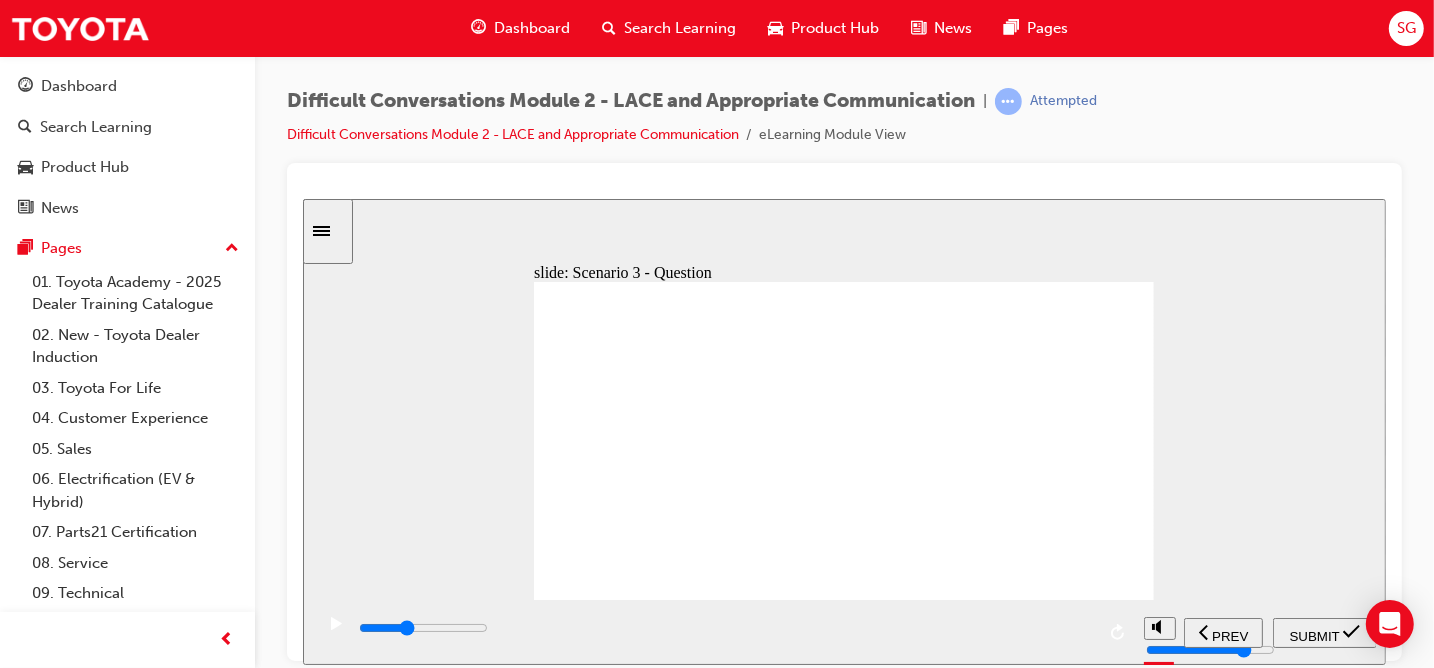 click 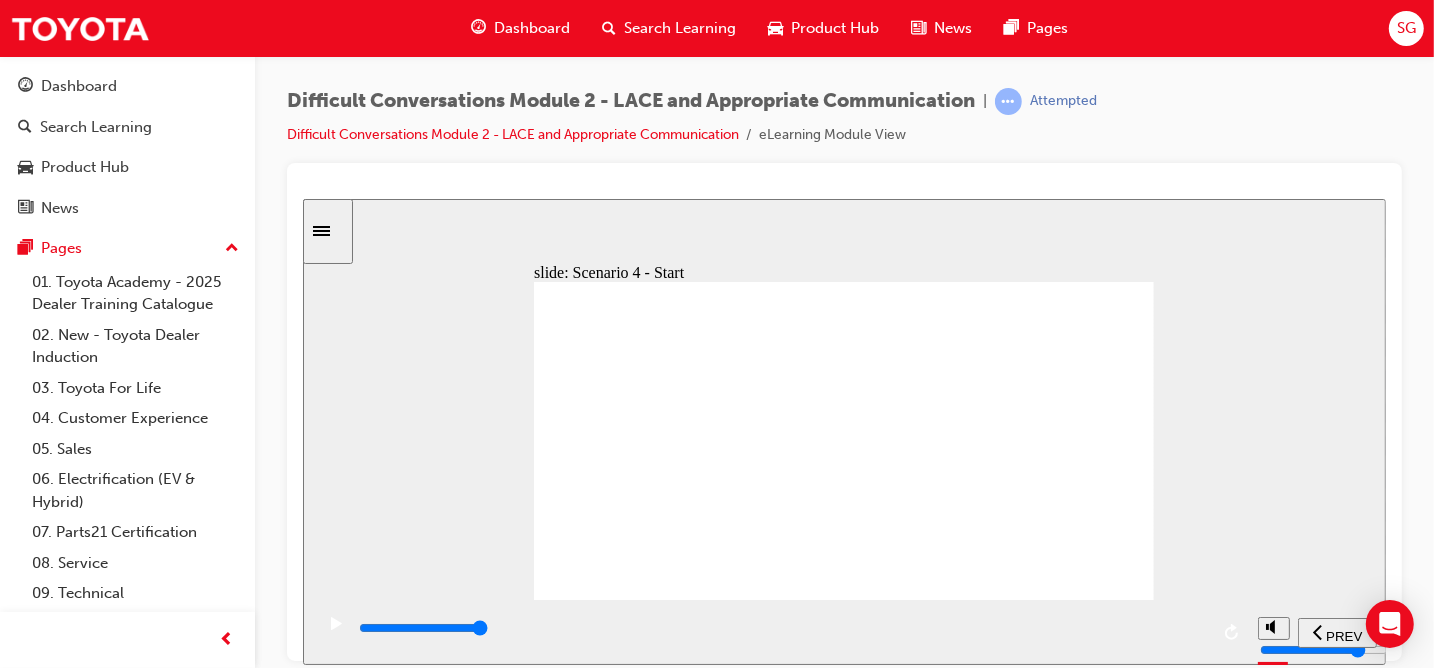 click 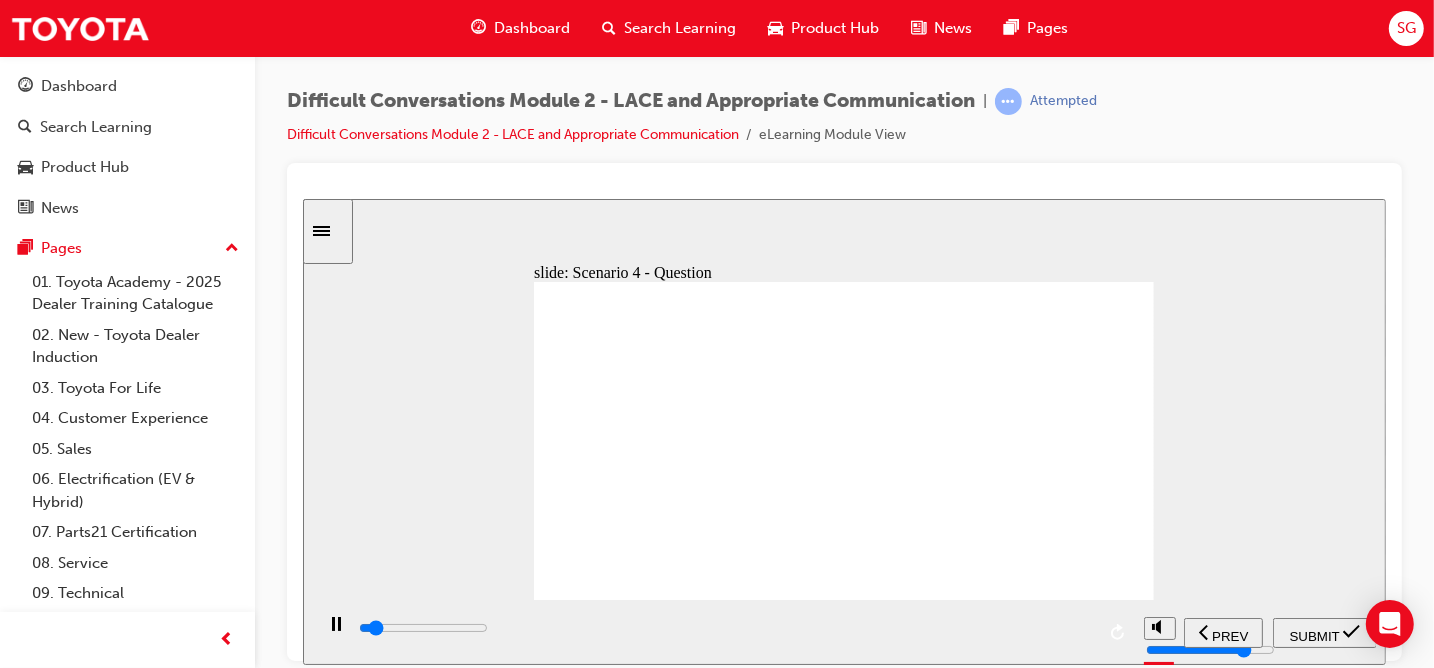 click 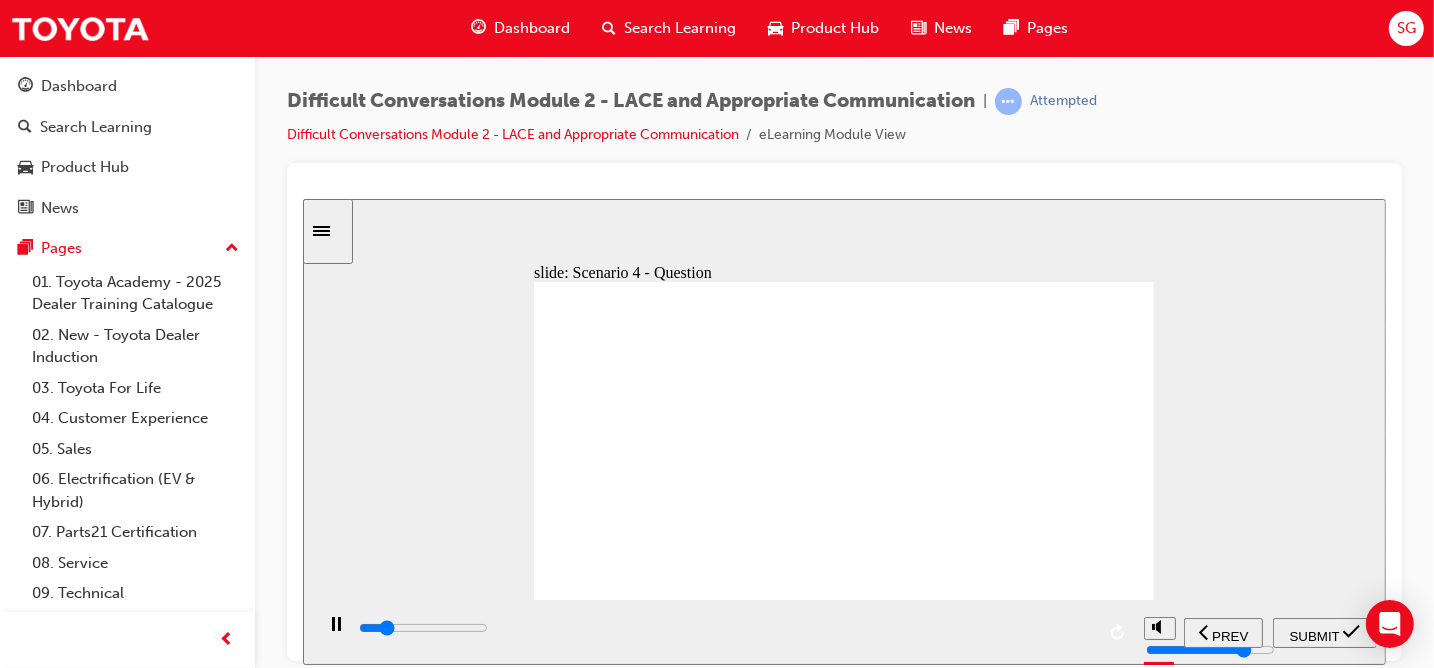 click 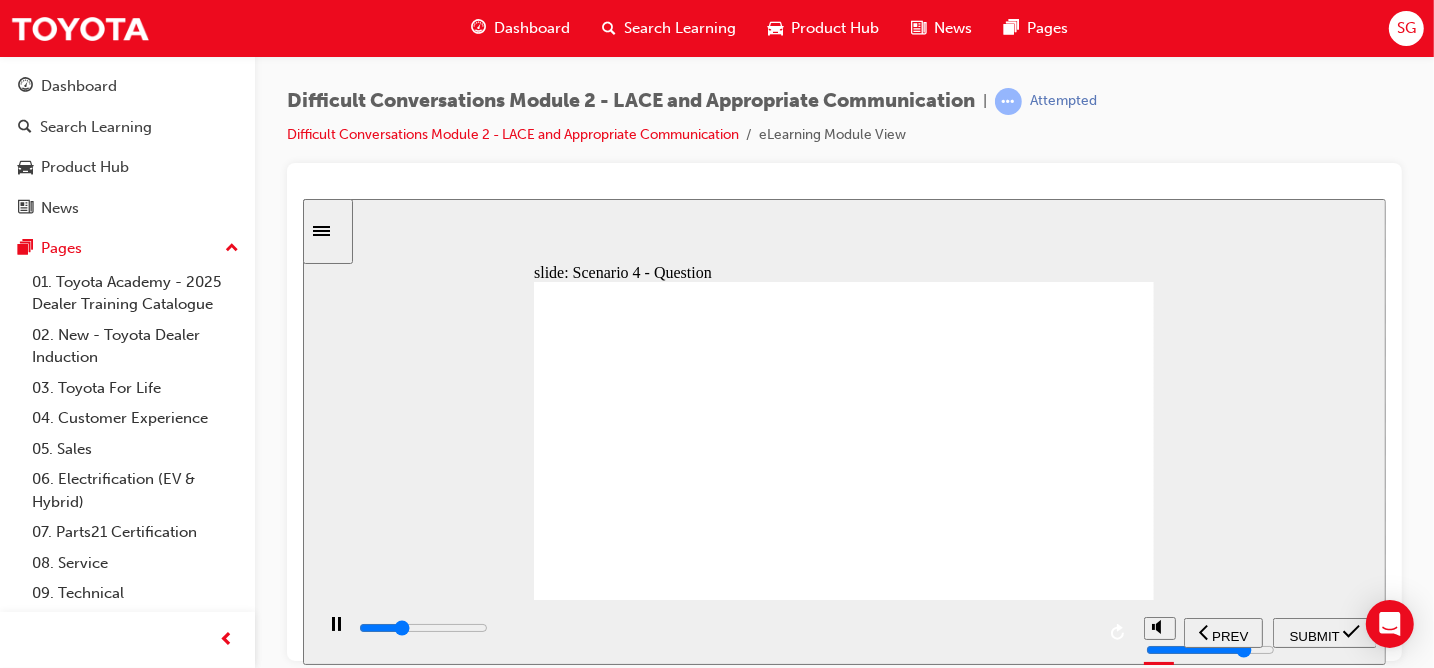 click on "SUBMIT" at bounding box center (1314, 635) 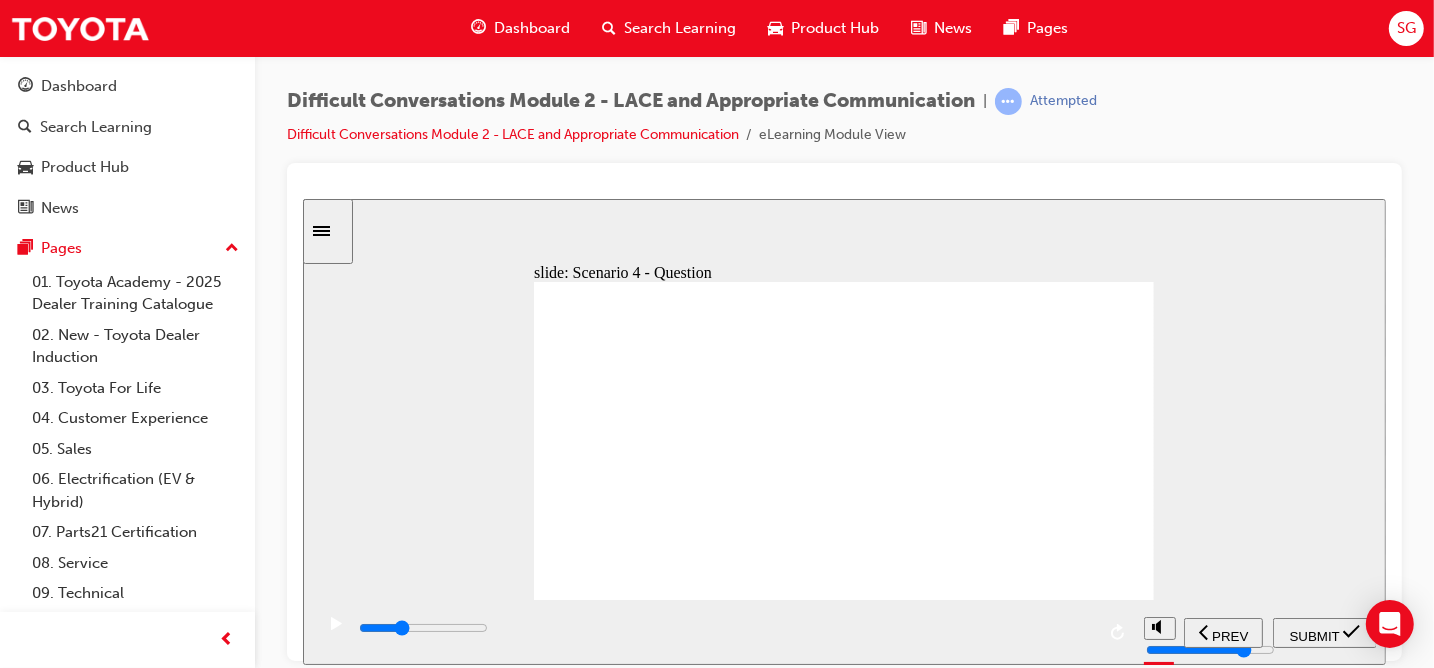 click 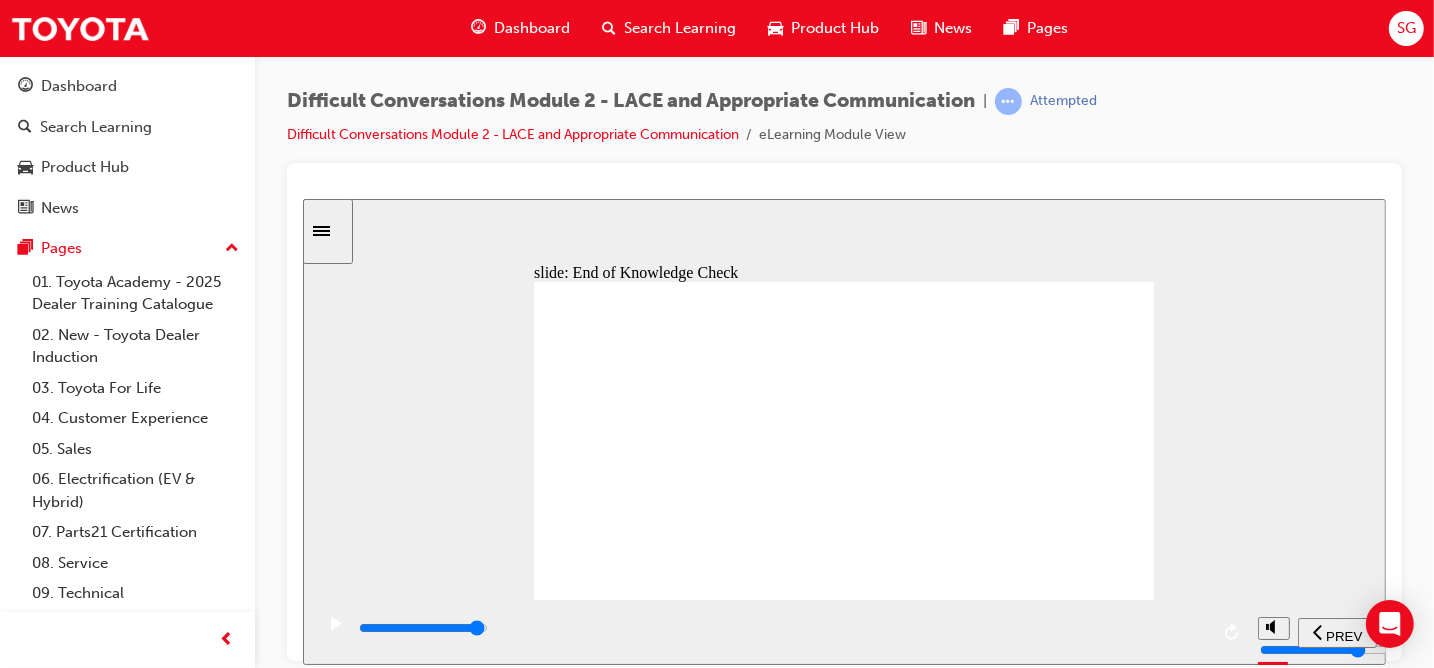 click at bounding box center [781, 628] 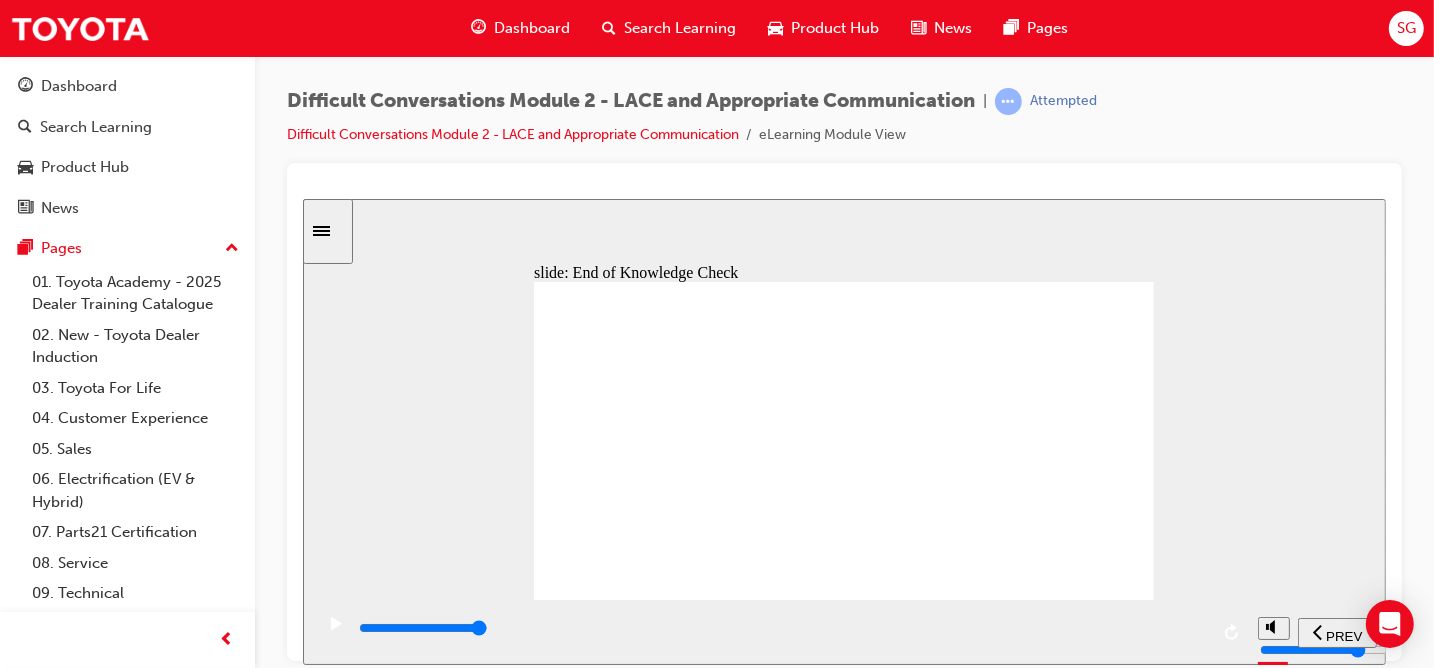 click 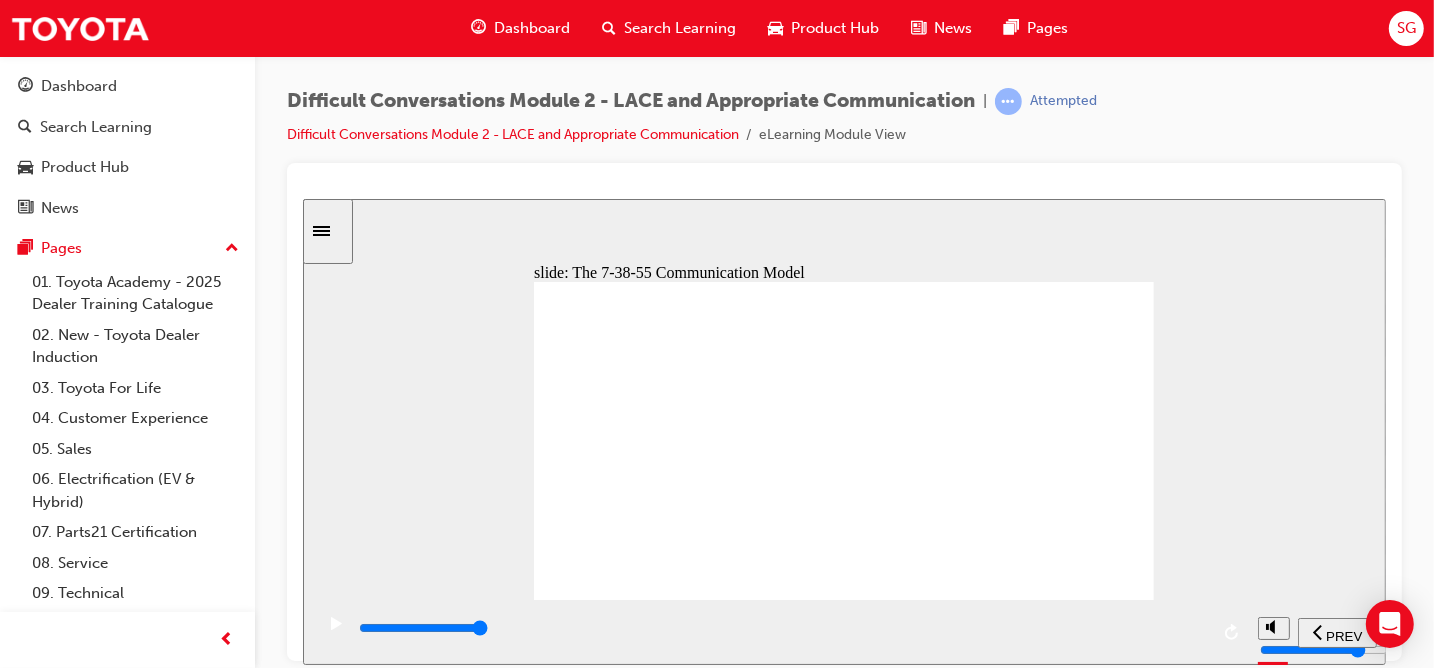 click 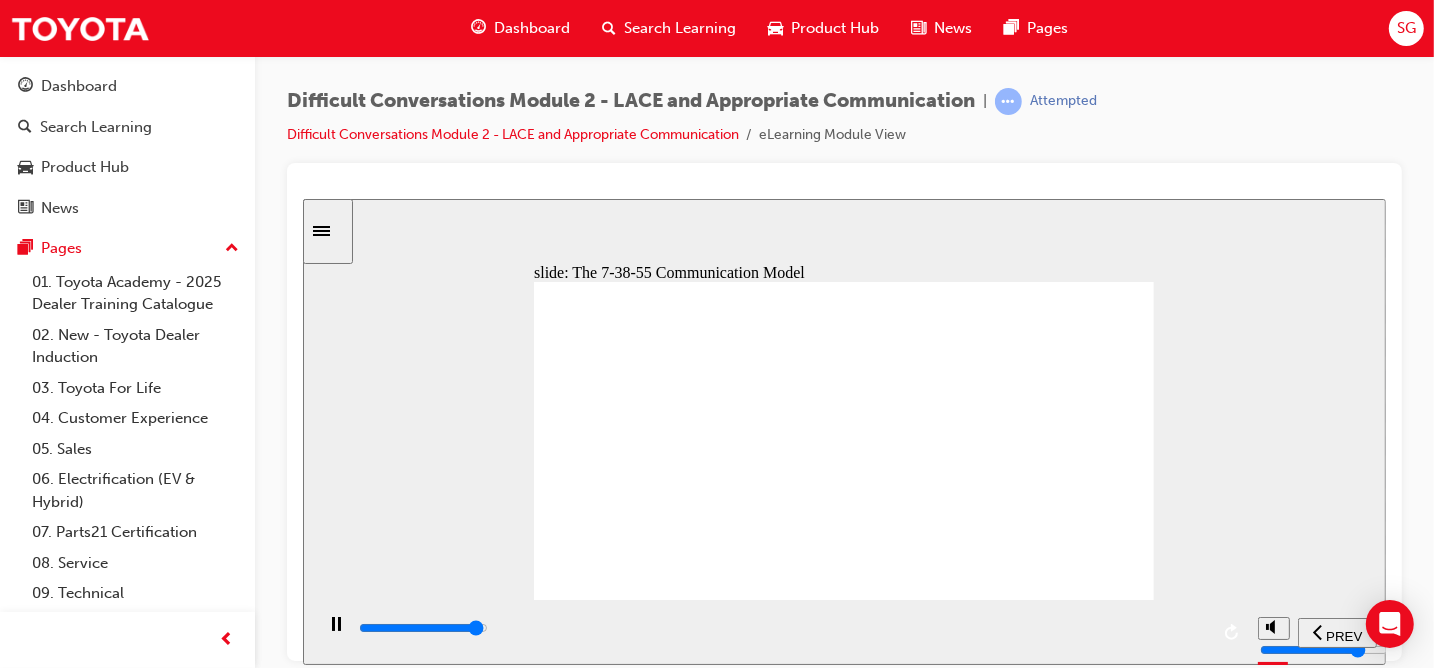 click 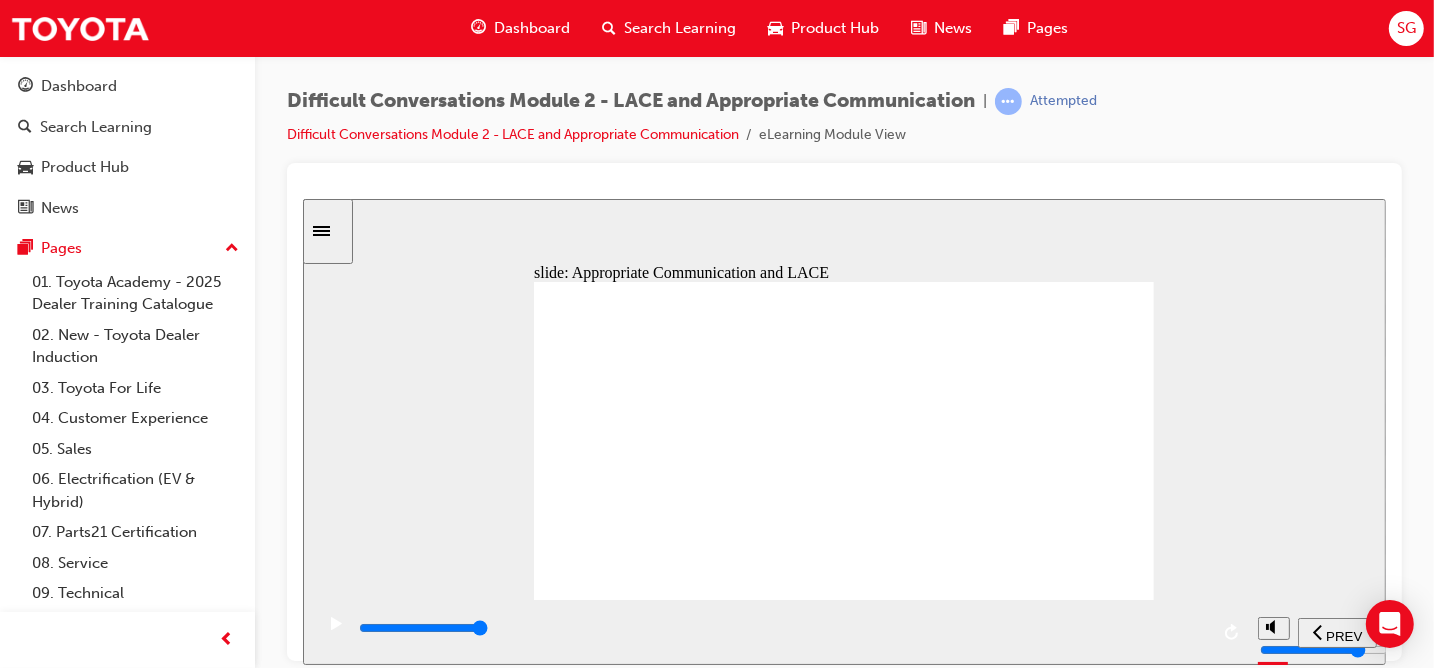 click 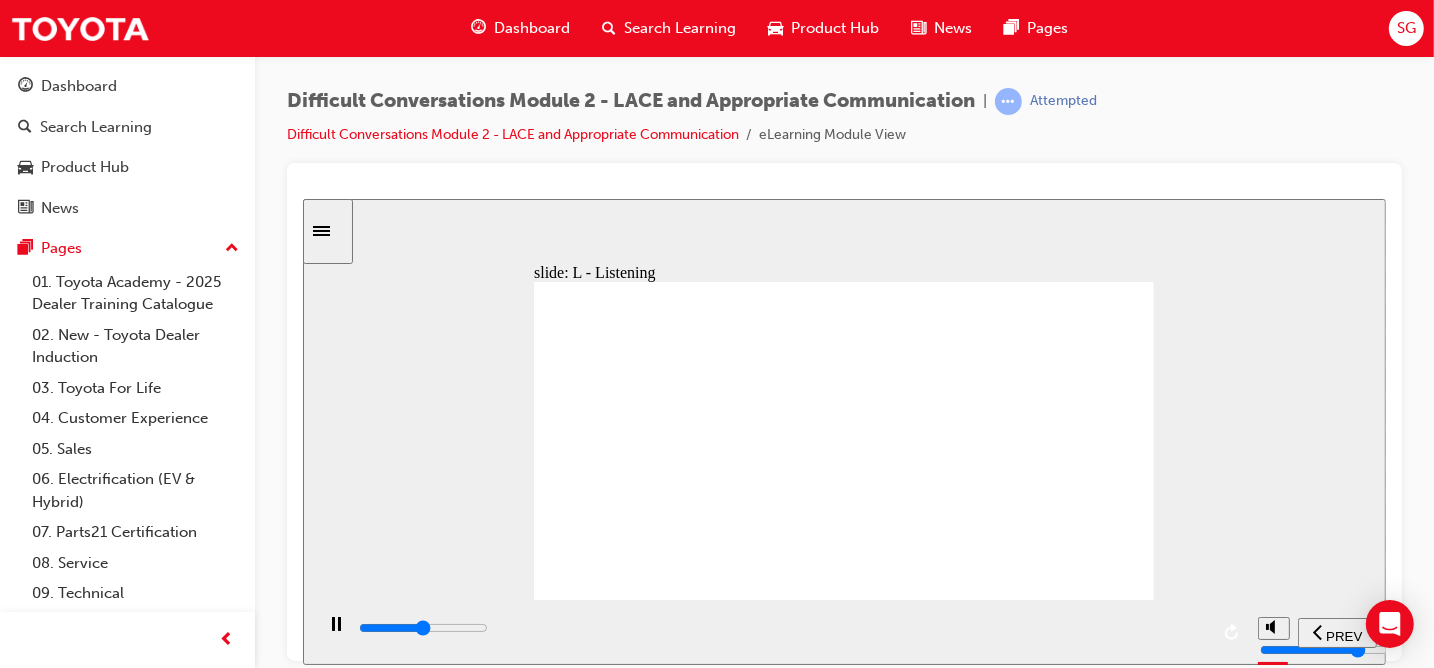 click at bounding box center (781, 628) 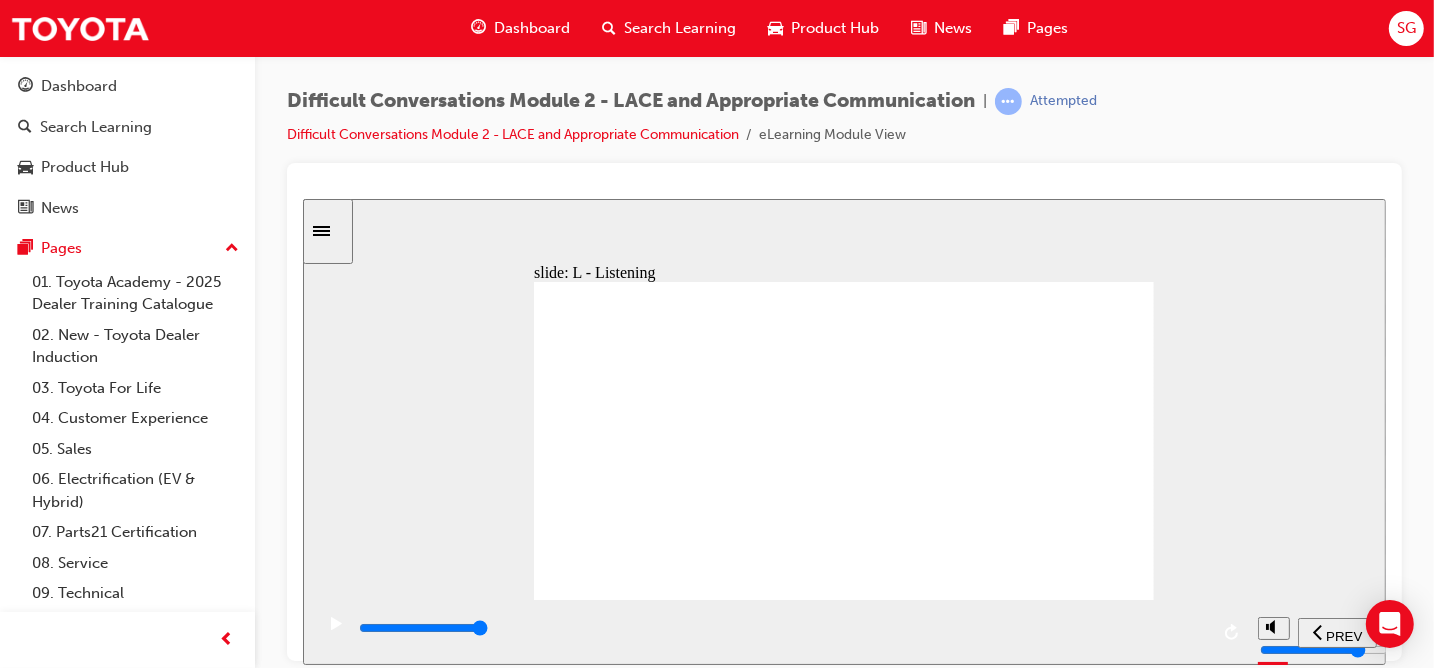 click 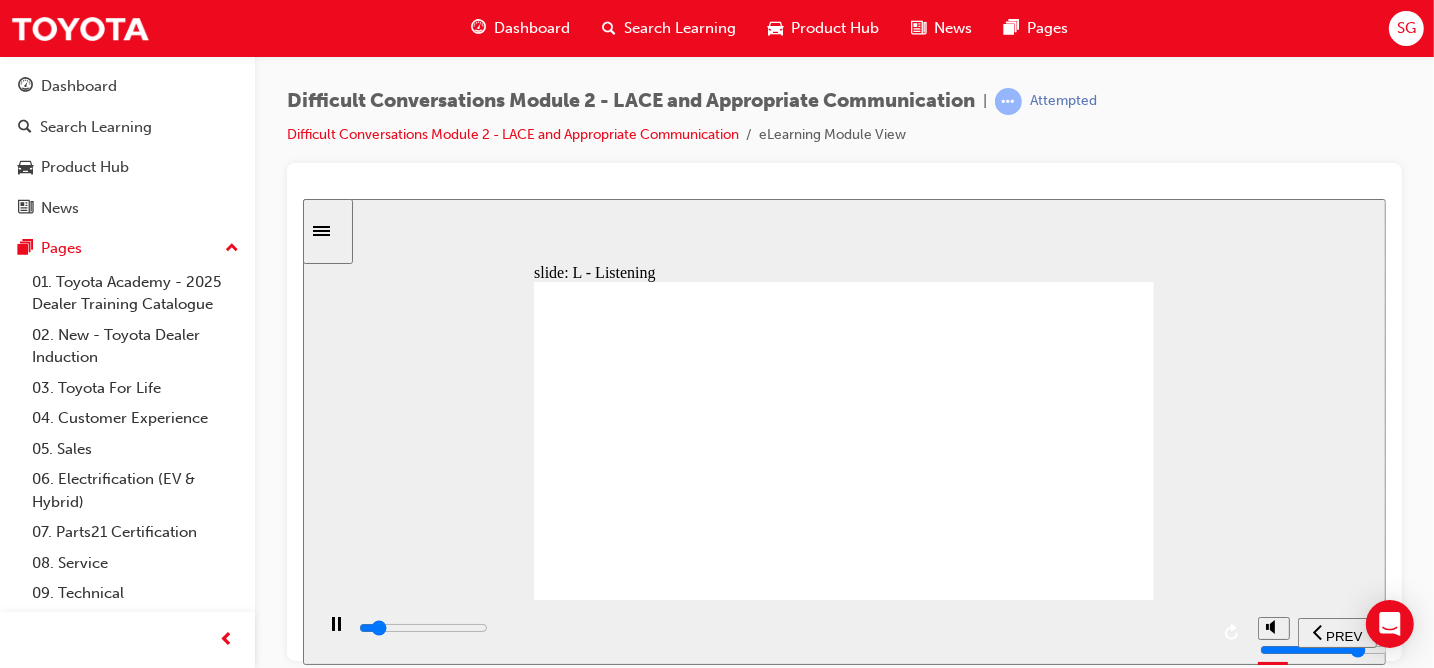 click 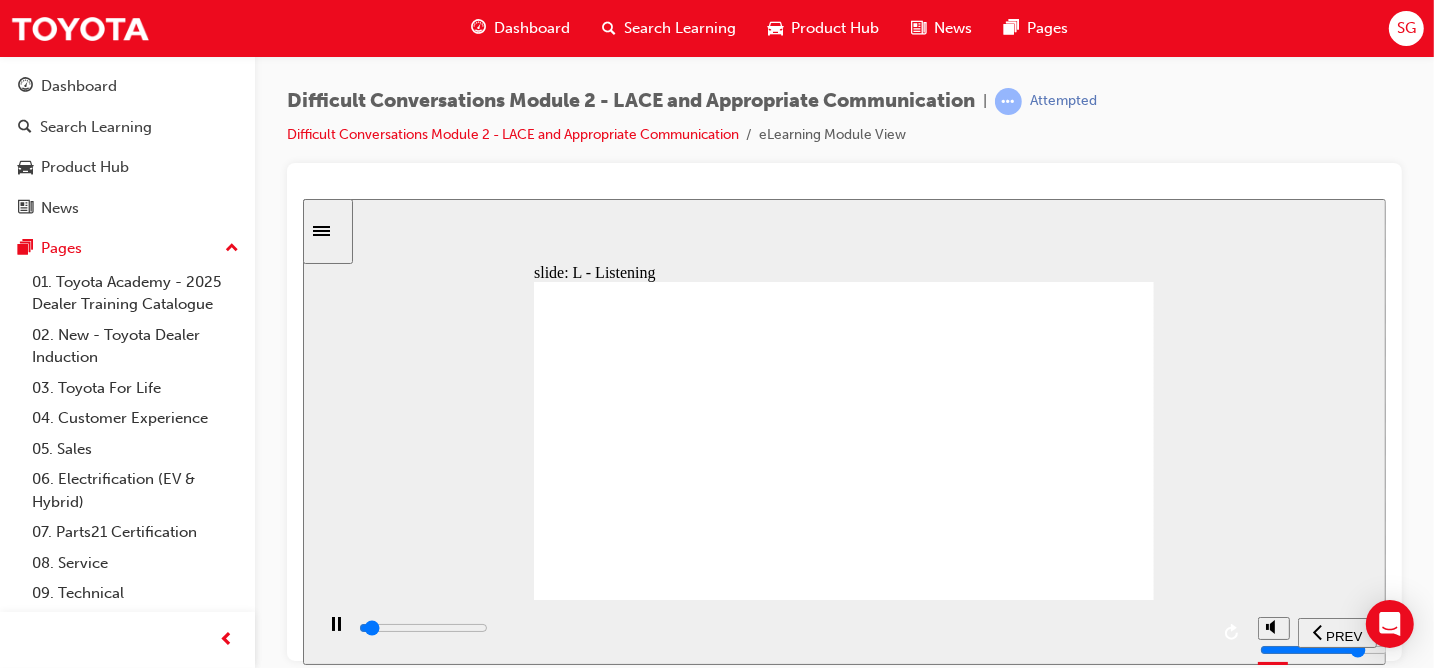 click 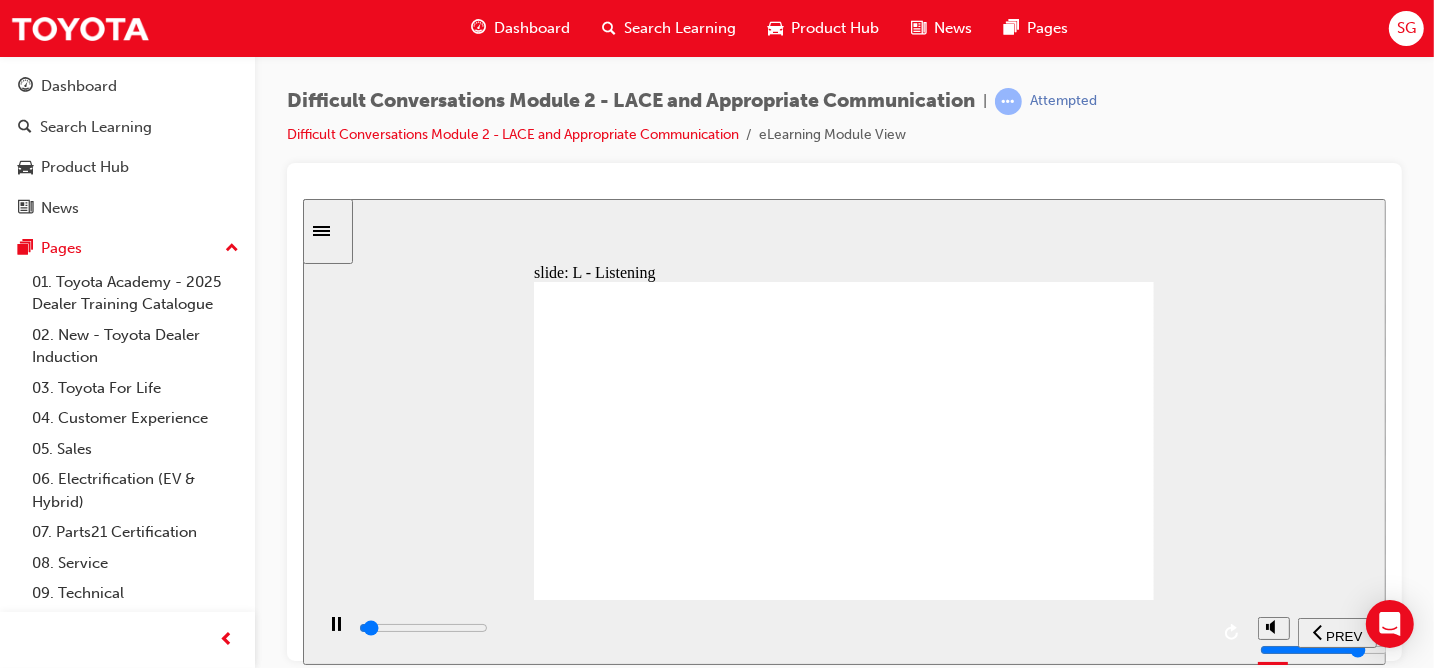 click 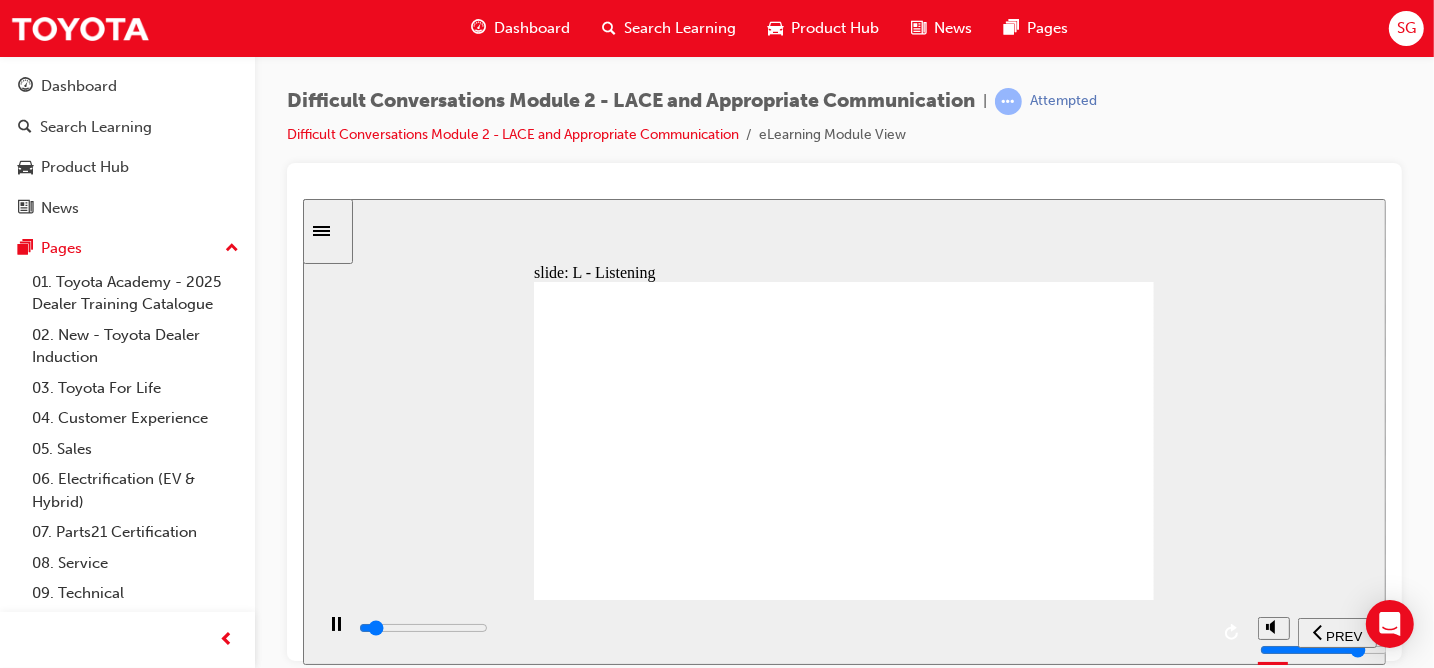 click 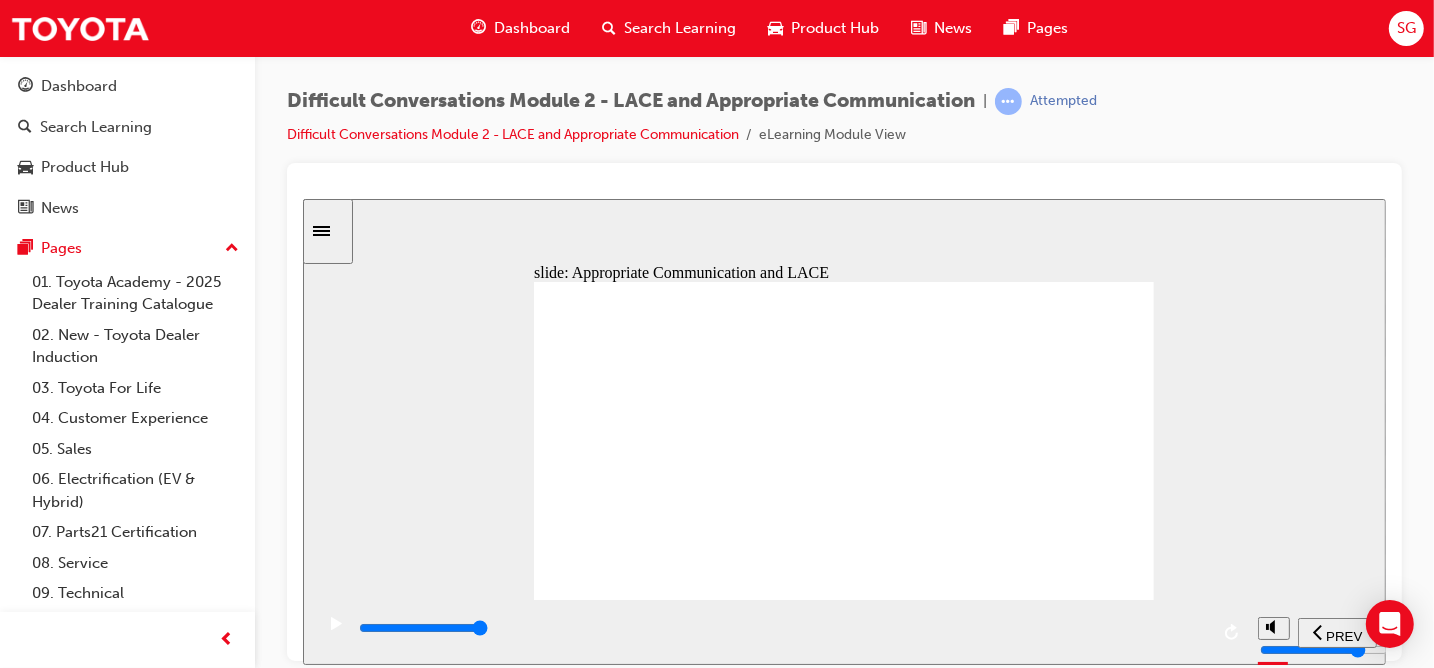 click 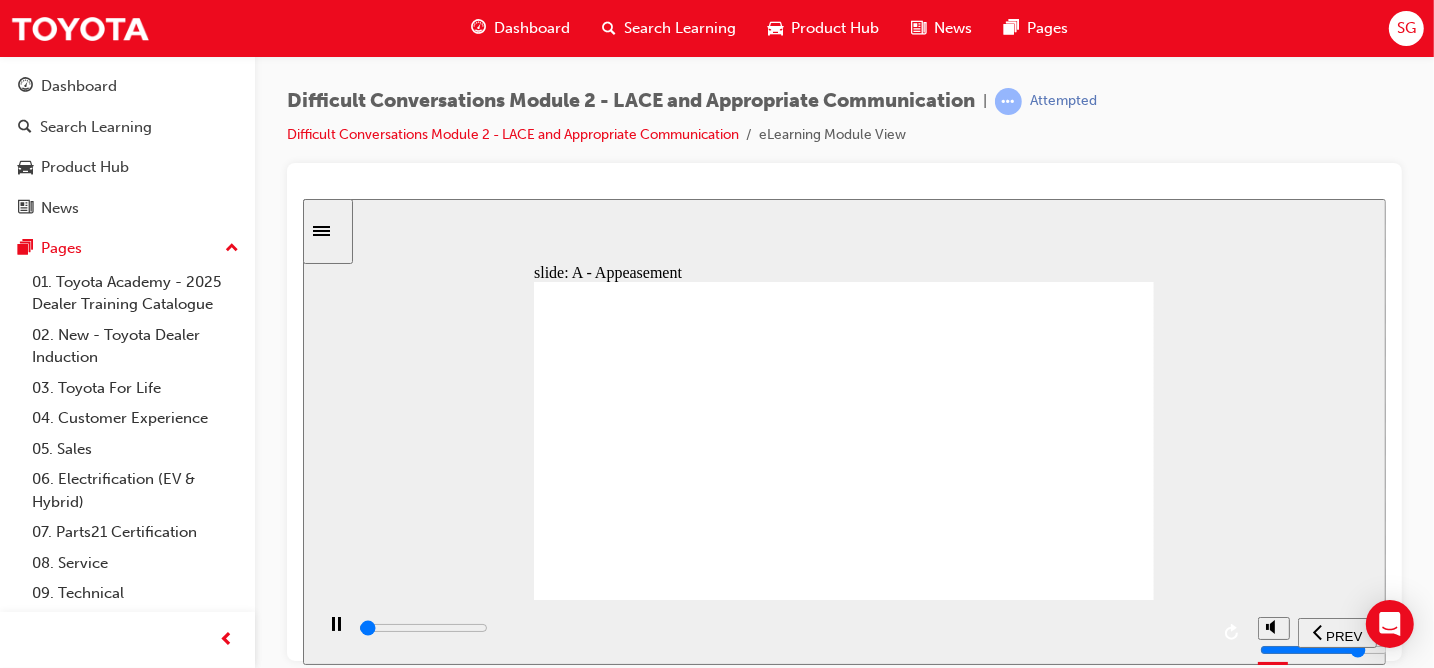 scroll, scrollTop: 0, scrollLeft: 0, axis: both 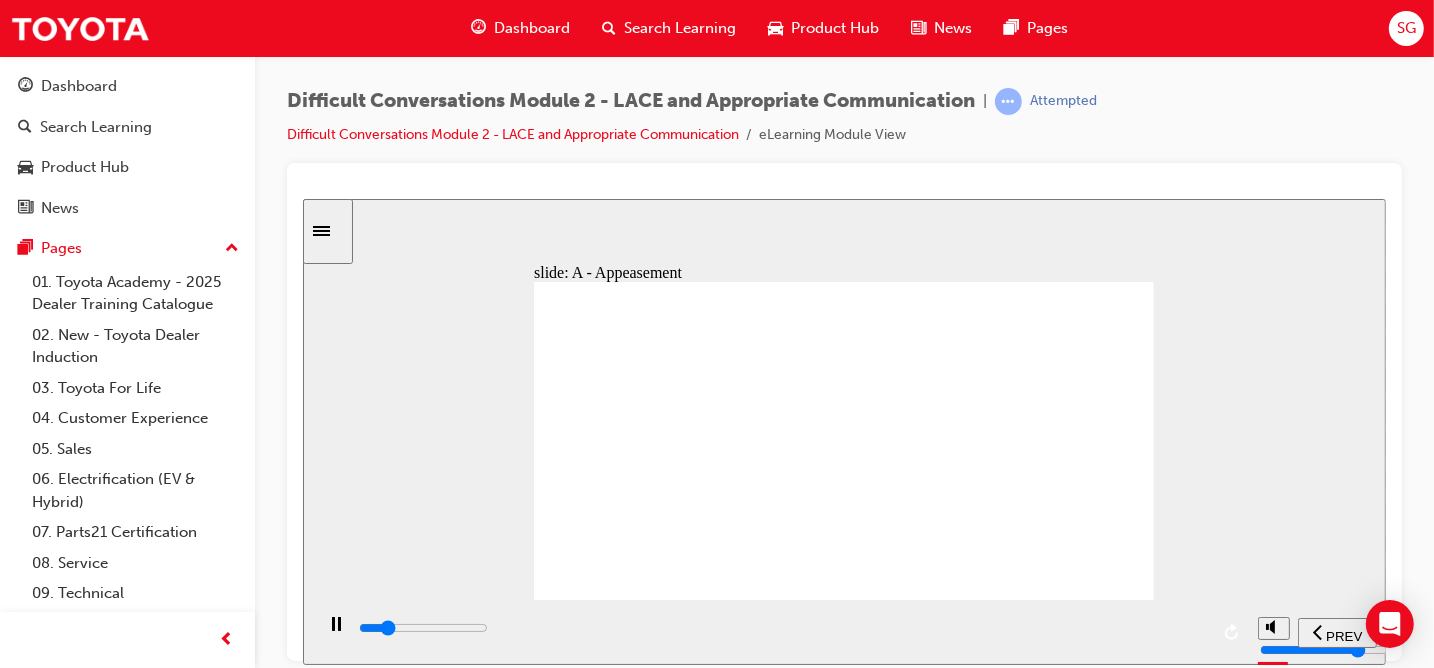 drag, startPoint x: 1191, startPoint y: 630, endPoint x: 1179, endPoint y: 630, distance: 12 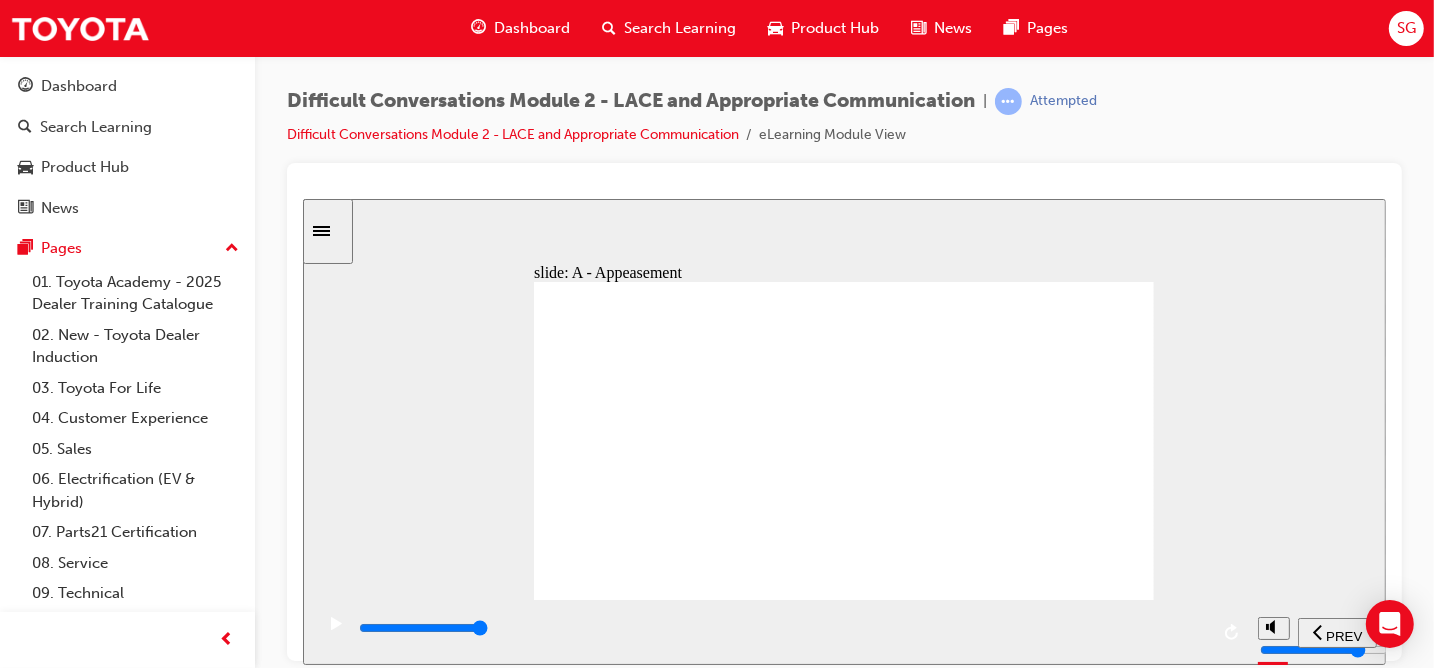 click 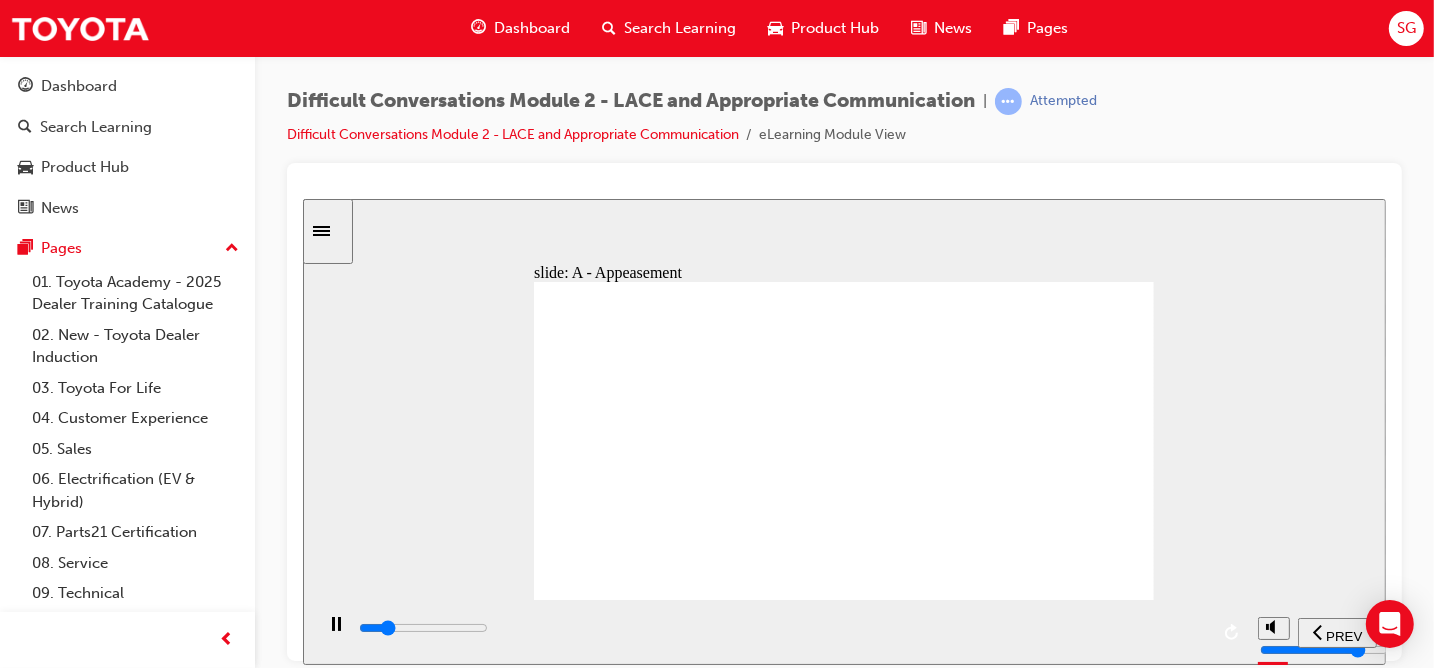 click 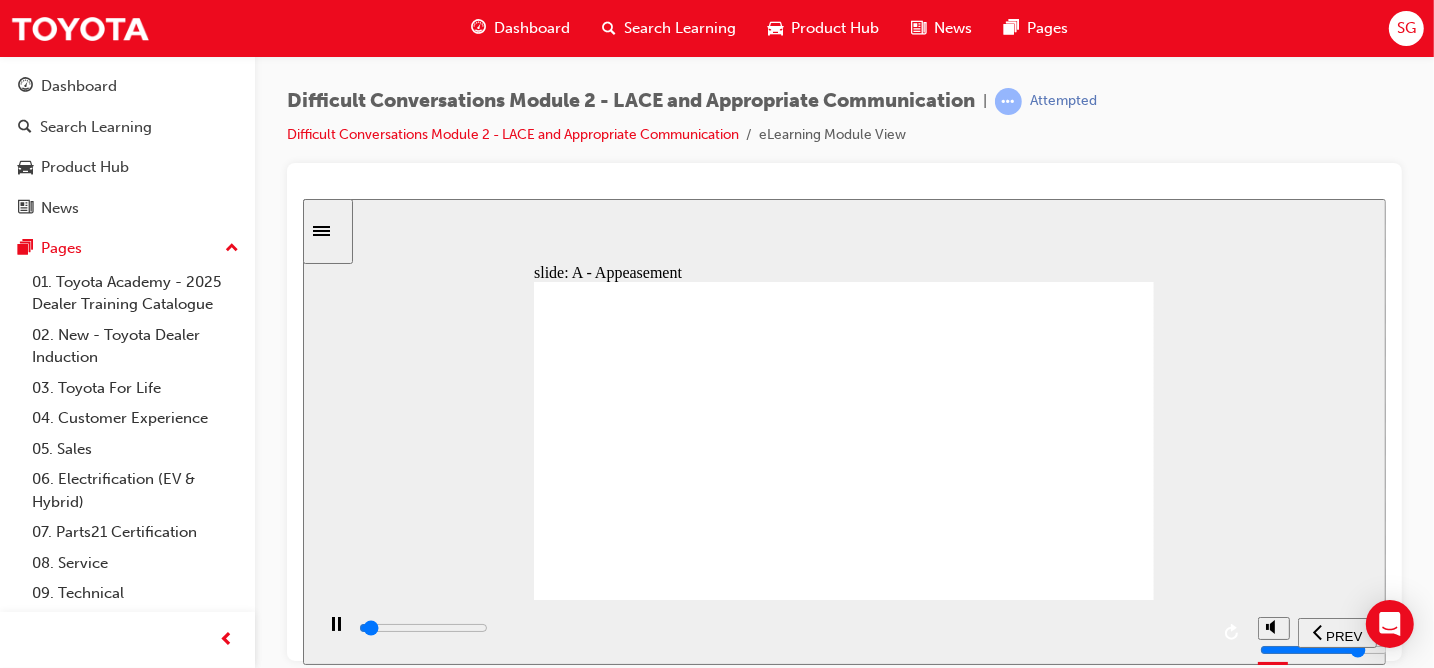 click 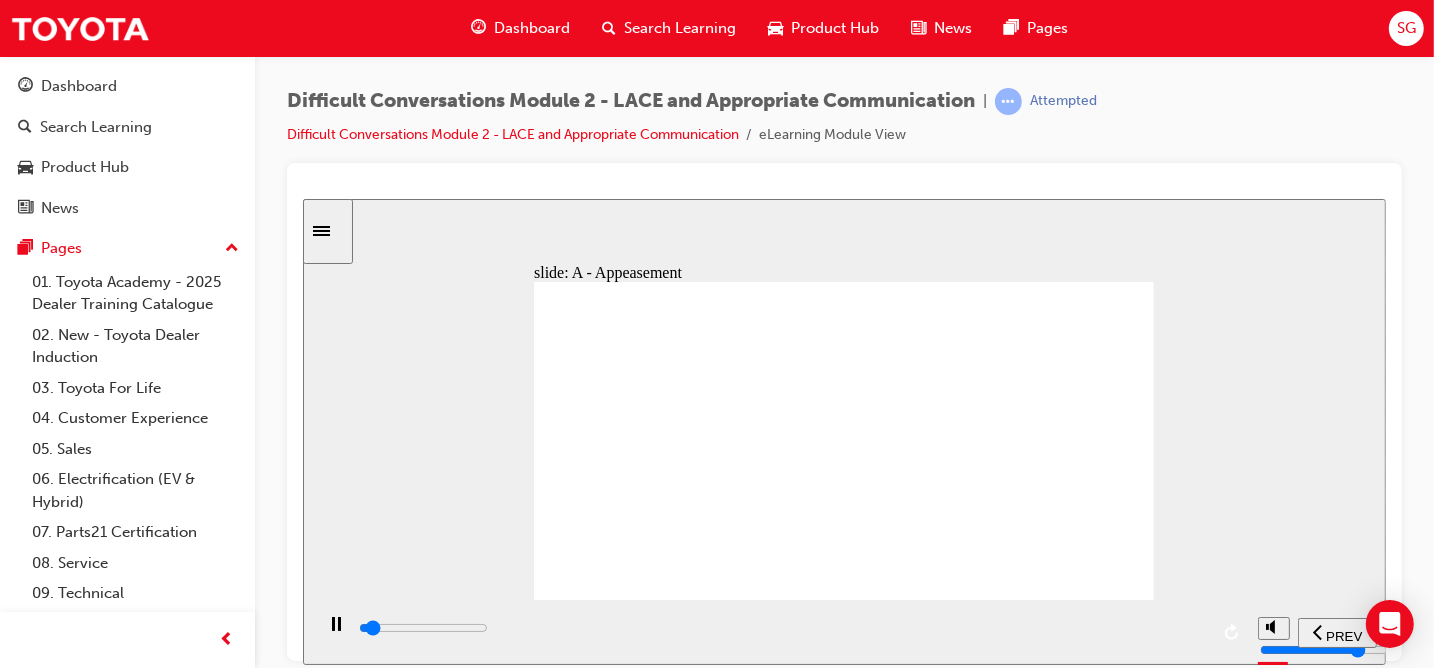 click 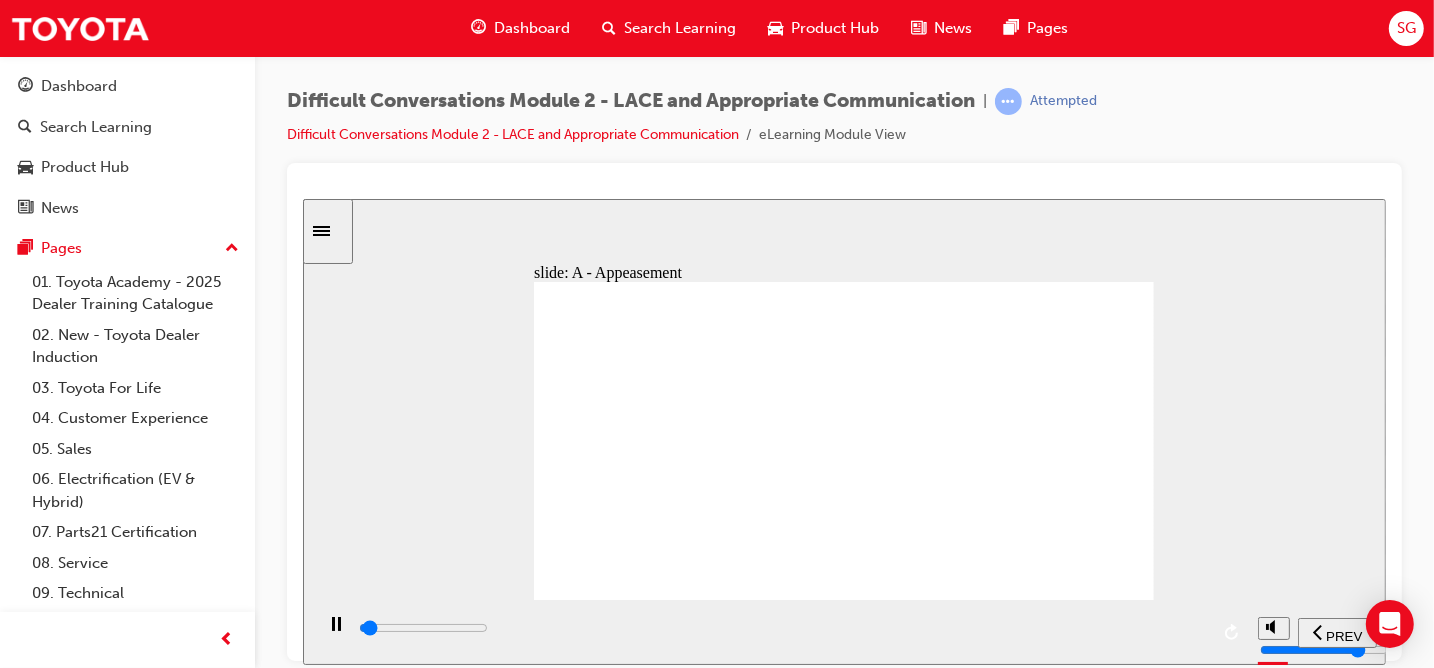 click 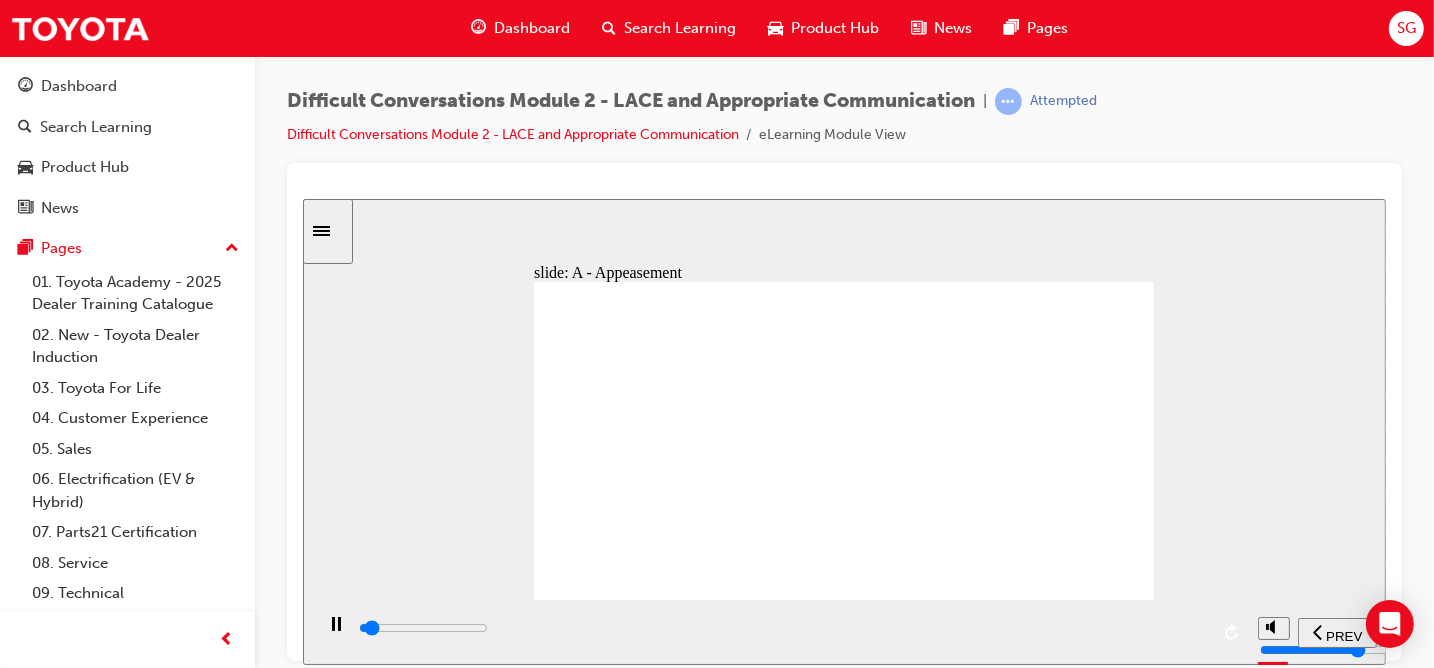 click 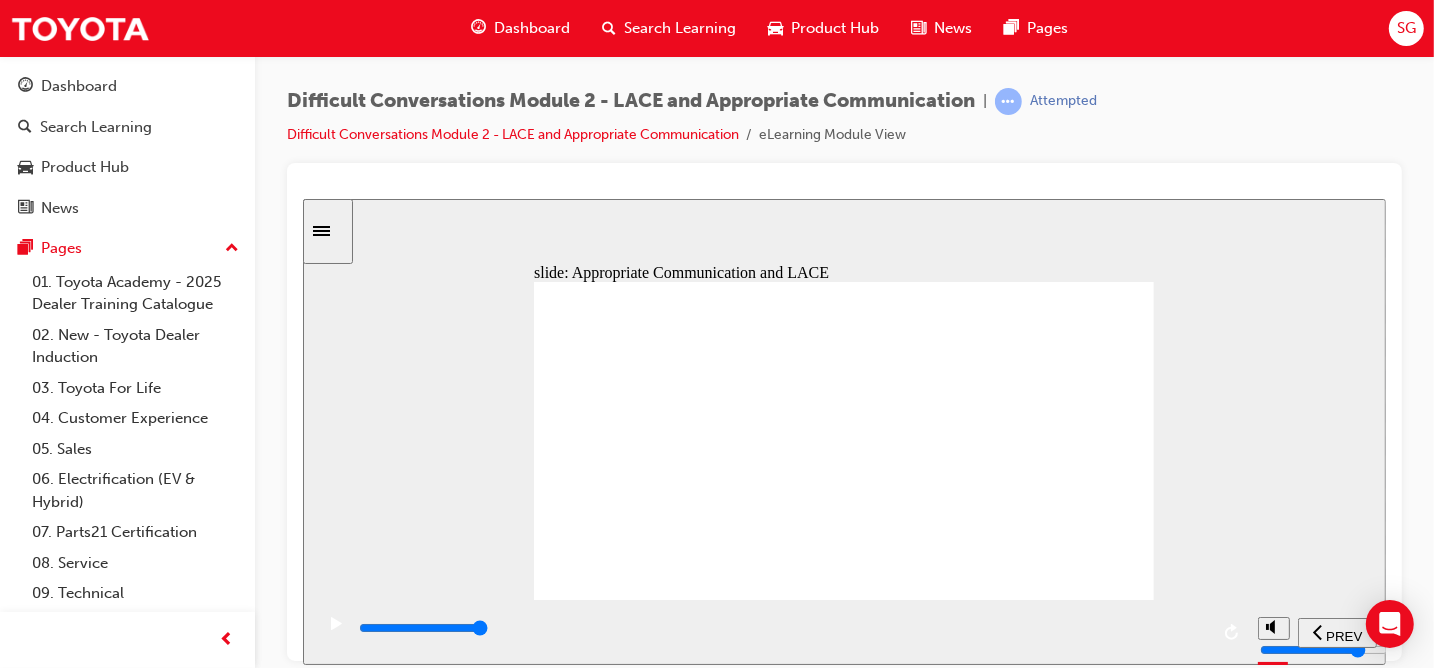 click 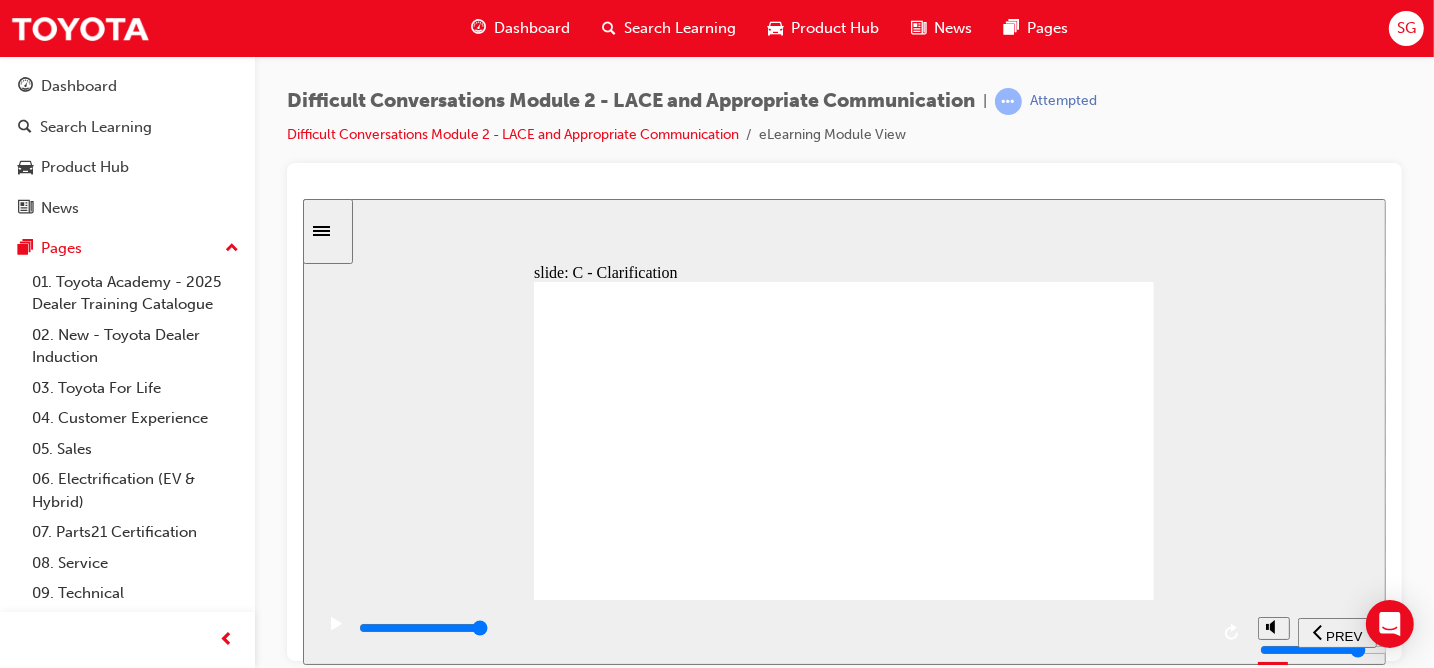click 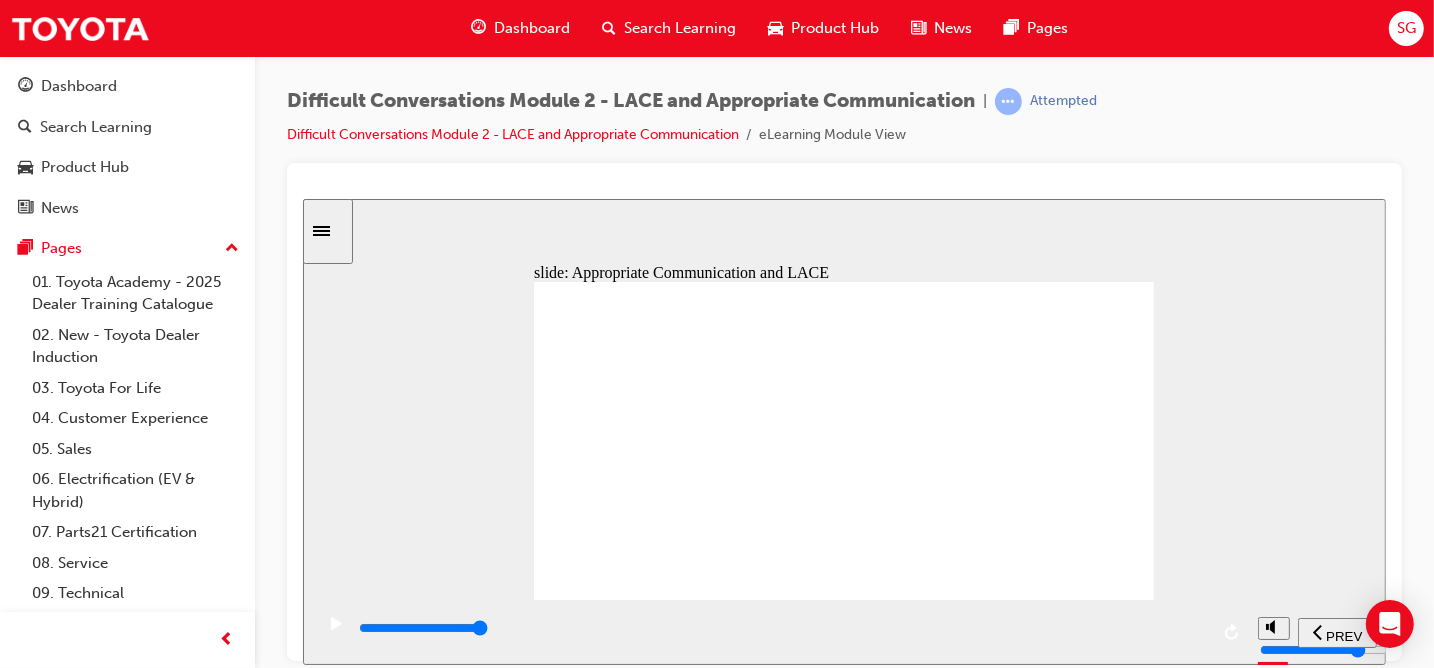 click 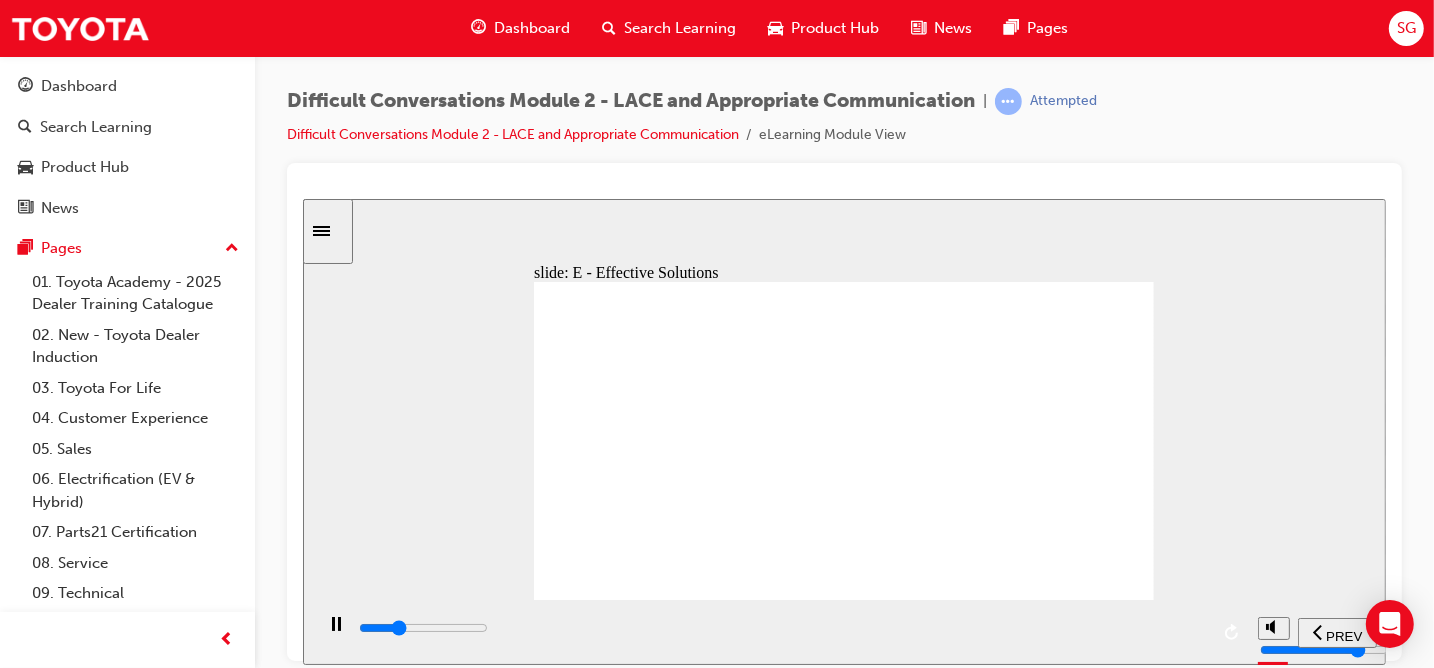 click 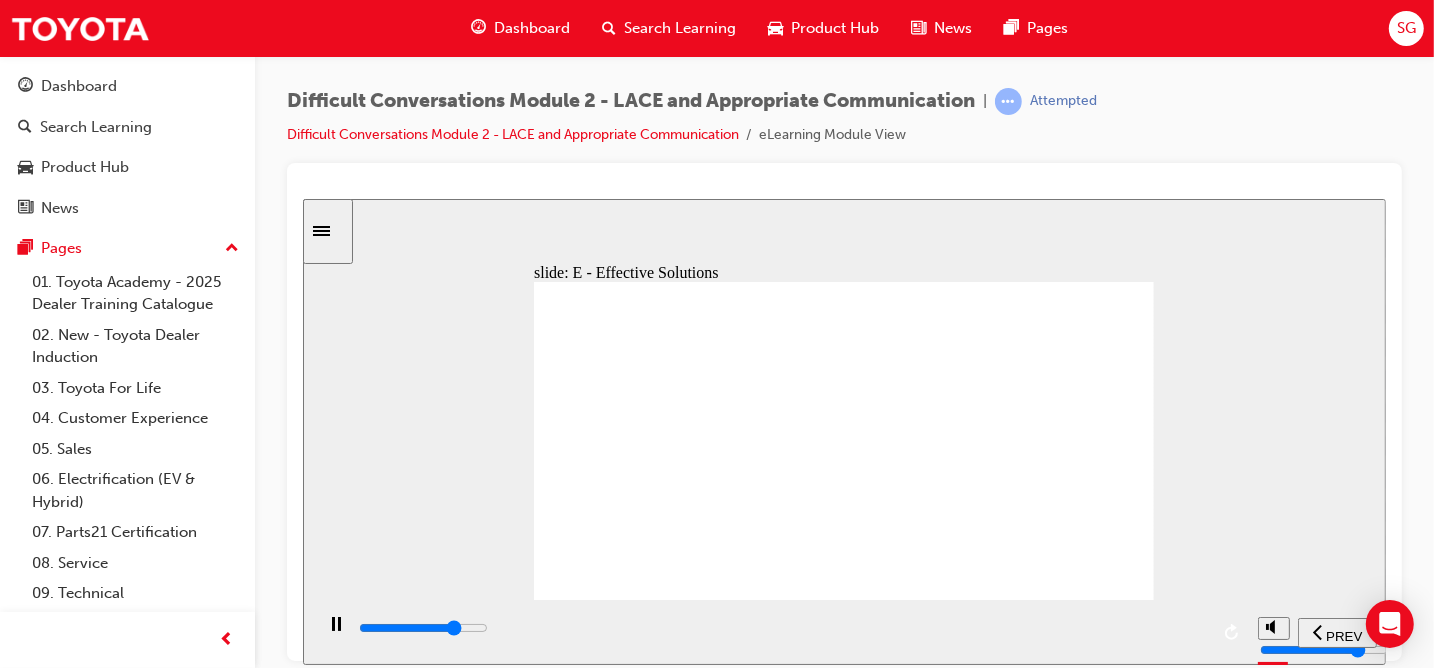 click at bounding box center (781, 628) 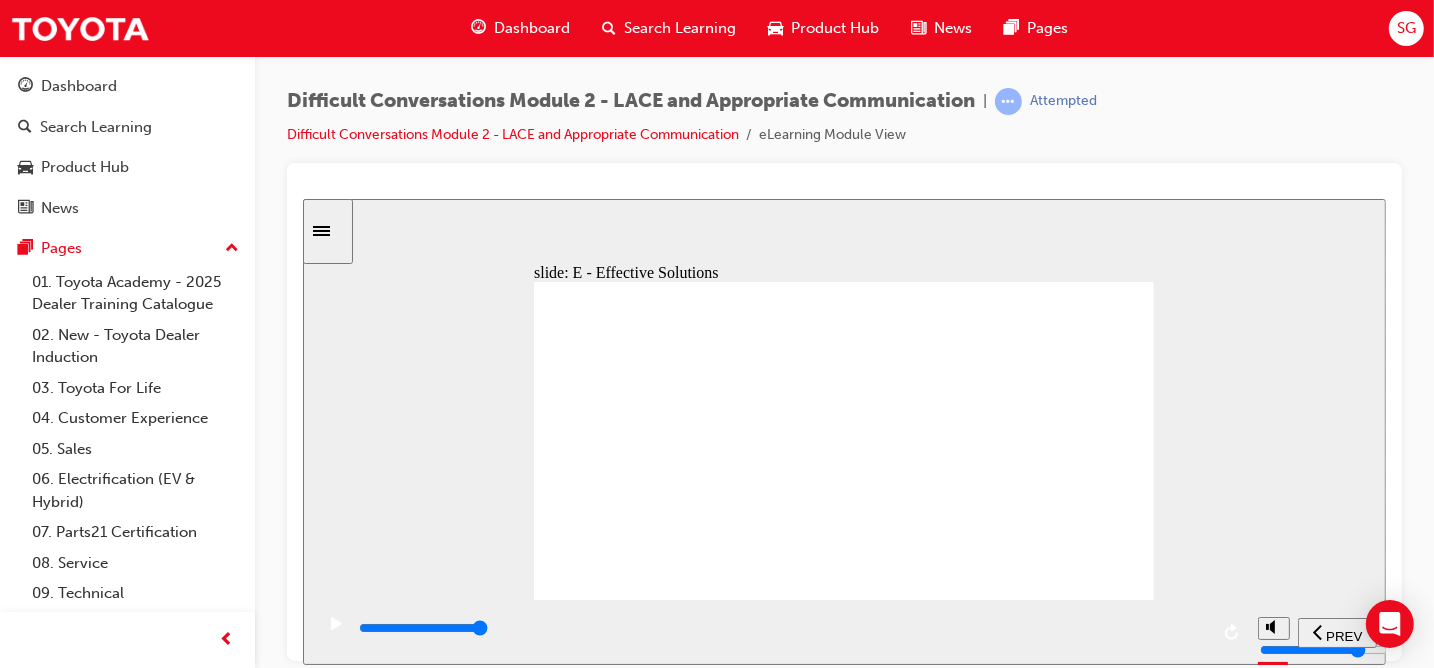 click 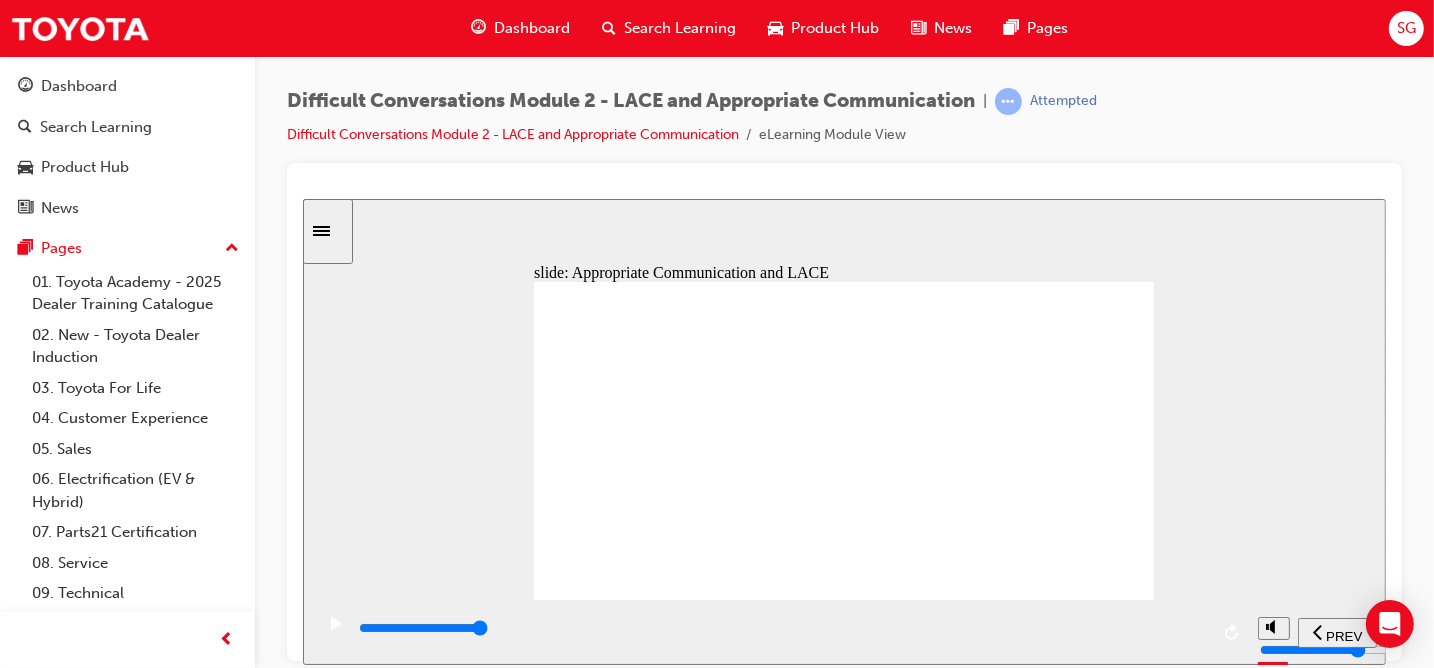 click 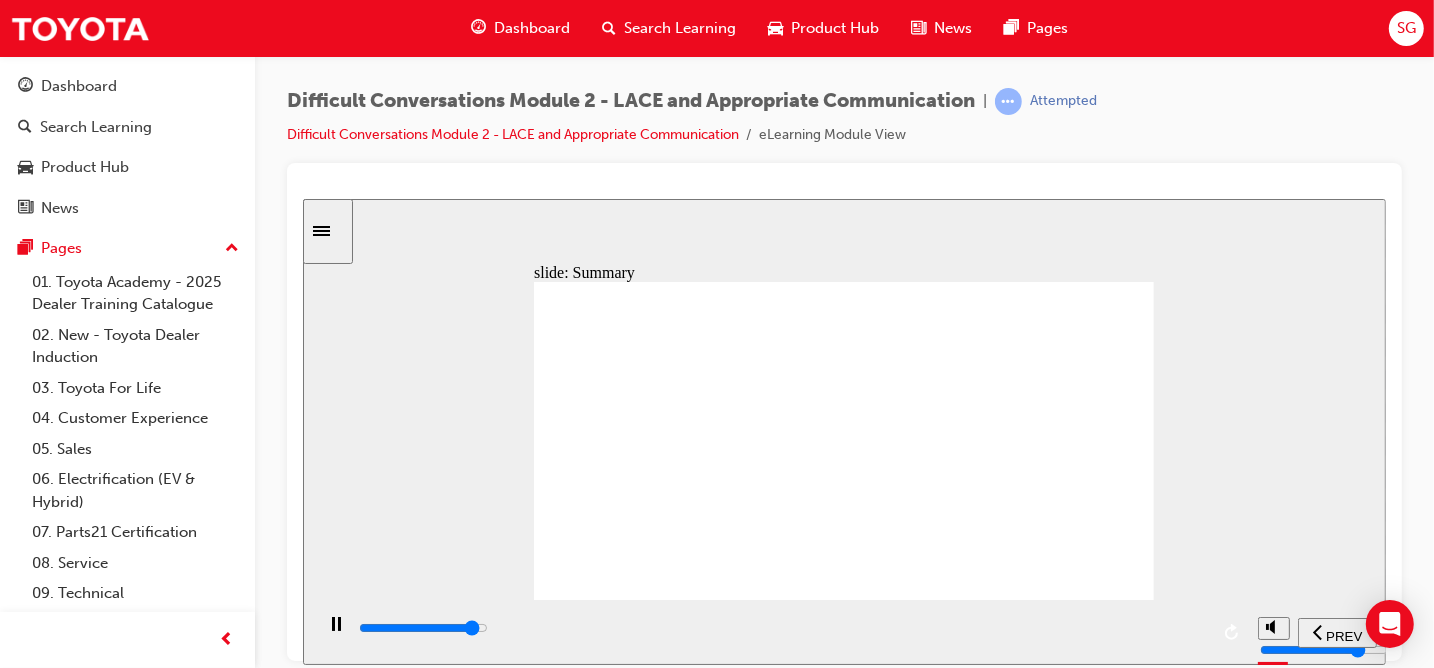click 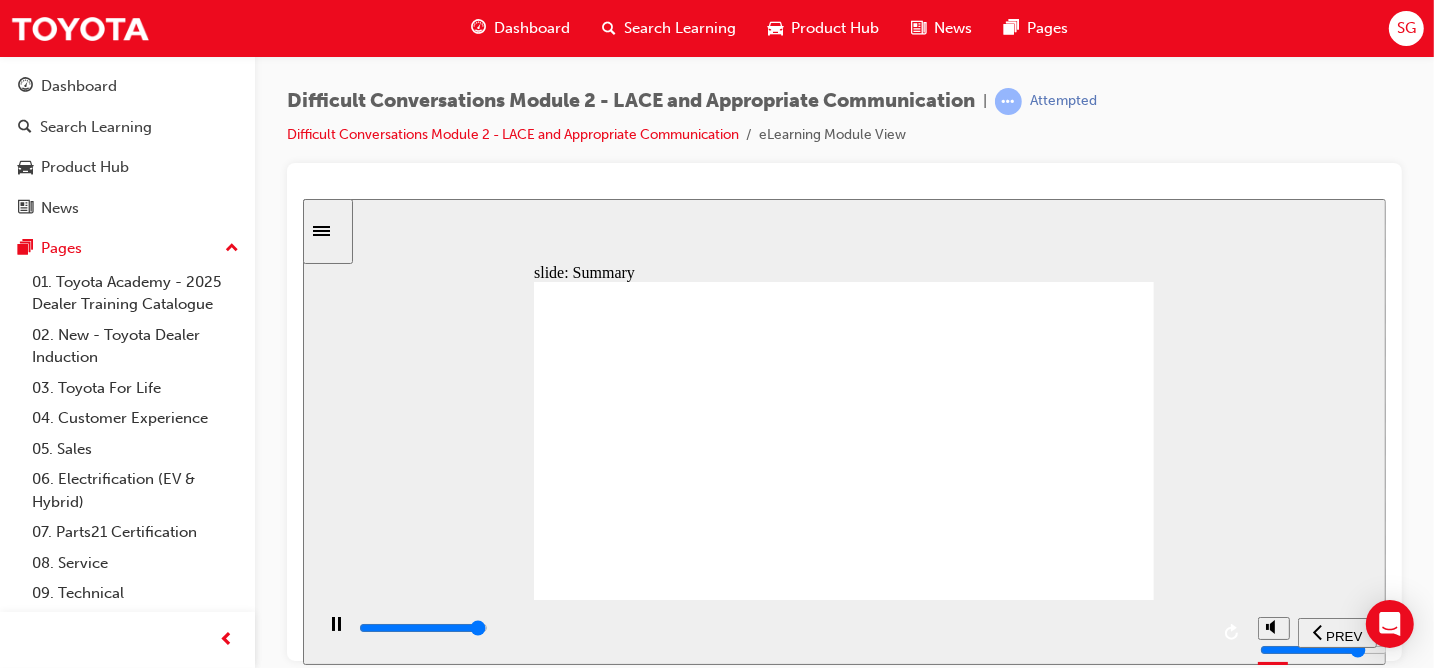 click 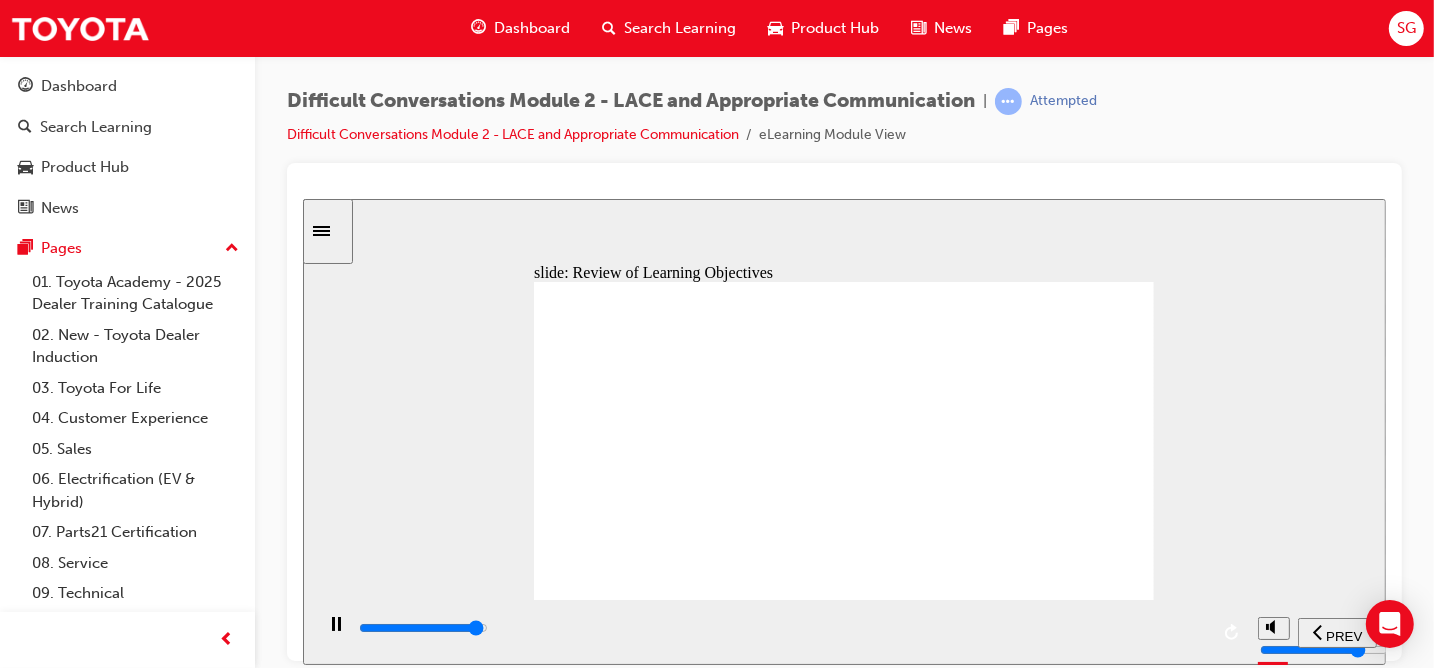 click 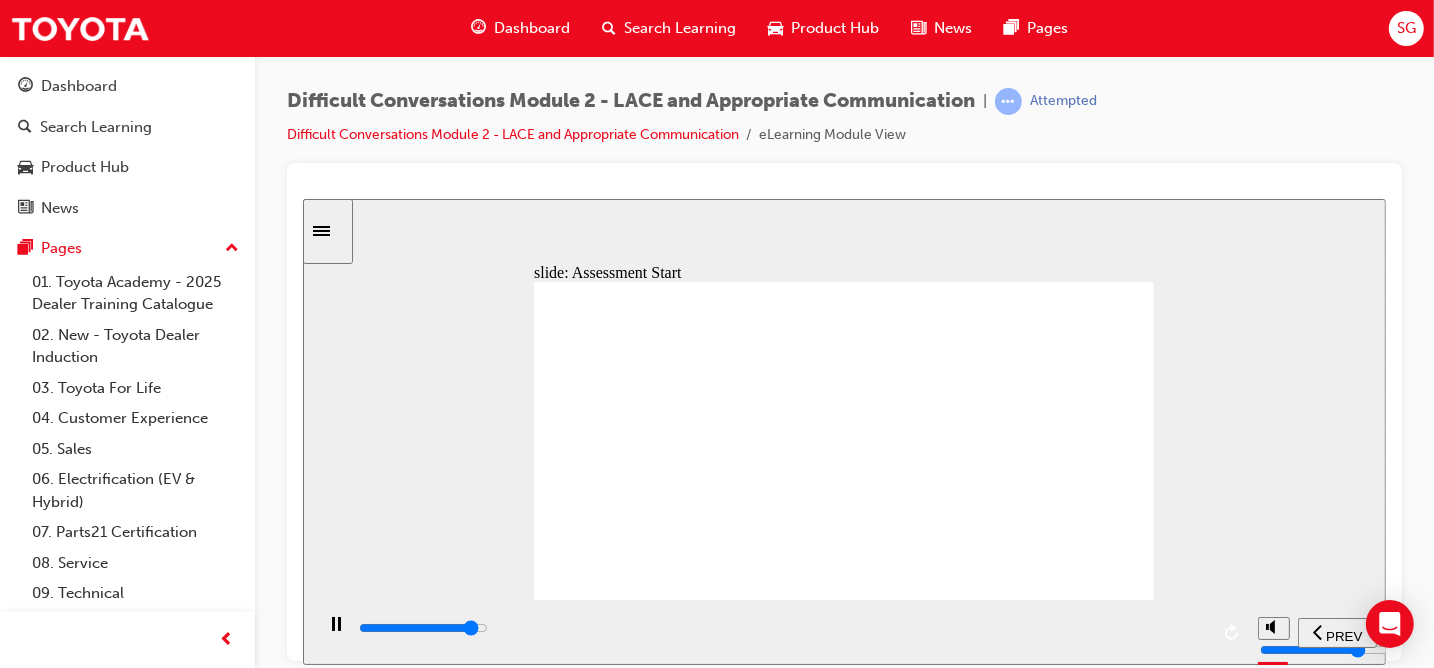 type on "8900" 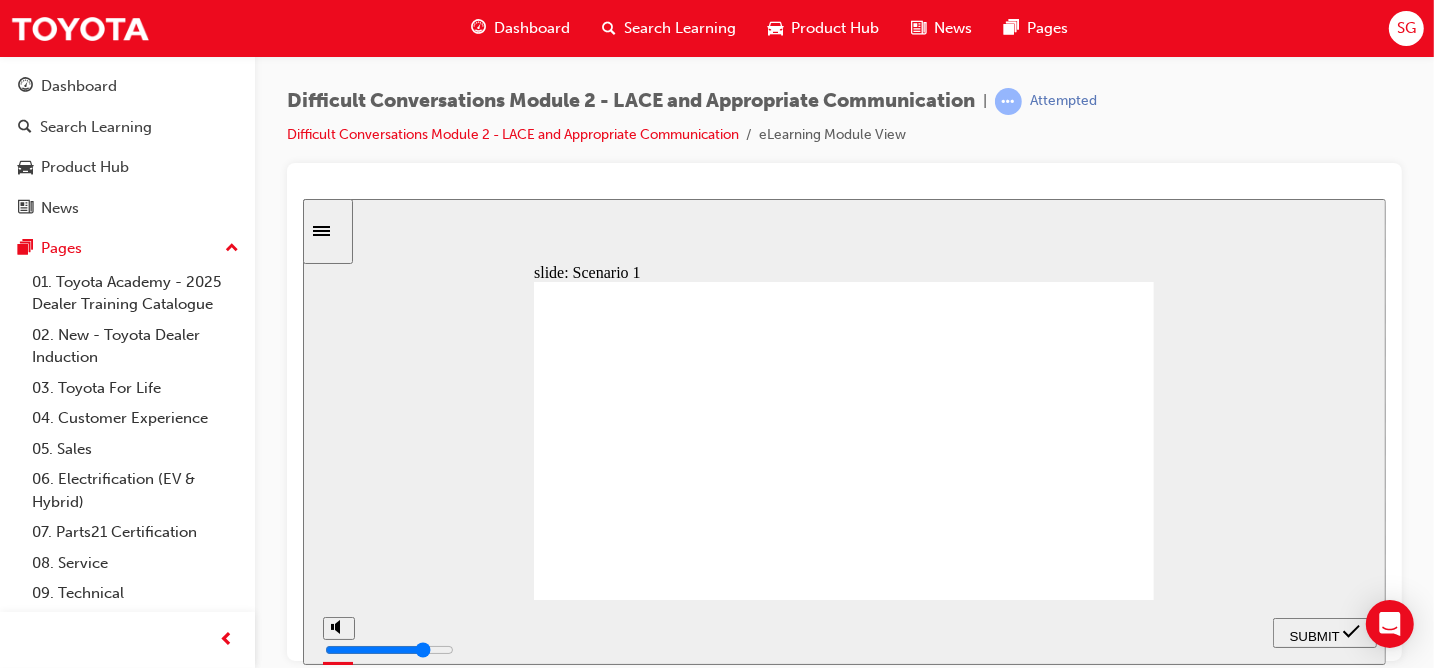 click 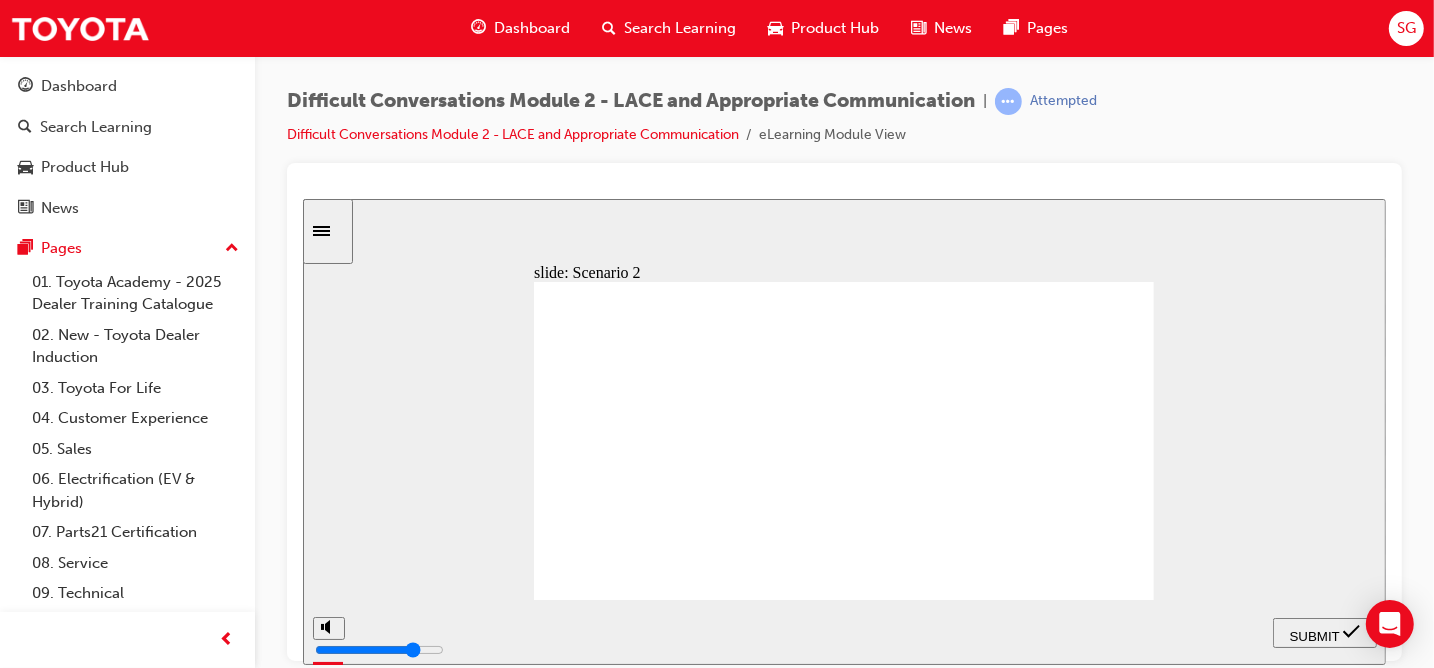 click 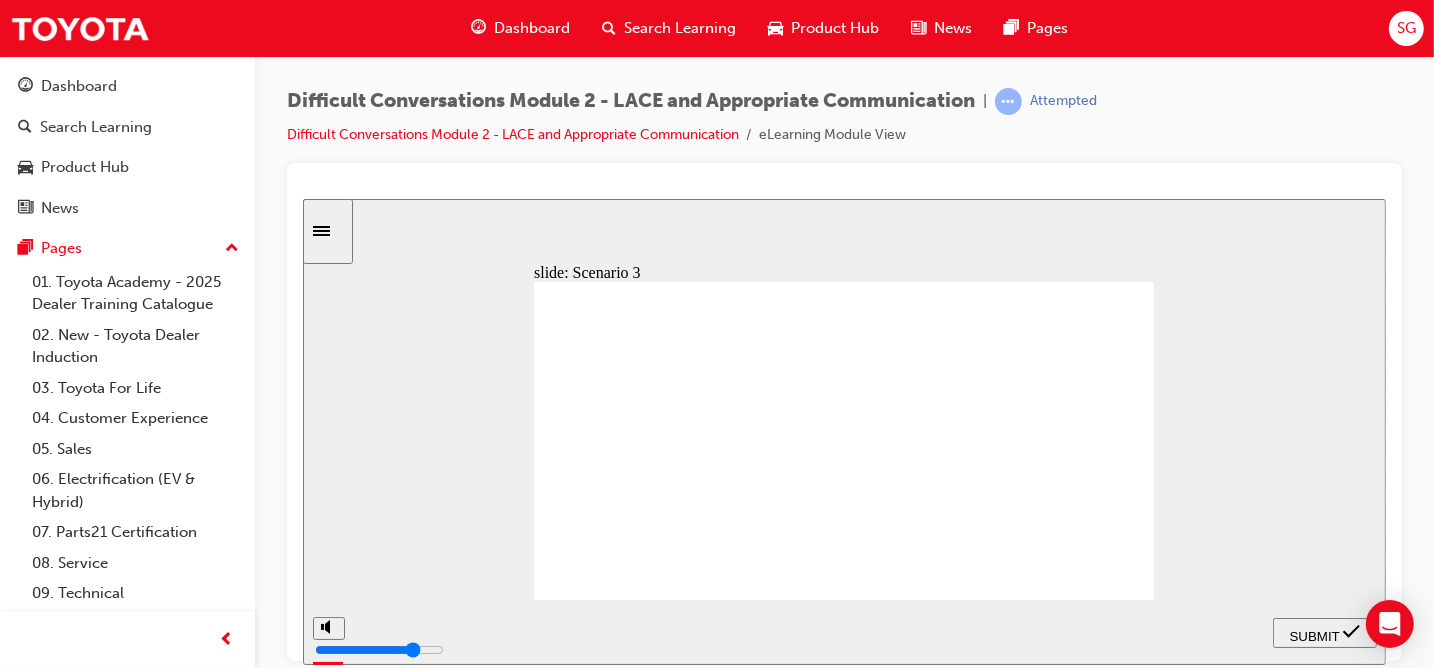 click 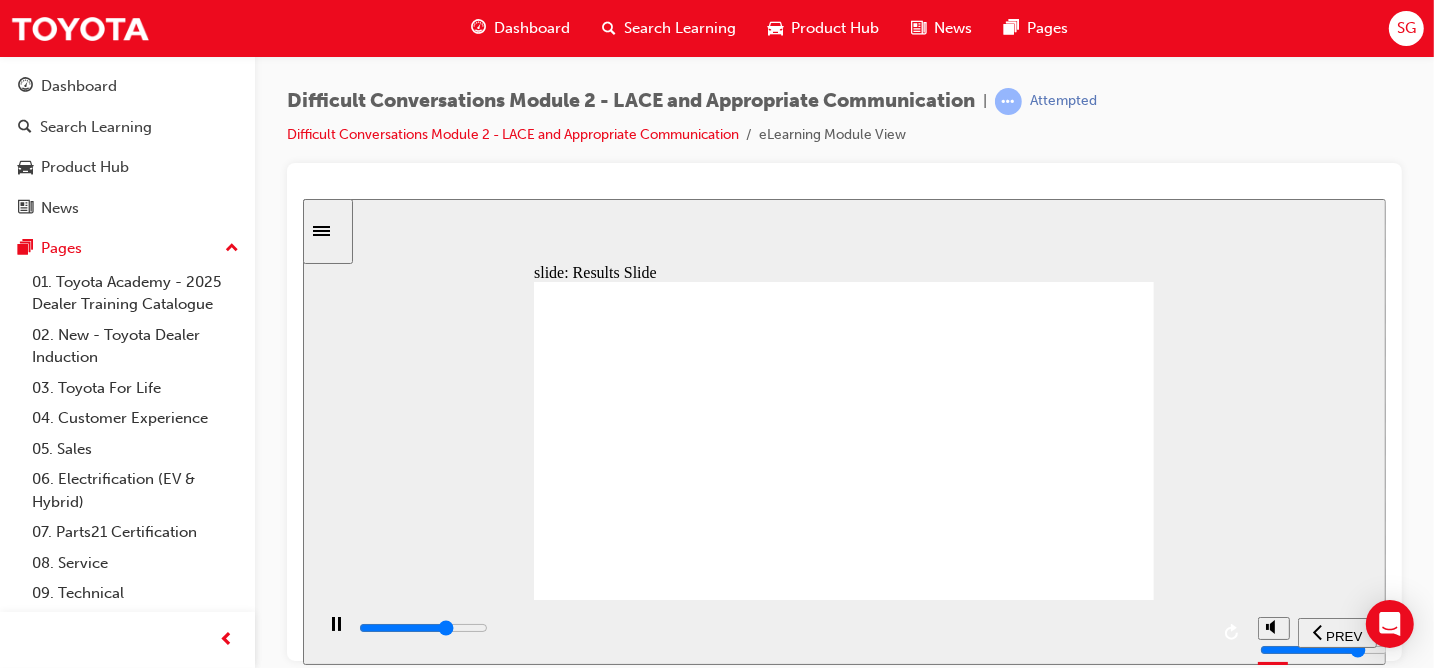 click 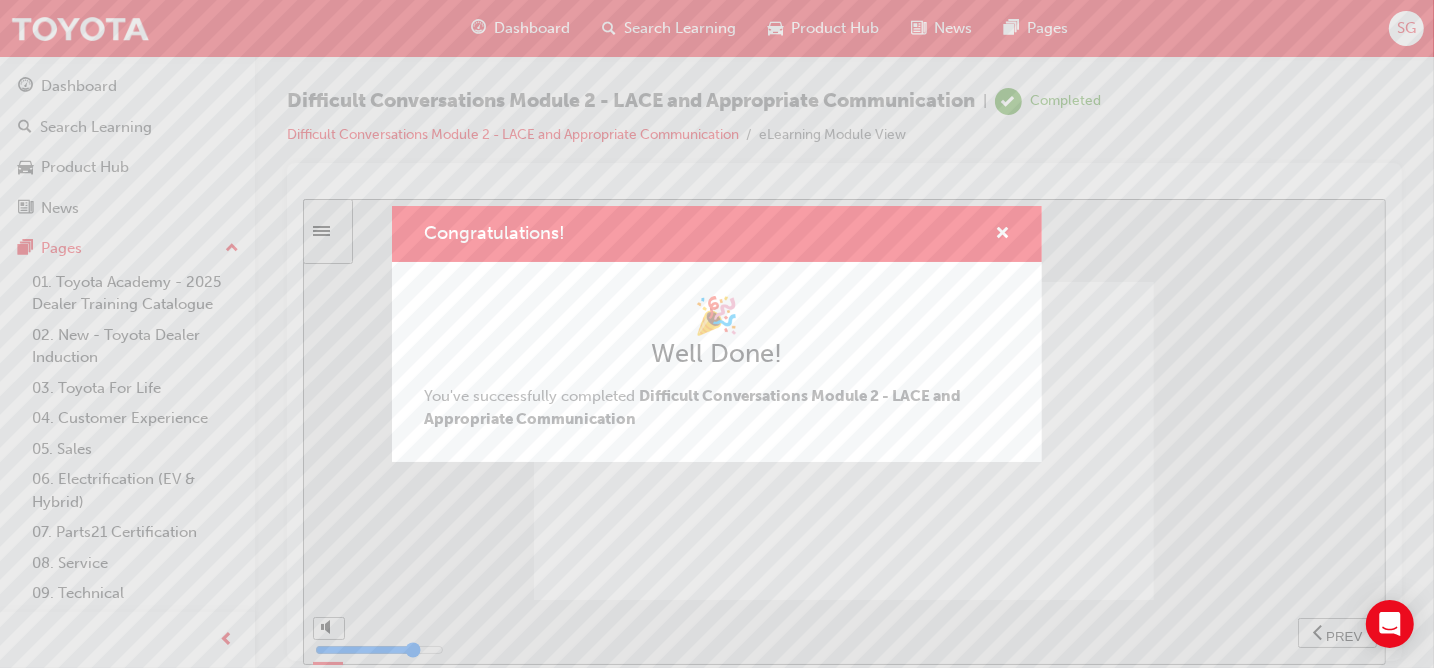 click on "Congratulations! 🎉 Well Done! You've successfully completed   Difficult Conversations Module 2 - LACE and Appropriate Communication" at bounding box center (717, 334) 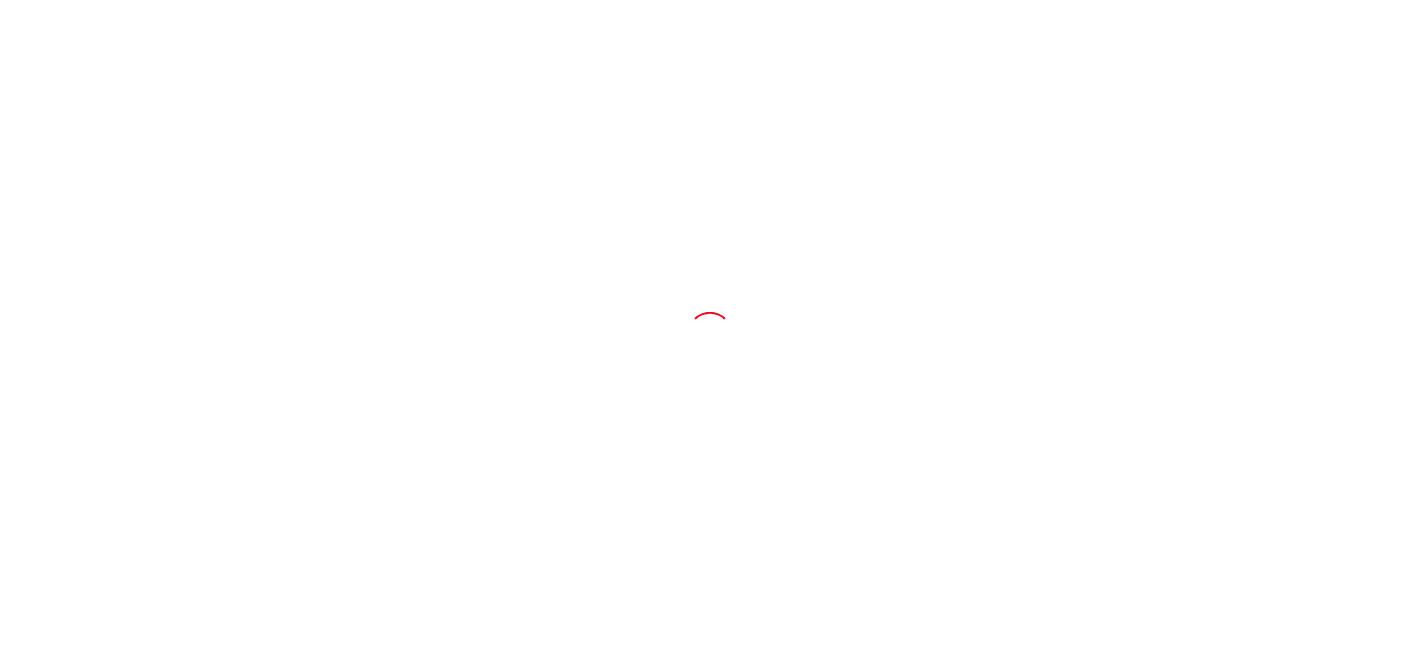 scroll, scrollTop: 0, scrollLeft: 0, axis: both 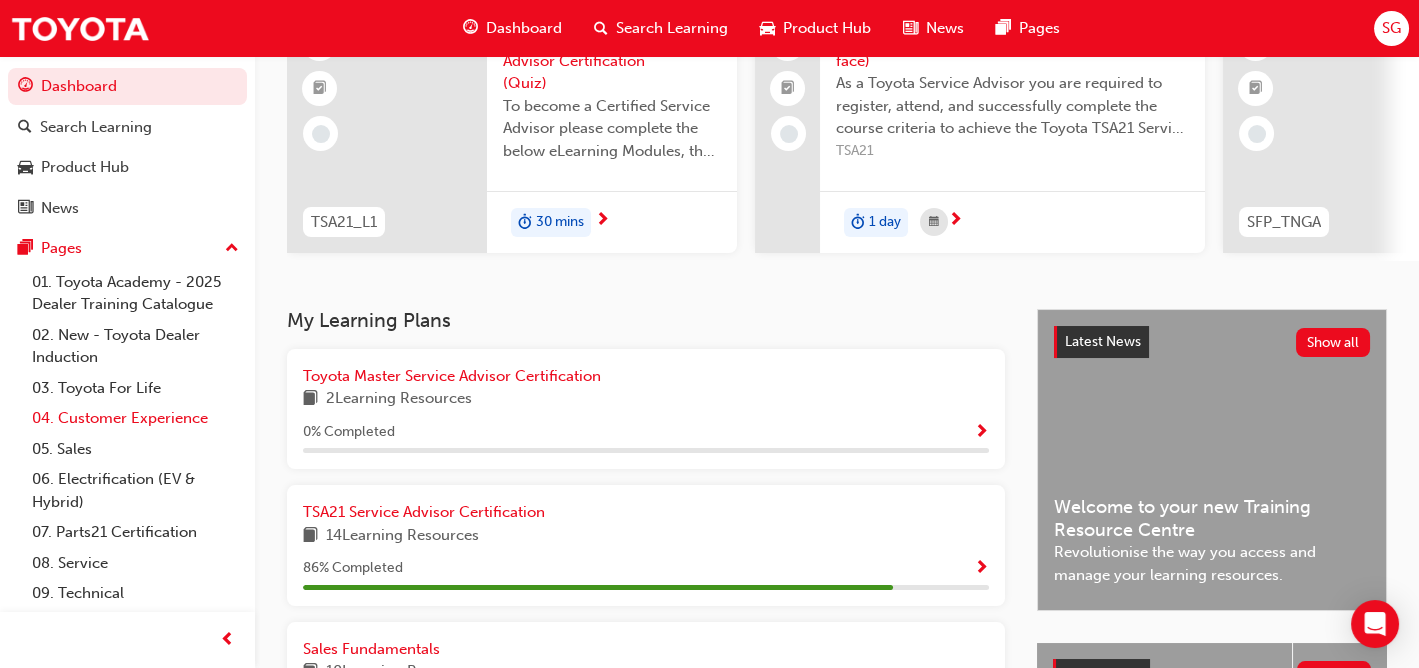 click on "04. Customer Experience" at bounding box center [135, 418] 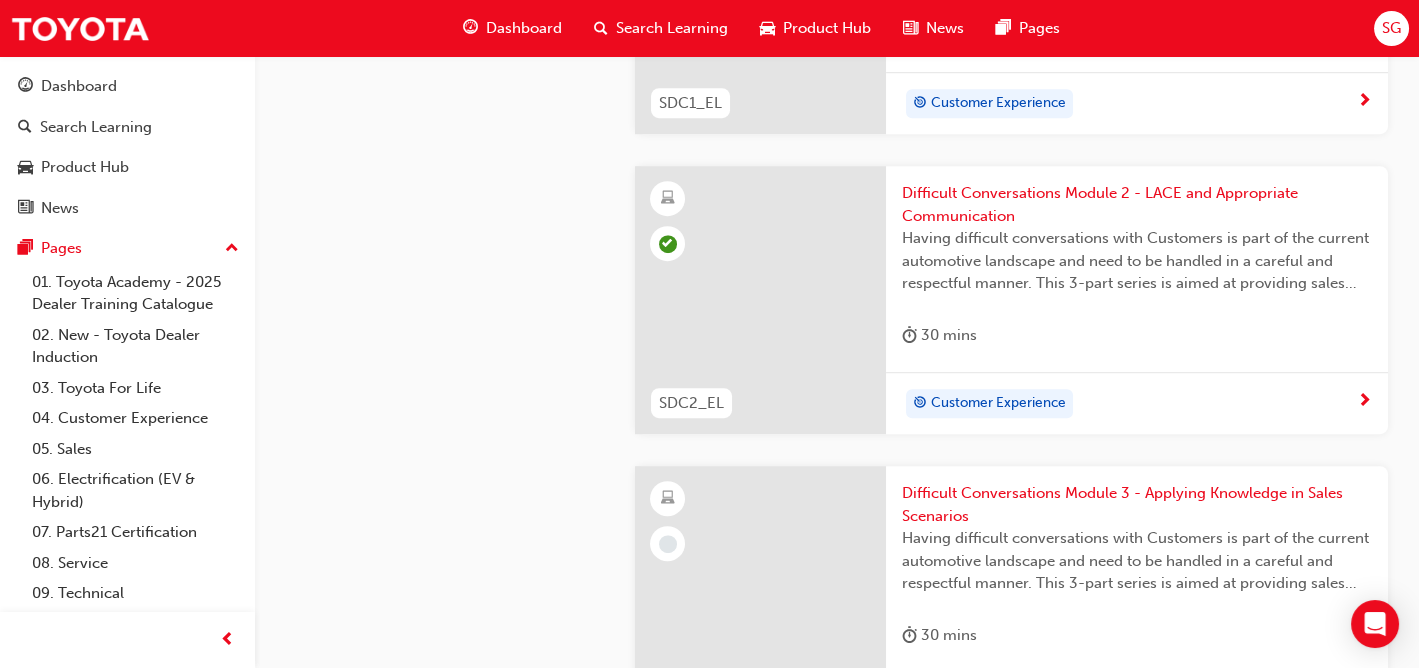 scroll, scrollTop: 3200, scrollLeft: 0, axis: vertical 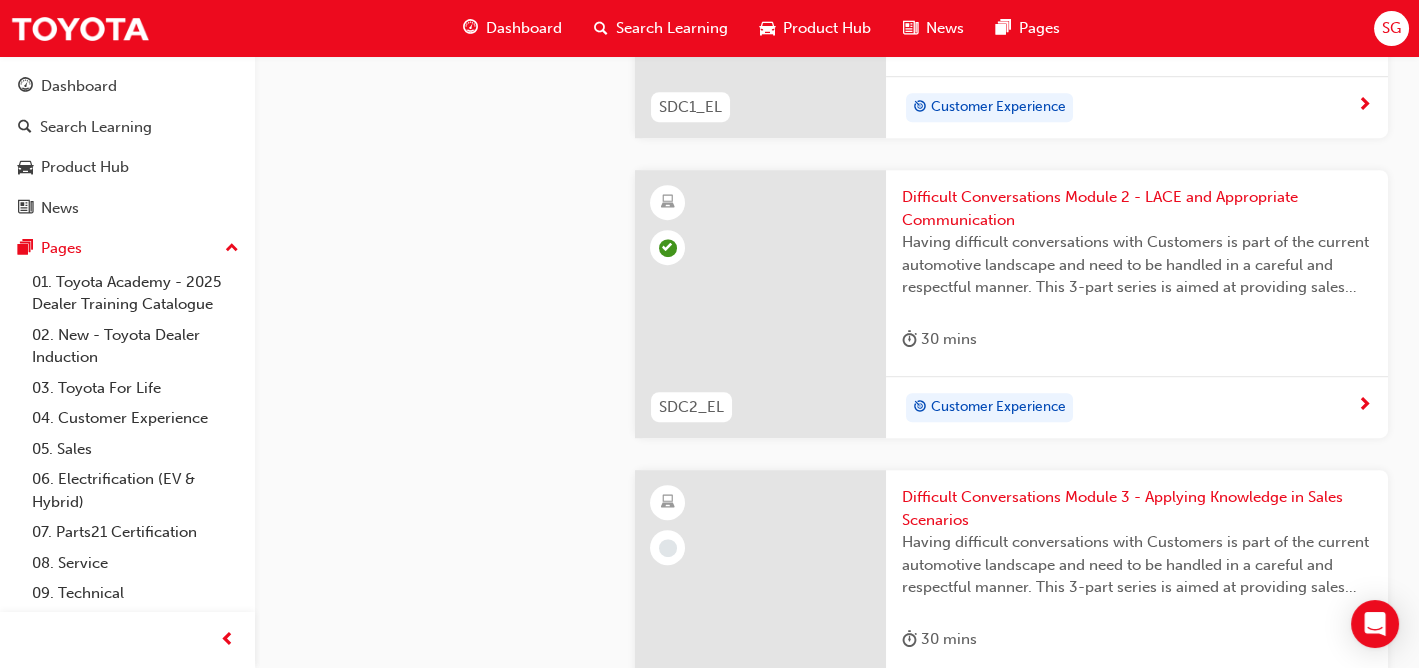 click on "Having difficult conversations with Customers is part of the current automotive landscape and need to be handled in a careful and respectful manner. This 3-part series is aimed at providing sales and Customer facing staff with the knowledge and skills to support meeting Customer expectations when resolving difficult issues." at bounding box center [1137, 565] 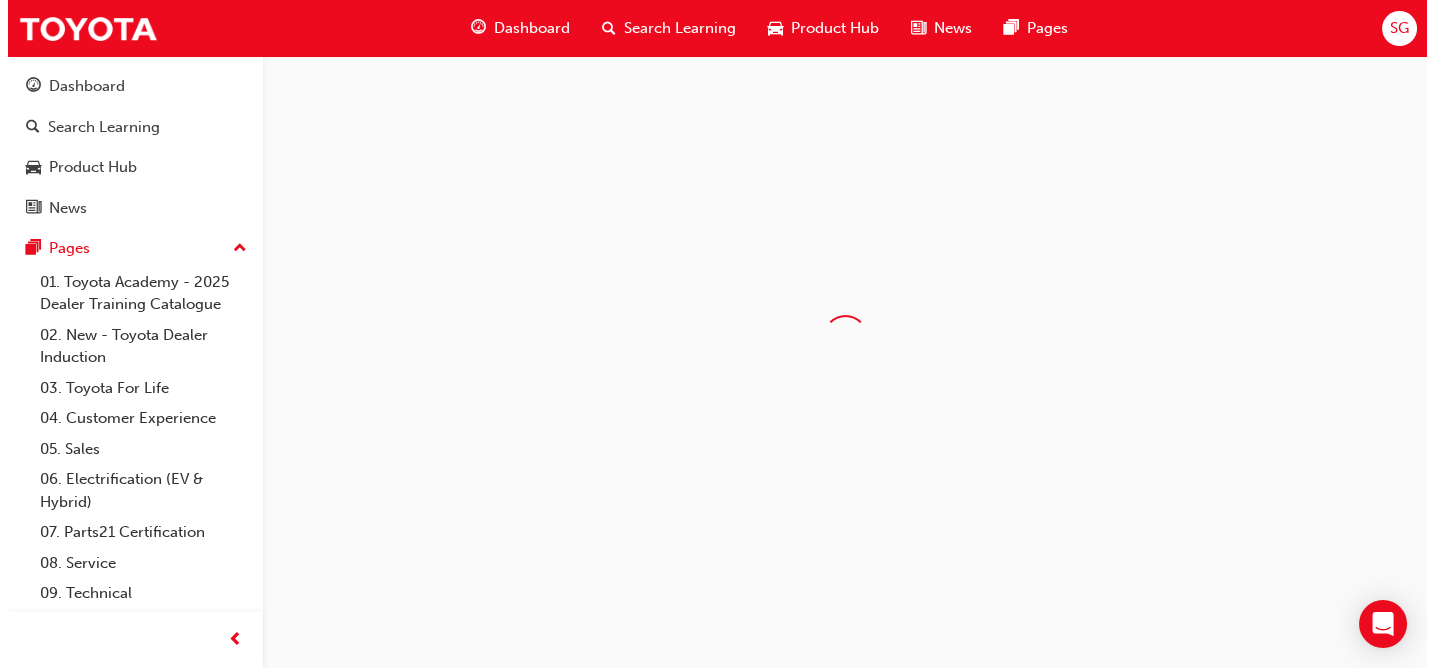 scroll, scrollTop: 0, scrollLeft: 0, axis: both 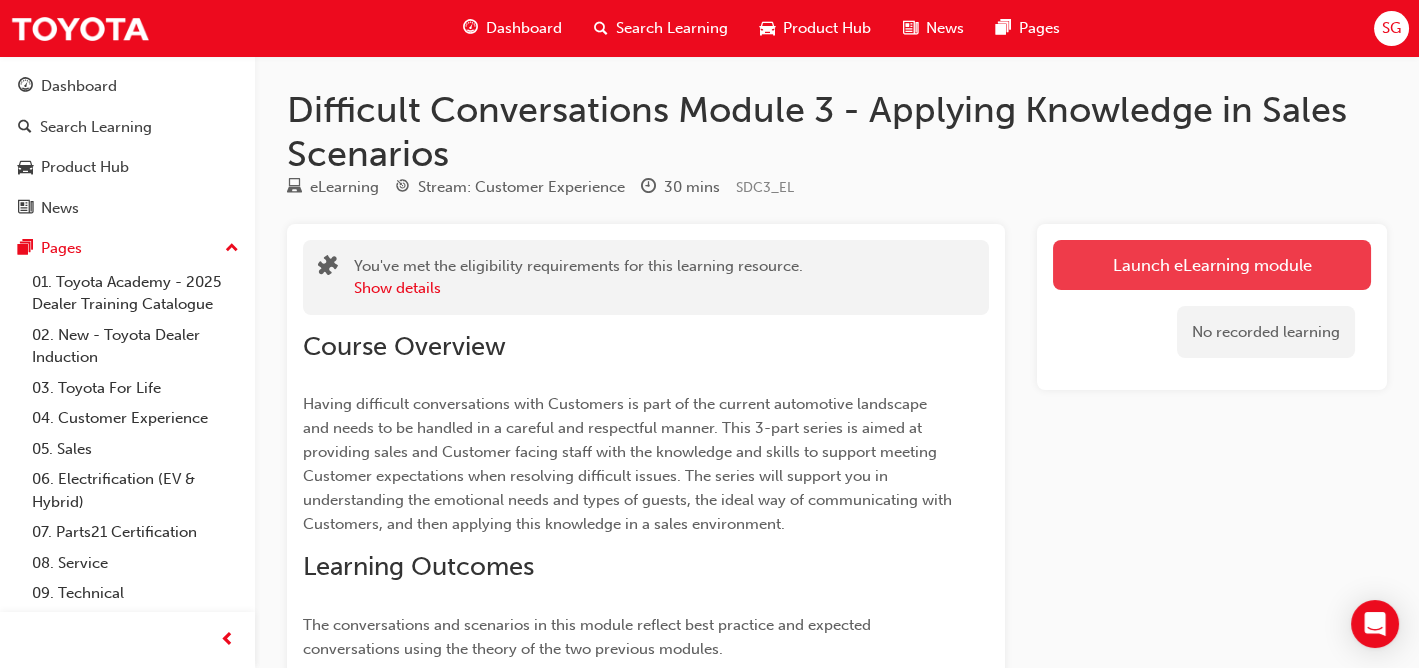 click on "Launch eLearning module" at bounding box center (1212, 265) 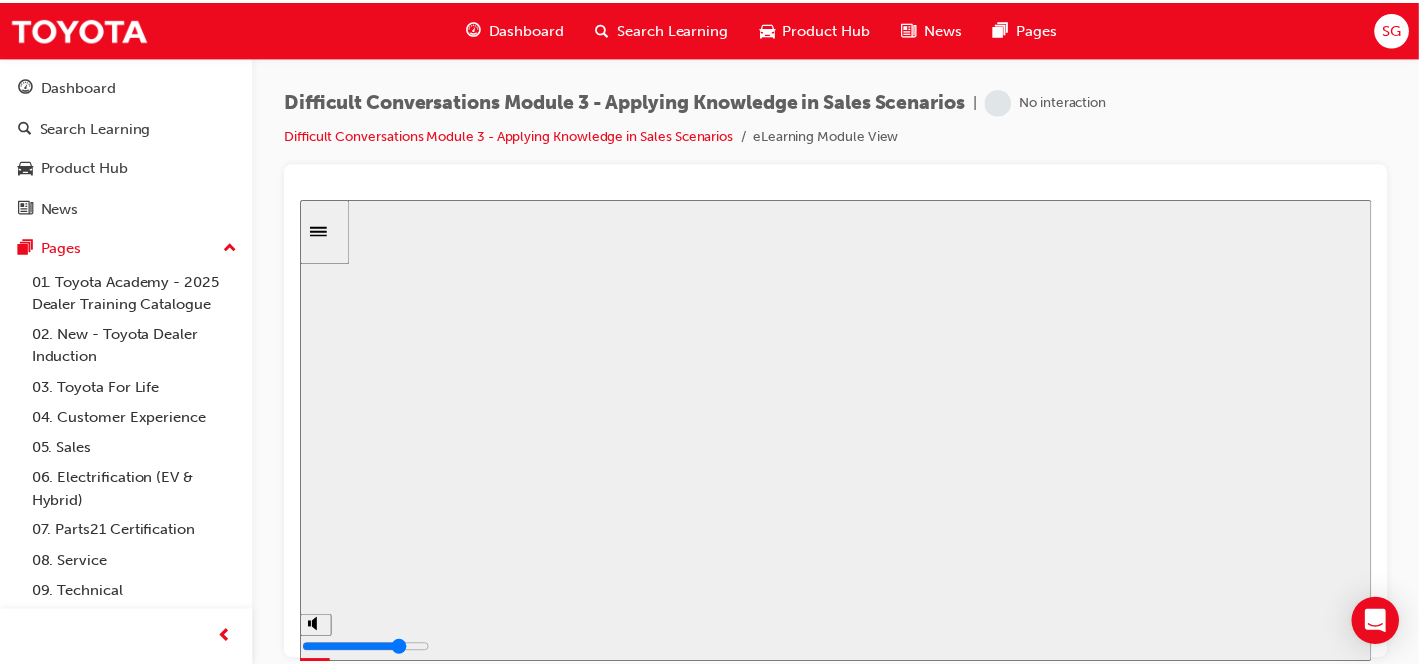 scroll, scrollTop: 0, scrollLeft: 0, axis: both 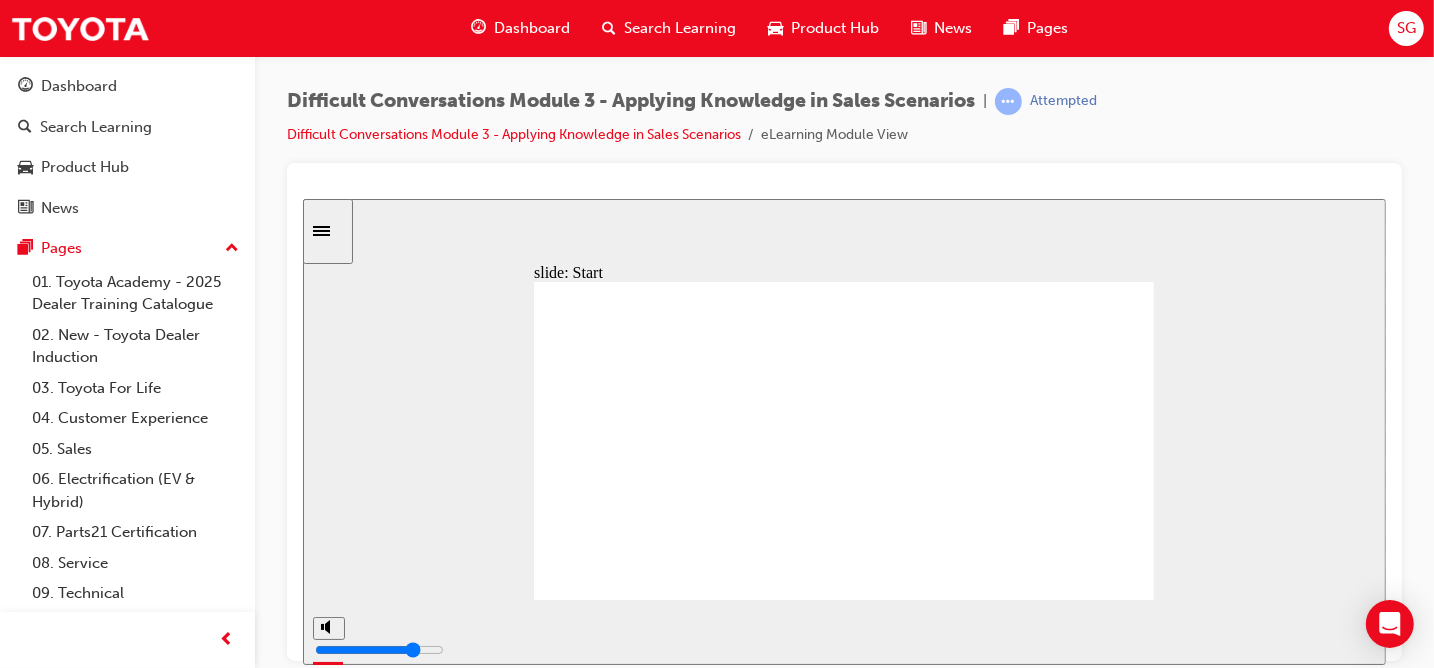 click 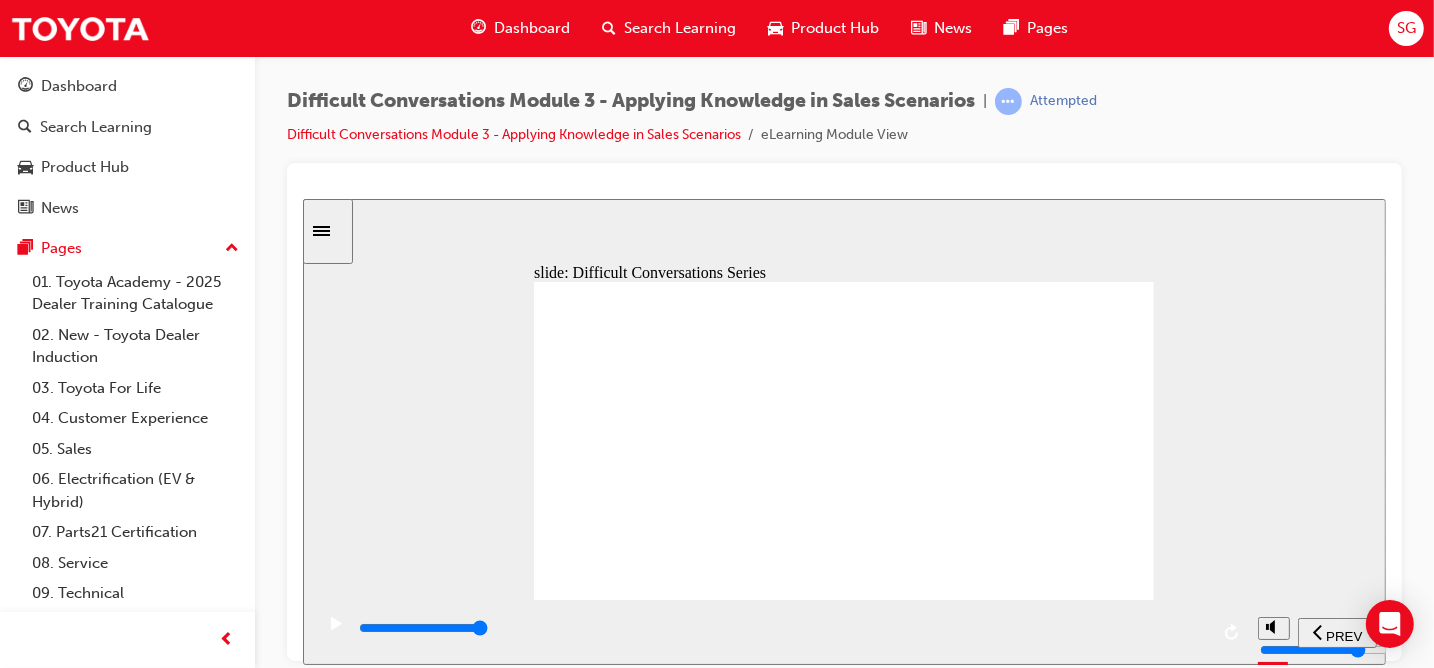 click 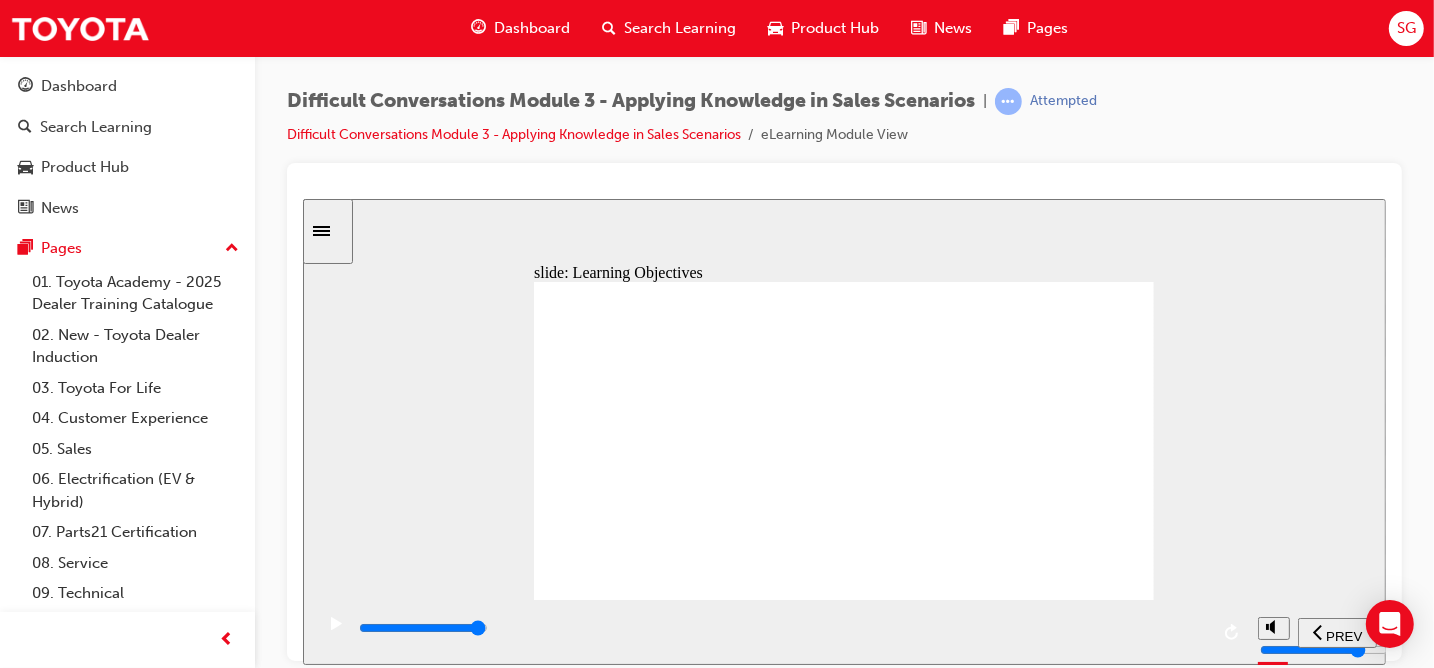 click at bounding box center (781, 628) 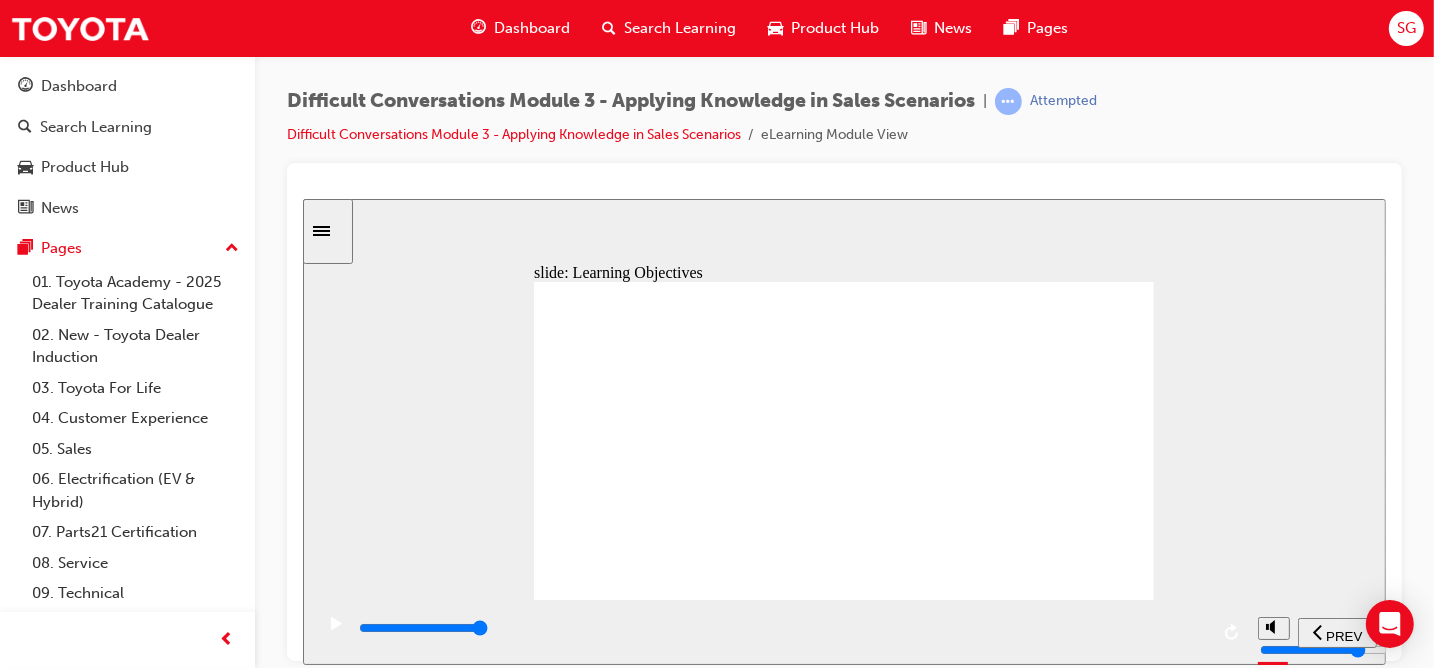 click 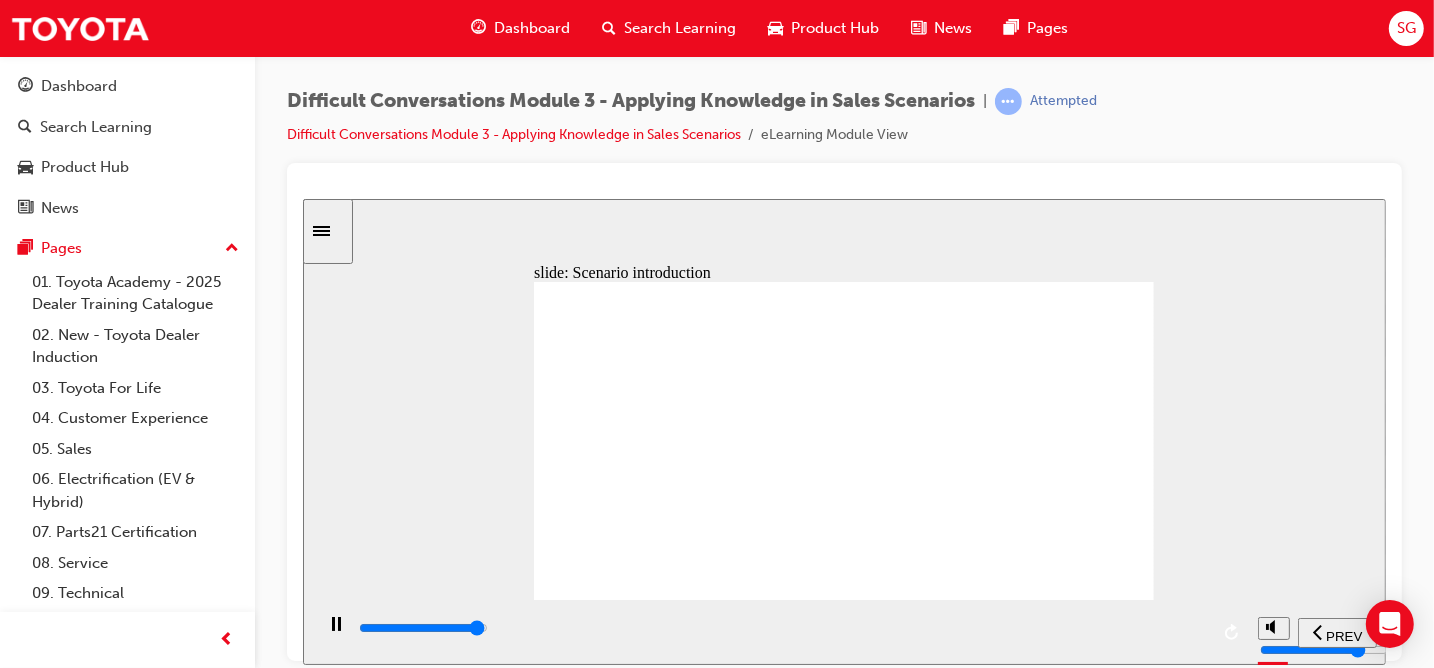 click at bounding box center [422, 627] 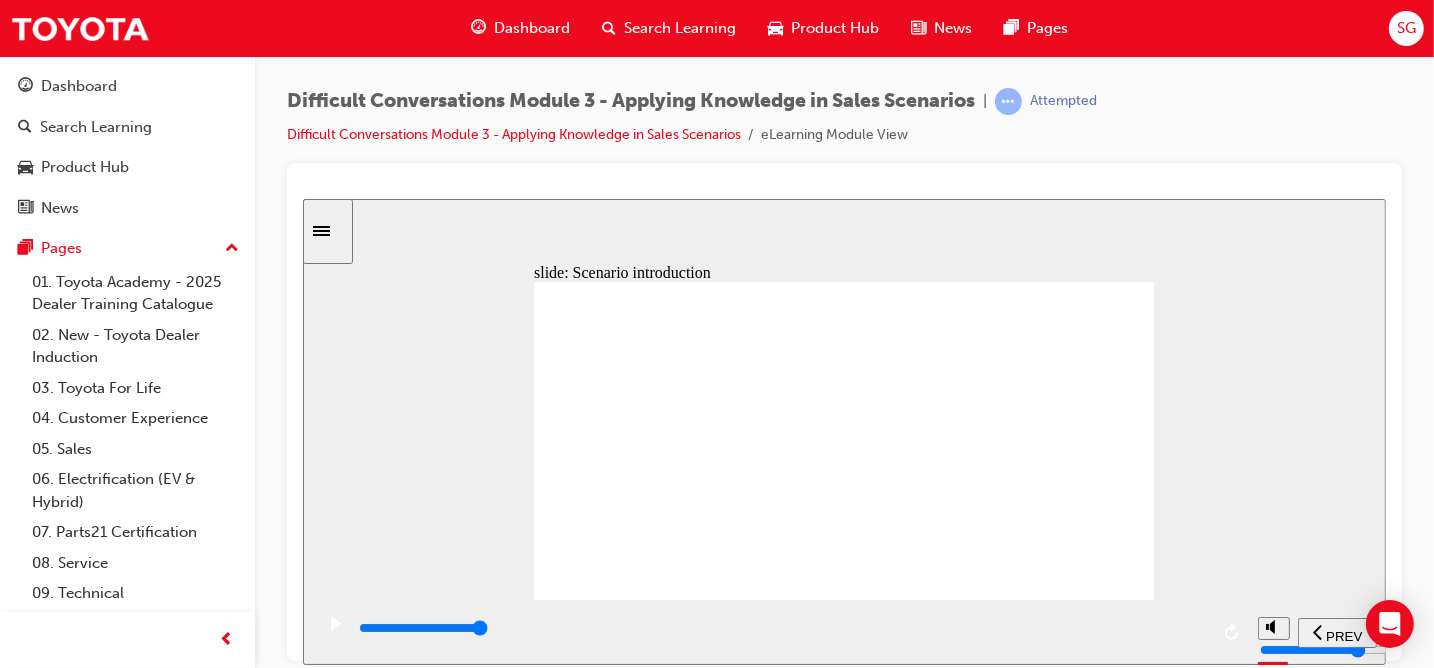 click 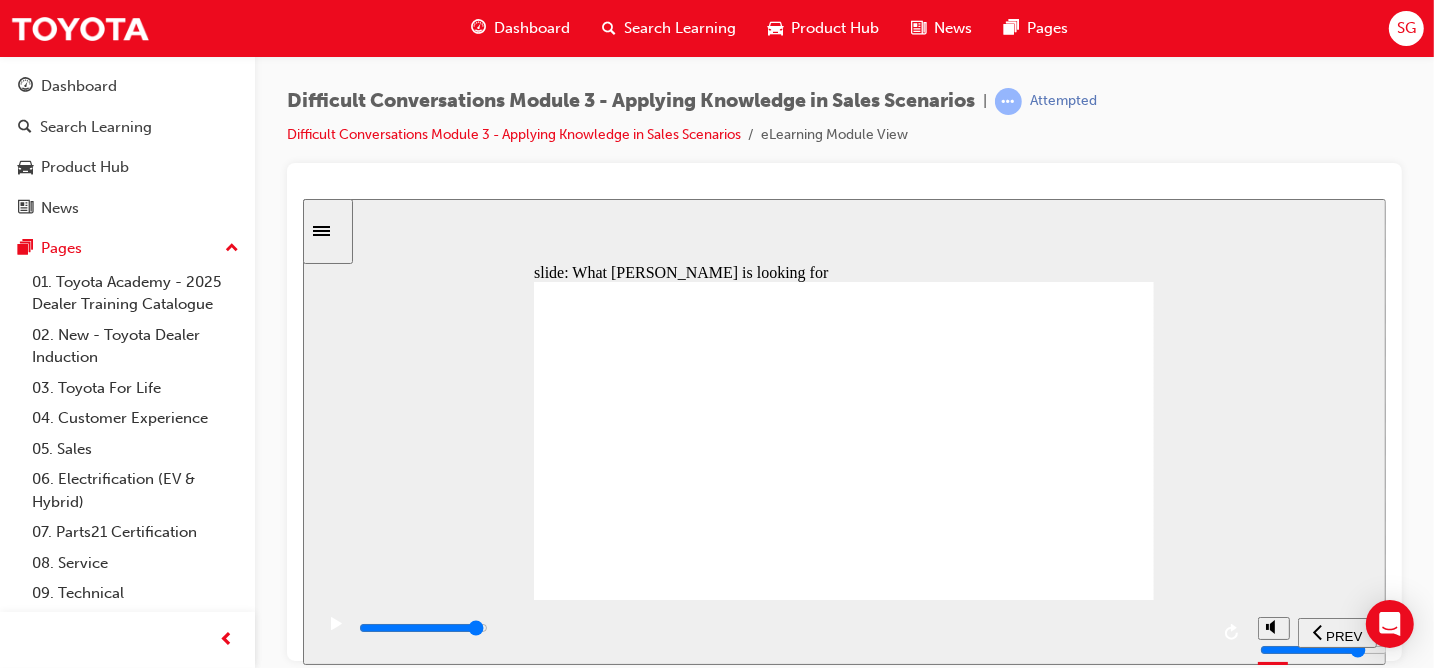 click at bounding box center (781, 628) 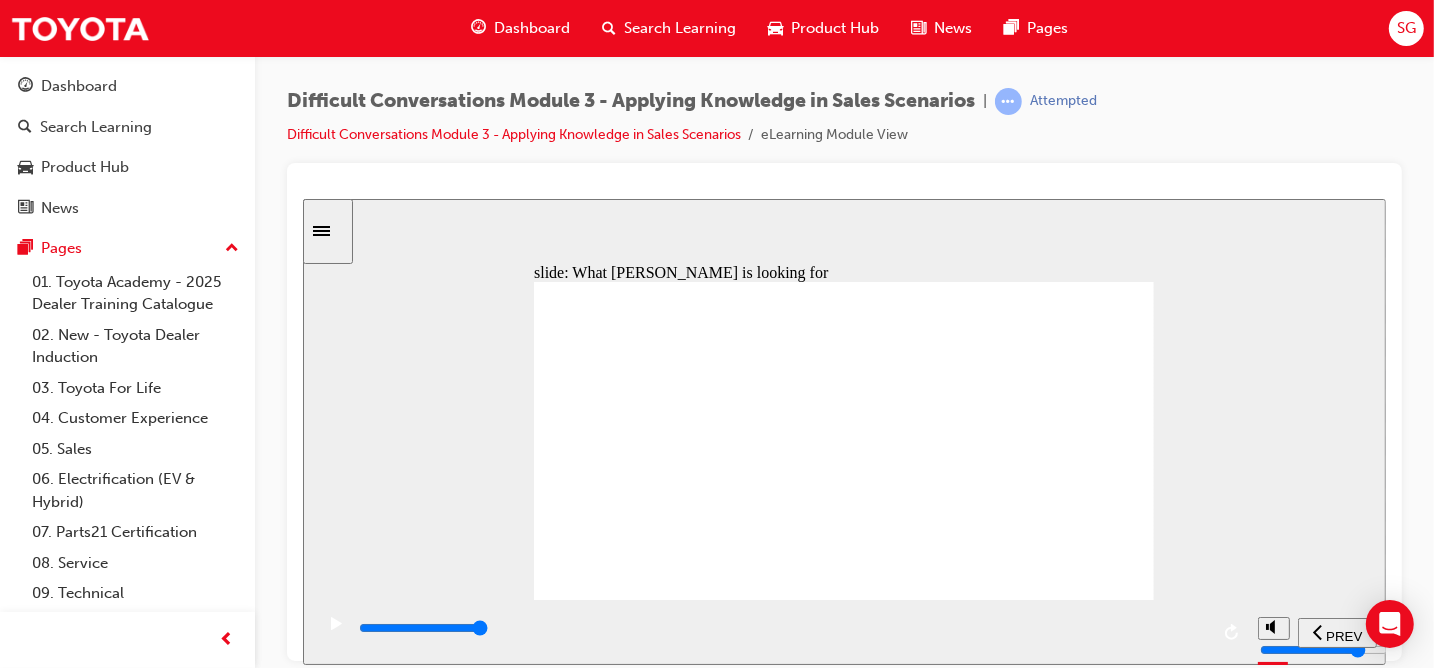click 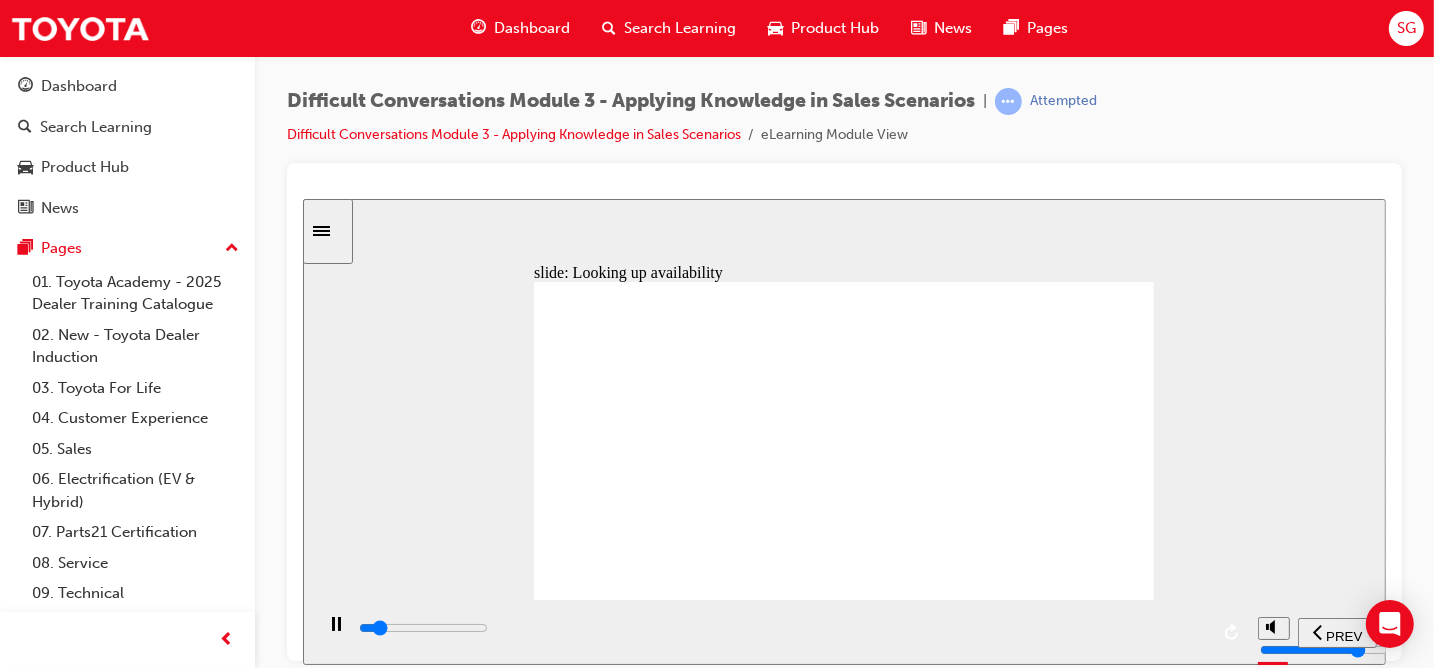 click at bounding box center (781, 628) 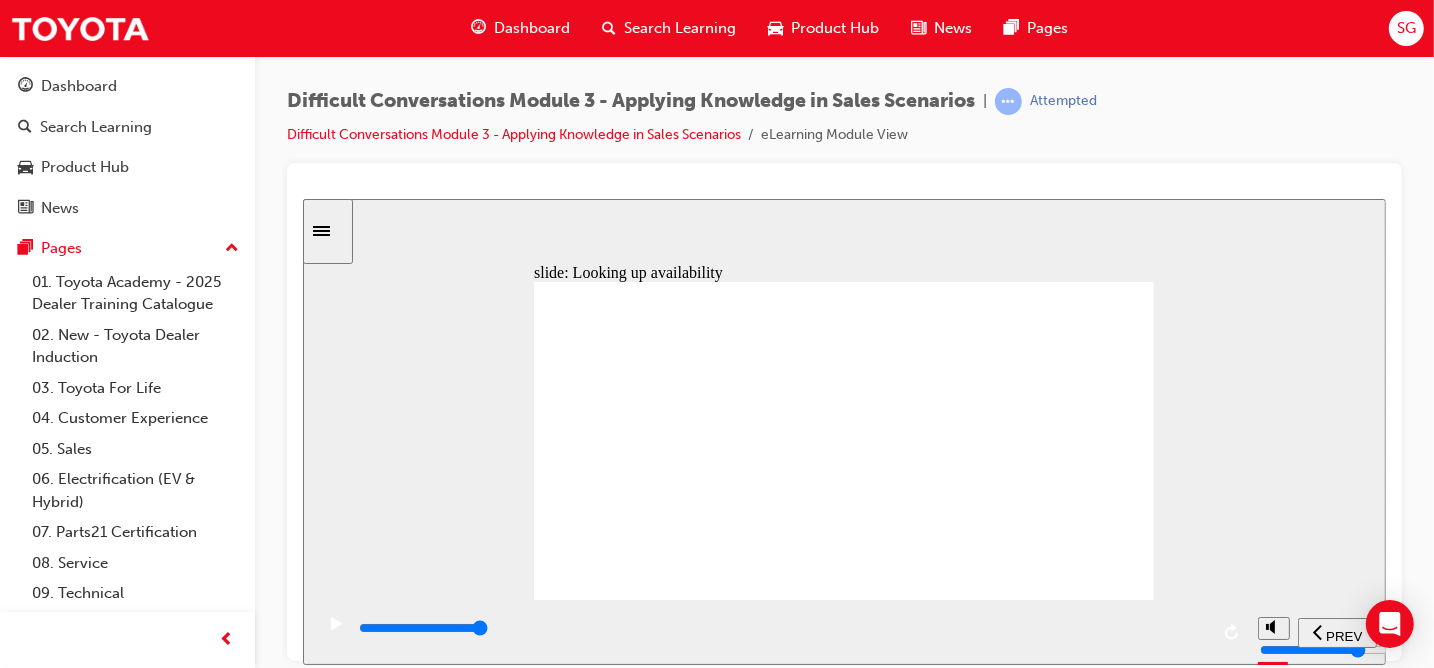 click 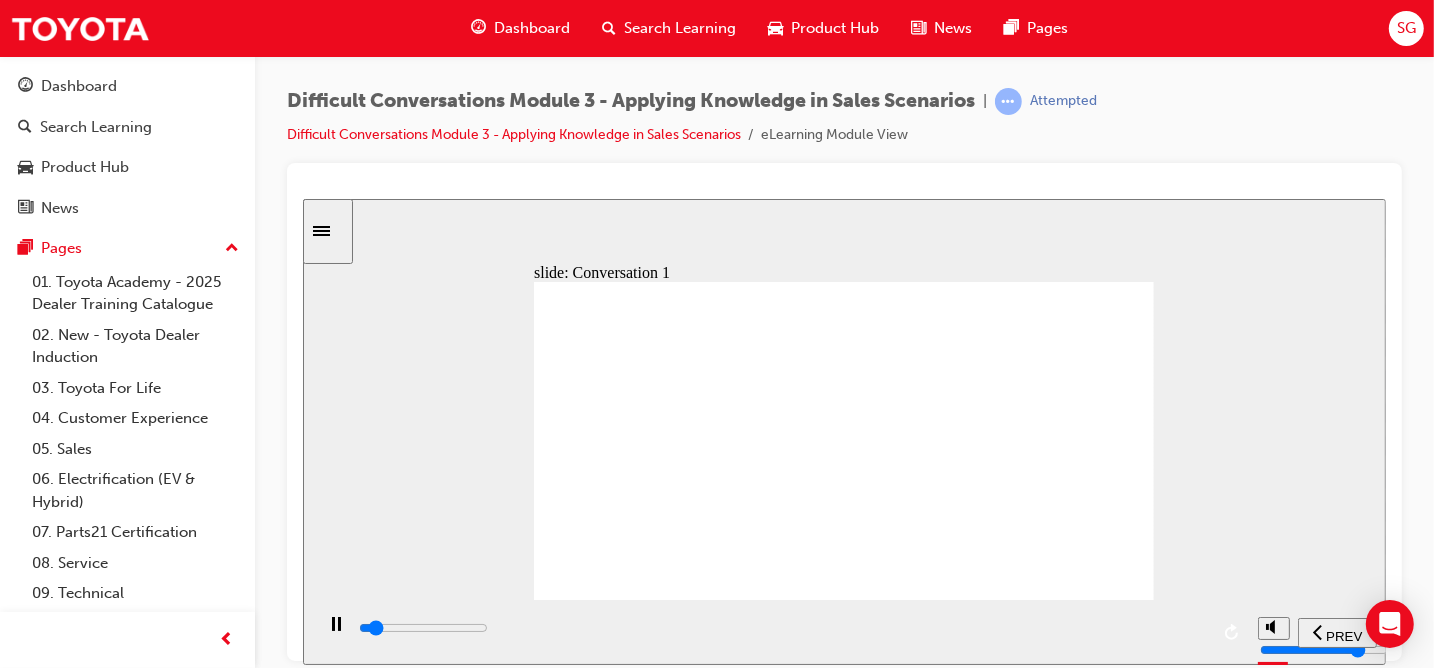 click at bounding box center [781, 628] 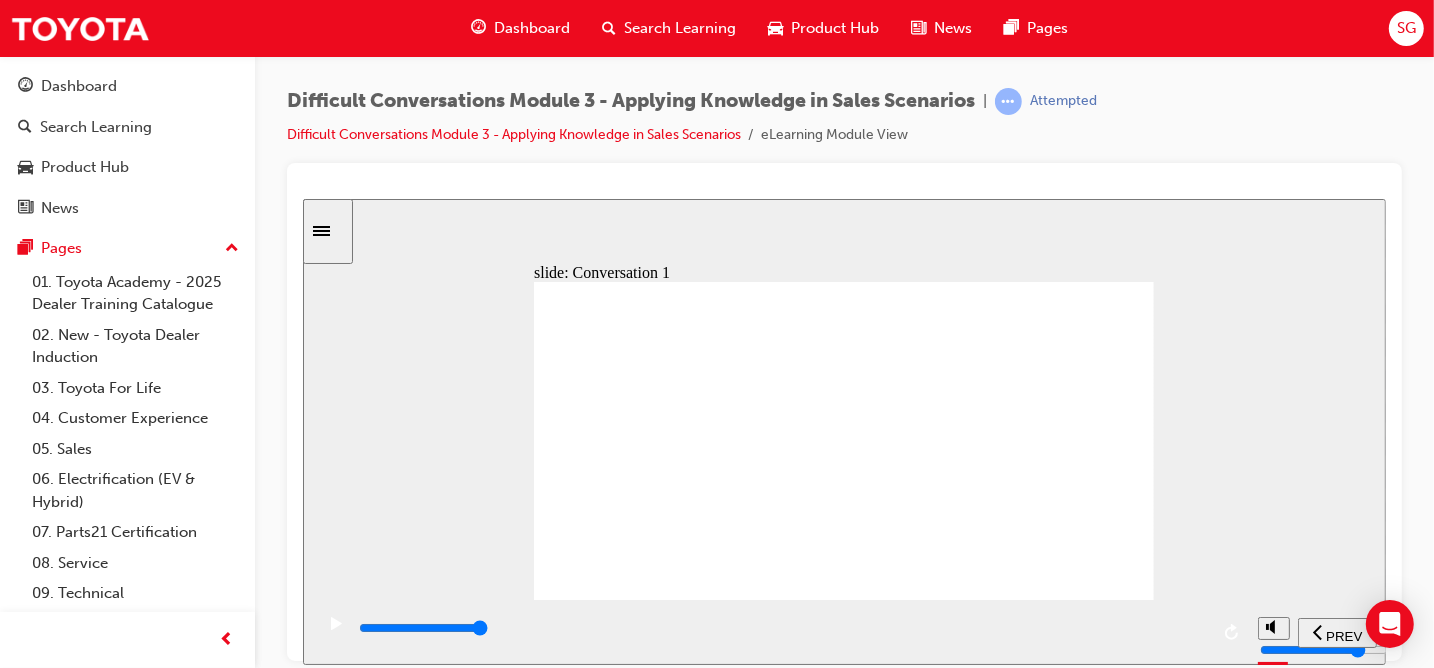 click 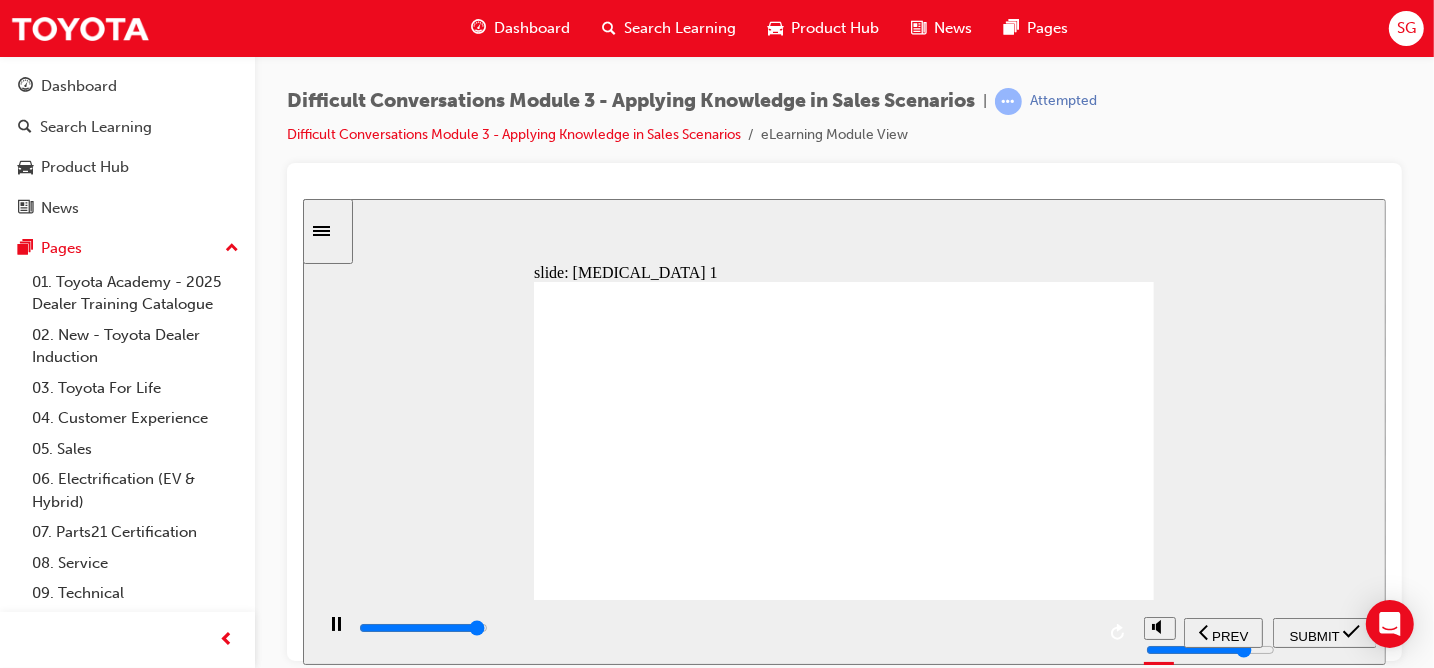 click at bounding box center [422, 627] 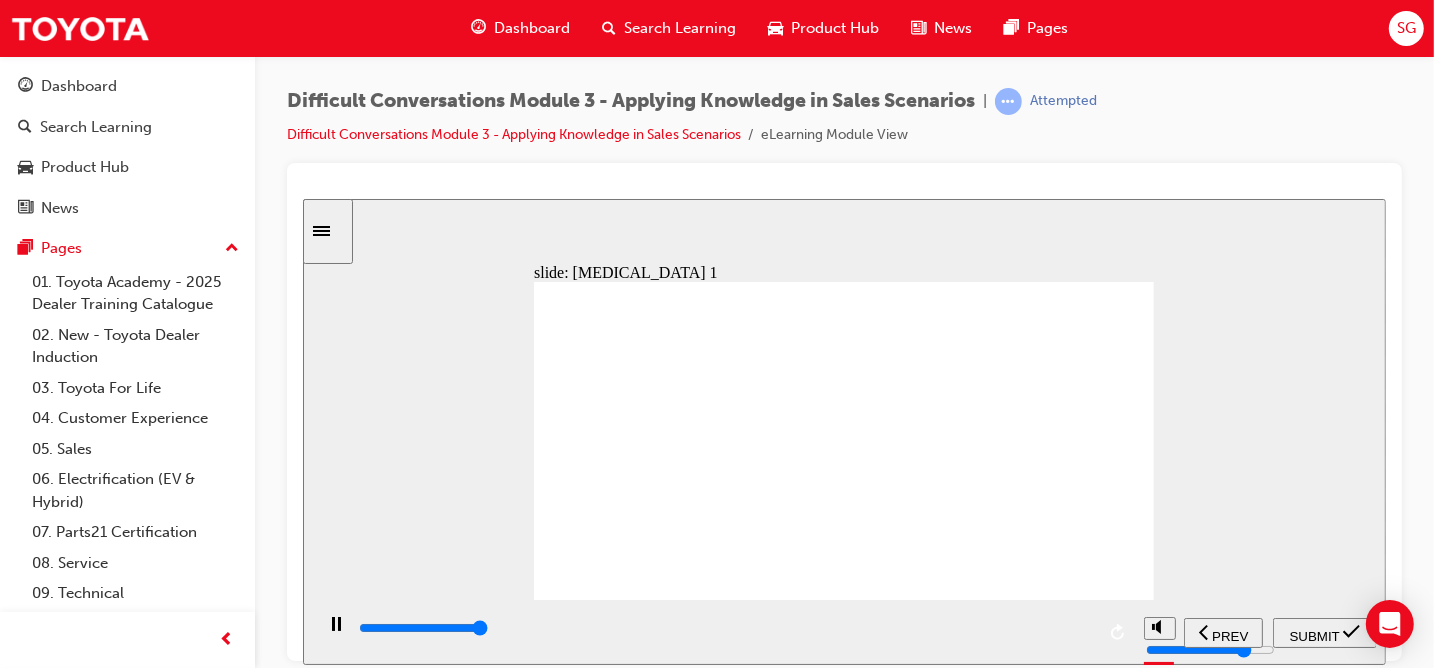 type on "24800" 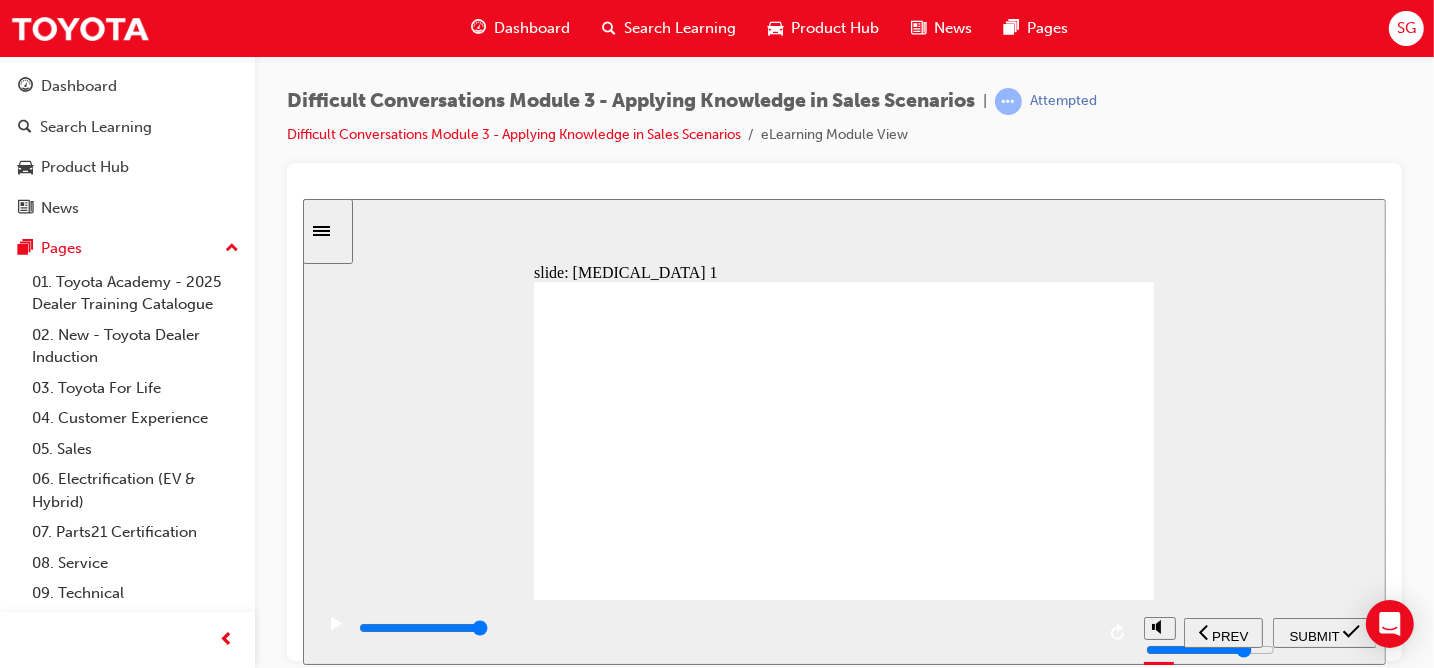 drag, startPoint x: 1074, startPoint y: 525, endPoint x: 1070, endPoint y: 513, distance: 12.649111 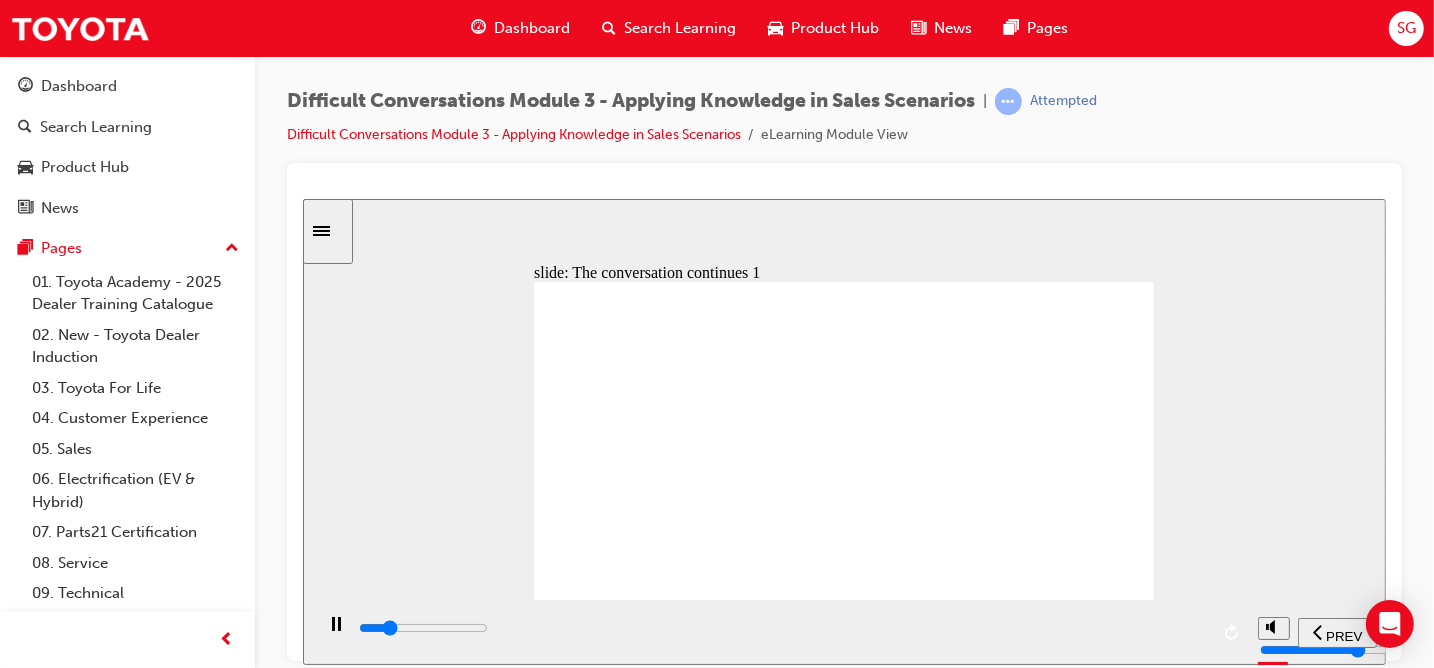 click at bounding box center (781, 628) 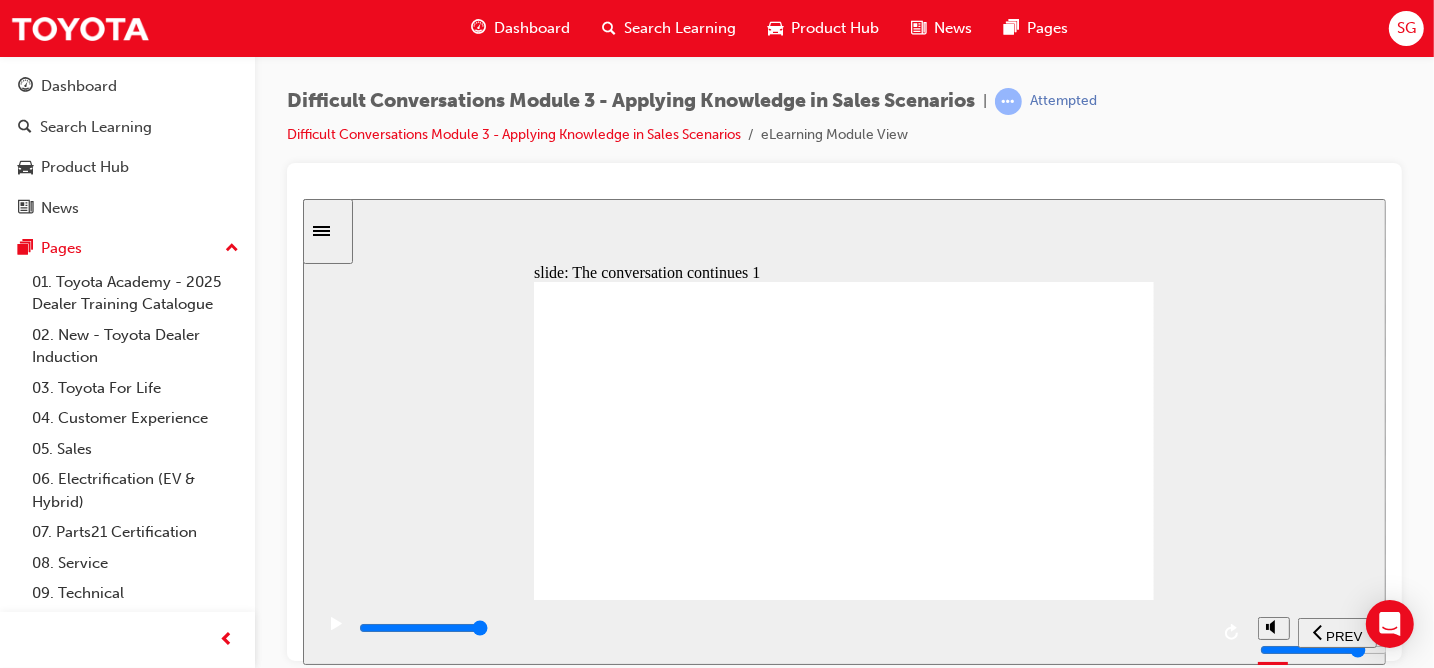 click 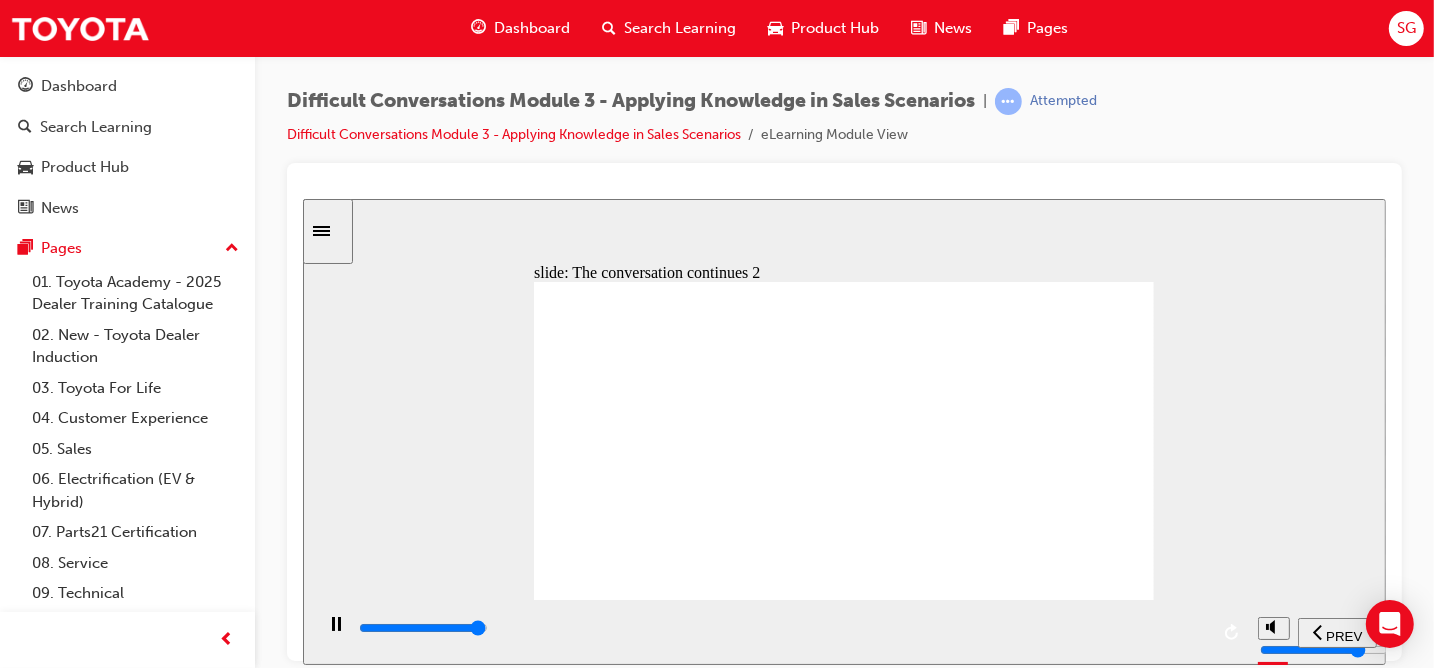 click at bounding box center (781, 628) 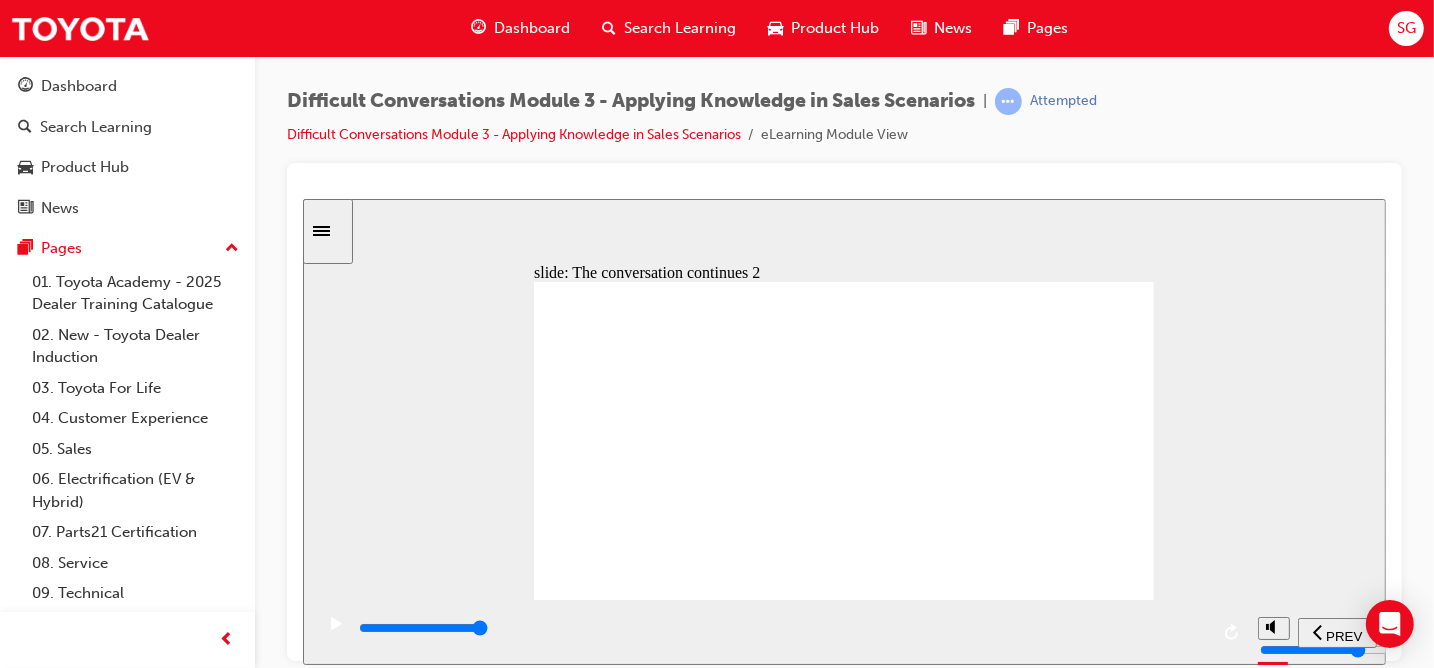 click 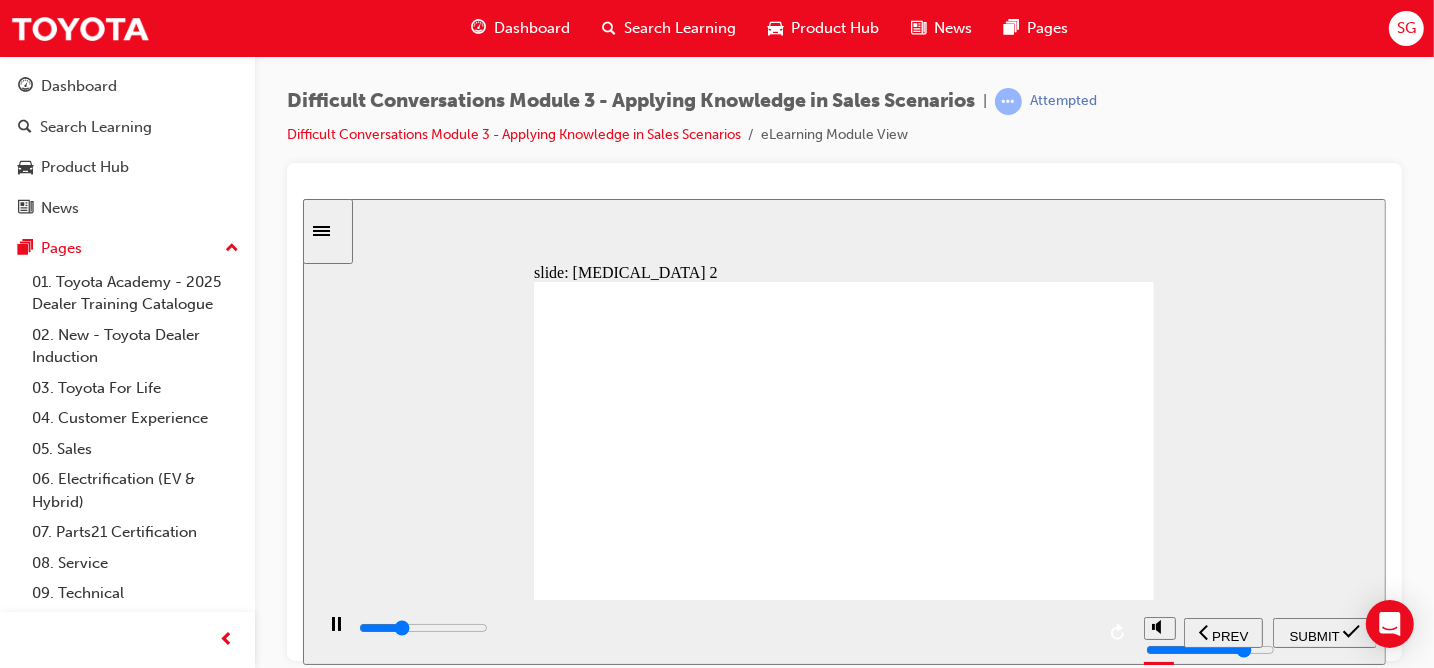 click at bounding box center [724, 628] 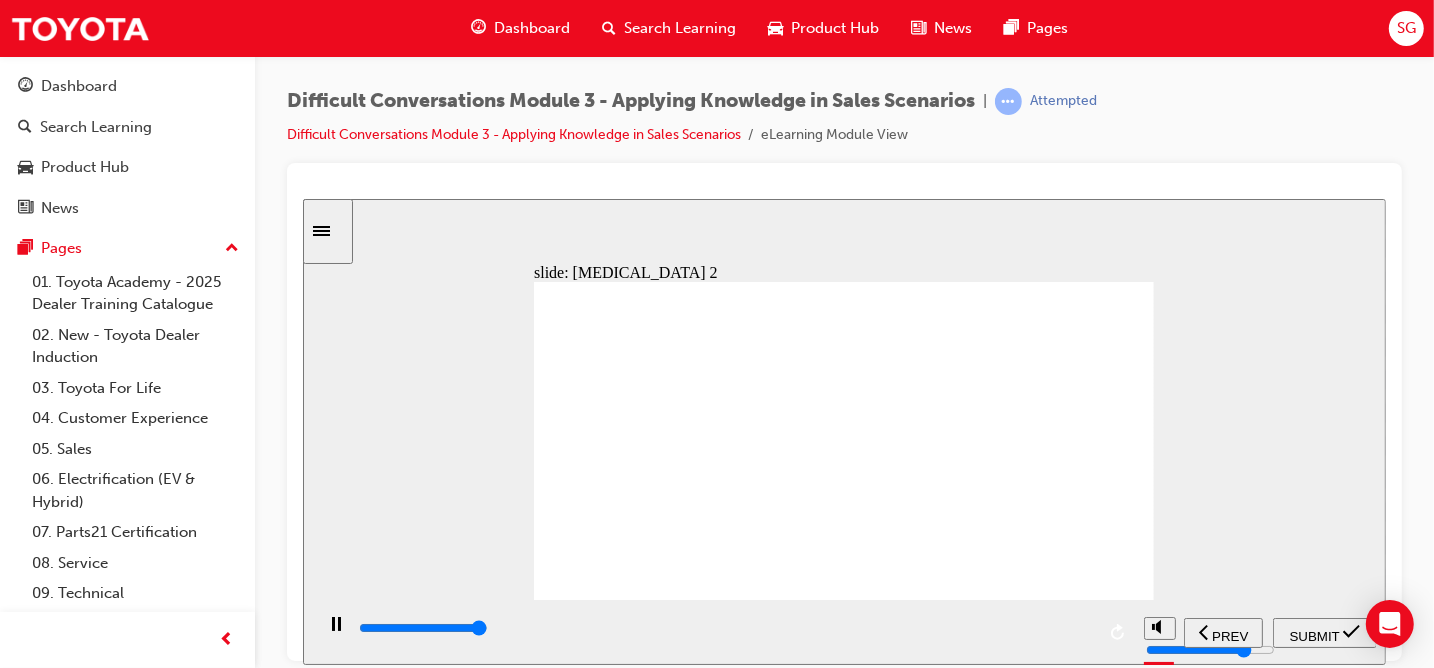 type on "10200" 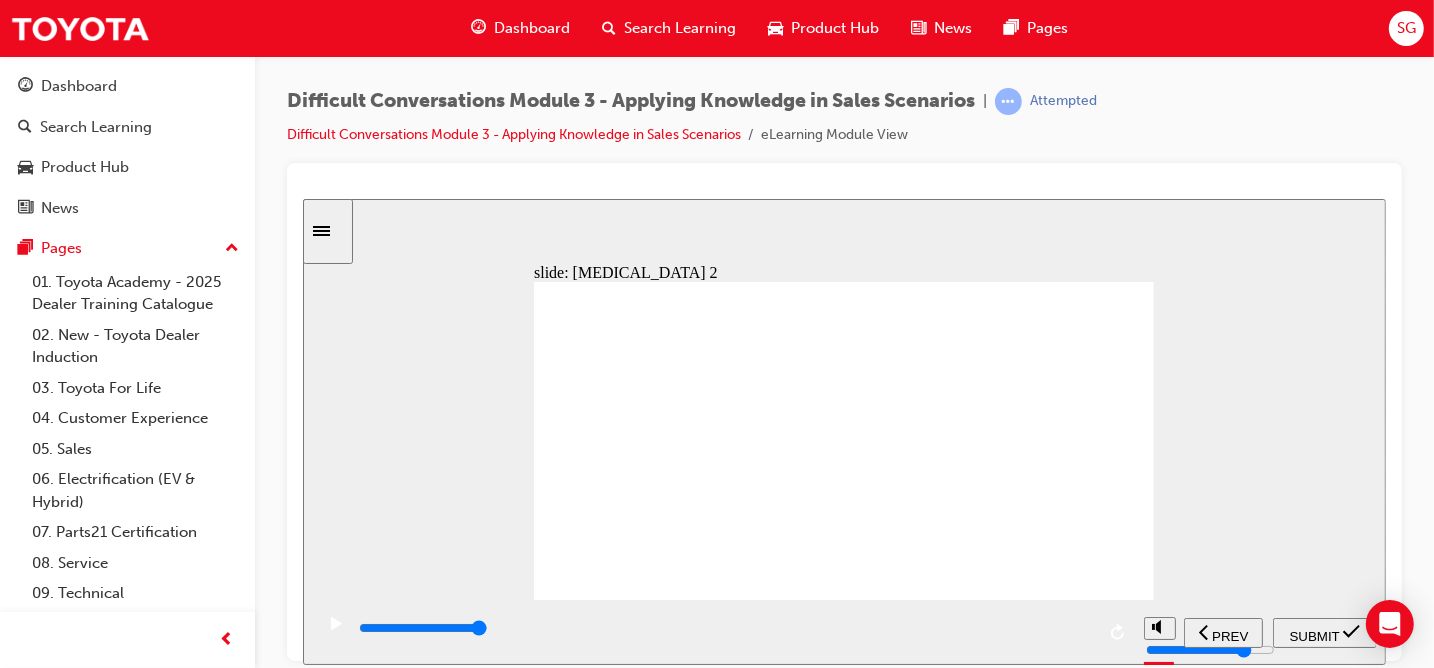 click 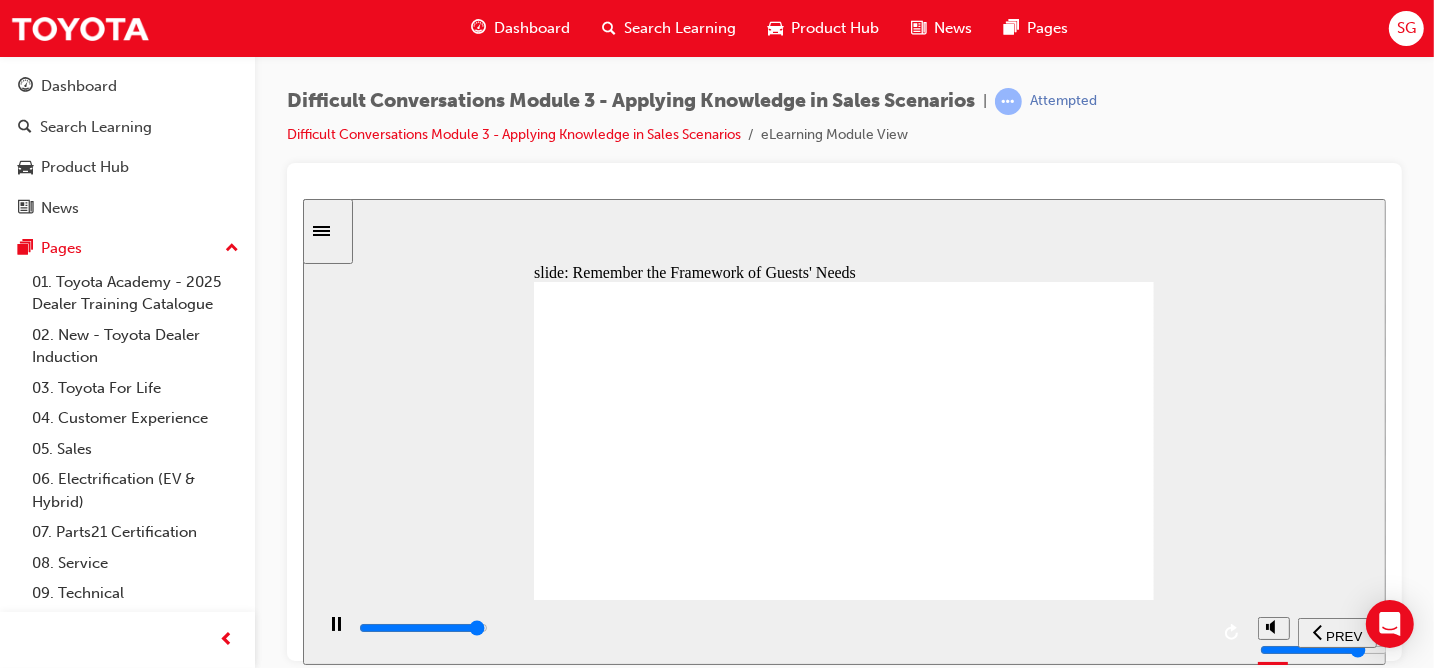 click at bounding box center [422, 627] 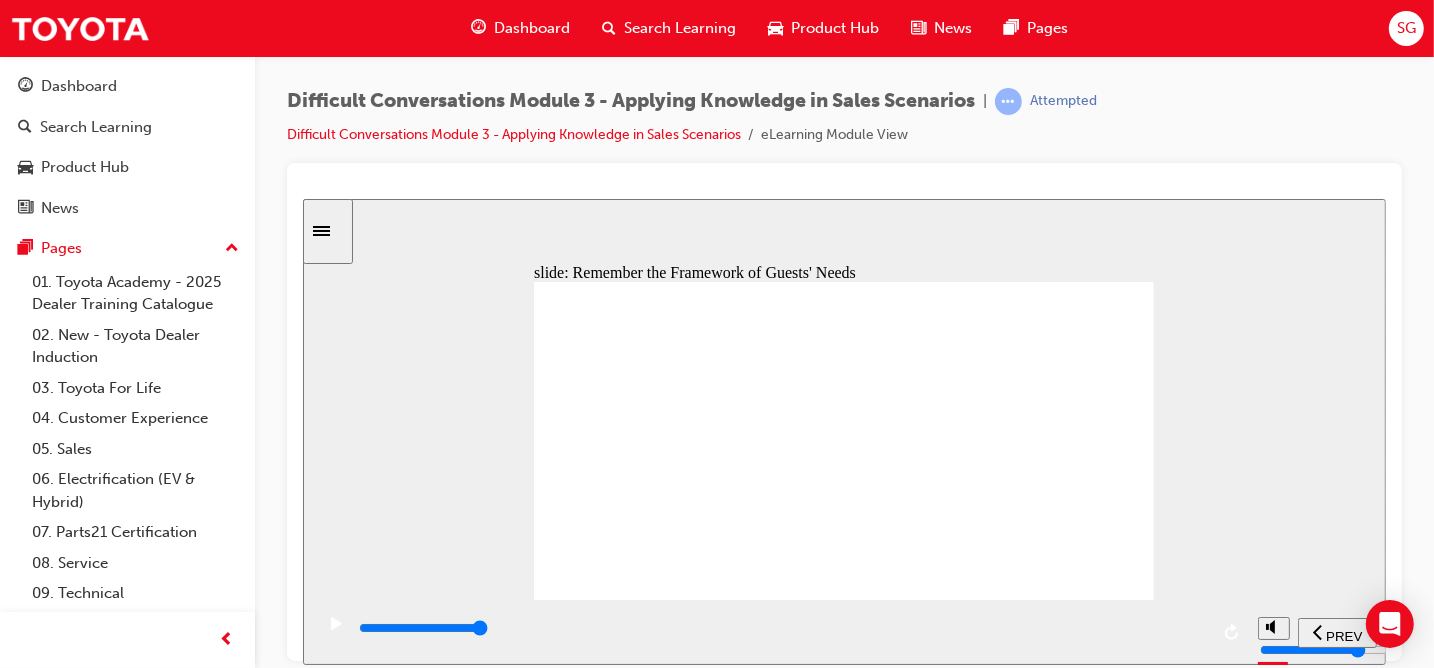 click 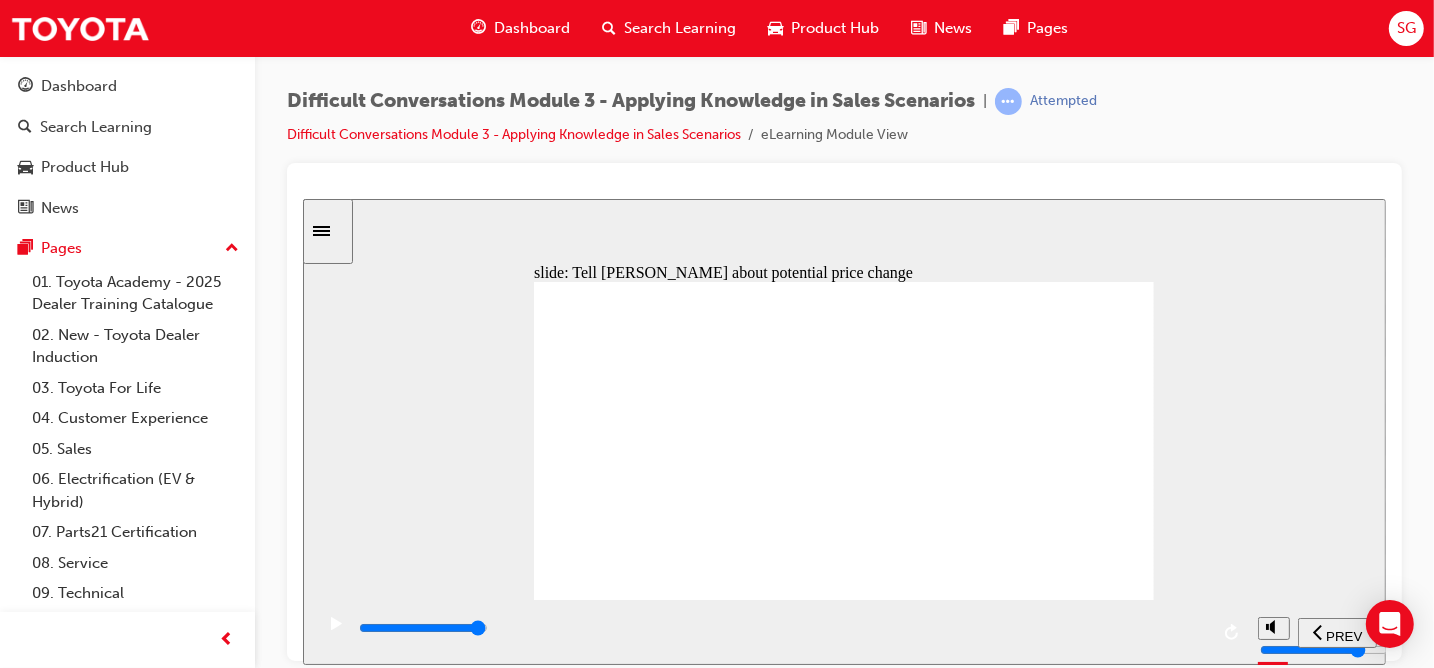 click at bounding box center [422, 627] 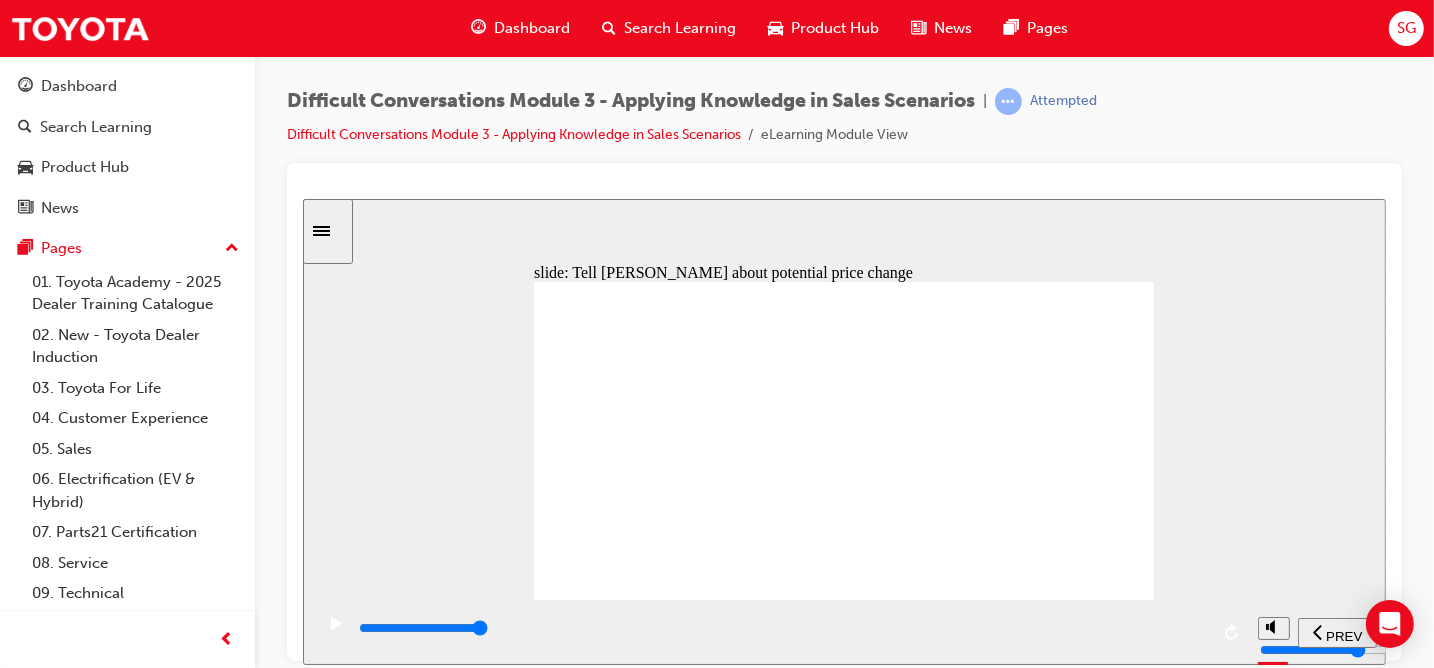 click 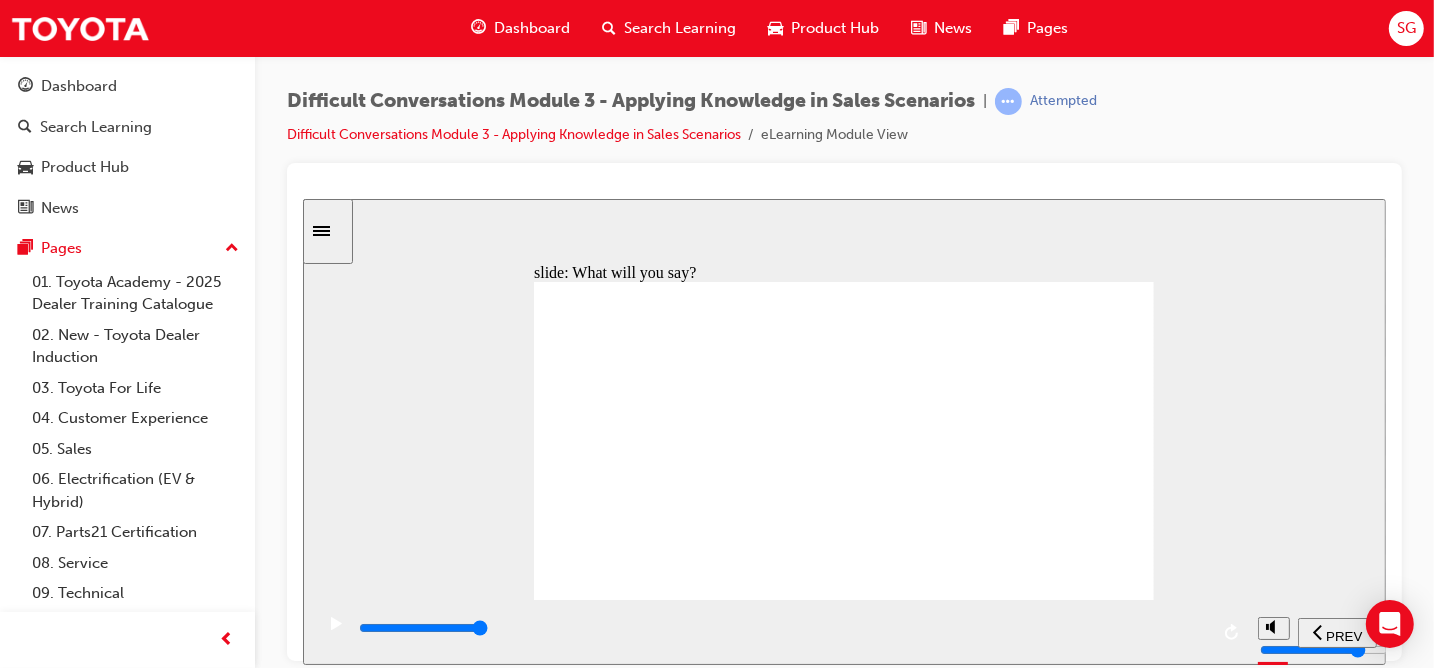 click 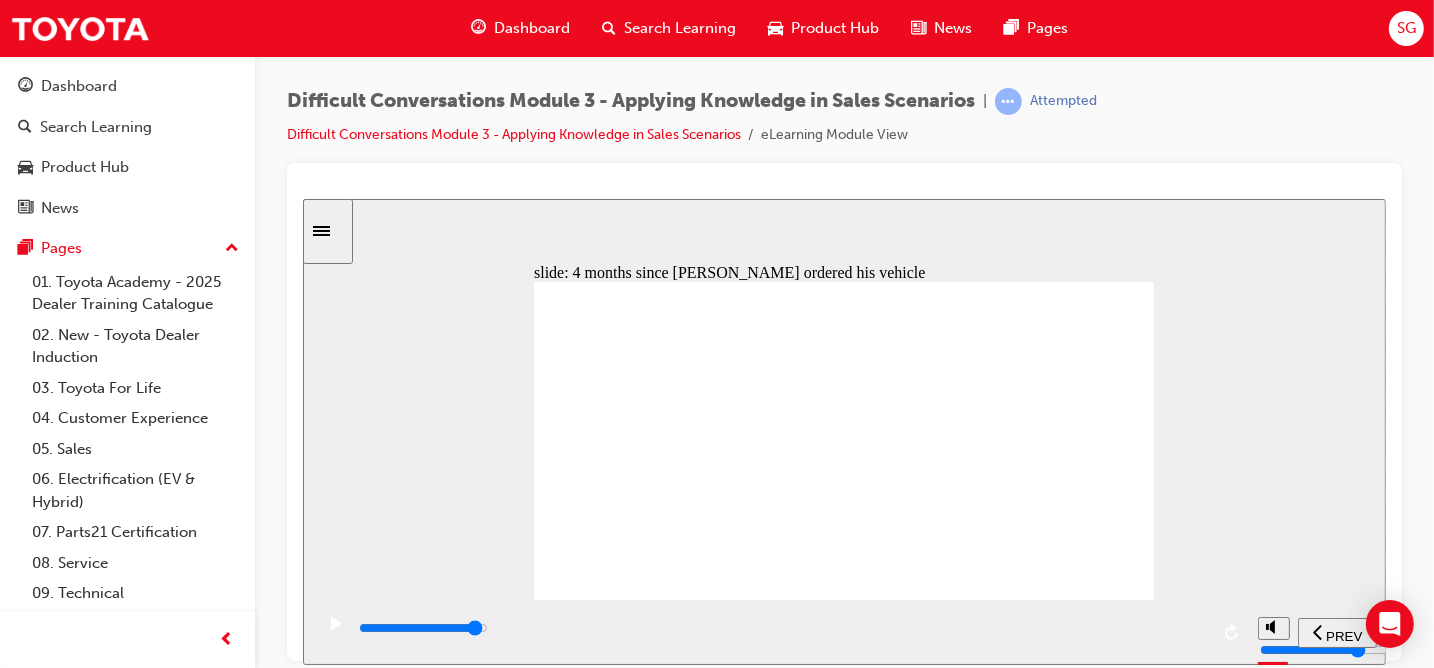 click at bounding box center [422, 627] 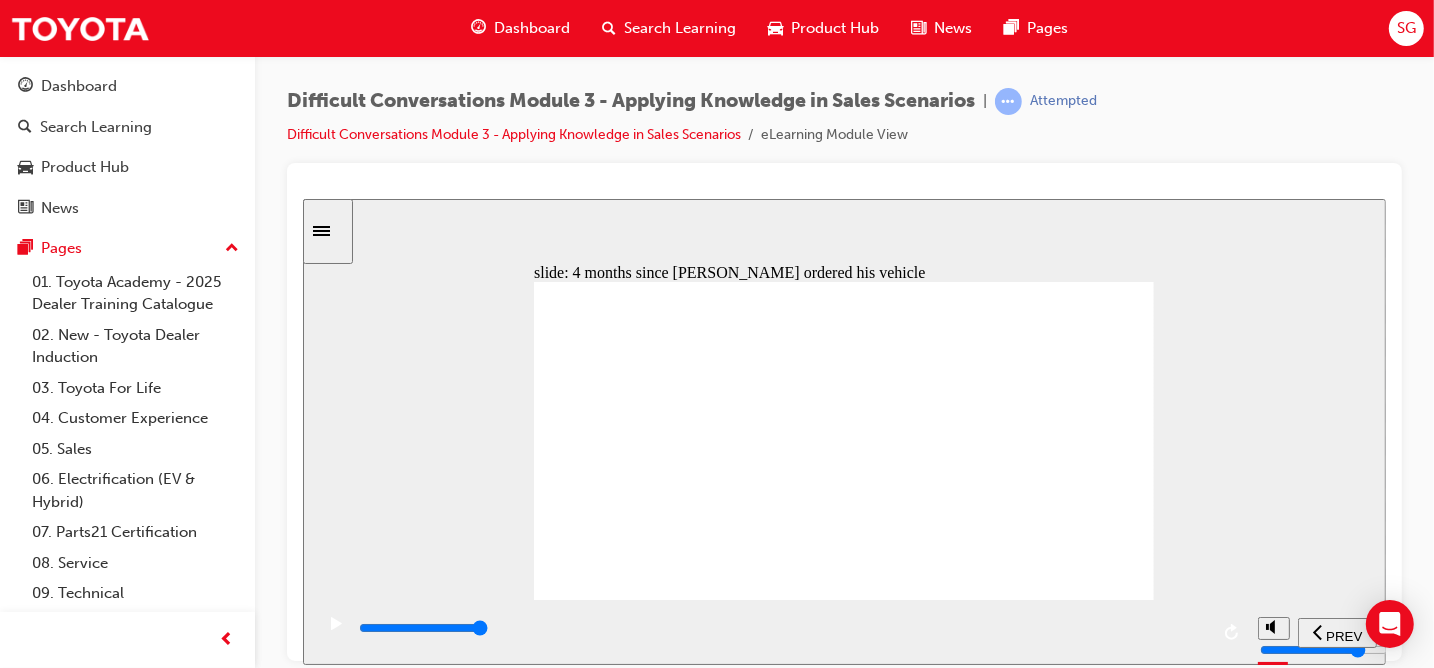 click 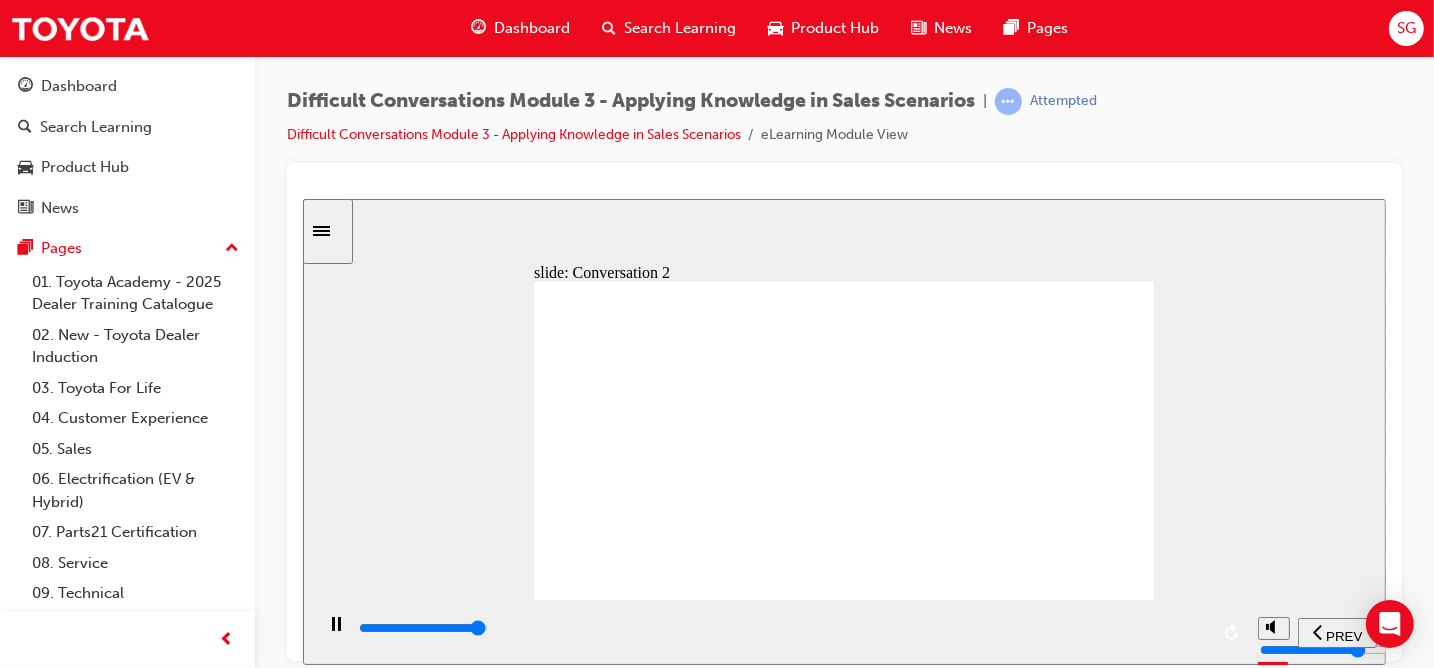 click at bounding box center (781, 628) 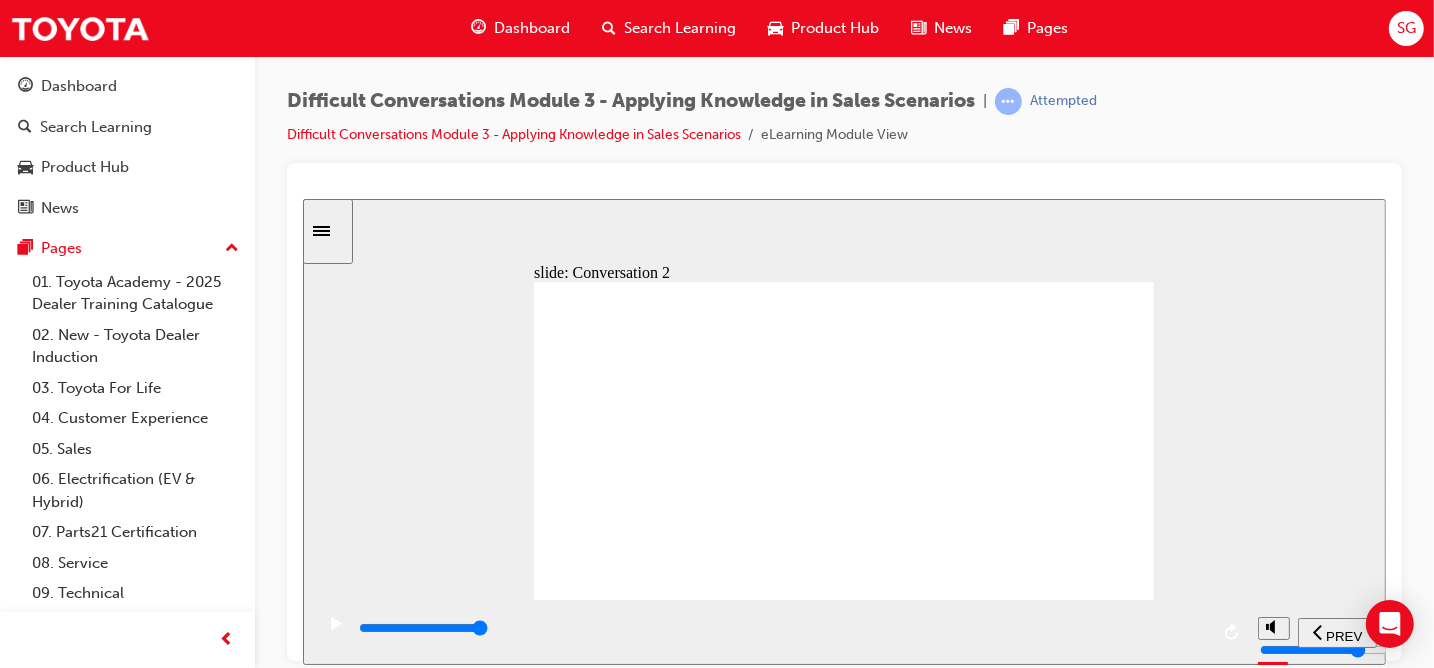 click 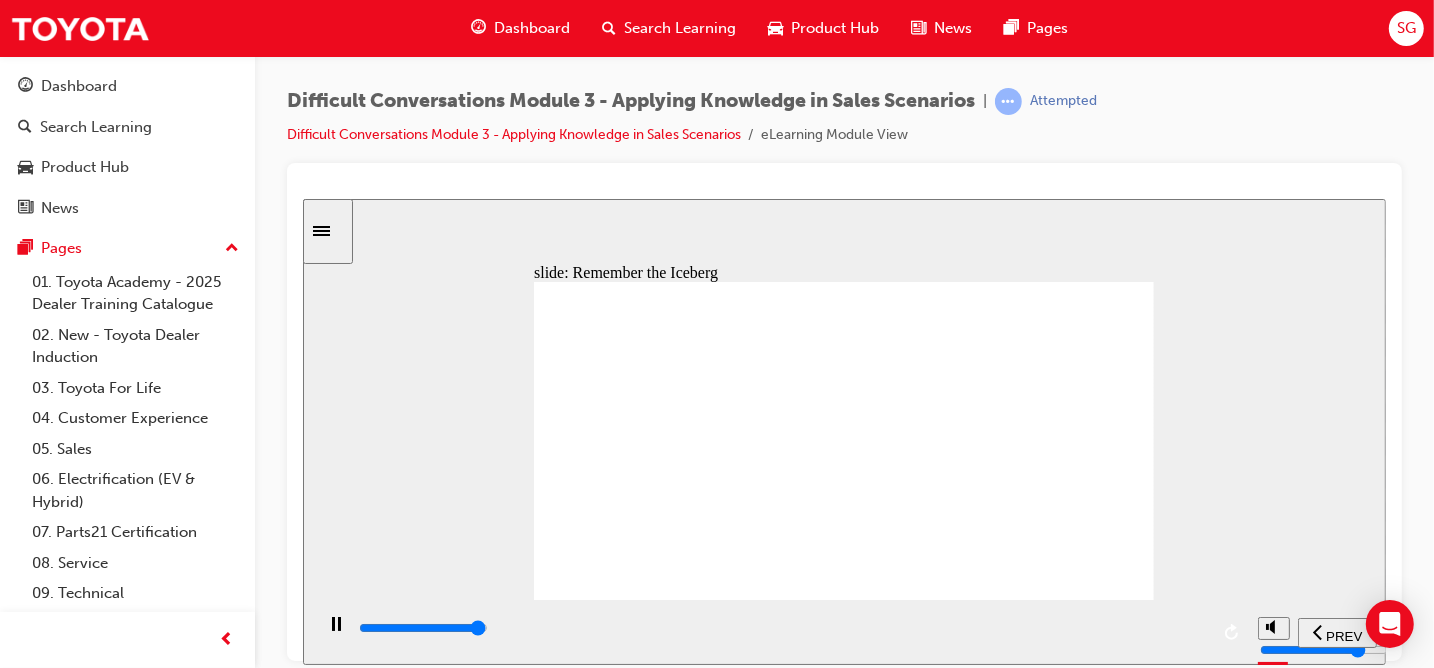 click at bounding box center [781, 628] 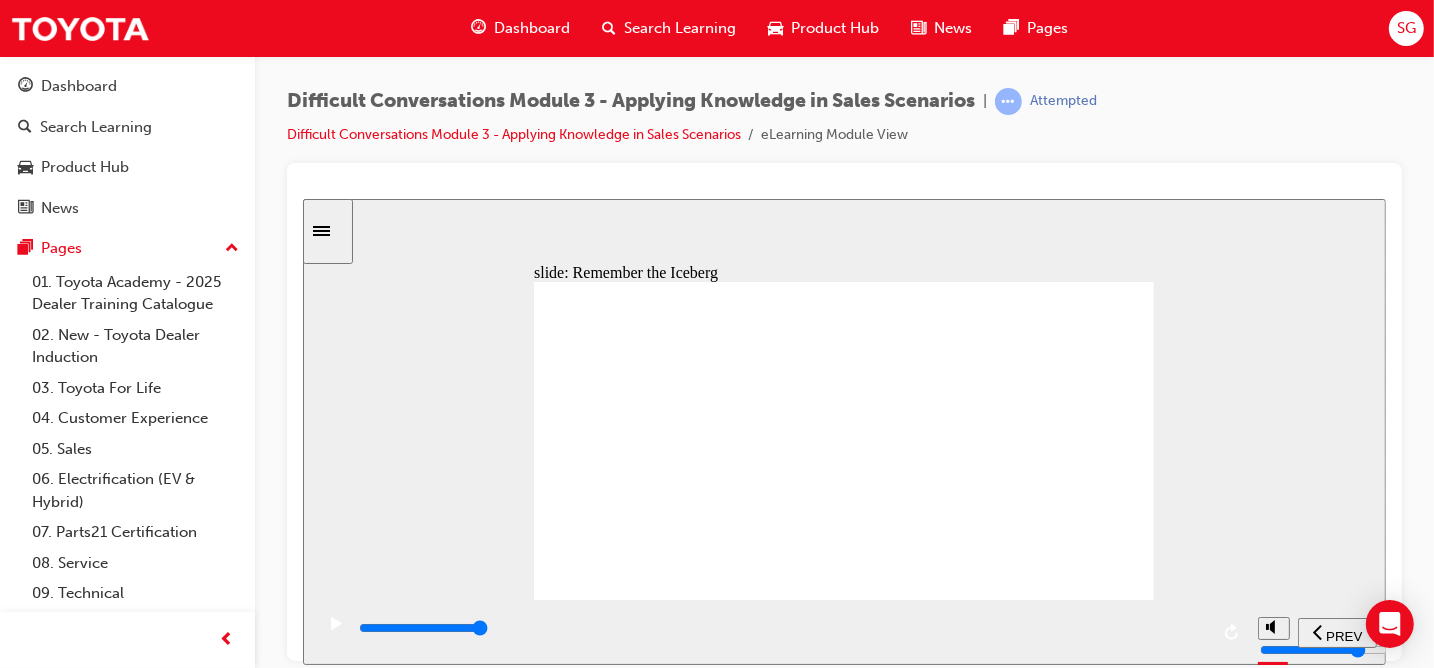 click 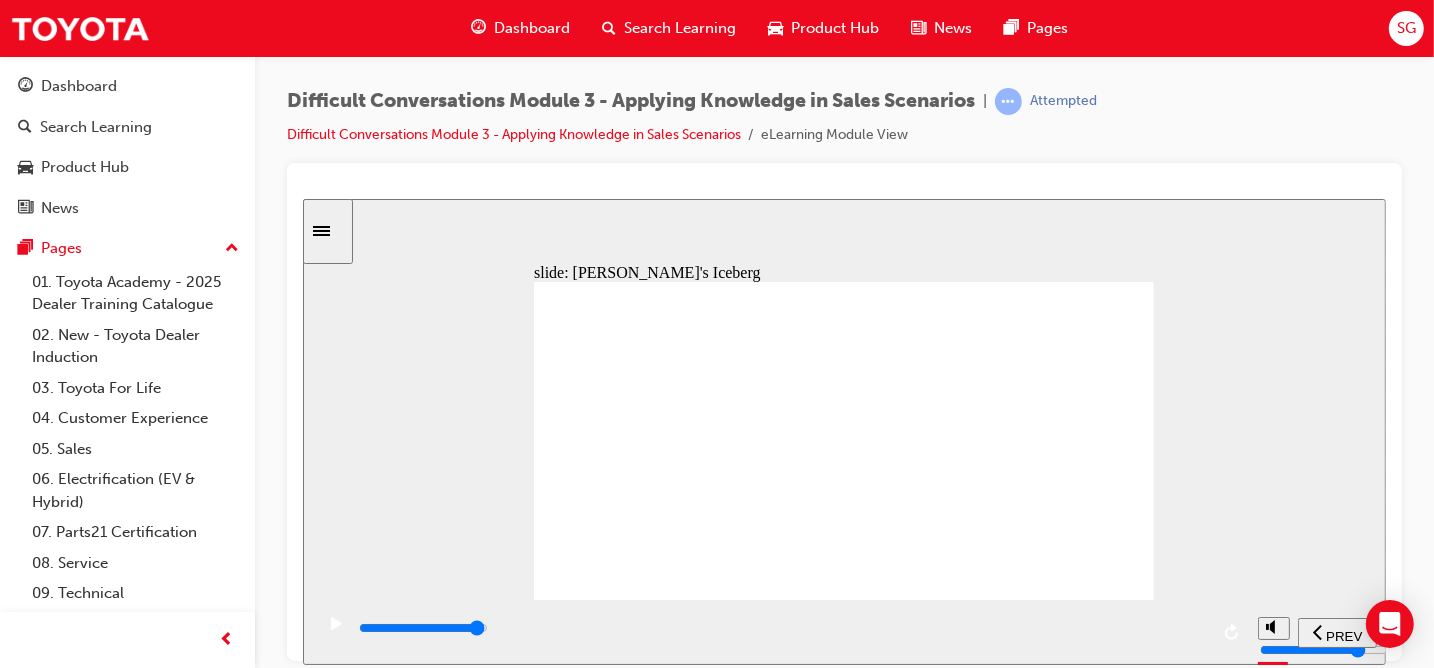 click at bounding box center [781, 628] 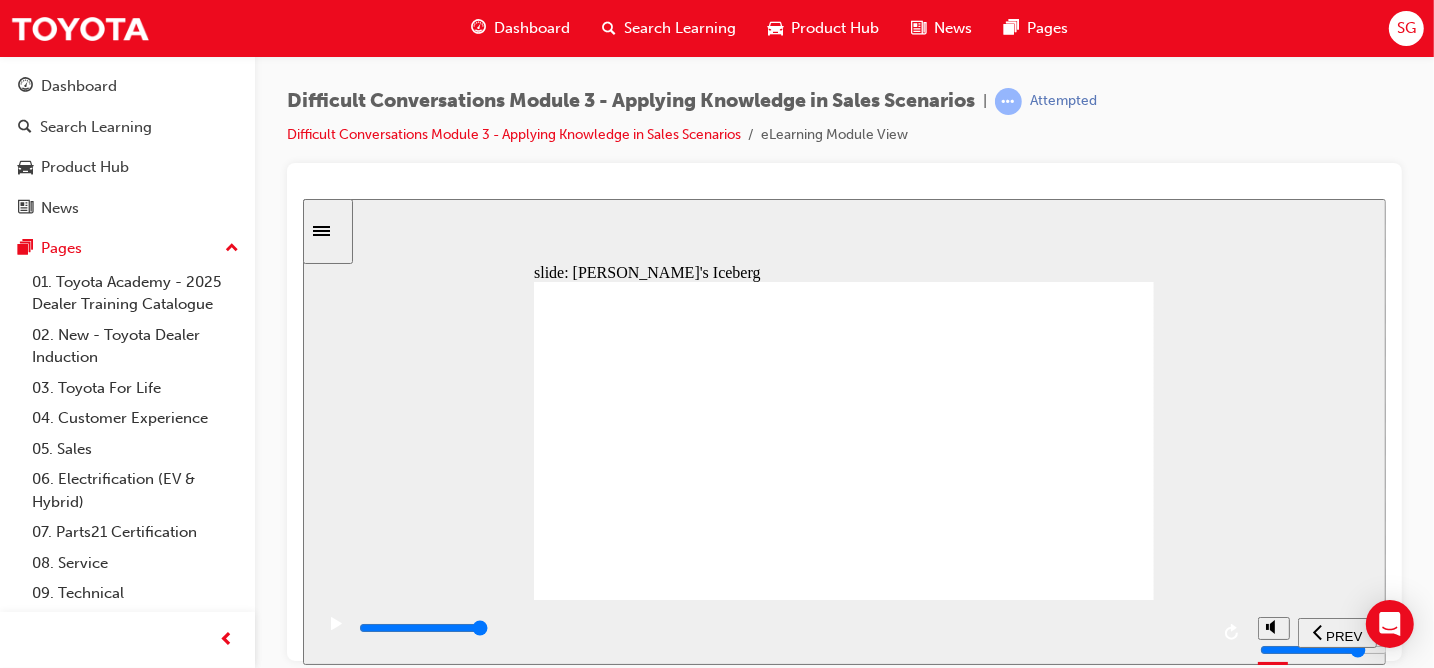 drag, startPoint x: 1067, startPoint y: 302, endPoint x: 795, endPoint y: 408, distance: 291.92465 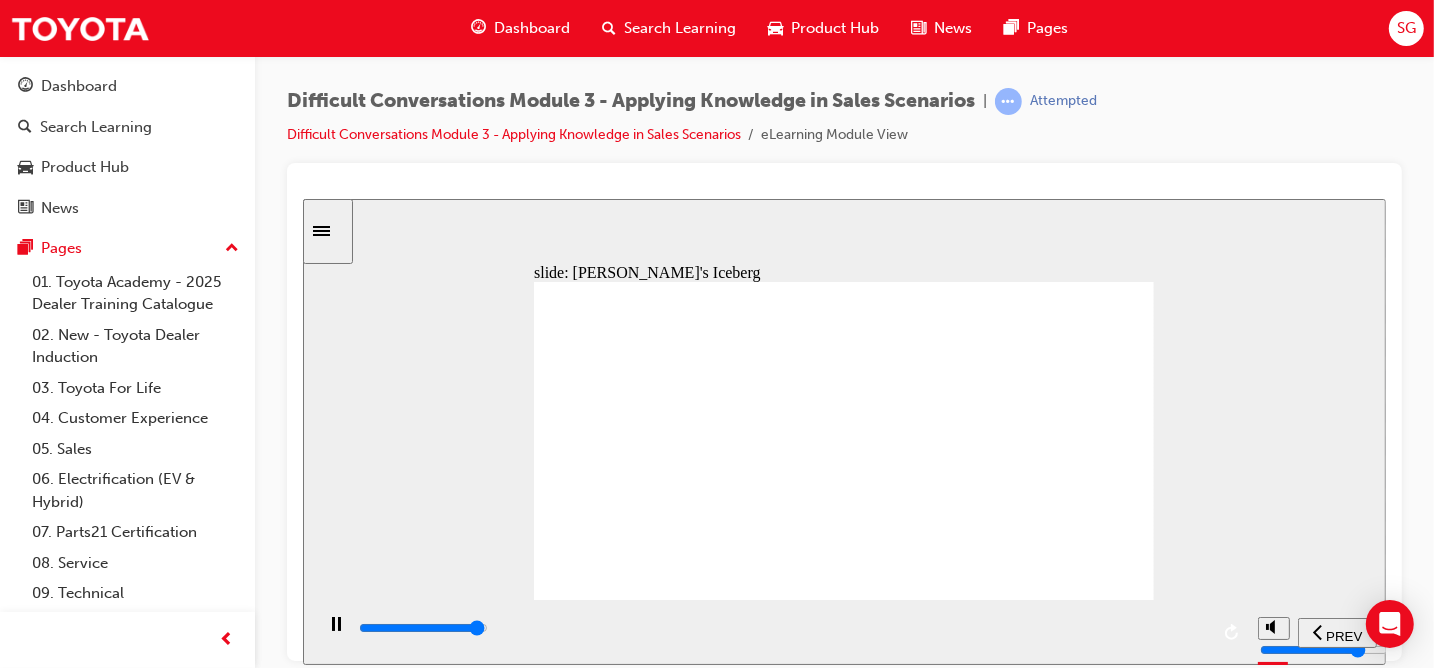 click at bounding box center (422, 627) 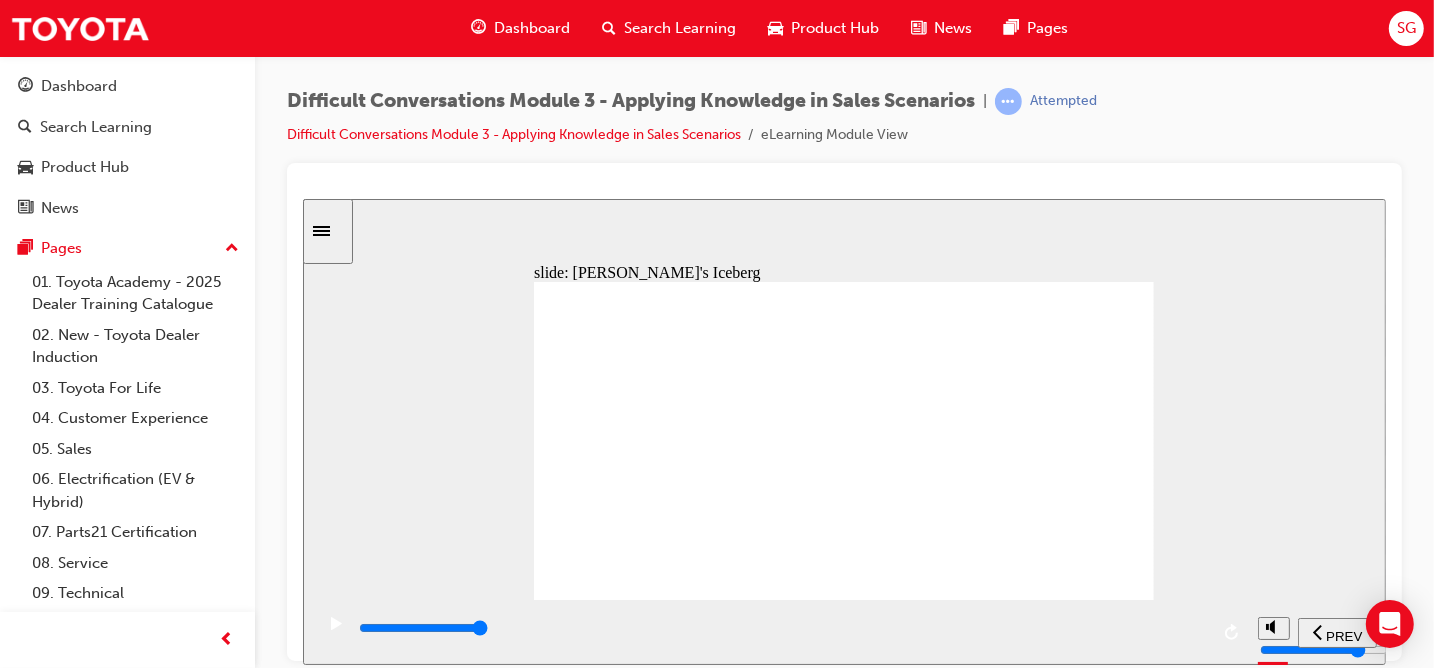 click 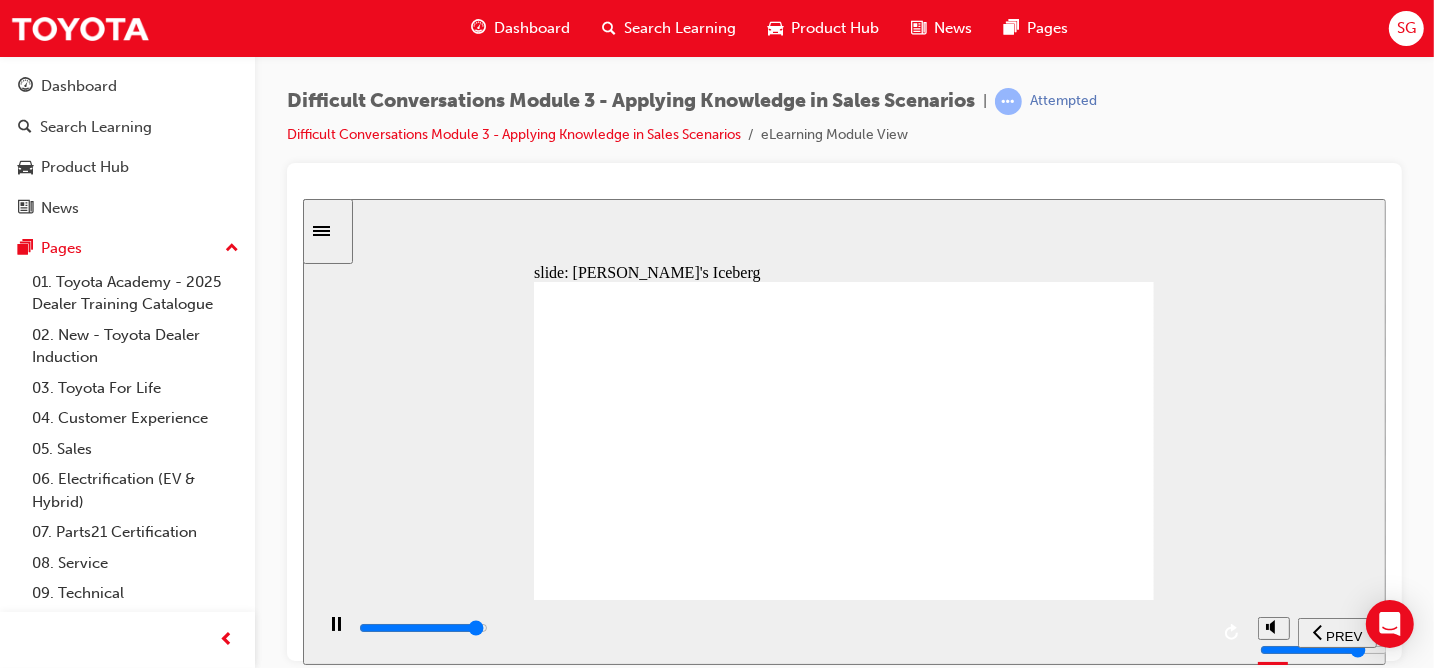 click at bounding box center (422, 627) 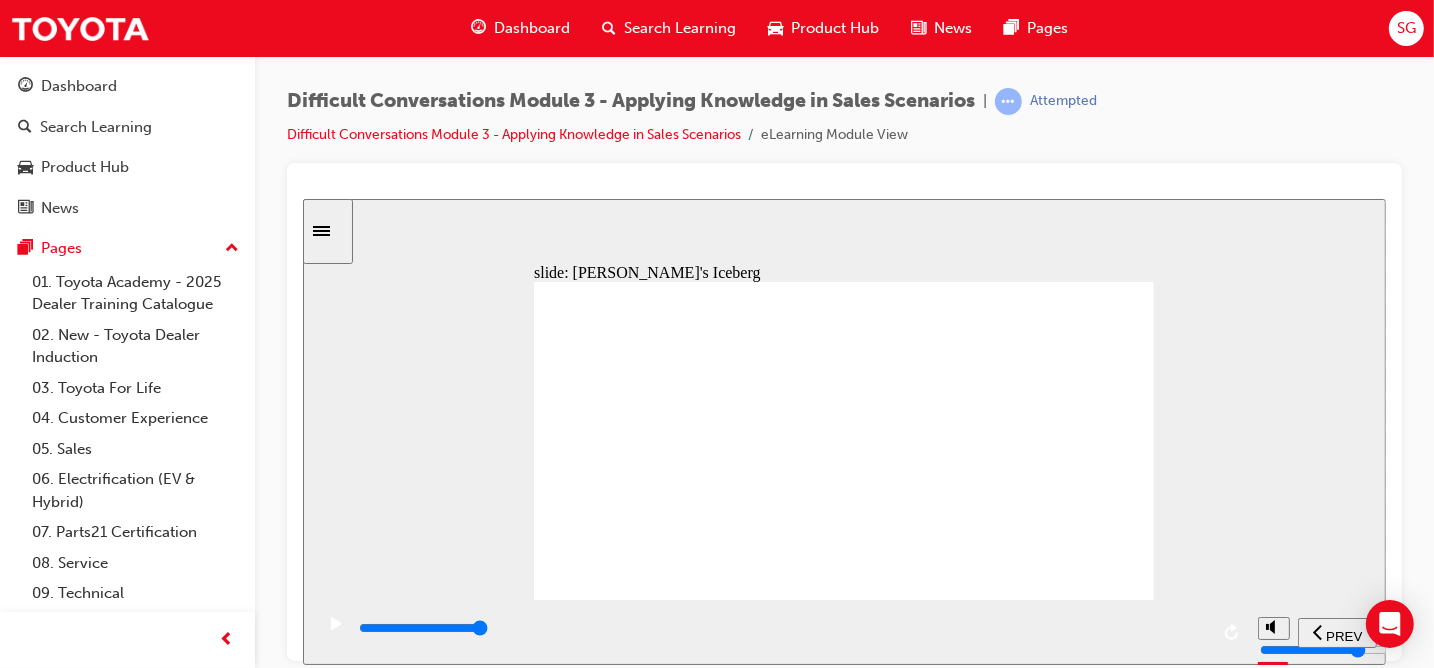 click 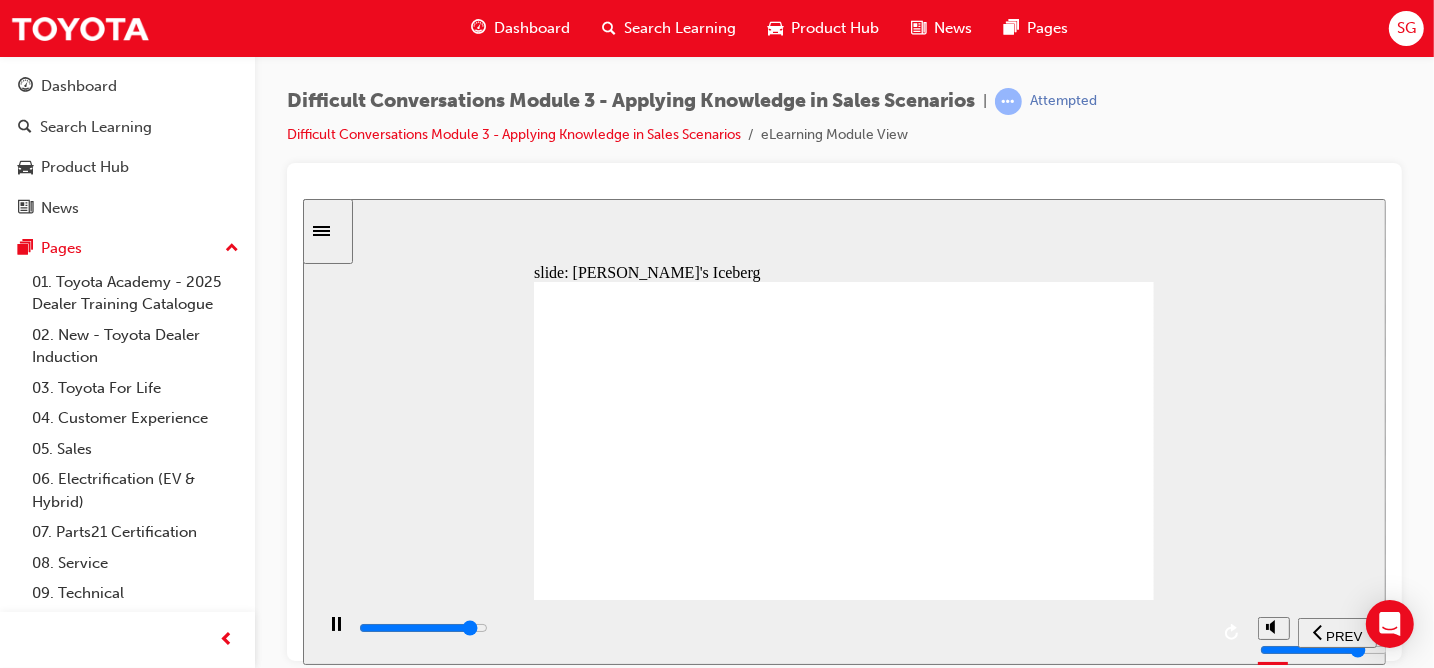 click at bounding box center (781, 628) 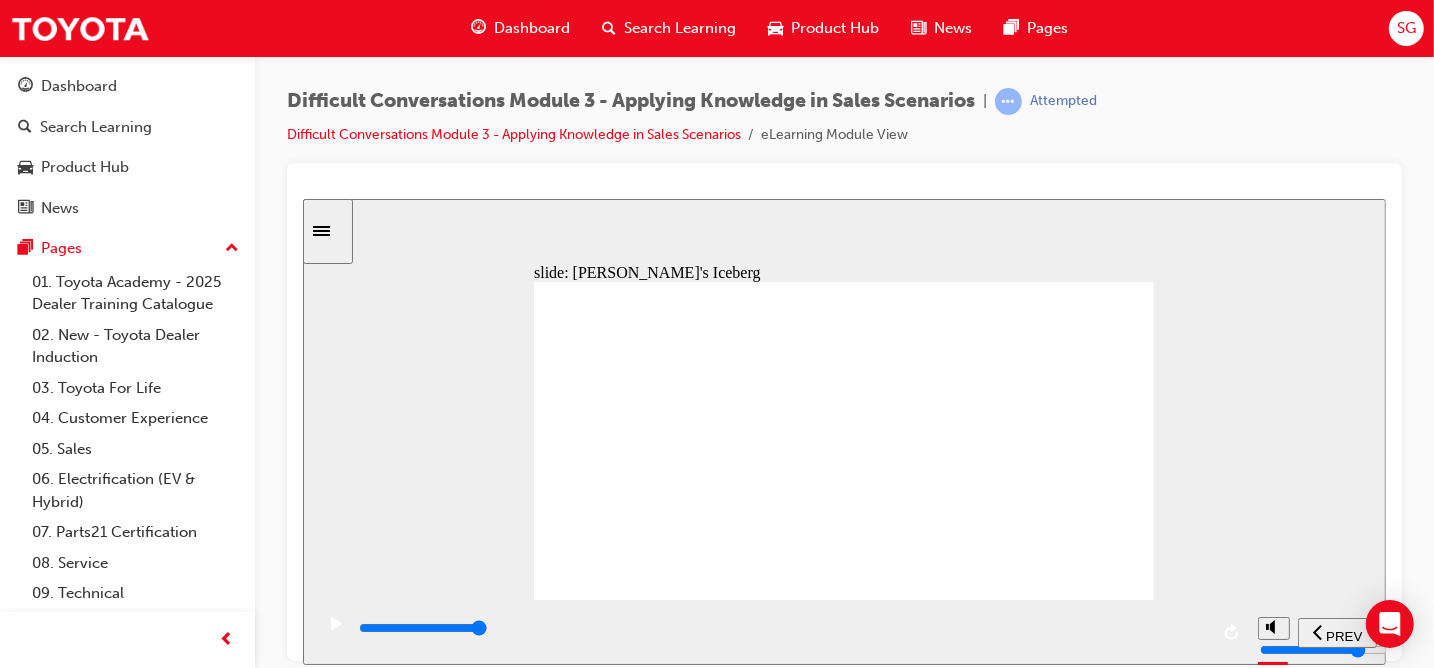 click 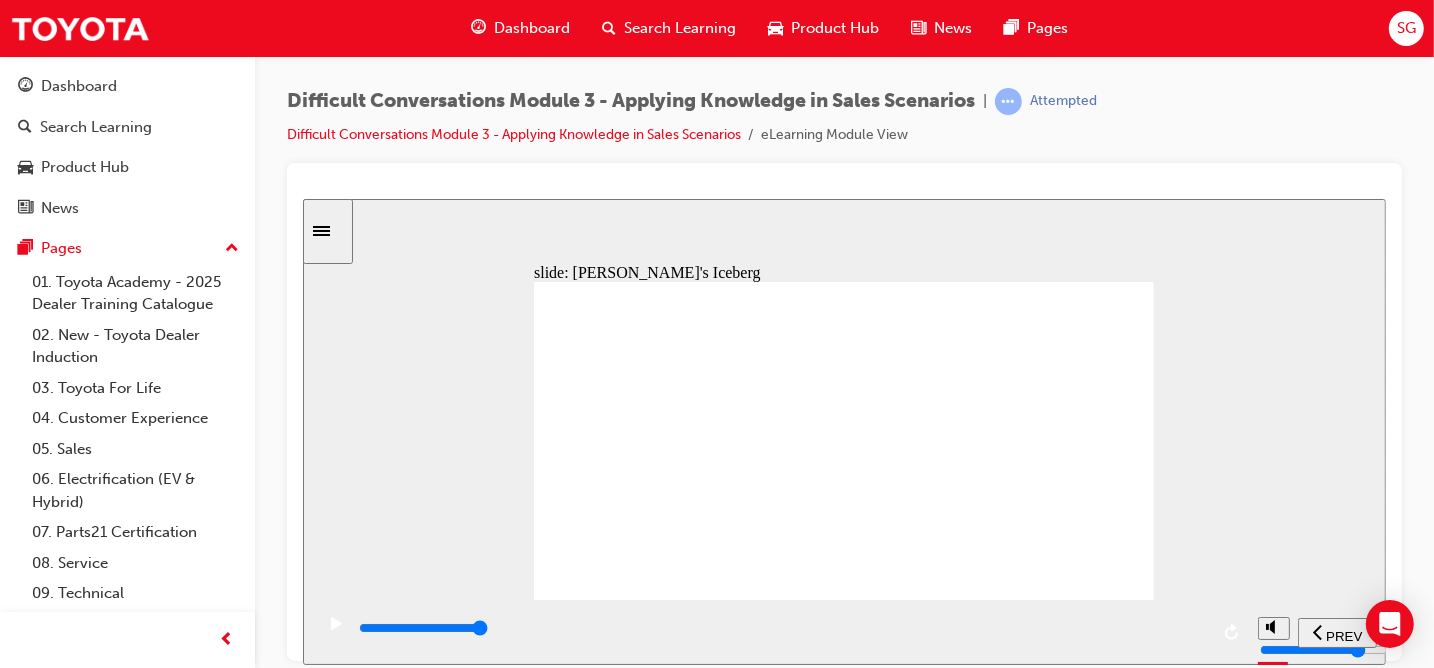 drag, startPoint x: 1024, startPoint y: 315, endPoint x: 739, endPoint y: 414, distance: 301.70514 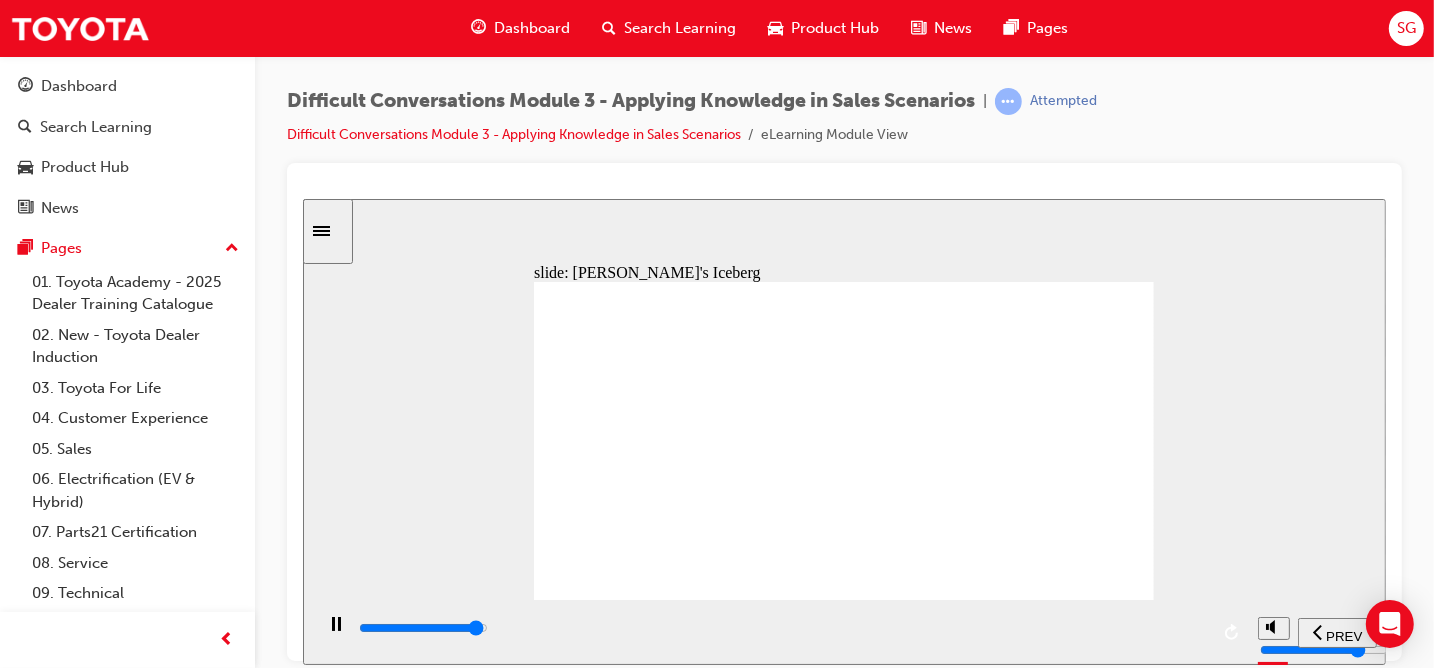 click at bounding box center [781, 628] 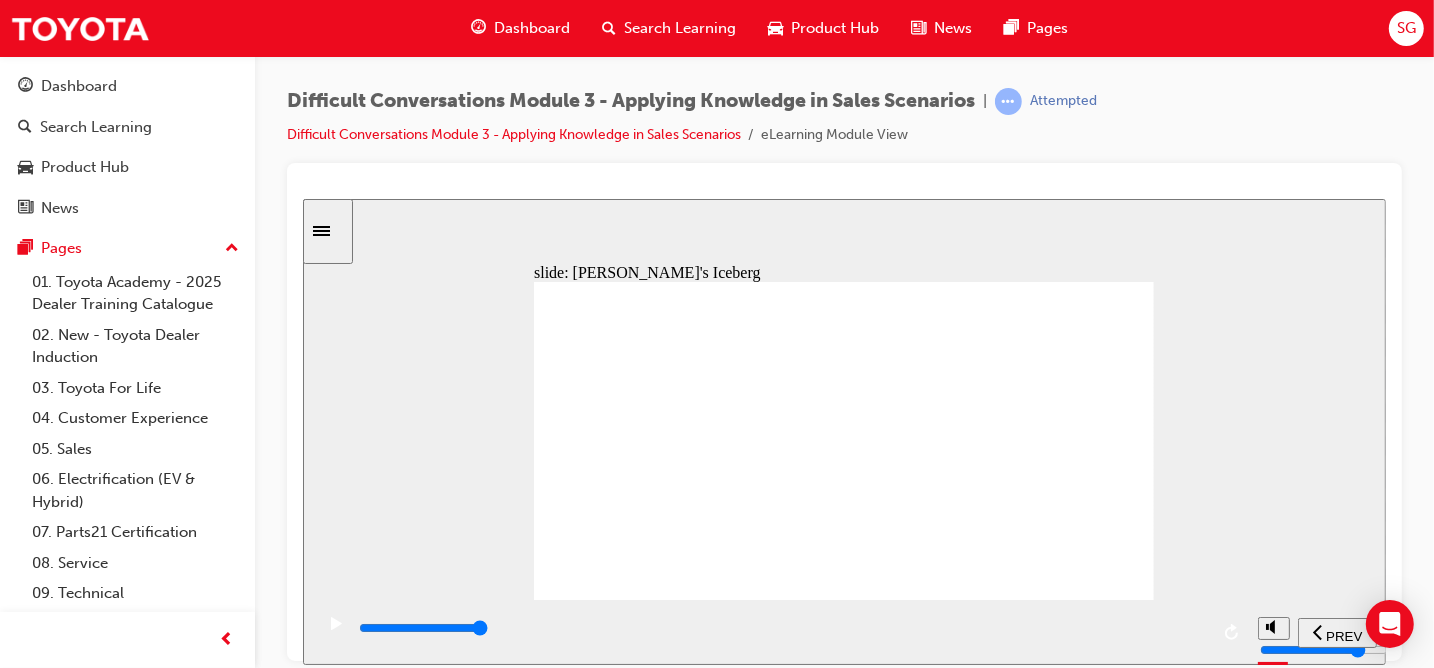 click 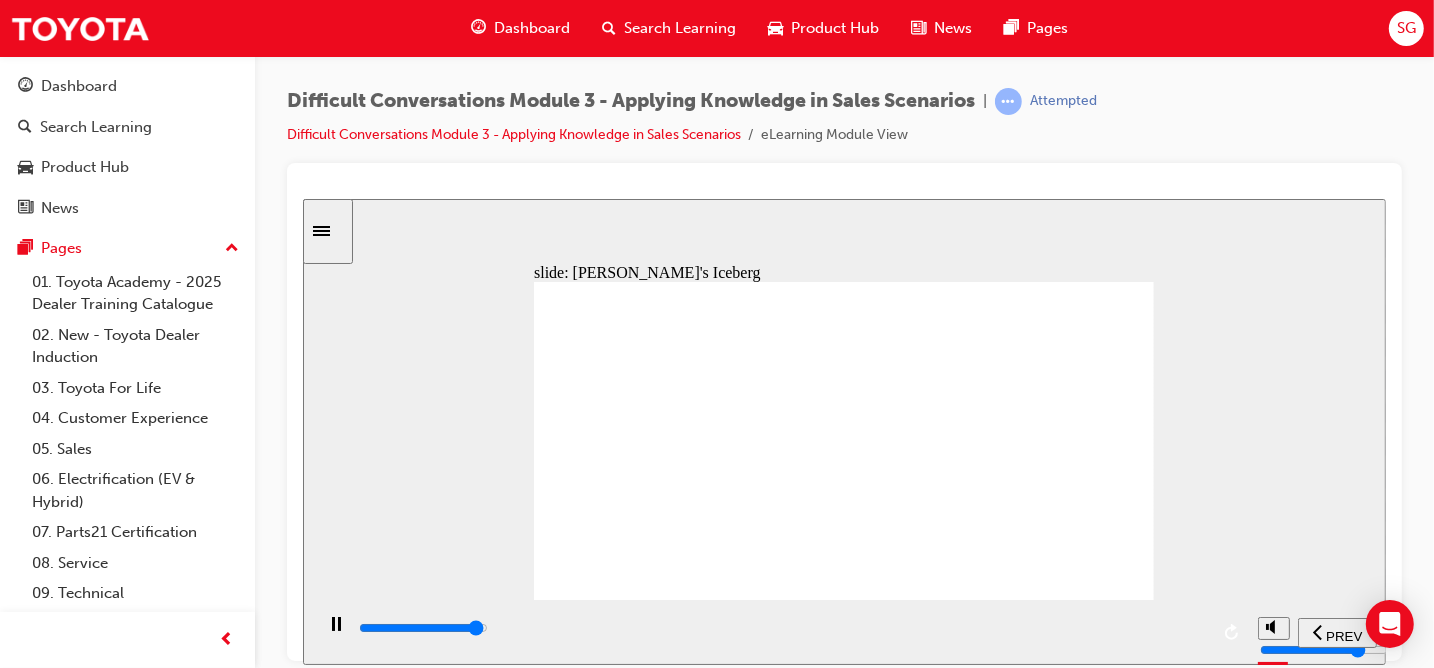 click at bounding box center [422, 627] 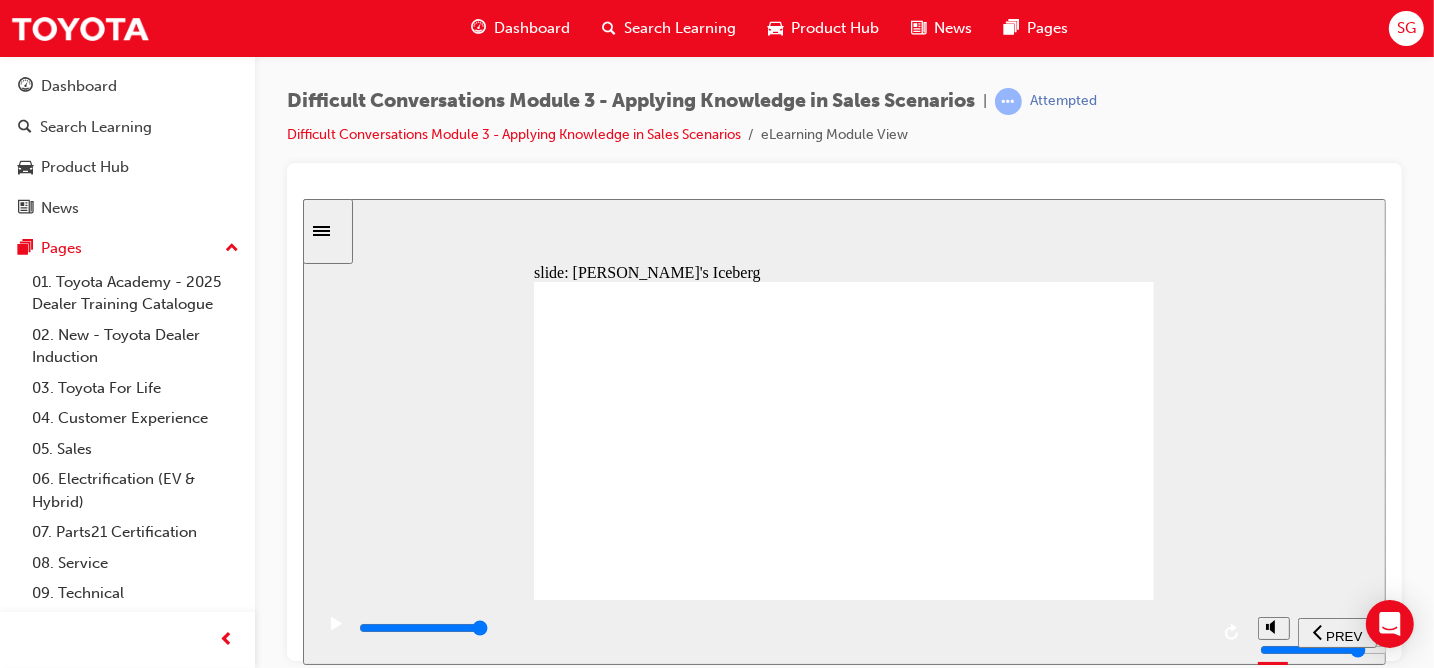 click 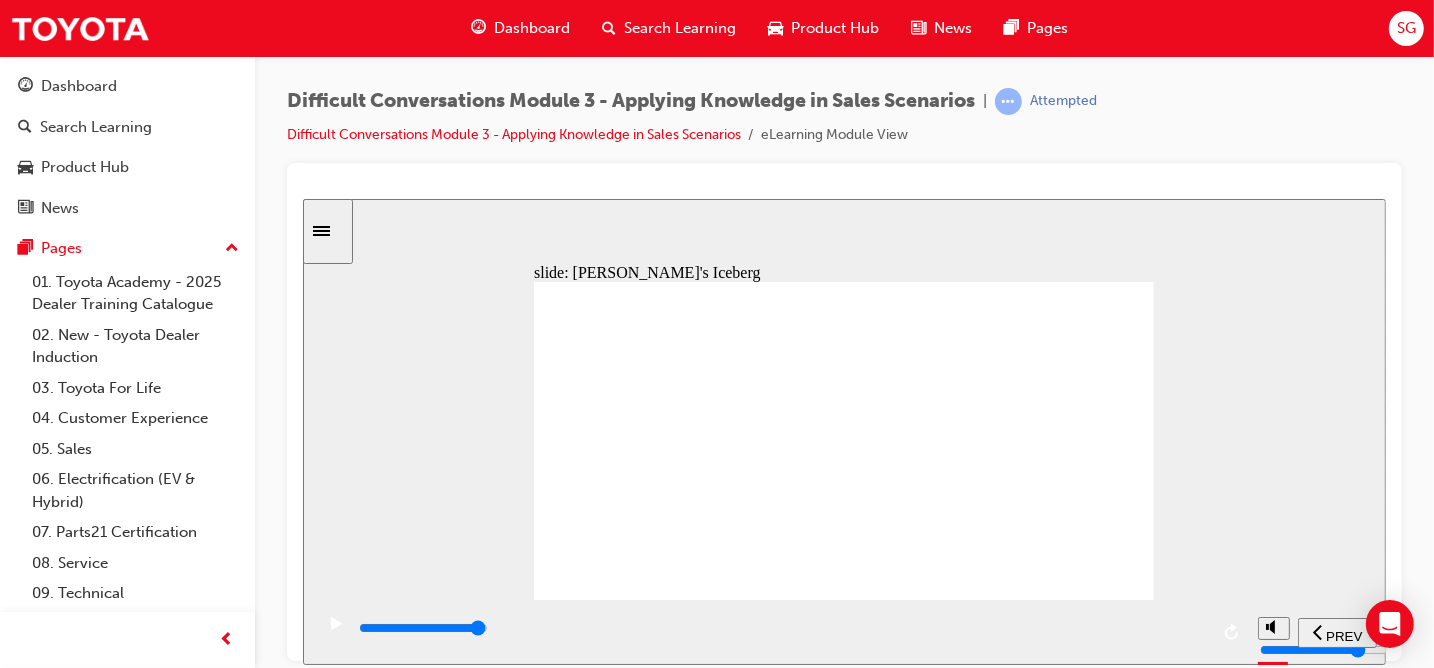 click at bounding box center [781, 628] 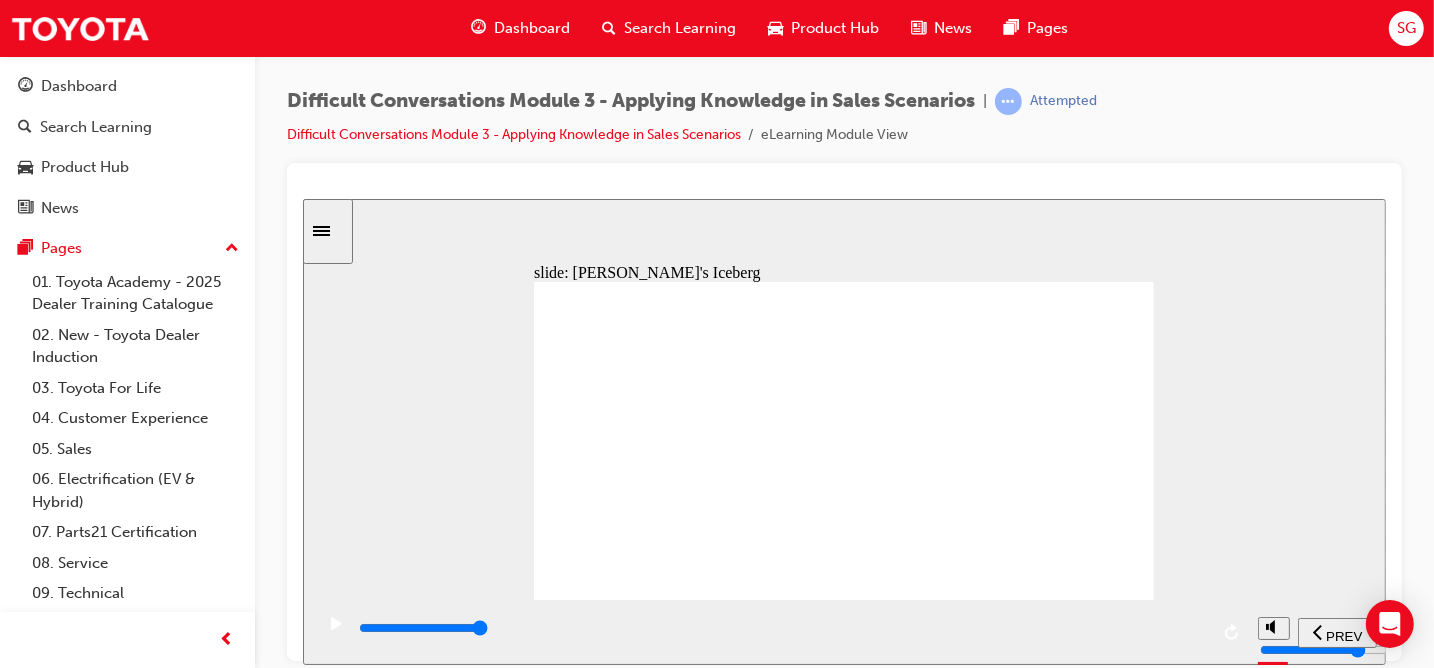 drag, startPoint x: 1043, startPoint y: 315, endPoint x: 1019, endPoint y: 327, distance: 26.832815 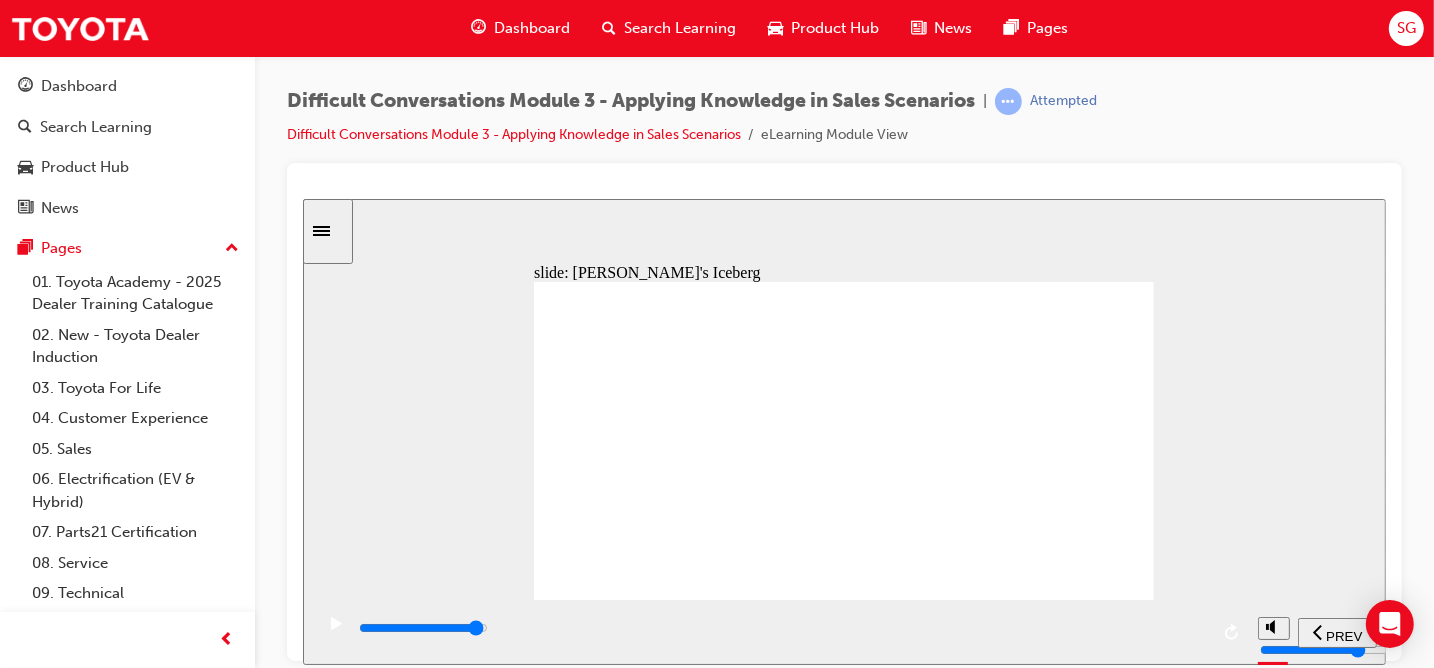 click at bounding box center (781, 628) 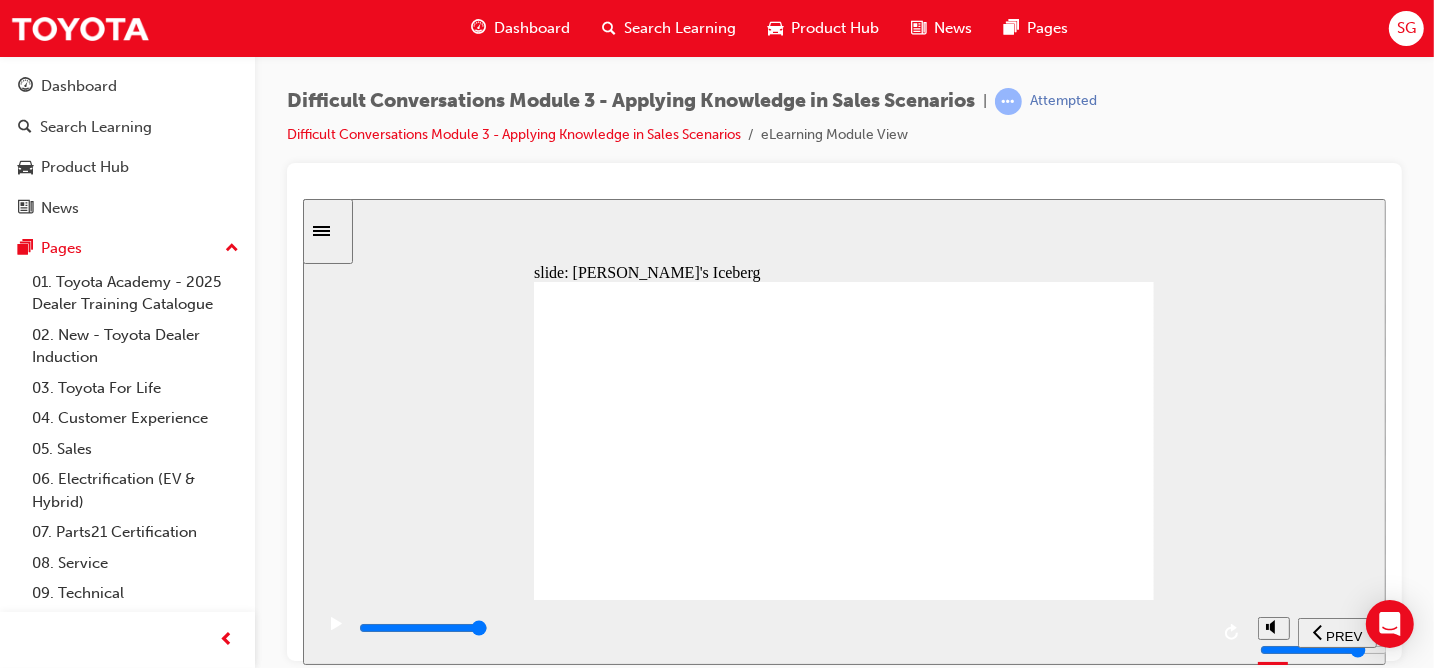 click 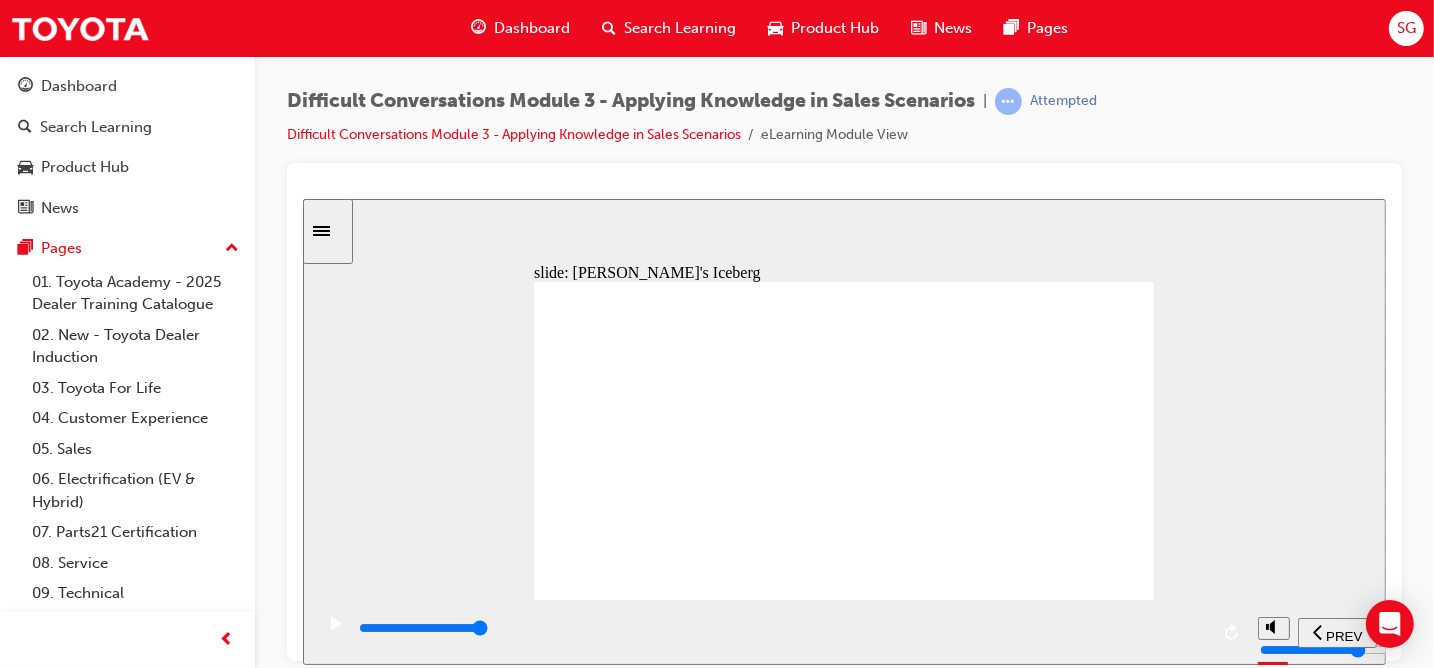 drag, startPoint x: 1032, startPoint y: 297, endPoint x: 830, endPoint y: 356, distance: 210.44002 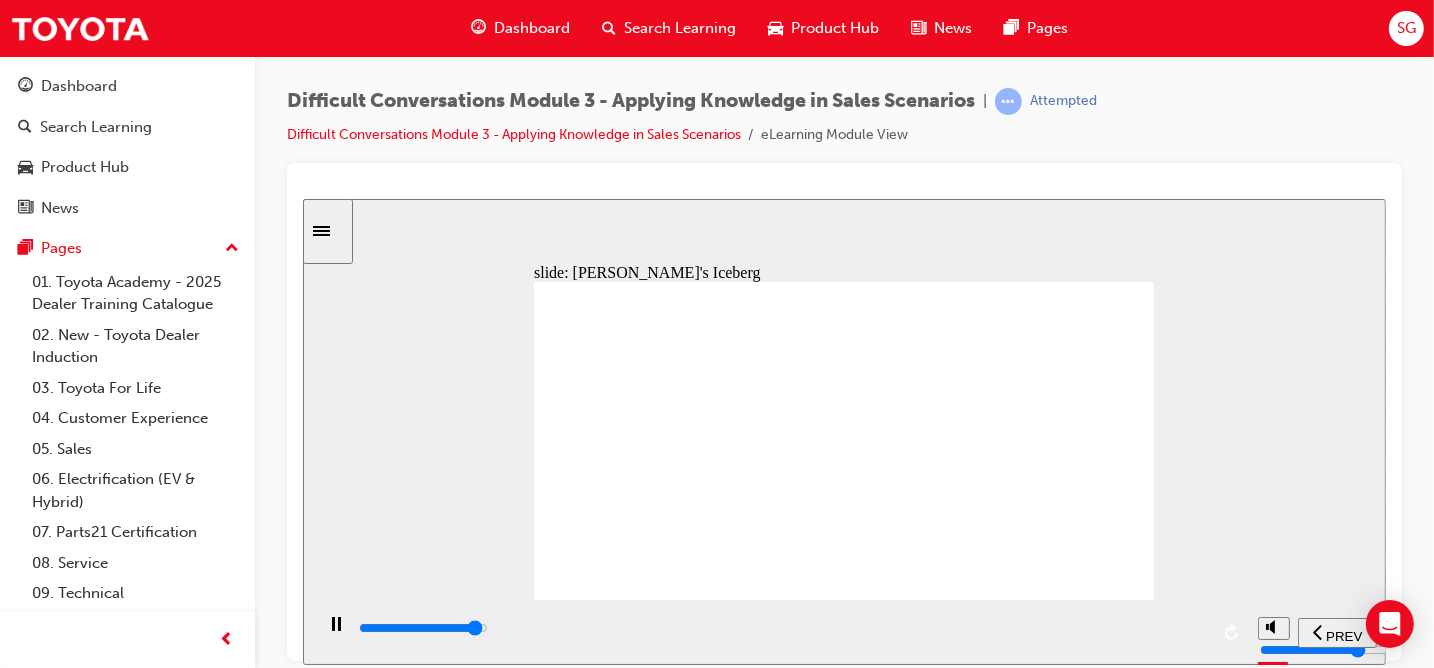 click at bounding box center [781, 628] 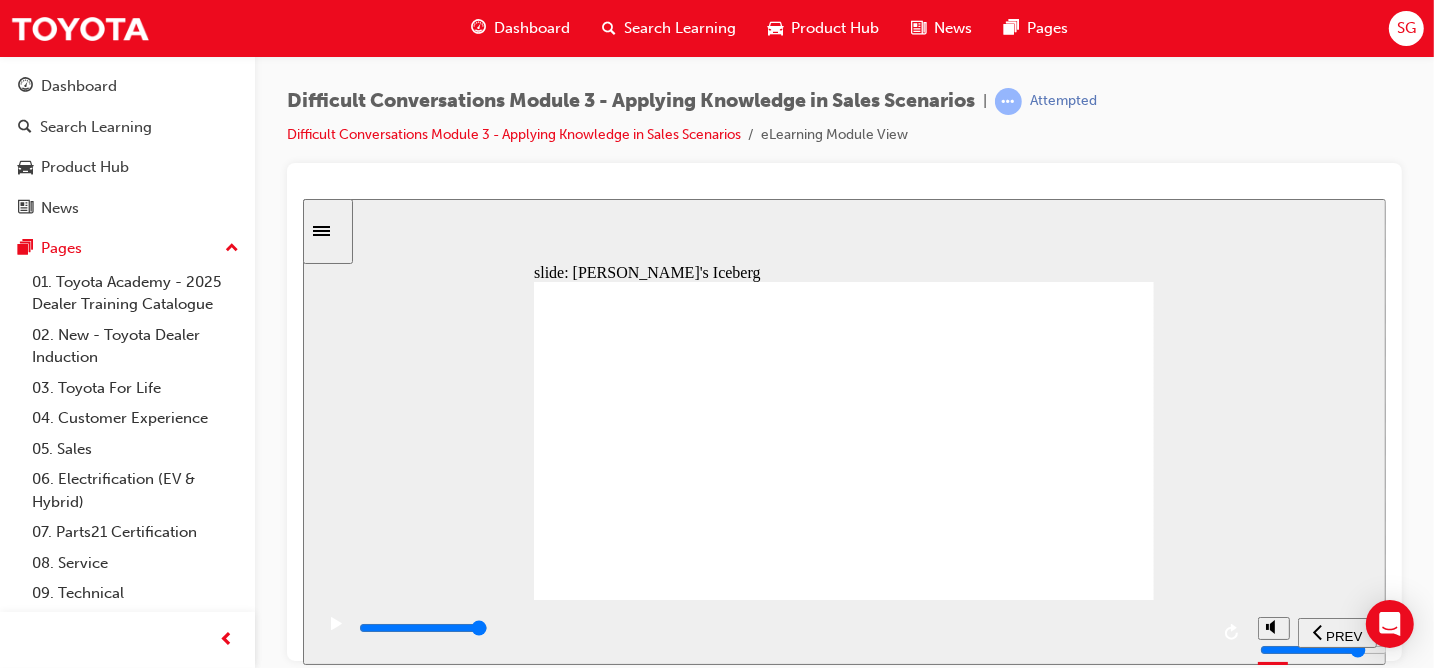 click 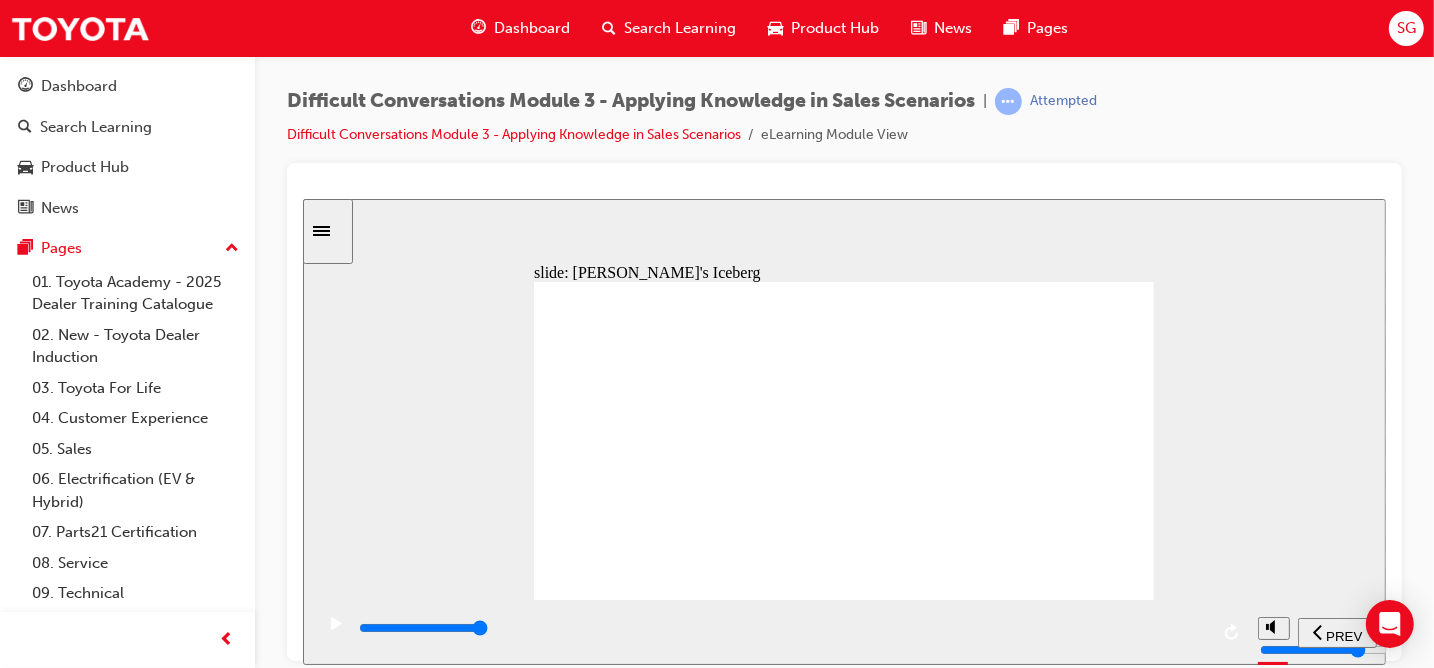 drag, startPoint x: 1022, startPoint y: 319, endPoint x: 767, endPoint y: 373, distance: 260.65494 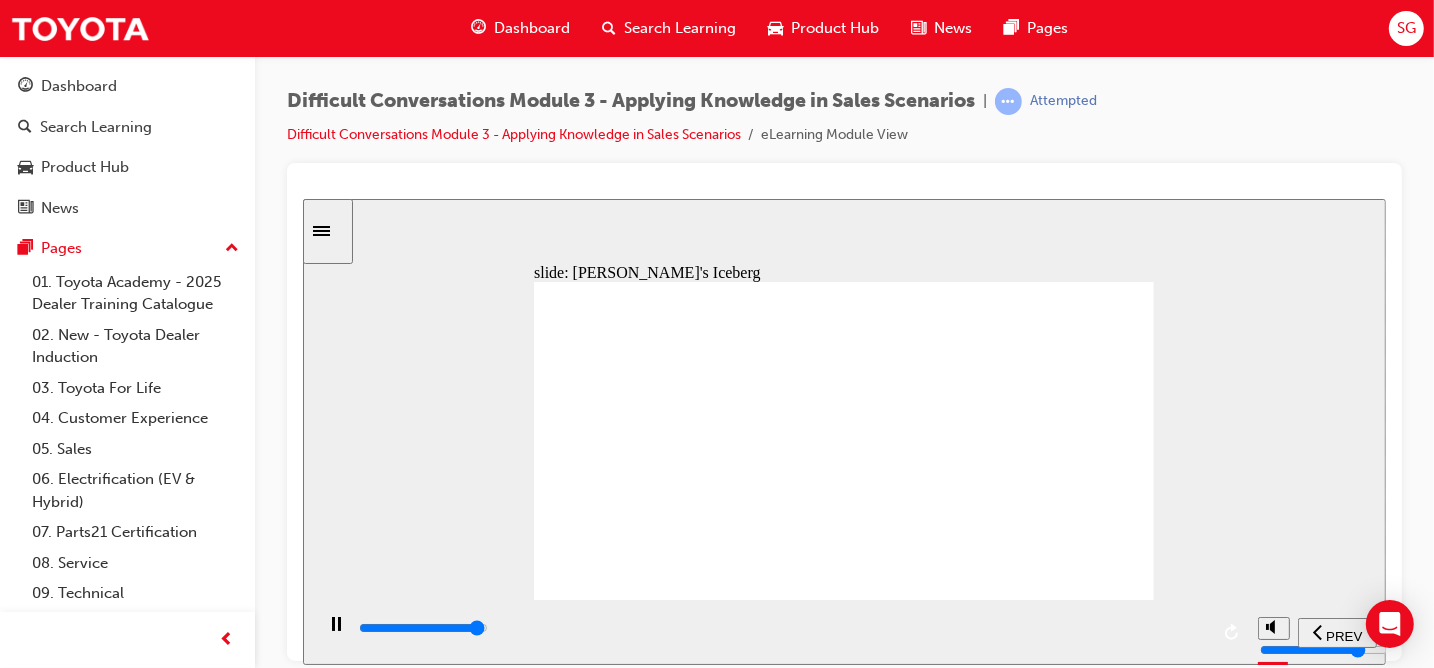 click at bounding box center [422, 627] 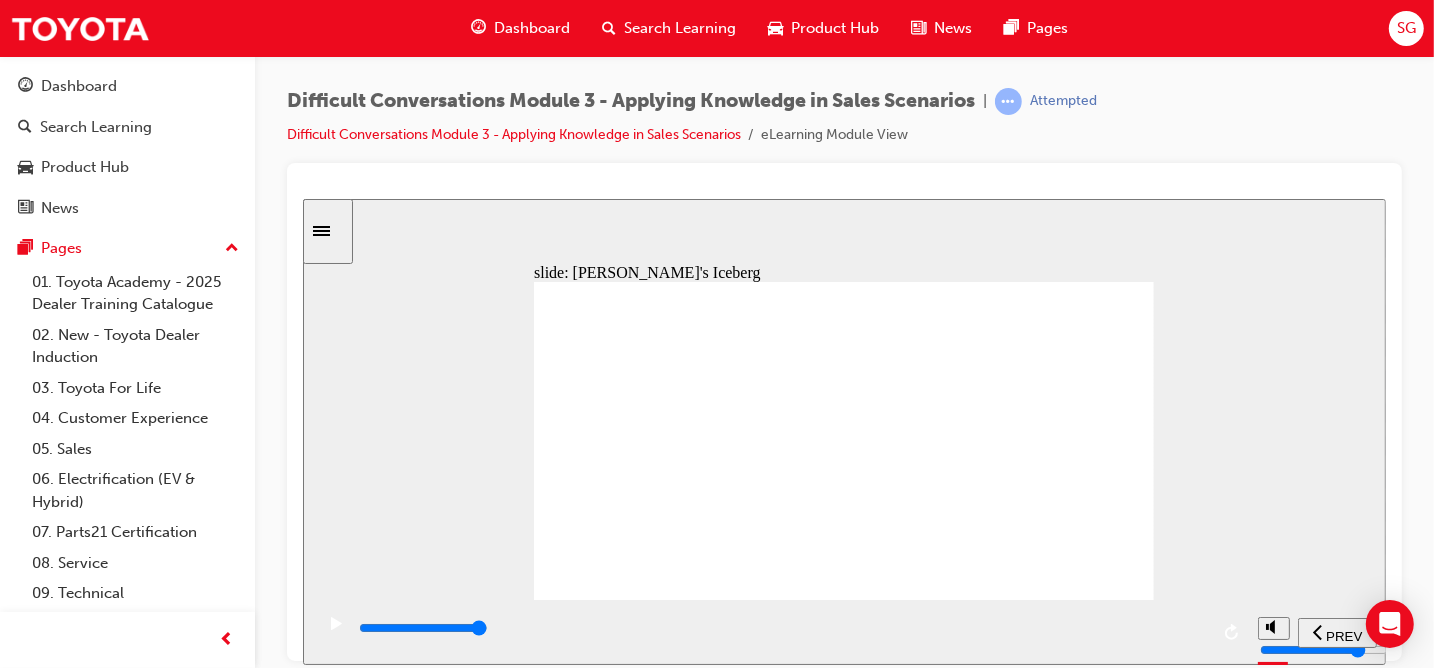 click 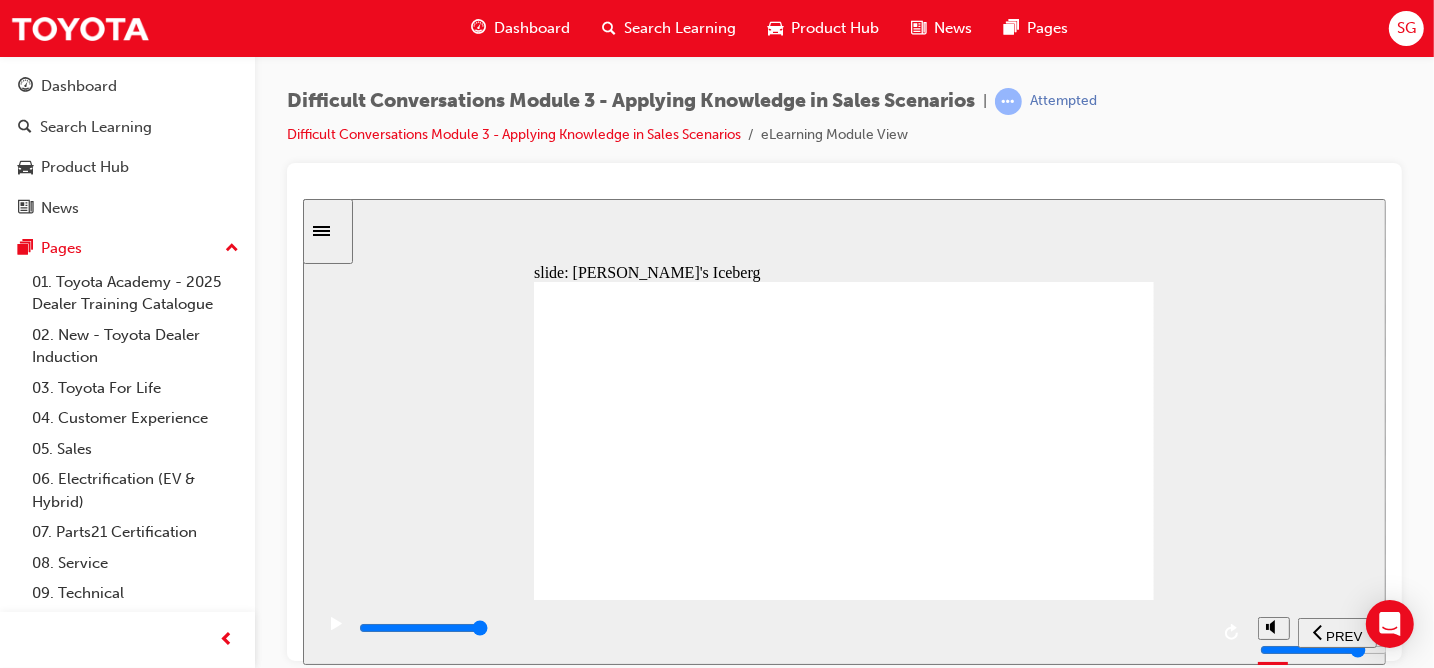 click 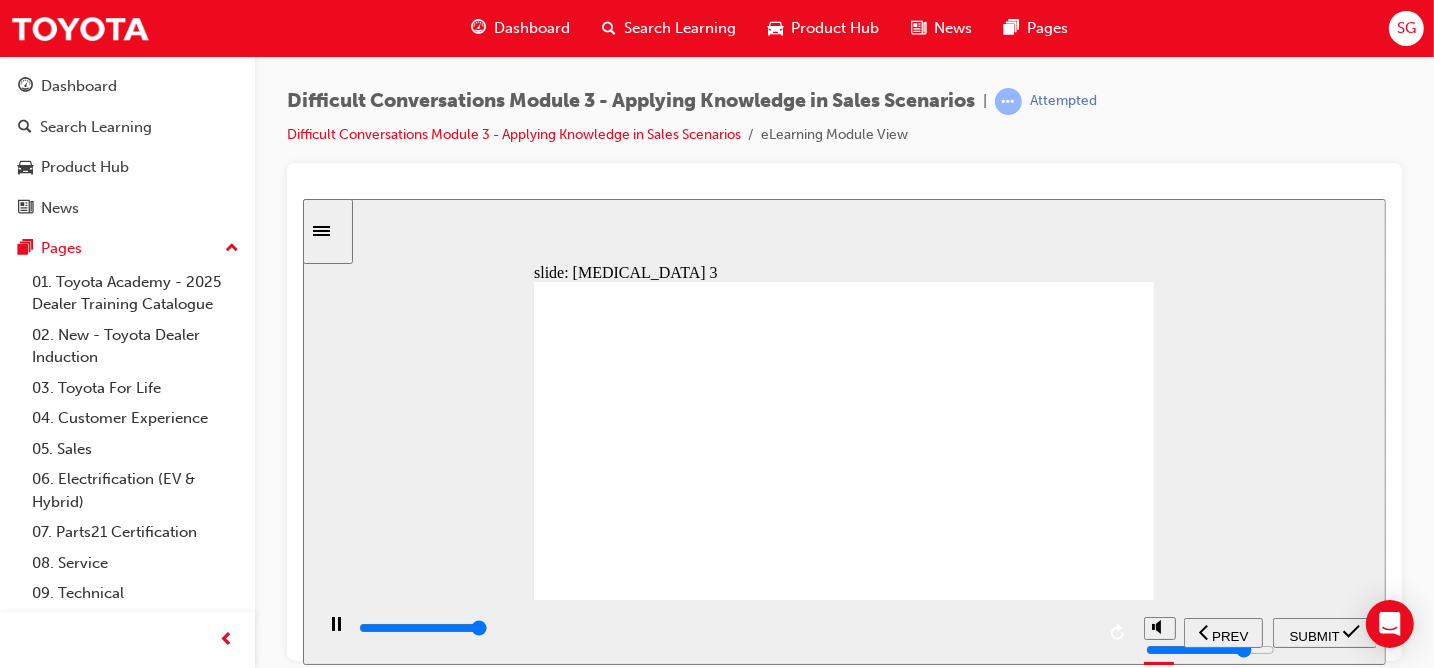 type on "9000" 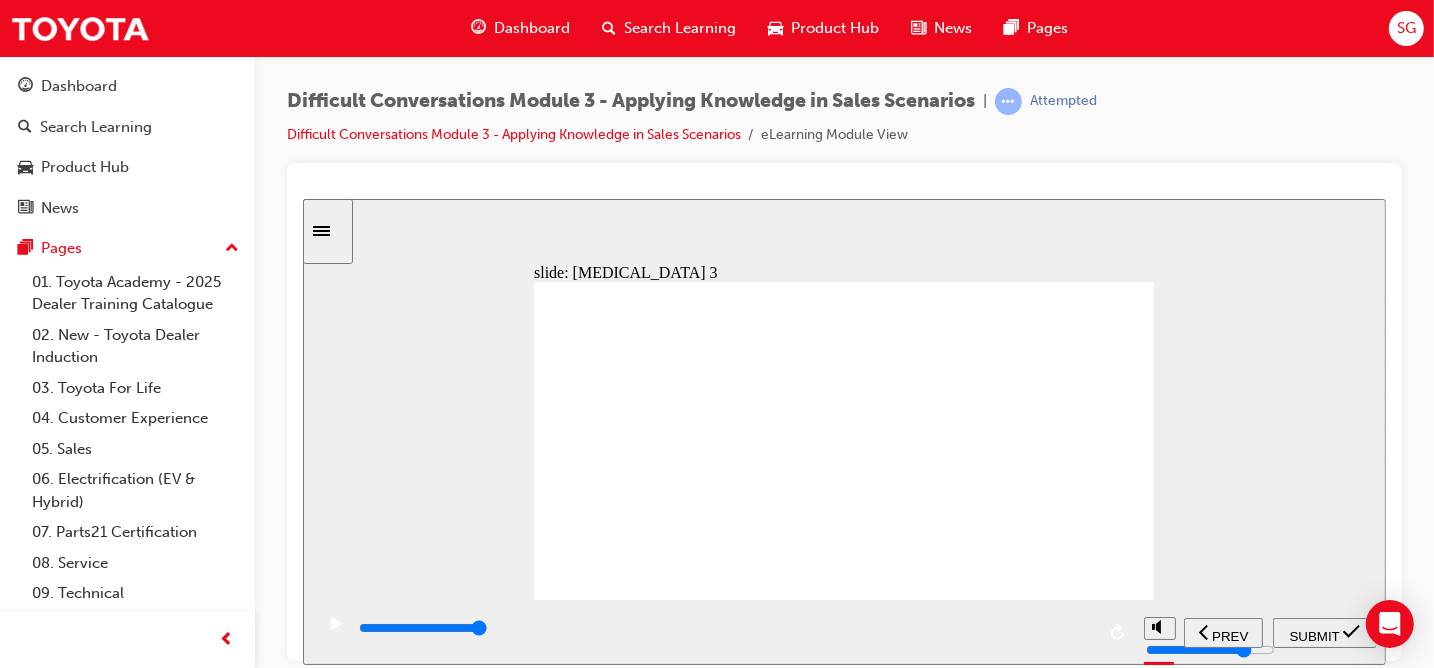 click 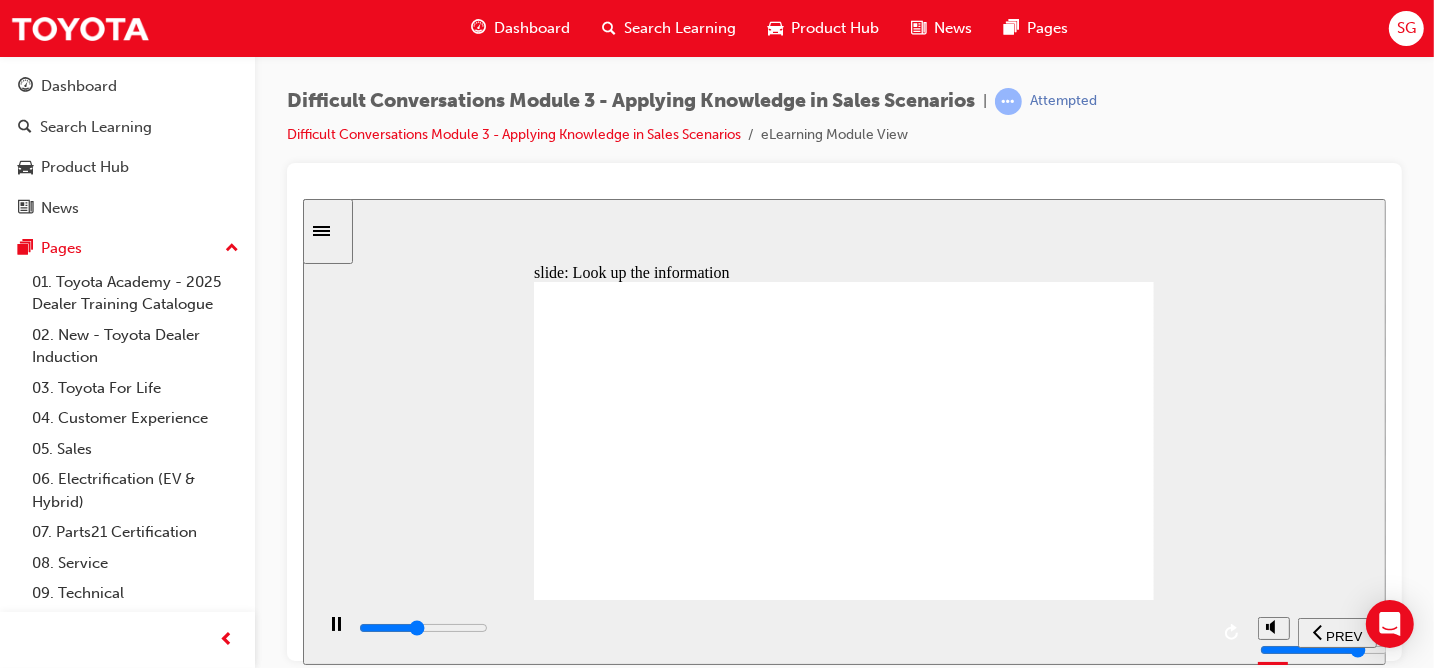 click 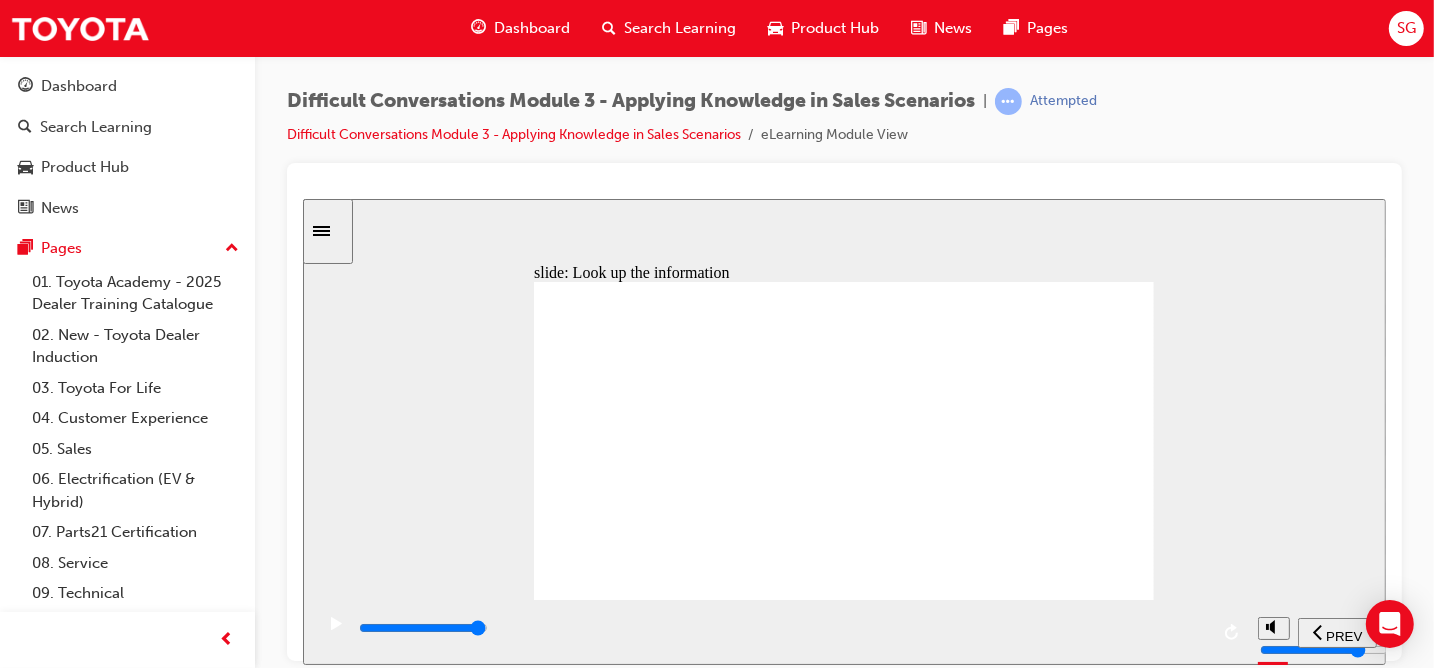 click at bounding box center (422, 627) 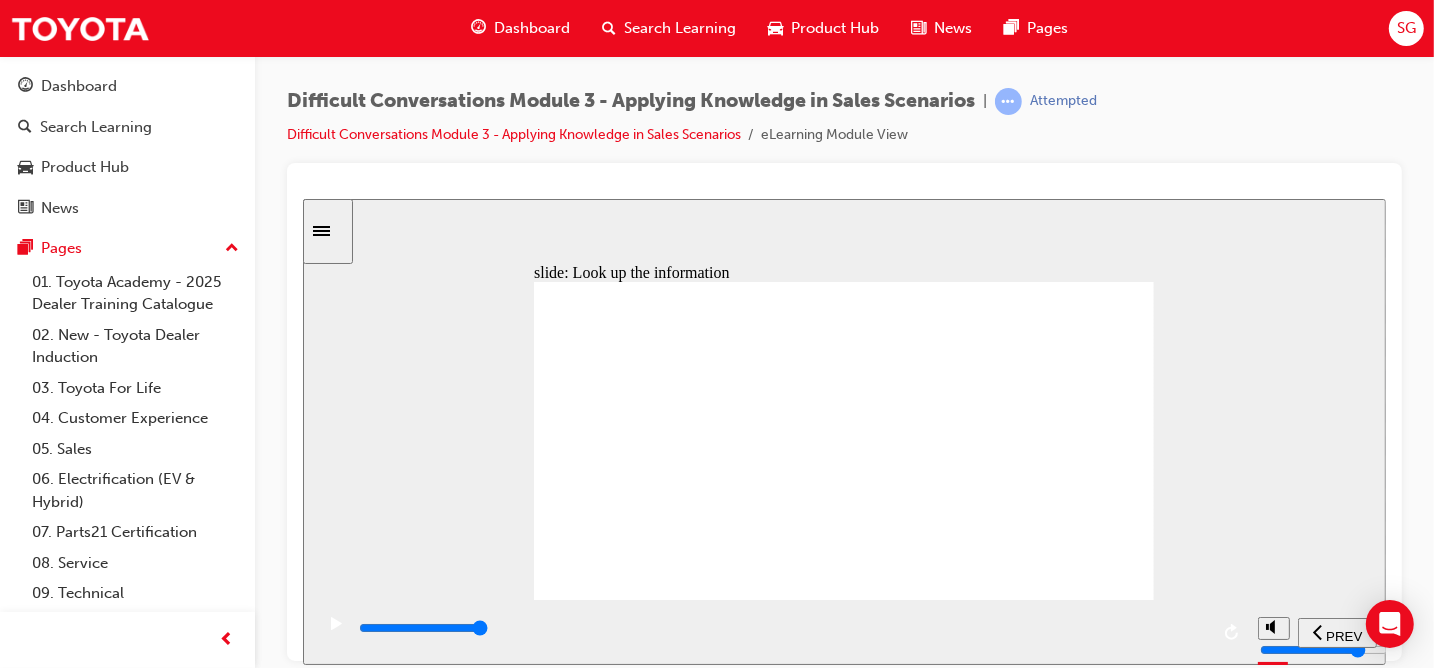 click 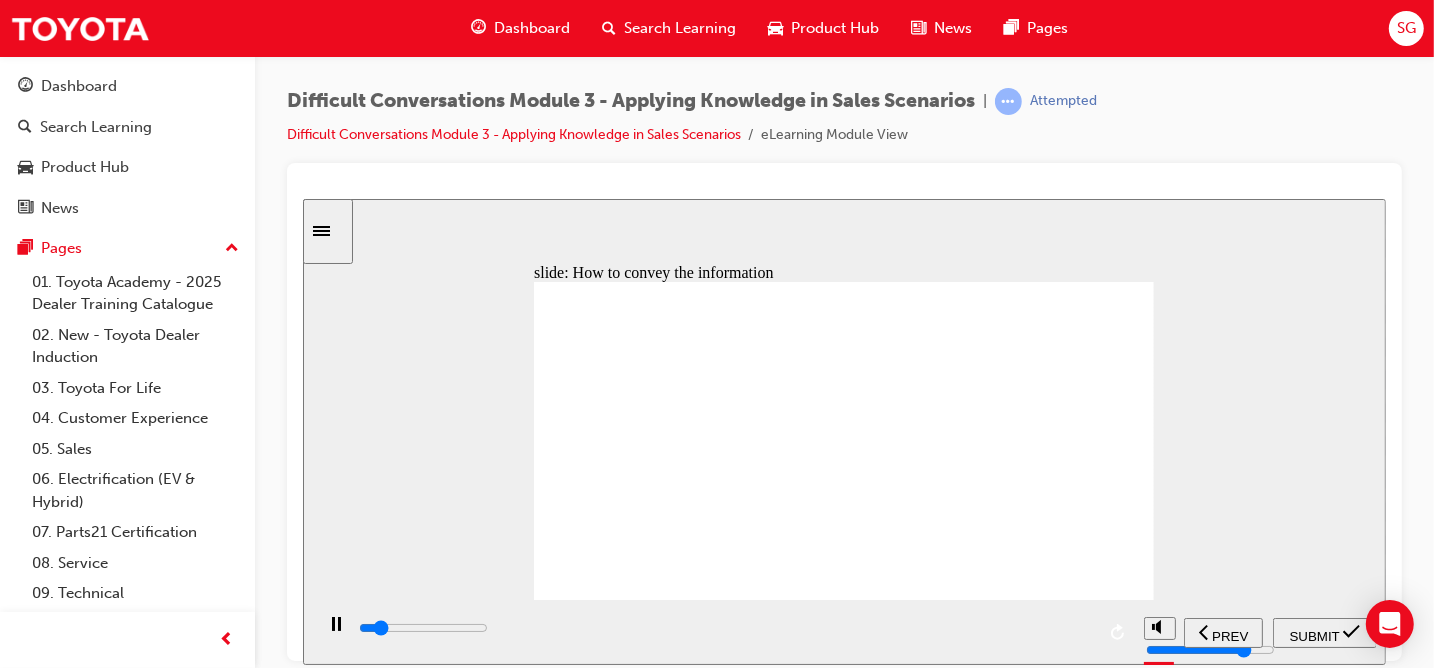 click 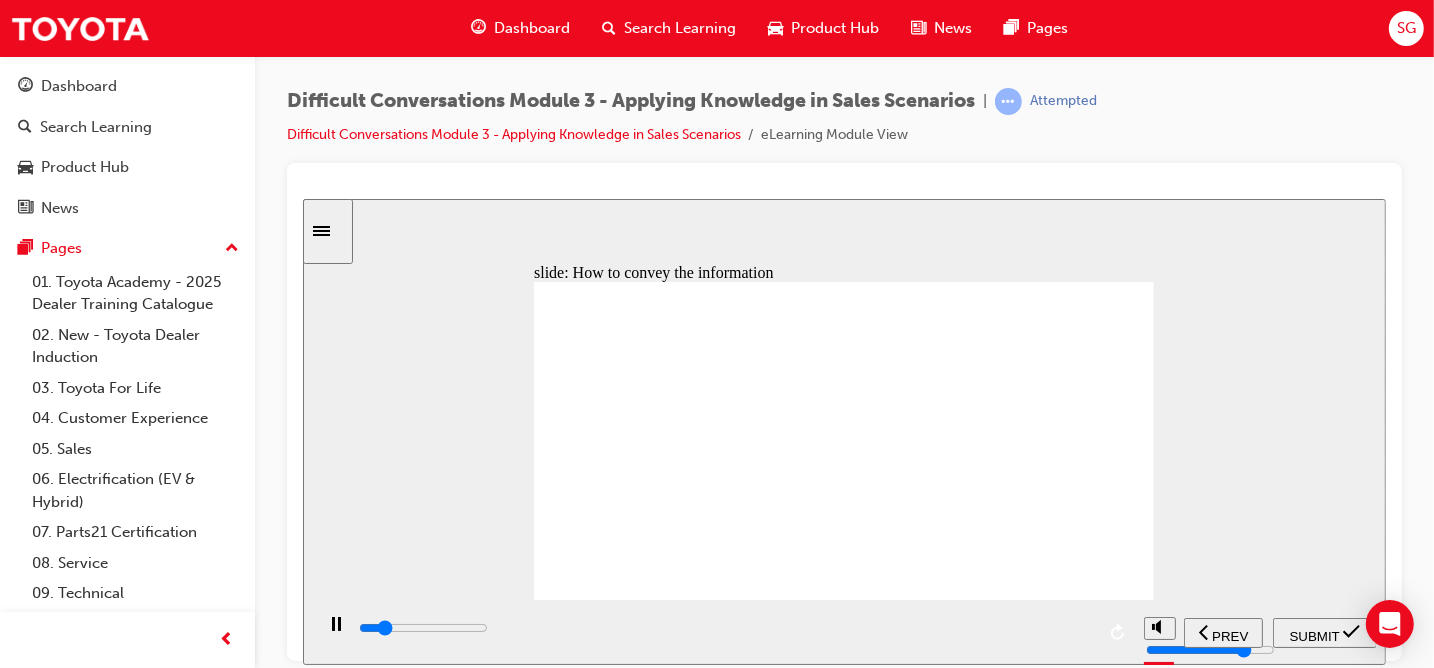 click 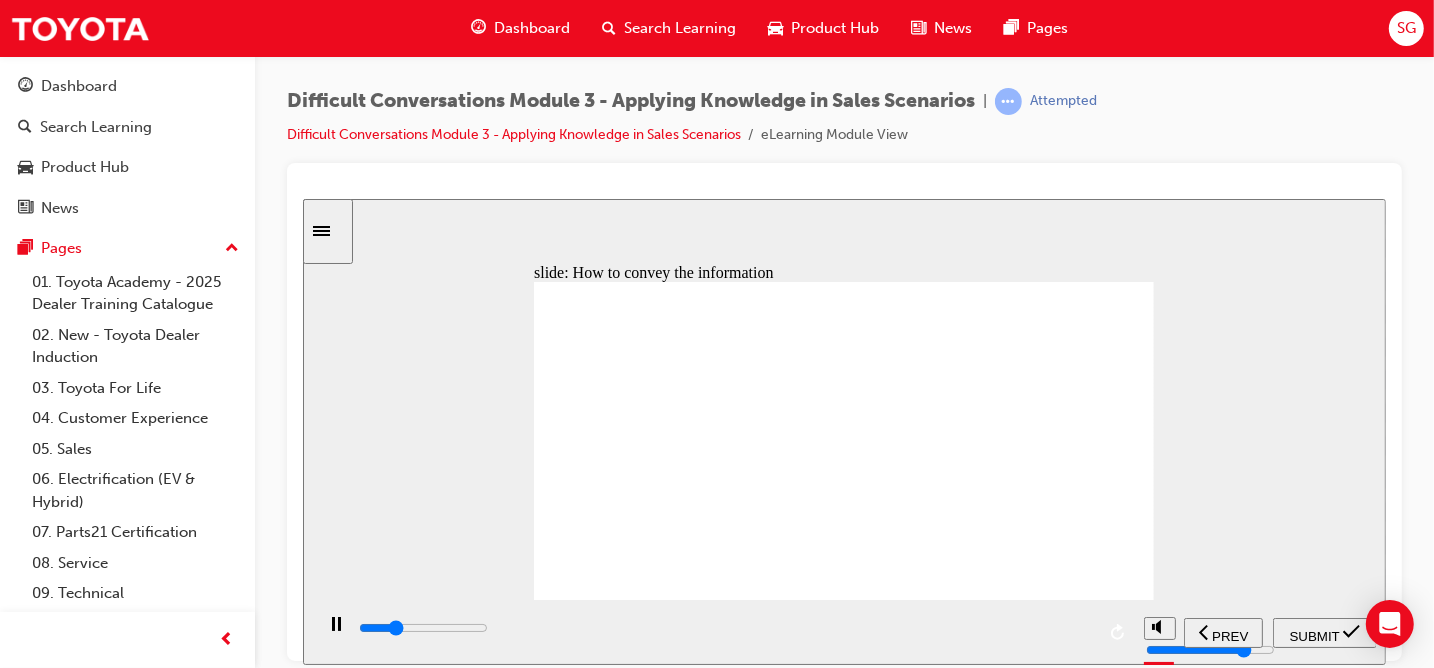 click on "SUBMIT" at bounding box center (1314, 635) 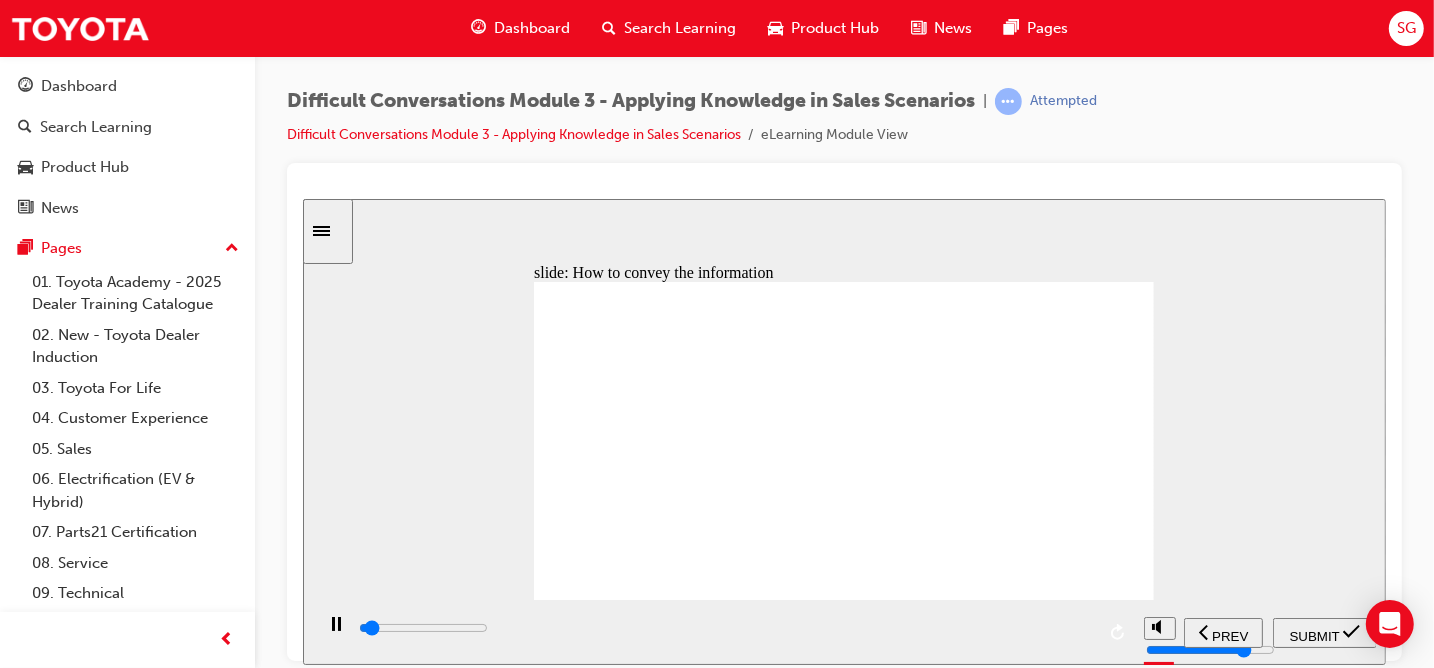 click 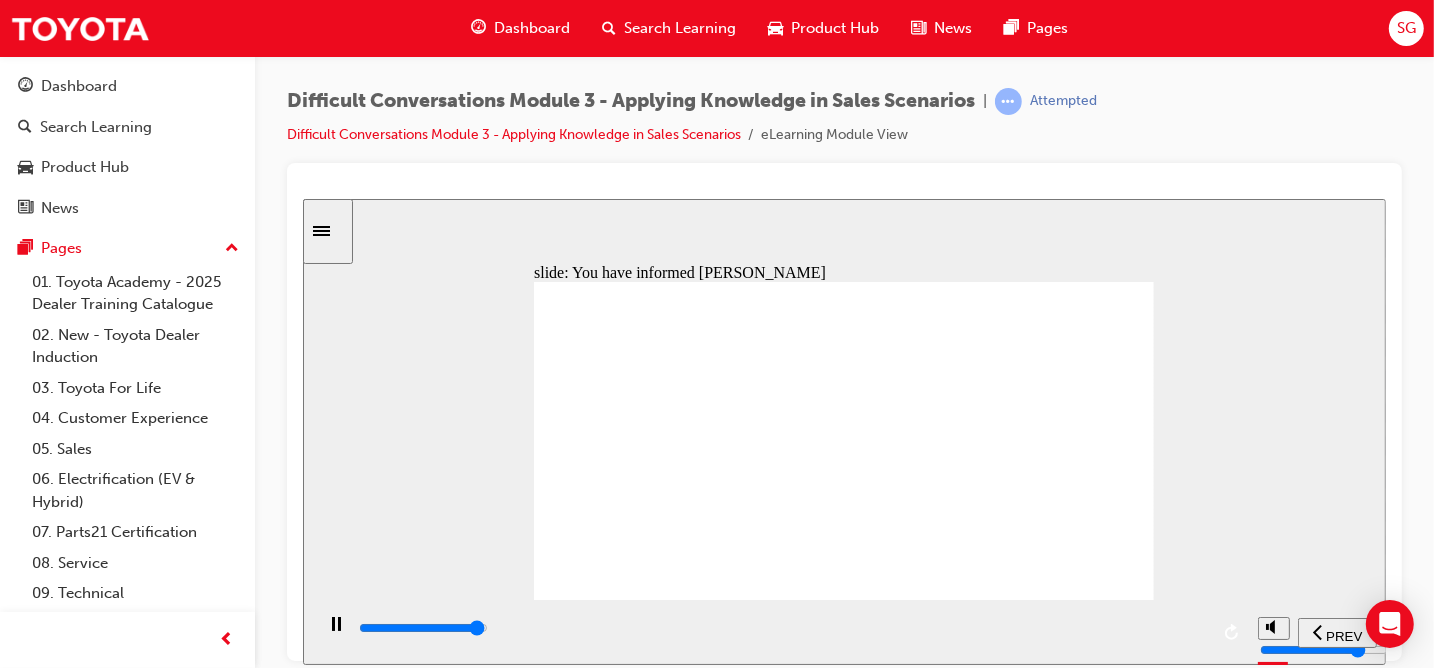 click at bounding box center [422, 627] 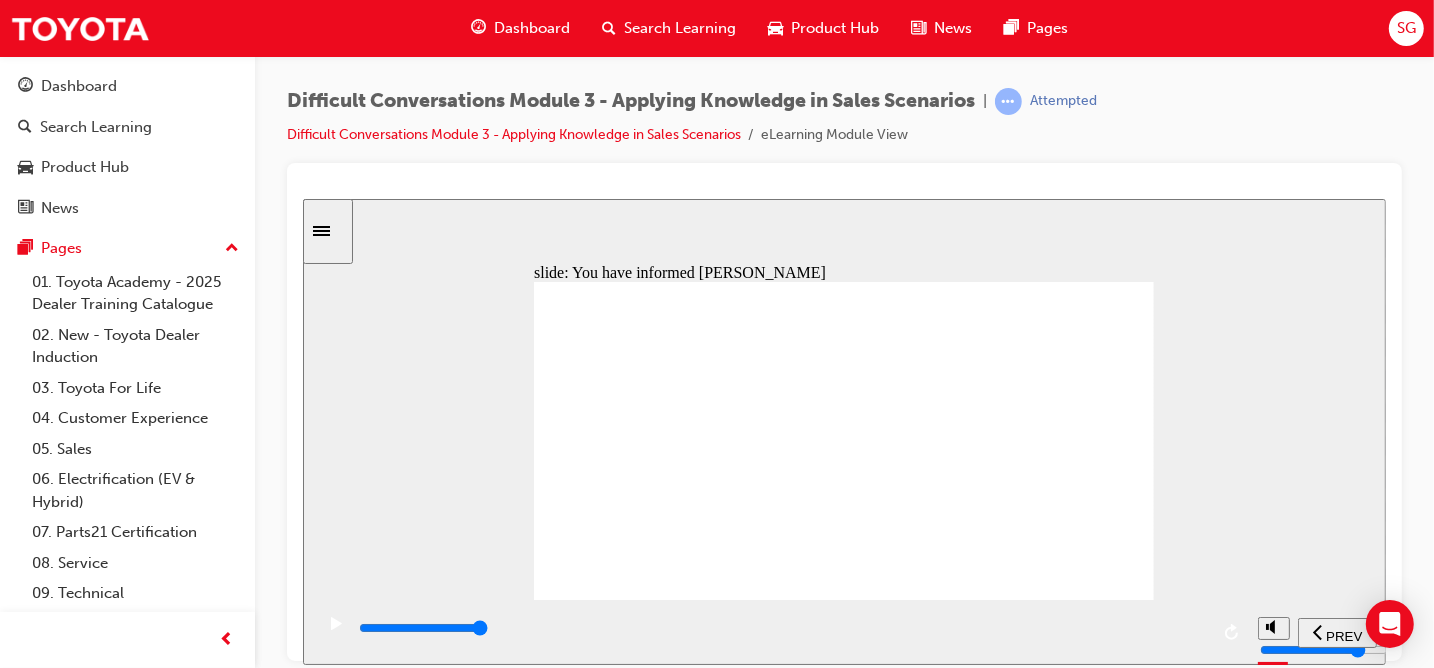 click 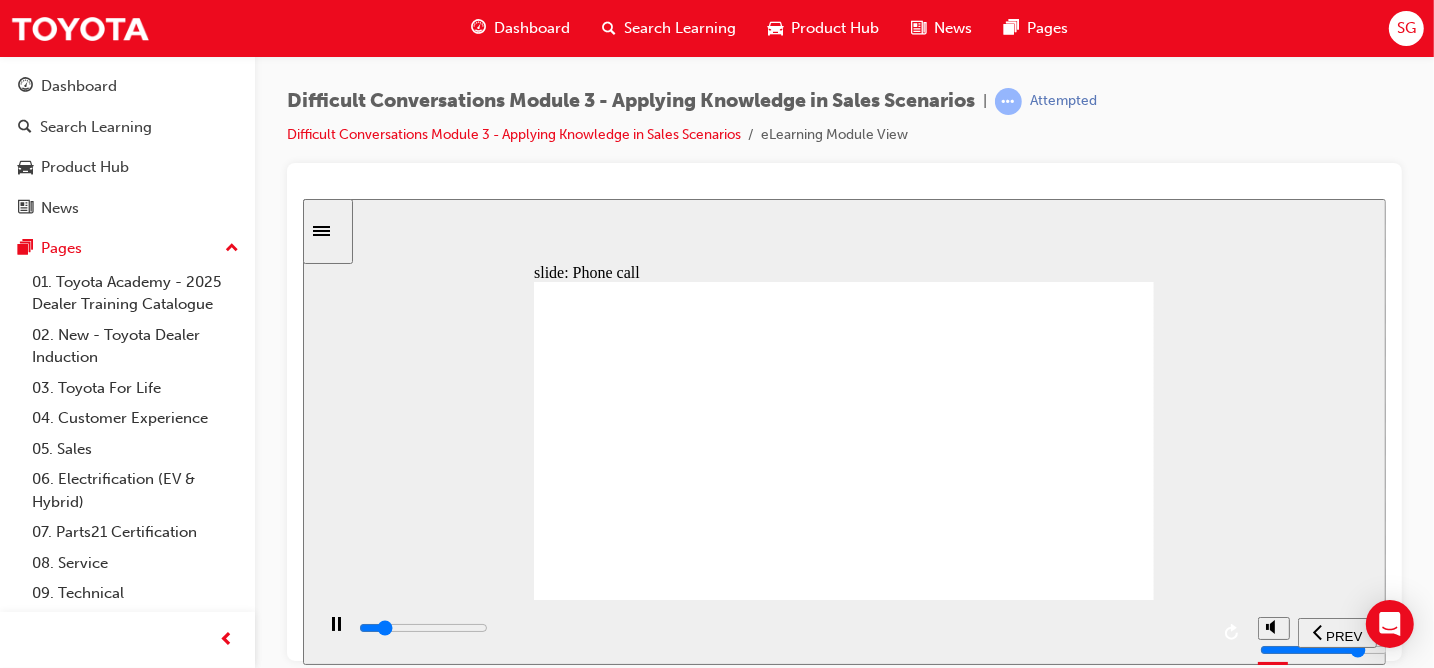 click at bounding box center (781, 628) 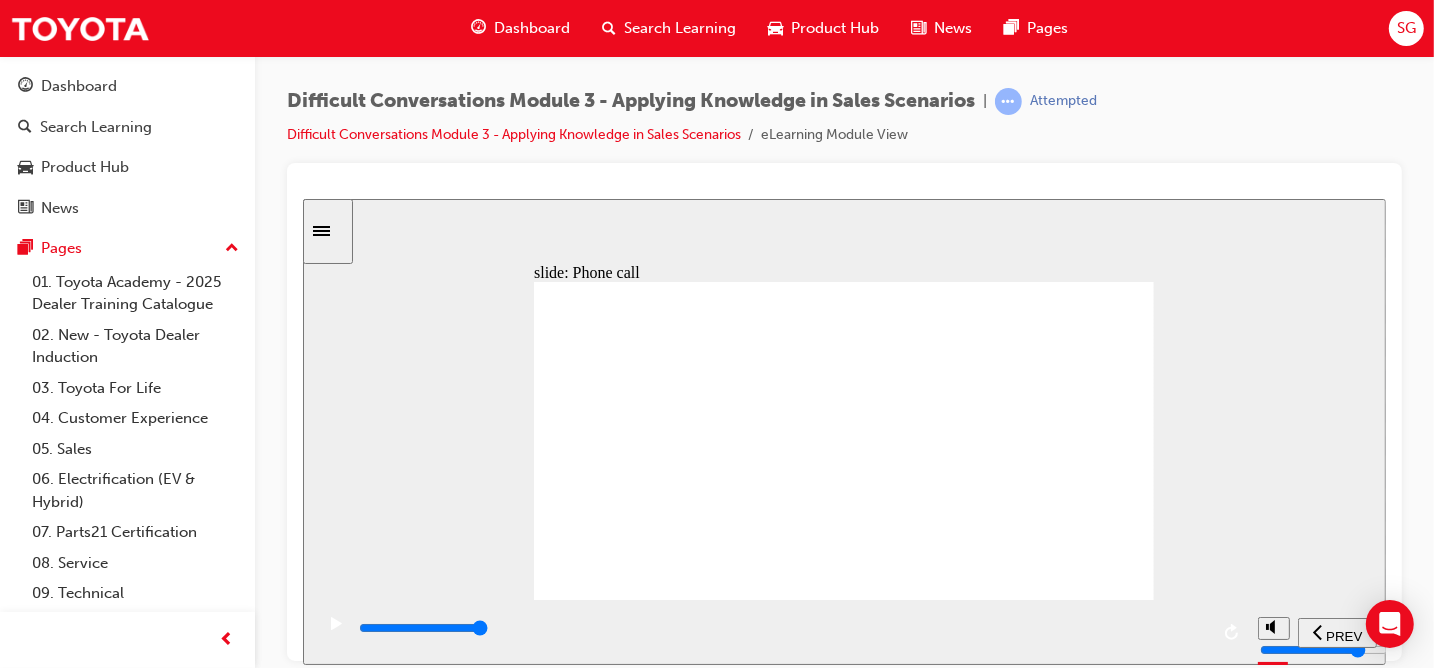 click 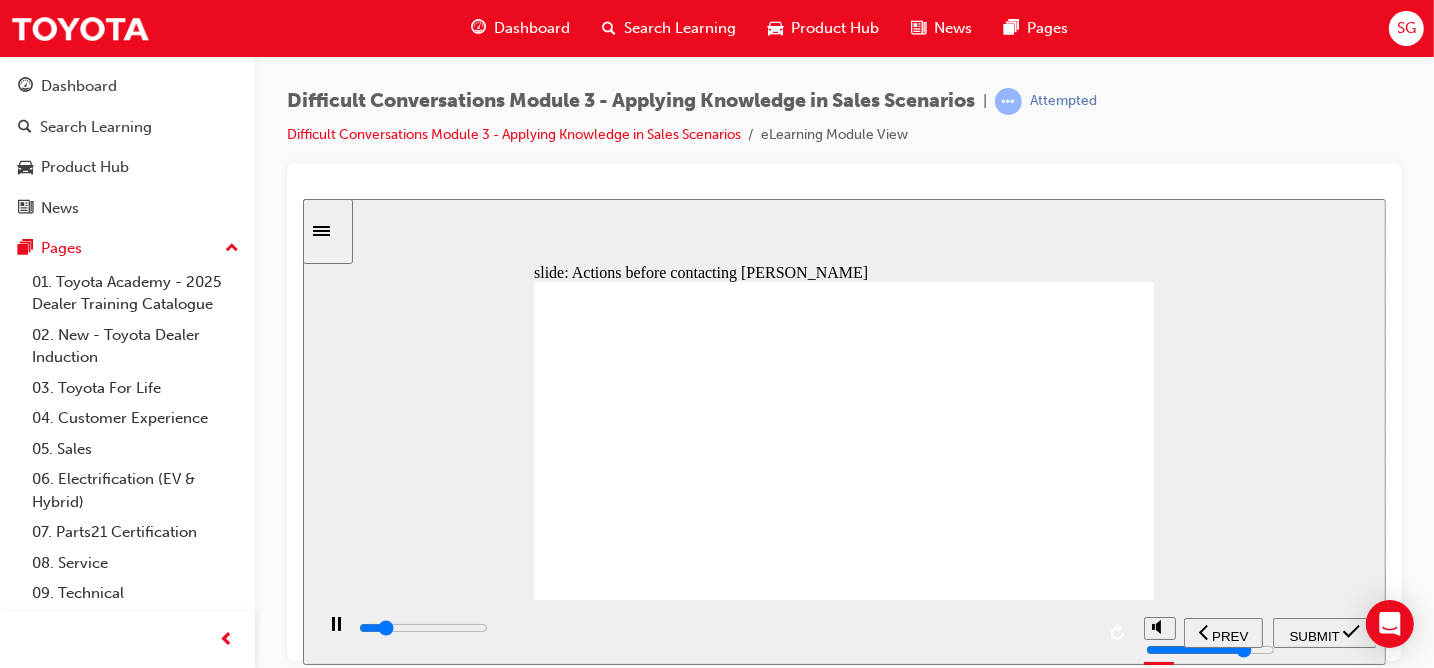 click 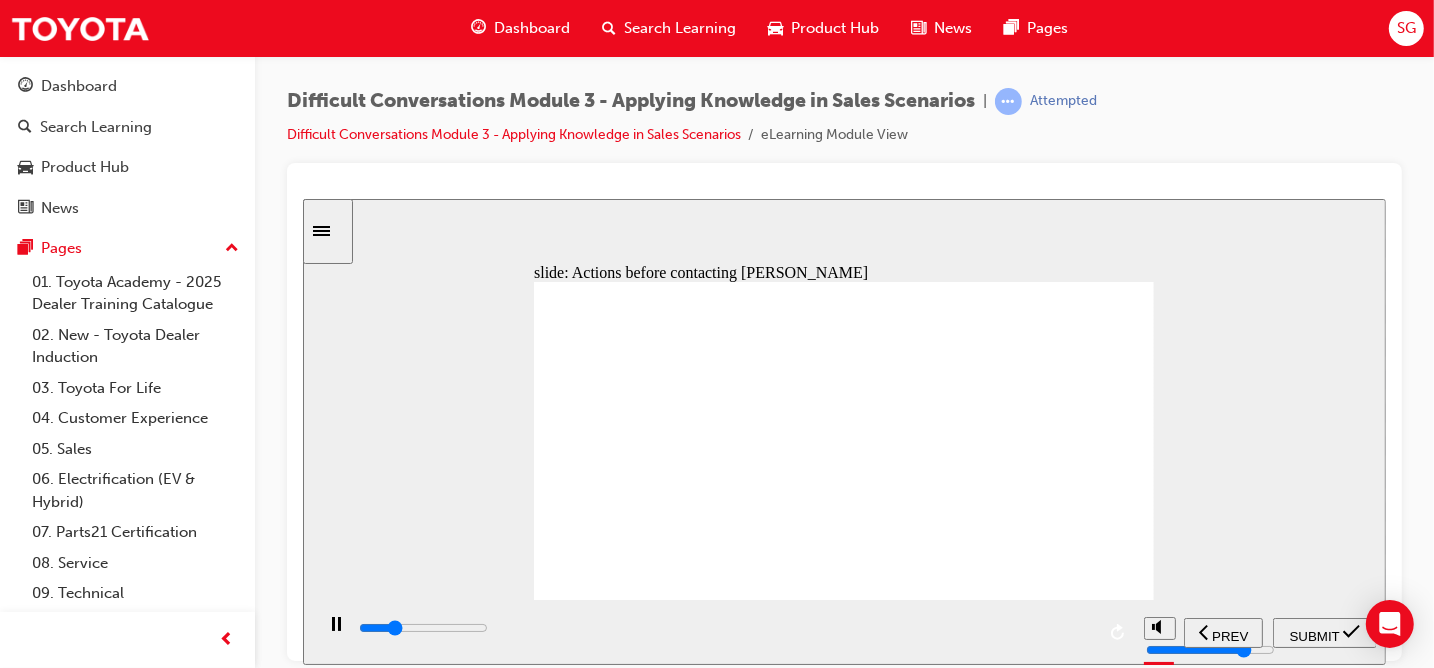 click 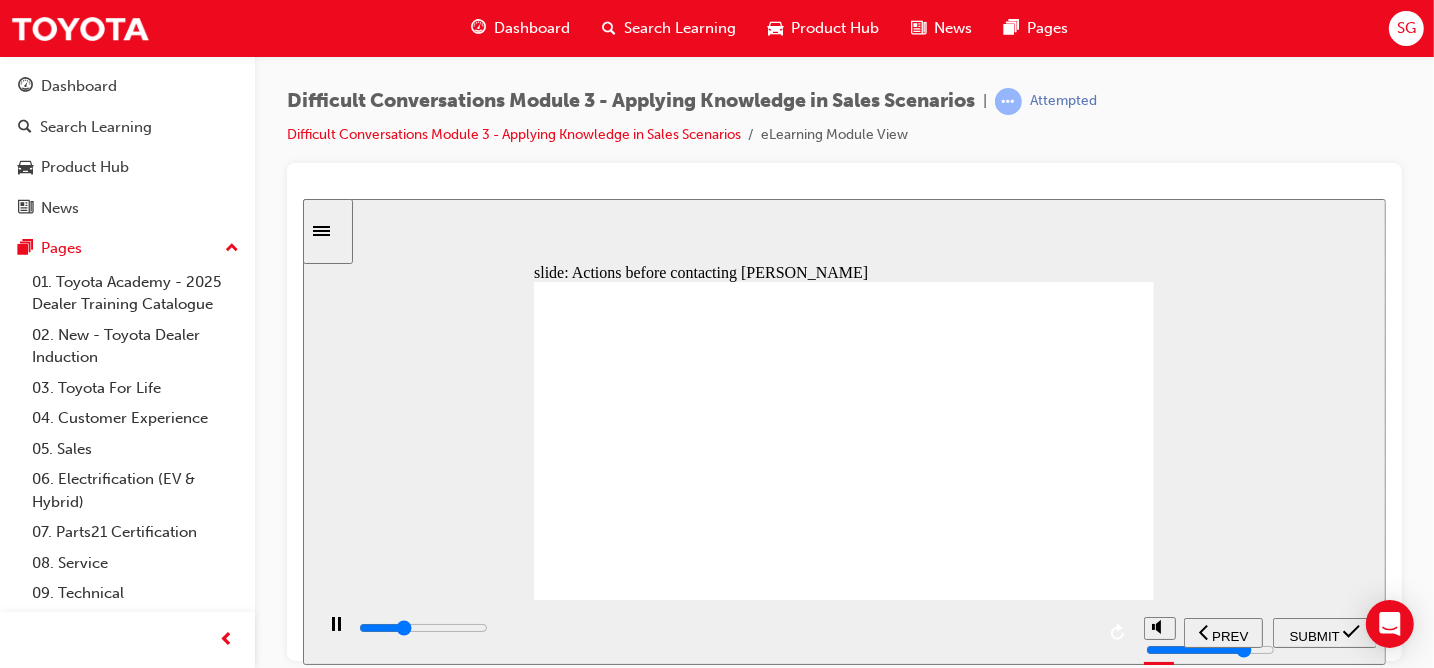 click on "SUBMIT" at bounding box center [1314, 635] 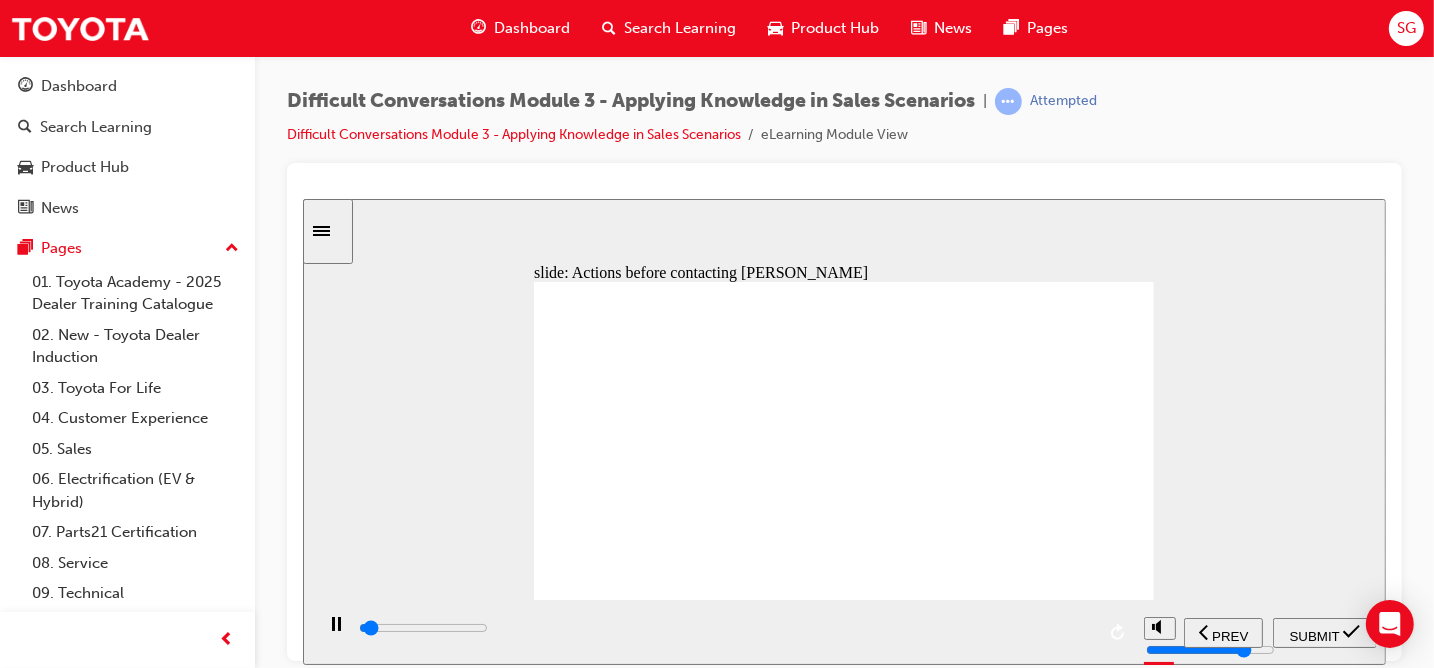 click 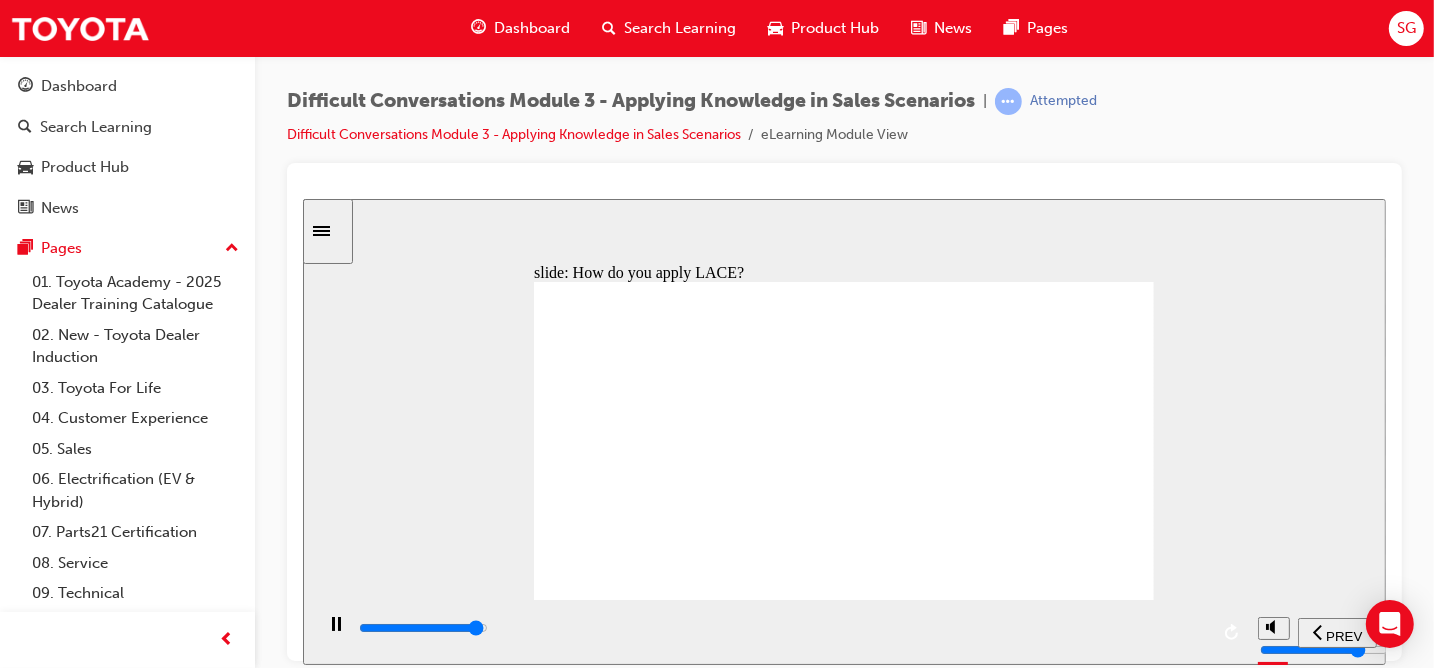click at bounding box center [422, 627] 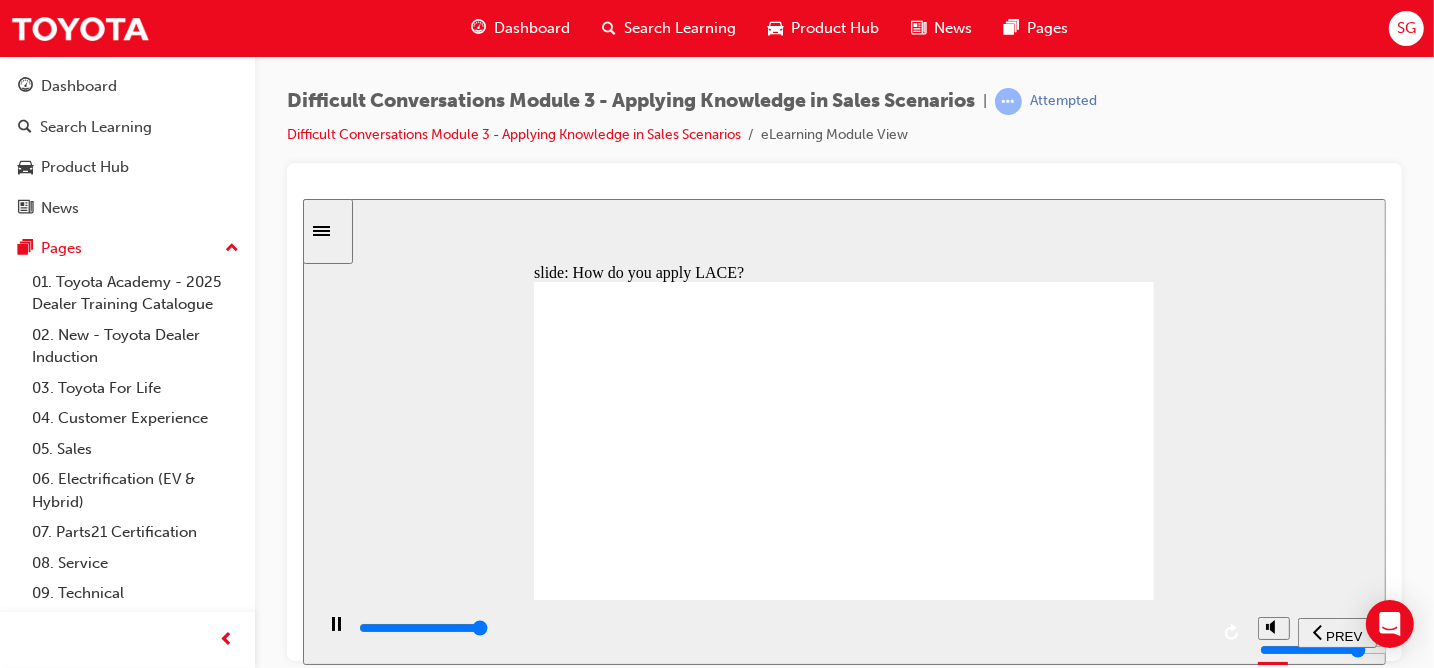 click 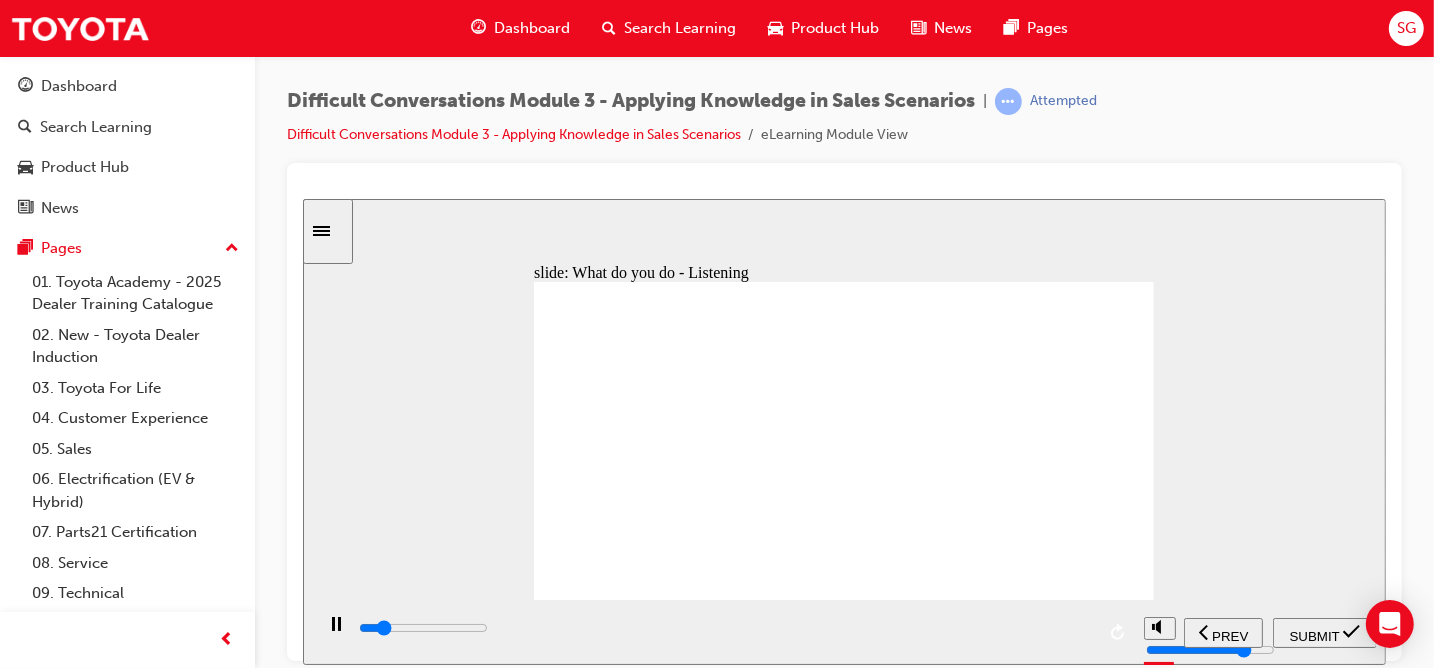 click 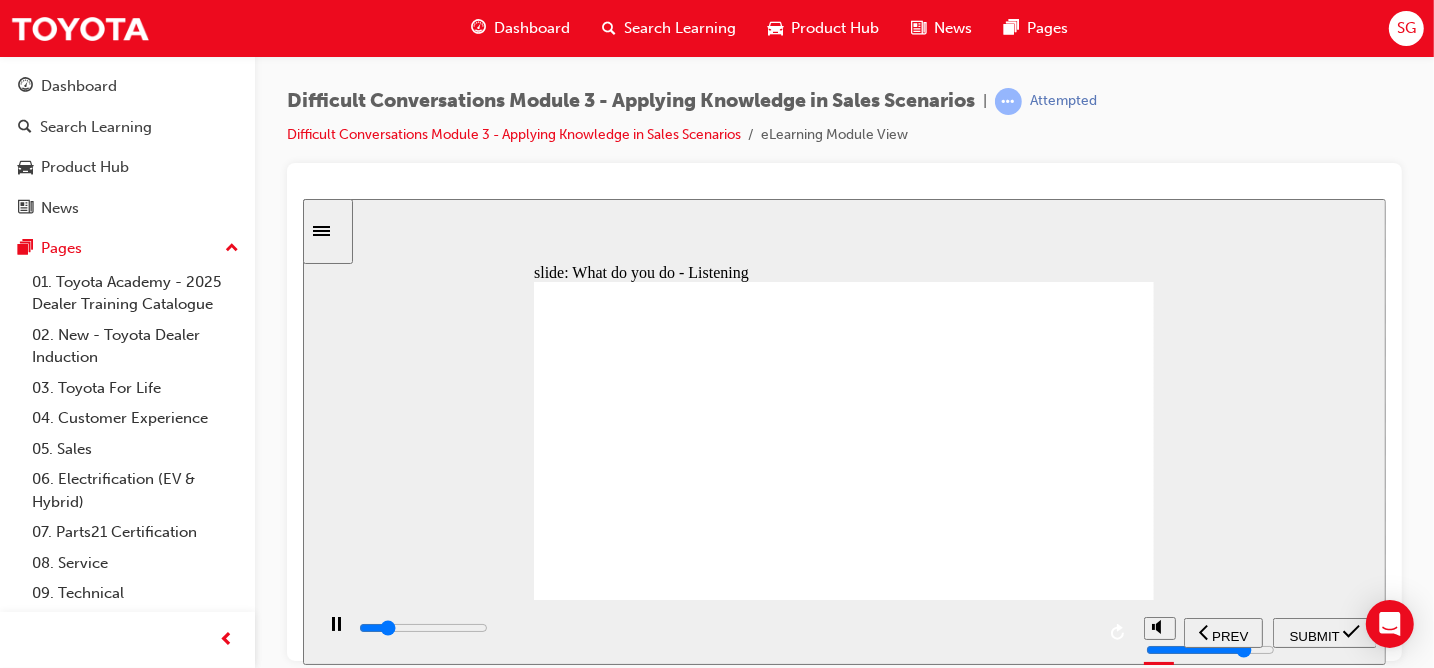 click 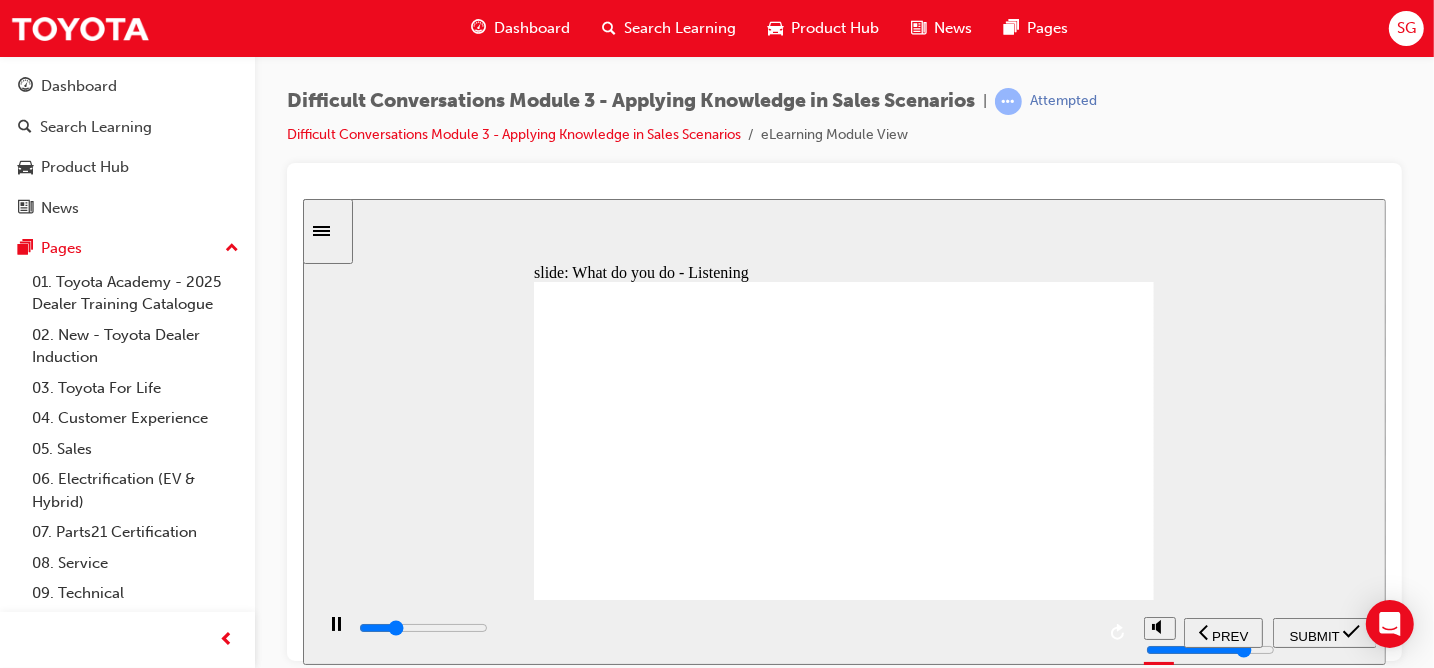 click on "SUBMIT" at bounding box center (1314, 635) 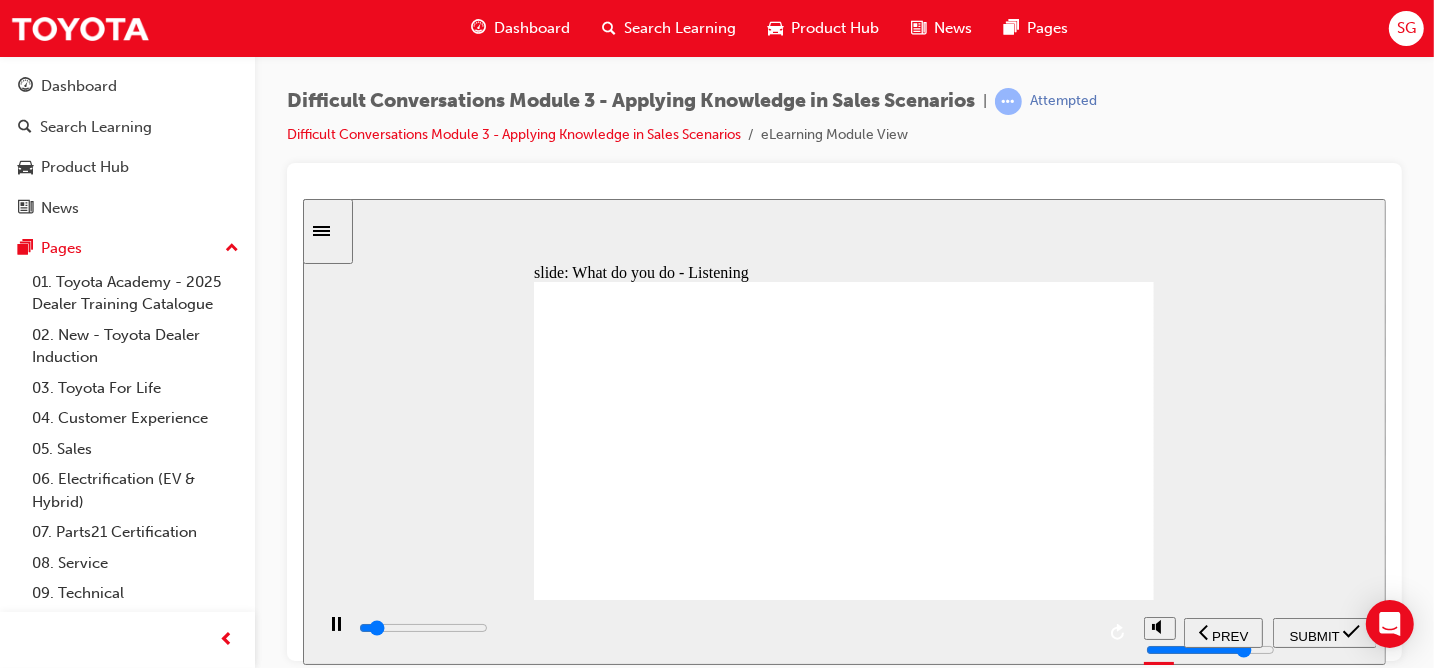 click 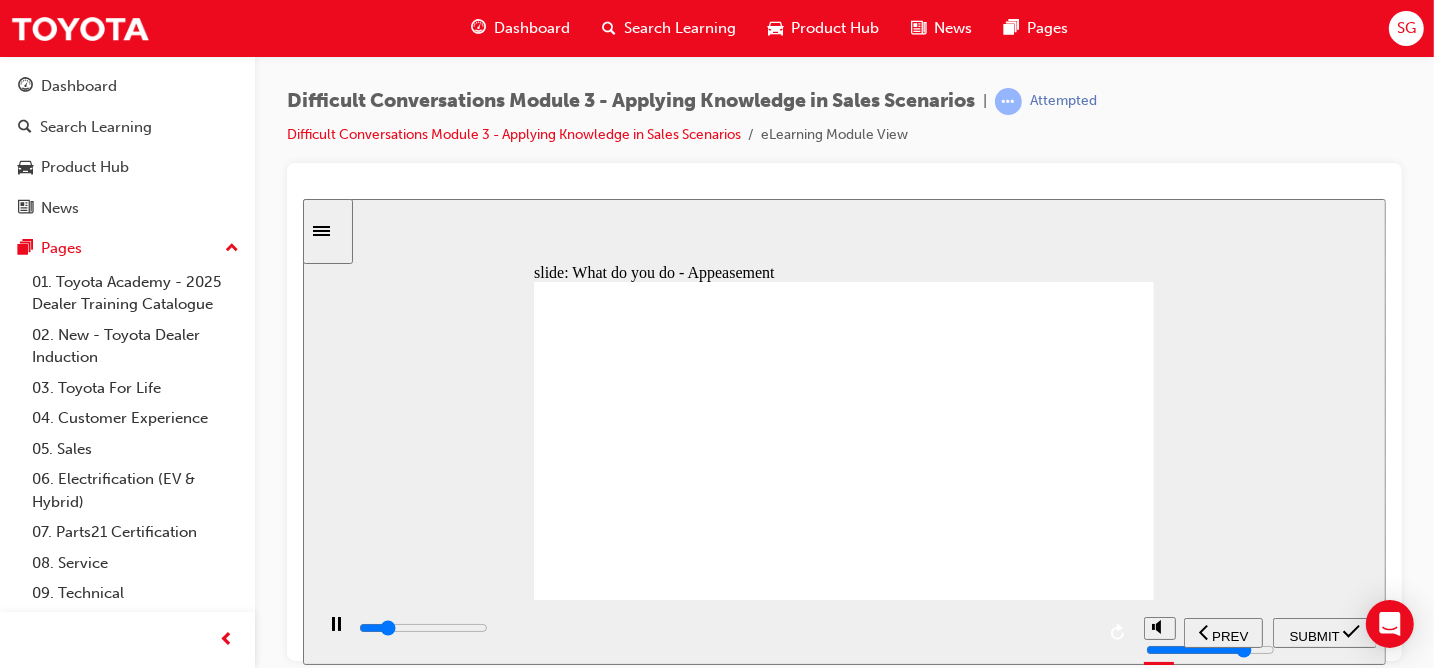 click 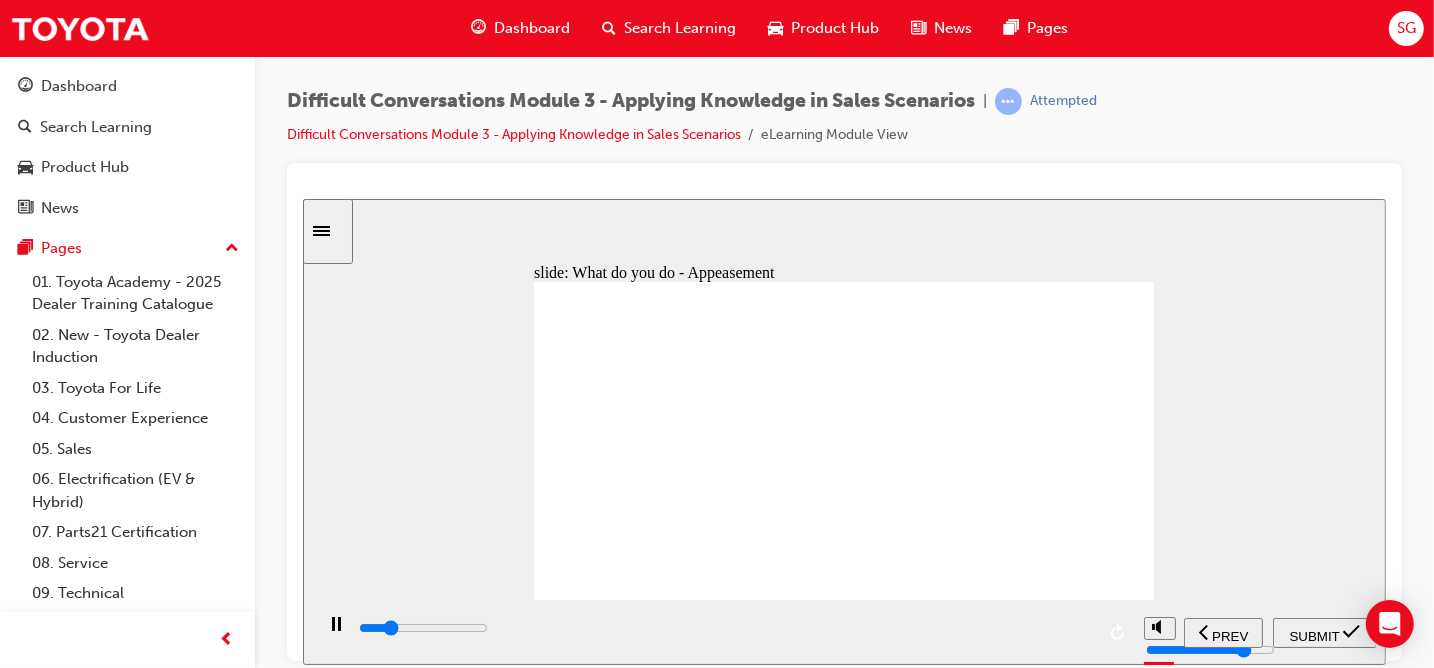click 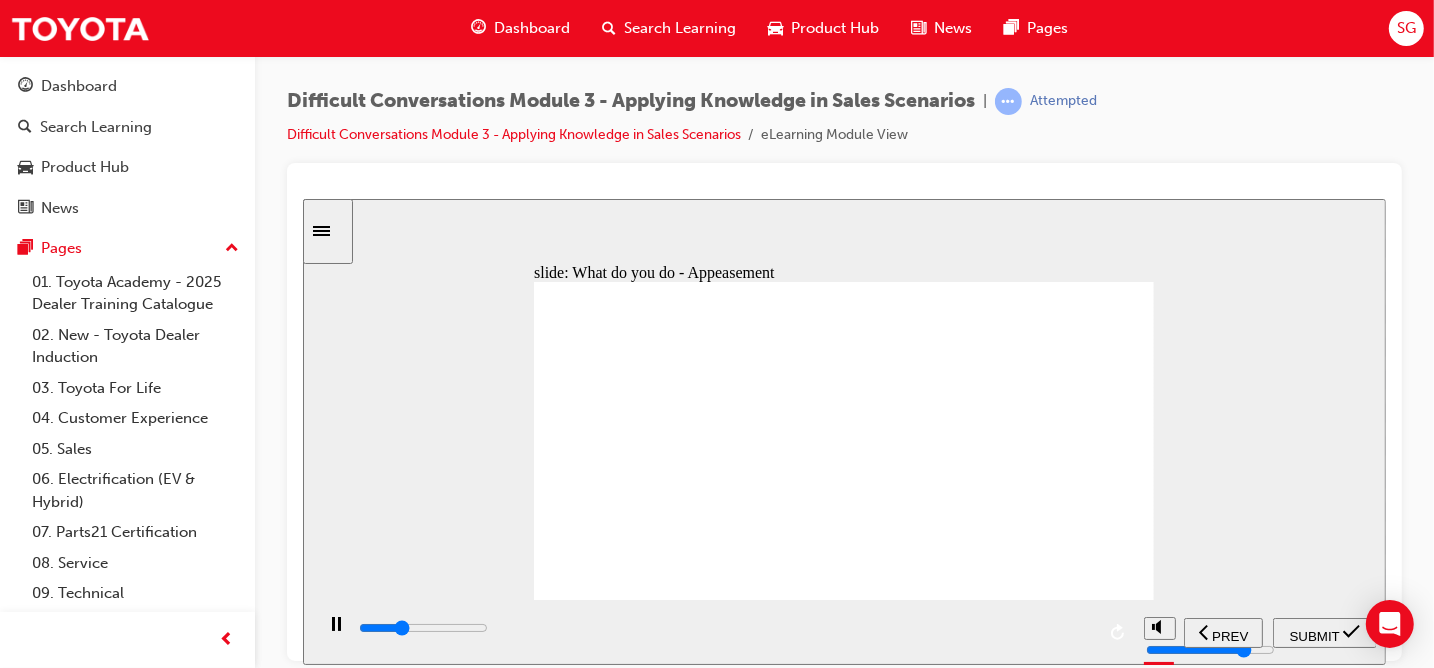 click on "SUBMIT" at bounding box center (1314, 635) 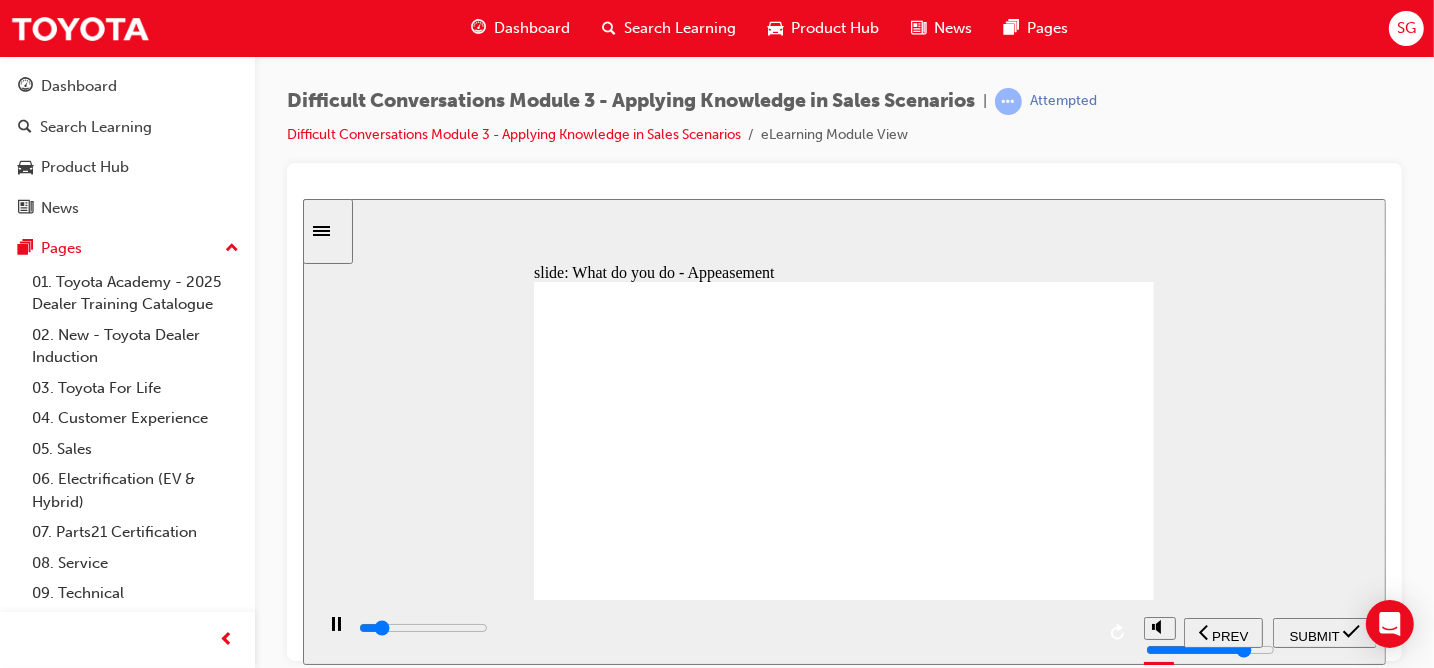 click 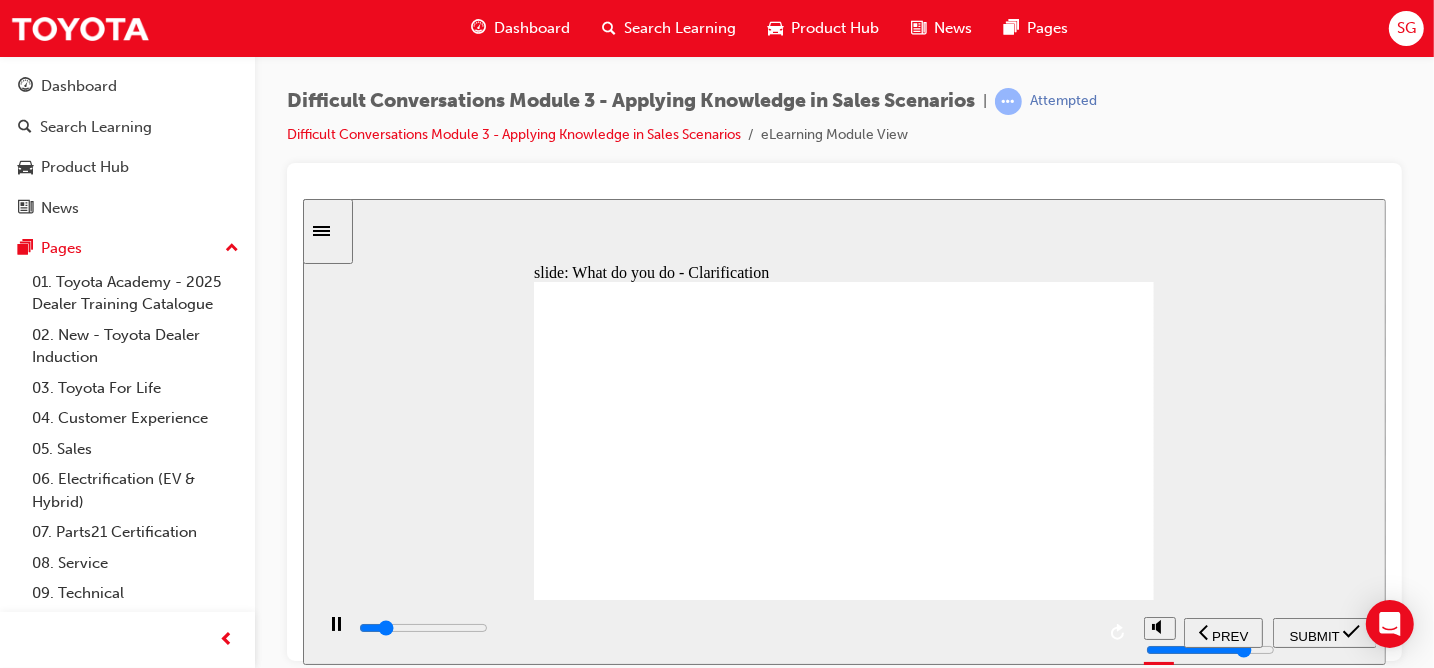 click 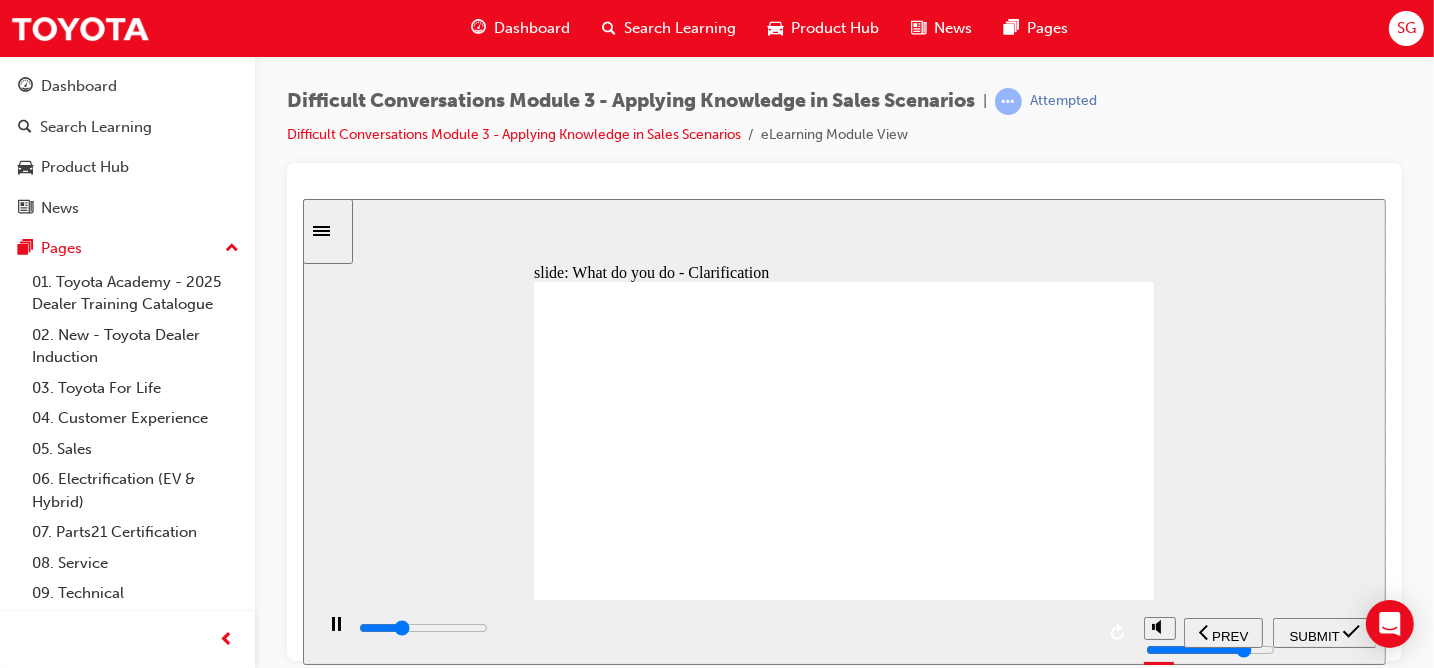 click 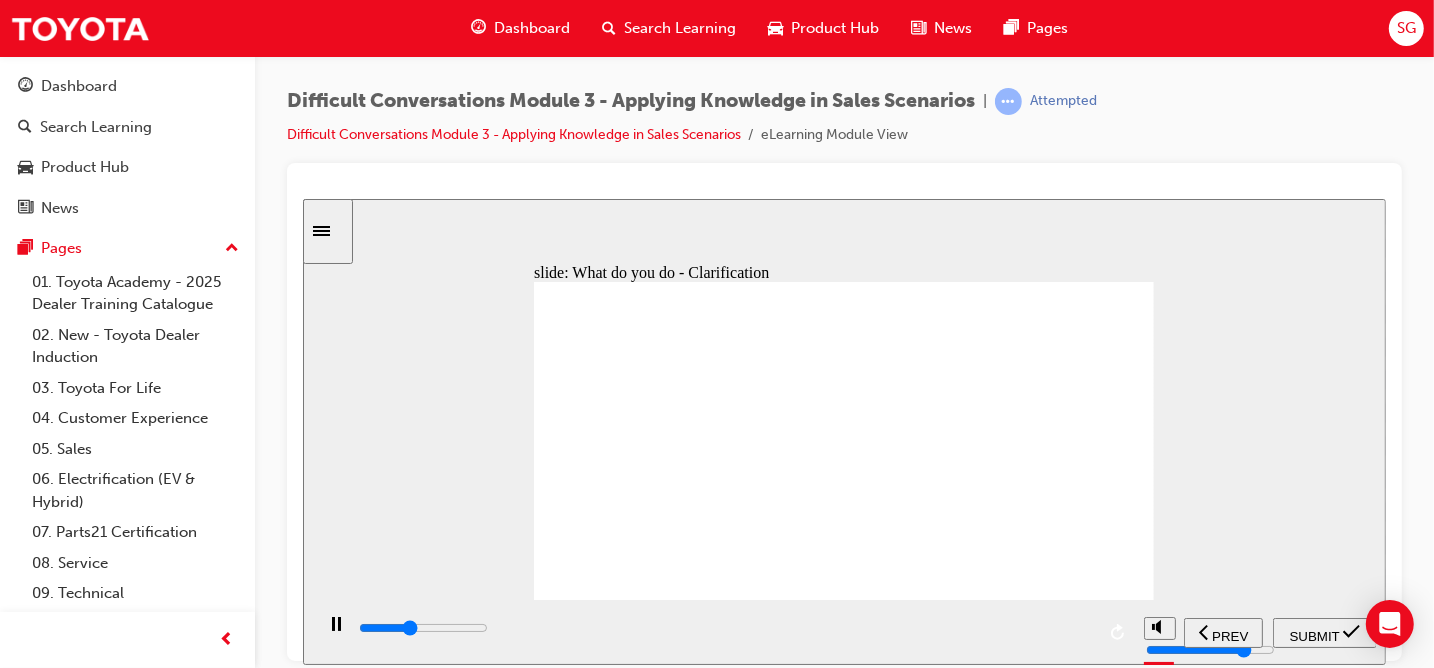 click 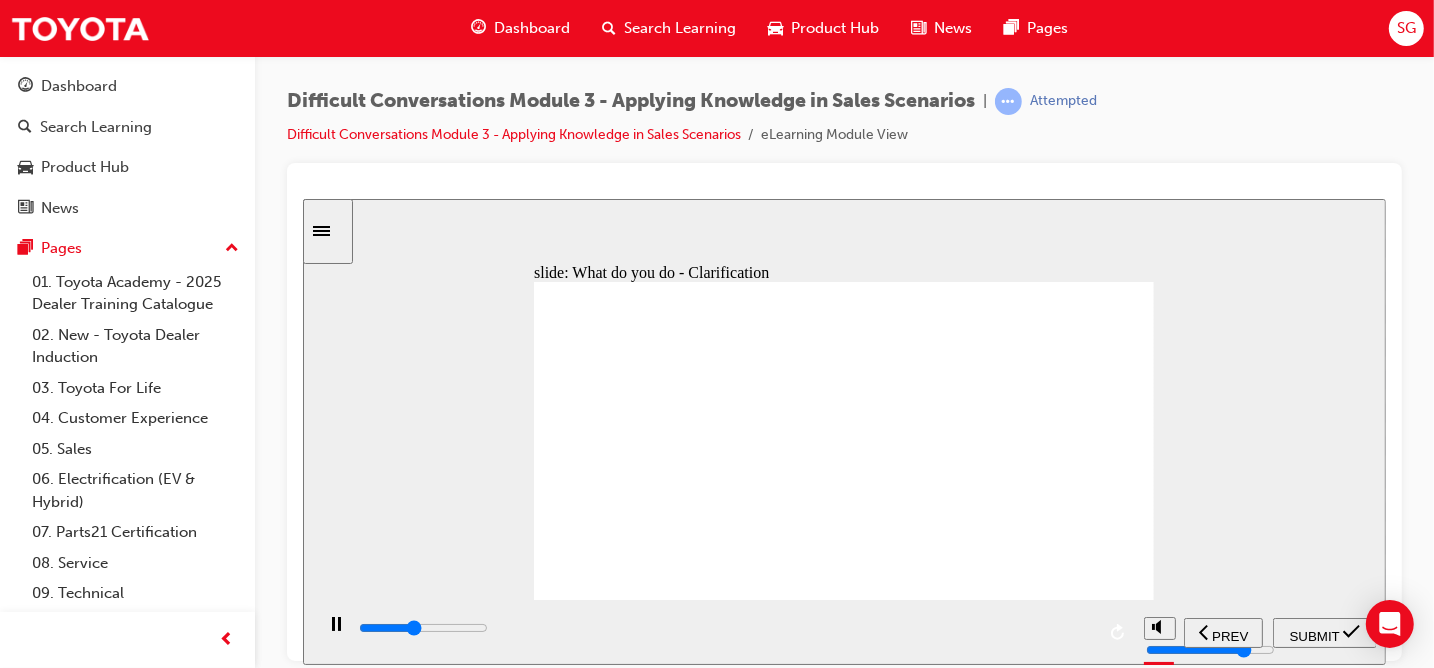 click 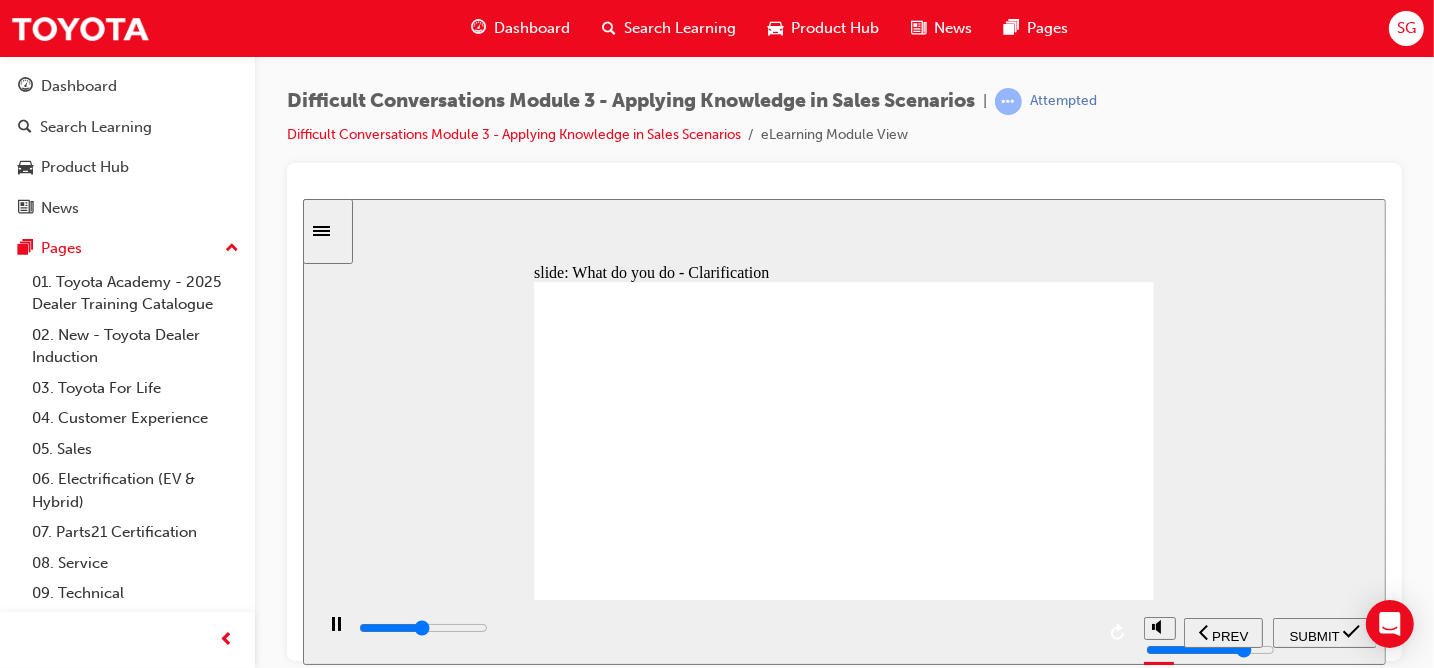 click 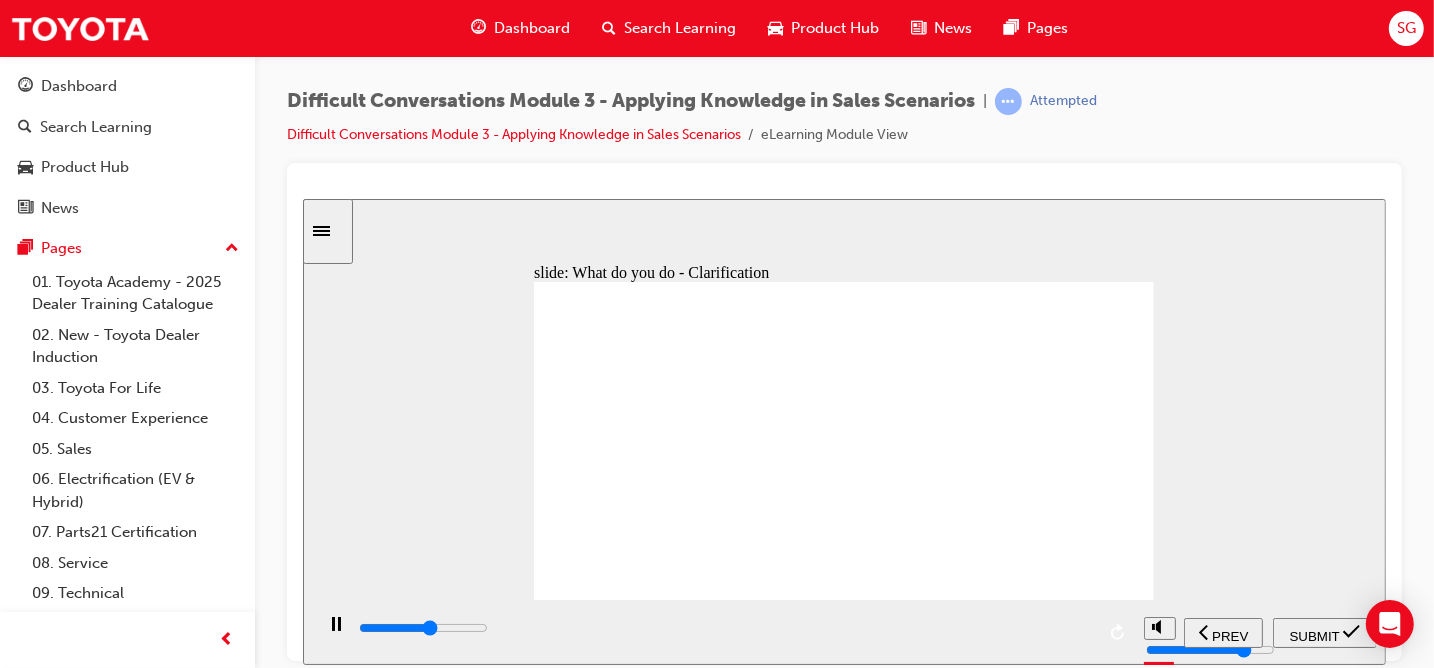 click on "SUBMIT" at bounding box center (1314, 635) 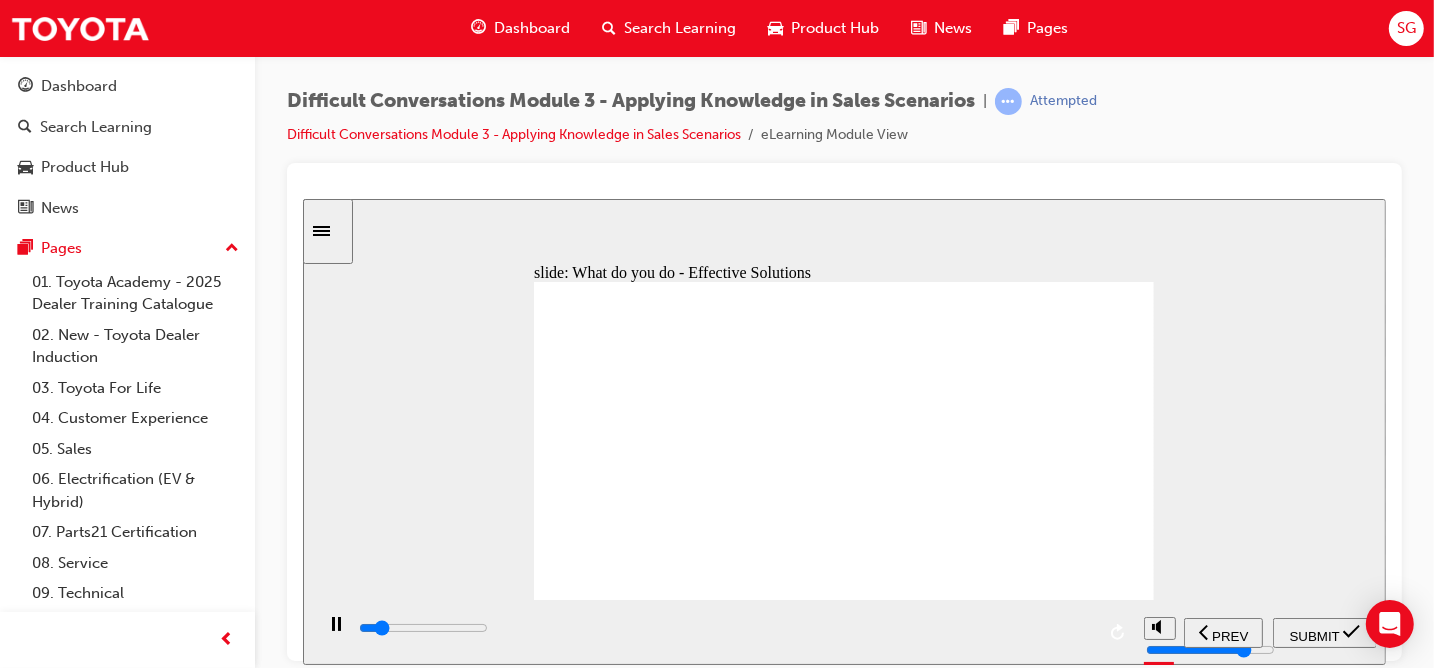 click on "Collaborate with the Guest to nd a short-term and long-term solution Shrug your shoulders and tell the Guest that there are no solutions to the bigger problem Explain and implement root cause analysis (RCA) Use the inormation assembled rom the Guest and the possibilities to reach a solution Oer whatever the Guest wants" at bounding box center [810, 2290] 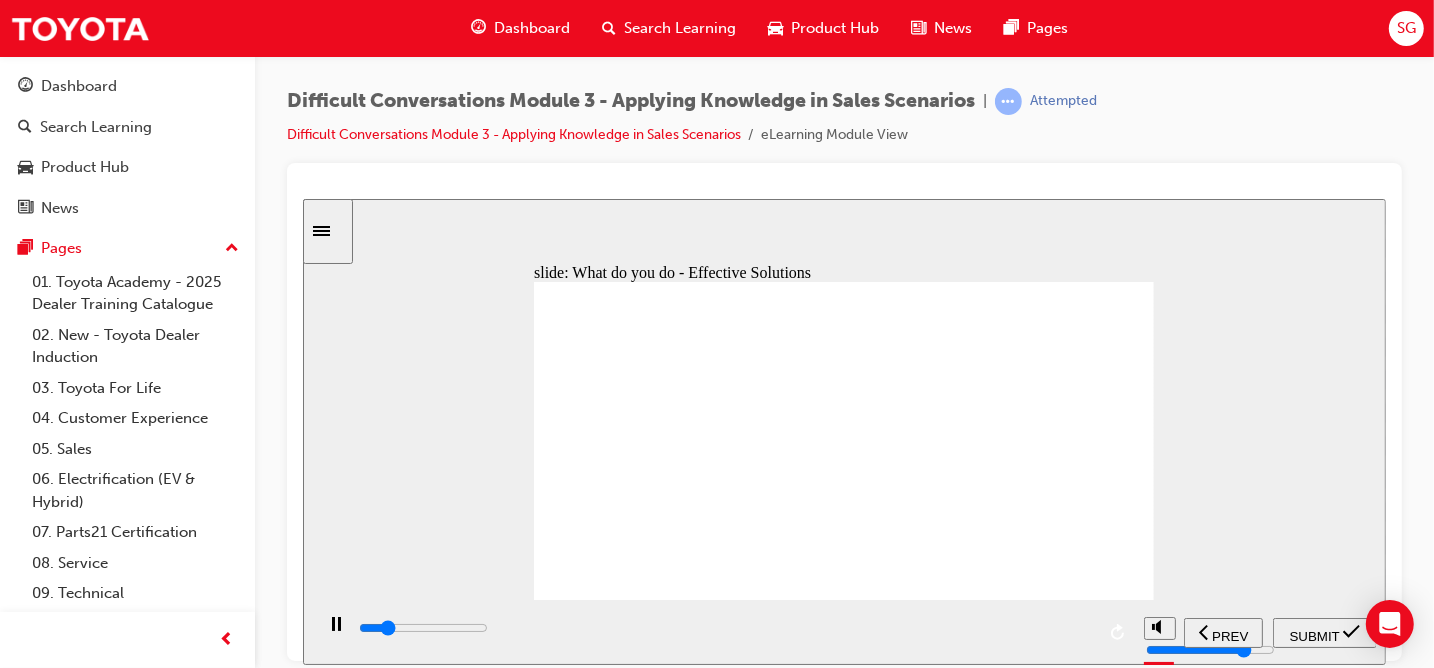 drag, startPoint x: 713, startPoint y: 453, endPoint x: 728, endPoint y: 491, distance: 40.853397 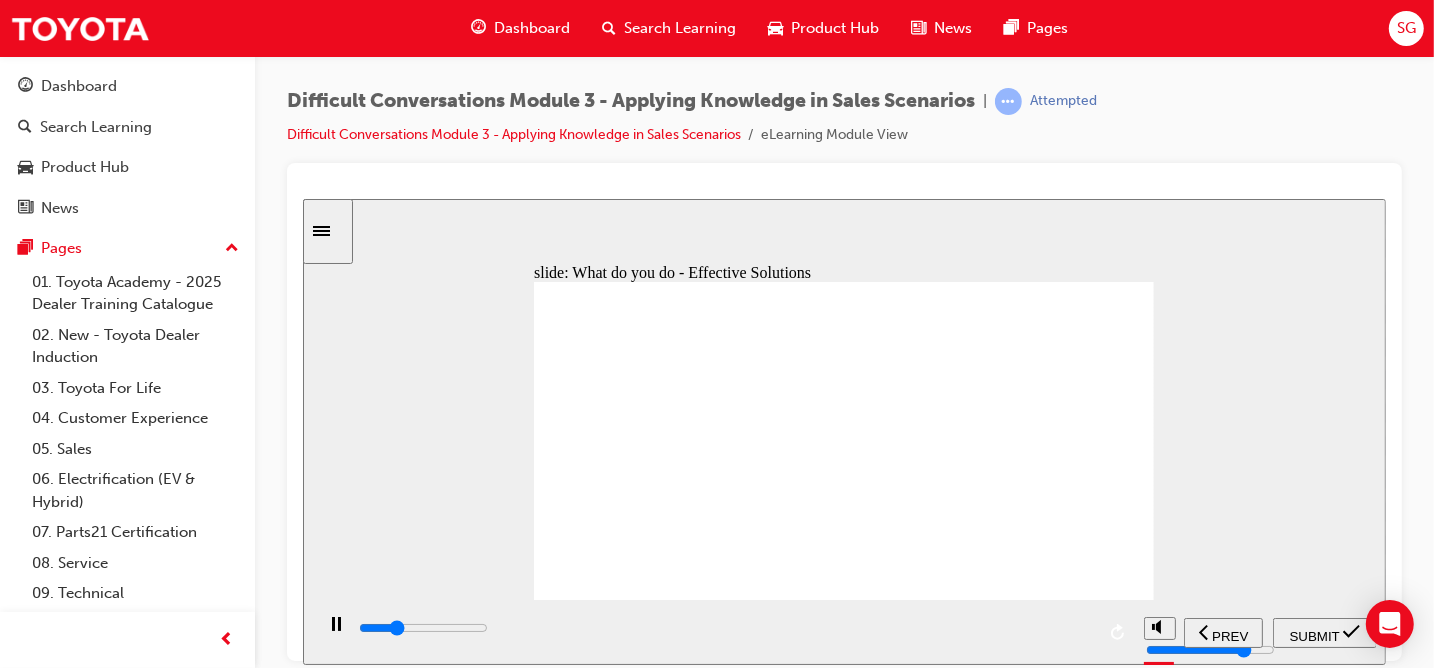 click 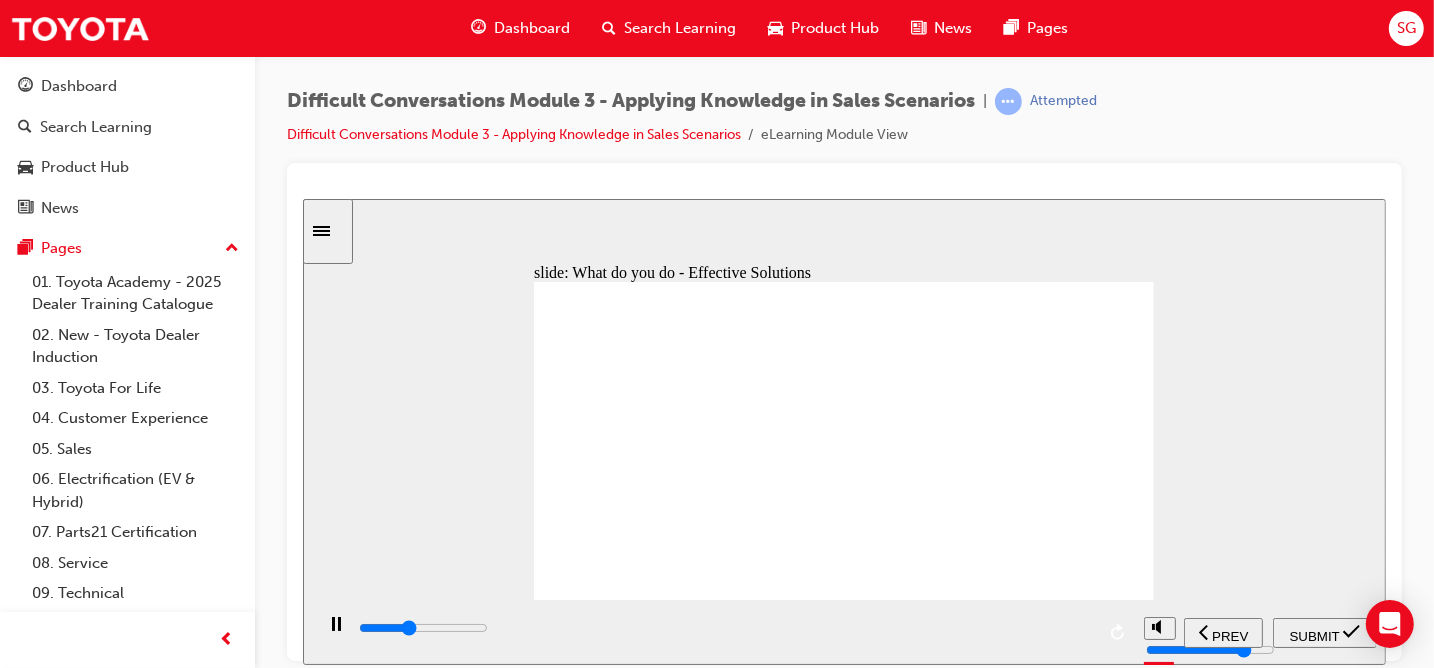 click on "SUBMIT" at bounding box center [1314, 635] 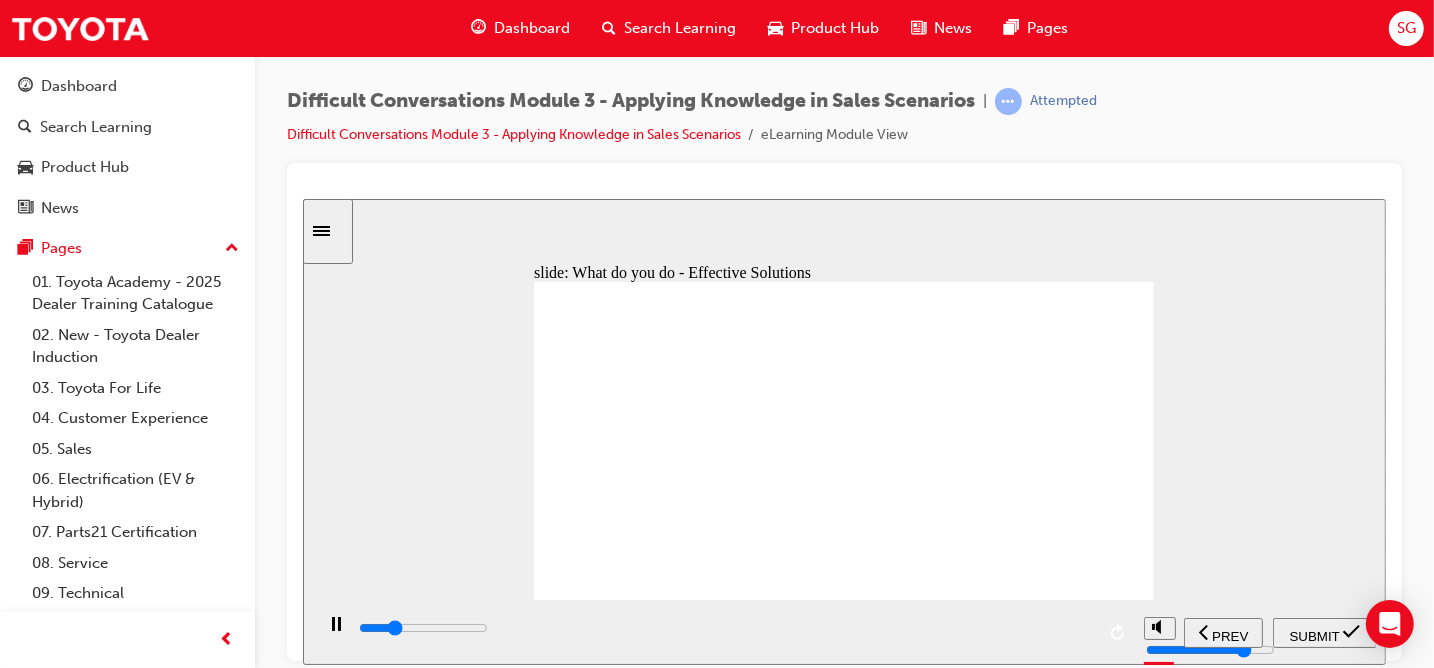 click 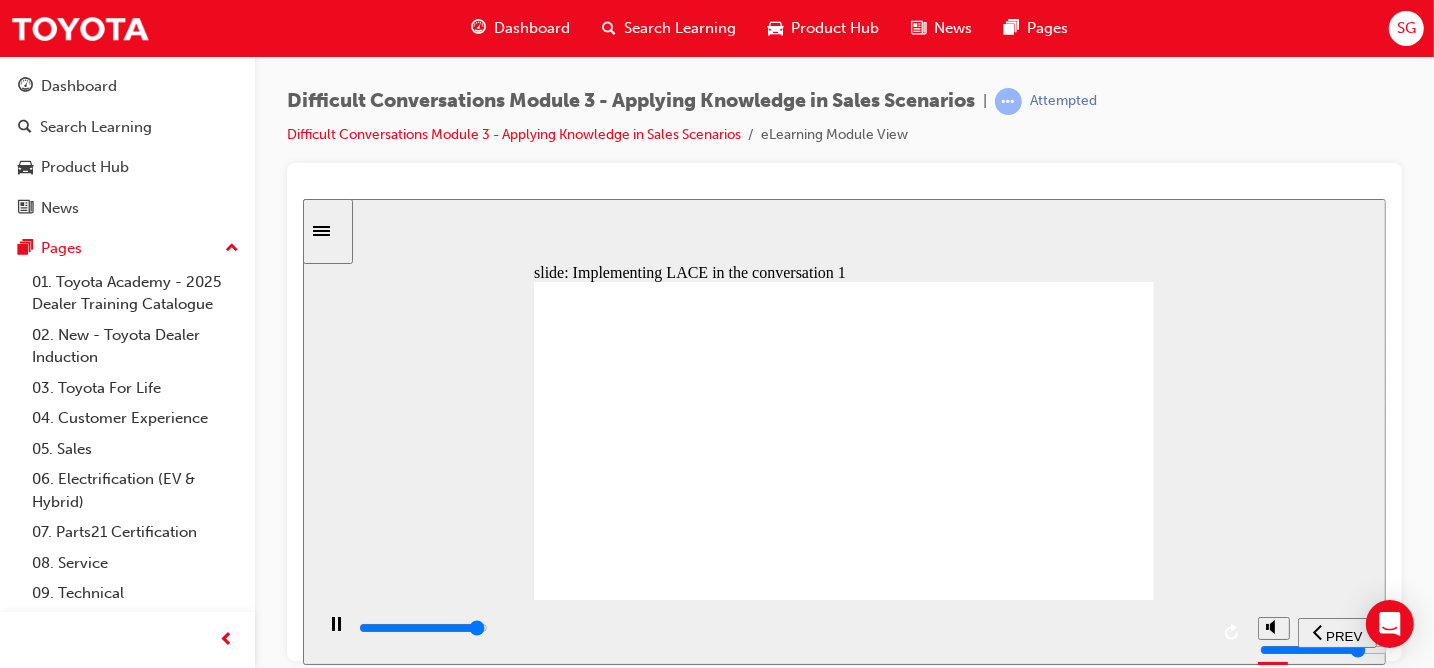 click at bounding box center (422, 627) 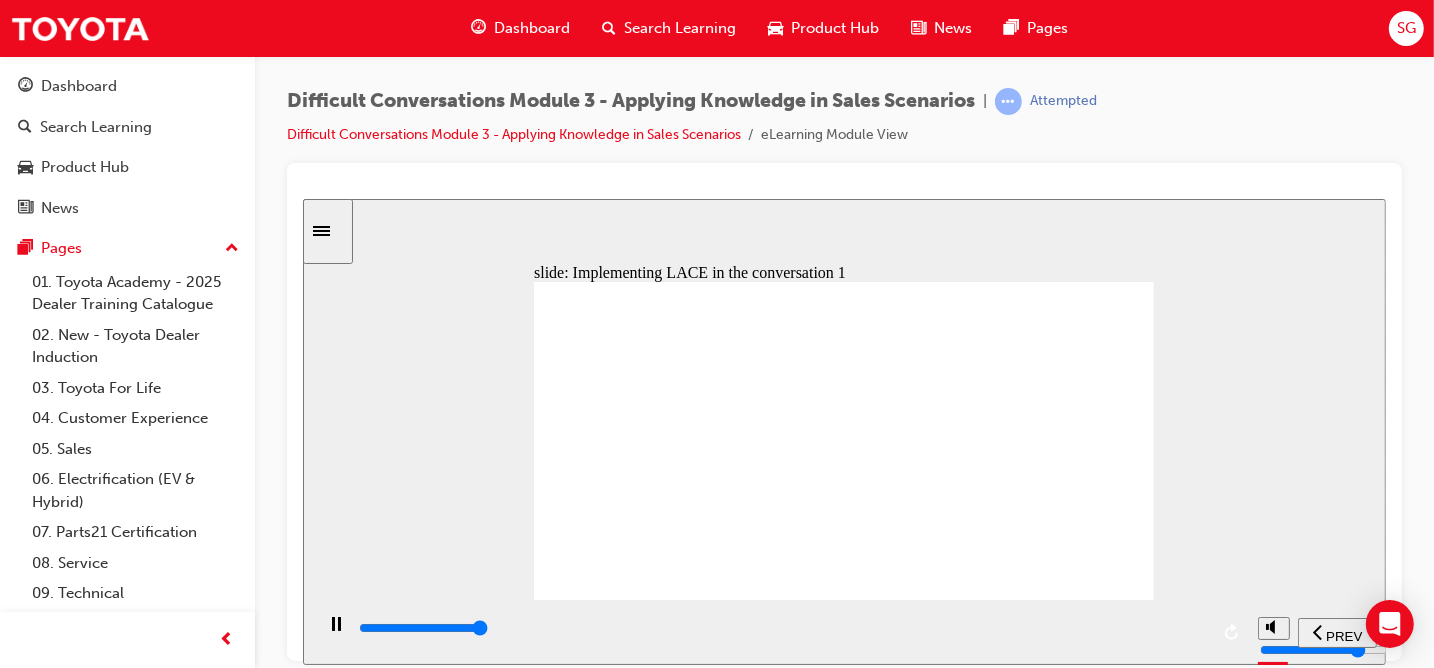 click 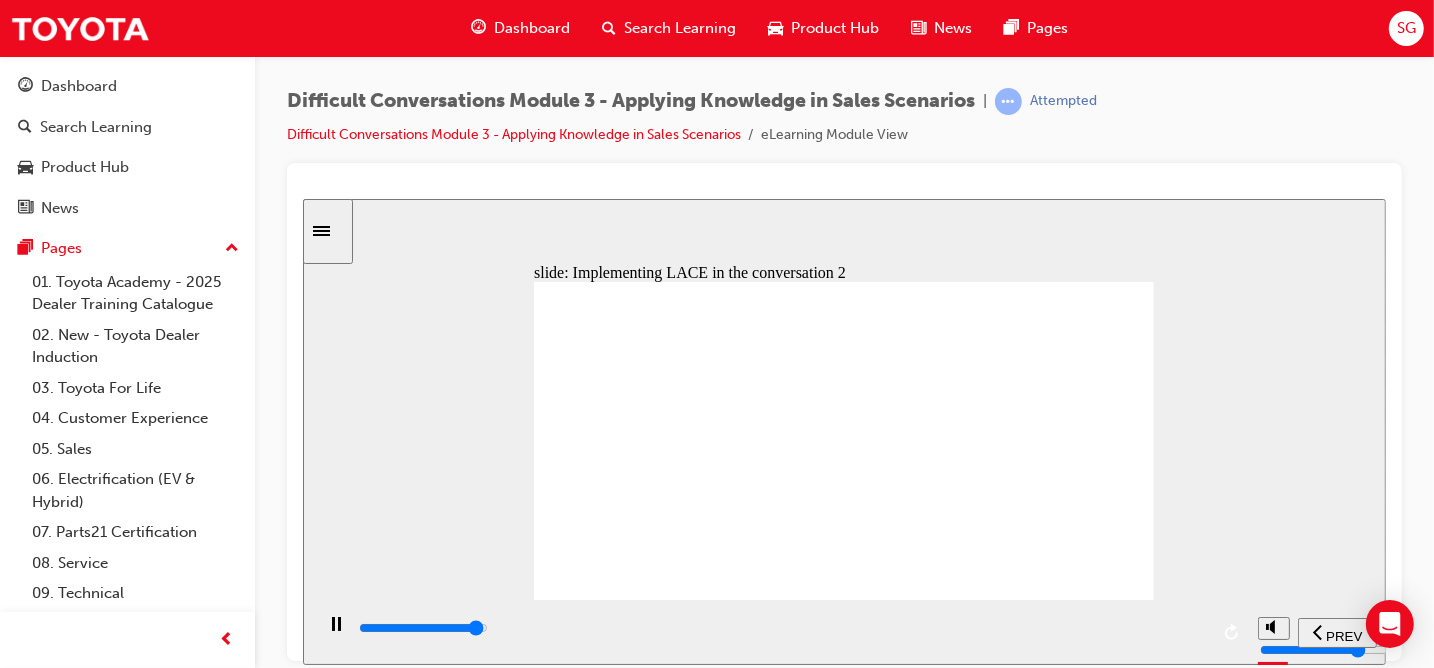 click at bounding box center (422, 627) 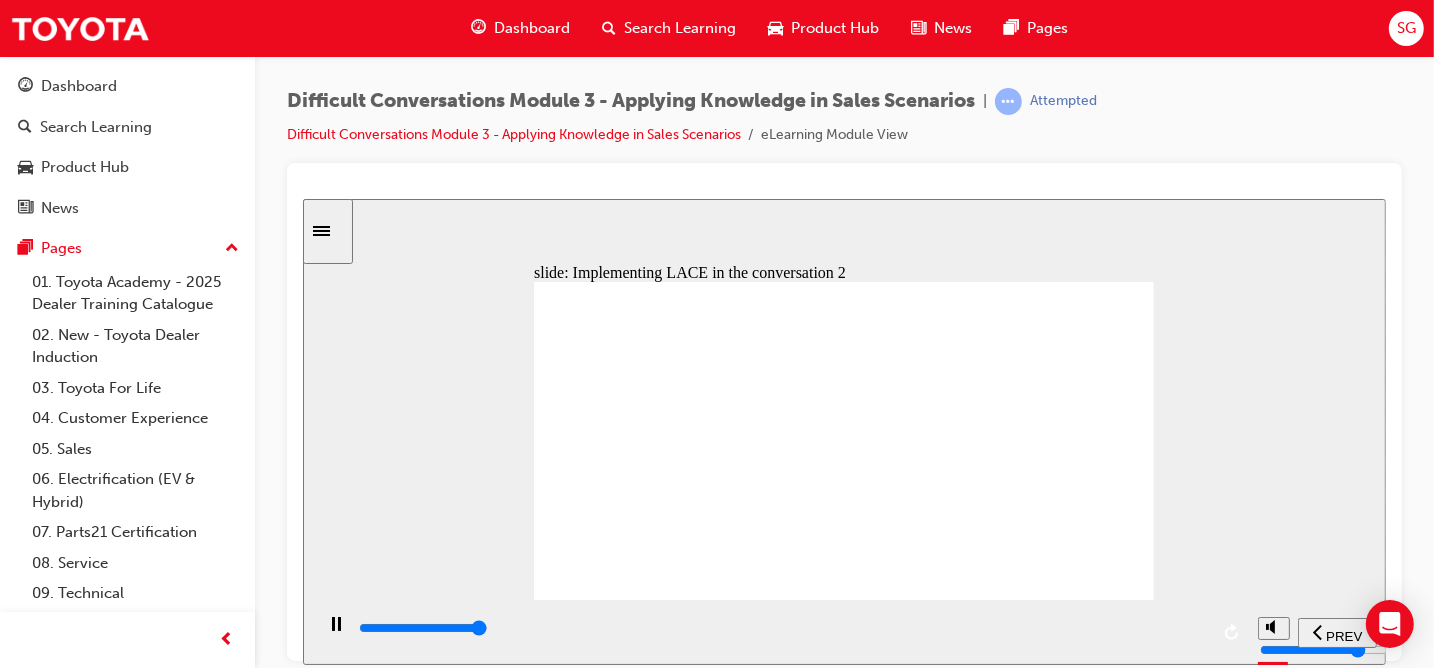 click 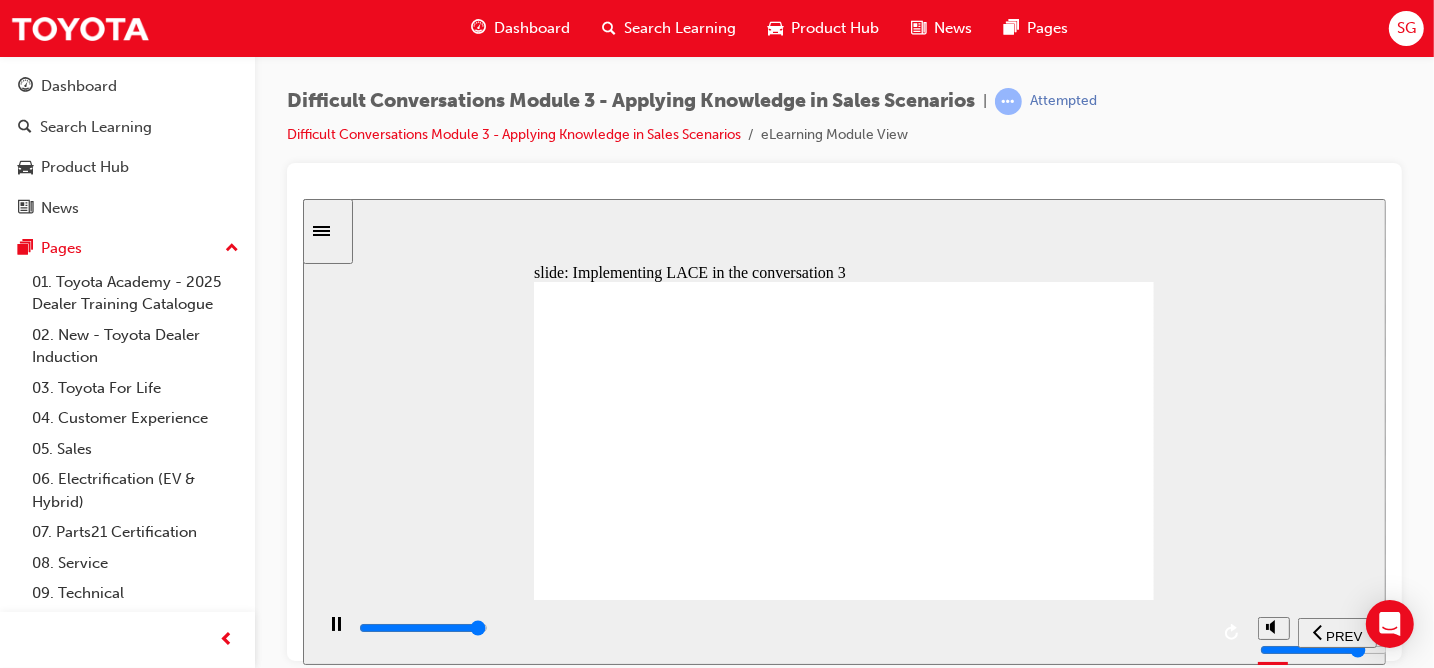 click at bounding box center (422, 627) 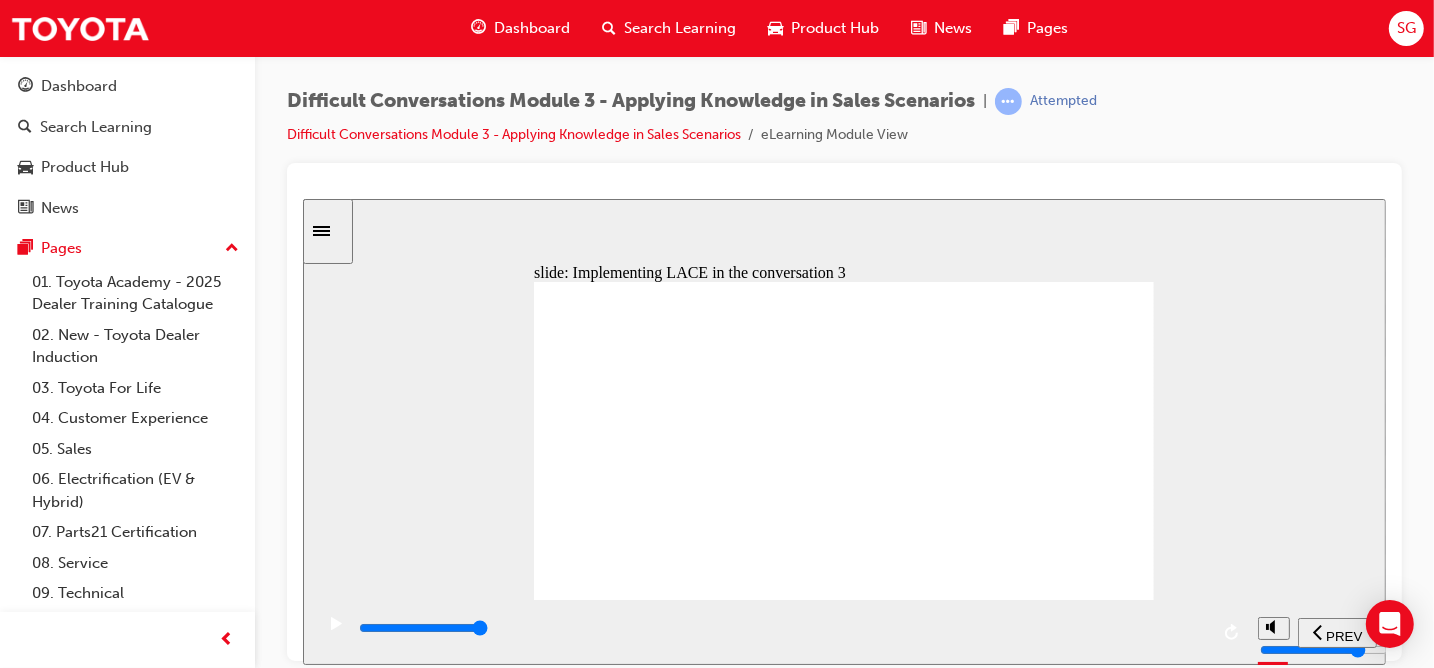 click 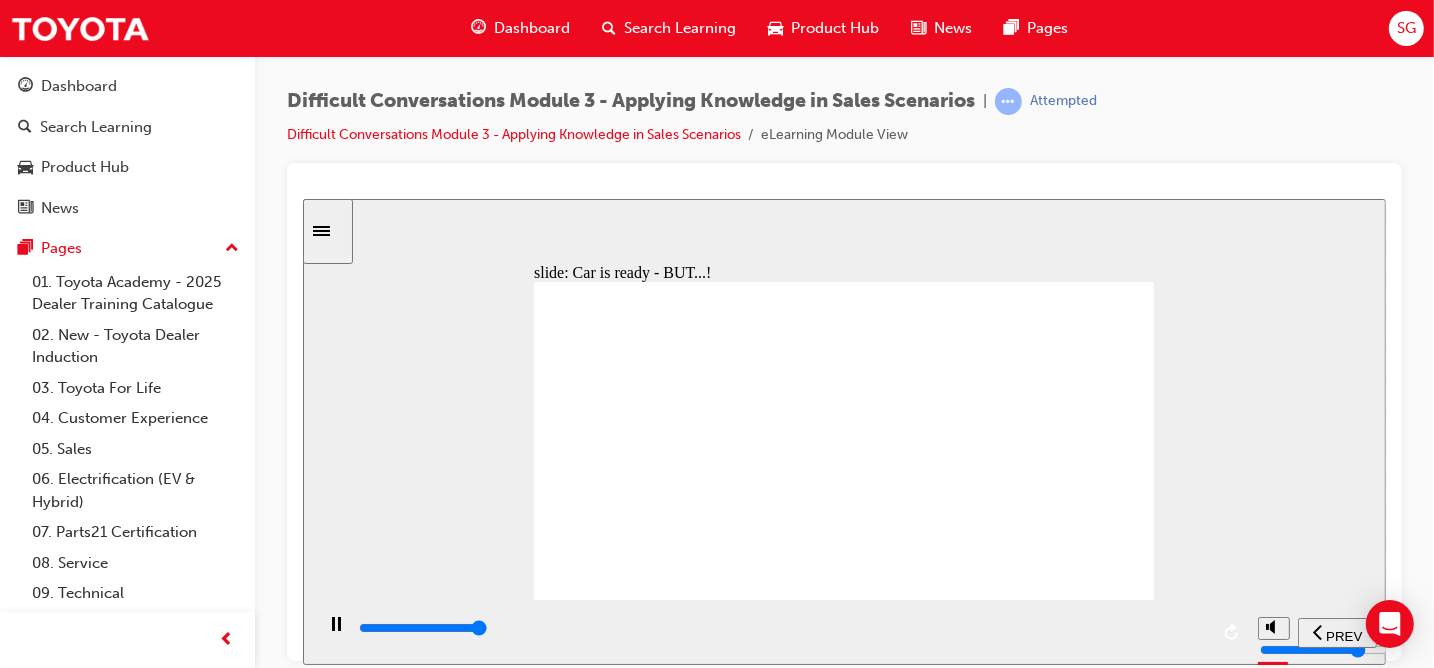 click at bounding box center [422, 627] 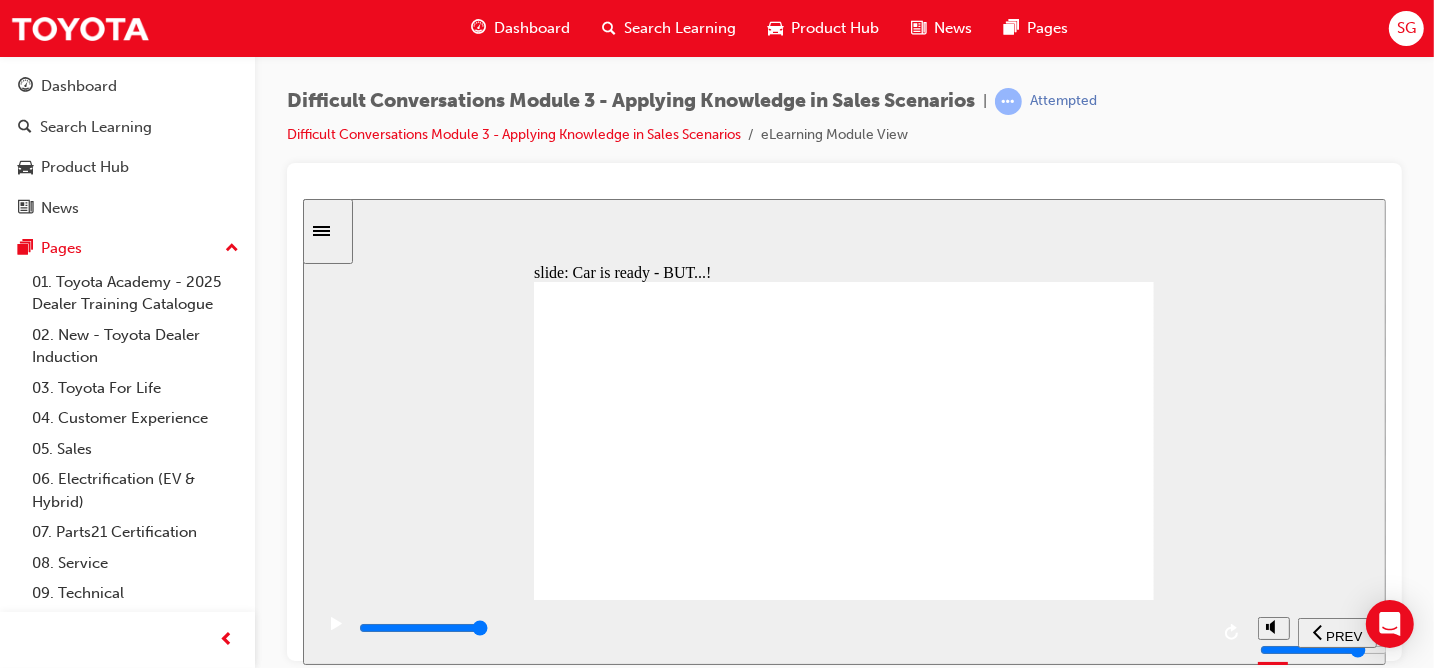 click 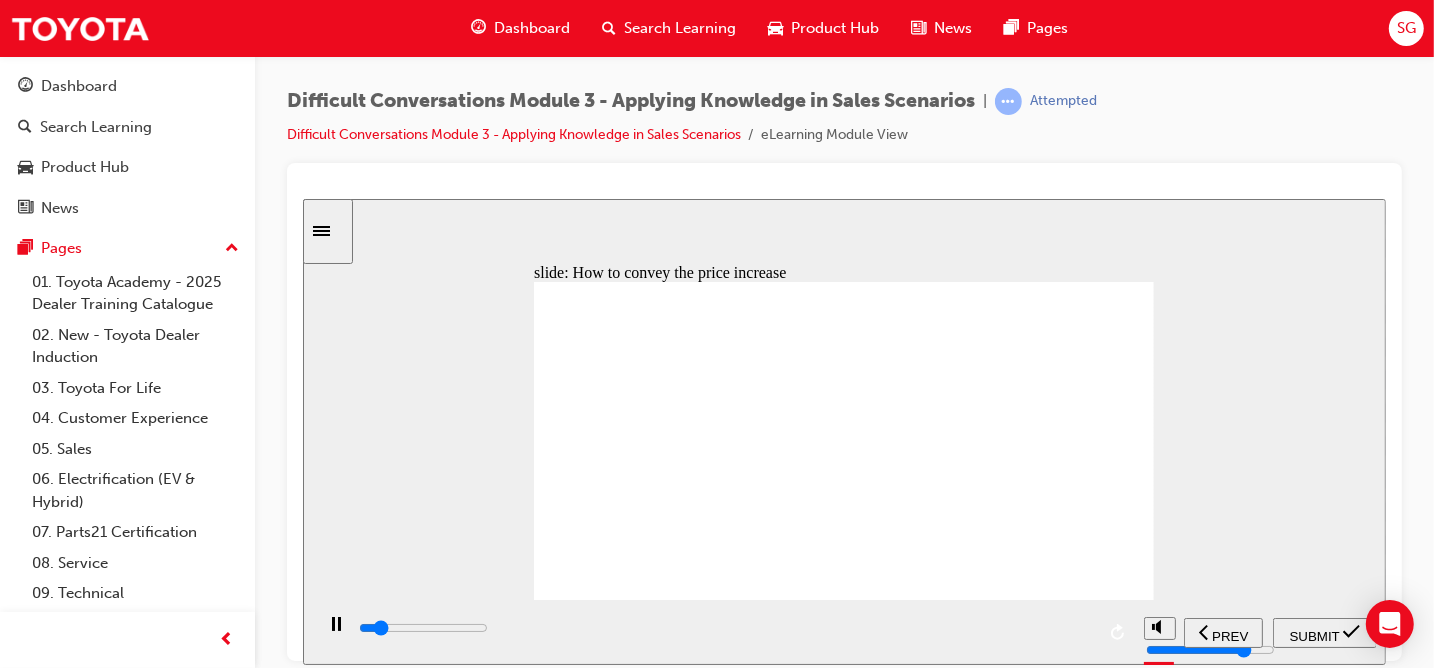 click 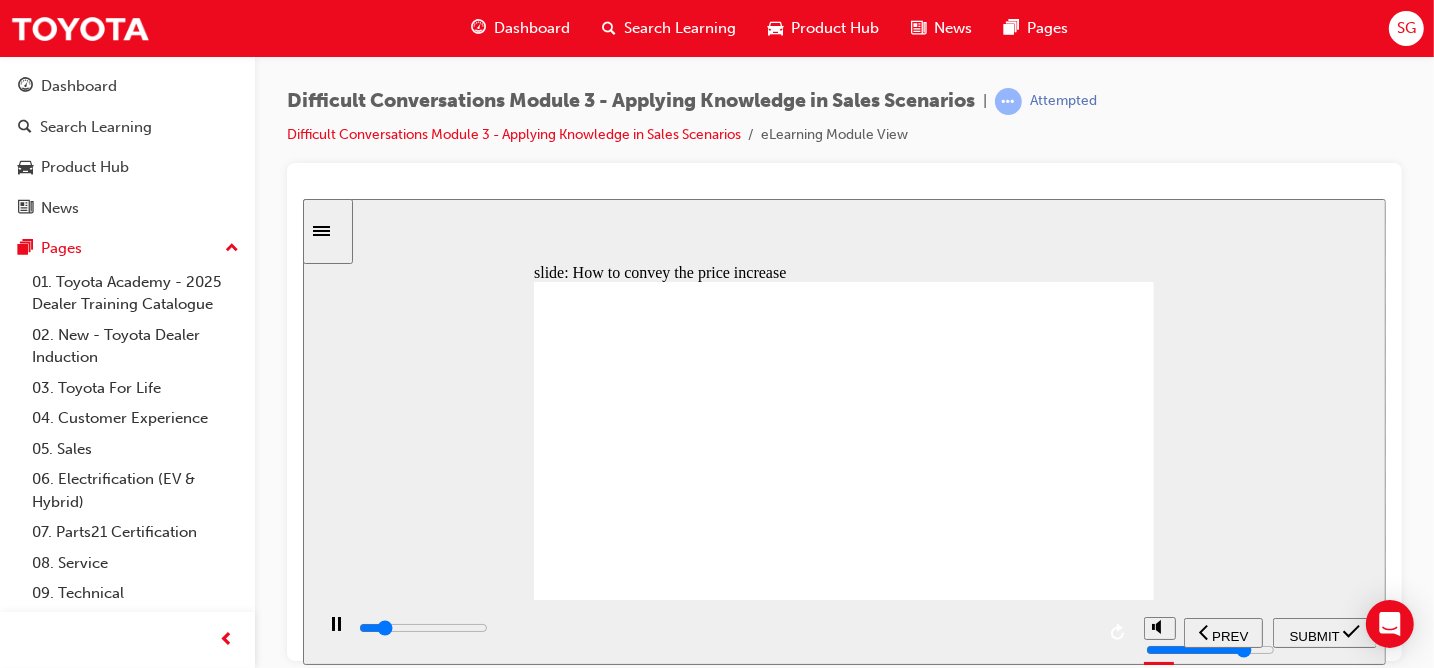click 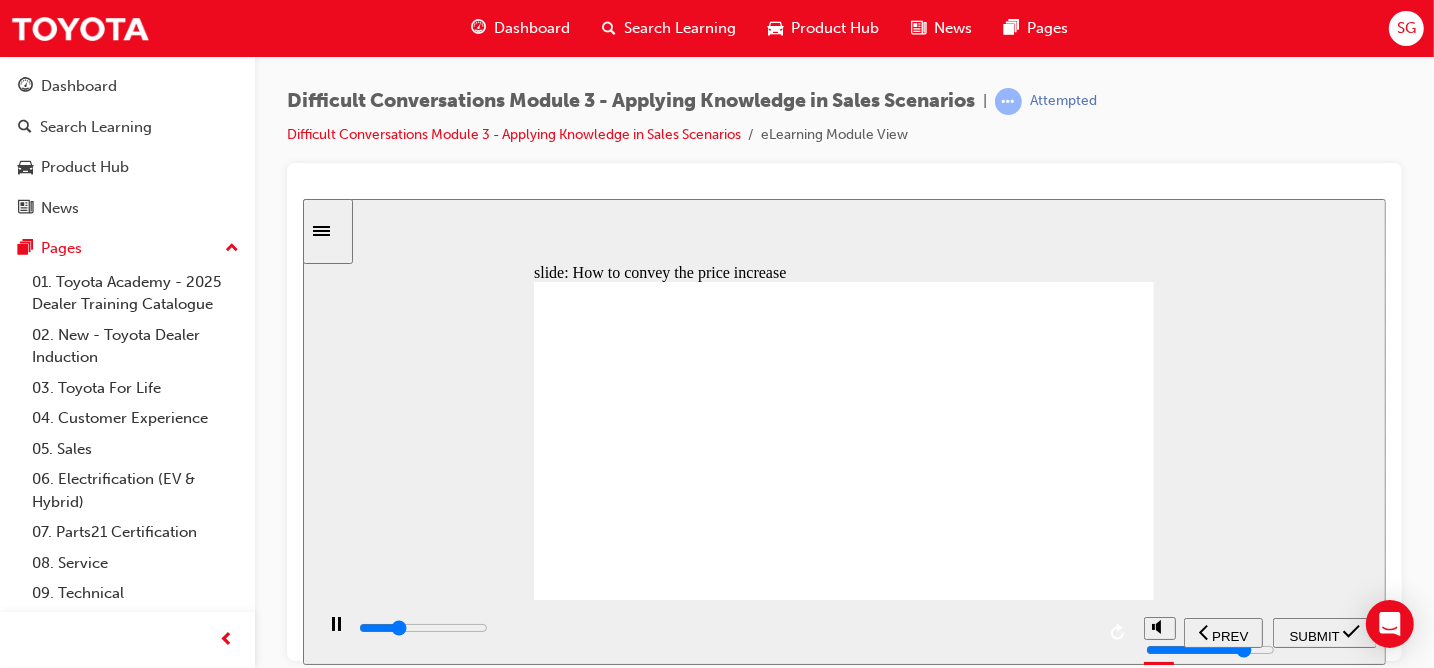 click on "SUBMIT" at bounding box center [1314, 635] 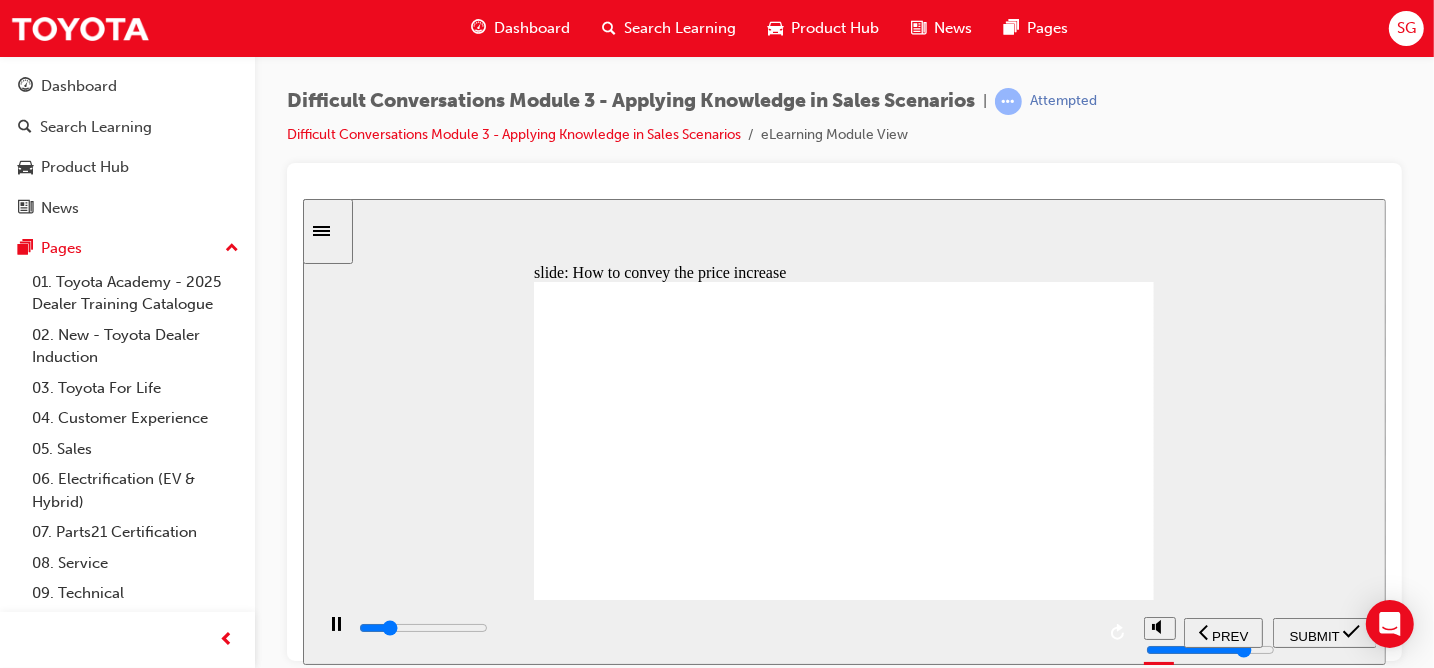 click 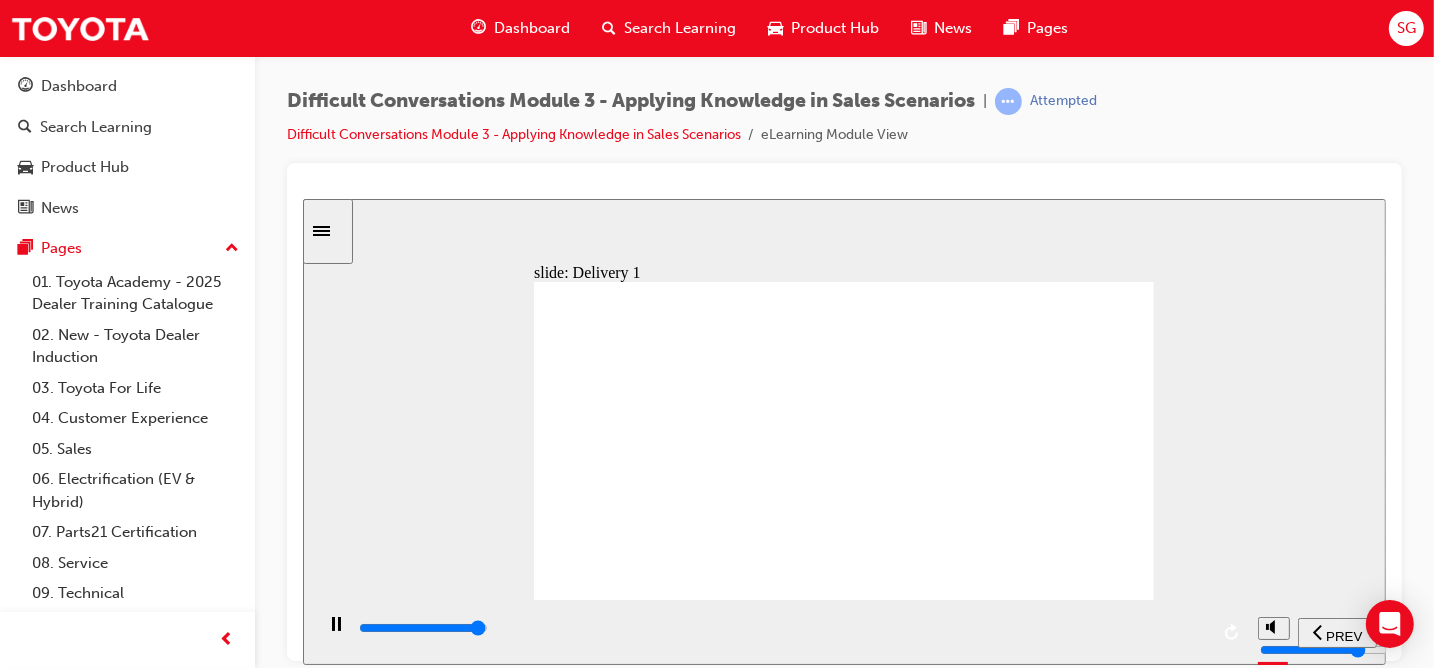 click at bounding box center [781, 628] 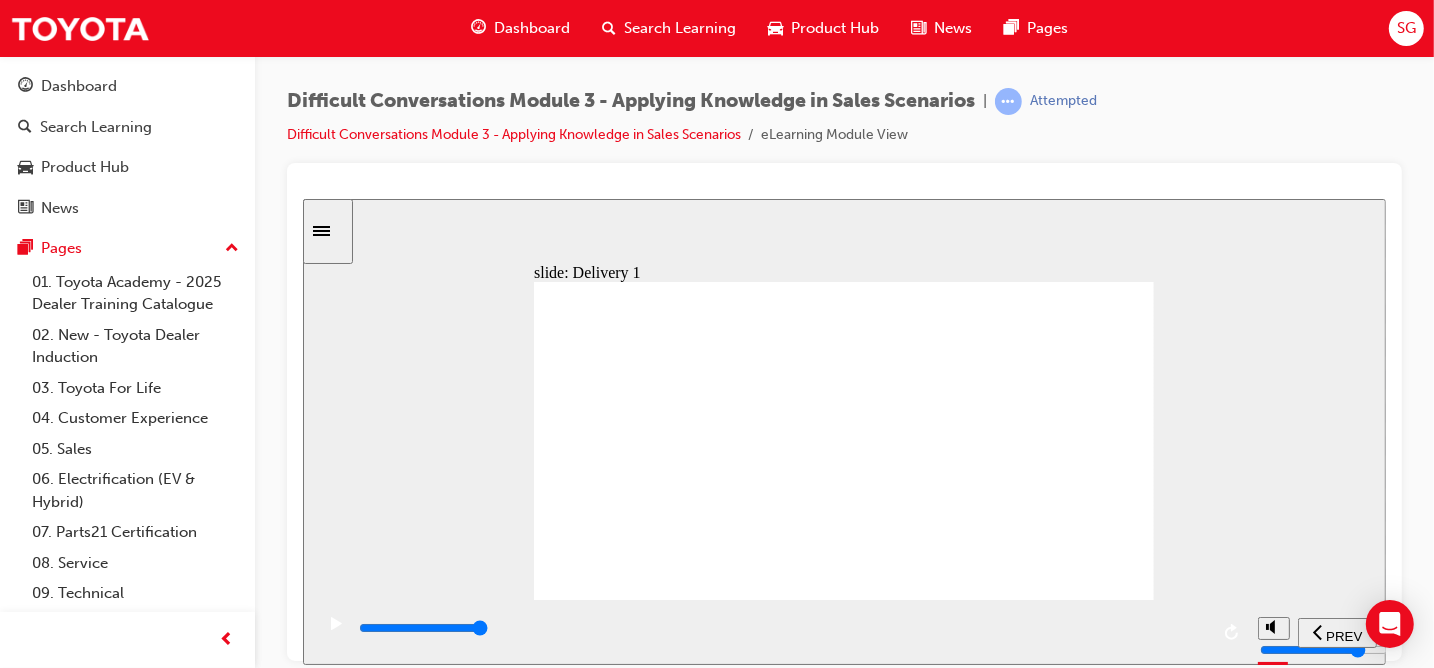 click 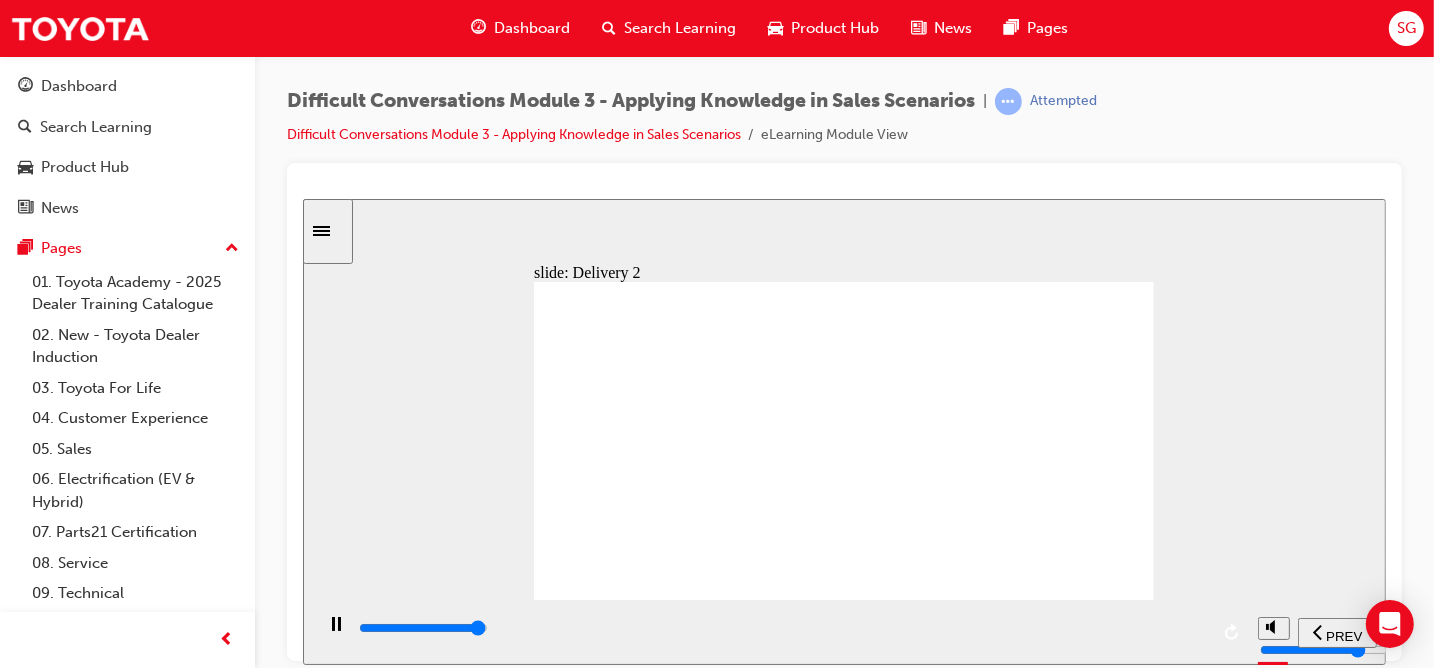click at bounding box center (781, 628) 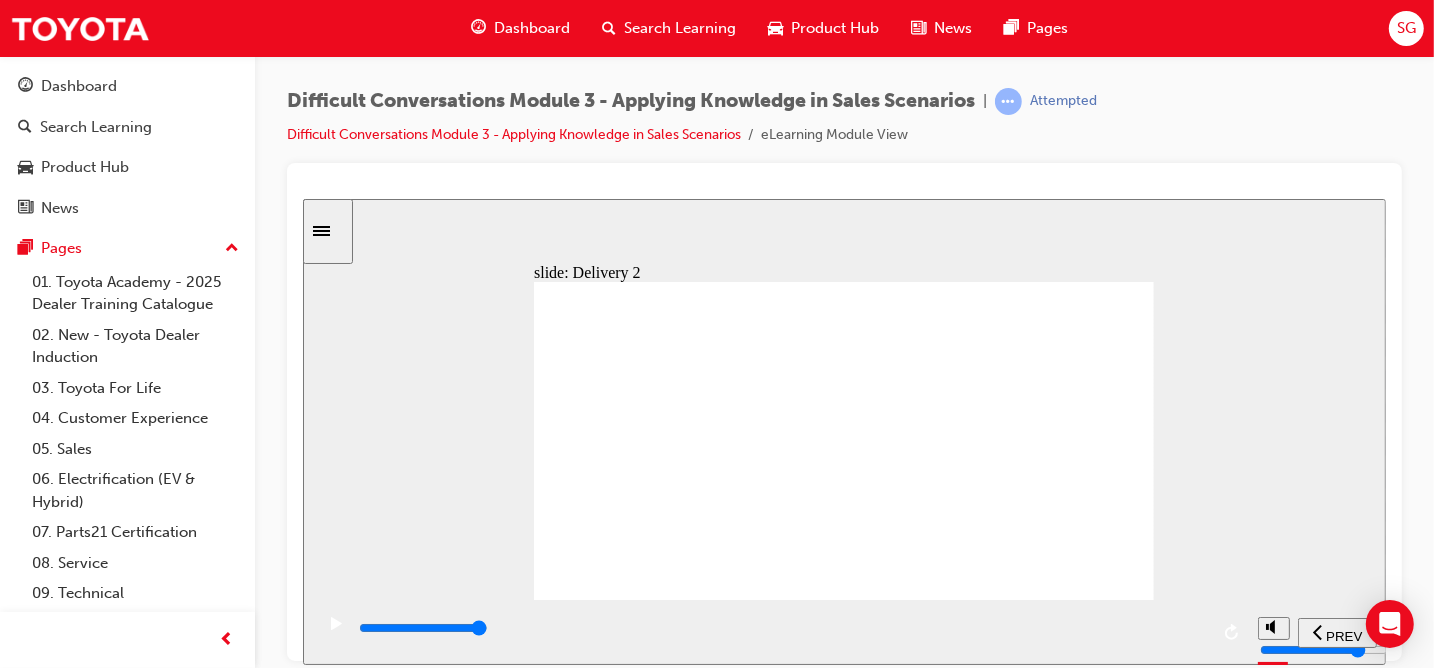 click 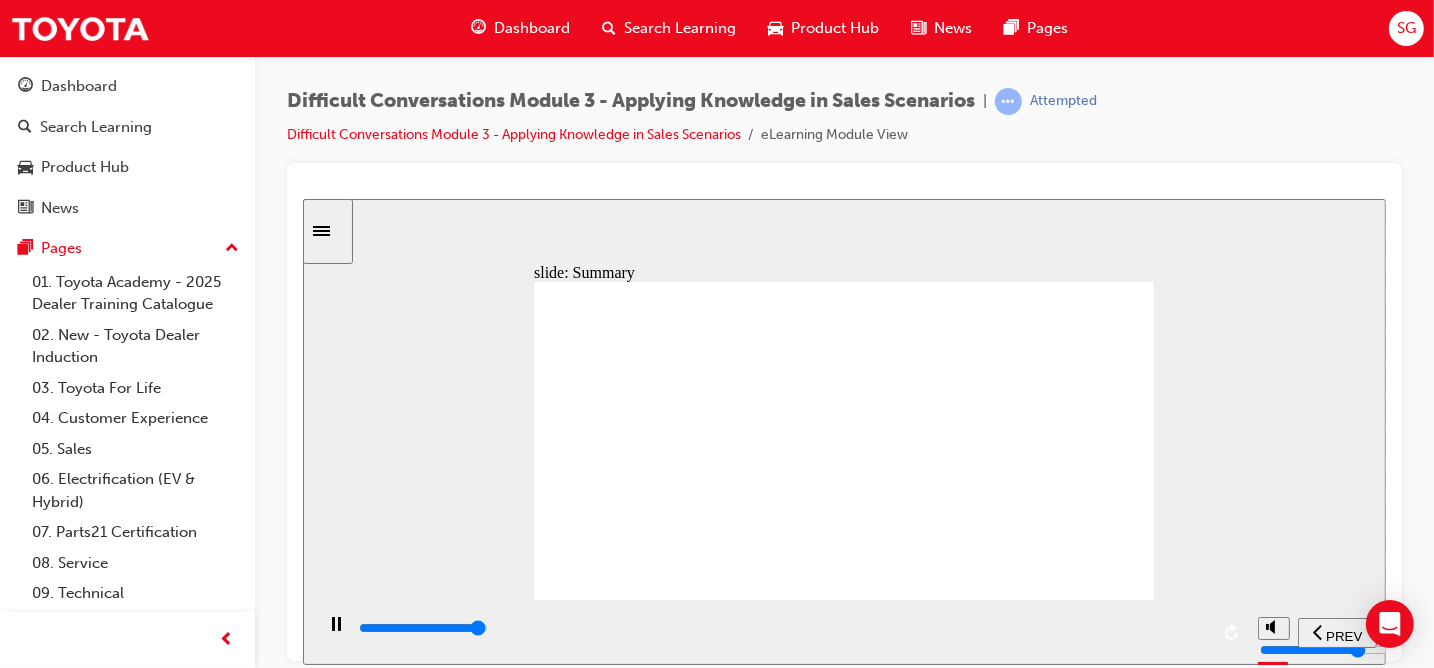 click at bounding box center [422, 627] 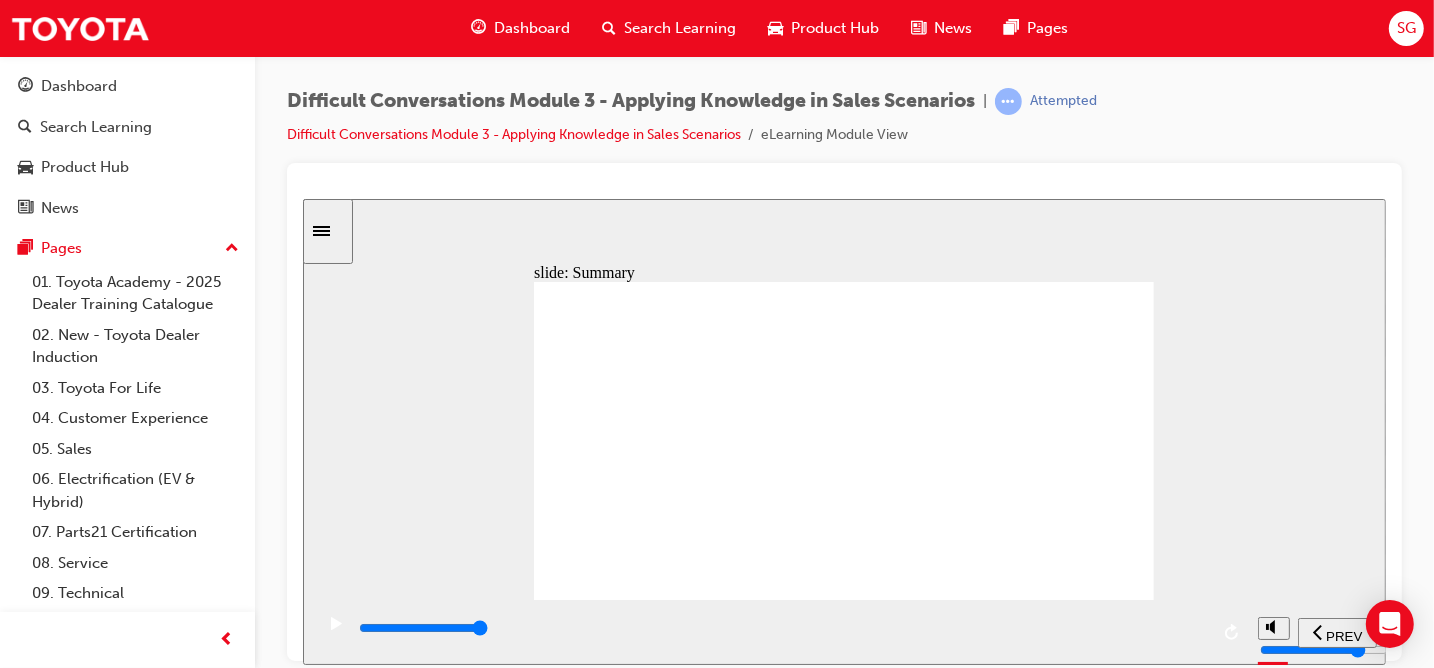 click 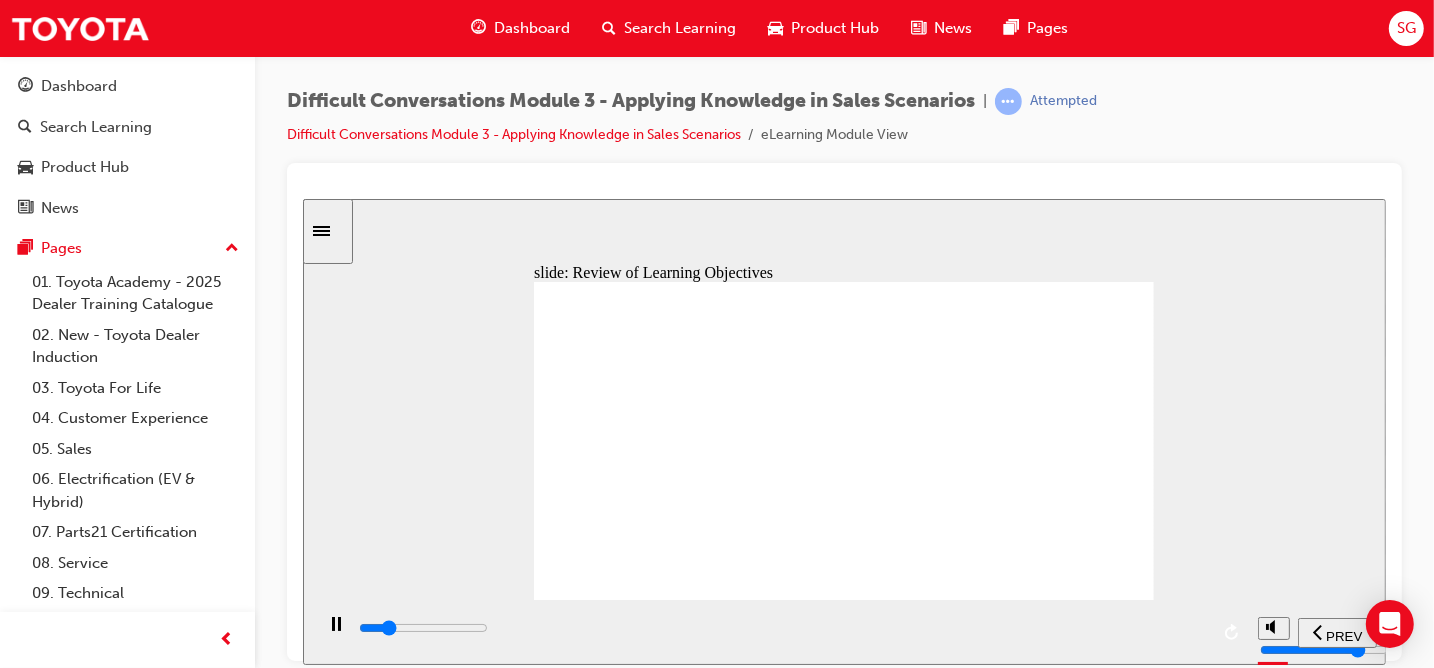 click at bounding box center (781, 628) 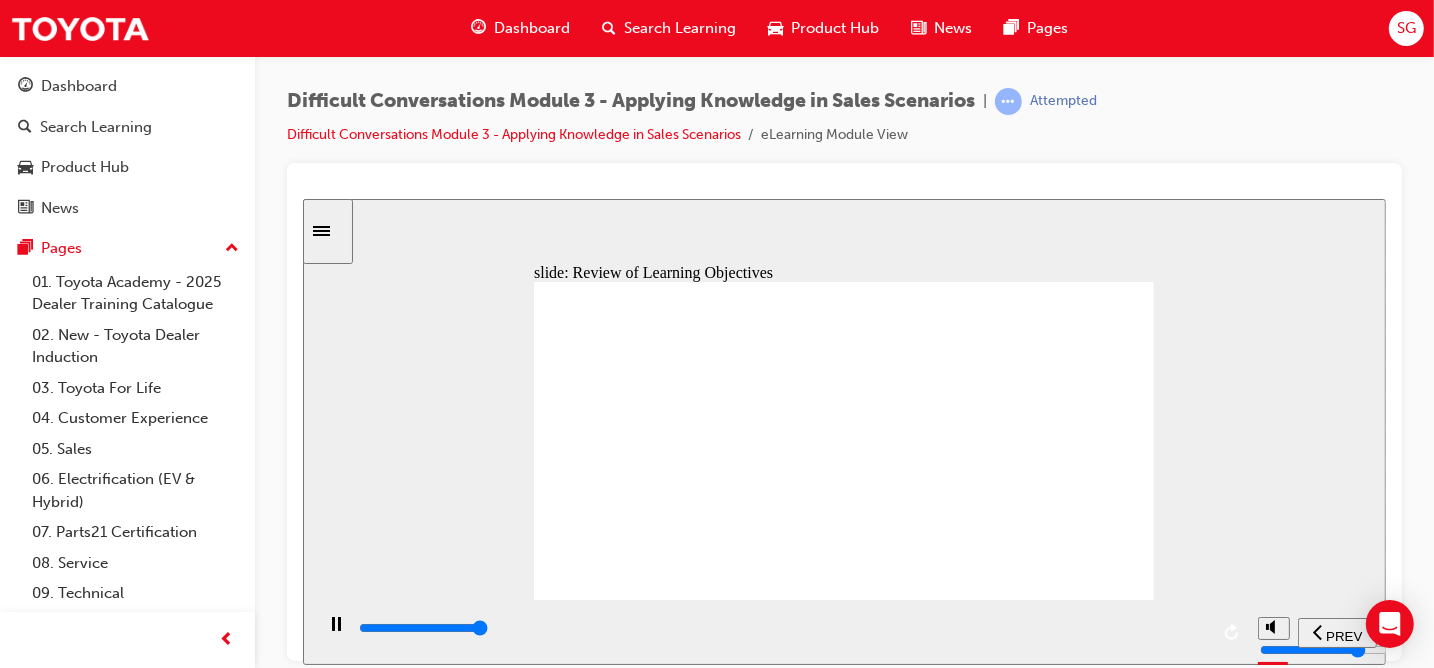type on "13000" 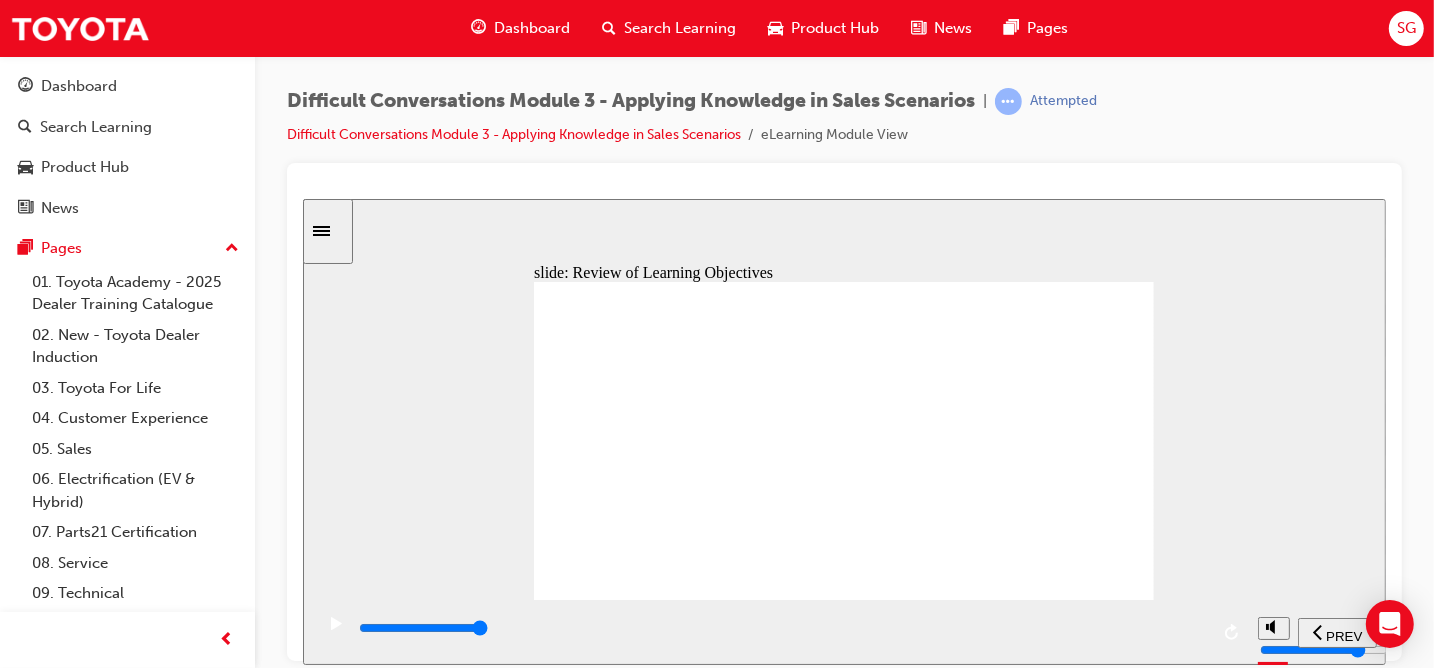 click 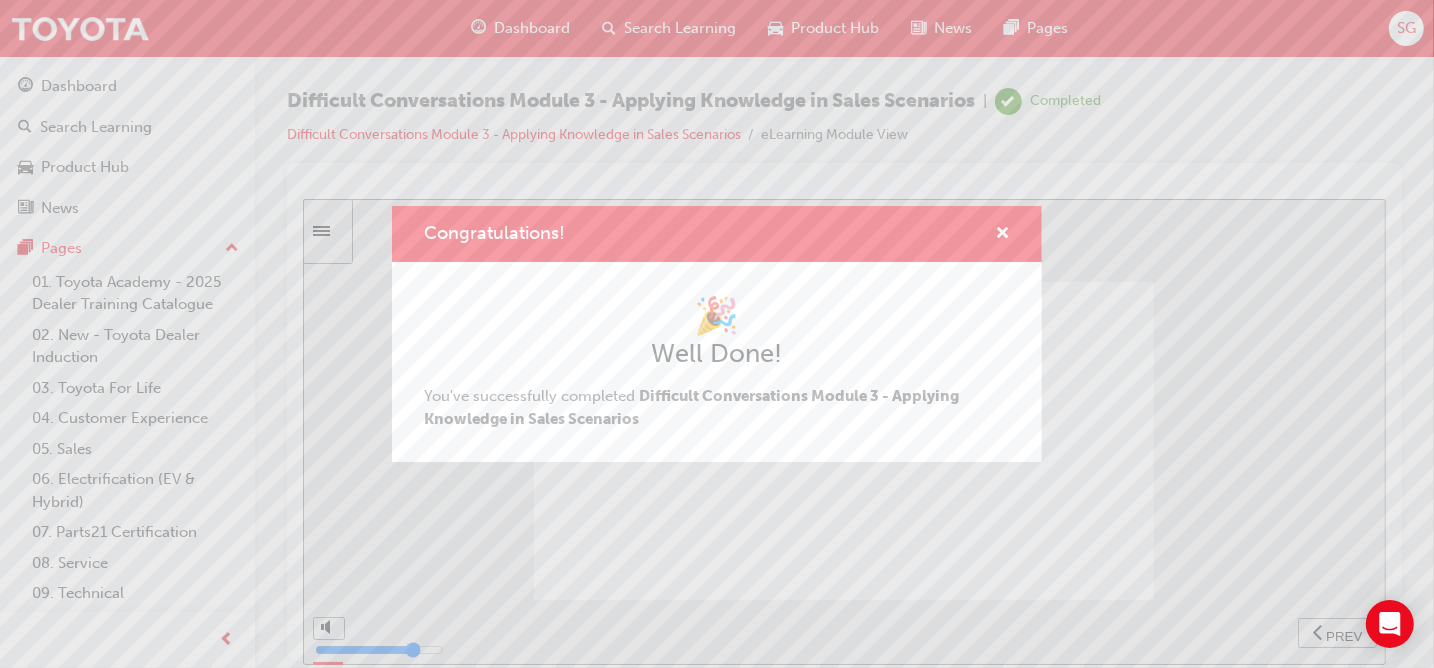 click on "Congratulations! 🎉 Well Done! You've successfully completed   Difficult Conversations Module 3 - Applying Knowledge in Sales Scenarios" at bounding box center (717, 334) 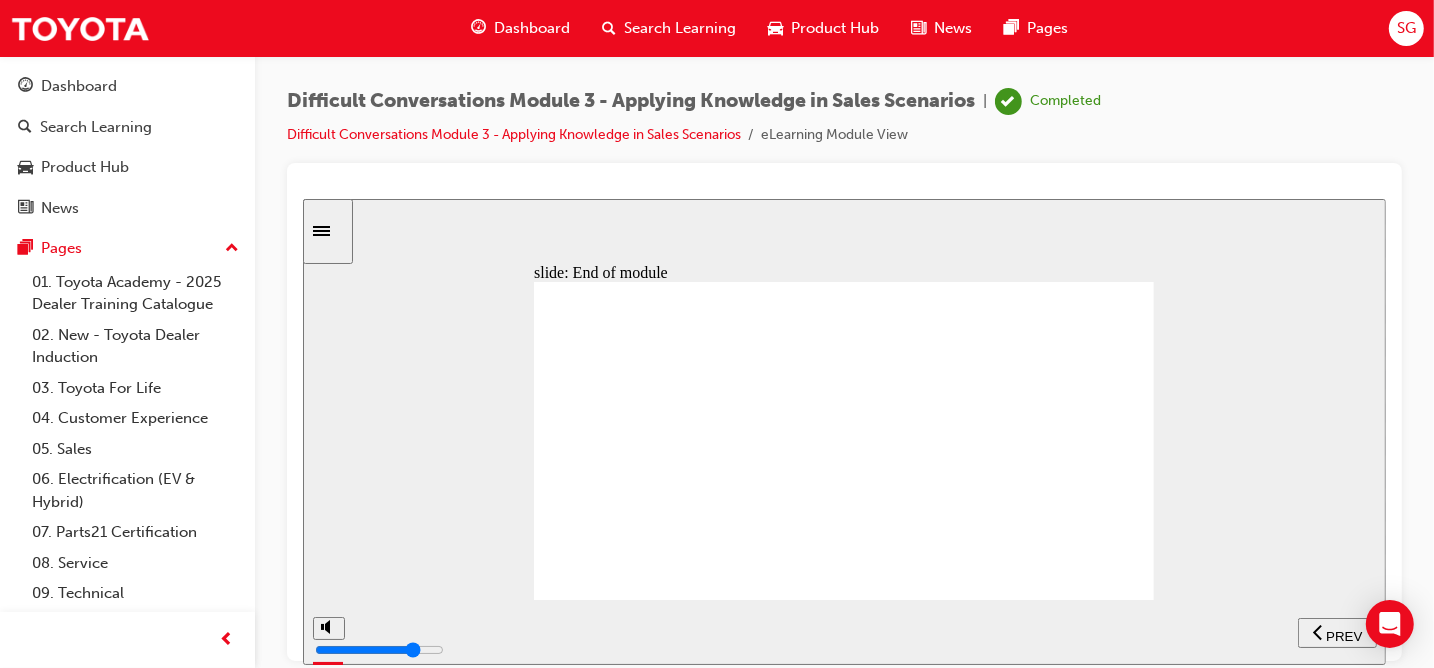 click on "Dashboard" at bounding box center [532, 28] 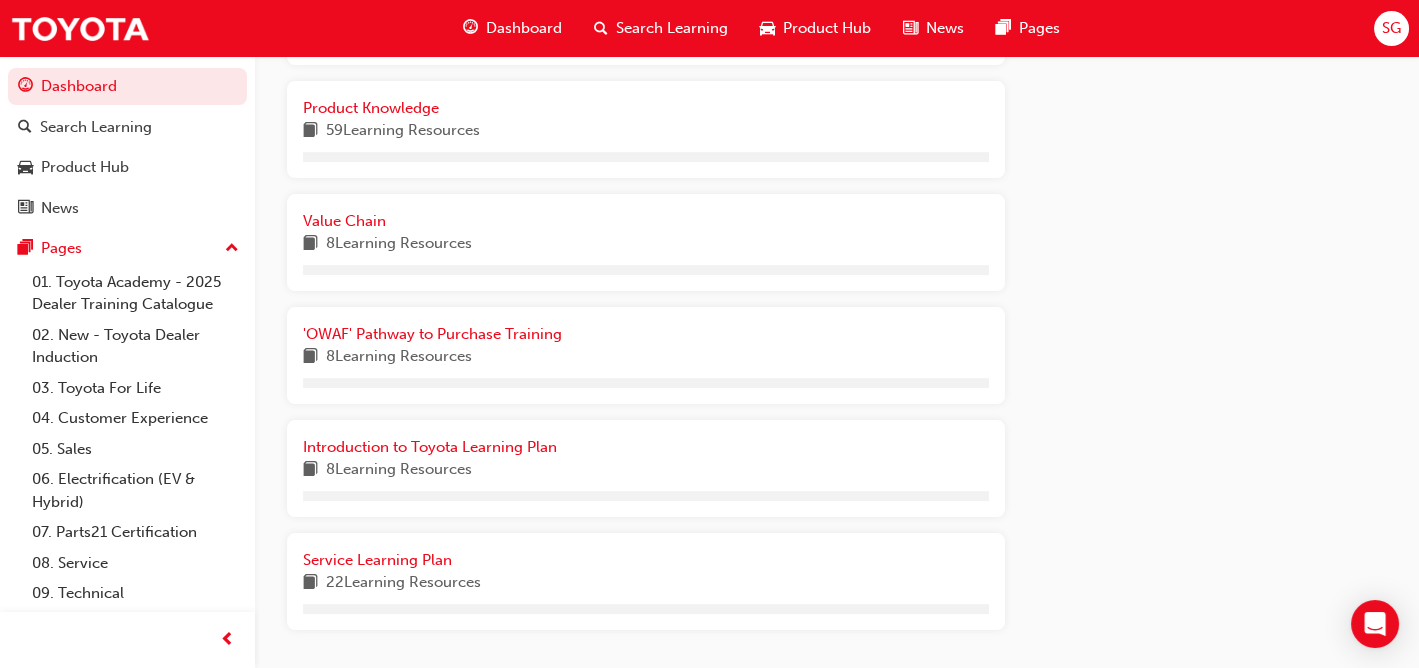 scroll, scrollTop: 1348, scrollLeft: 0, axis: vertical 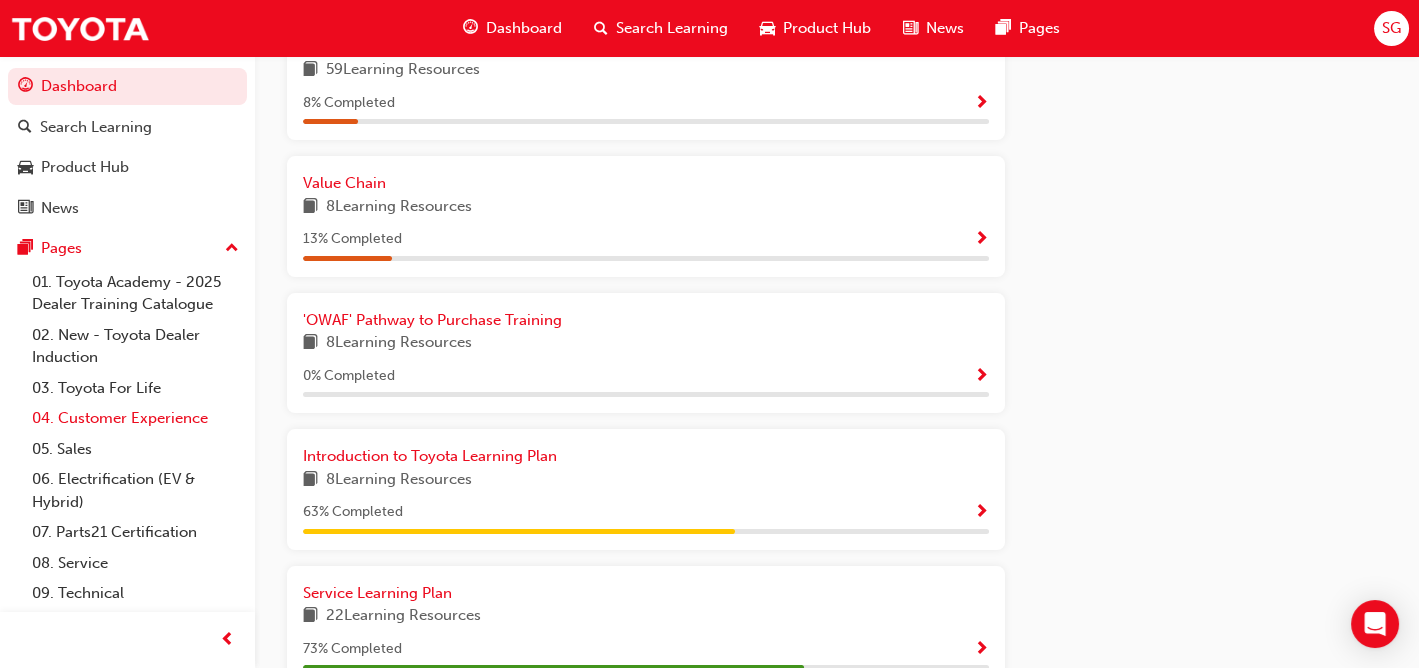 click on "04. Customer Experience" at bounding box center [135, 418] 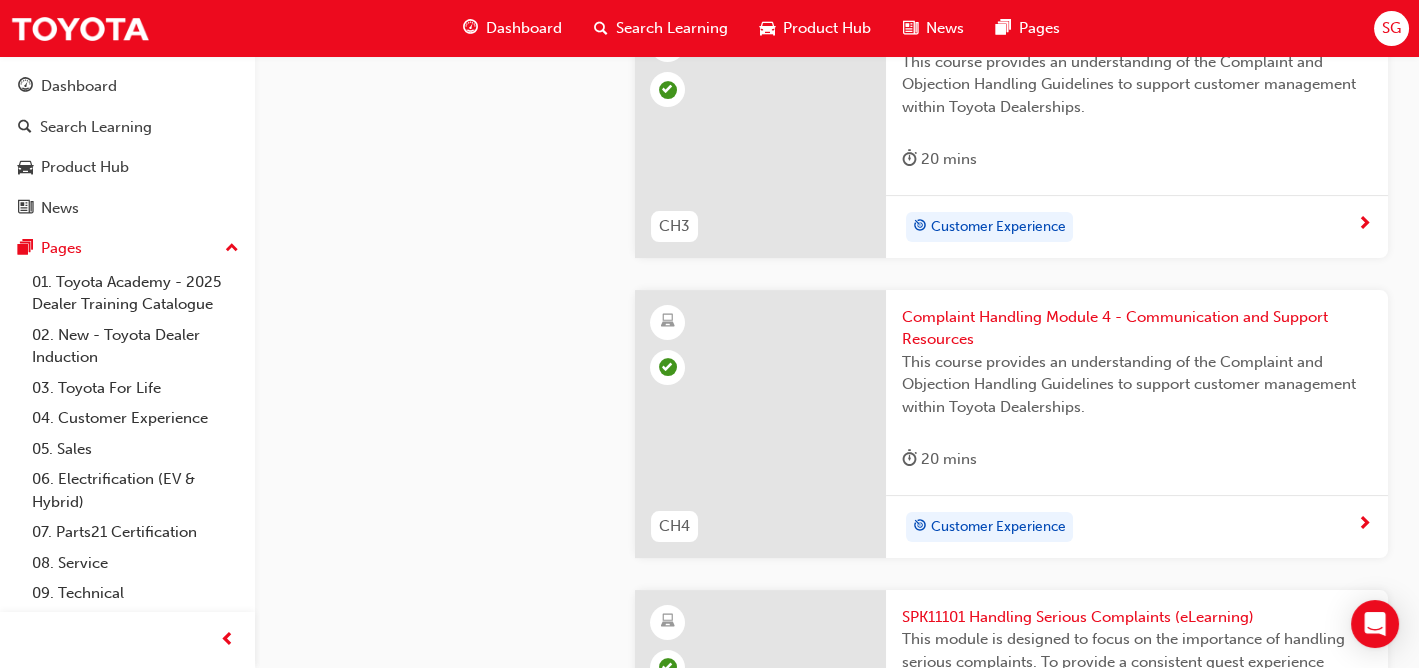 scroll, scrollTop: 1448, scrollLeft: 0, axis: vertical 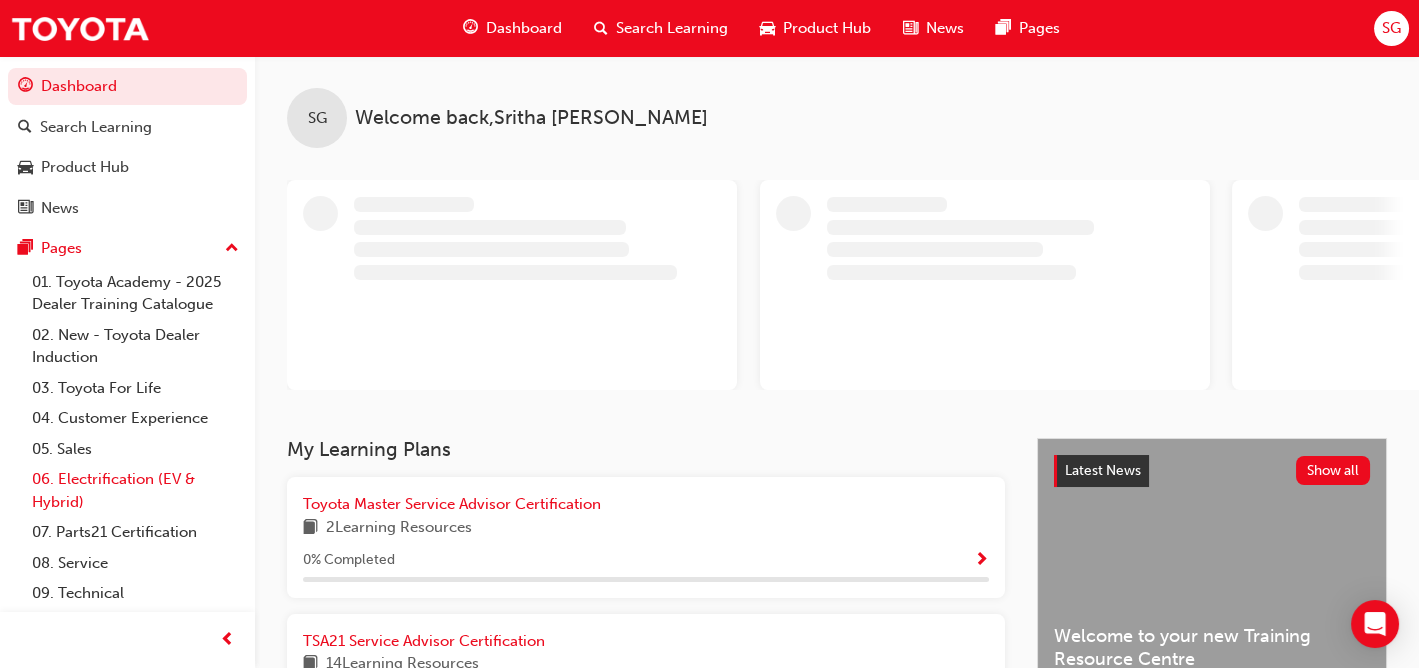 drag, startPoint x: 0, startPoint y: 0, endPoint x: 170, endPoint y: 412, distance: 445.69498 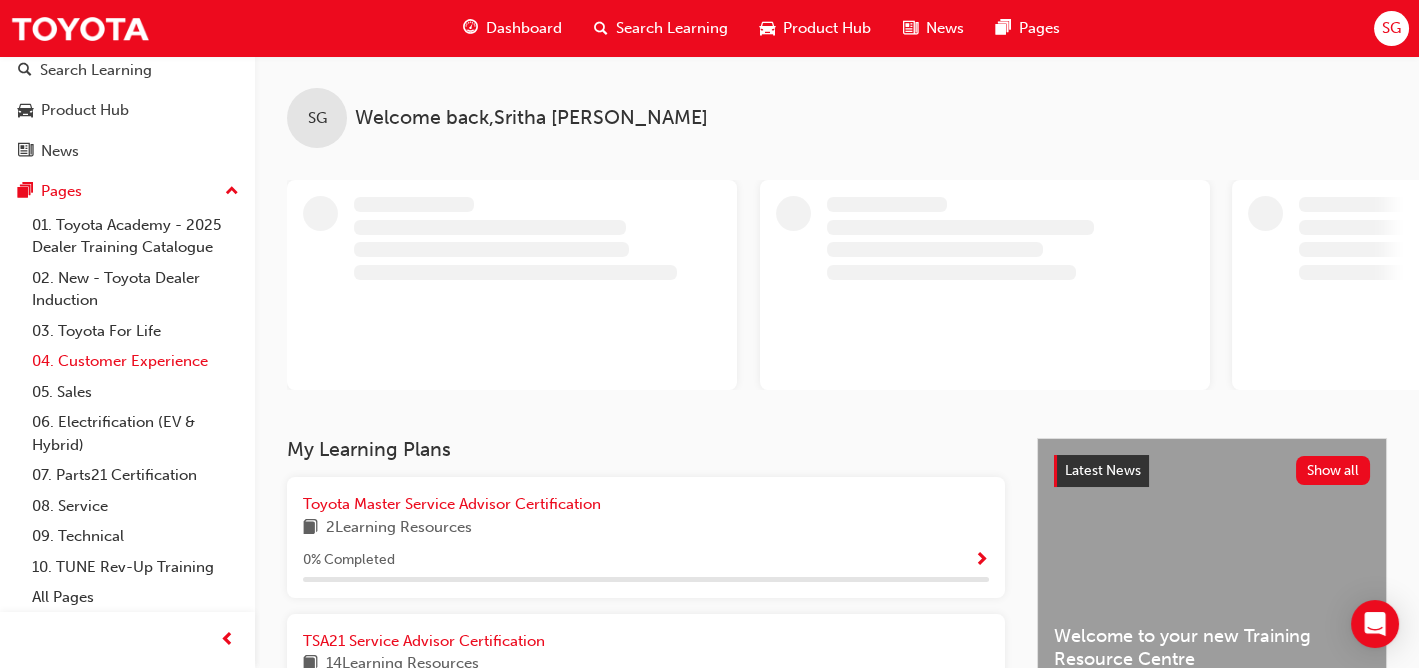 click on "04. Customer Experience" at bounding box center (135, 361) 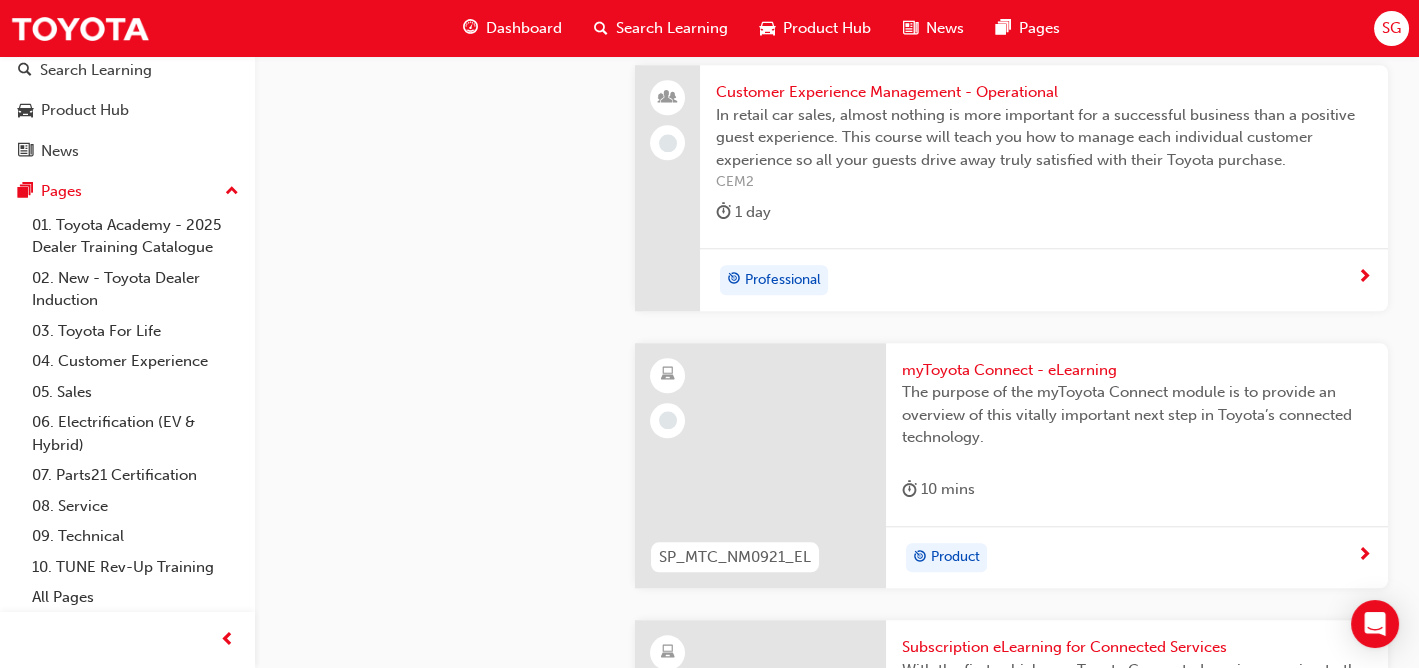 scroll, scrollTop: 4700, scrollLeft: 0, axis: vertical 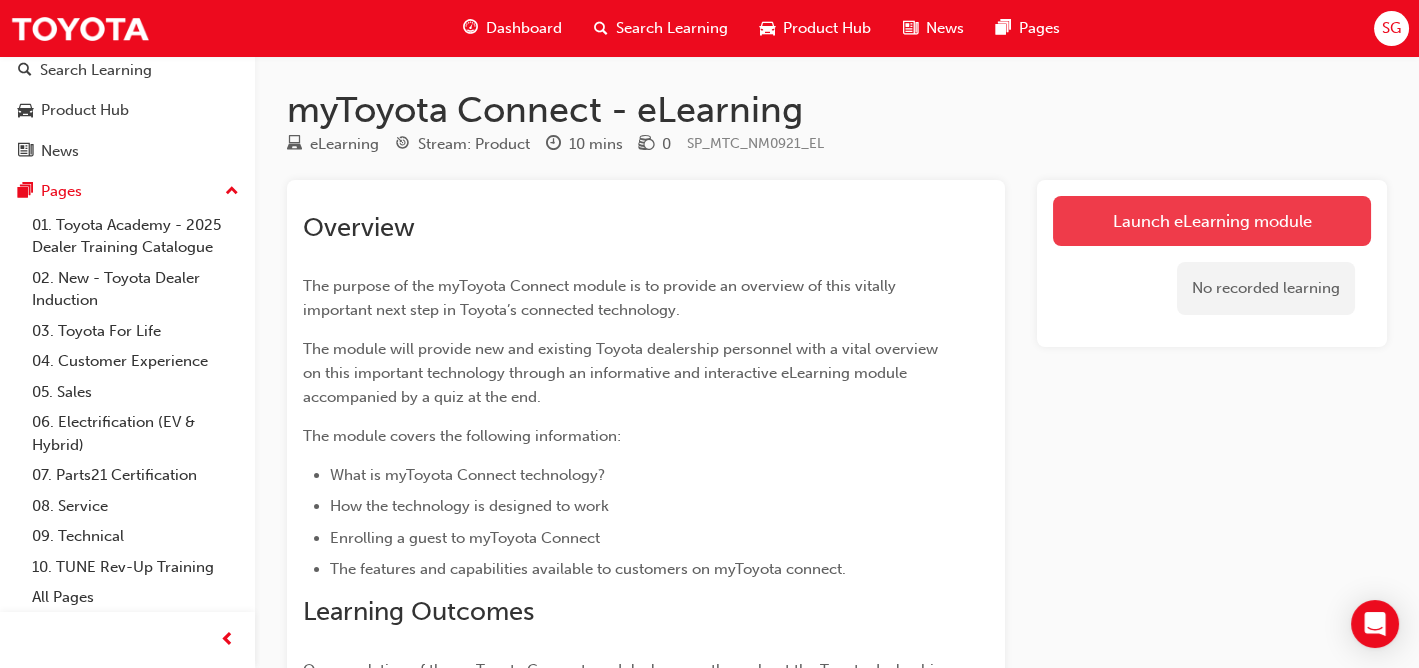 click on "Launch eLearning module" at bounding box center (1212, 221) 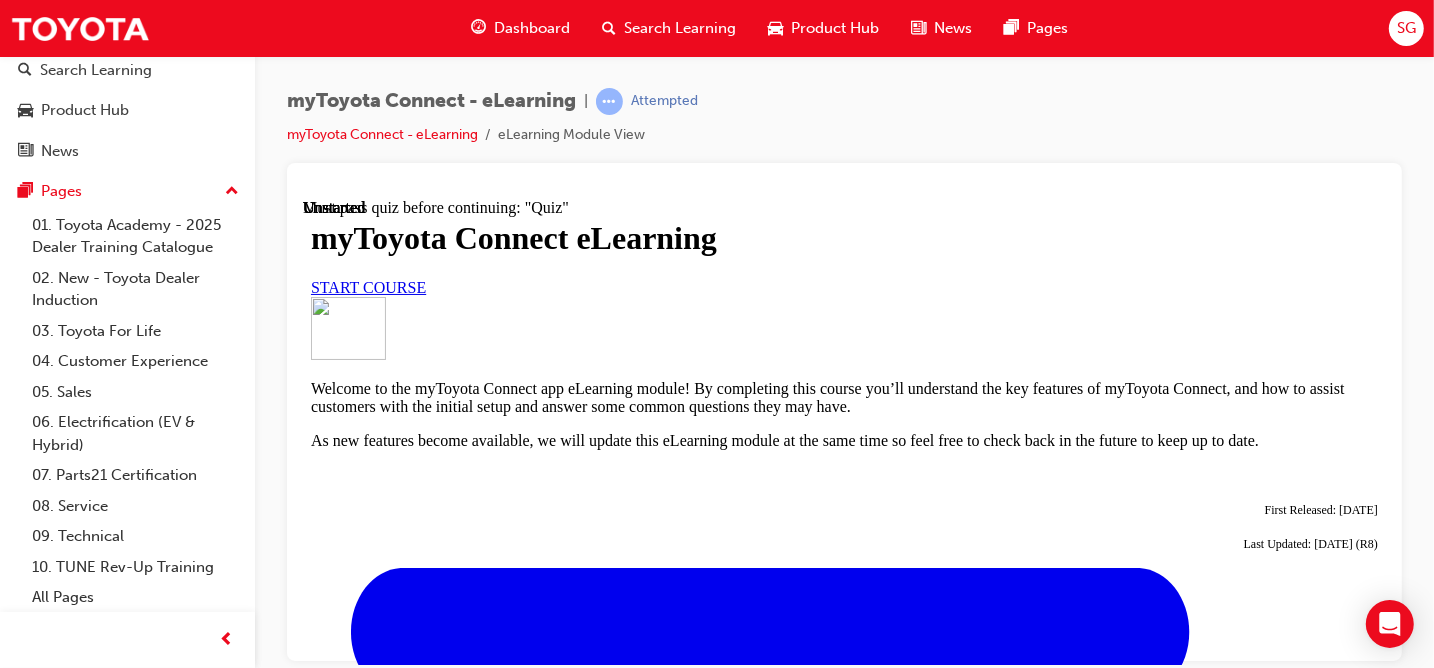 scroll, scrollTop: 0, scrollLeft: 0, axis: both 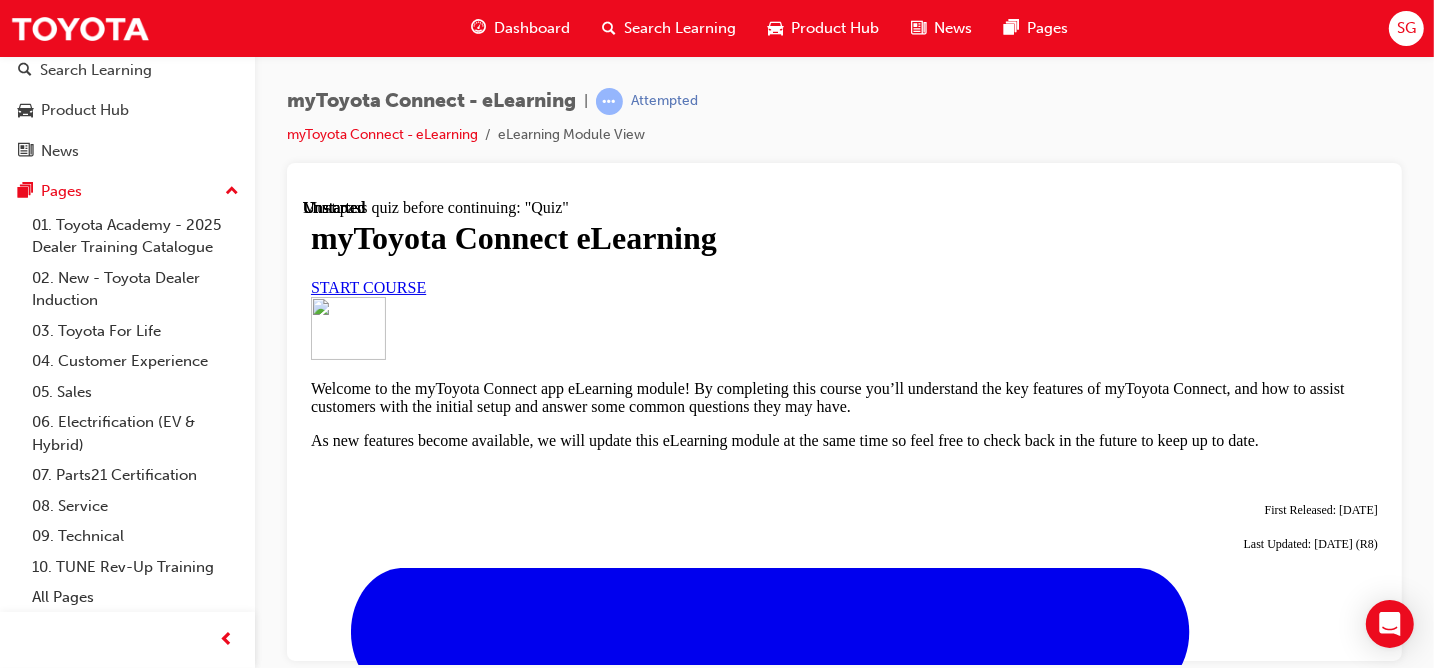 click on "START COURSE" at bounding box center (367, 286) 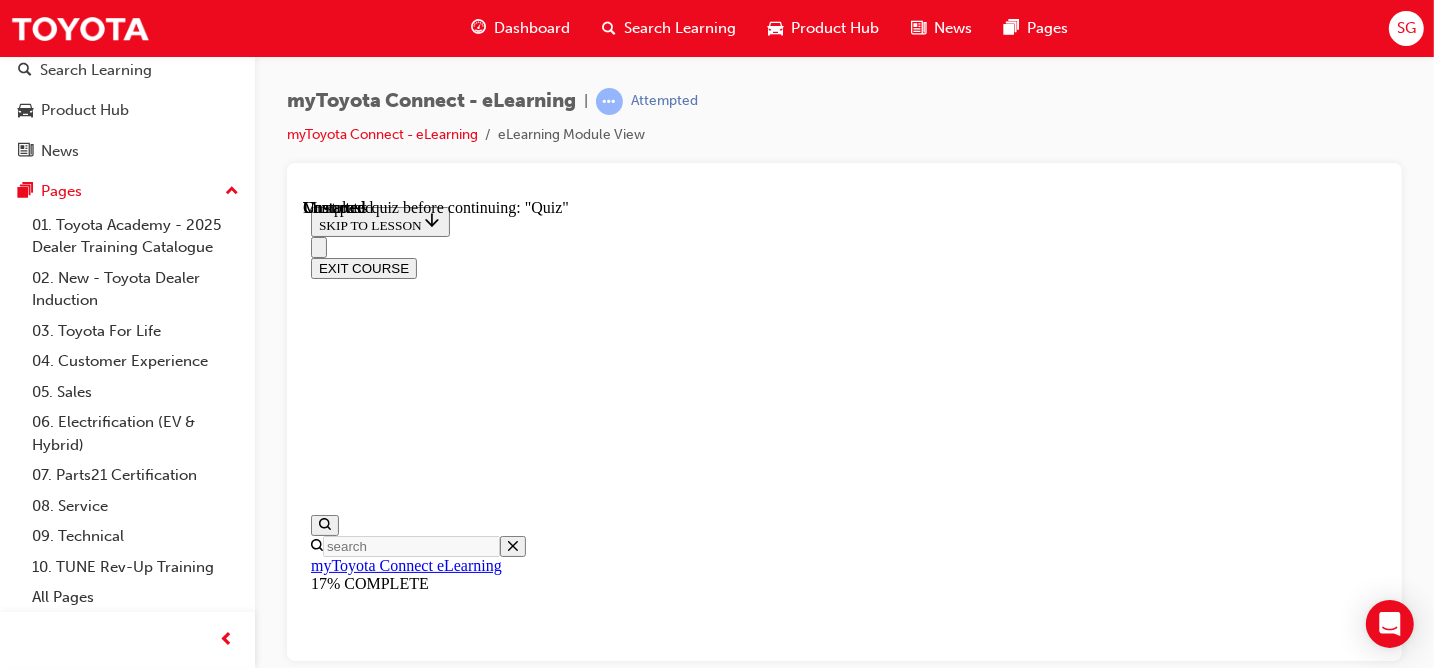 scroll, scrollTop: 2093, scrollLeft: 0, axis: vertical 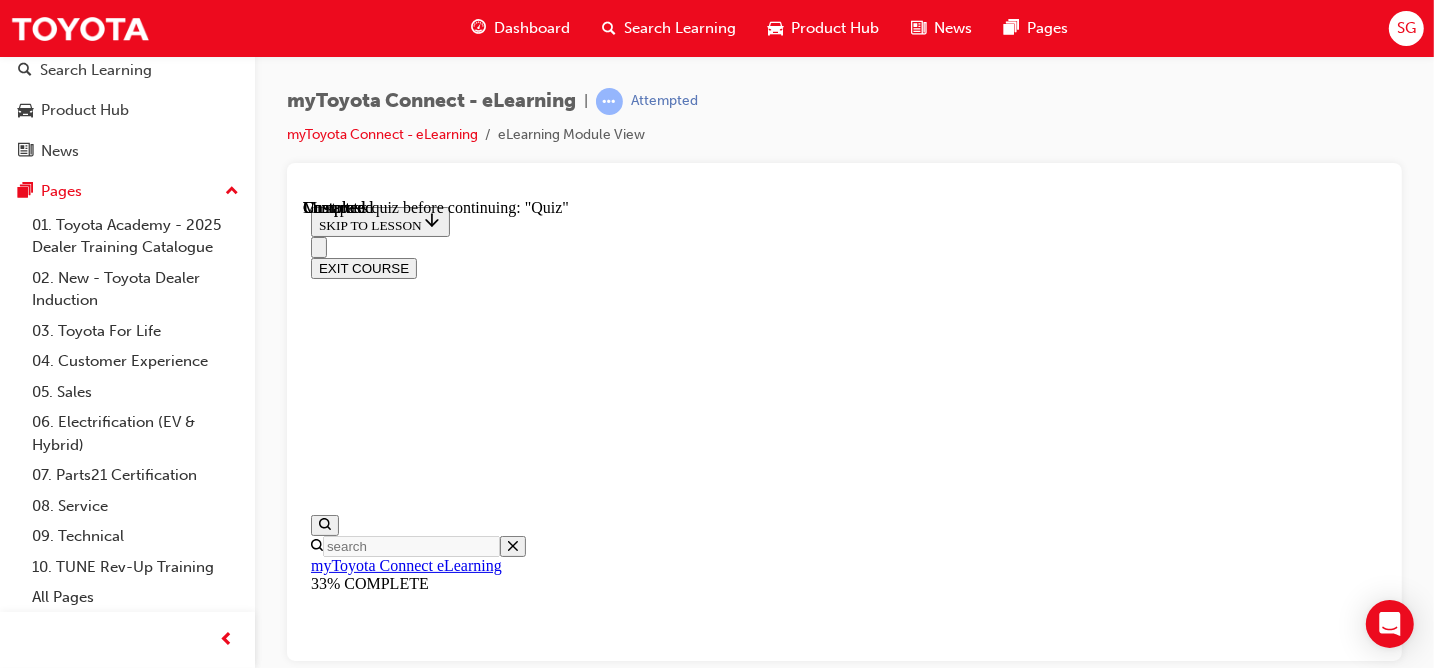 click on "Lesson 3 - How to set up myToyota Connect" at bounding box center (843, 13301) 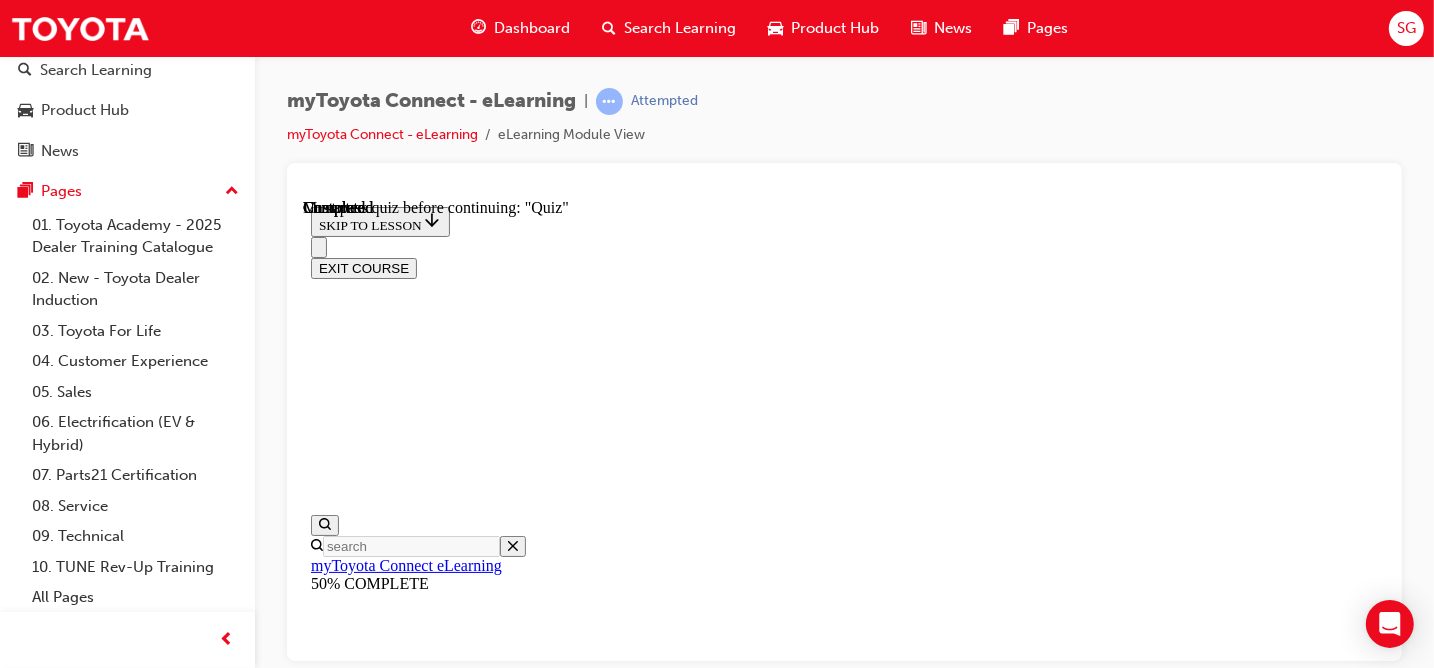 scroll, scrollTop: 62, scrollLeft: 0, axis: vertical 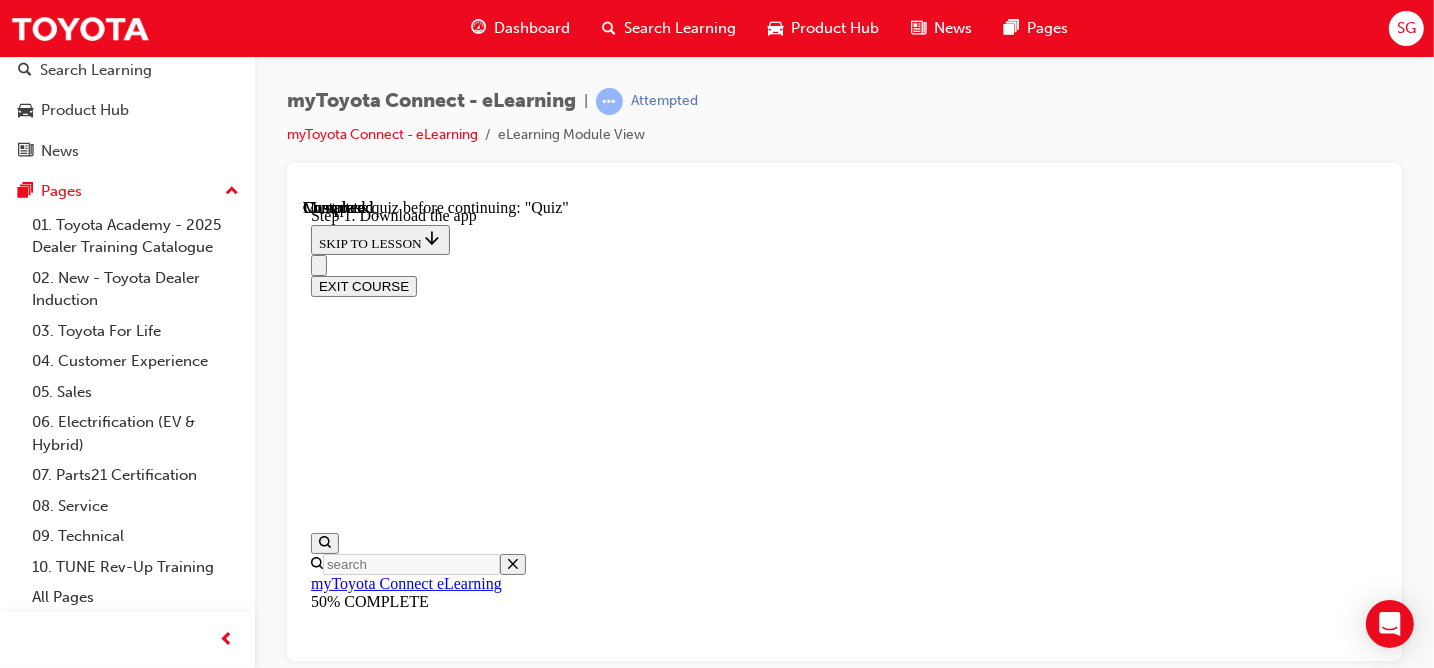click at bounding box center (334, 8453) 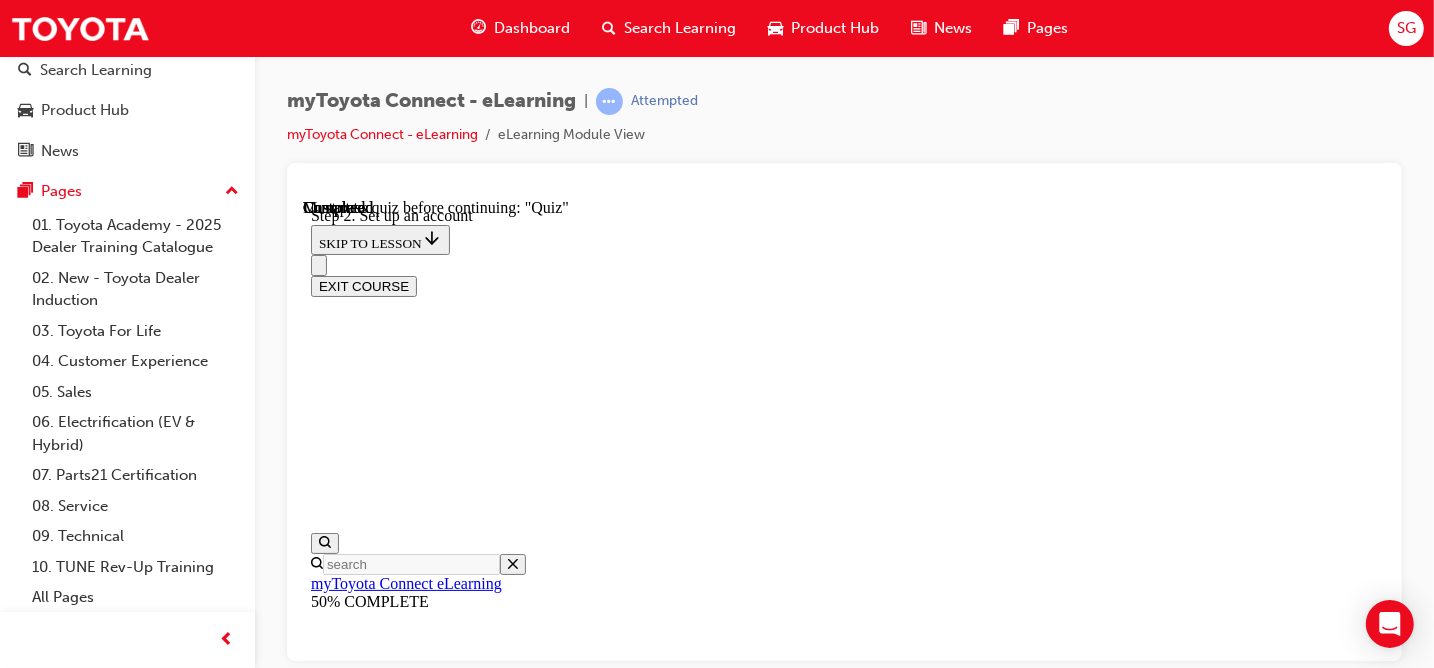 click on "Introduction Setting up myToyota connect is a simple process which involves downloading an app to the customers phone and entering the vehicles details, following the acceptance instructions, then entering the odometer of the vehicle into the app. To make things easy, ensure:  The customers's phone has a stable mobile phone and internet connection  The customer has a valid email address The VIN is available ( Vehicle must be registered to the customer undertaking the myToyota Connect set-up ) The vehicle is OFF START Step 1 Download the app On the customers' smartphone, access their respective app store and download and install the free myToyota Connect app. 1 2 3 4 5 6 7 Step 2 Set up an account Once the app is installed, open it up and select the "Register" button.  Once customer details have been submitted, a 6 digit verification code will be sent via SMS and/or emailed to the guest. This code will need to be entered when prompted to continue. Note: 1 2 3 4 5 6 7 Step 3 Add your vehicle Note 1 2 3 4 5 6" at bounding box center (843, 9004) 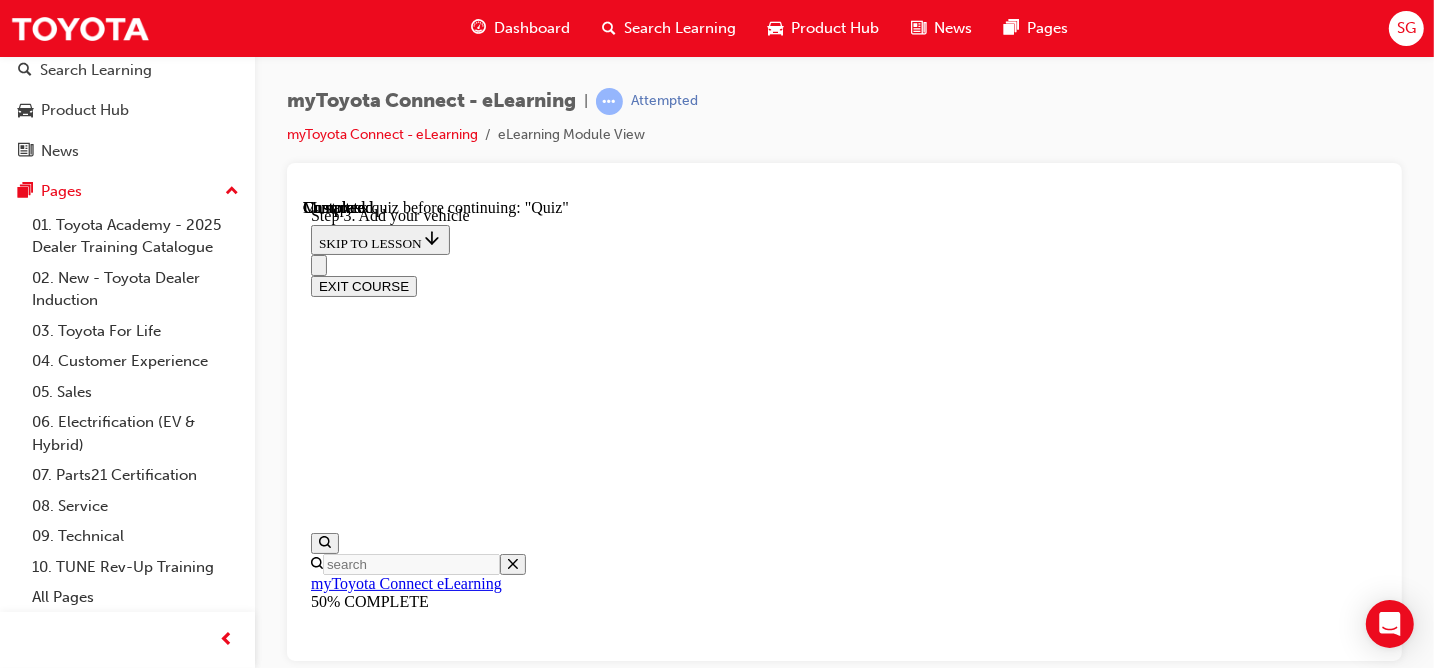 click at bounding box center [334, 8453] 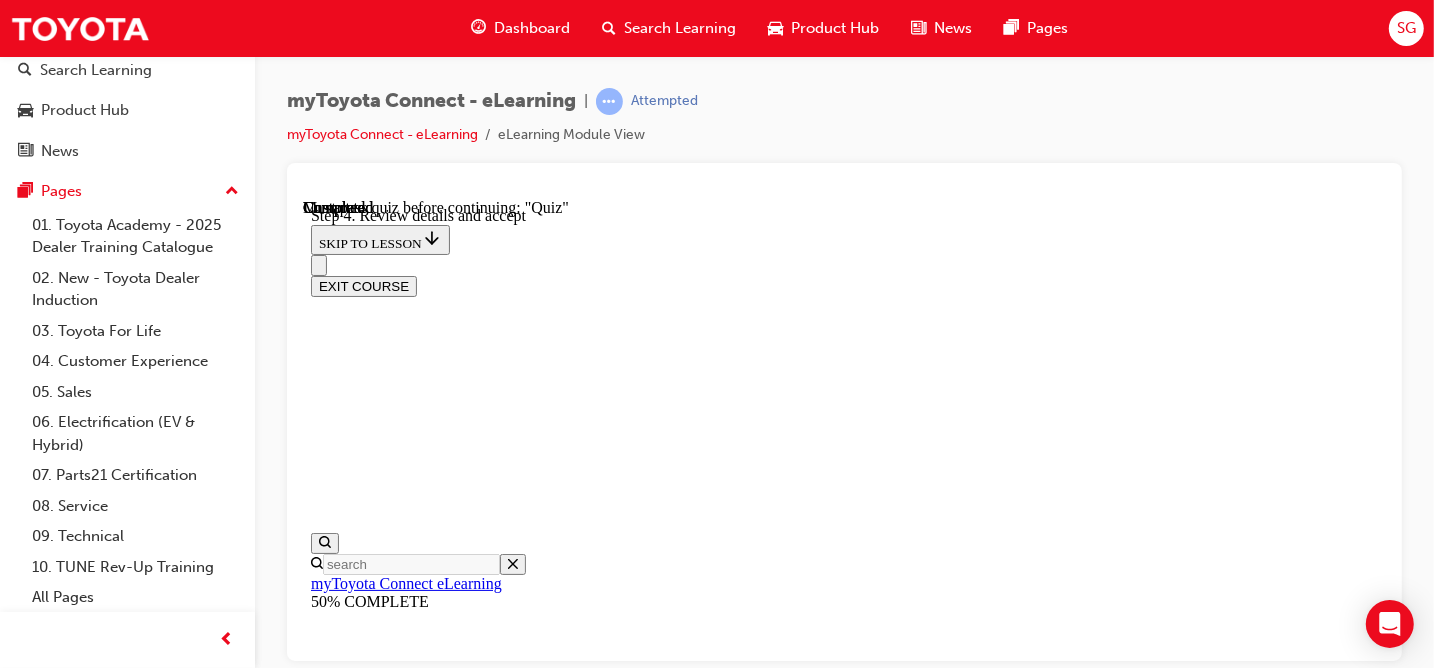 scroll, scrollTop: 356, scrollLeft: 0, axis: vertical 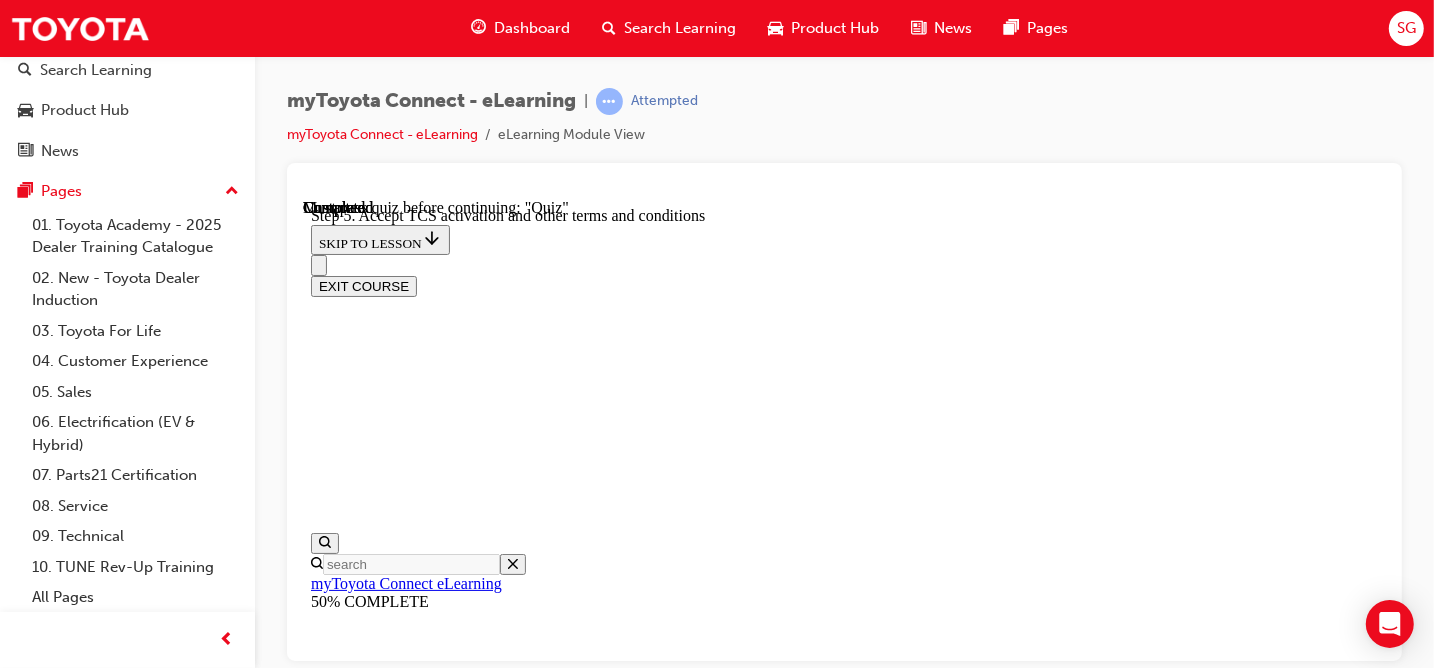 click at bounding box center (334, 8453) 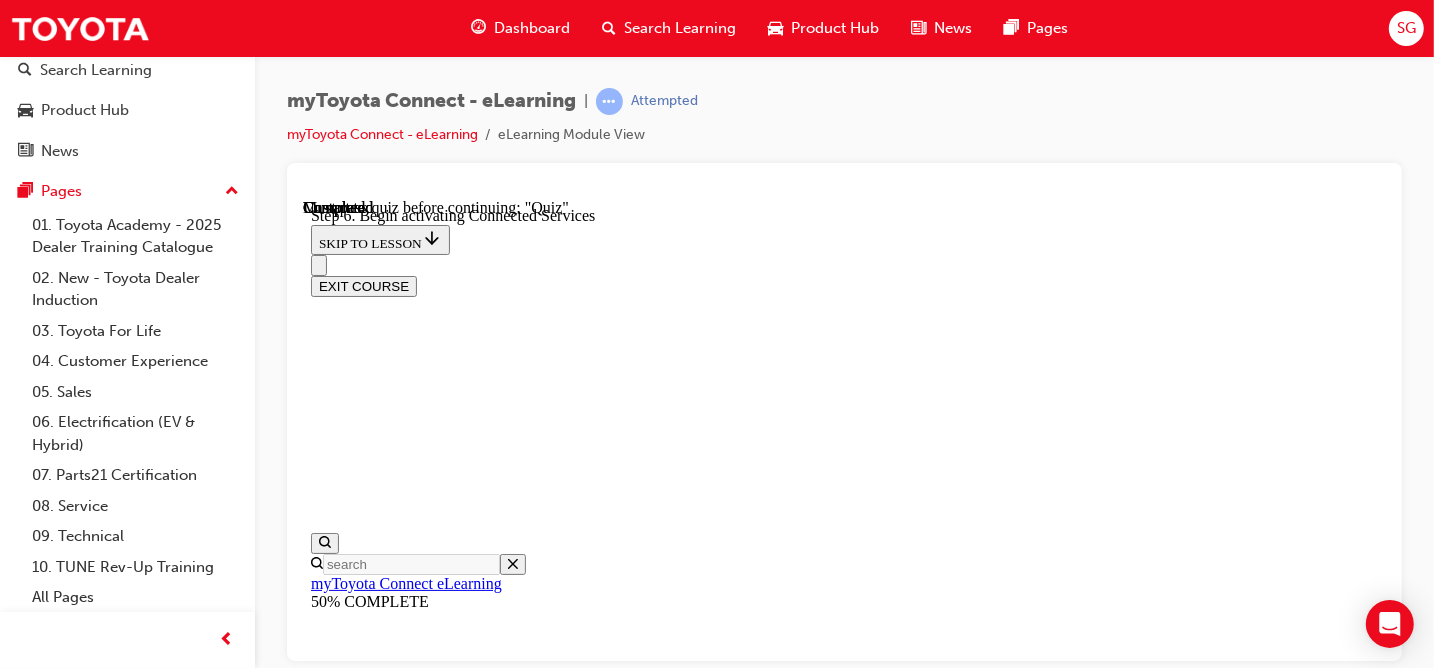 click 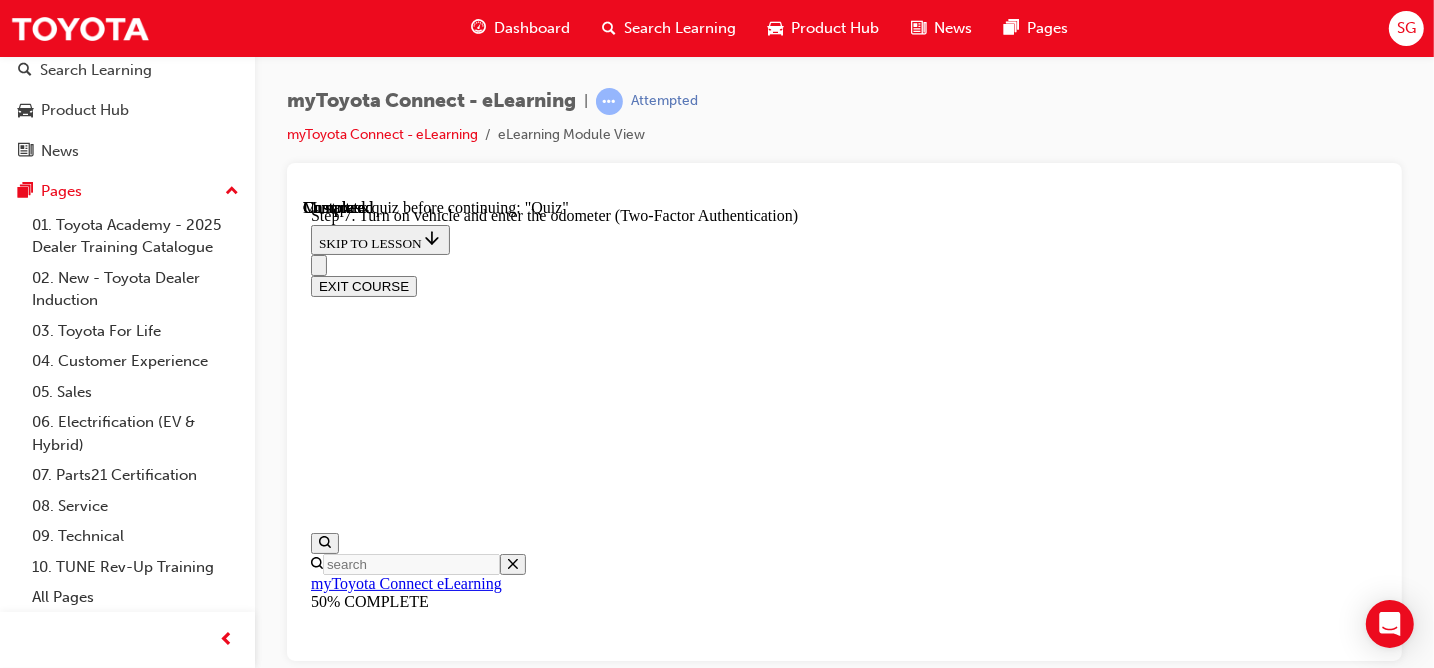 click 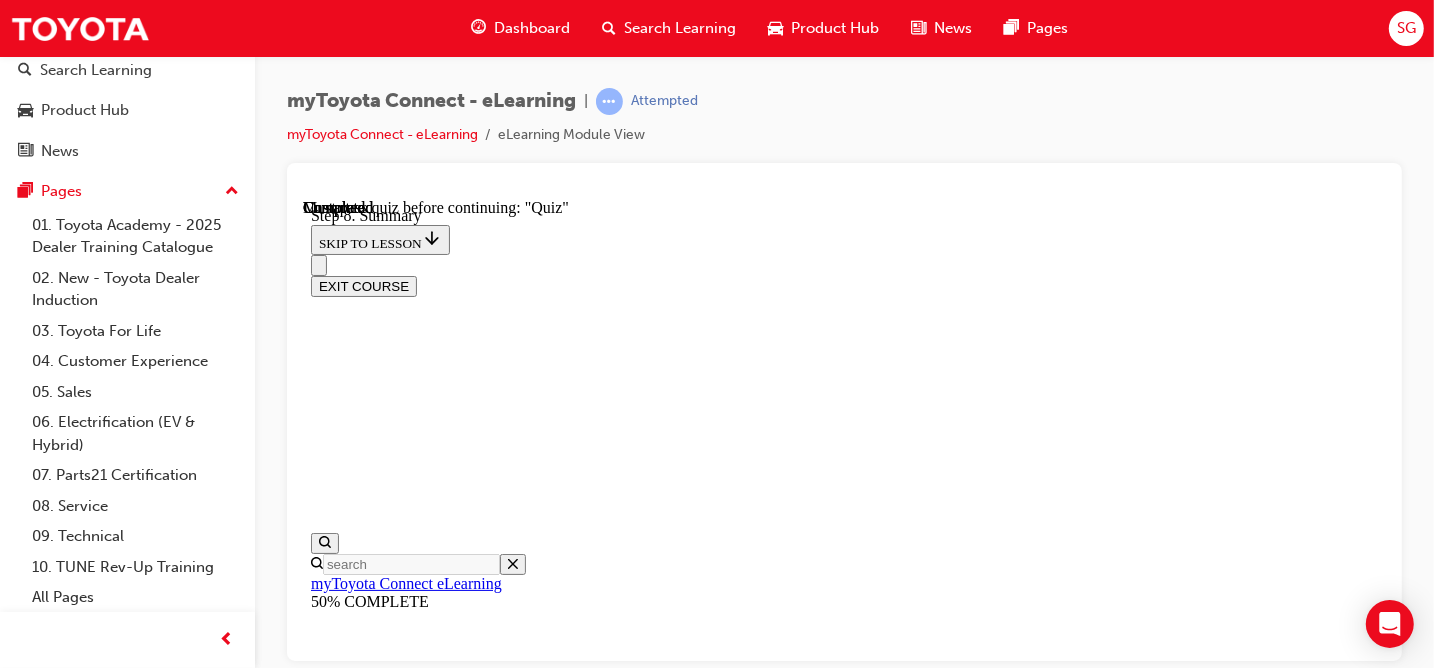 scroll, scrollTop: 1086, scrollLeft: 0, axis: vertical 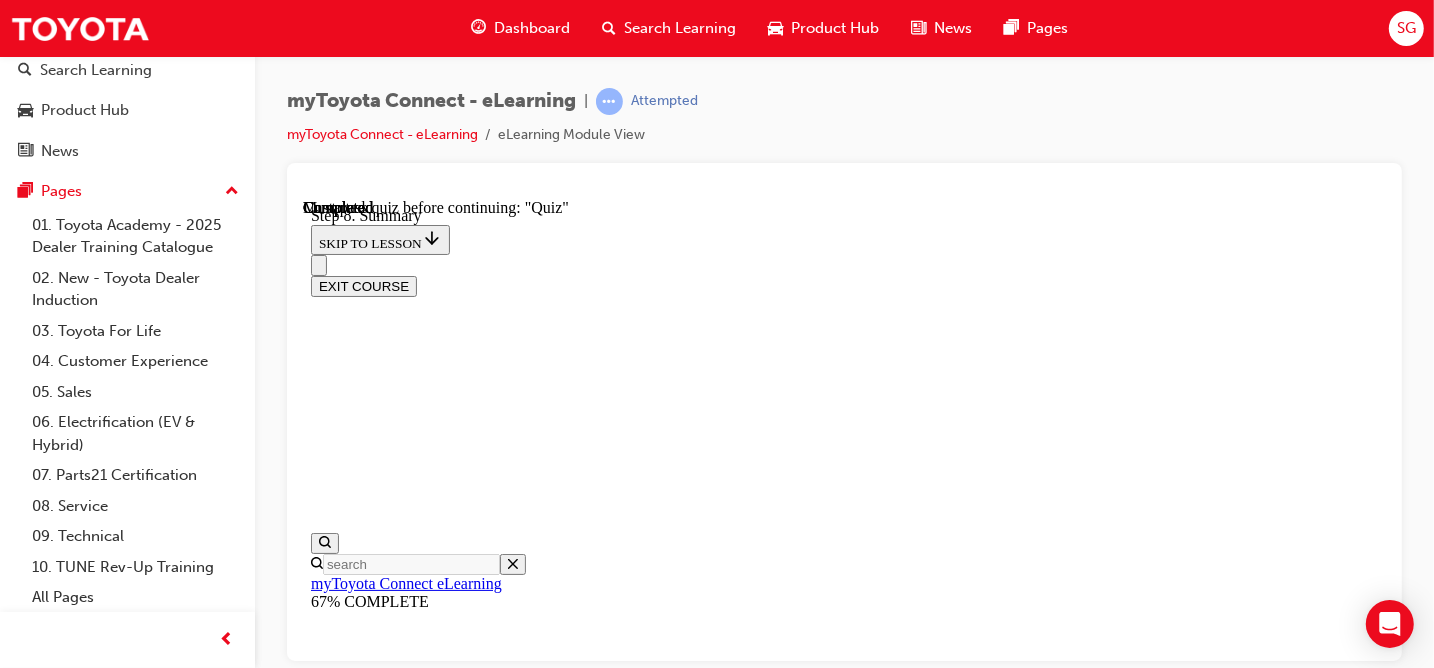 click on "How much does myToyota Connect cost?" at bounding box center (440, 8759) 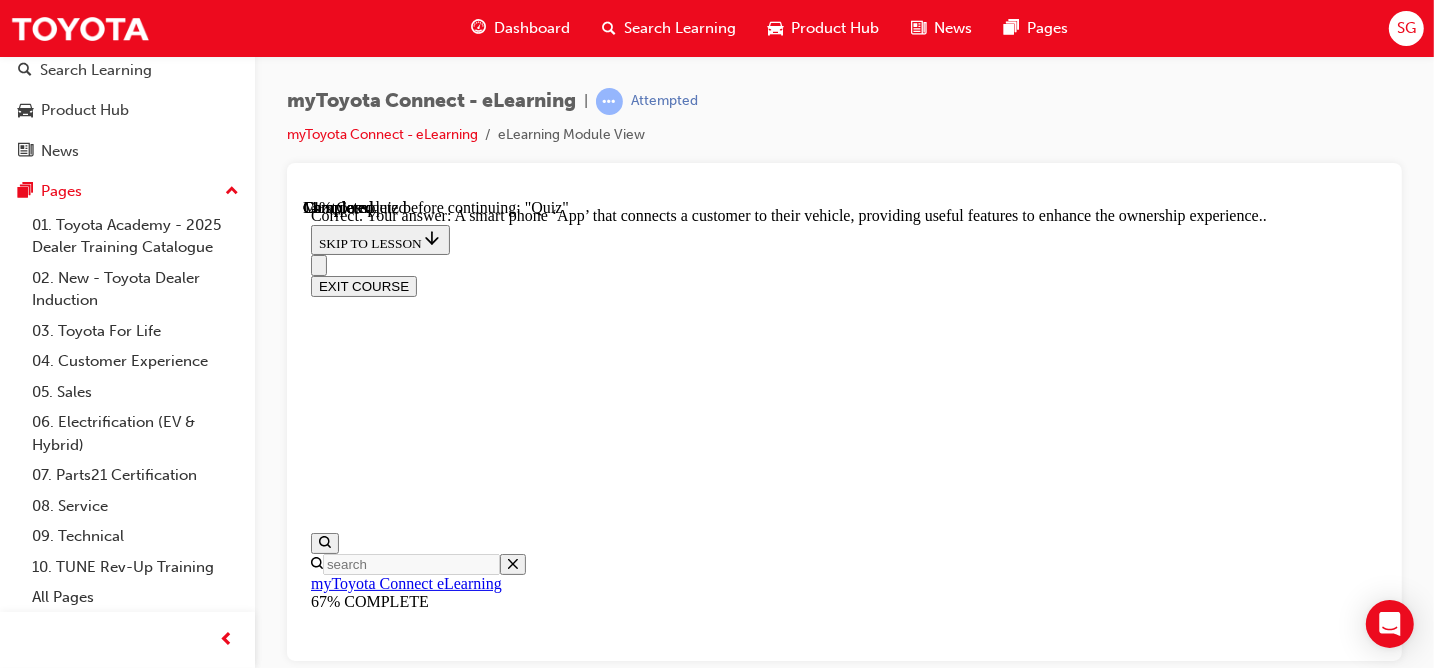 scroll, scrollTop: 680, scrollLeft: 0, axis: vertical 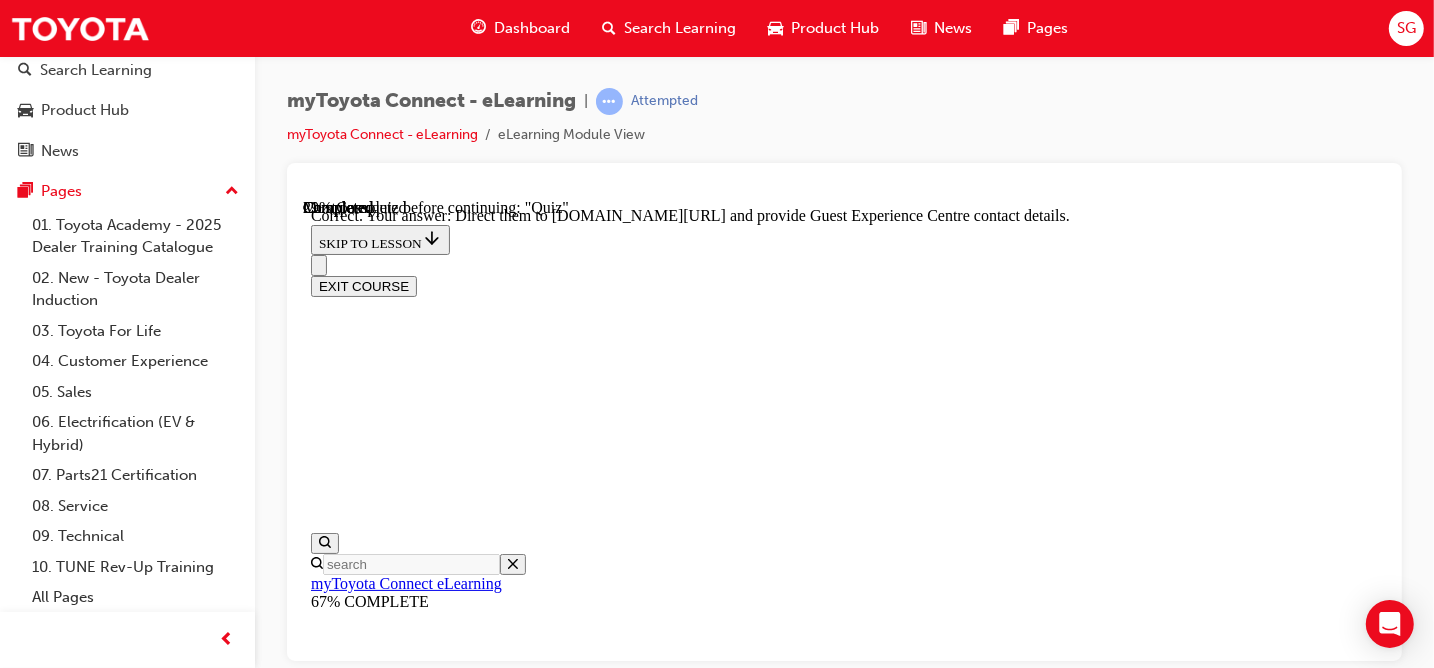 click on "NEXT" at bounding box center [336, 22207] 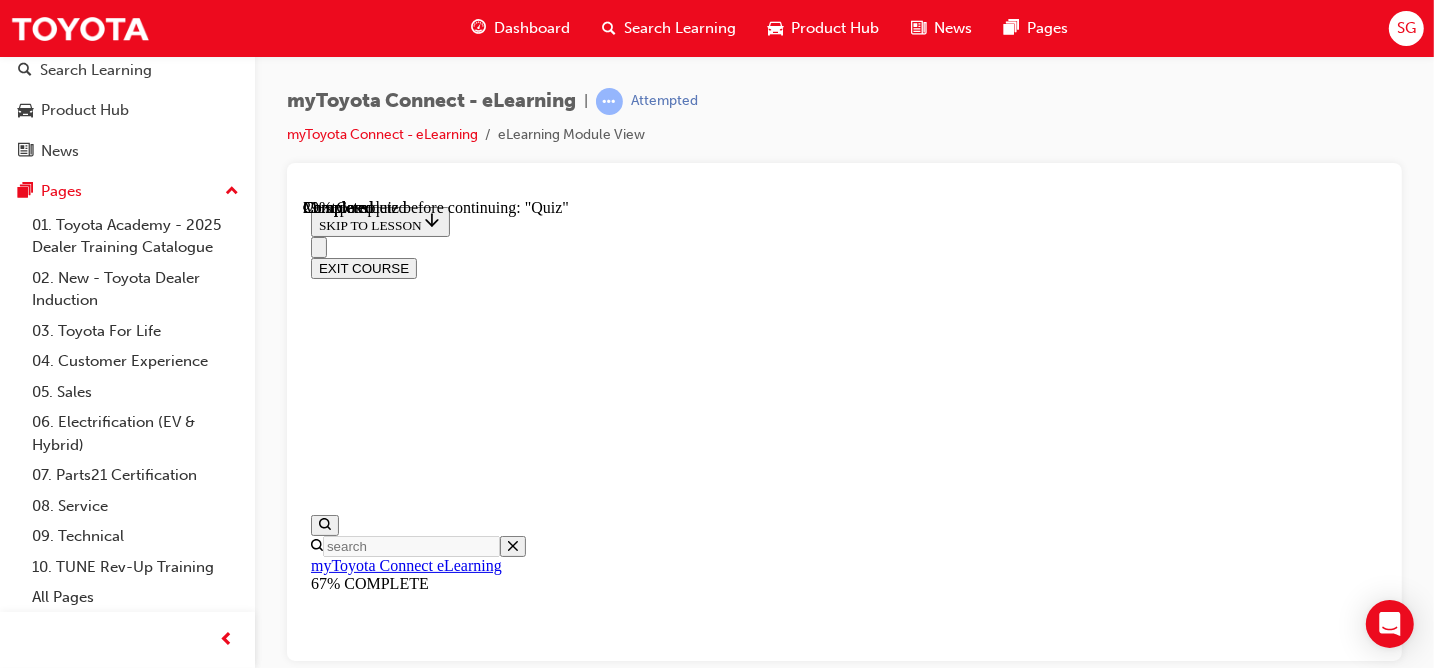 scroll, scrollTop: 276, scrollLeft: 0, axis: vertical 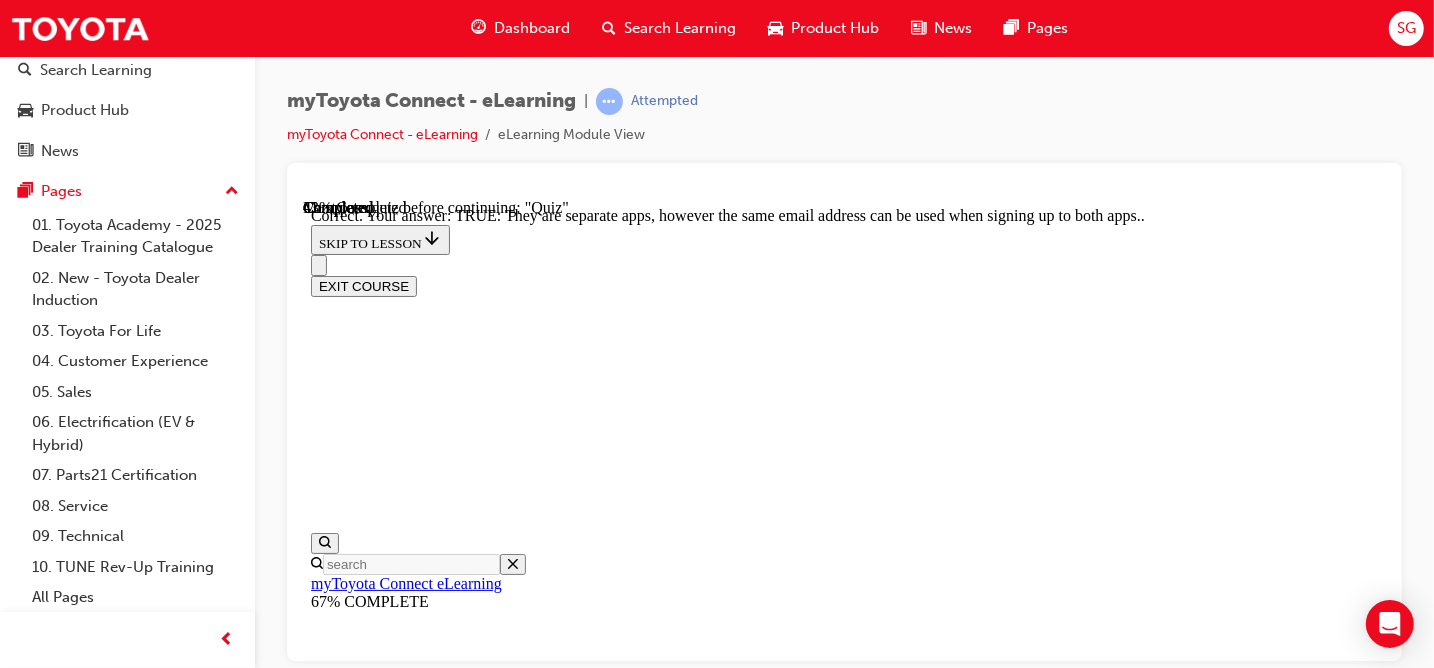 click on "NEXT" at bounding box center [336, 20270] 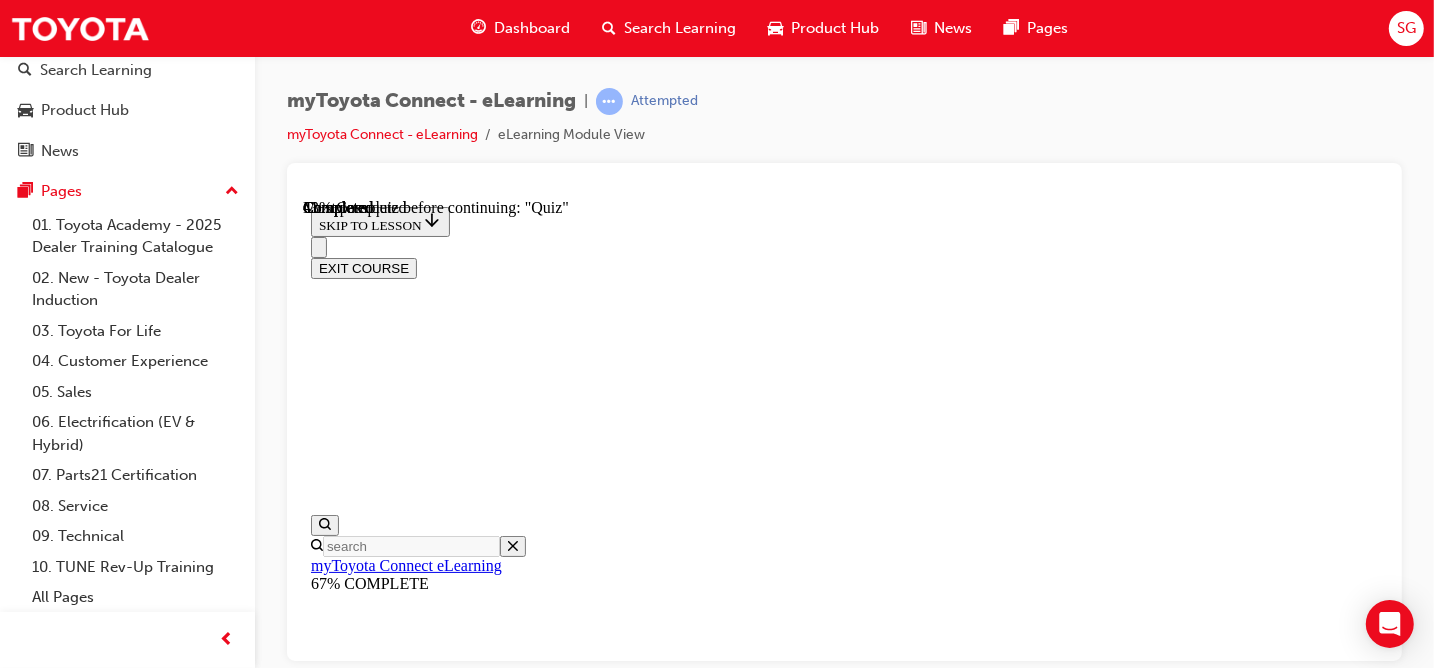 scroll, scrollTop: 218, scrollLeft: 0, axis: vertical 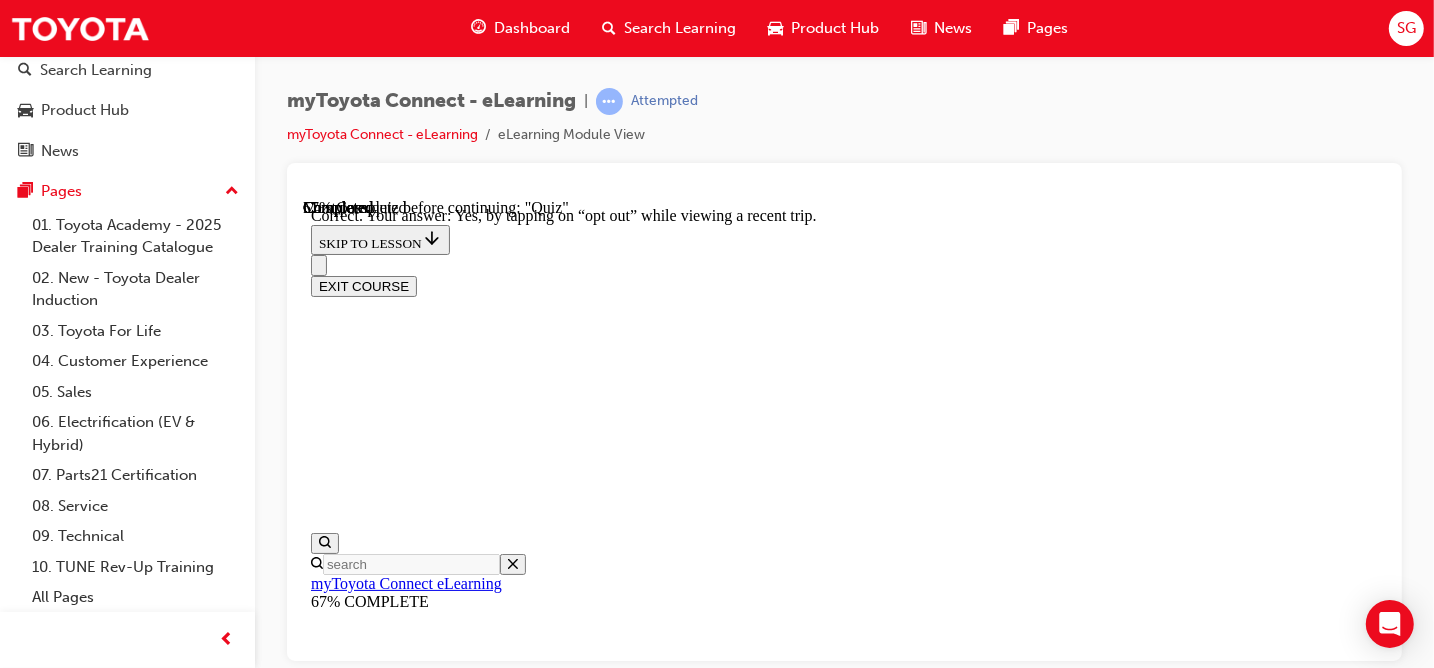 click on "NEXT" at bounding box center (336, 16396) 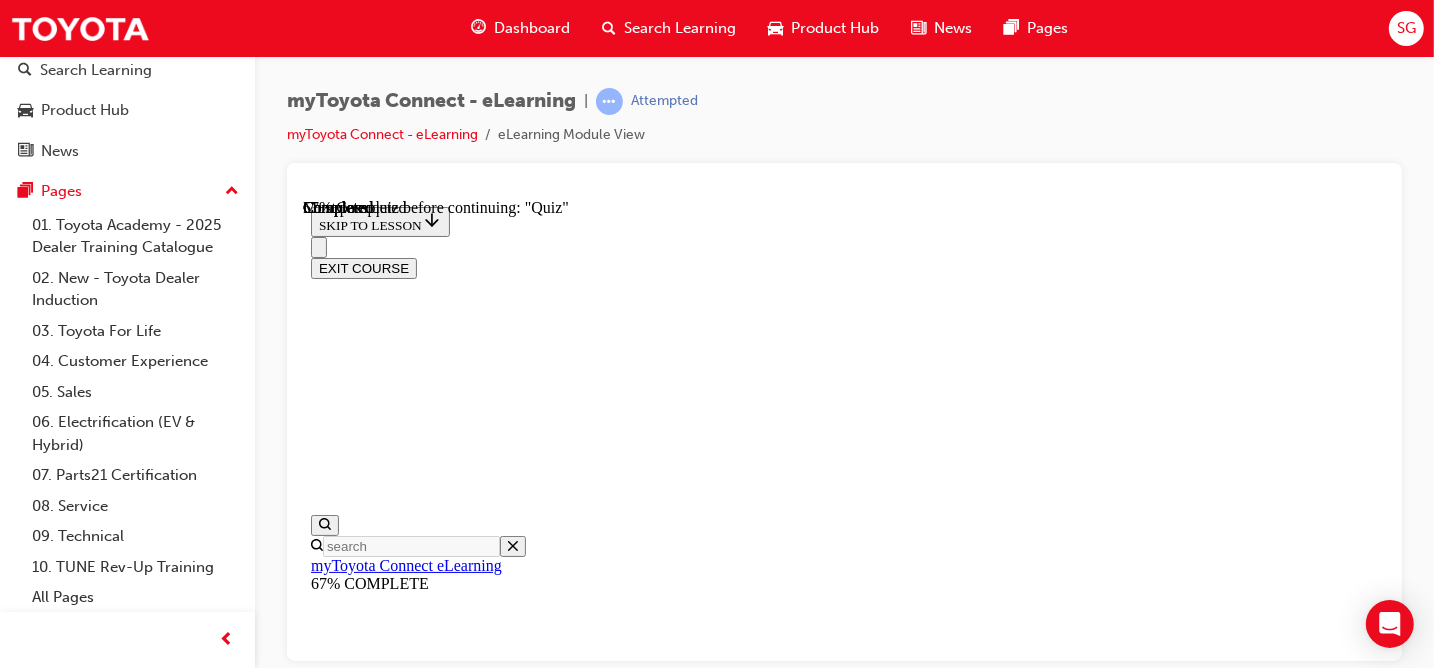 scroll, scrollTop: 118, scrollLeft: 0, axis: vertical 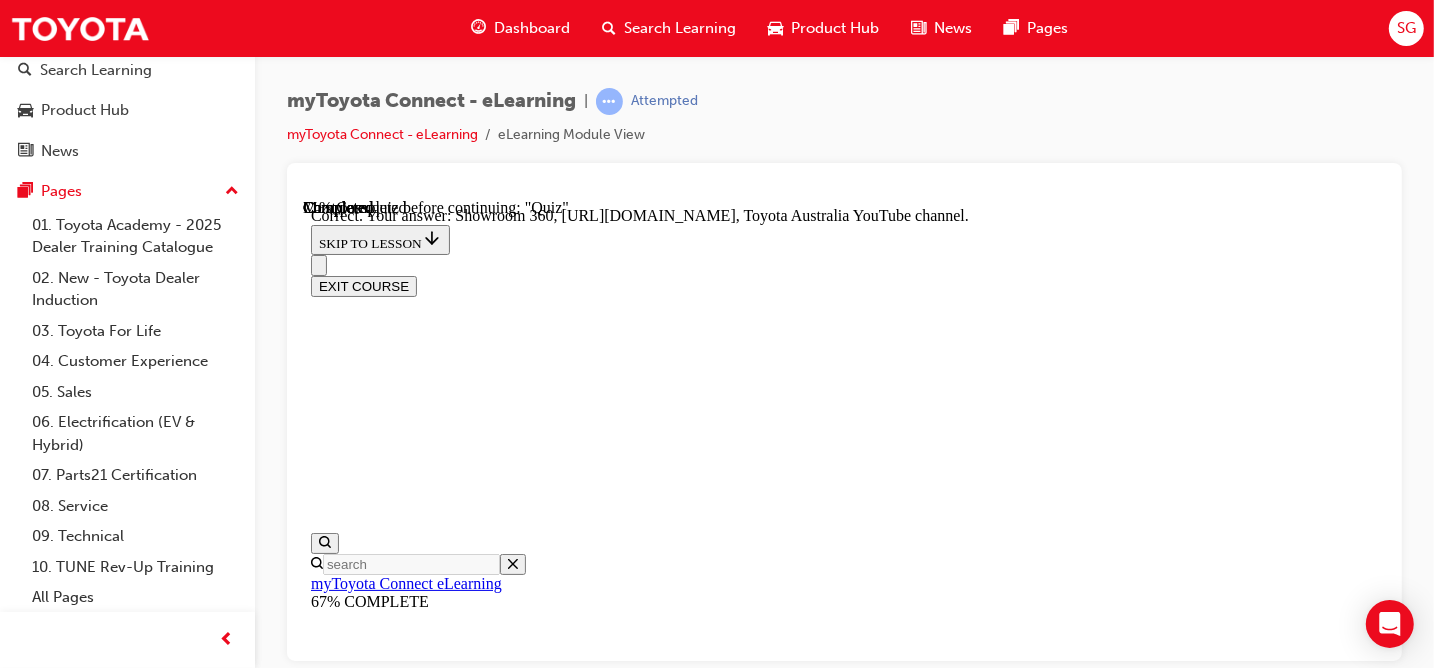click on "NEXT" at bounding box center (336, 20270) 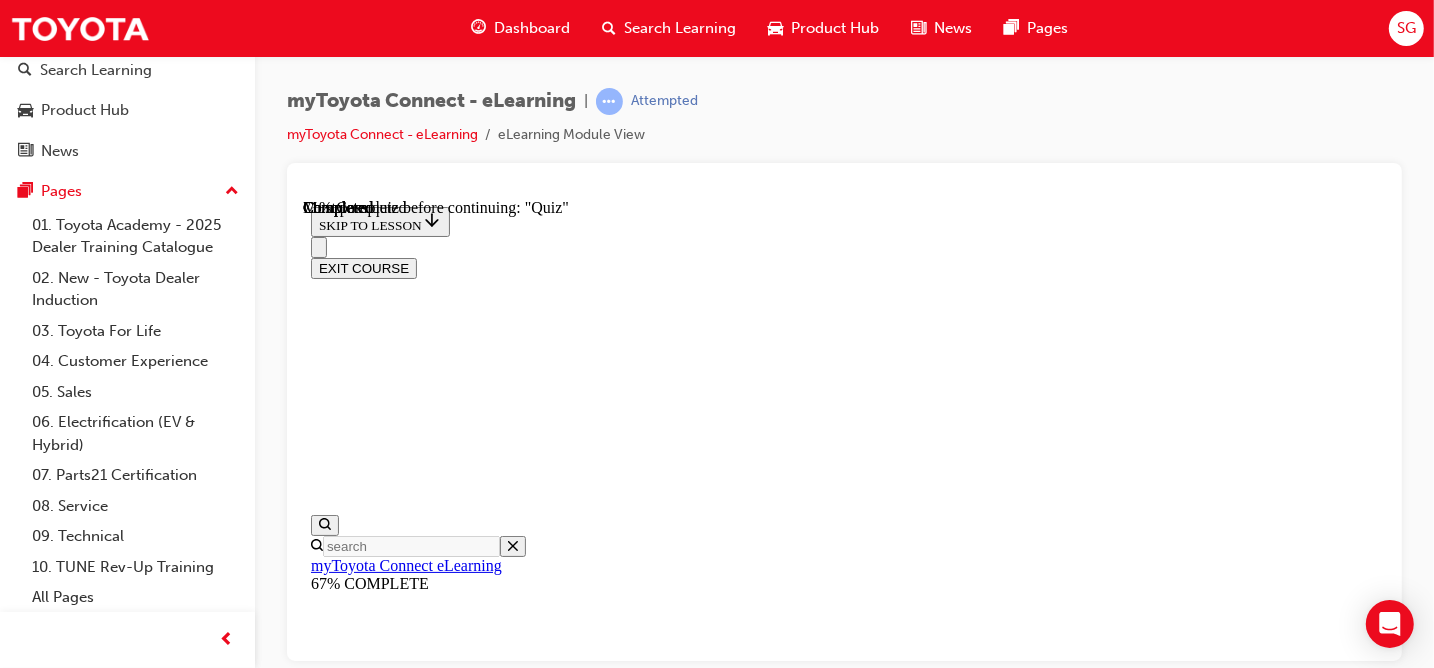 scroll, scrollTop: 318, scrollLeft: 0, axis: vertical 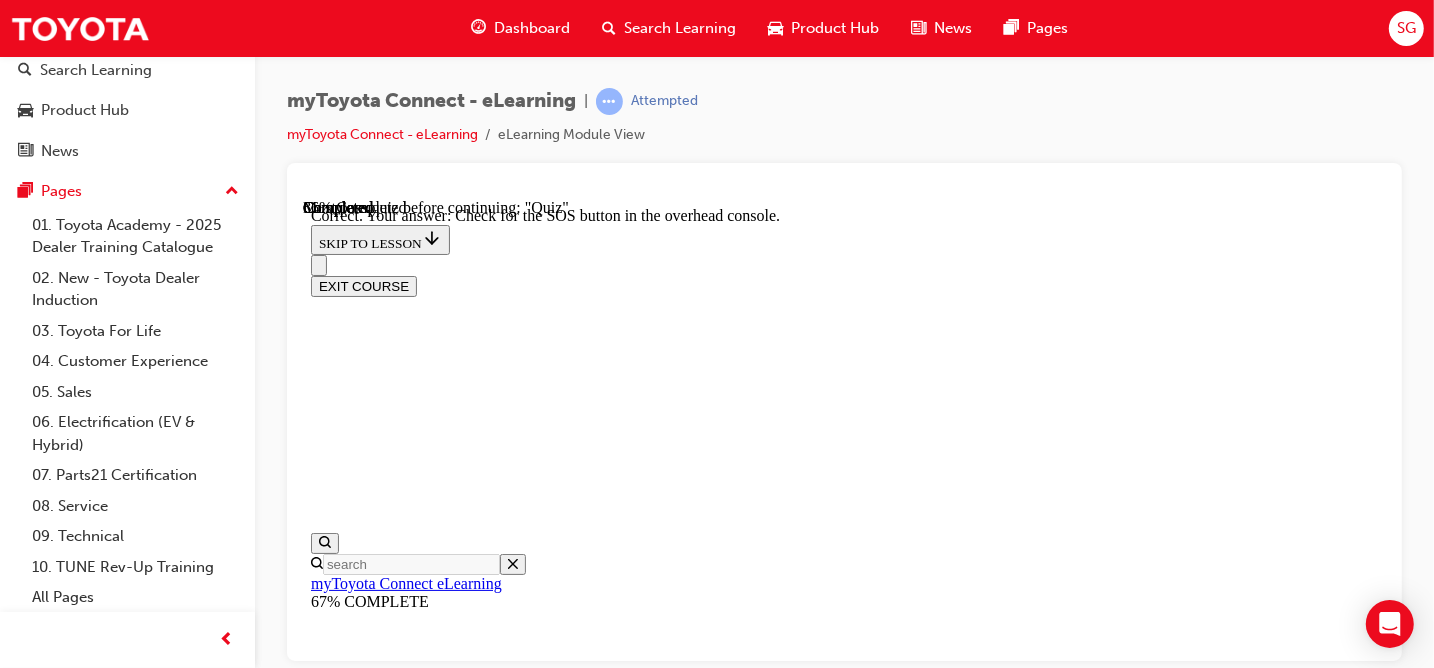 click on "NEXT" at bounding box center (336, 22207) 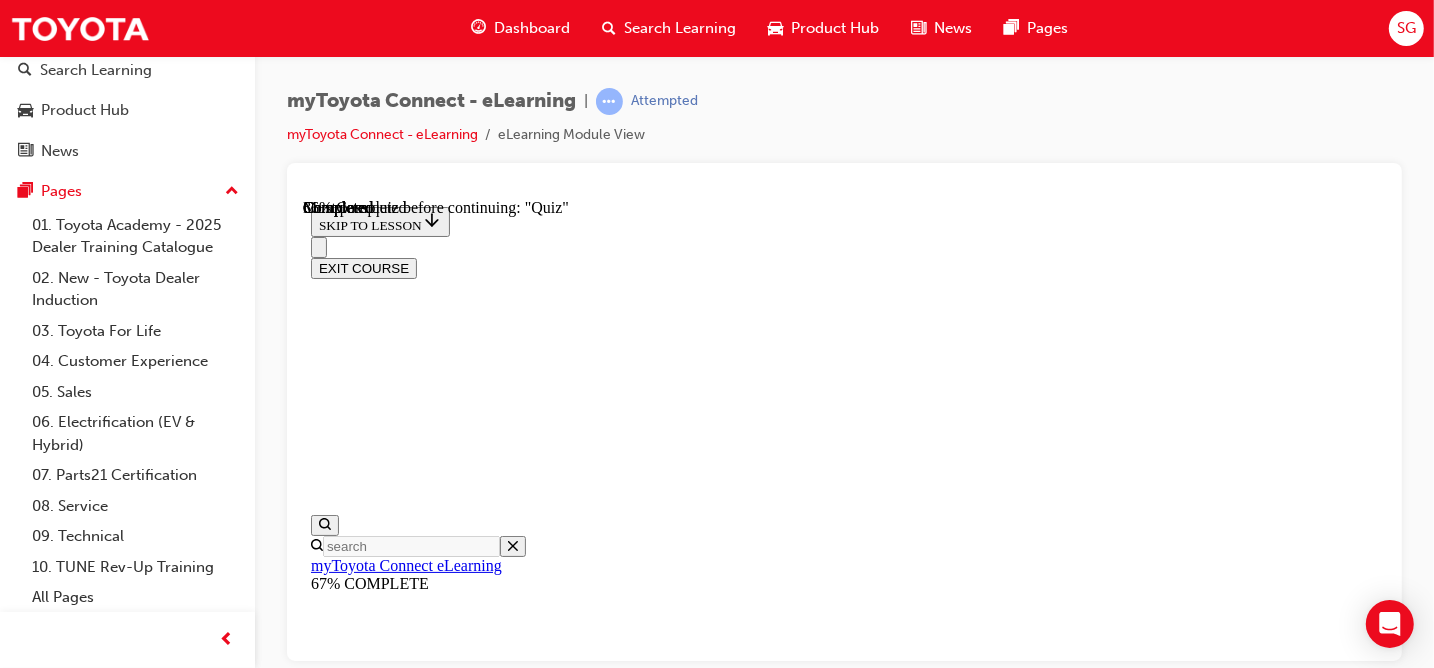 scroll, scrollTop: 318, scrollLeft: 0, axis: vertical 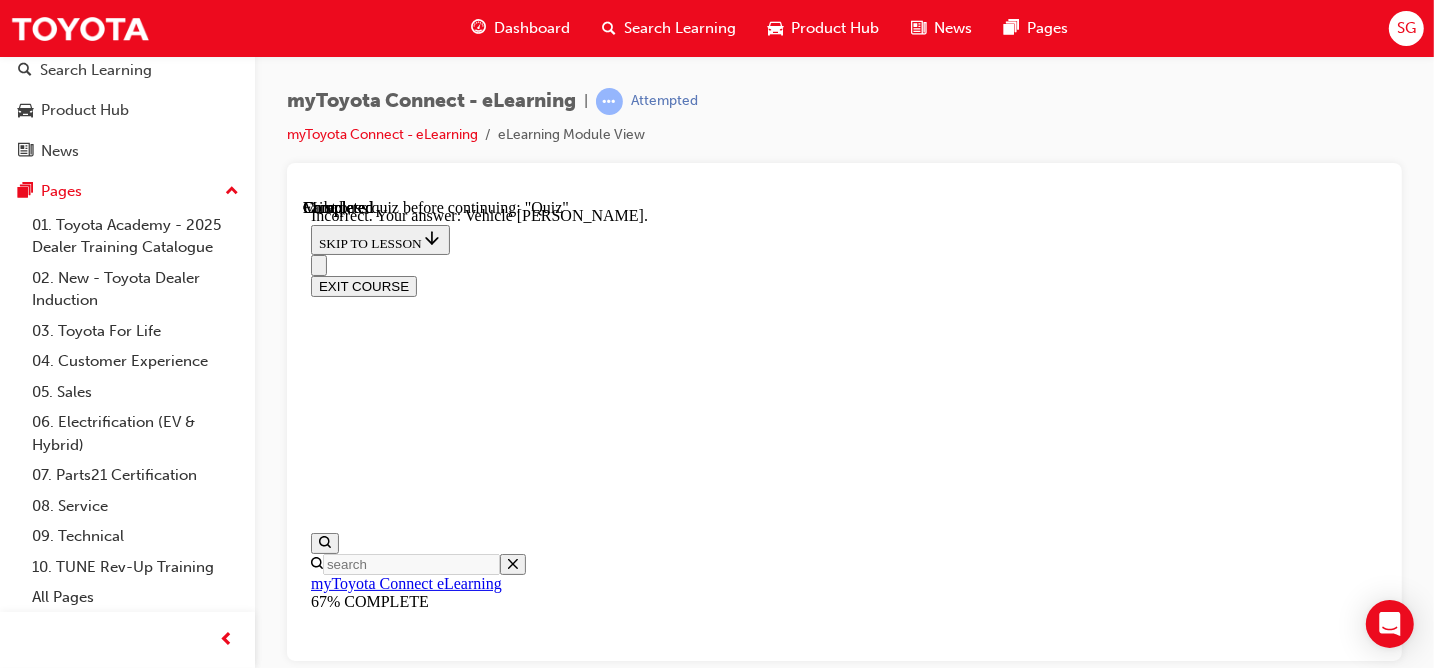 click on "NEXT" at bounding box center [336, 22153] 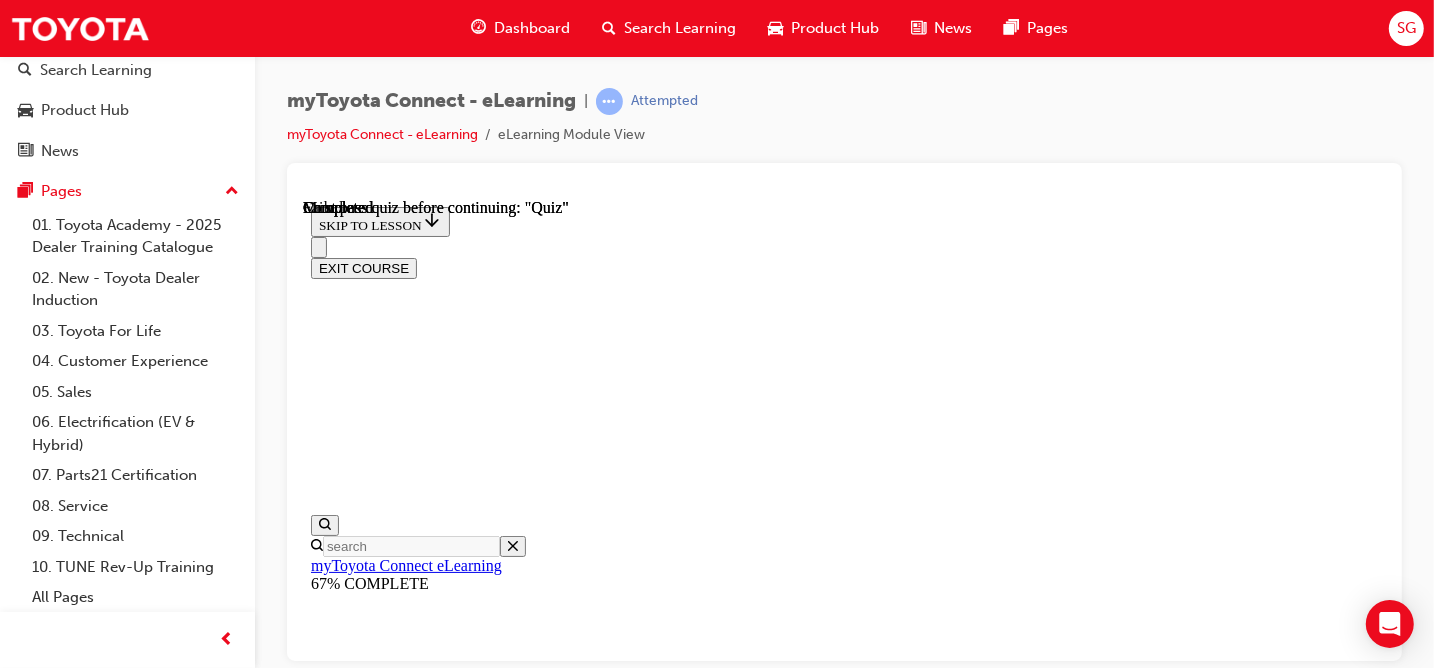 scroll, scrollTop: 619, scrollLeft: 0, axis: vertical 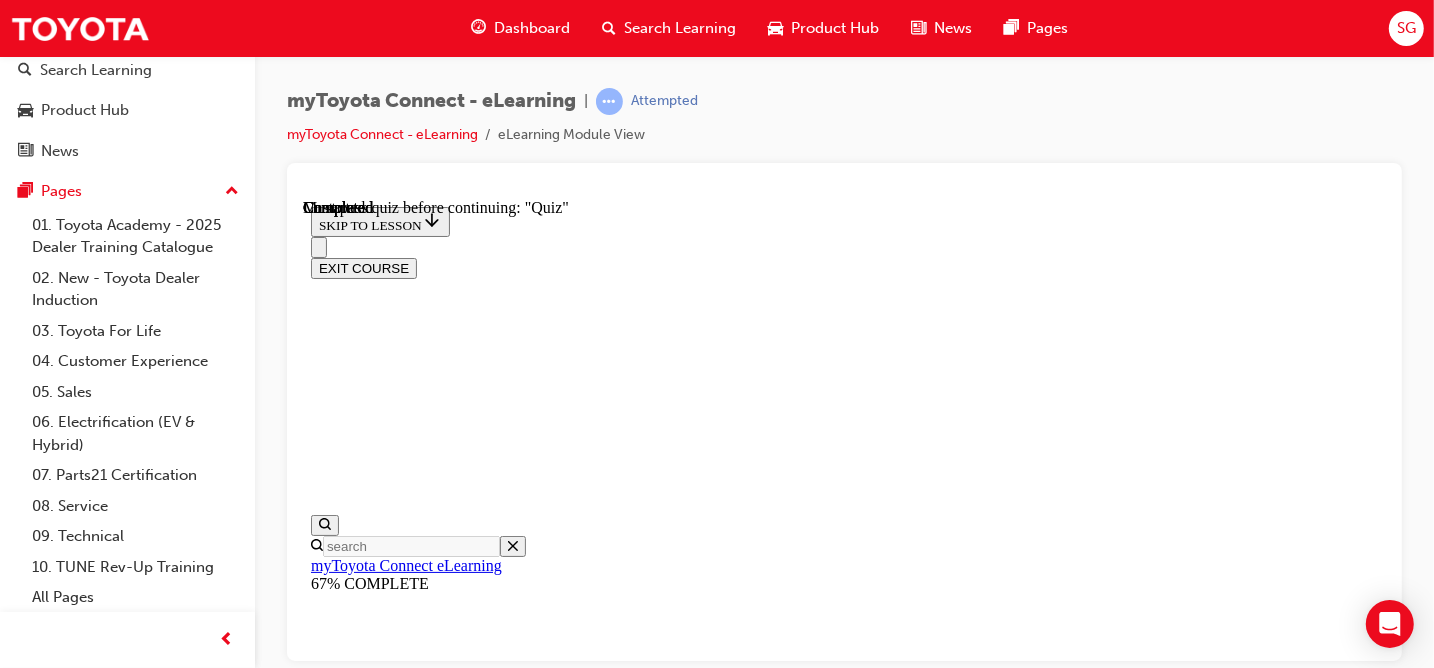 click on "TAKE AGAIN" at bounding box center [358, 8408] 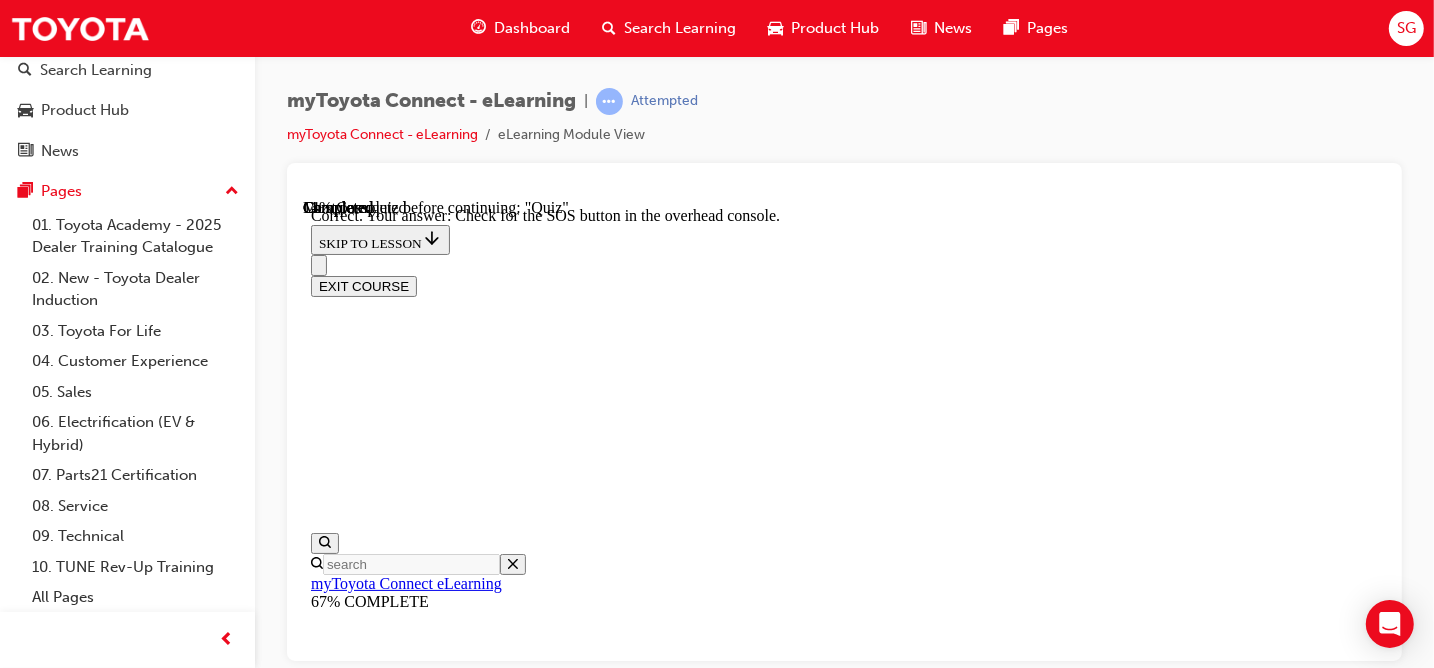scroll, scrollTop: 580, scrollLeft: 0, axis: vertical 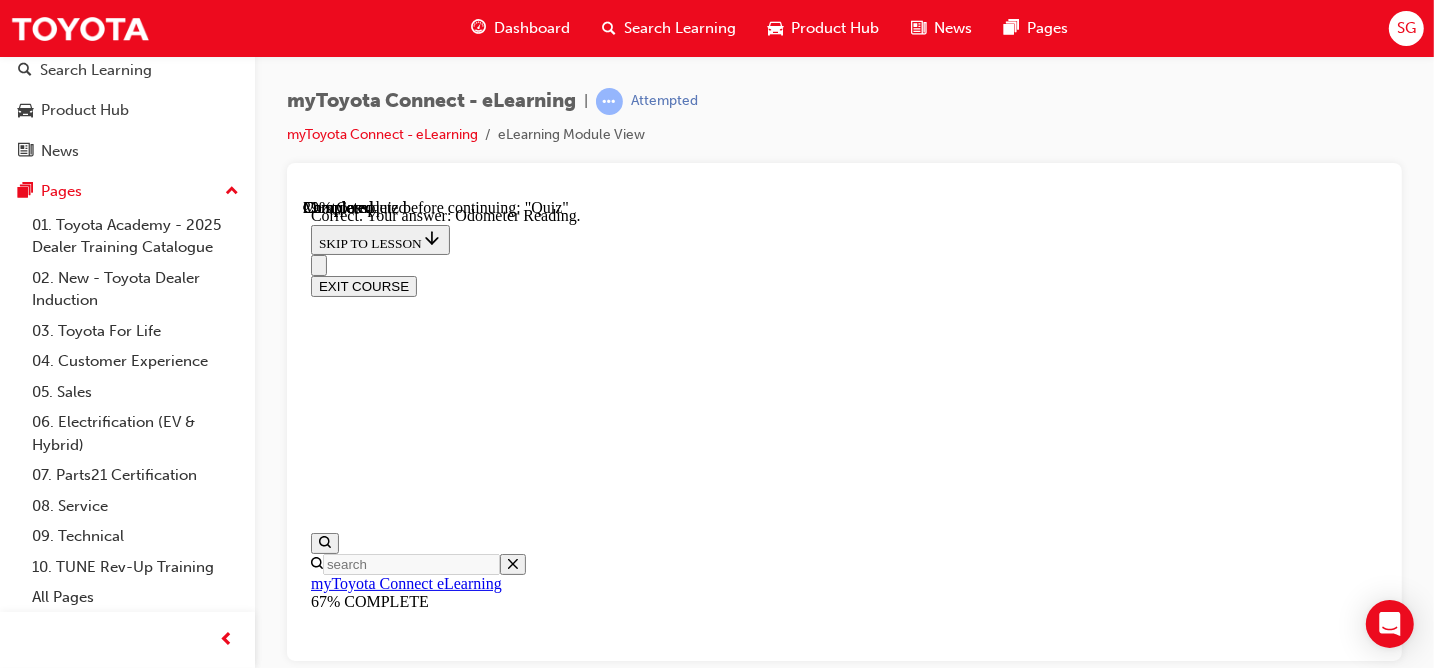 click on "NEXT" at bounding box center (336, 22207) 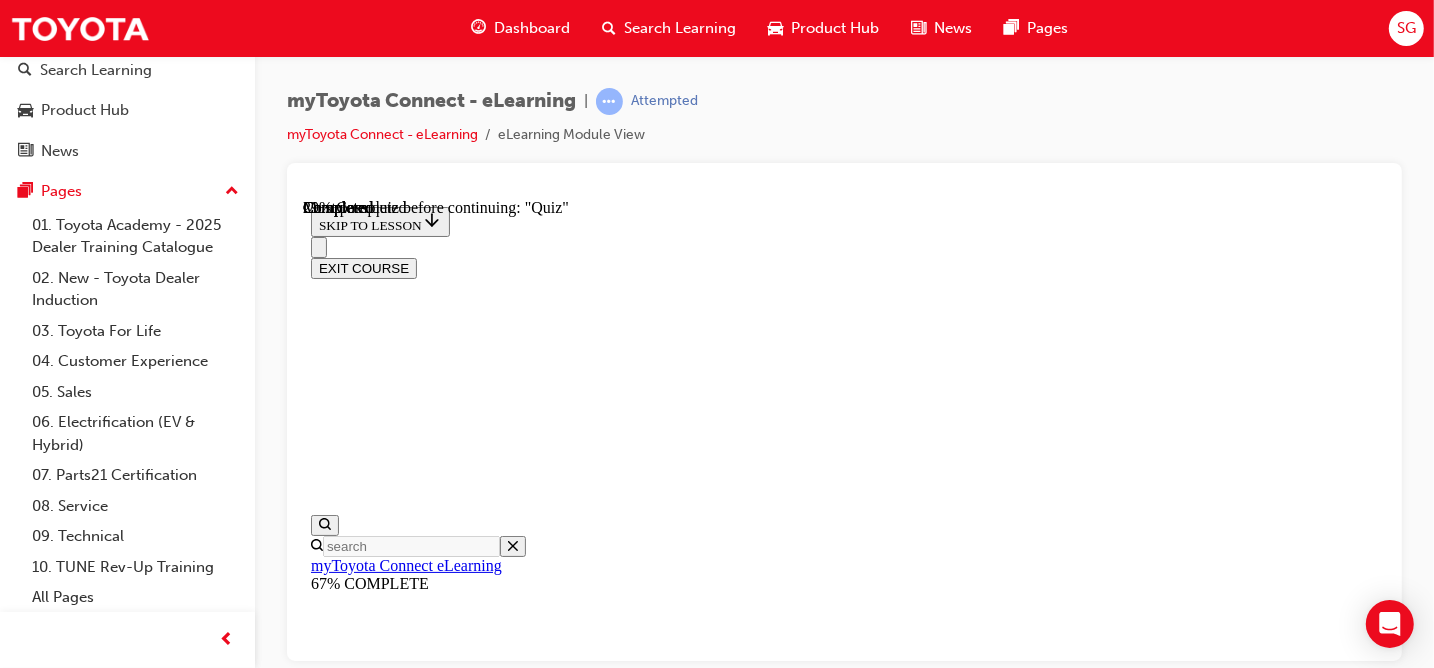 scroll, scrollTop: 318, scrollLeft: 0, axis: vertical 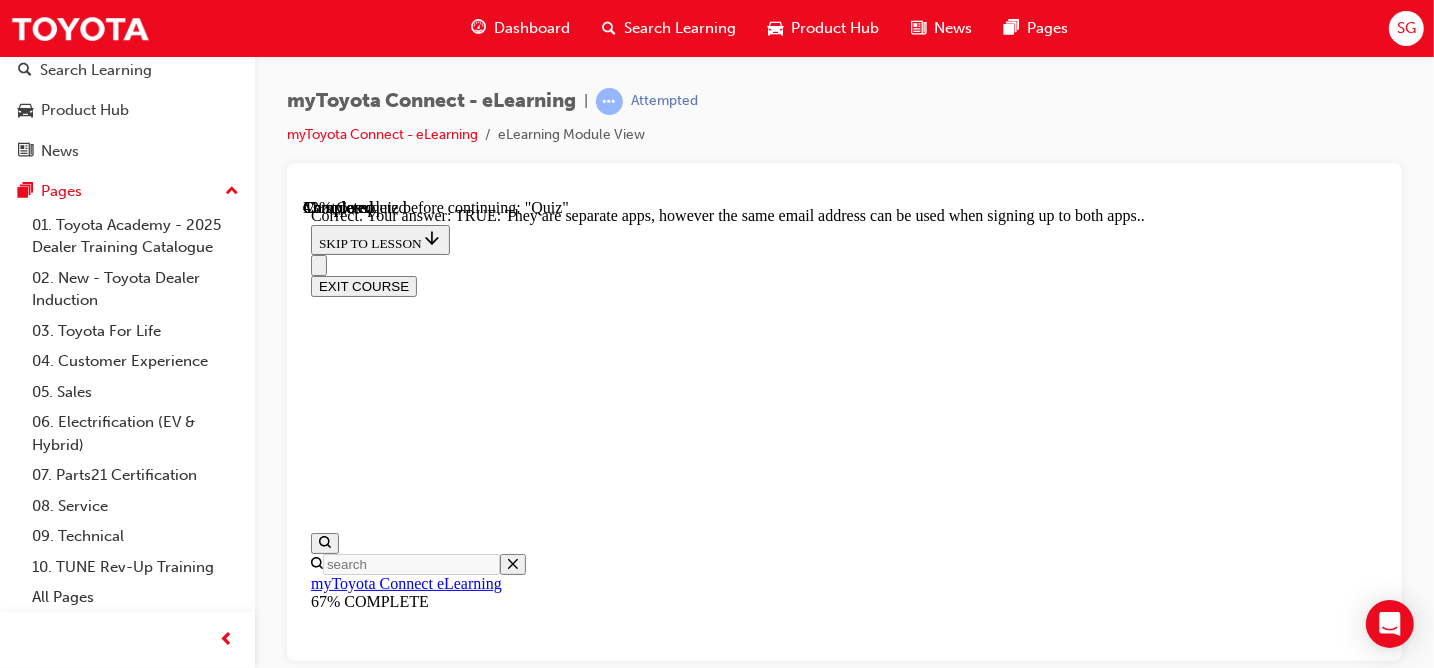 click on "NEXT" at bounding box center [336, 20270] 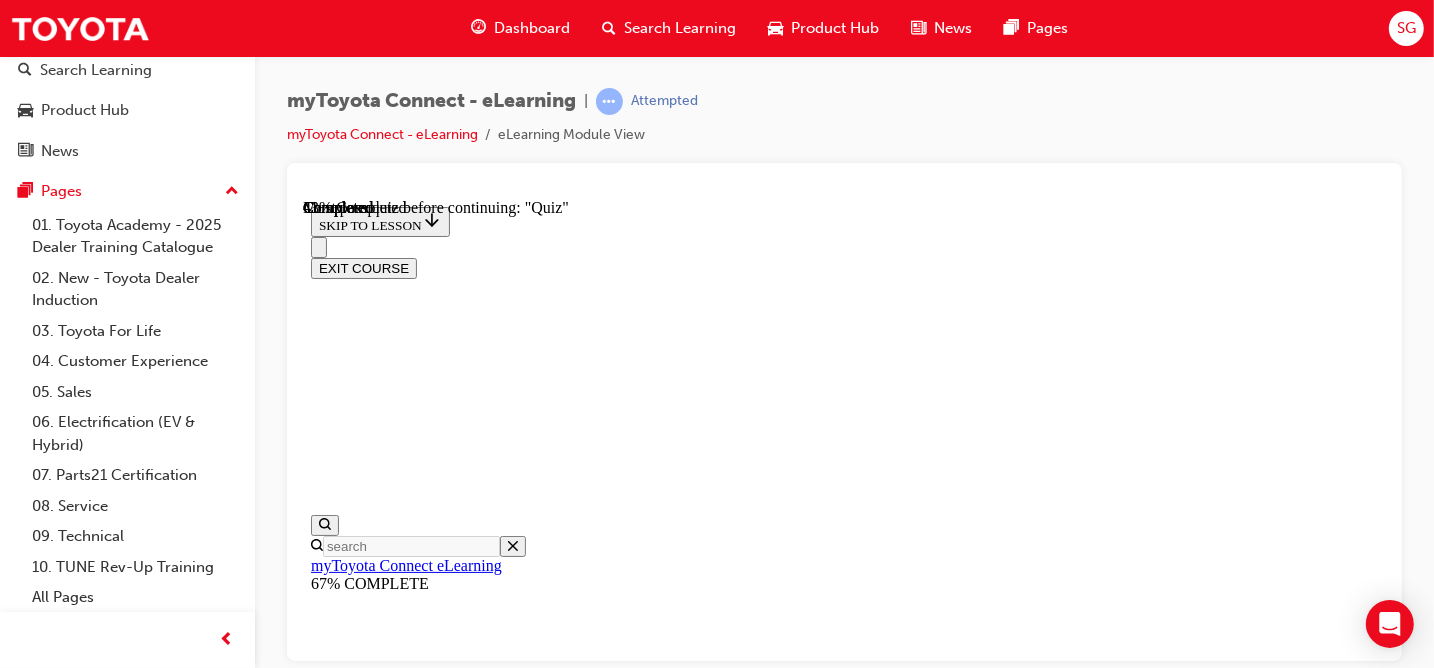 scroll, scrollTop: 418, scrollLeft: 0, axis: vertical 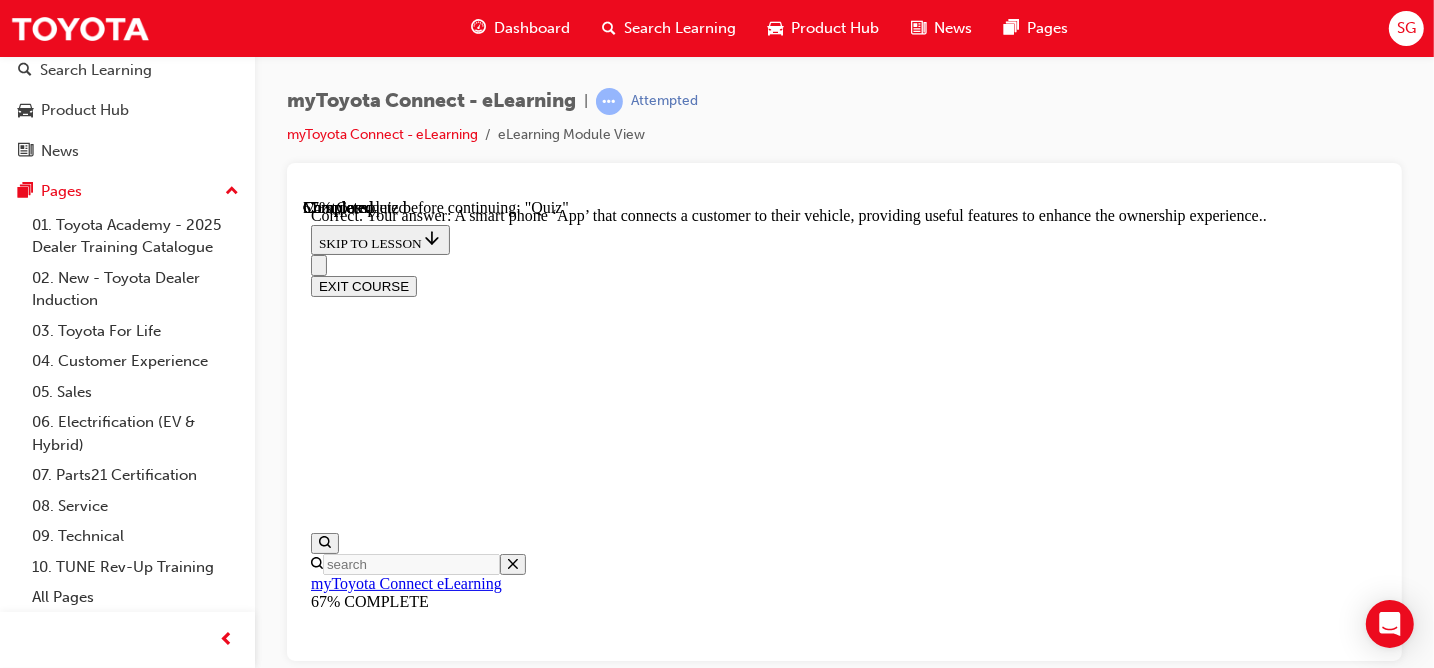 click on "NEXT" at bounding box center [336, 18333] 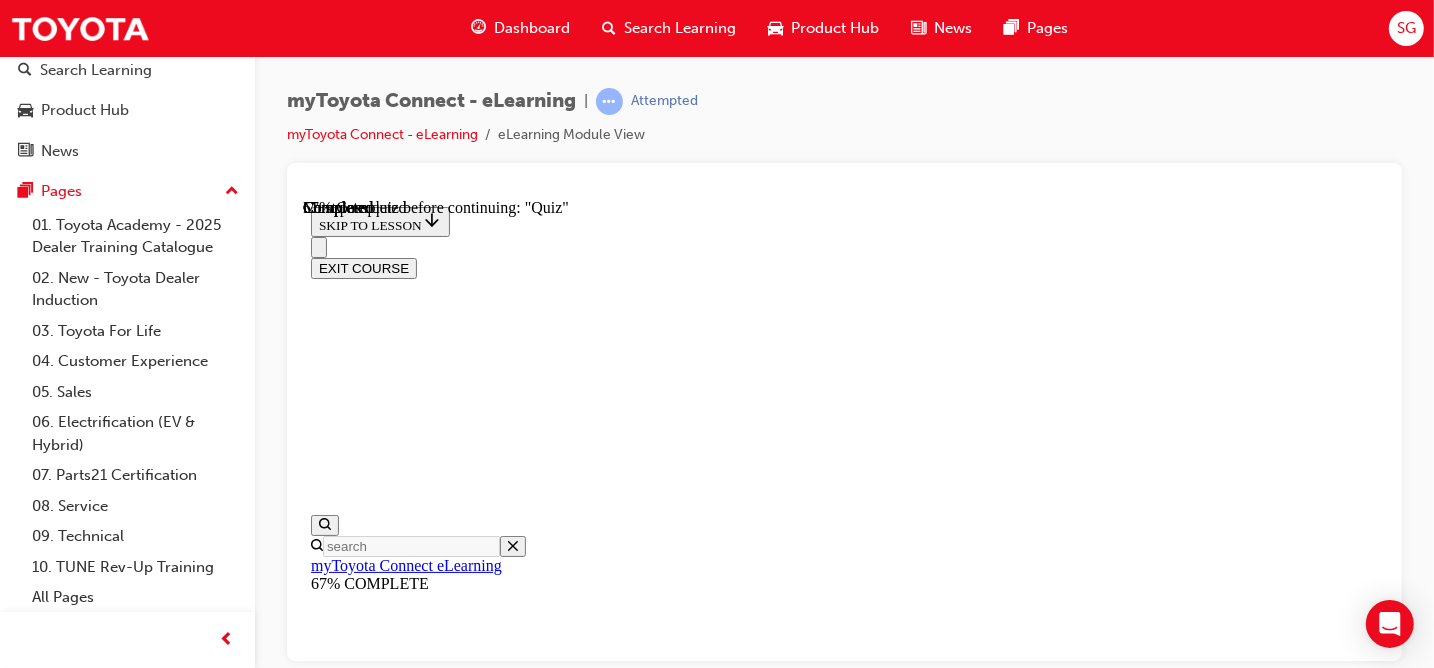 scroll, scrollTop: 218, scrollLeft: 0, axis: vertical 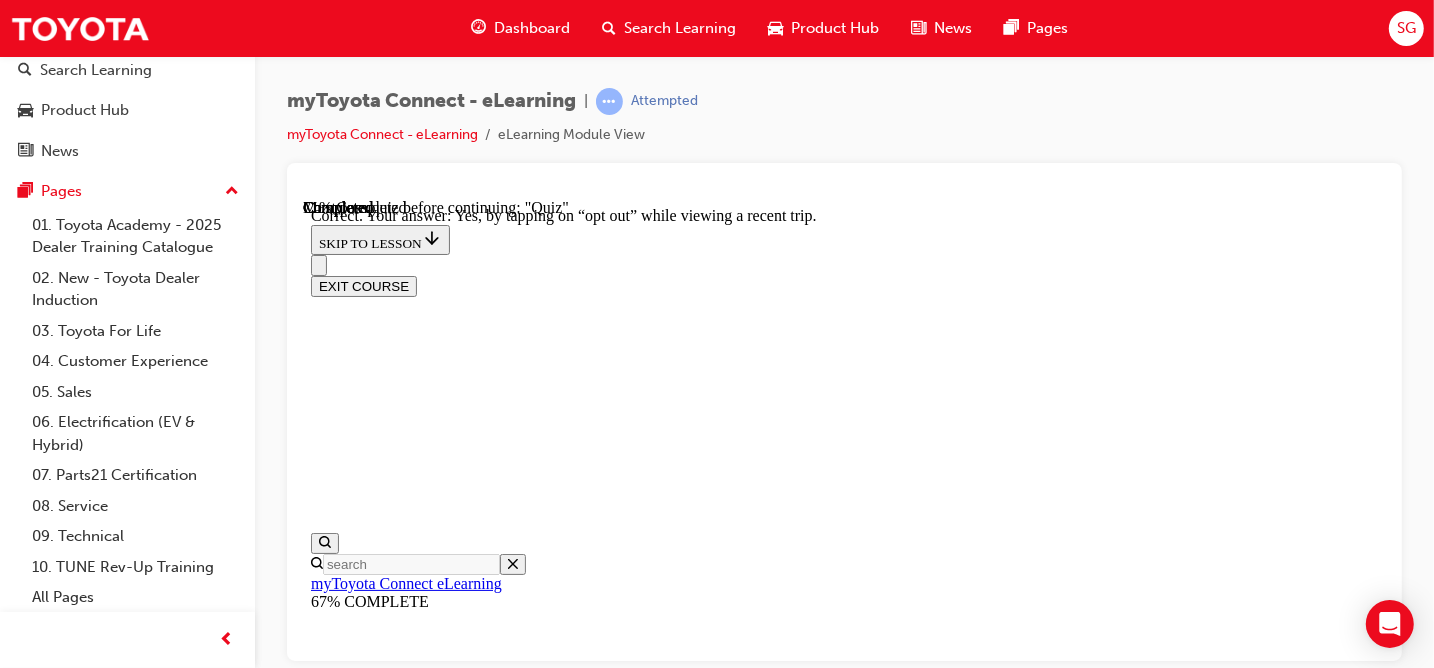 click on "NEXT" at bounding box center [336, 18333] 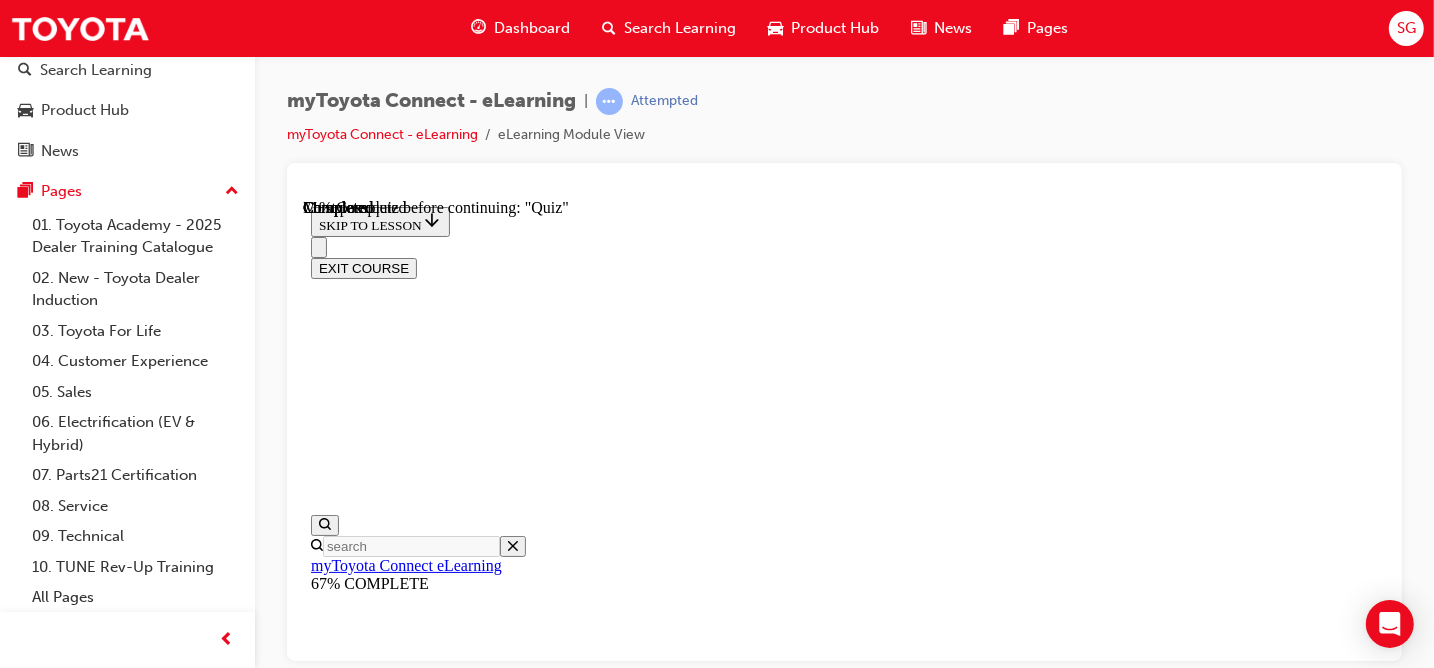 scroll, scrollTop: 18, scrollLeft: 0, axis: vertical 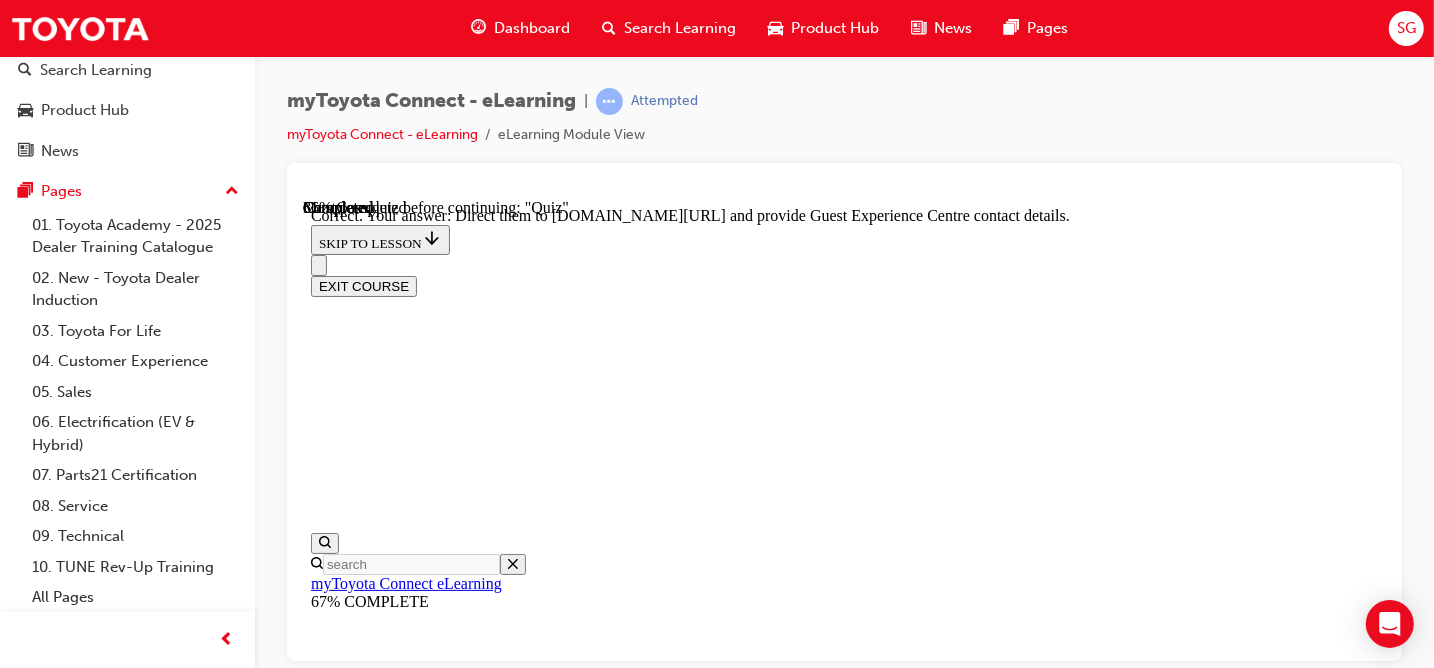 click on "NEXT" at bounding box center (336, 20270) 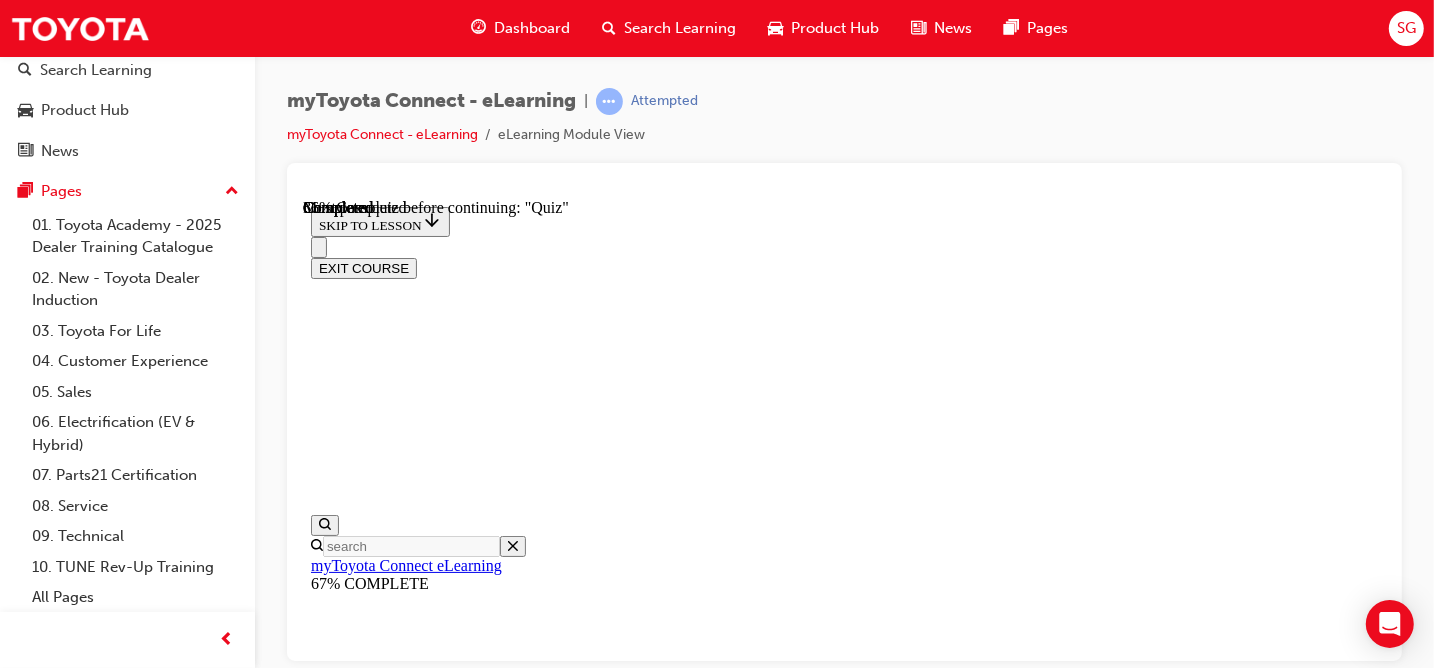 scroll, scrollTop: 318, scrollLeft: 0, axis: vertical 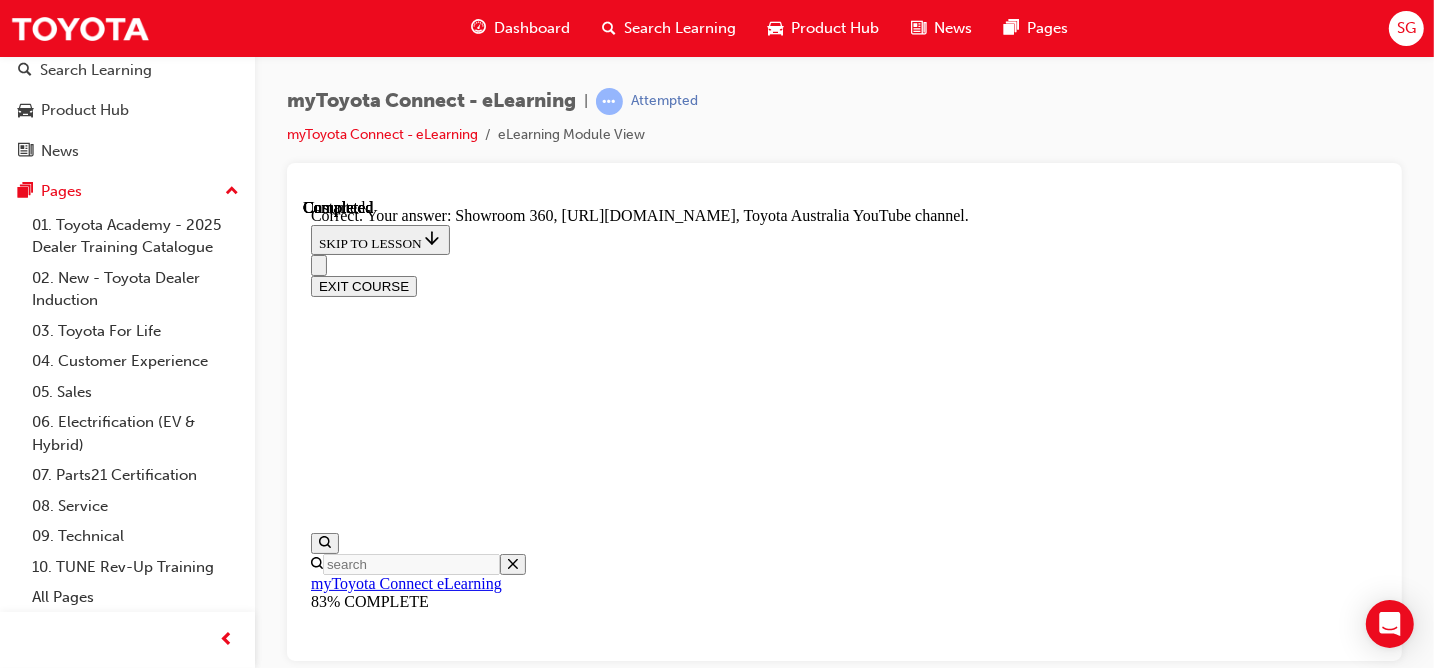 click on "NEXT" at bounding box center (336, 24108) 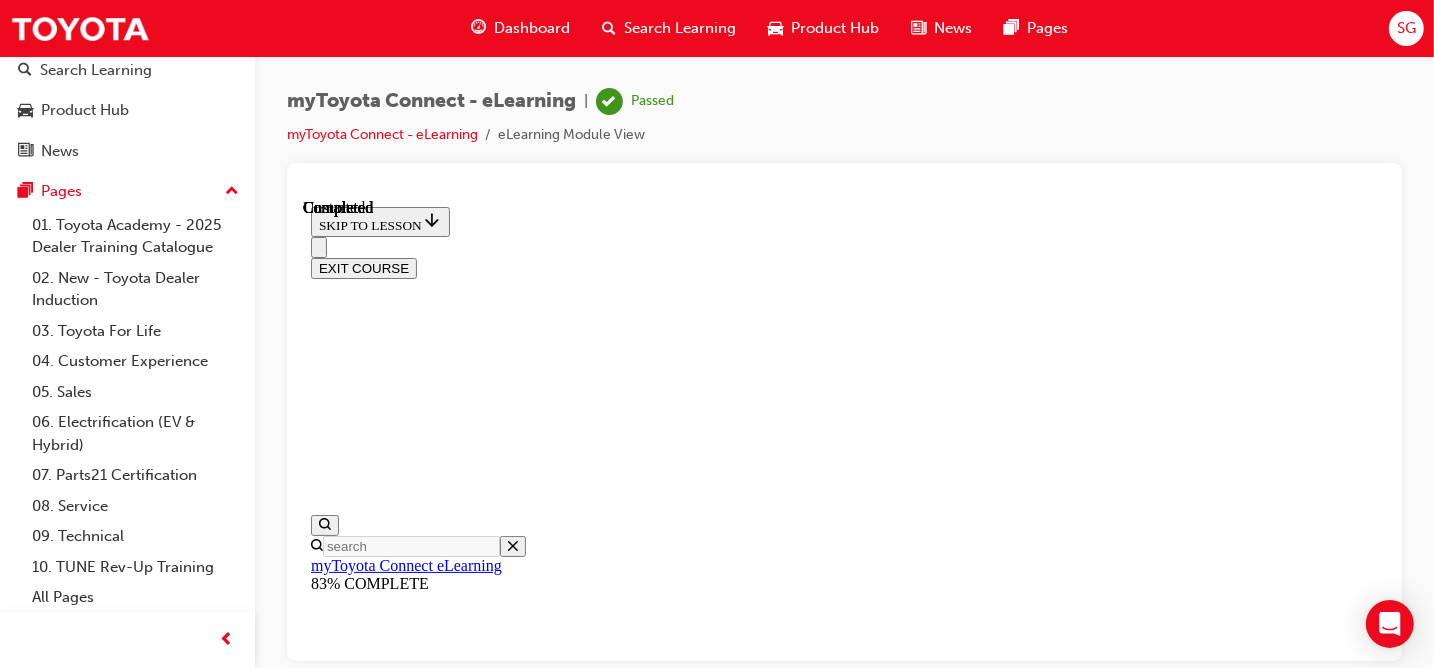 scroll, scrollTop: 619, scrollLeft: 0, axis: vertical 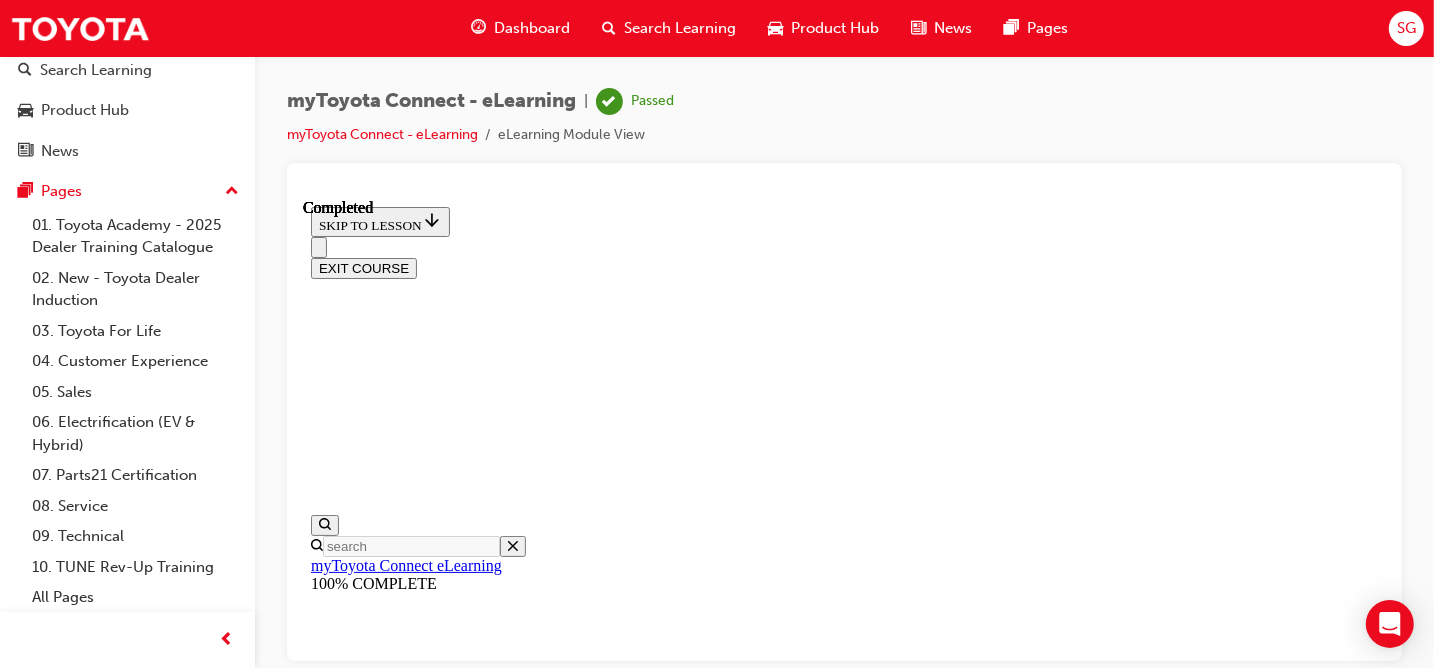 click on "Dashboard" at bounding box center (532, 28) 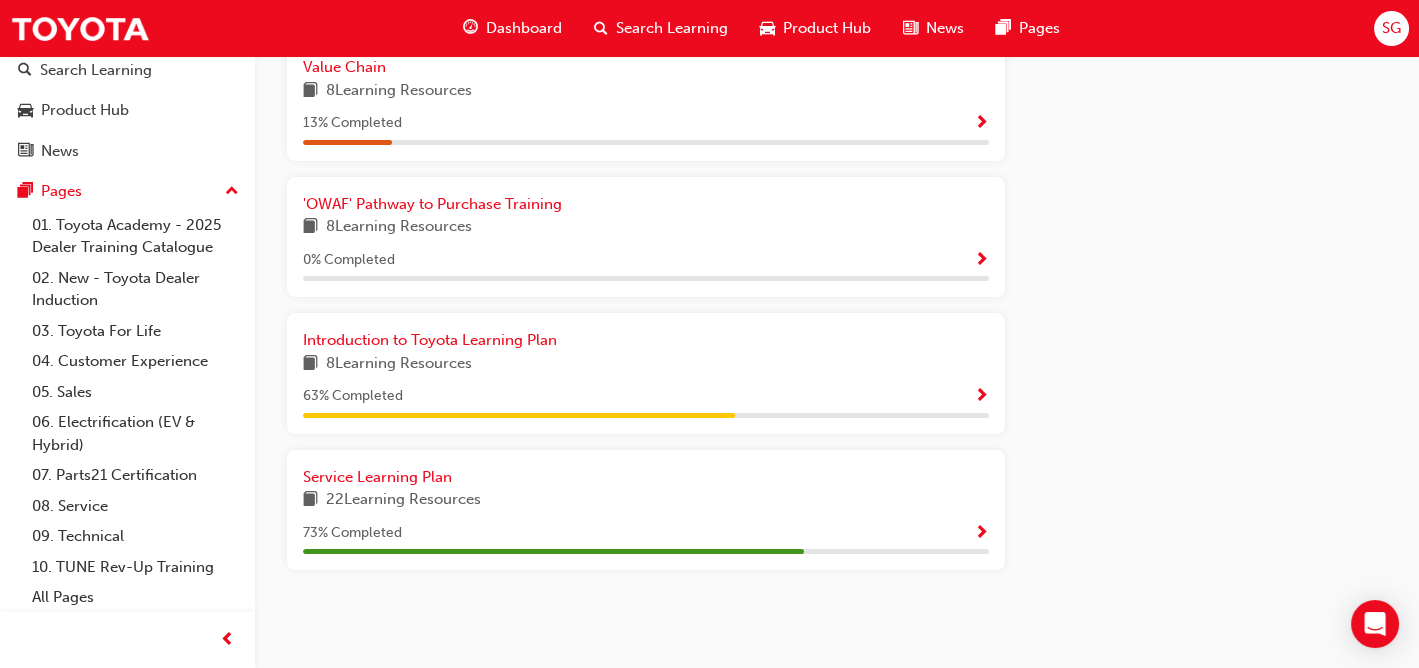 scroll, scrollTop: 1465, scrollLeft: 0, axis: vertical 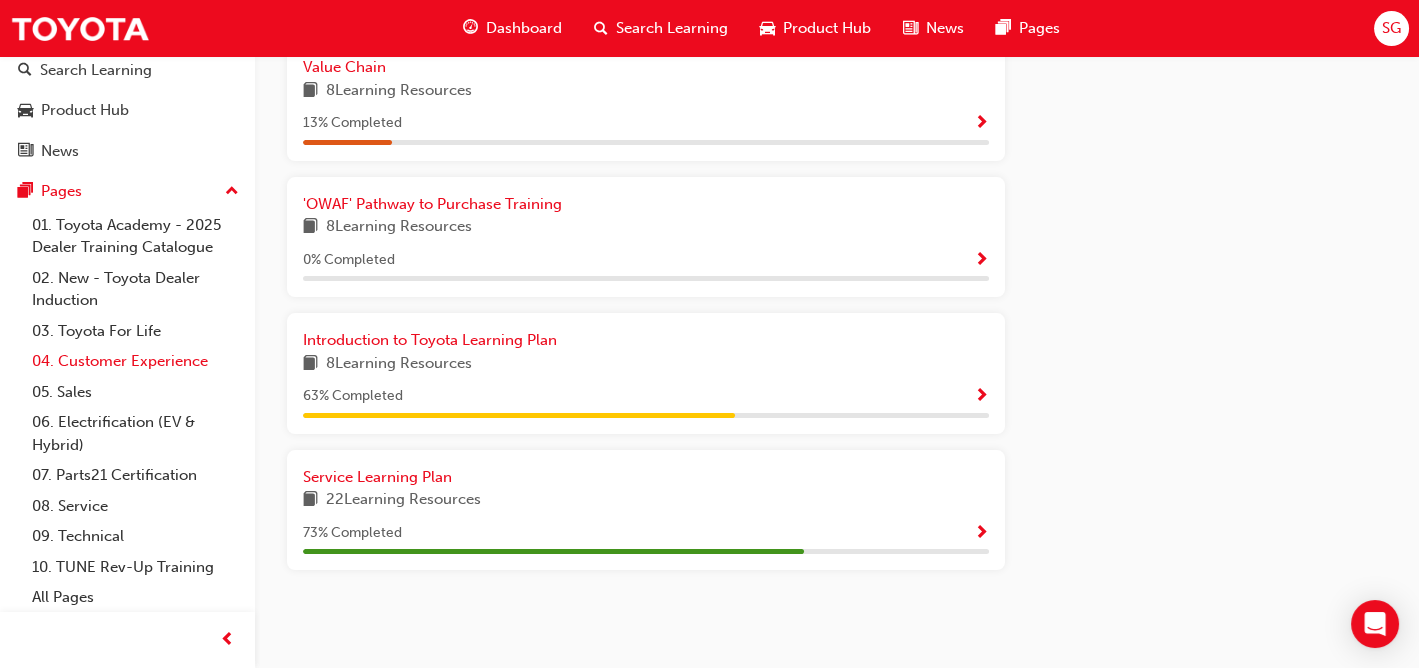 click on "04. Customer Experience" at bounding box center (135, 361) 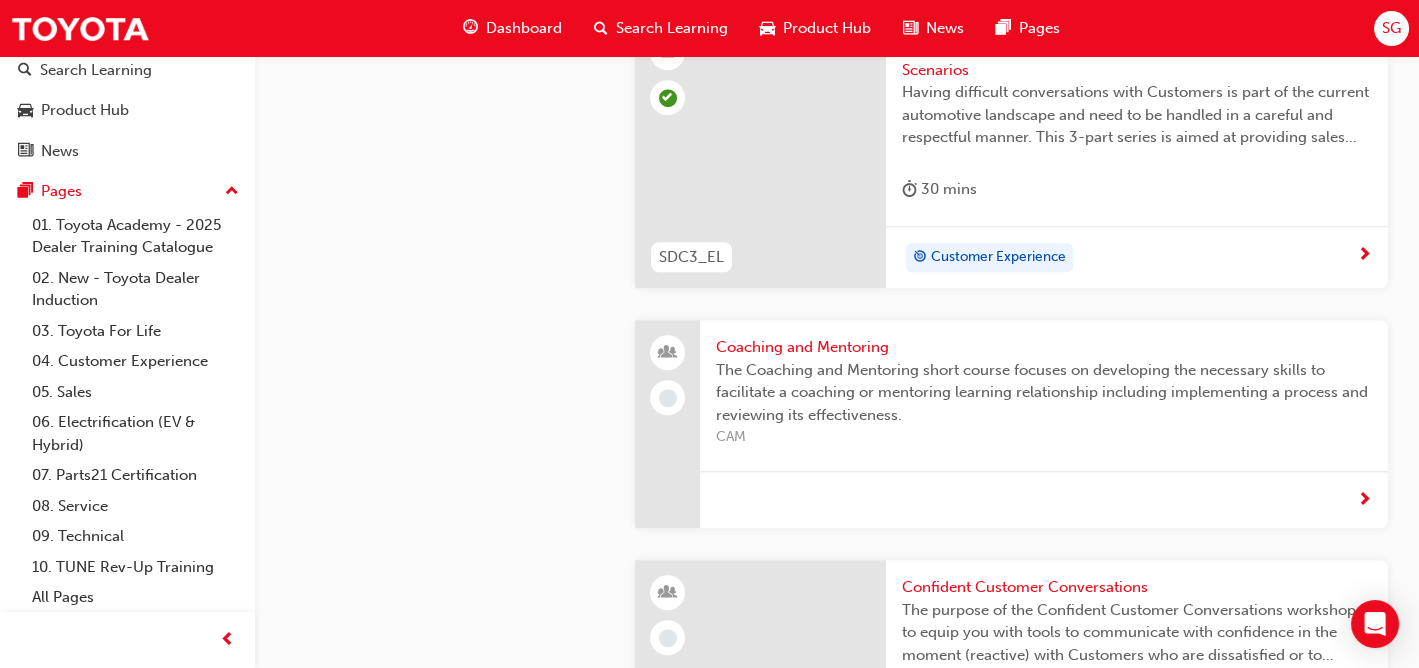 scroll, scrollTop: 3665, scrollLeft: 0, axis: vertical 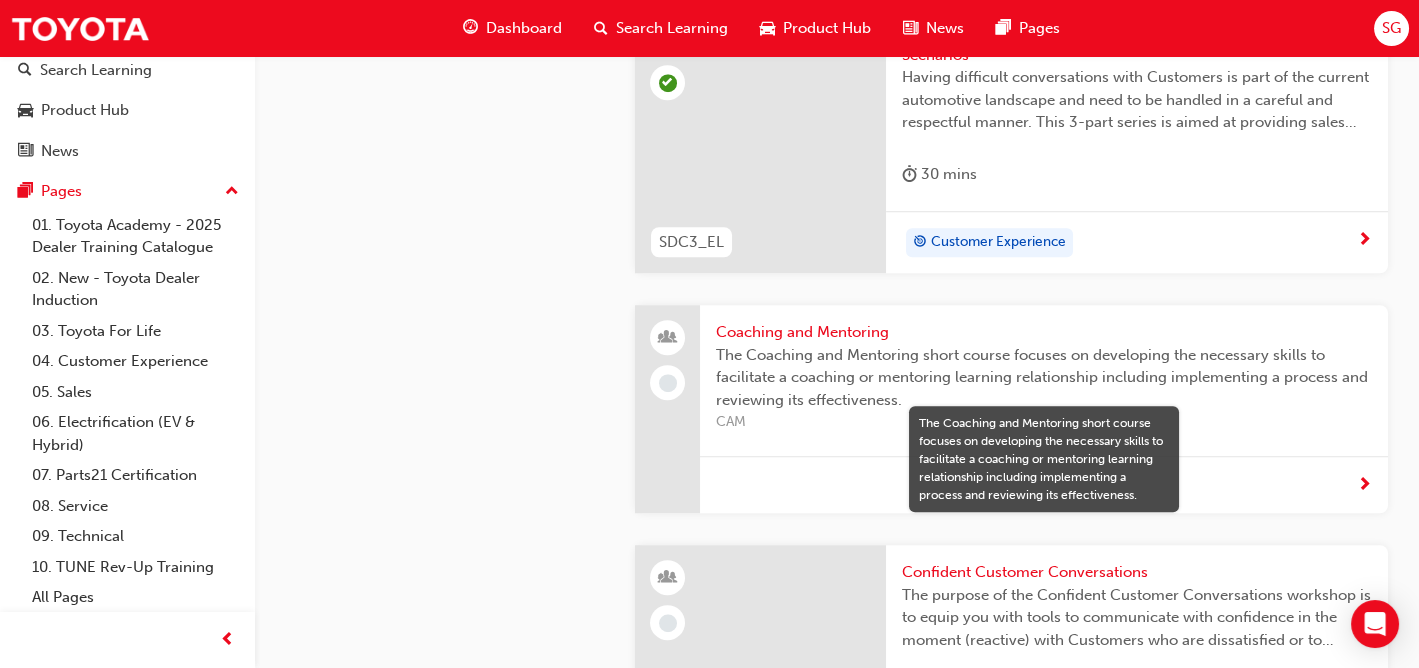 click on "The Coaching and Mentoring short course focuses on developing the necessary skills to facilitate a coaching or mentoring learning relationship including implementing a process and reviewing its effectiveness." at bounding box center [1044, 378] 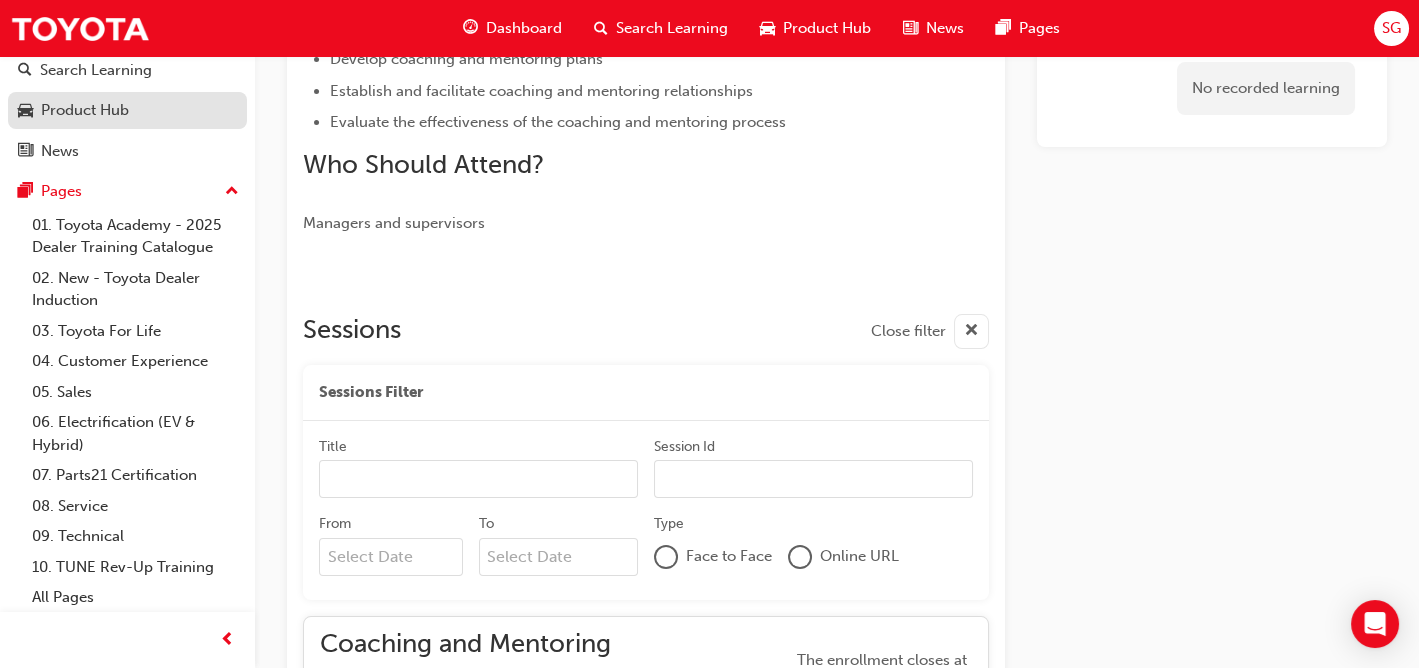 scroll, scrollTop: 334, scrollLeft: 0, axis: vertical 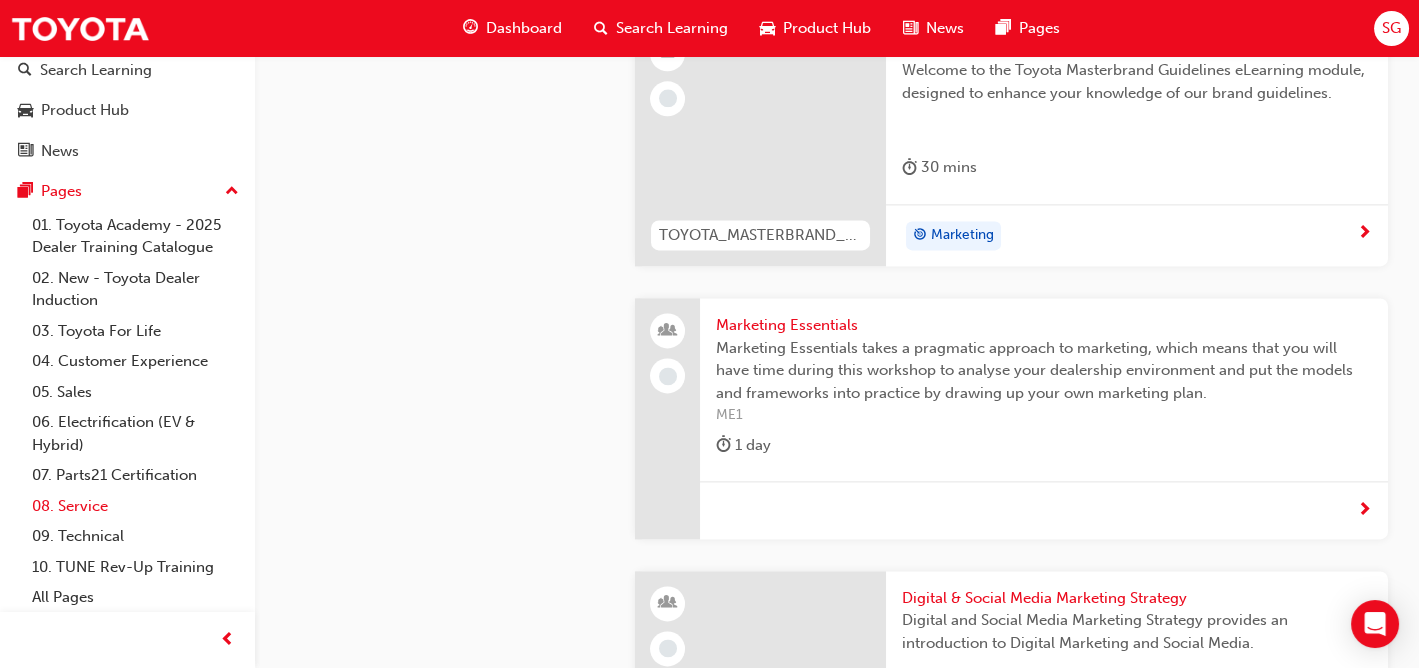click on "08. Service" at bounding box center (135, 506) 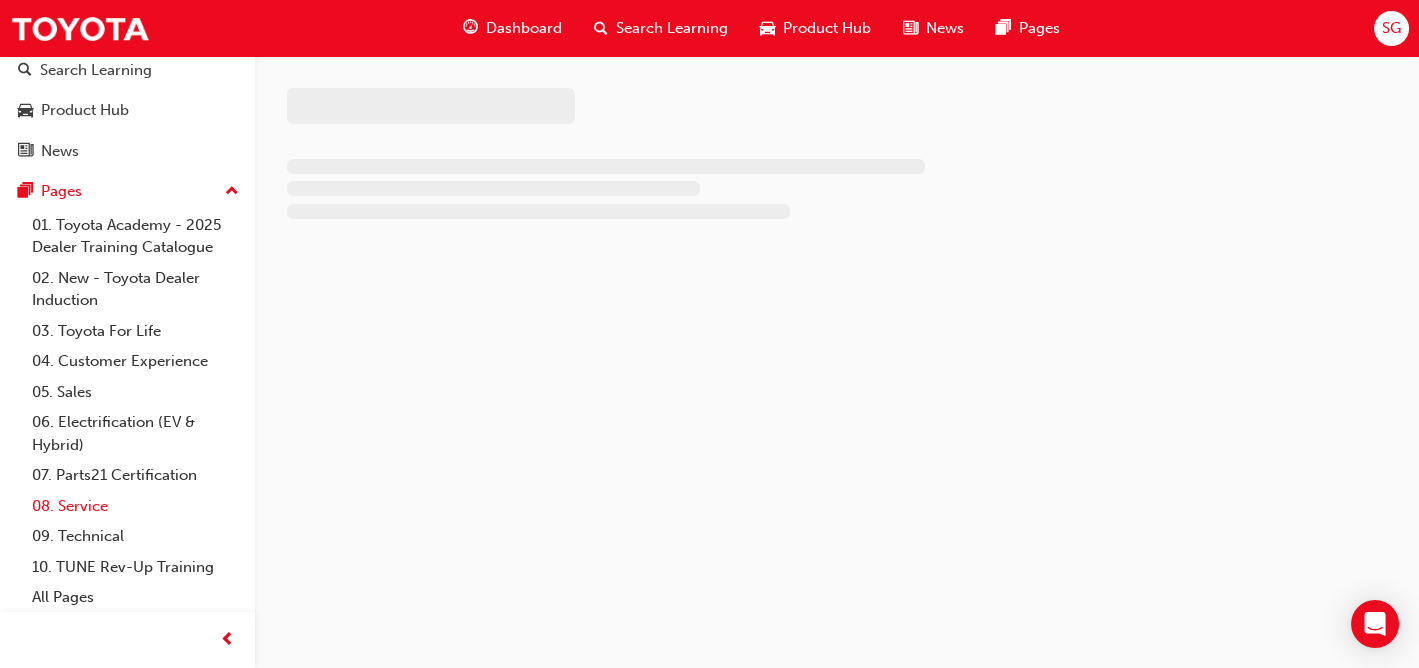 scroll, scrollTop: 0, scrollLeft: 0, axis: both 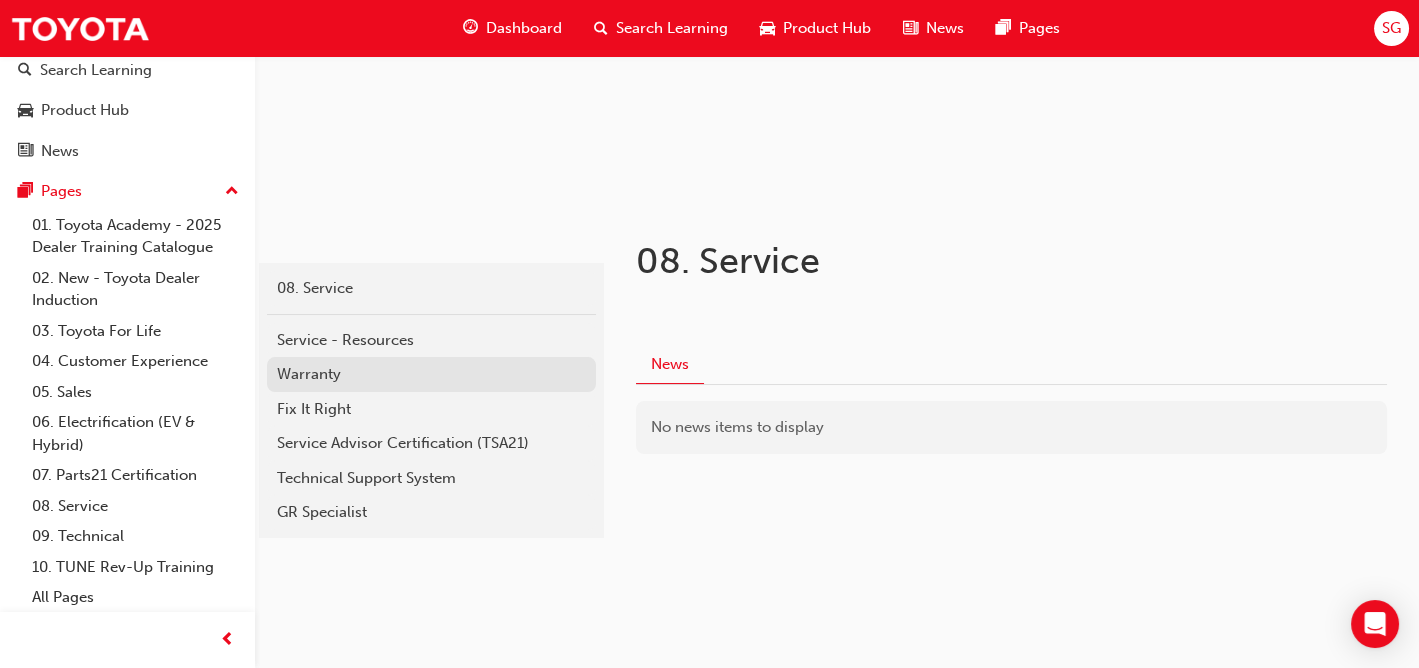 click on "Warranty" at bounding box center [431, 374] 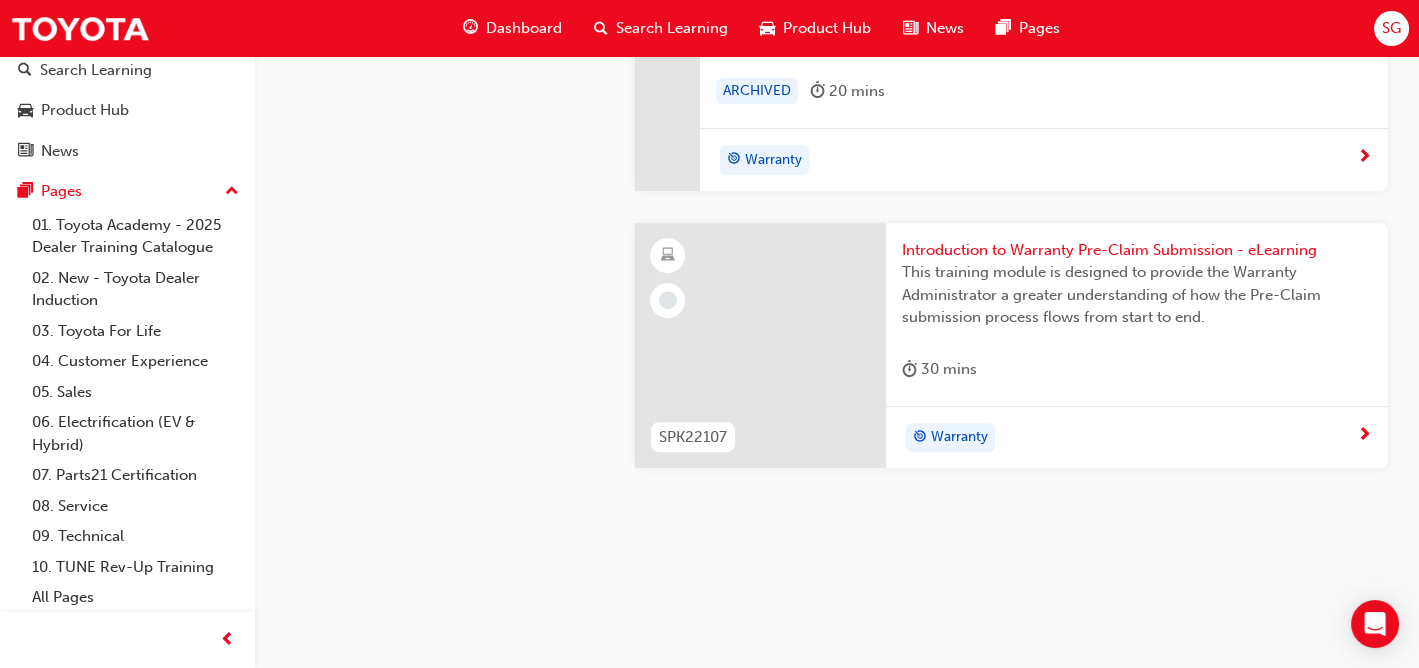 scroll, scrollTop: 2454, scrollLeft: 0, axis: vertical 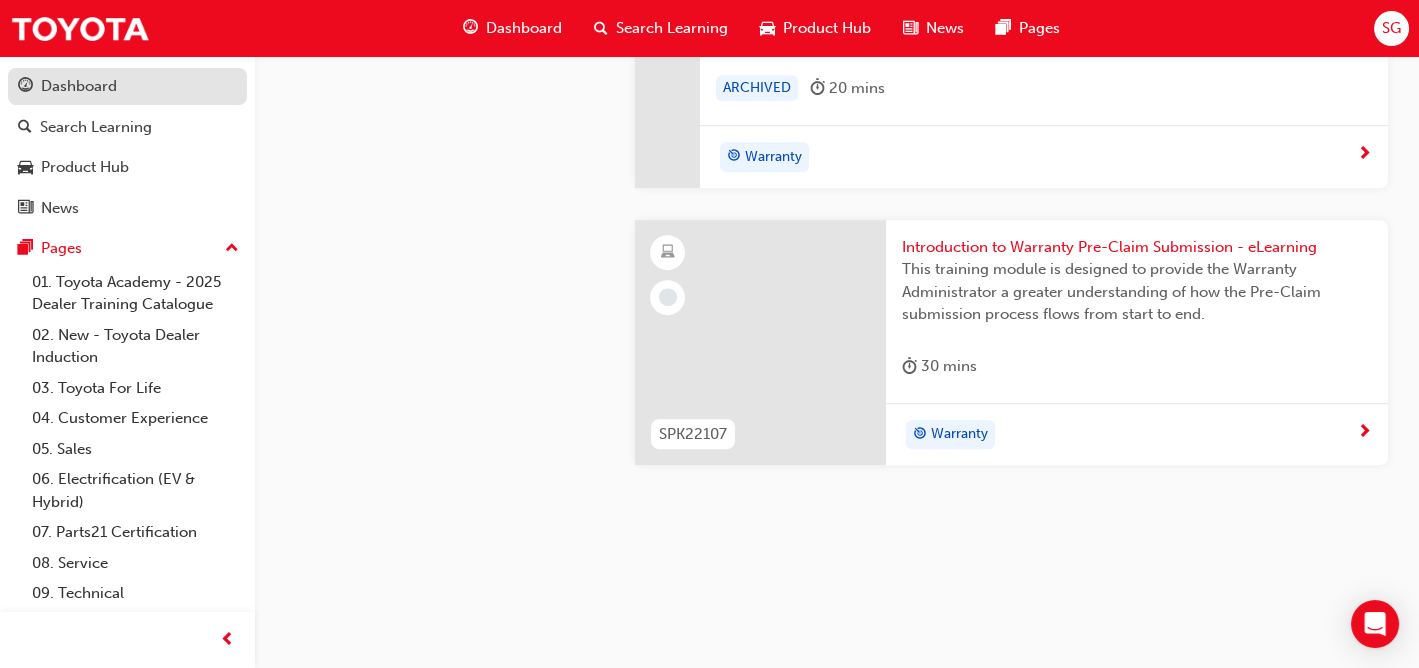 click on "Dashboard" at bounding box center [79, 86] 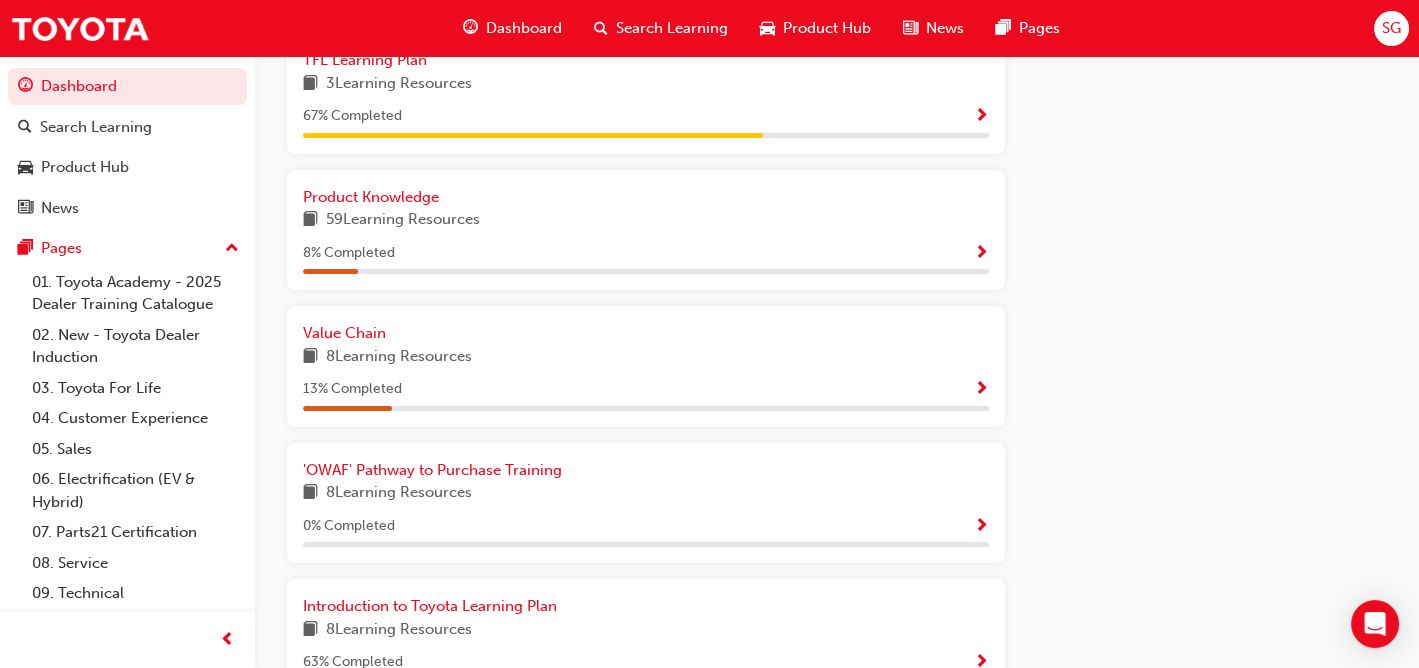 scroll, scrollTop: 1465, scrollLeft: 0, axis: vertical 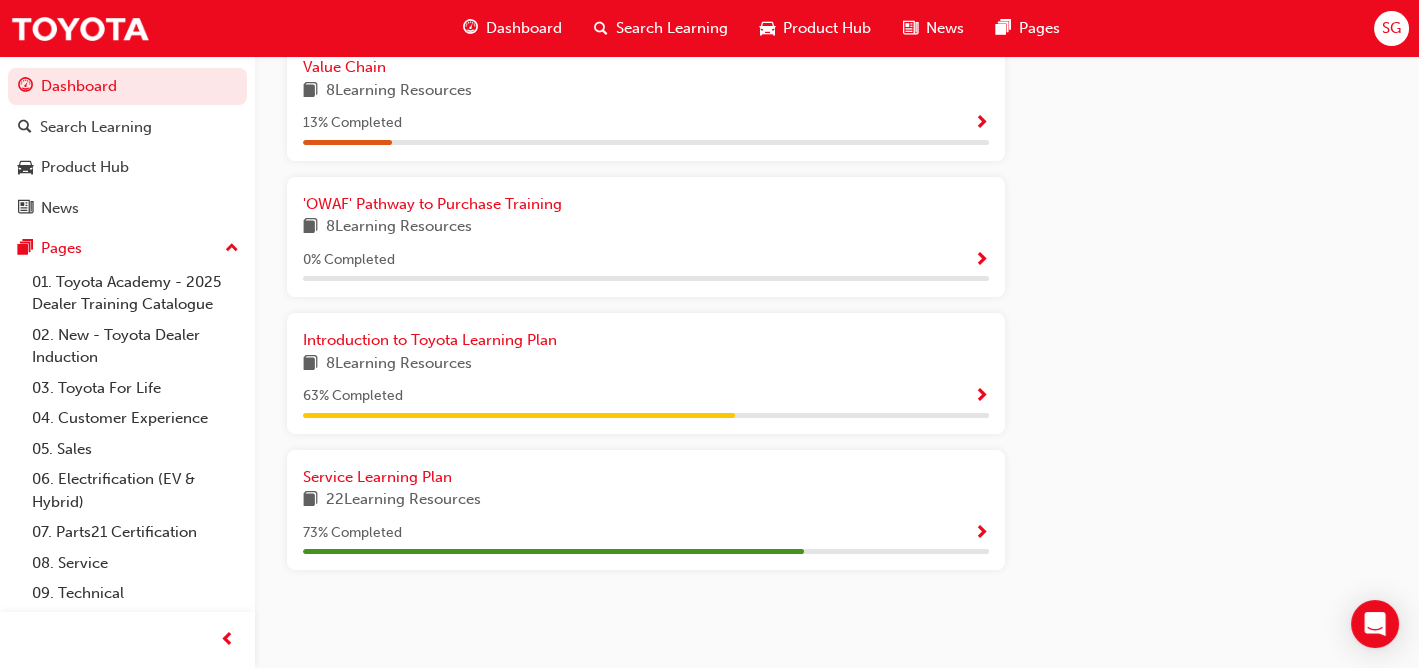 click at bounding box center (981, 534) 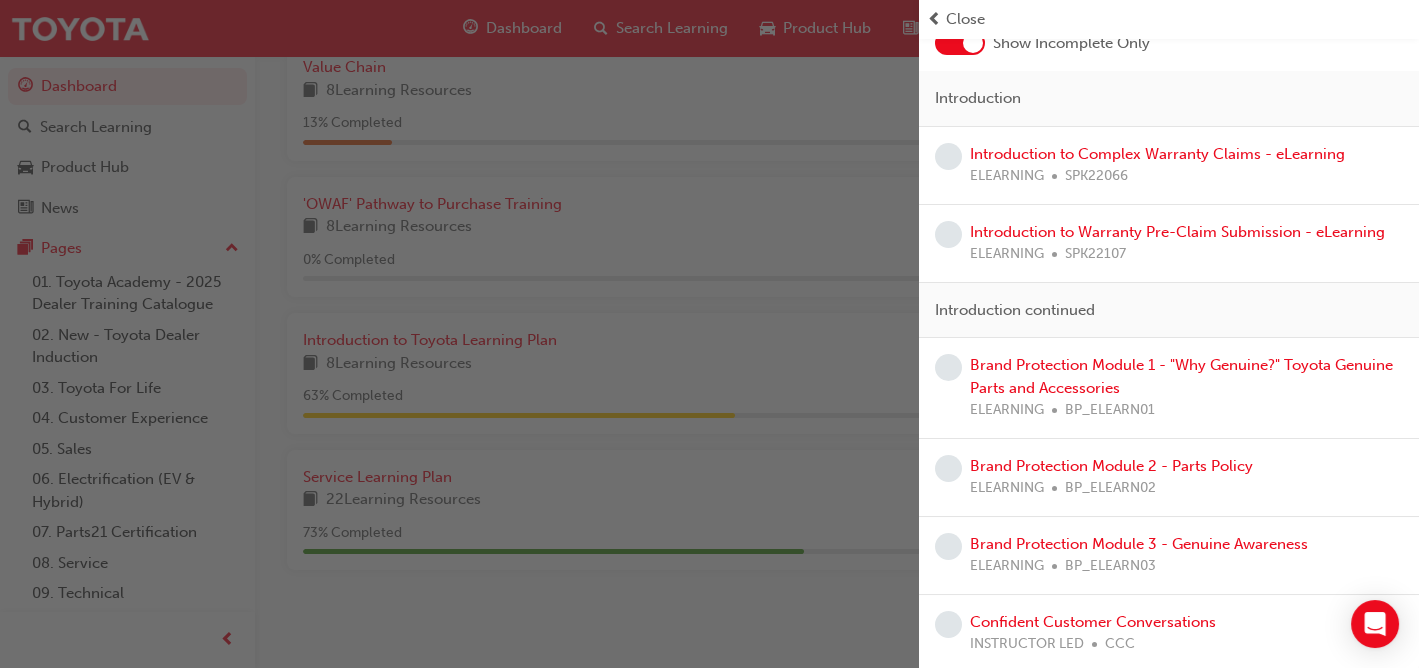 scroll, scrollTop: 133, scrollLeft: 0, axis: vertical 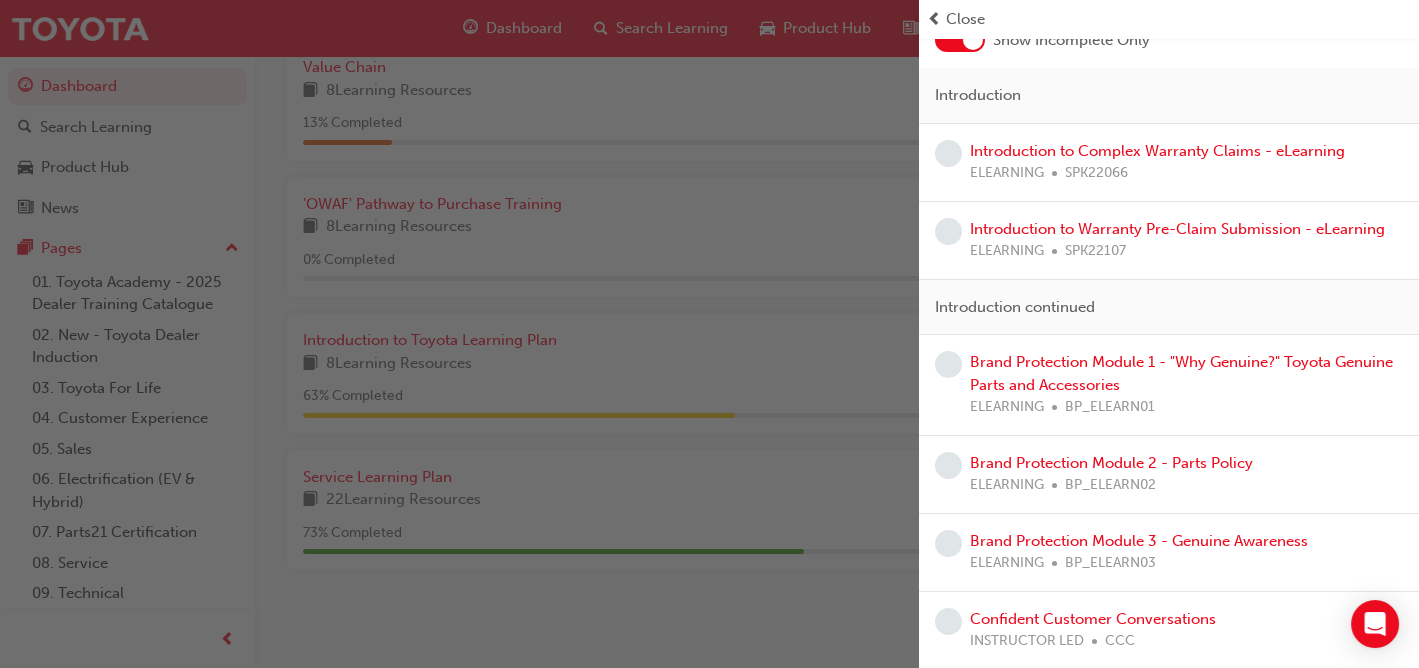 click at bounding box center (459, 334) 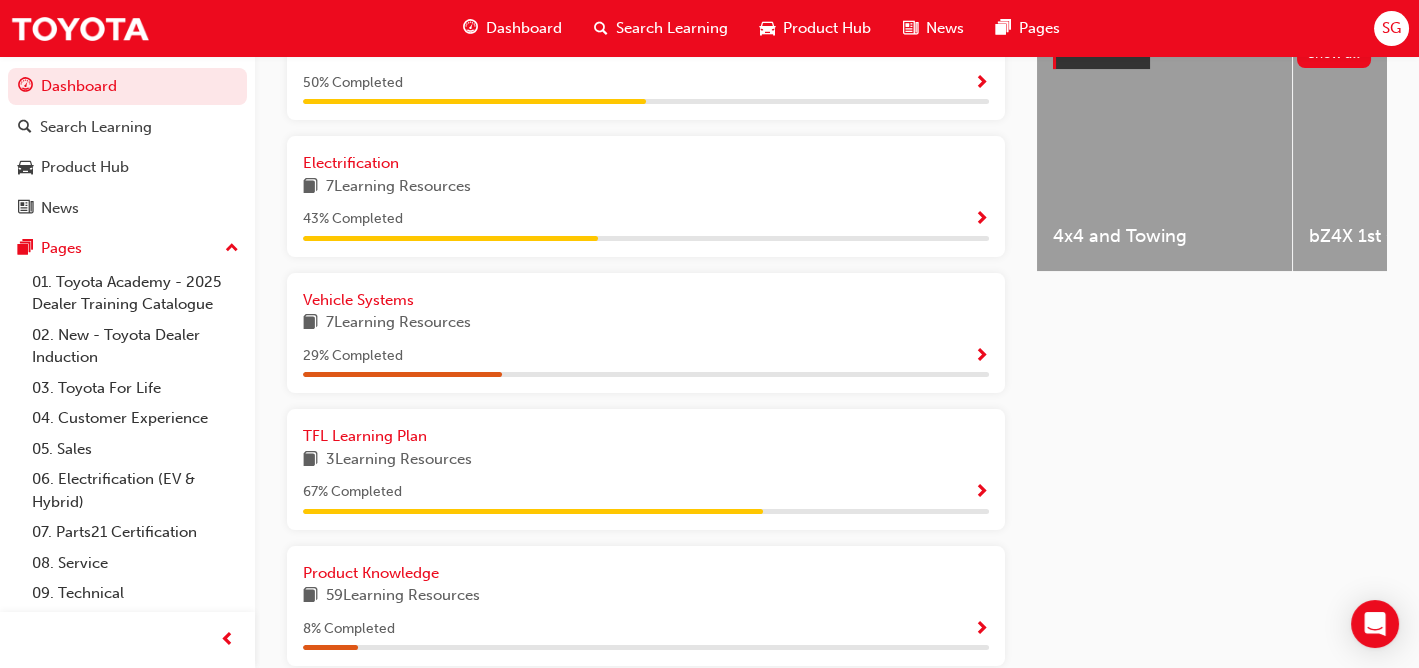 scroll, scrollTop: 765, scrollLeft: 0, axis: vertical 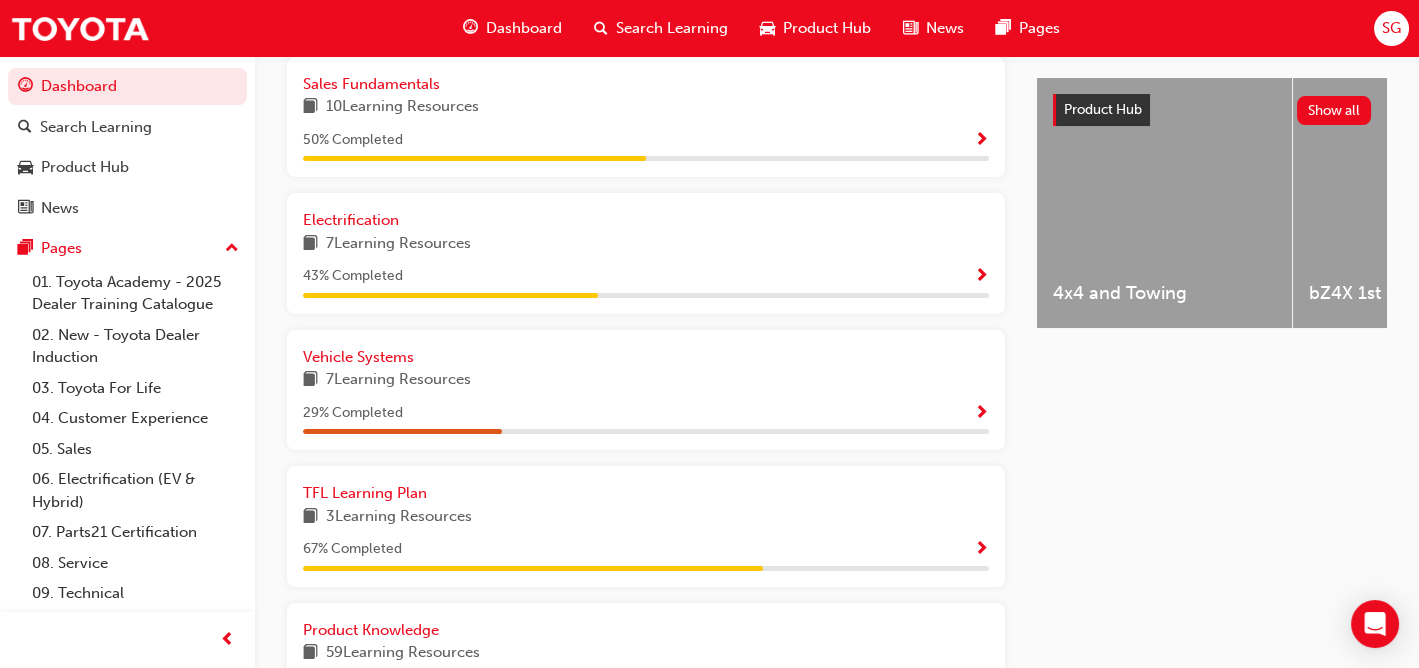 click on "67 % Completed" at bounding box center (646, 549) 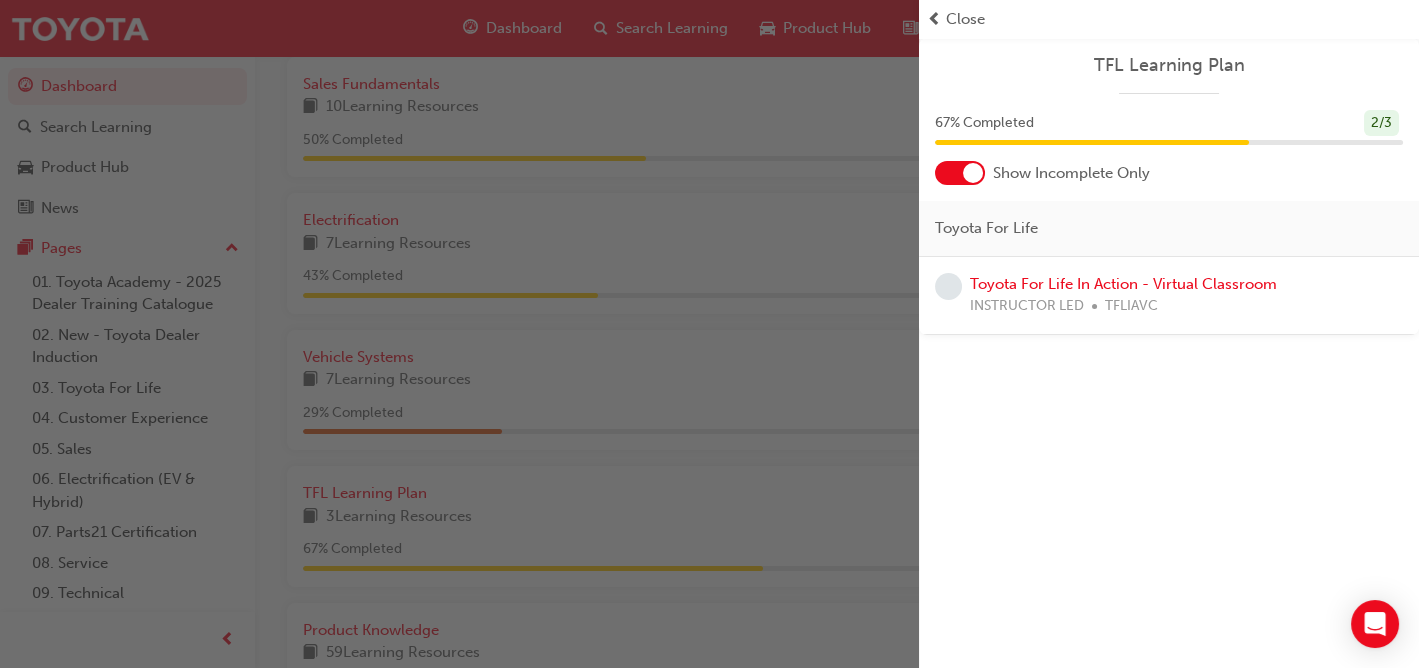 click at bounding box center (459, 334) 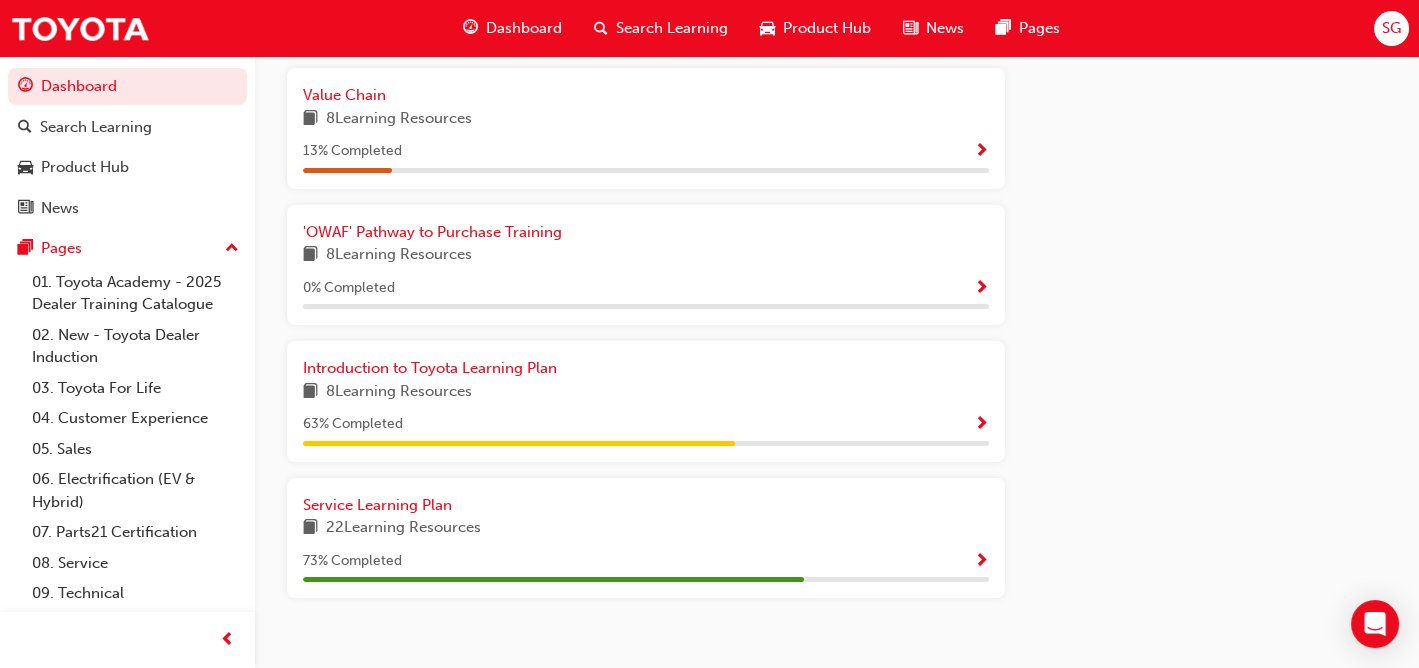 scroll, scrollTop: 1465, scrollLeft: 0, axis: vertical 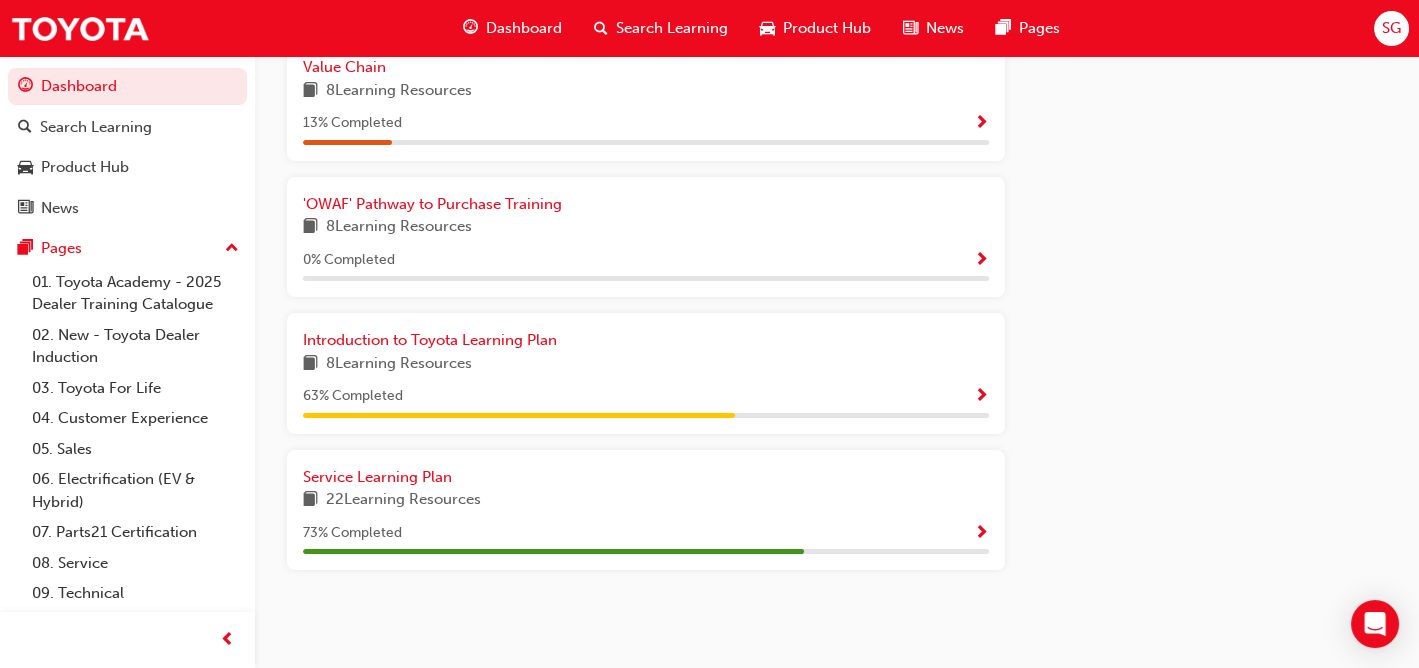 click at bounding box center (981, 534) 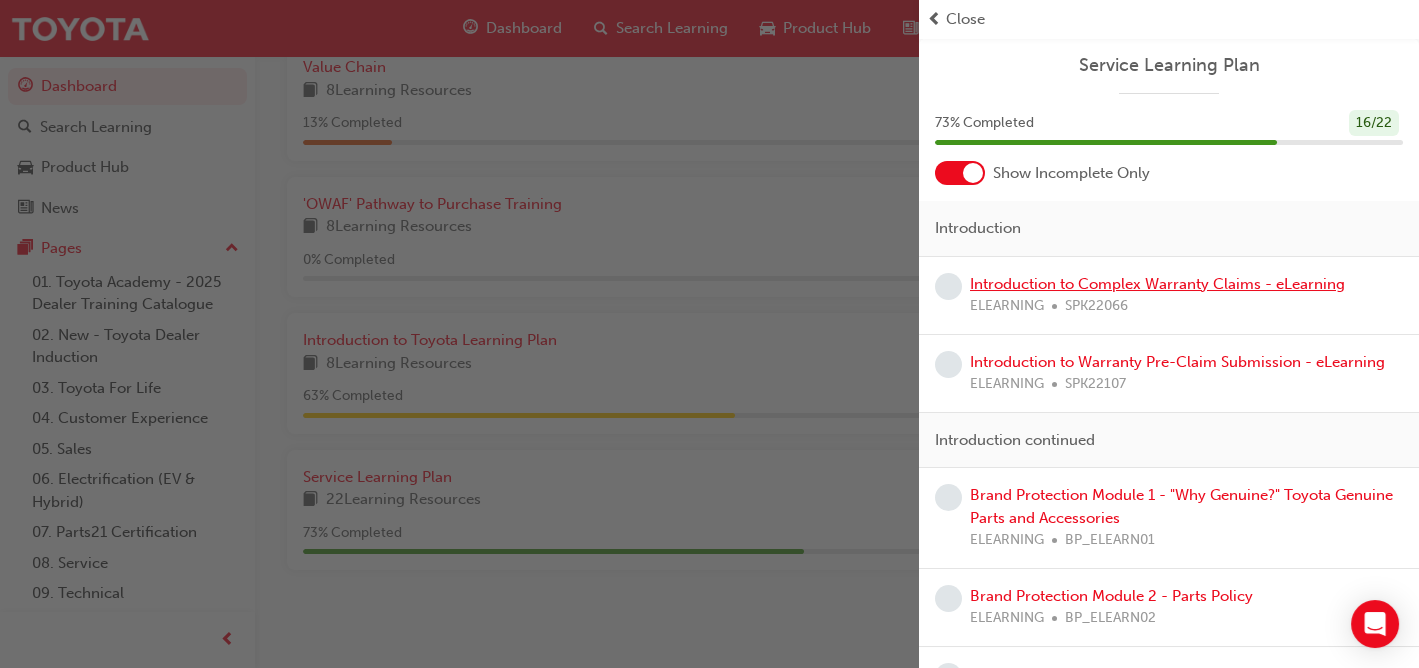click on "Introduction to Complex Warranty Claims - eLearning" at bounding box center [1157, 284] 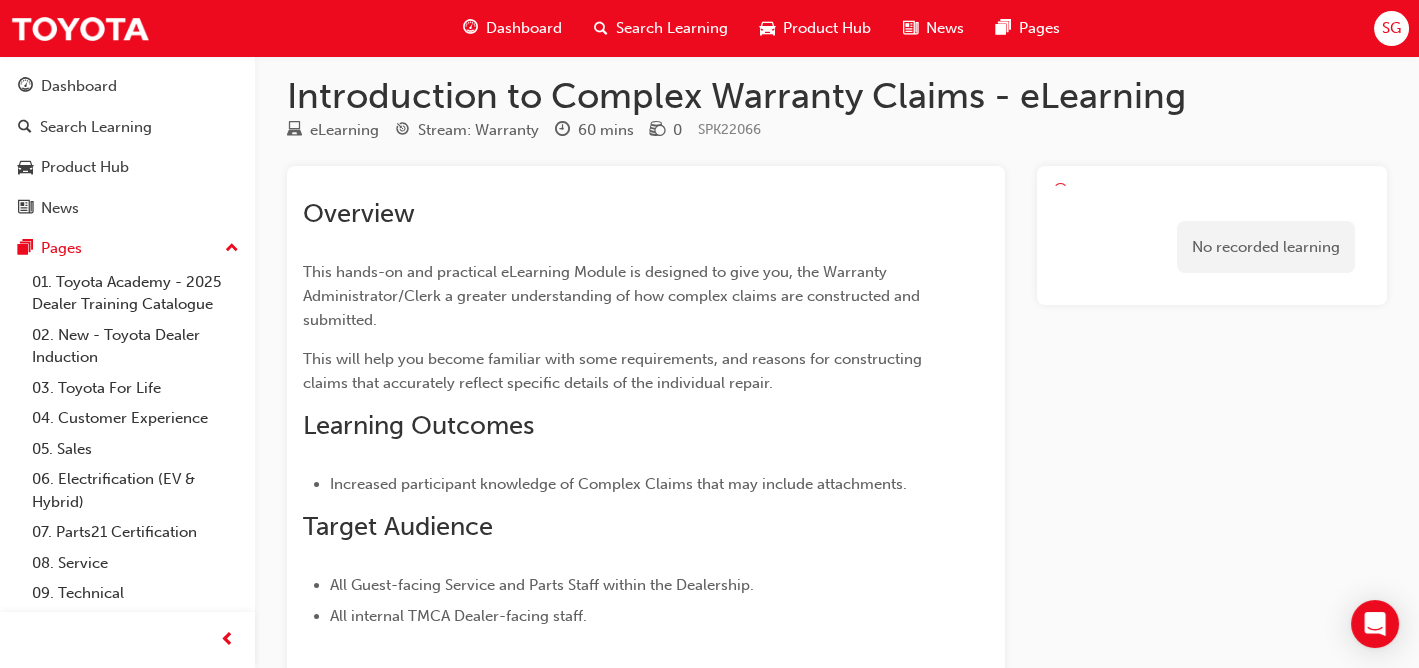 scroll, scrollTop: 0, scrollLeft: 0, axis: both 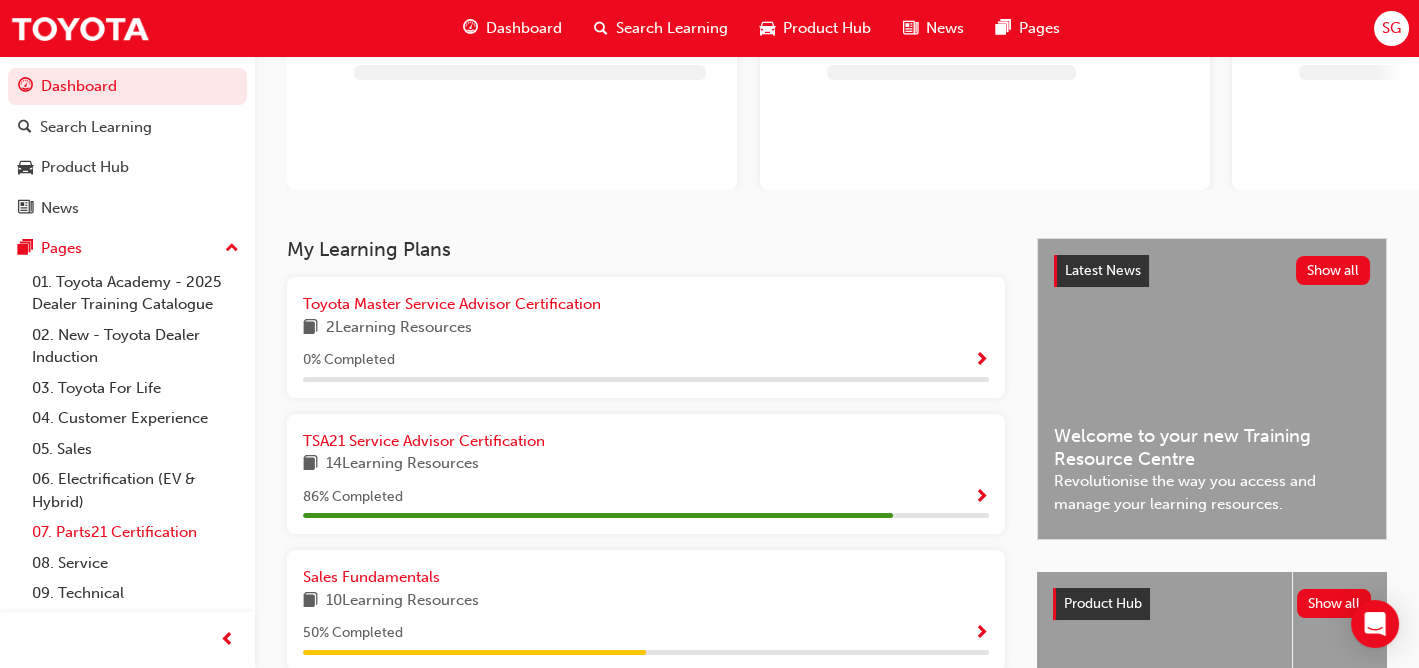 click on "07. Parts21 Certification" at bounding box center [135, 532] 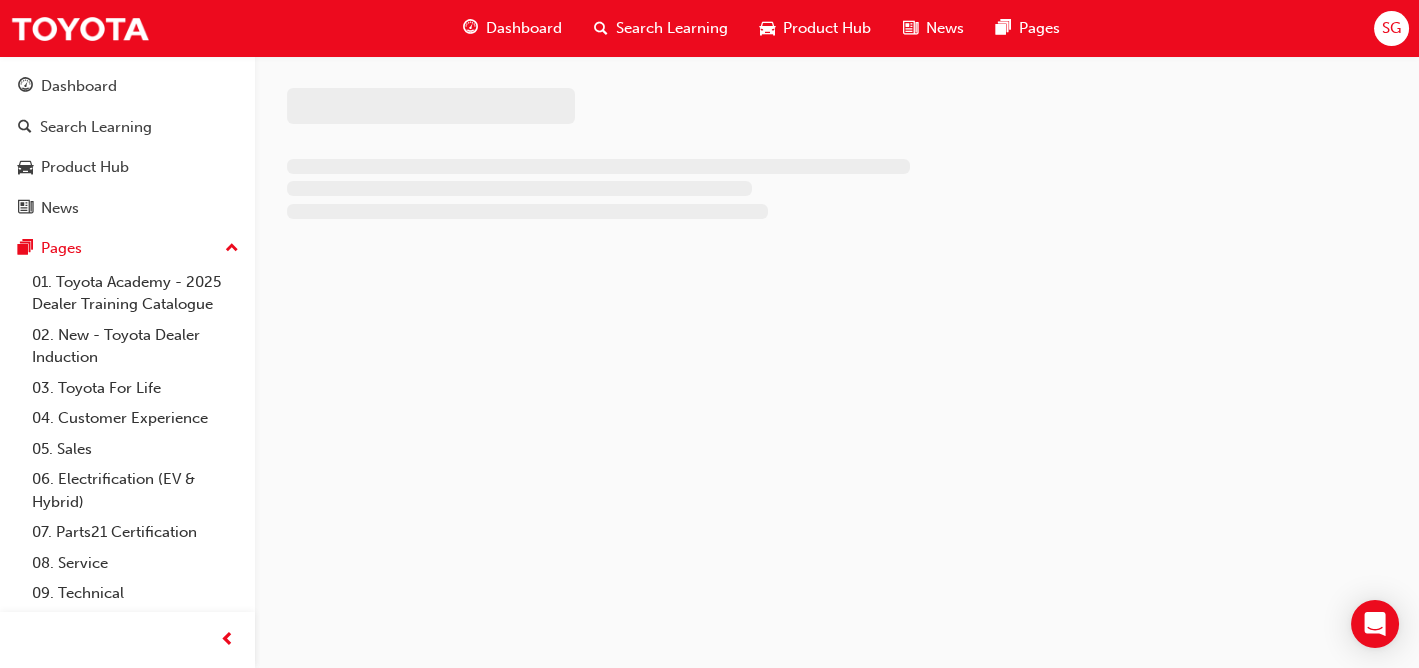 scroll, scrollTop: 0, scrollLeft: 0, axis: both 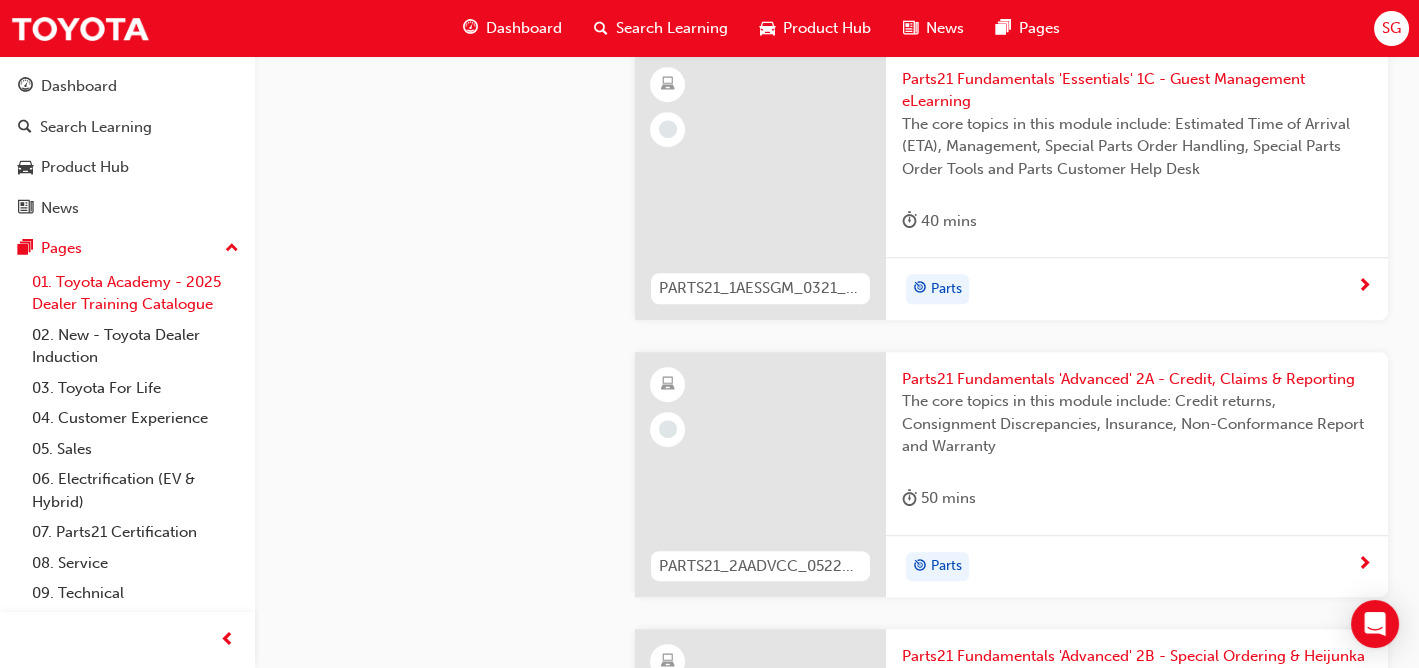 click on "01. Toyota Academy - 2025 Dealer Training Catalogue" at bounding box center (135, 293) 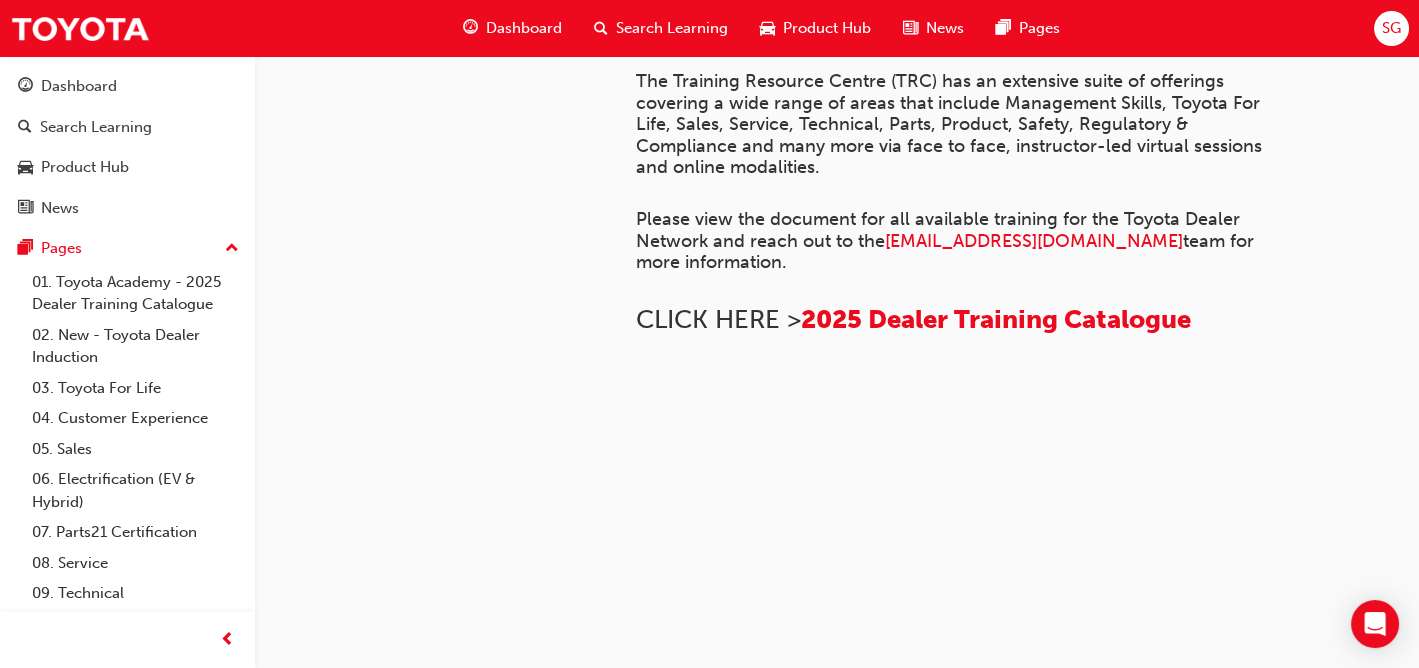 scroll, scrollTop: 811, scrollLeft: 0, axis: vertical 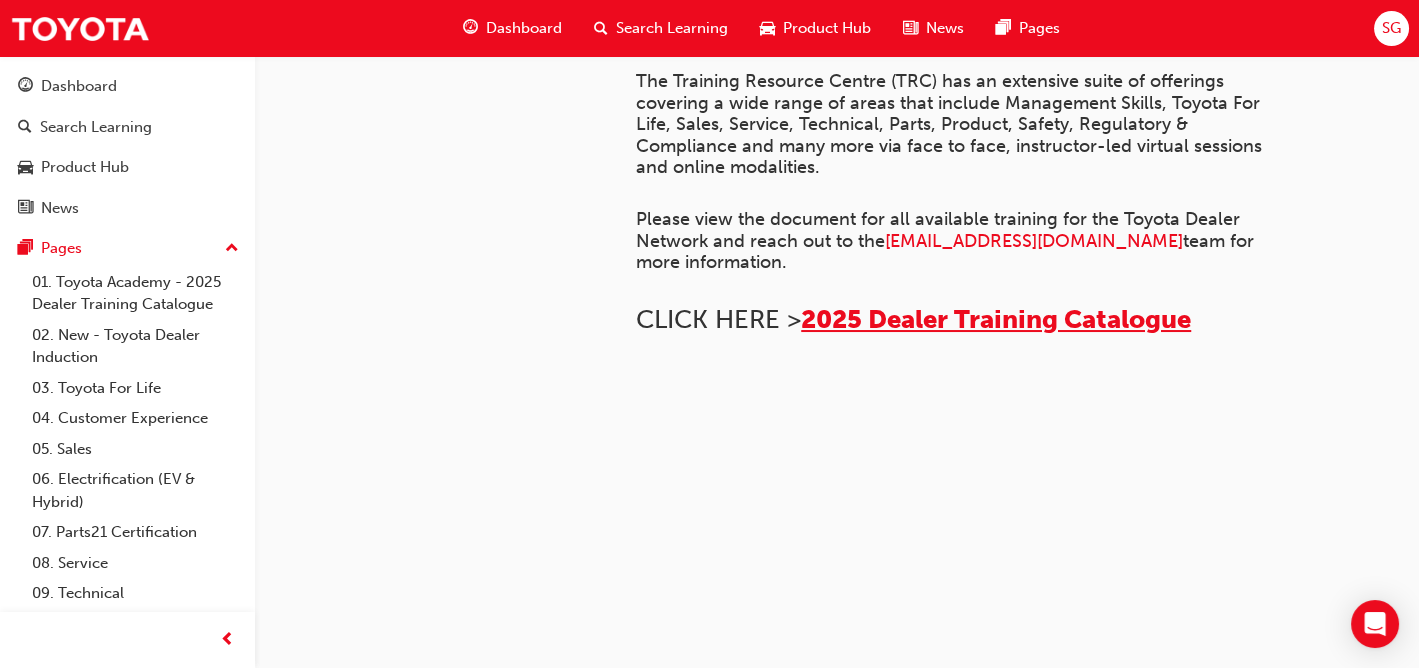 click on "2025 Dealer Training Catalogue" at bounding box center [996, 319] 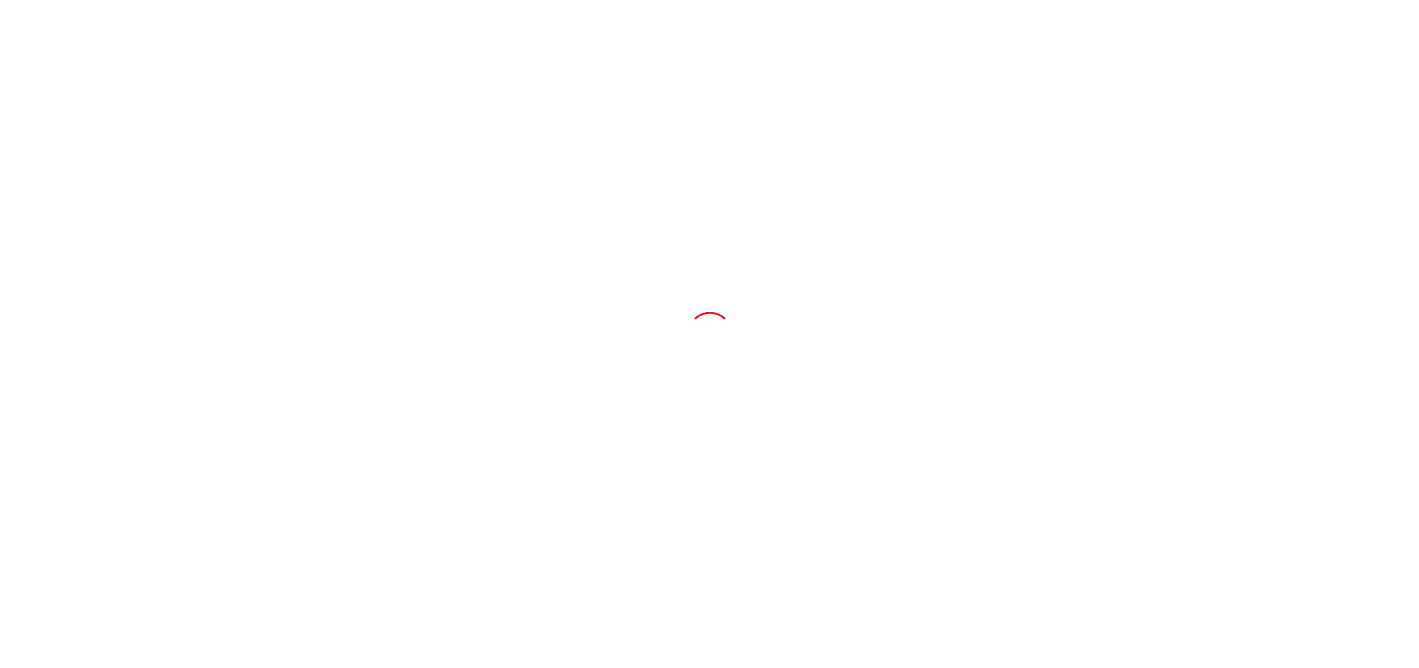 scroll, scrollTop: 0, scrollLeft: 0, axis: both 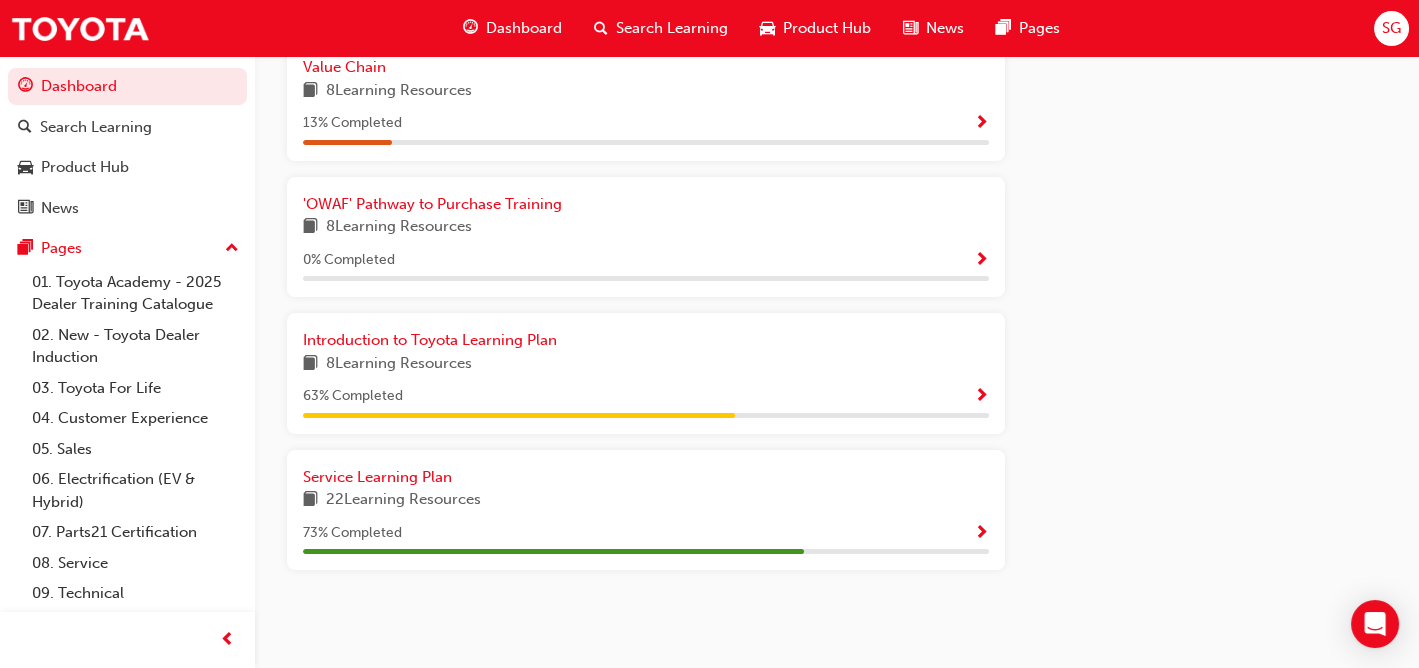 click at bounding box center (981, 534) 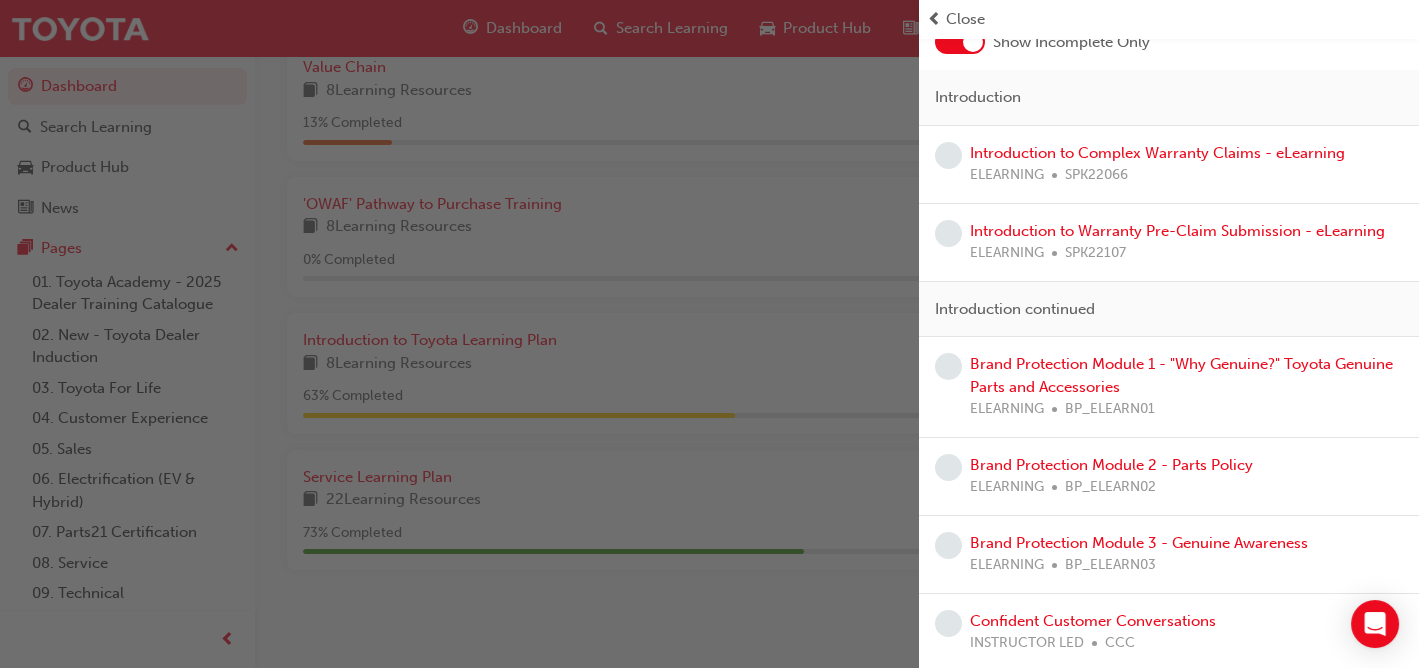 scroll, scrollTop: 133, scrollLeft: 0, axis: vertical 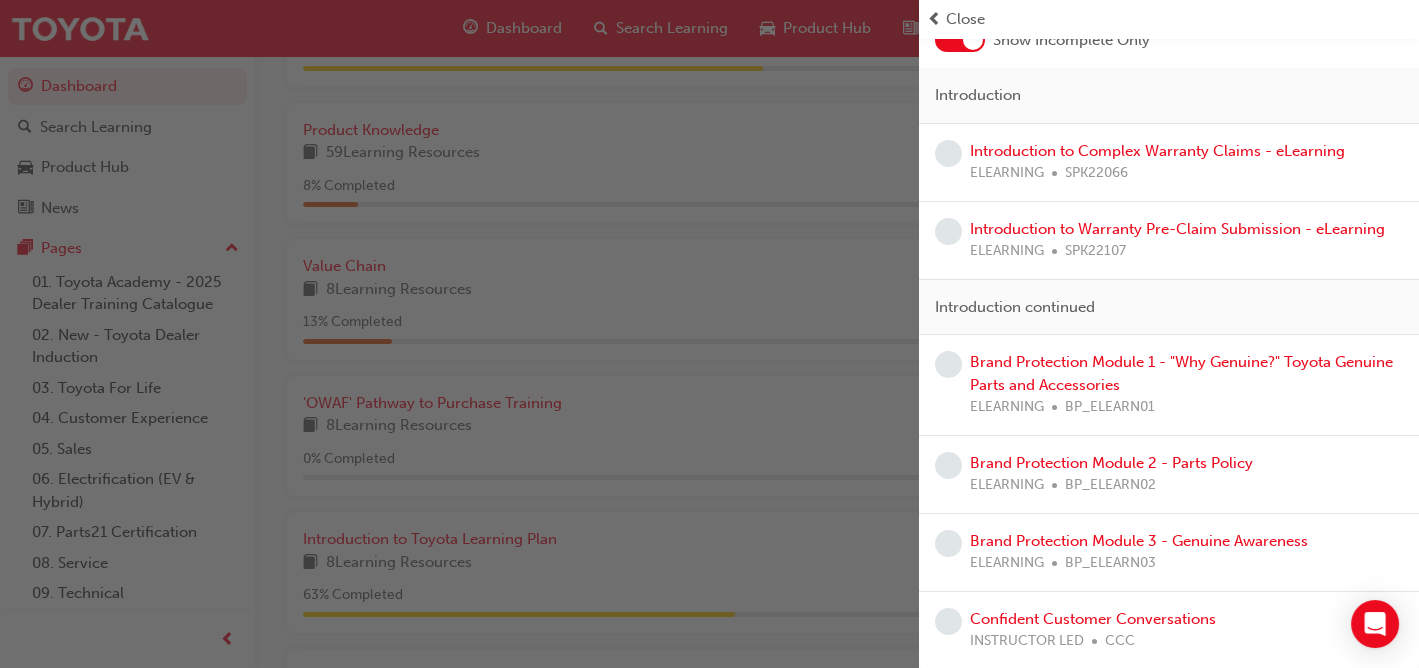 click at bounding box center [459, 334] 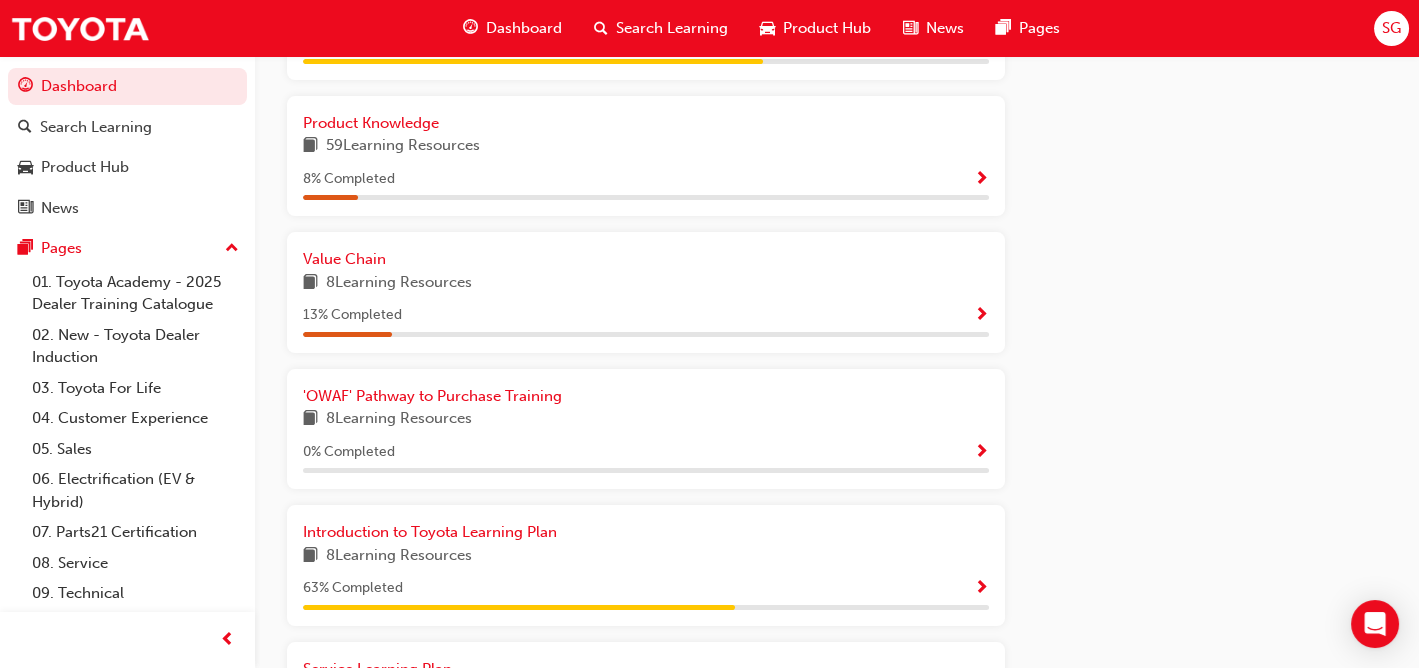 scroll, scrollTop: 1465, scrollLeft: 0, axis: vertical 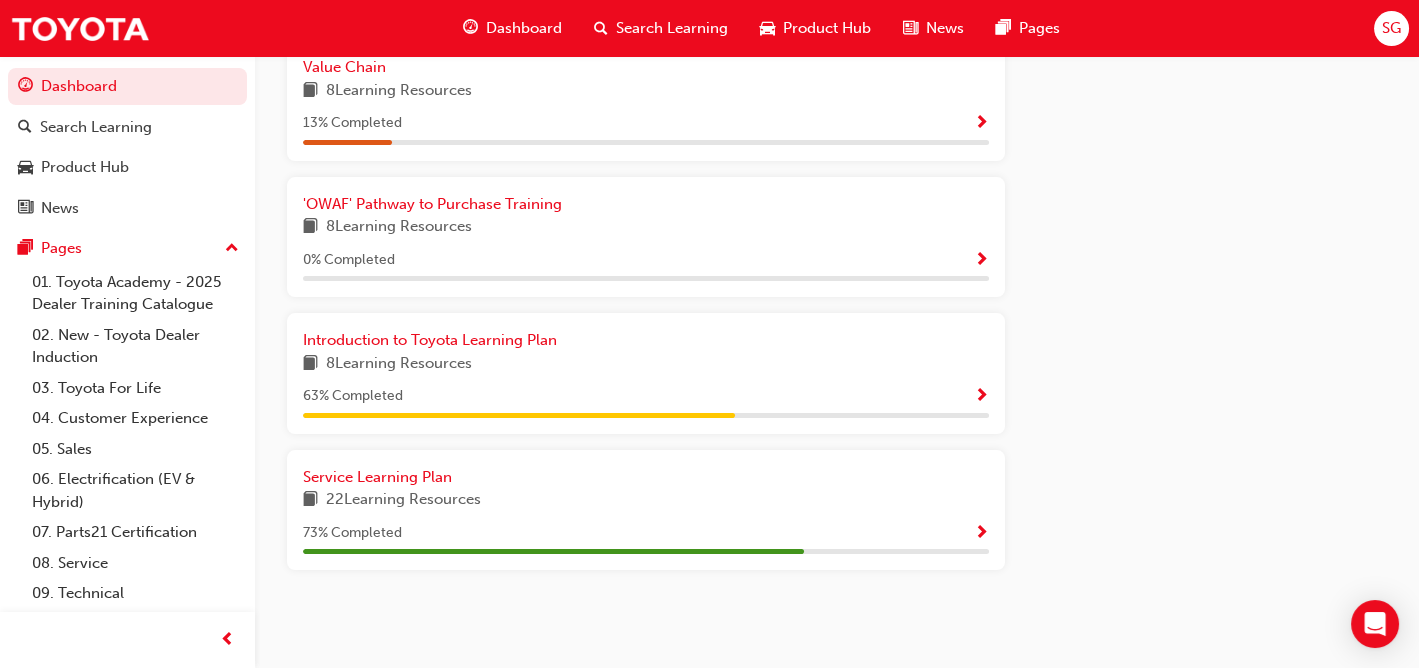 click on "73 % Completed" at bounding box center (646, 533) 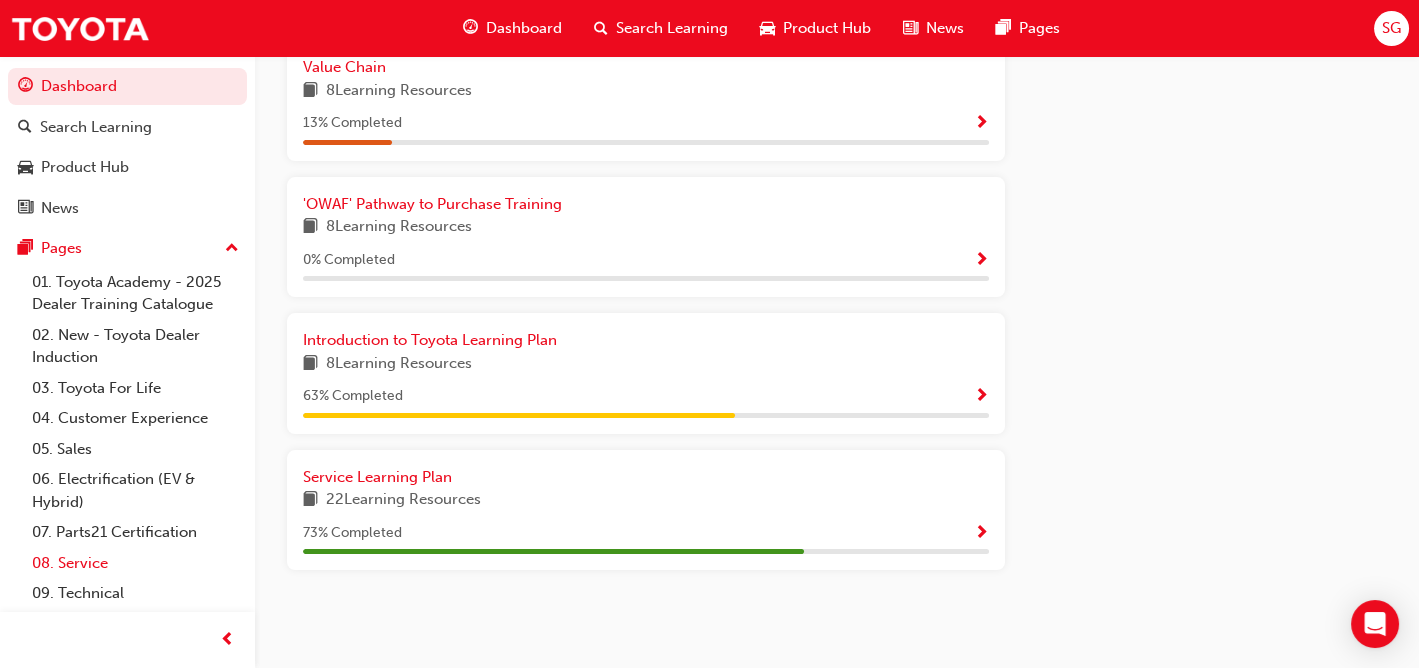 click on "08. Service" at bounding box center (135, 563) 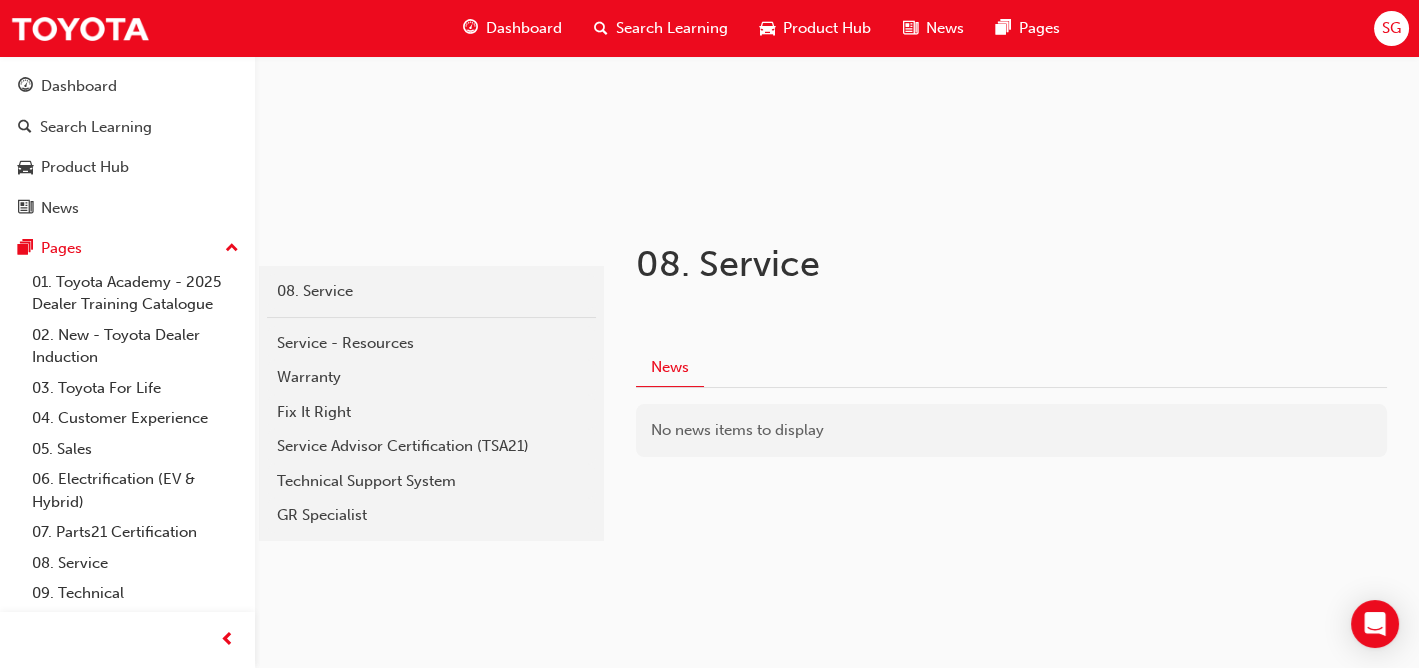scroll, scrollTop: 245, scrollLeft: 0, axis: vertical 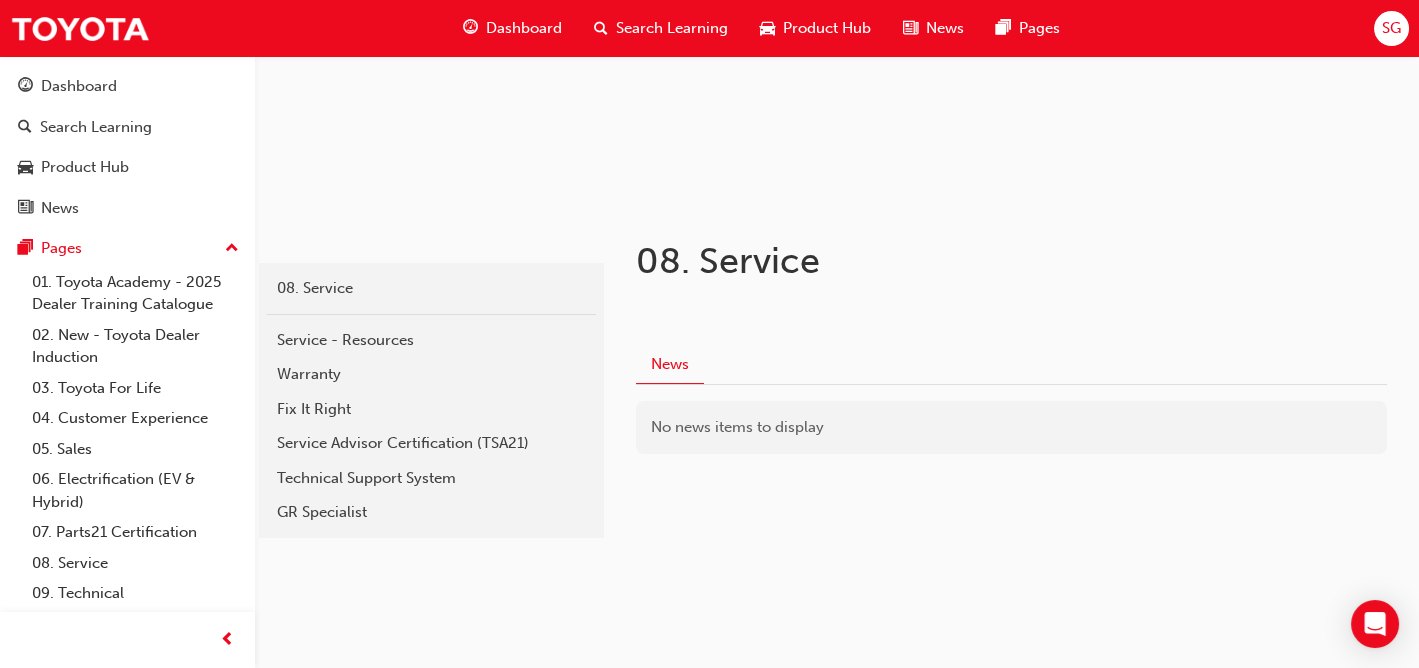 click on "Fix It Right" at bounding box center (431, 409) 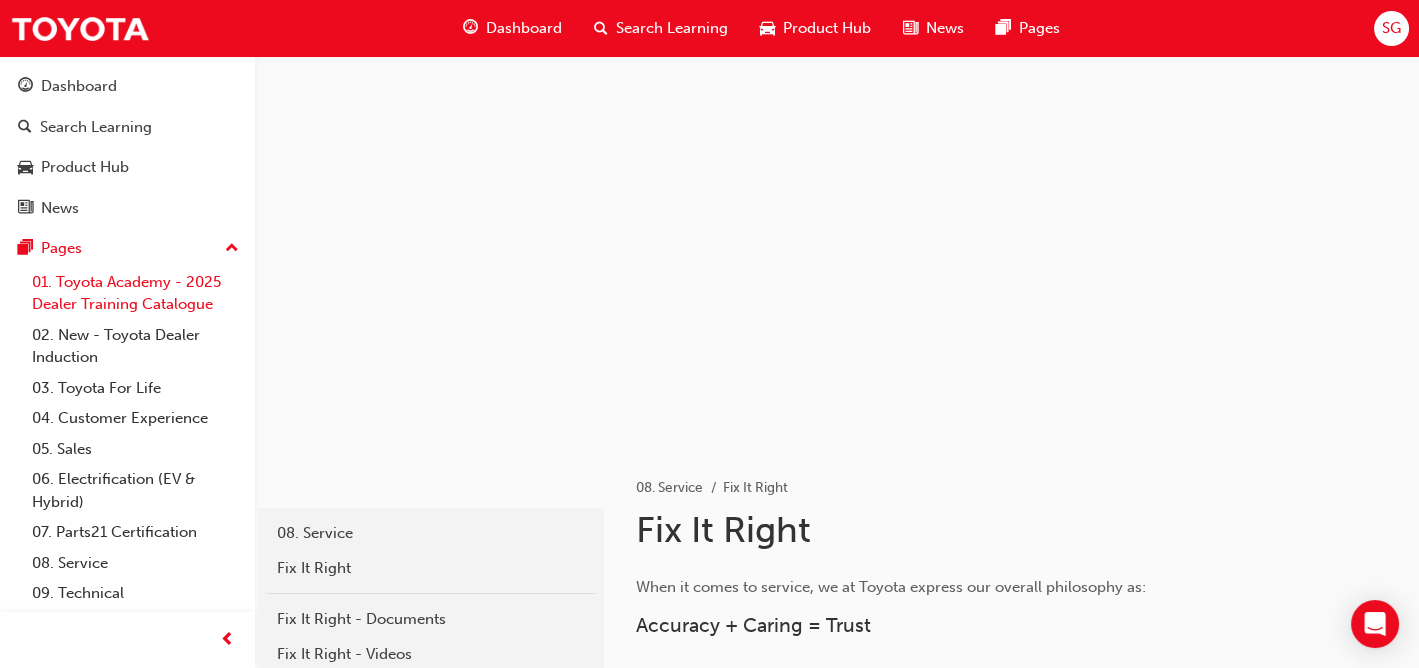 click on "01. Toyota Academy - 2025 Dealer Training Catalogue" at bounding box center [135, 293] 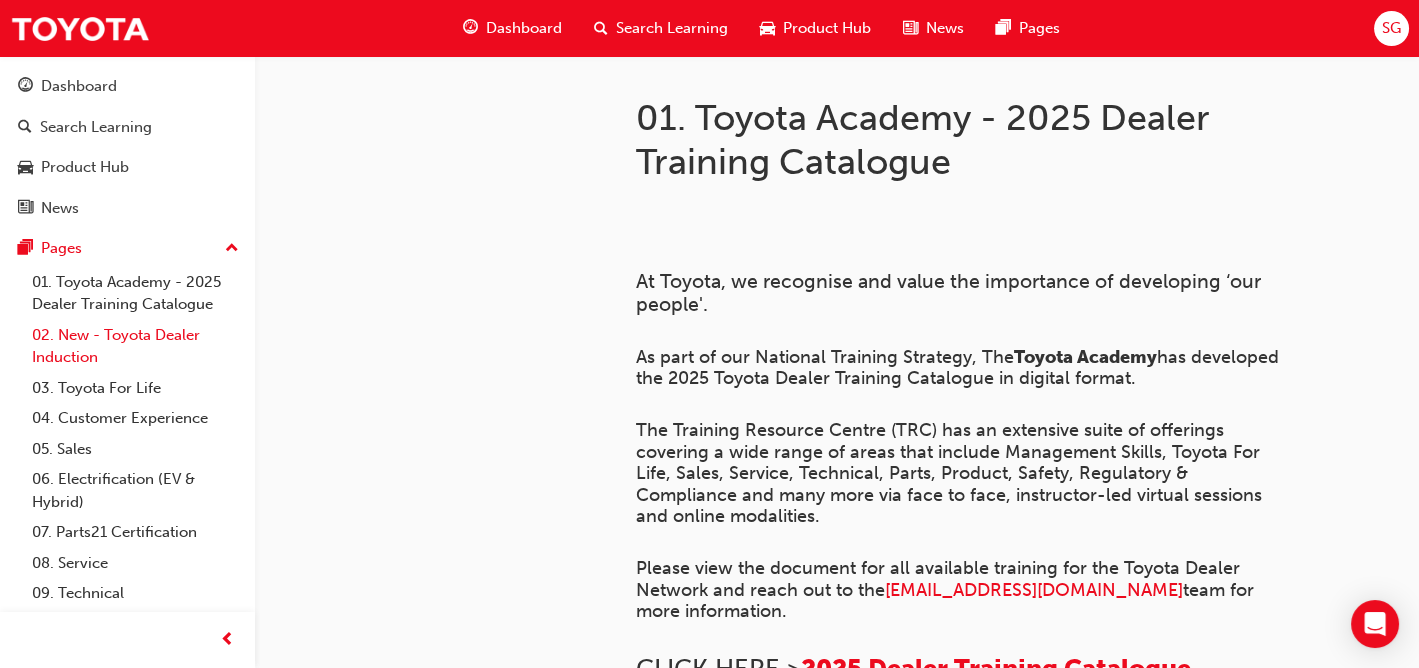 click on "02. New - Toyota Dealer Induction" at bounding box center [135, 346] 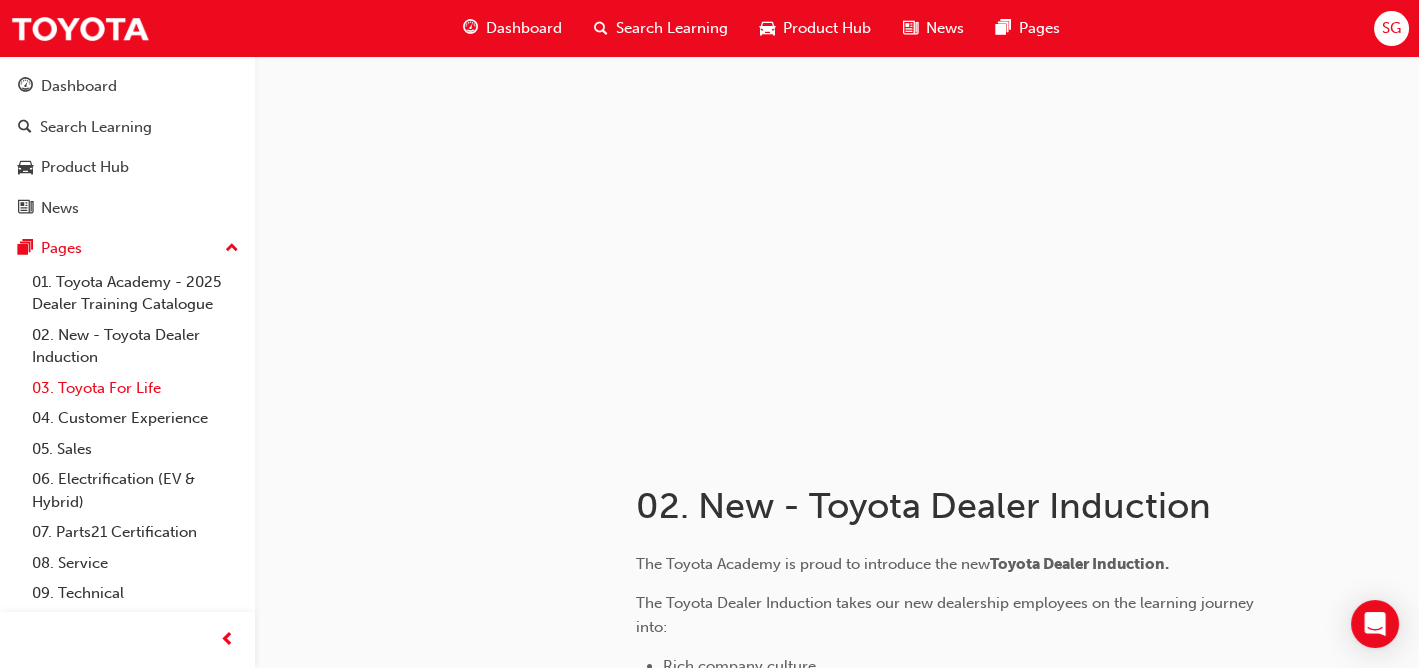 click on "03. Toyota For Life" at bounding box center [135, 388] 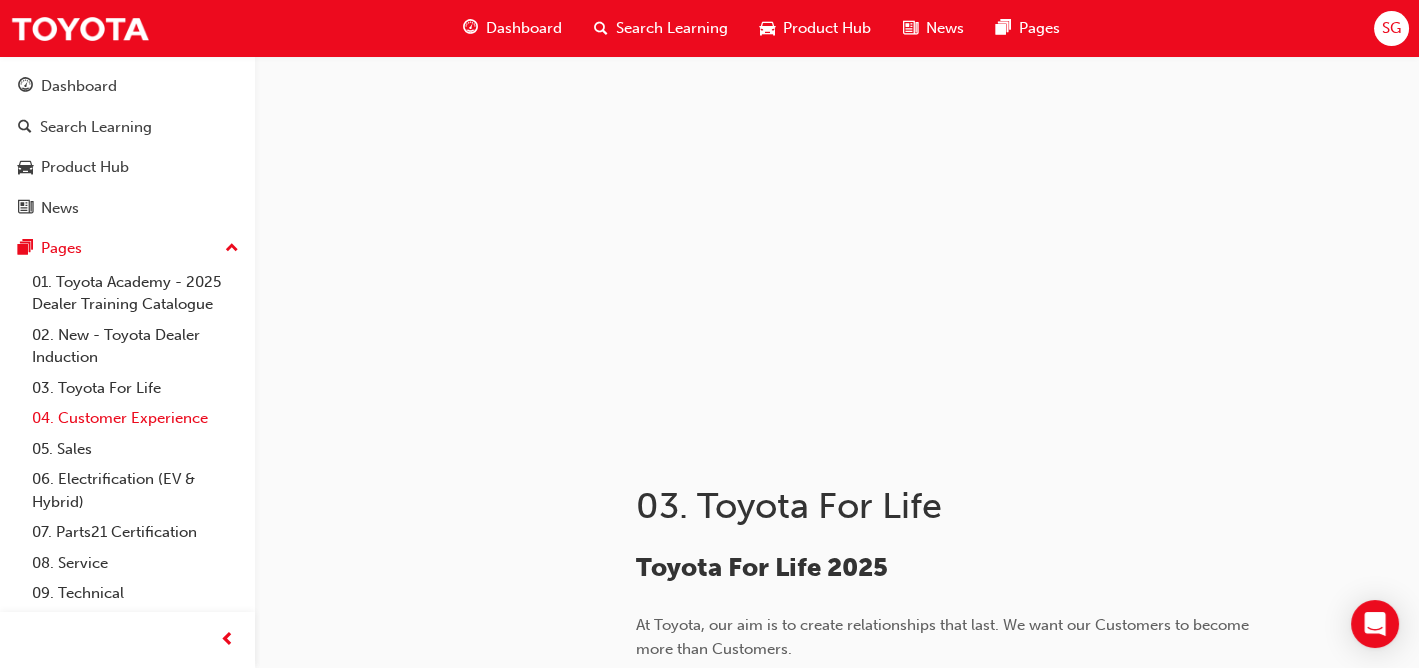 click on "04. Customer Experience" at bounding box center [135, 418] 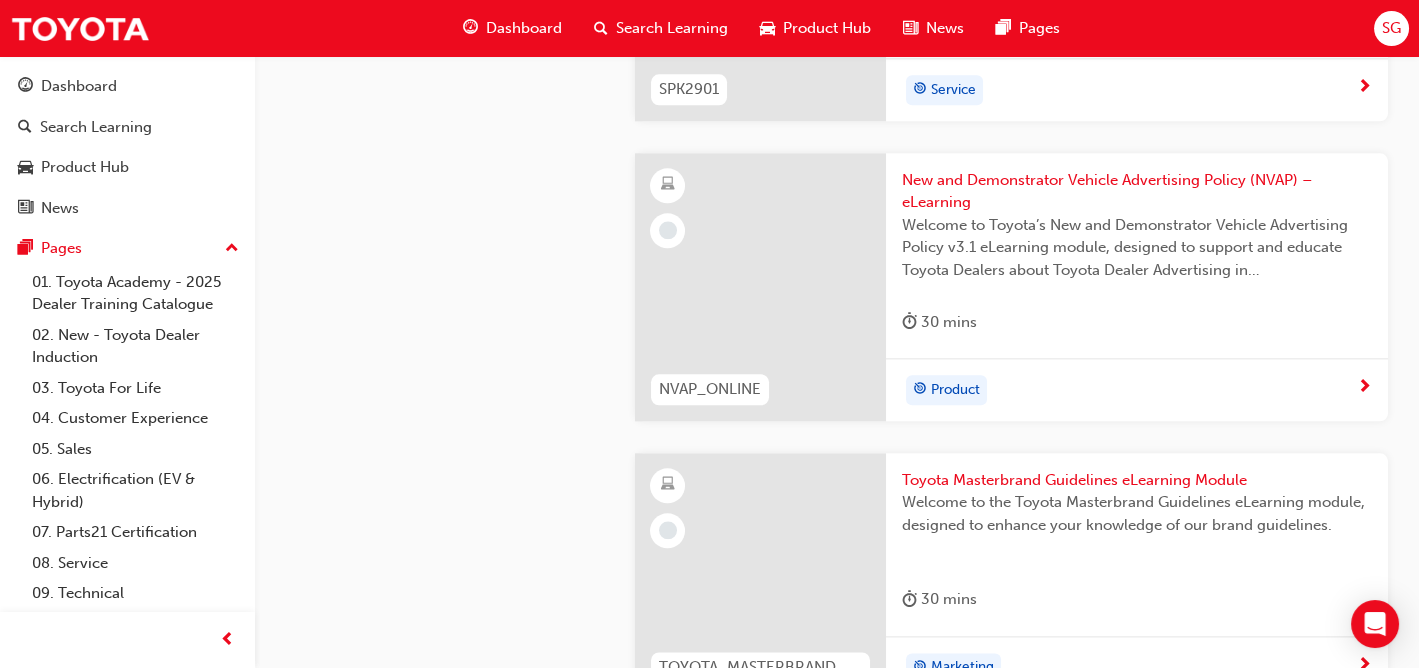 scroll, scrollTop: 5900, scrollLeft: 0, axis: vertical 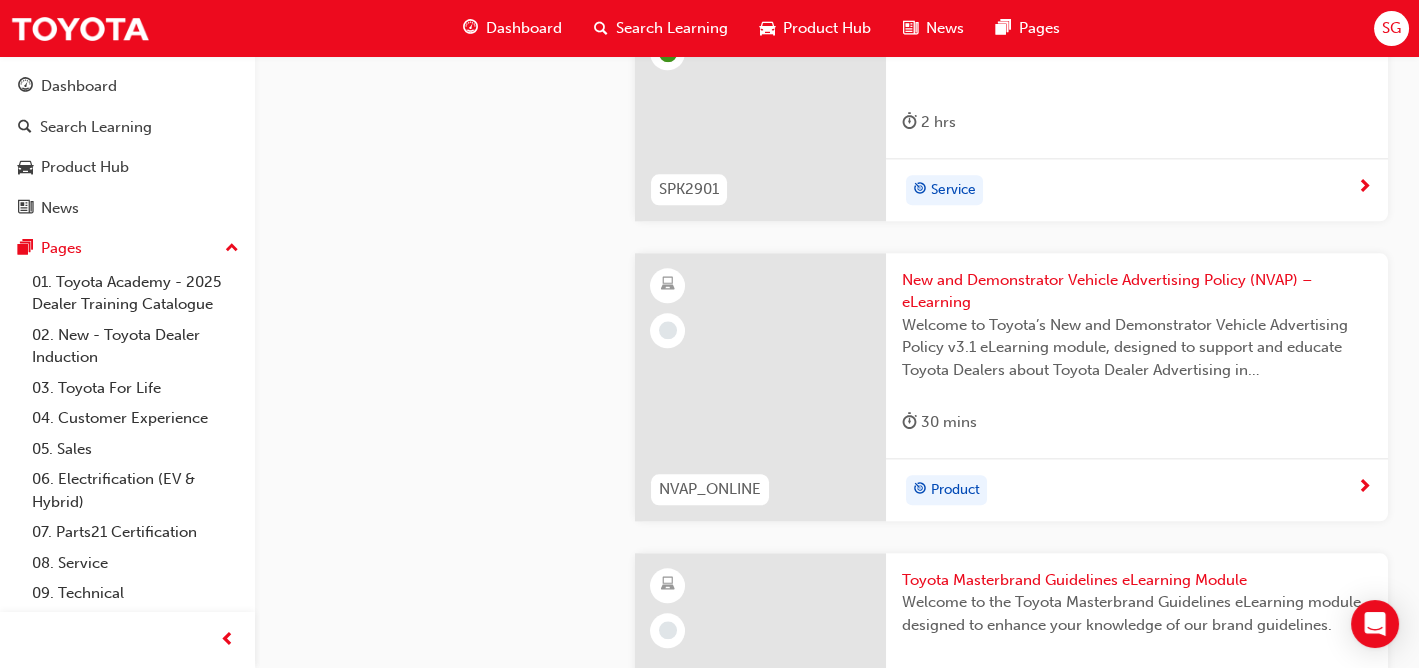 click on "Product" at bounding box center (1129, 490) 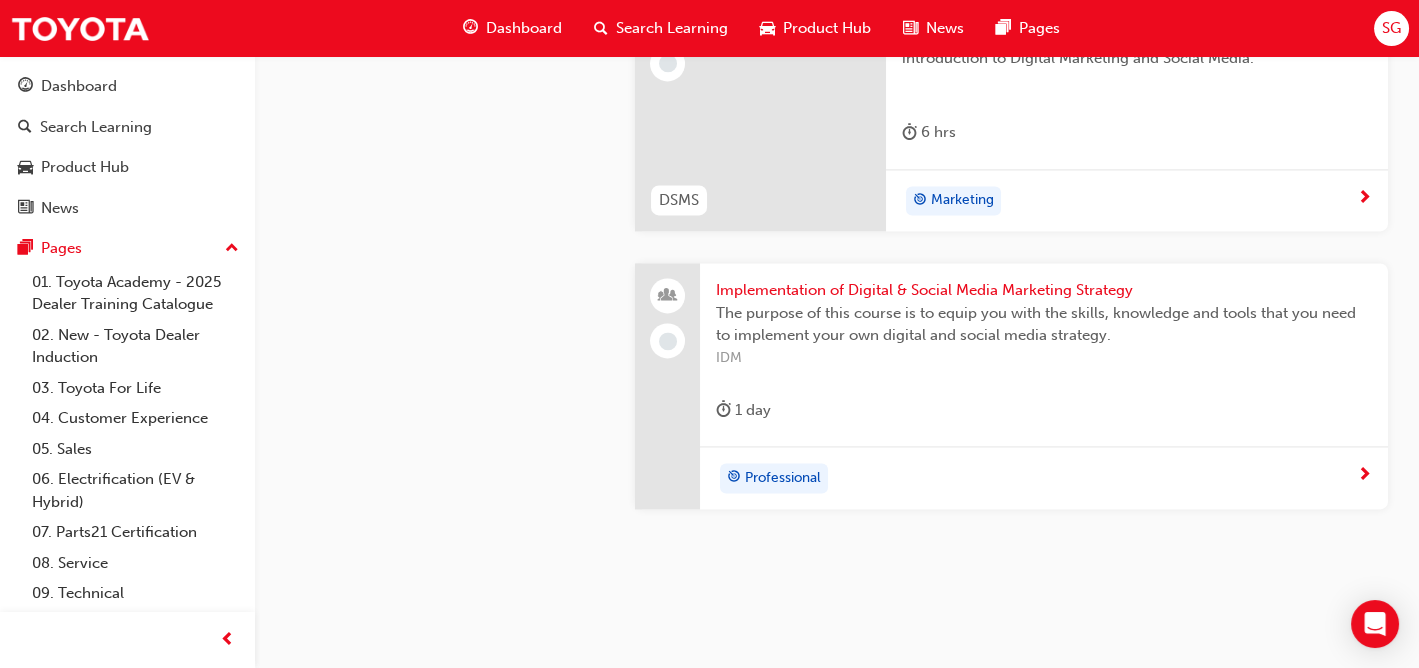scroll, scrollTop: 7032, scrollLeft: 0, axis: vertical 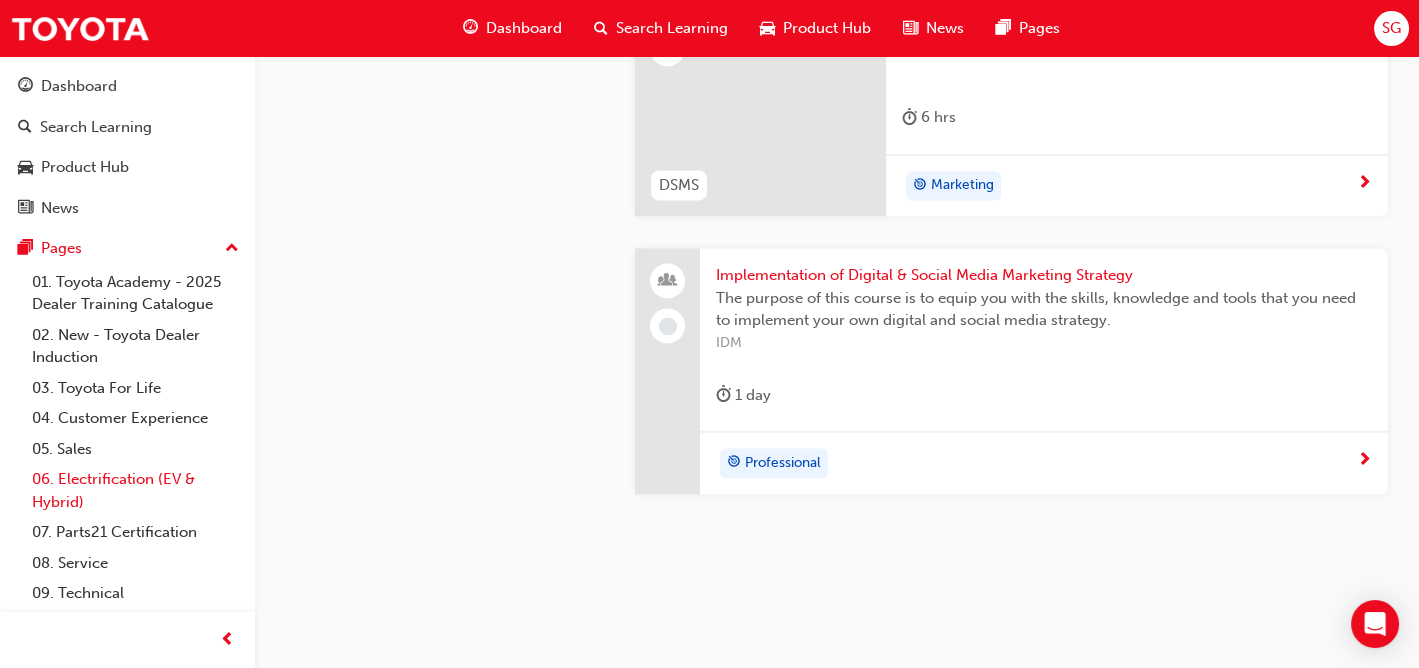 click on "06. Electrification (EV & Hybrid)" at bounding box center [135, 490] 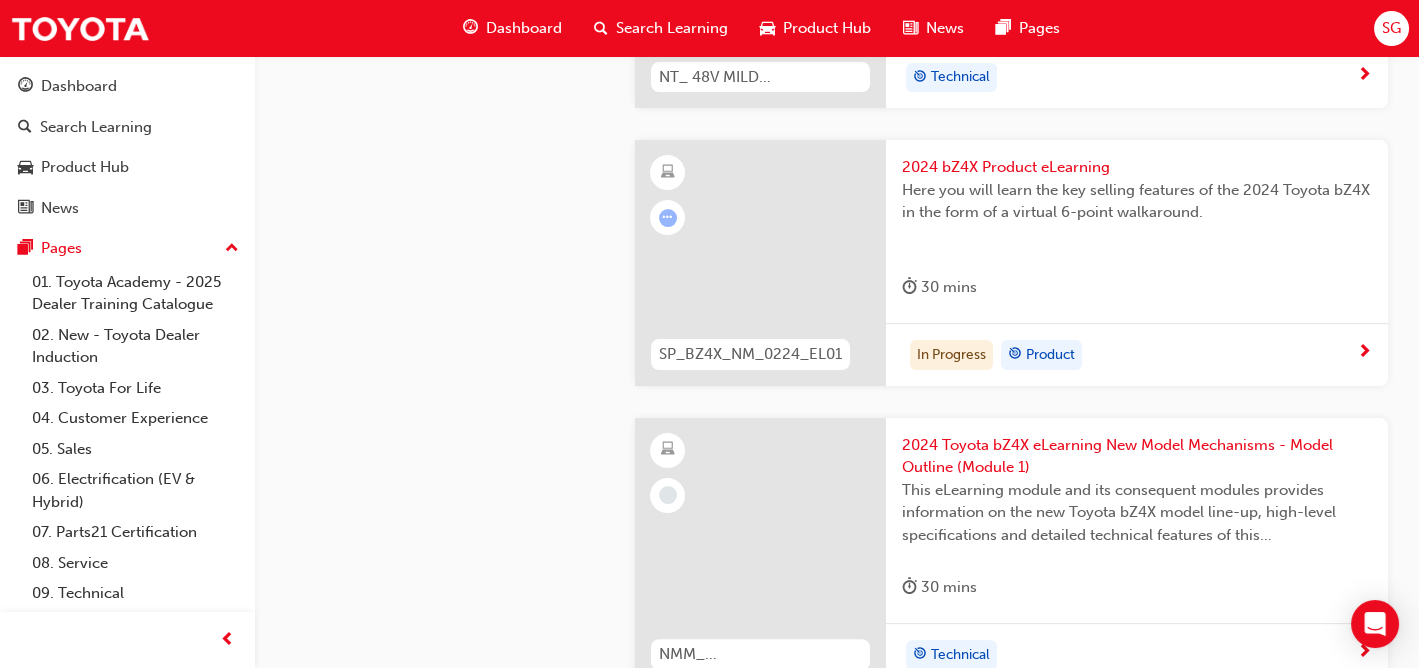 scroll, scrollTop: 1600, scrollLeft: 0, axis: vertical 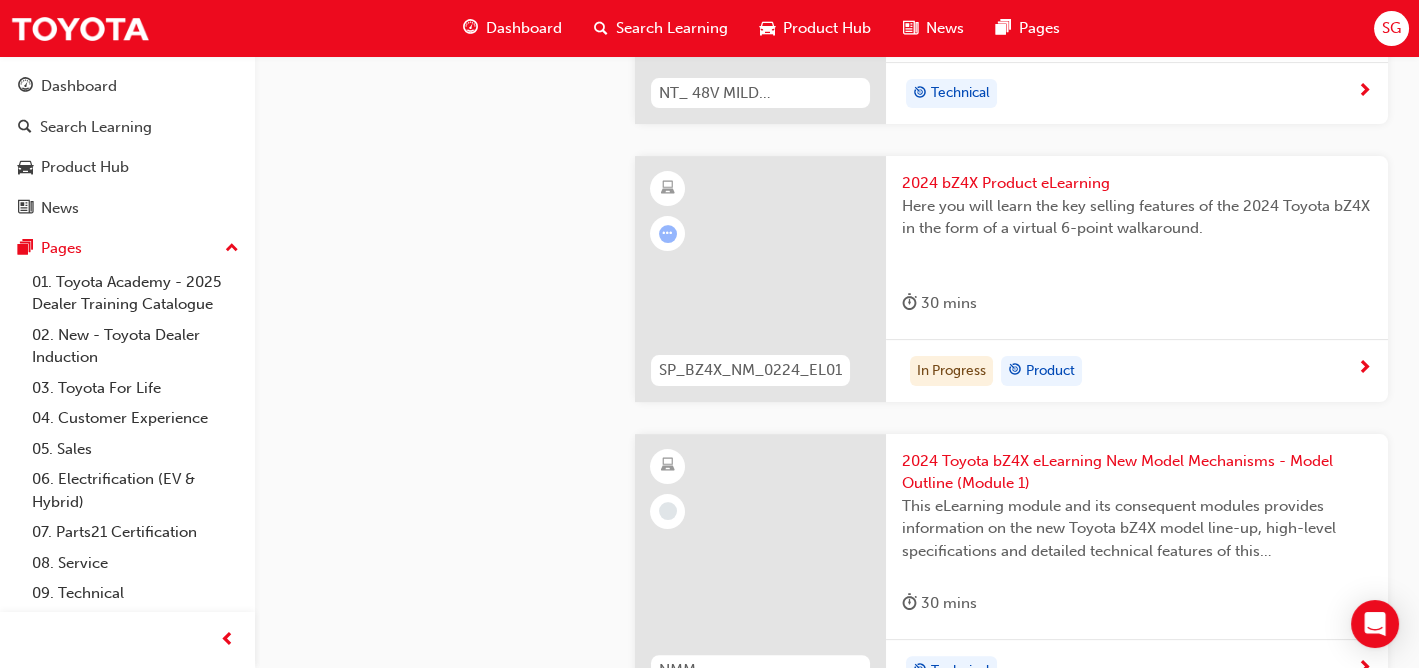 click on "In Progress Product" at bounding box center (1129, 371) 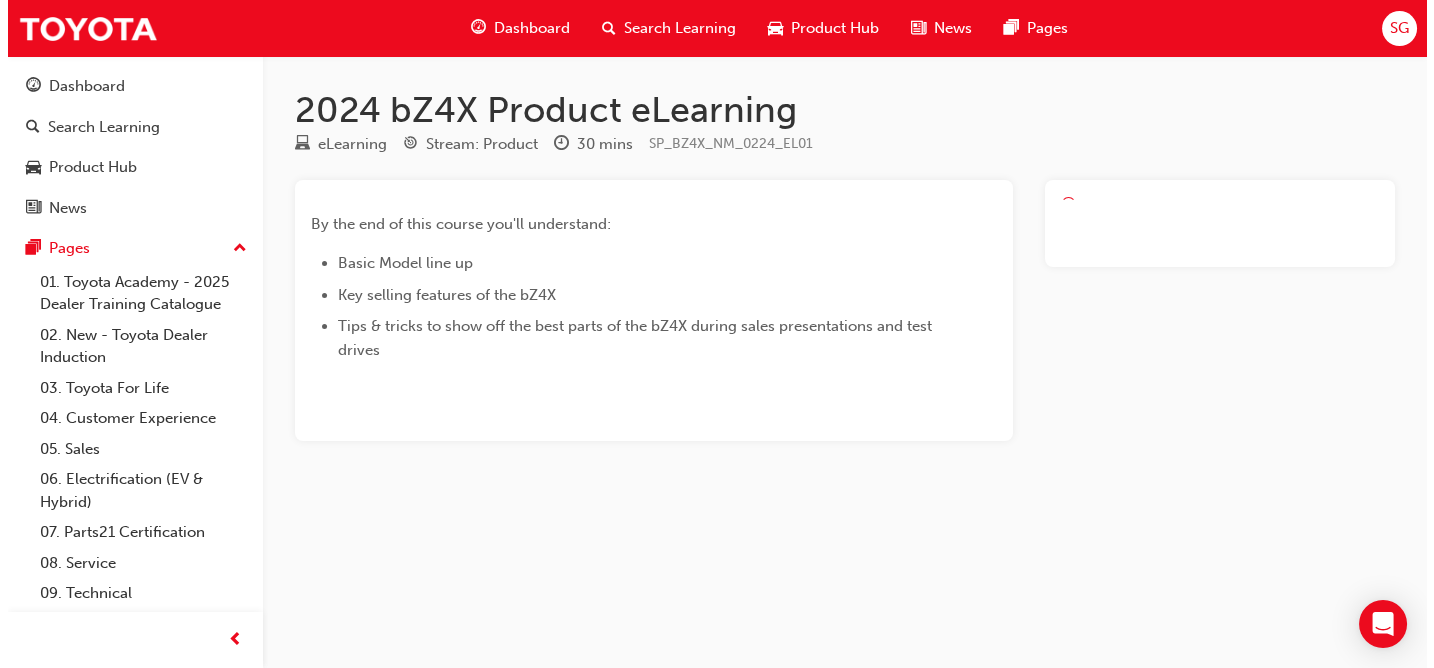 scroll, scrollTop: 0, scrollLeft: 0, axis: both 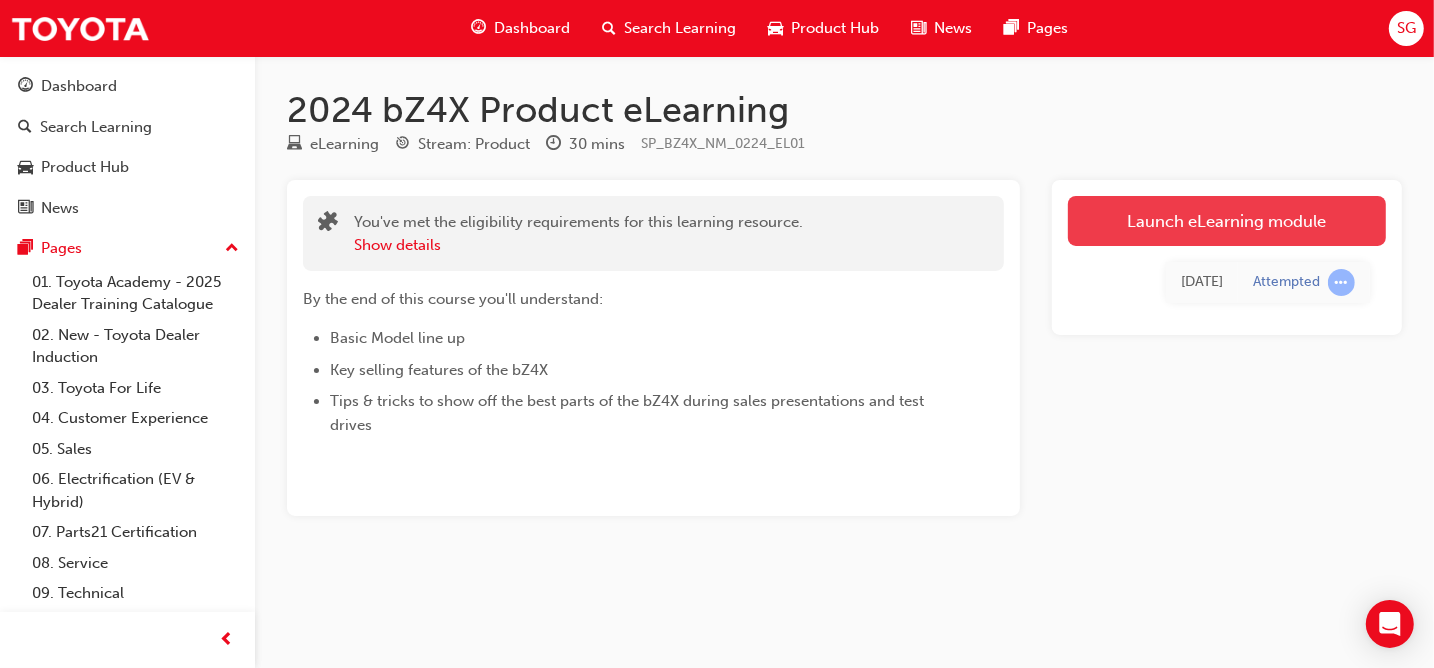 click on "Launch eLearning module" at bounding box center [1227, 221] 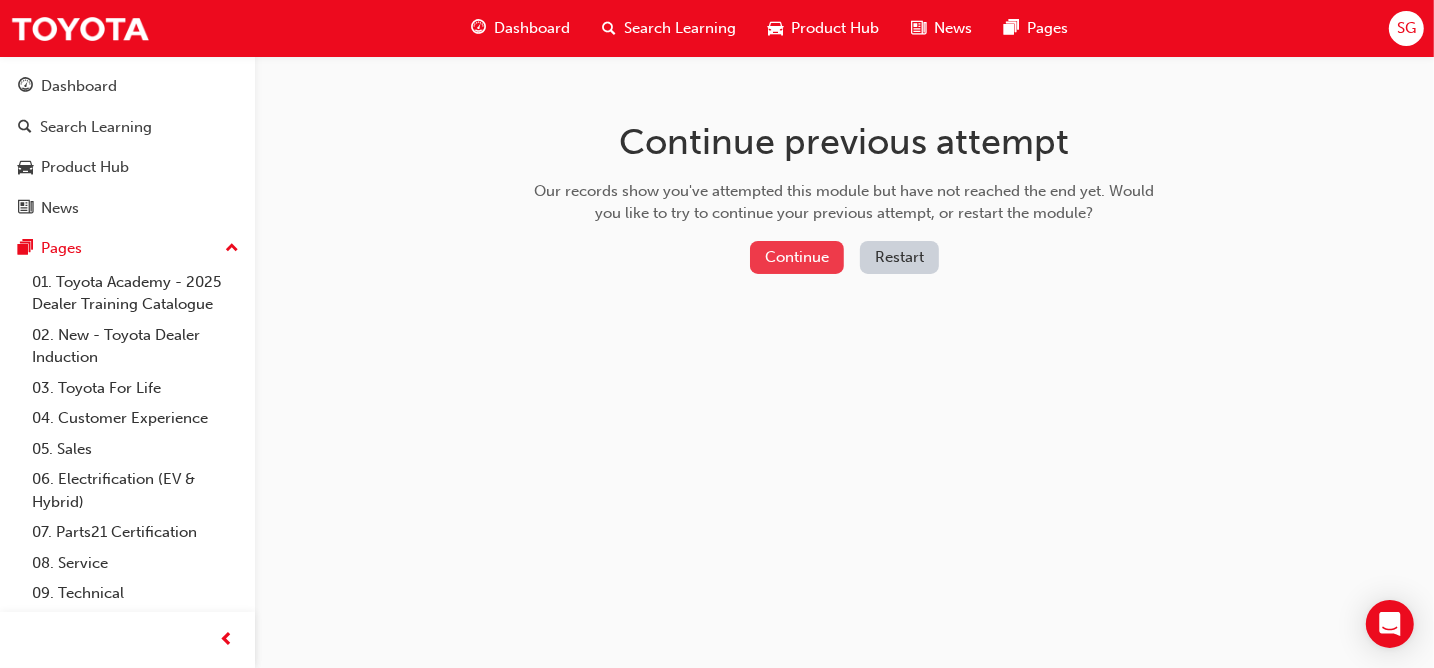 click on "Continue" at bounding box center (797, 257) 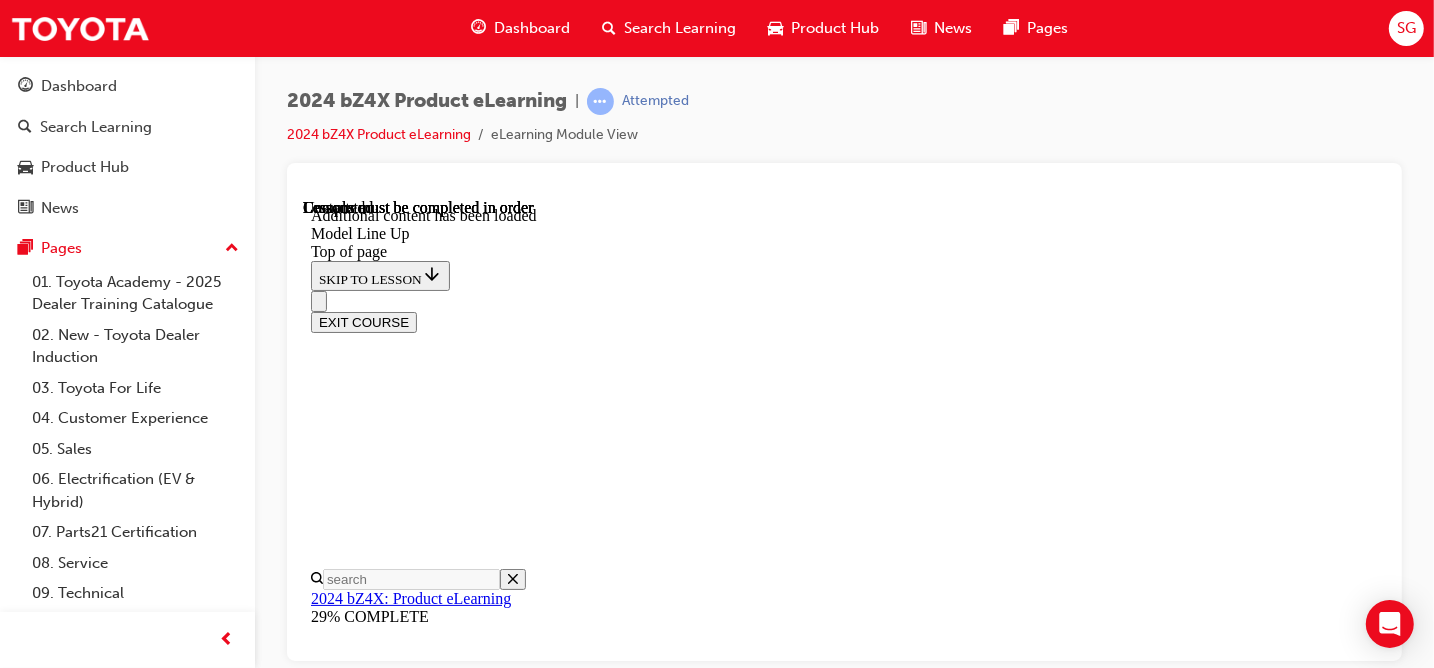 scroll, scrollTop: 0, scrollLeft: 0, axis: both 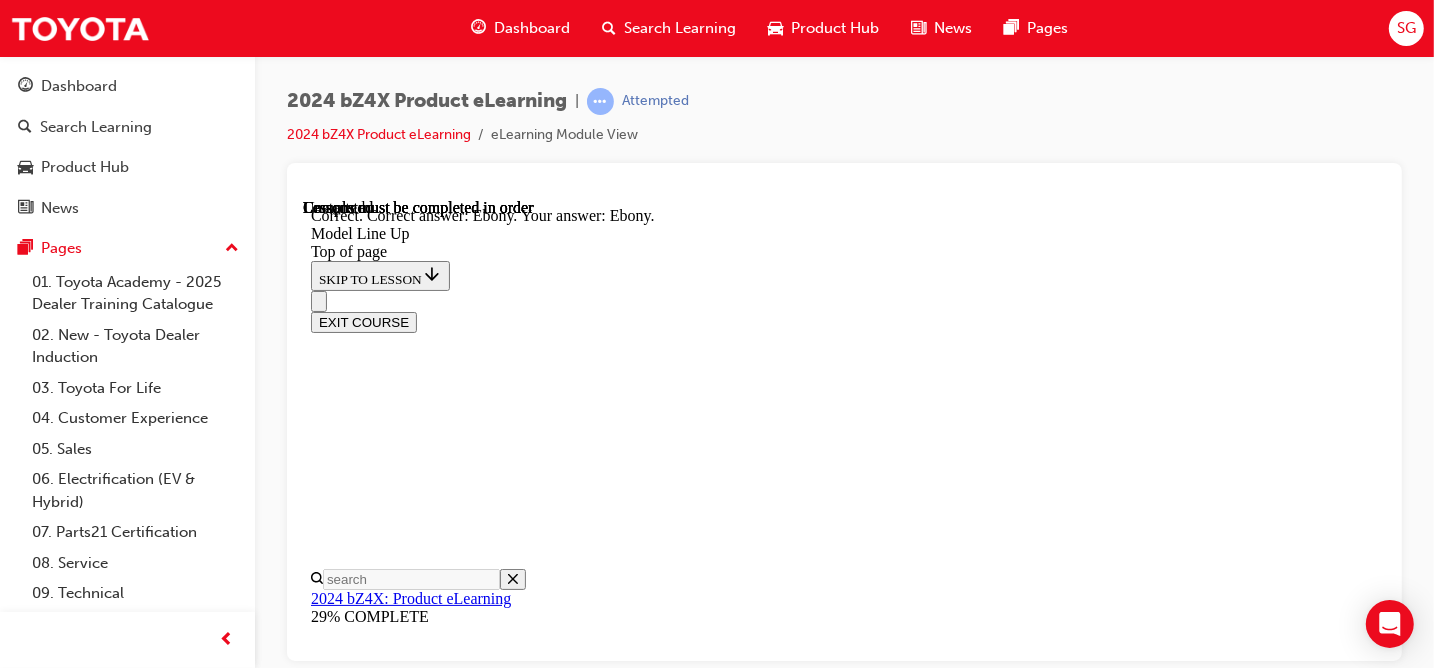 click 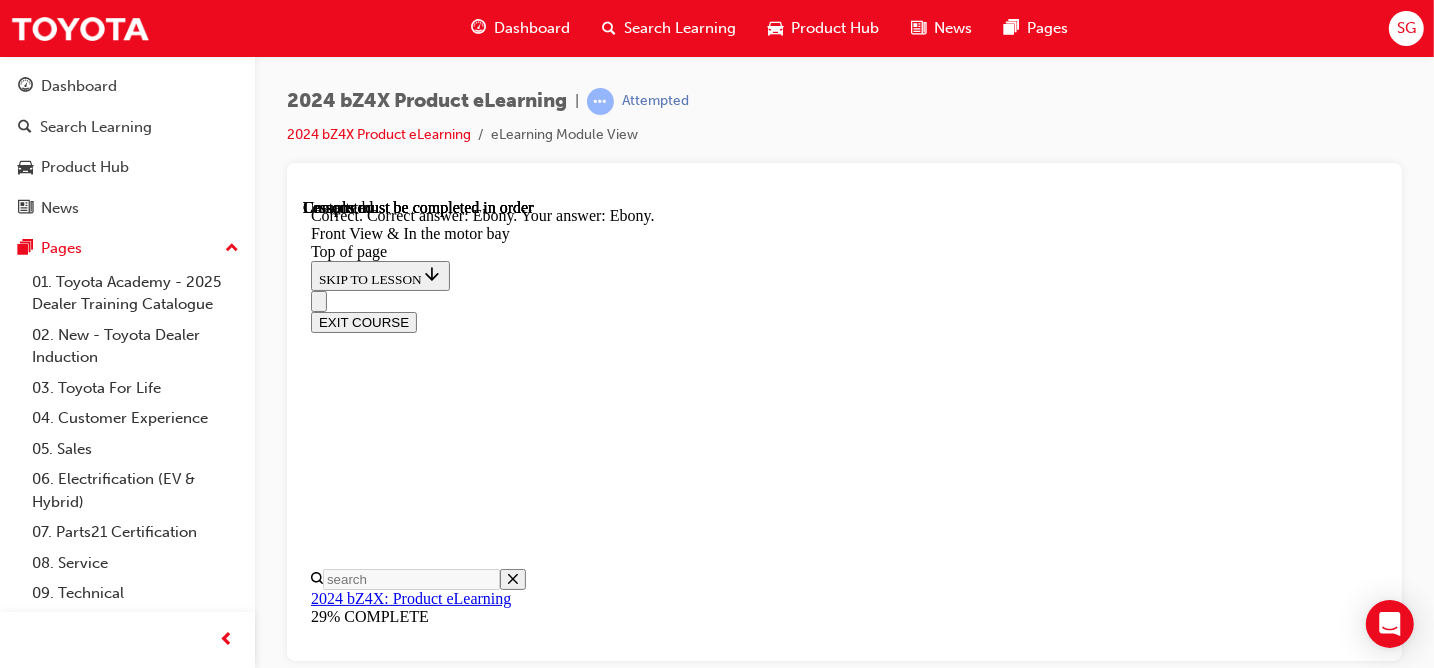 scroll, scrollTop: 0, scrollLeft: 0, axis: both 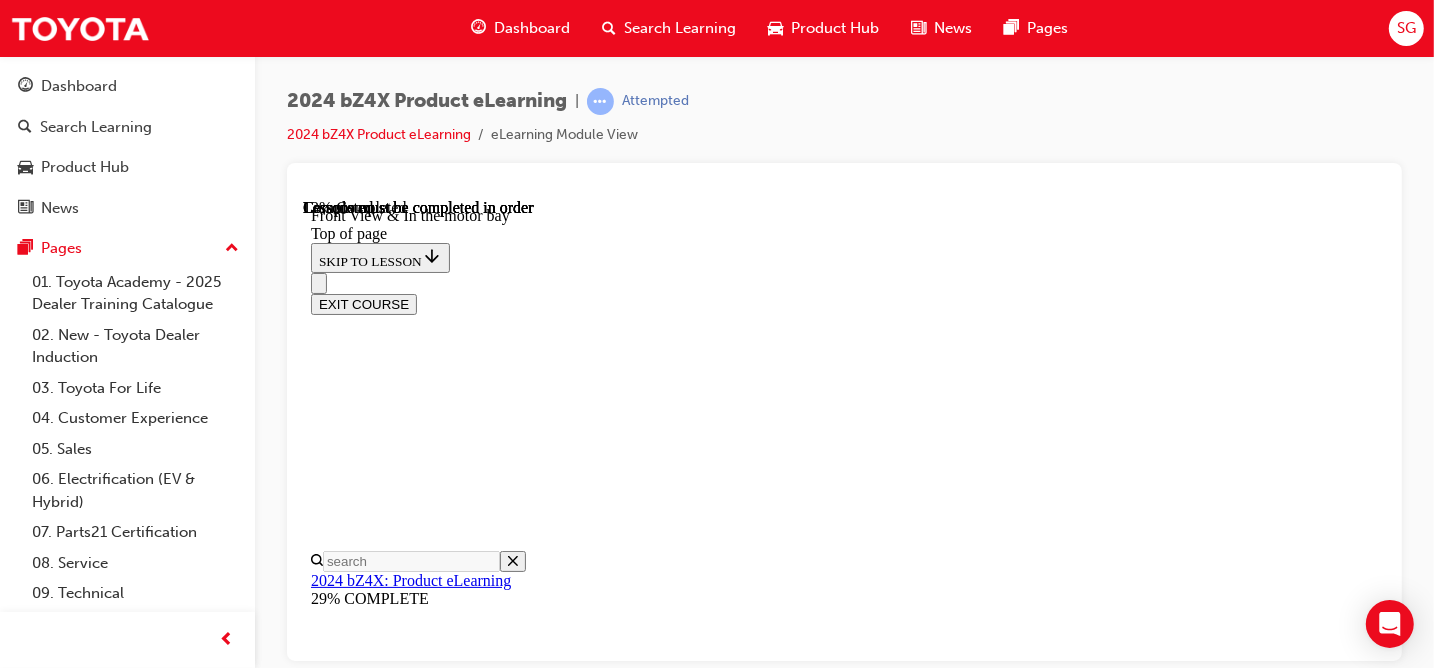 click at bounding box center [398, 10885] 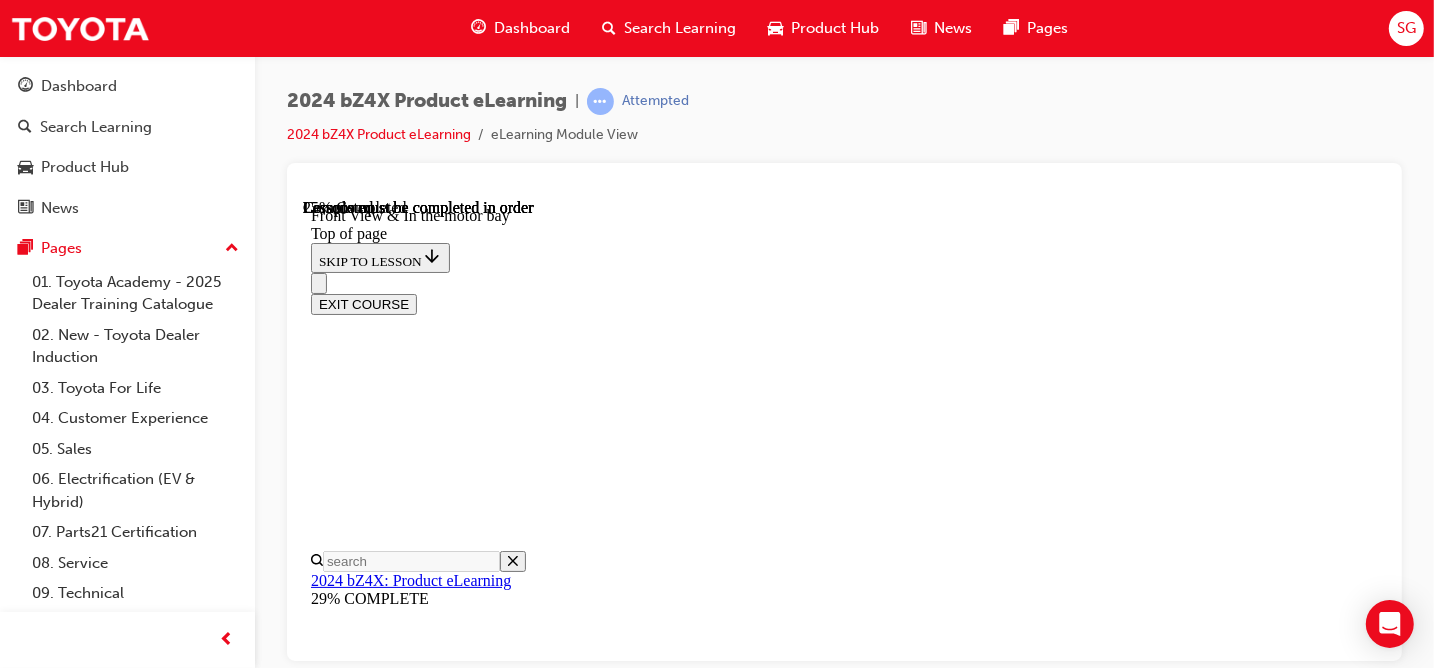 click at bounding box center [398, 9826] 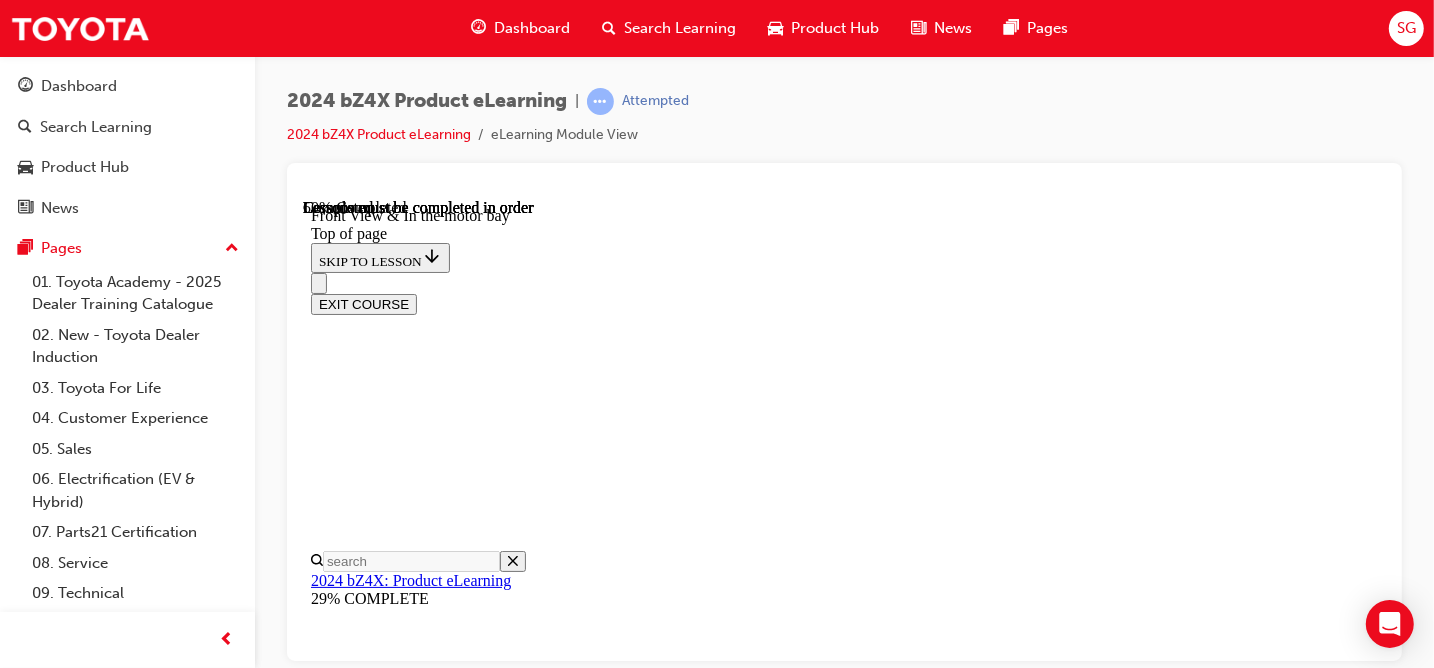 click at bounding box center (358, 14555) 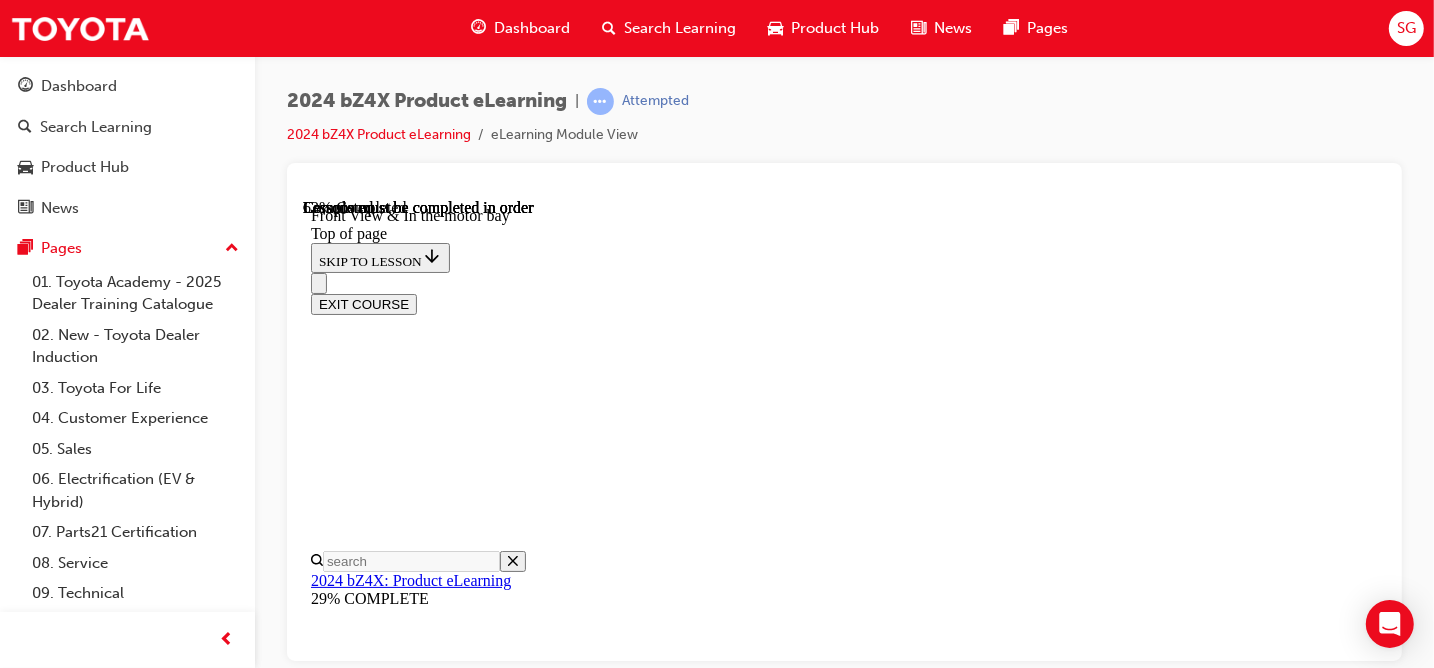 scroll, scrollTop: 1979, scrollLeft: 0, axis: vertical 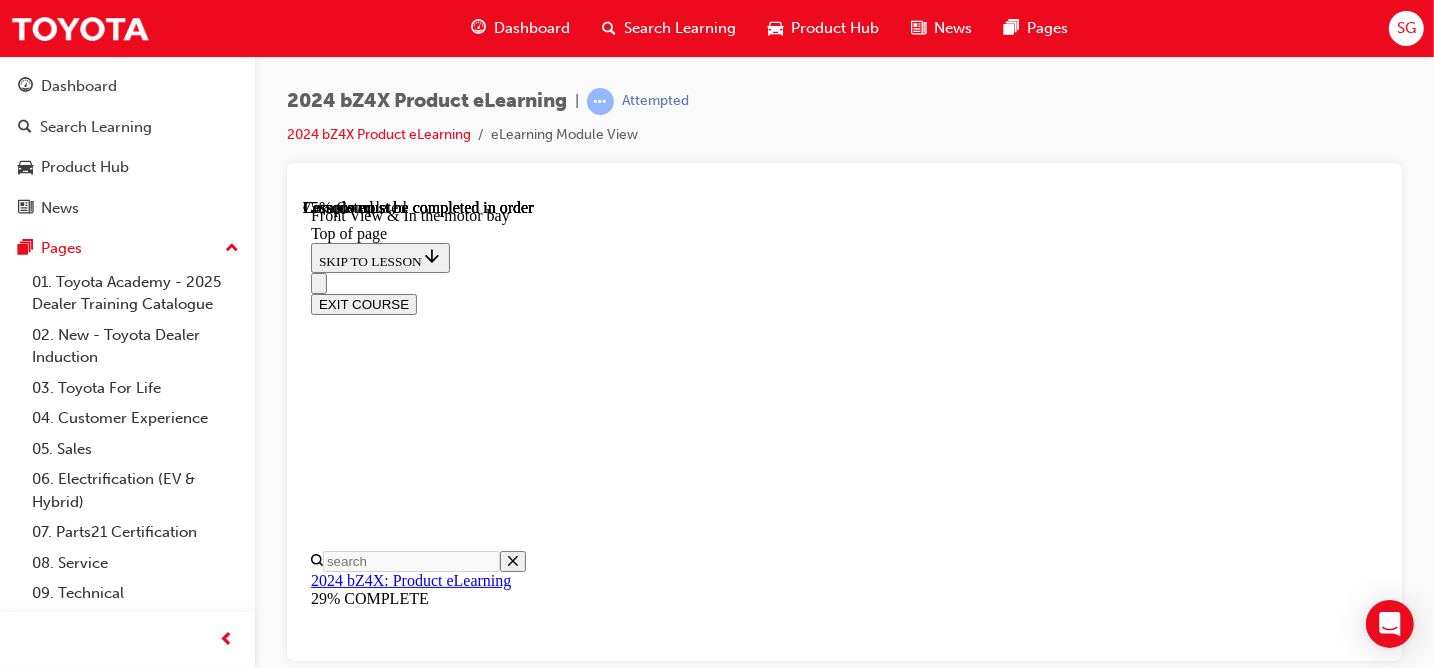 click at bounding box center [350, 11876] 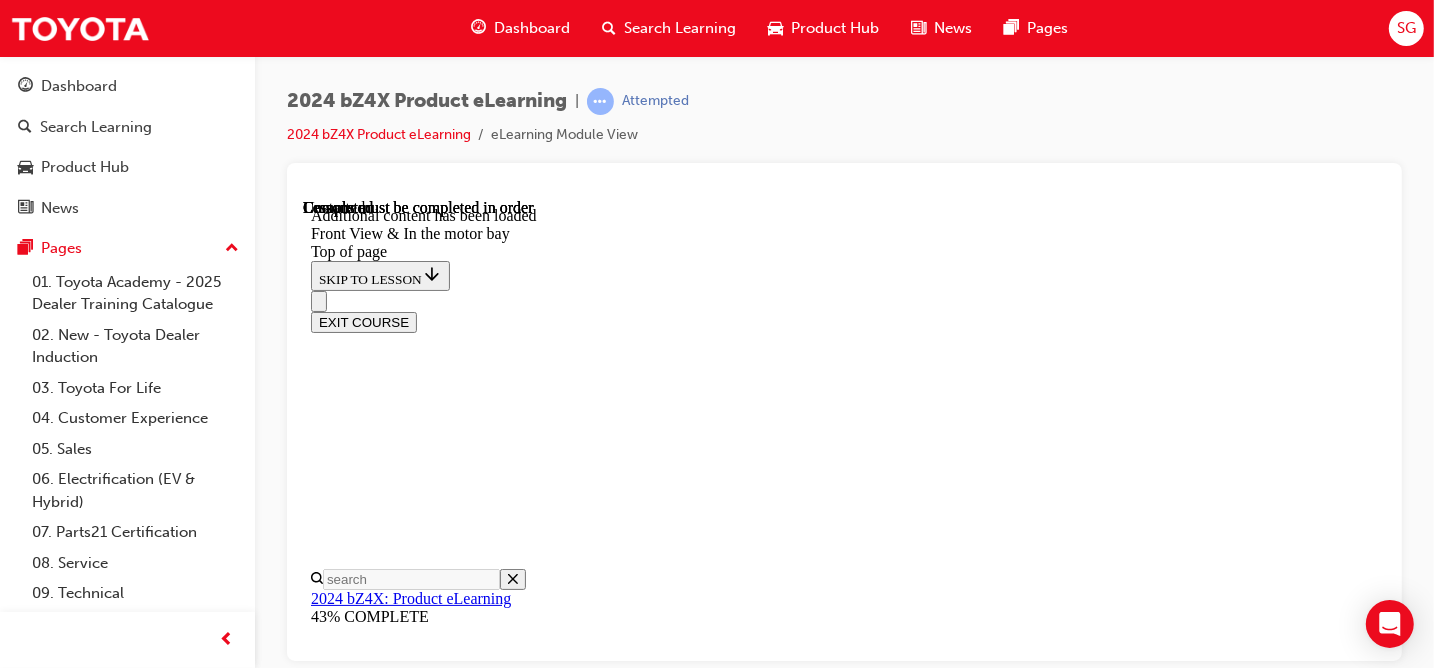 scroll, scrollTop: 3130, scrollLeft: 0, axis: vertical 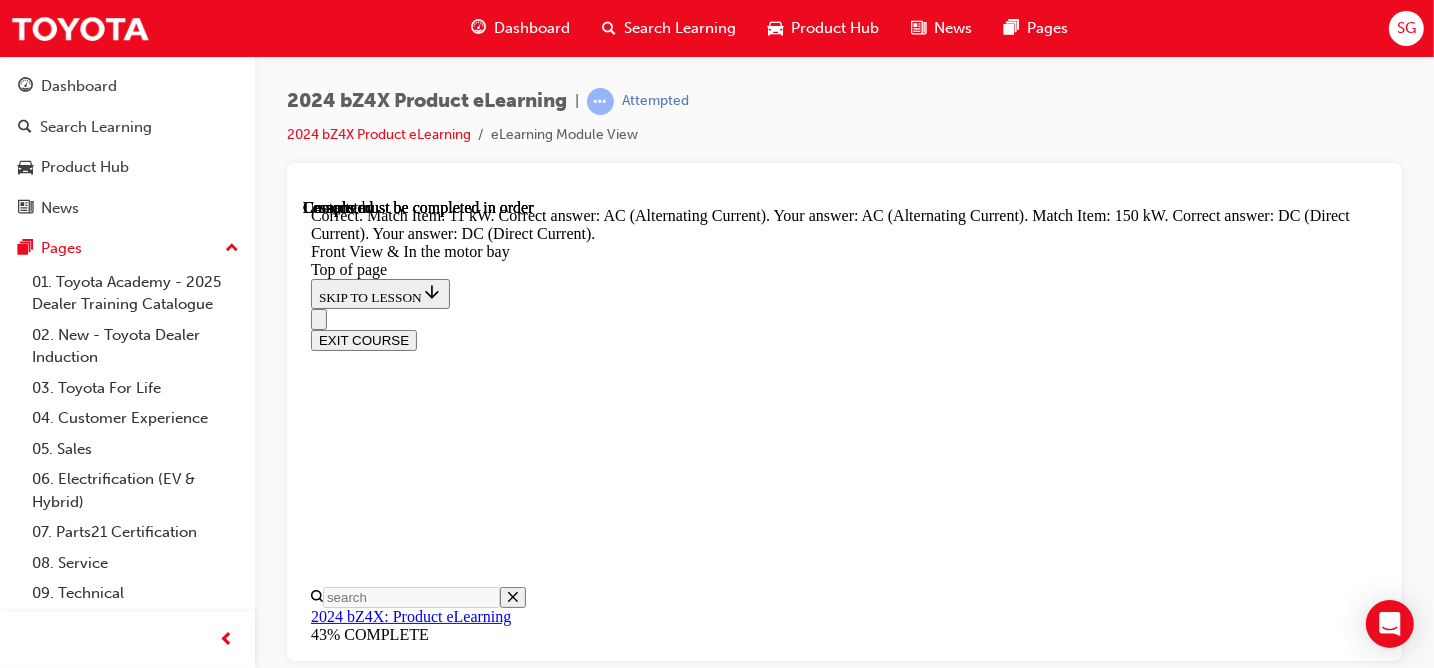 click 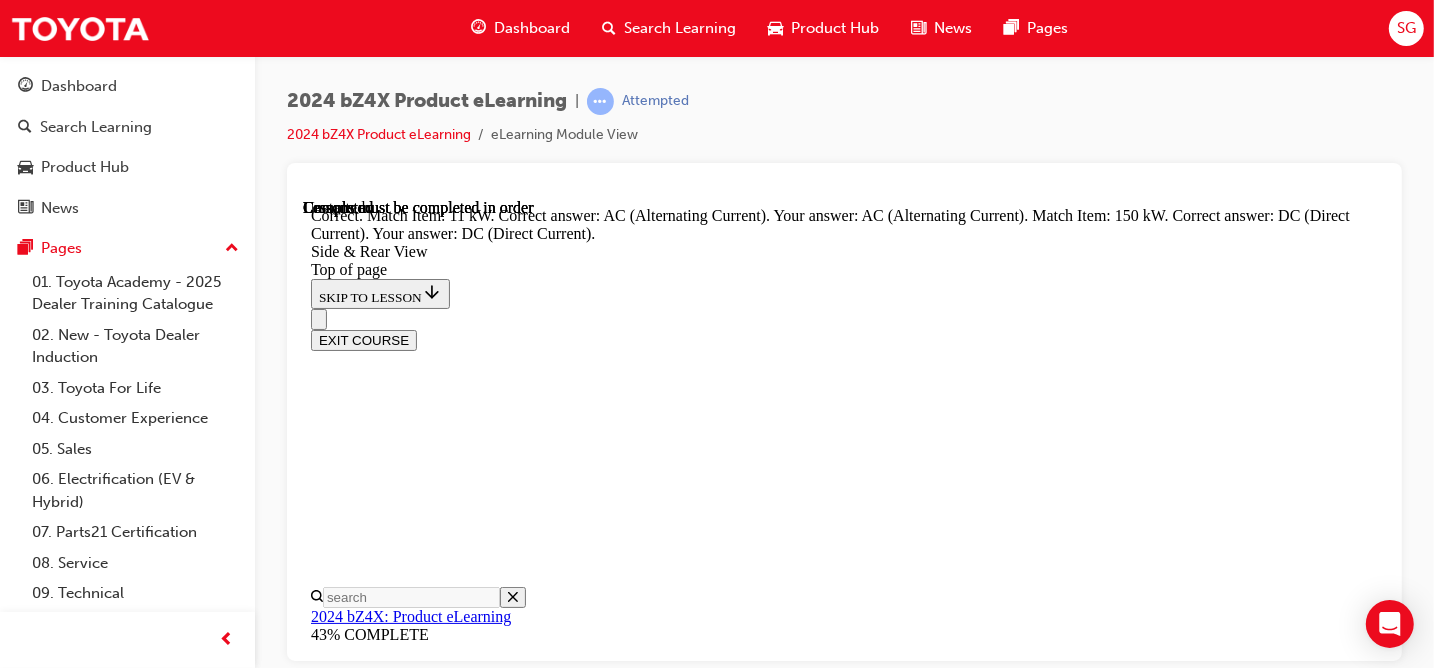 scroll, scrollTop: 0, scrollLeft: 0, axis: both 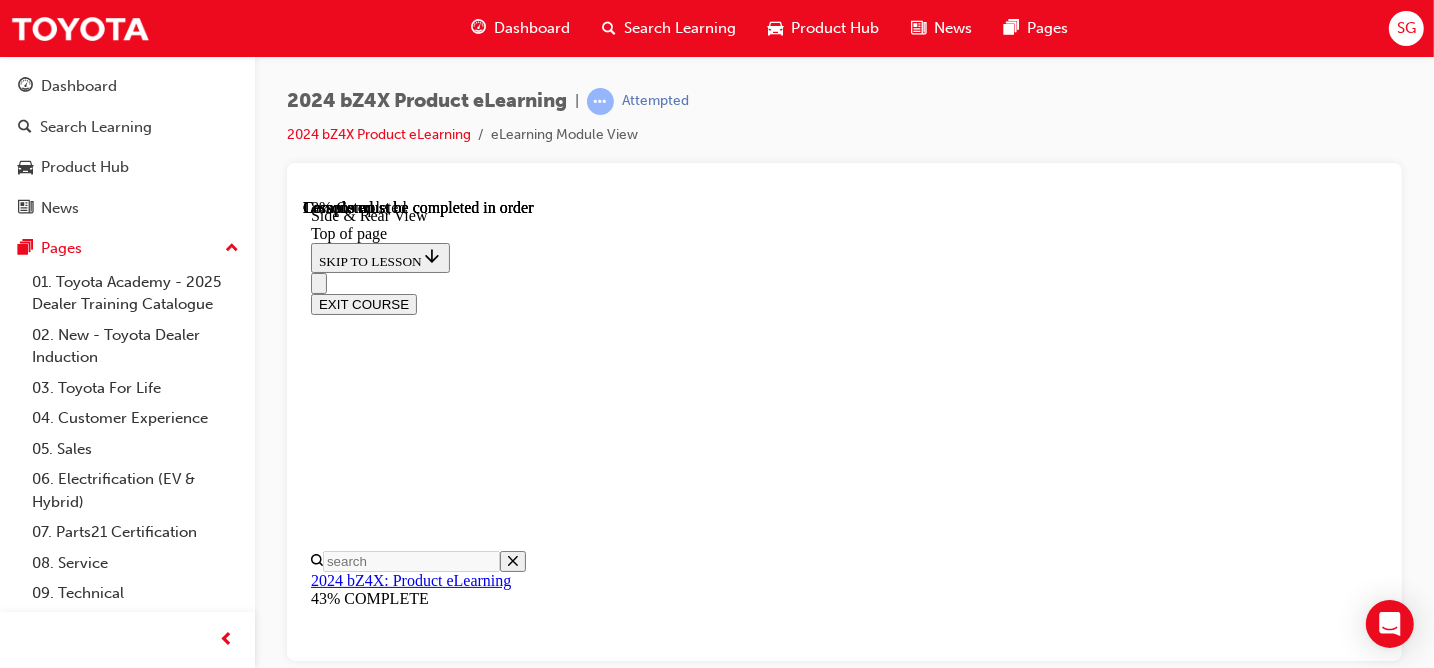 click at bounding box center [398, 11747] 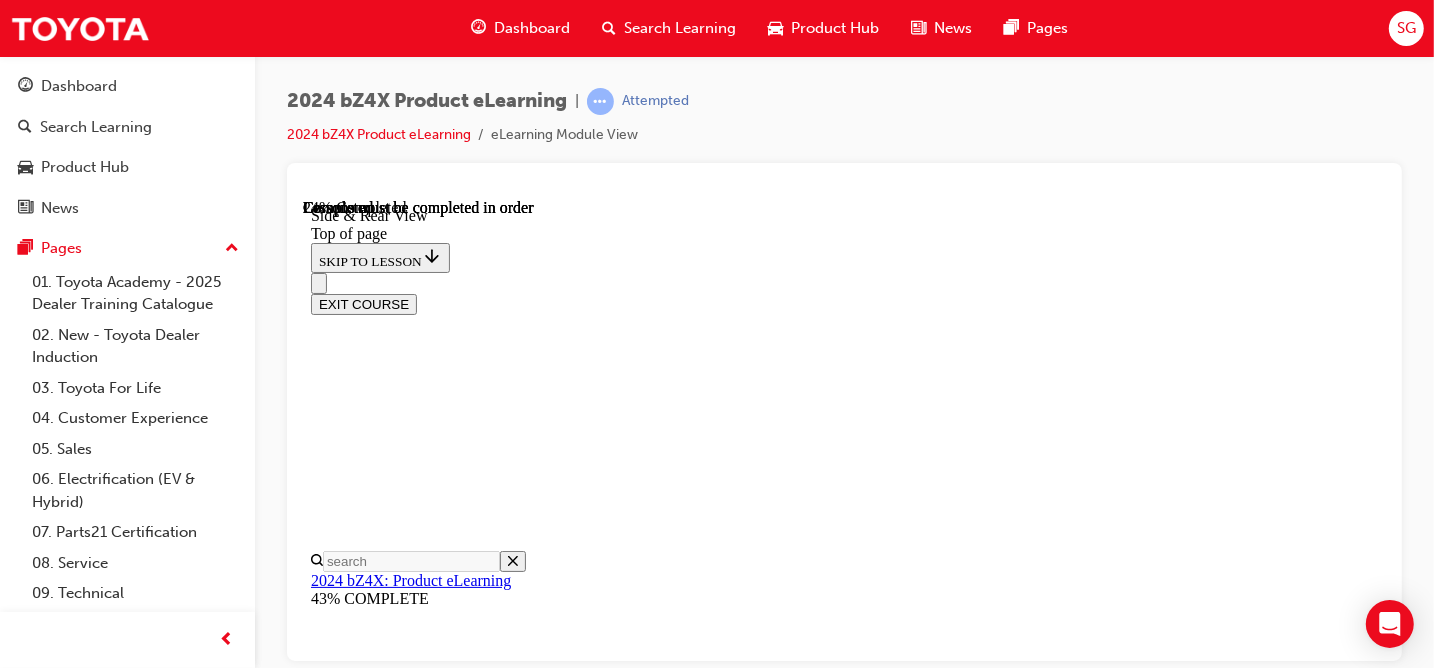 scroll, scrollTop: 1866, scrollLeft: 0, axis: vertical 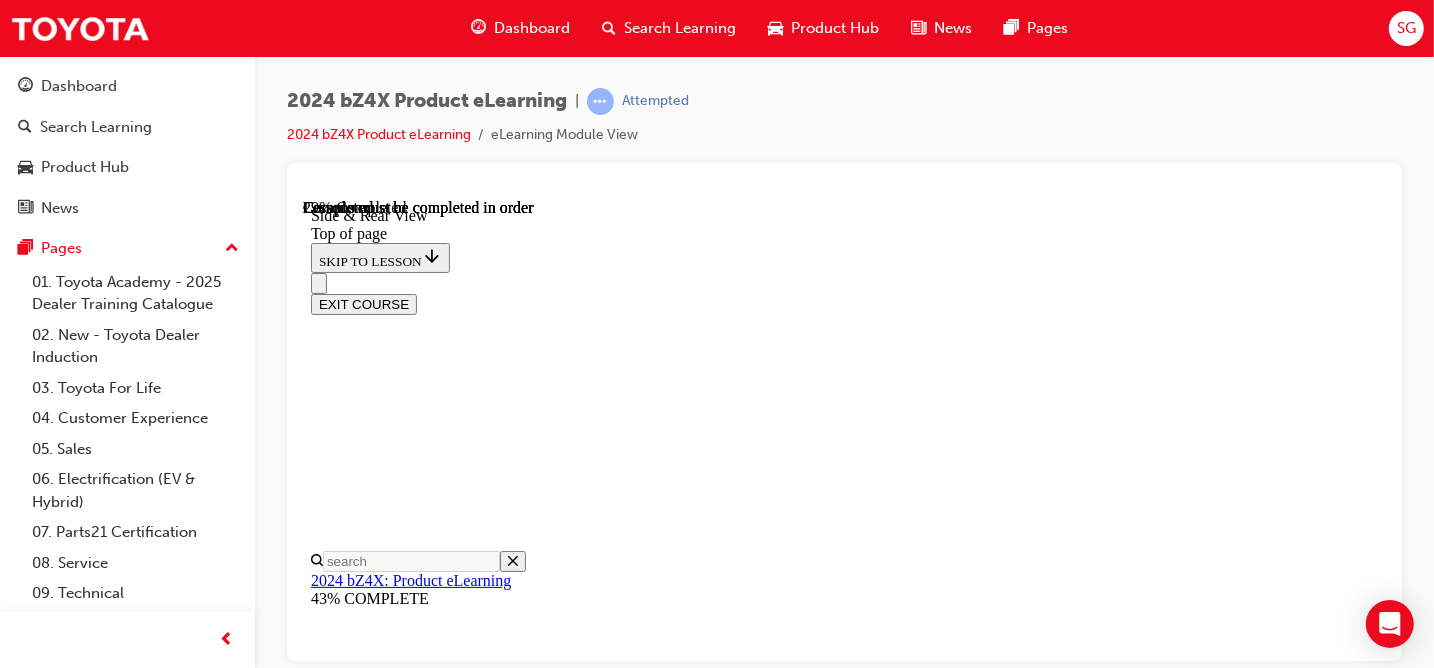 click at bounding box center (358, 14046) 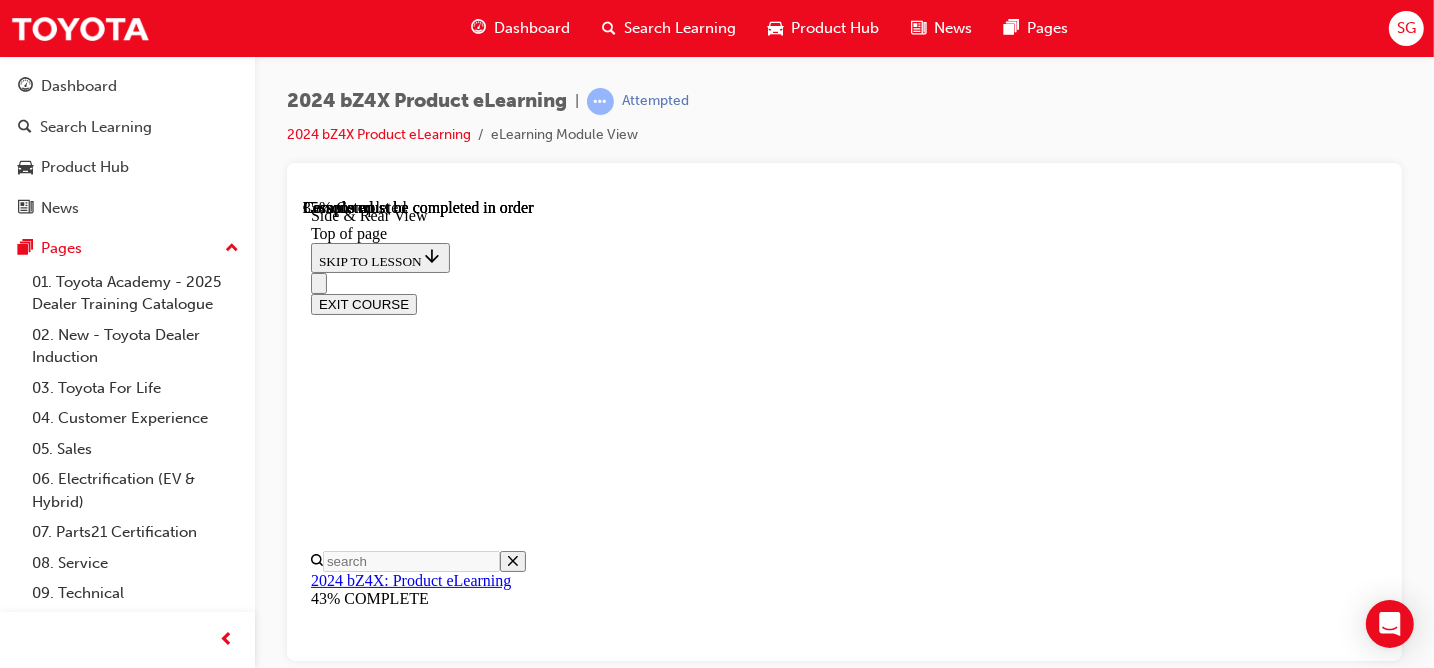 scroll, scrollTop: 1009, scrollLeft: 0, axis: vertical 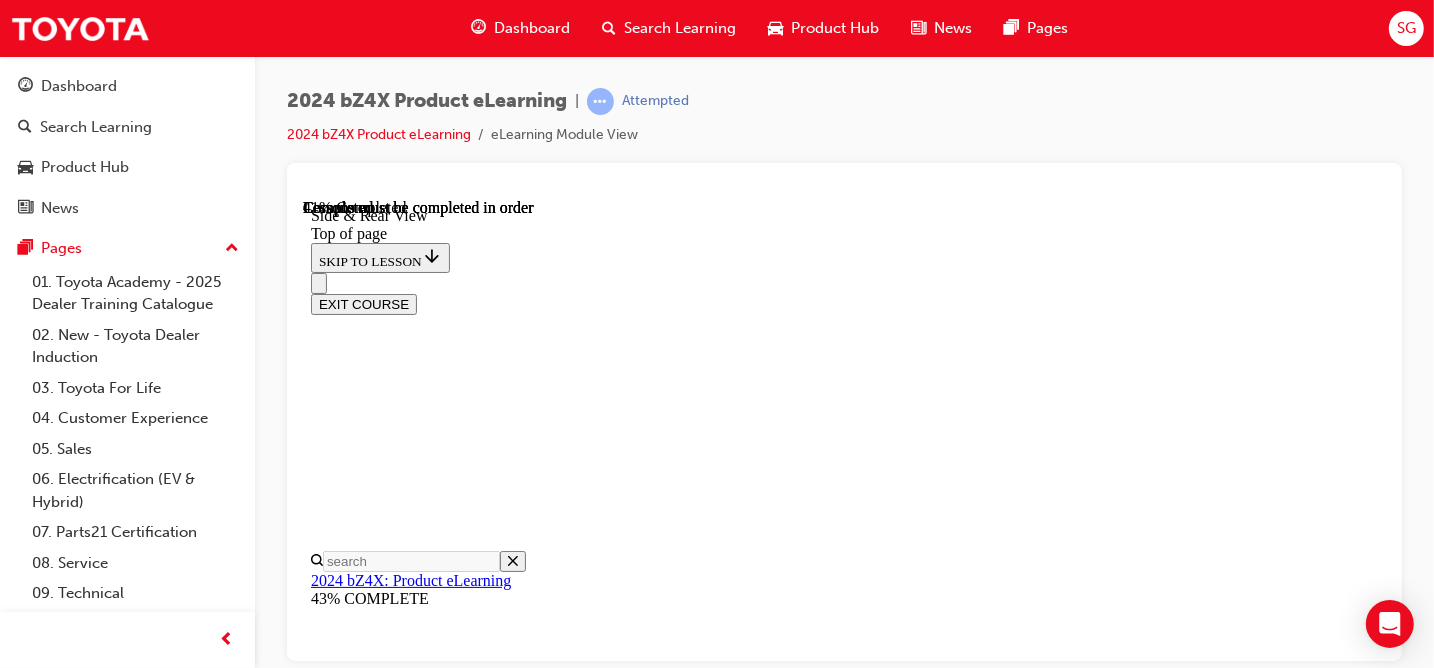 drag, startPoint x: 816, startPoint y: 473, endPoint x: 831, endPoint y: 465, distance: 17 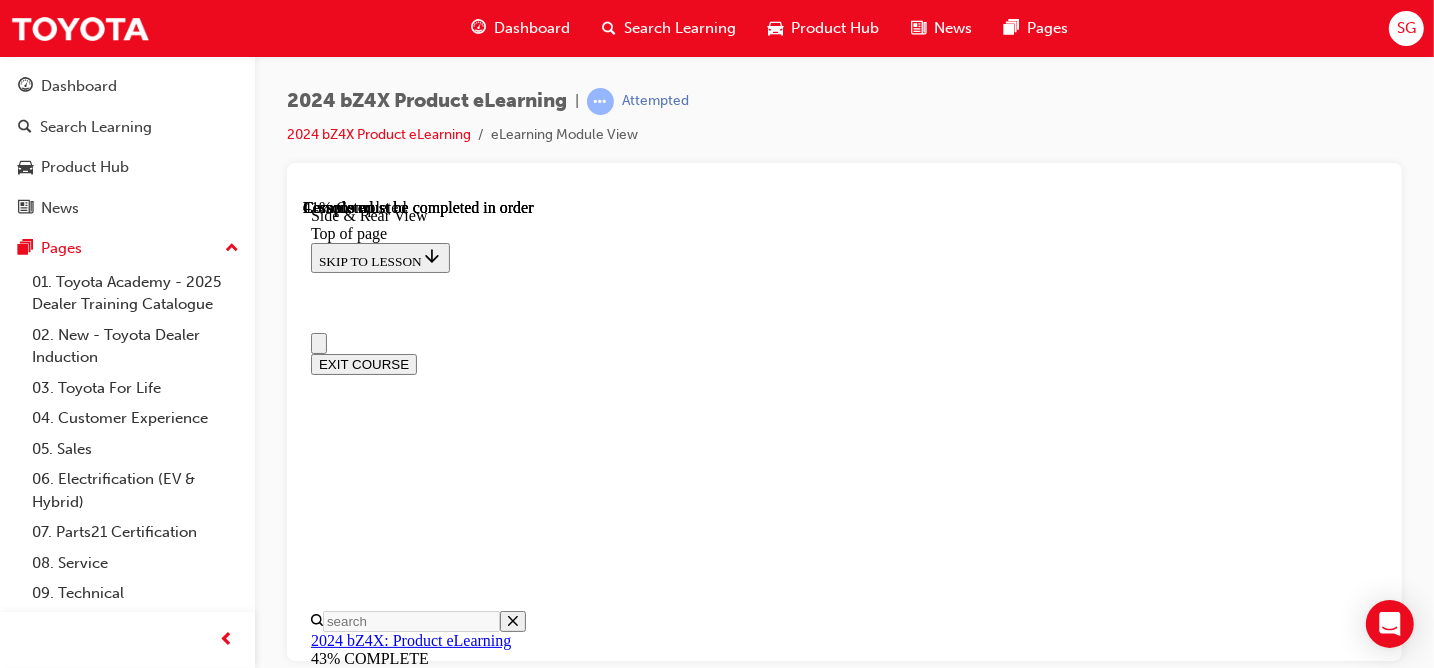 scroll, scrollTop: 0, scrollLeft: 0, axis: both 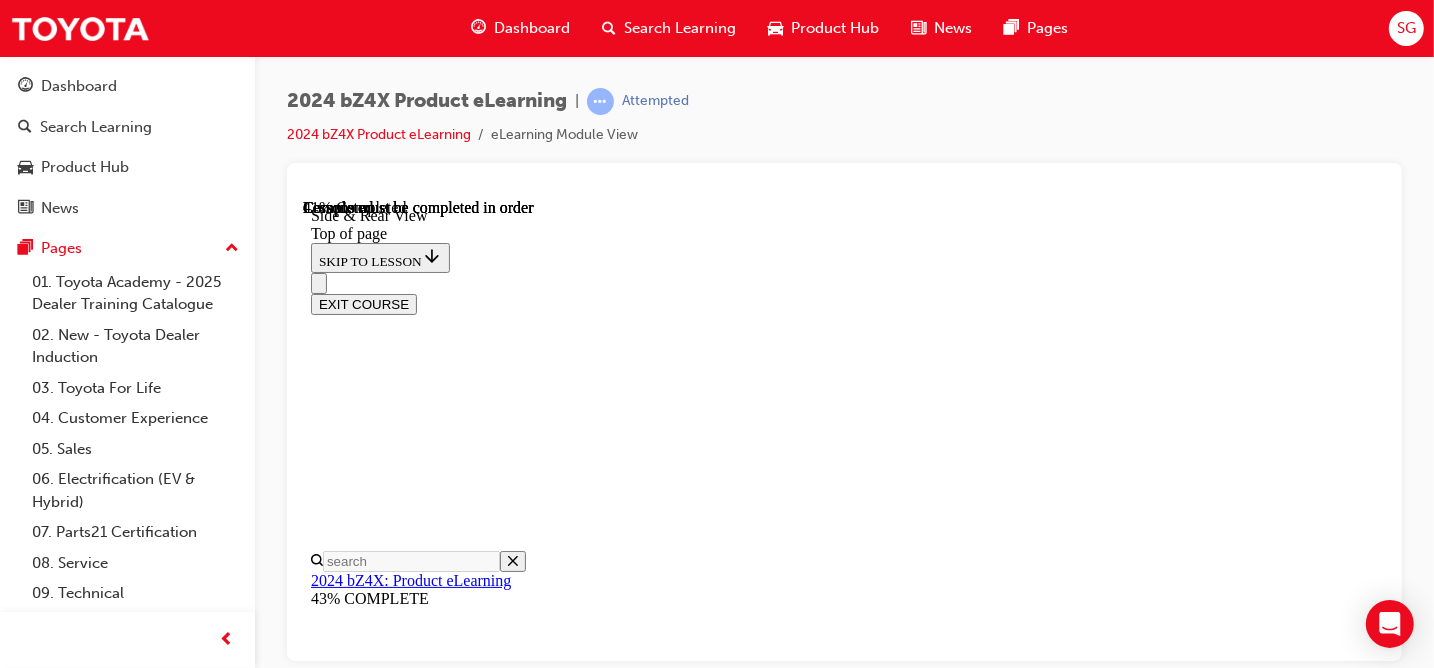 click on "CONTINUE" at bounding box center [352, 13970] 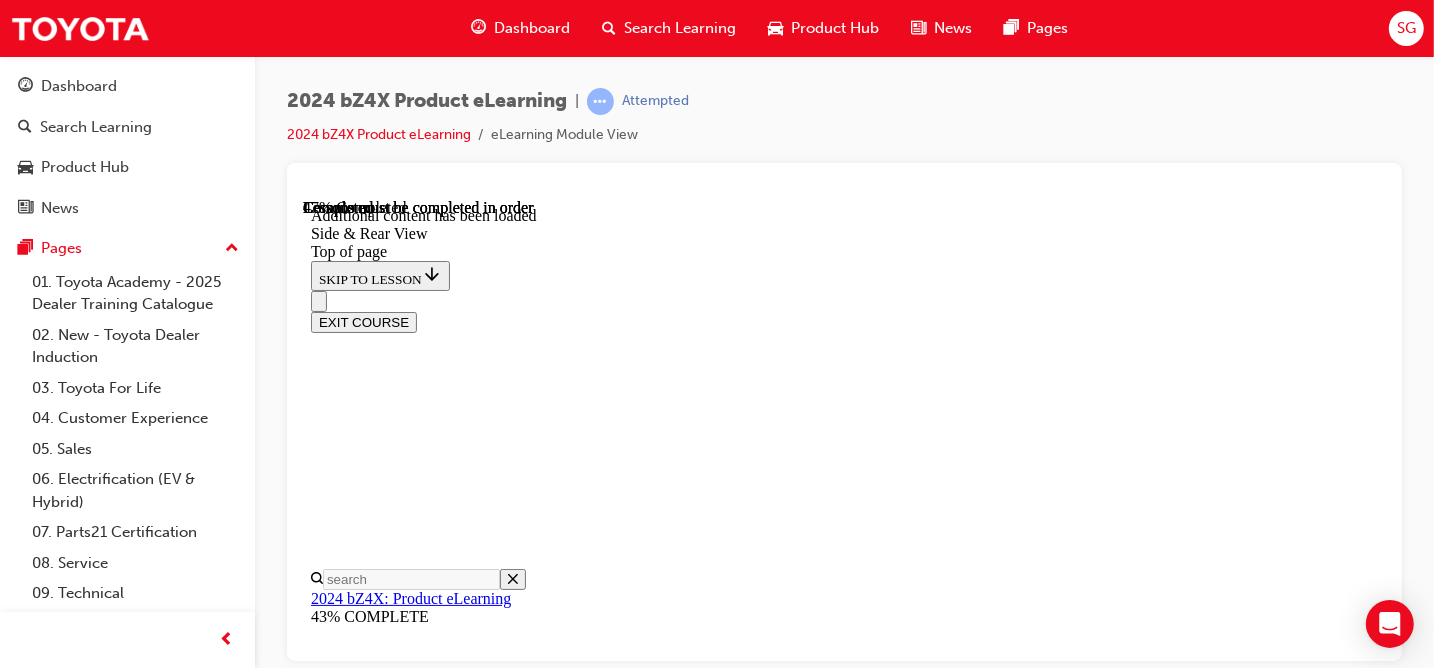 scroll, scrollTop: 3759, scrollLeft: 0, axis: vertical 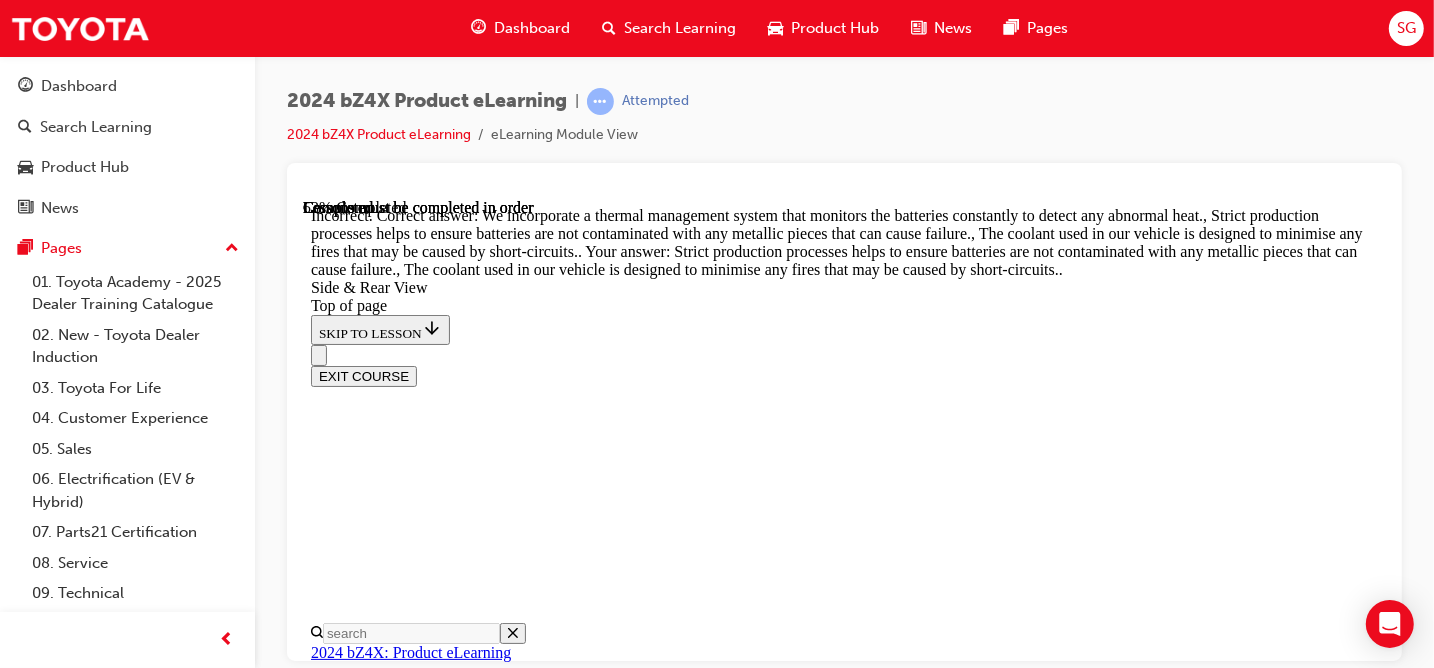 click at bounding box center [358, 18395] 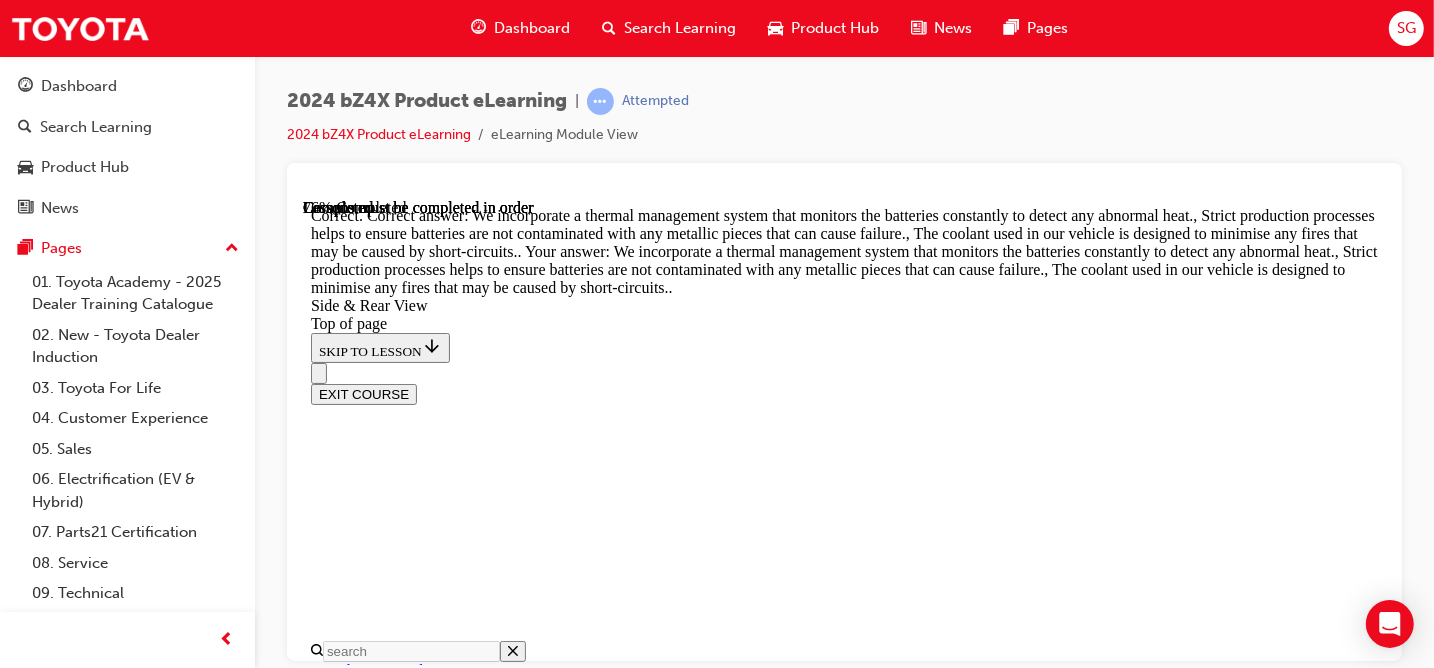 scroll, scrollTop: 6434, scrollLeft: 0, axis: vertical 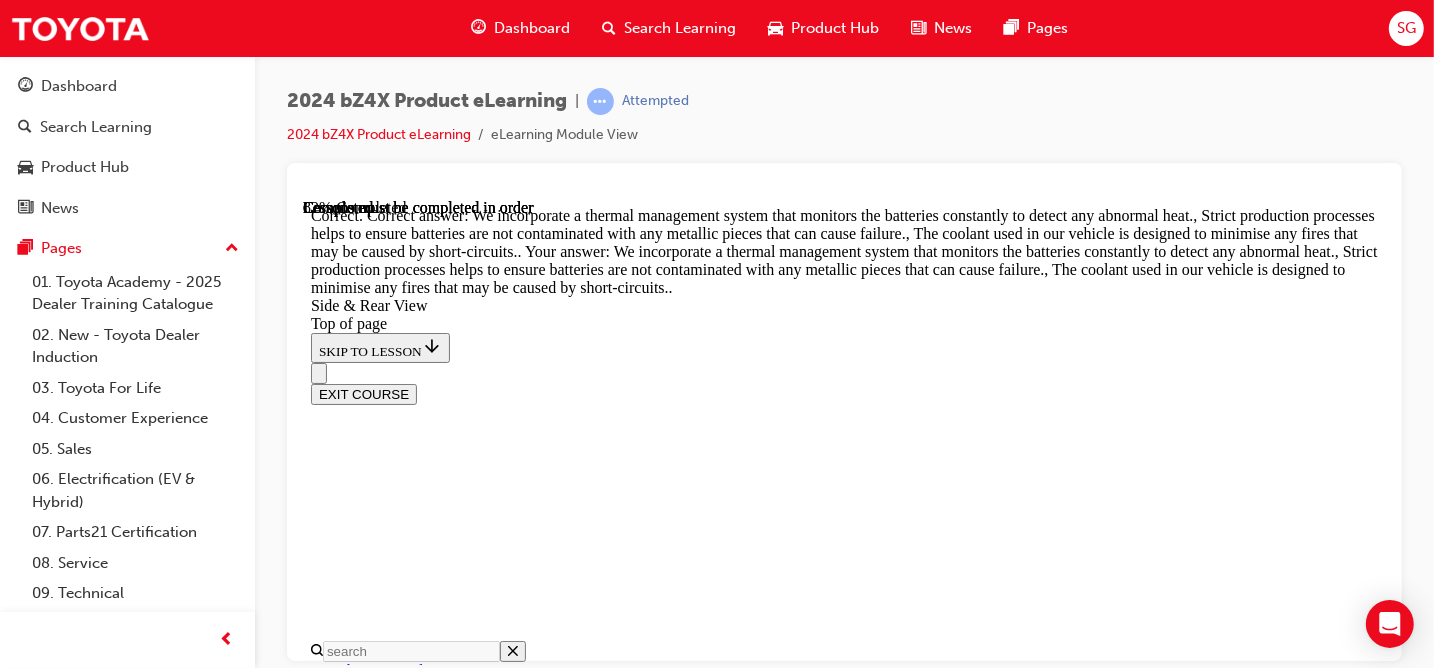 click at bounding box center (358, 19233) 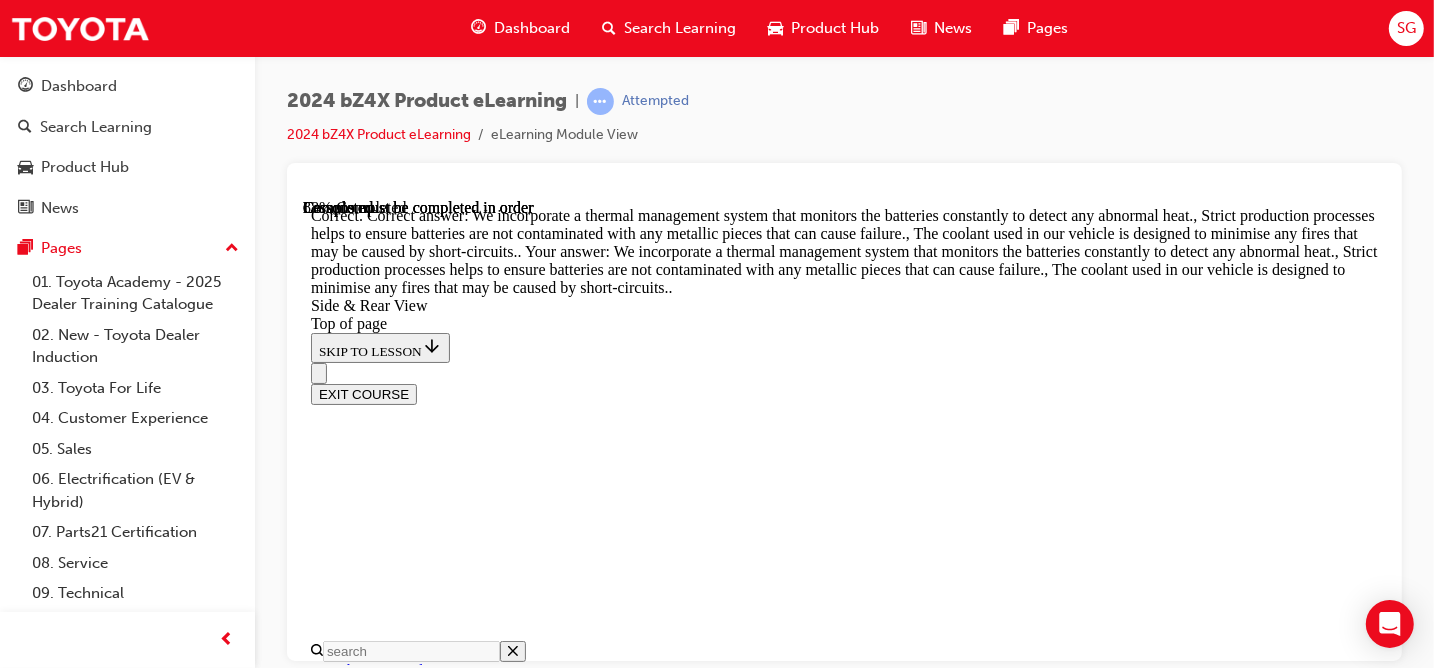 click on "CONTINUE" at bounding box center (352, 19394) 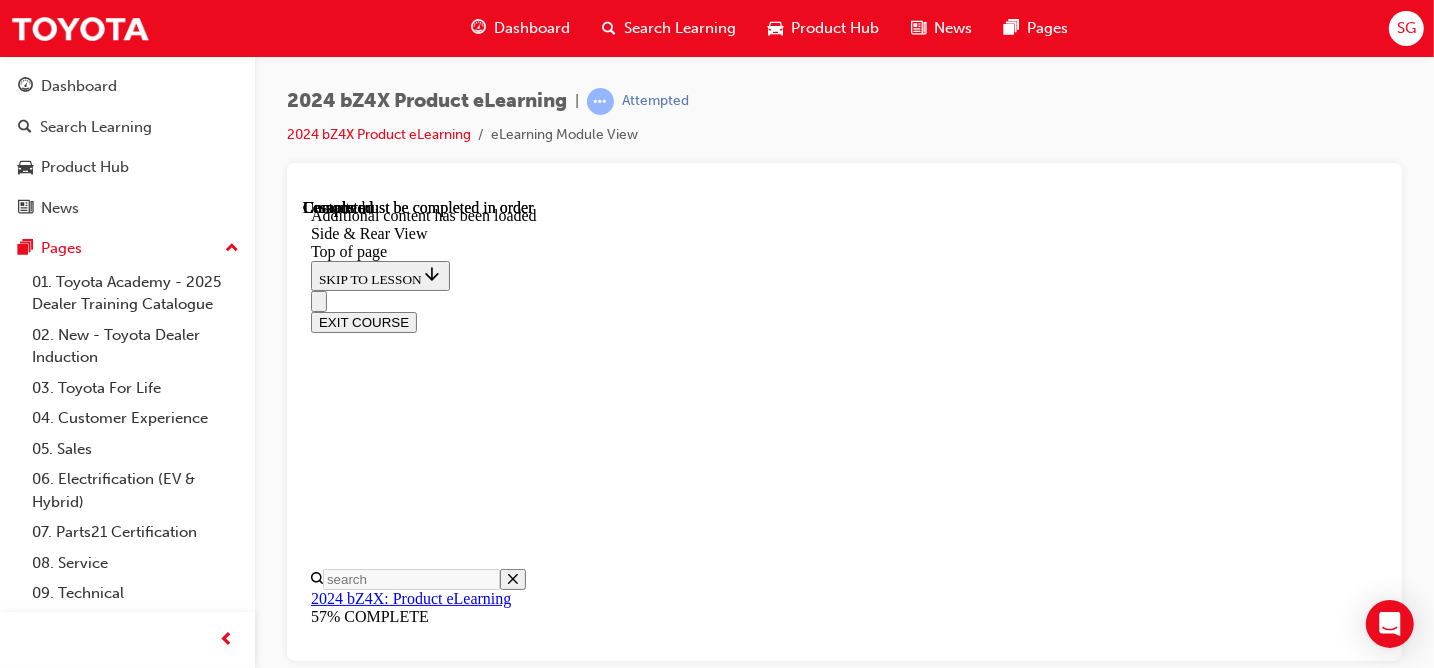 scroll, scrollTop: 6684, scrollLeft: 0, axis: vertical 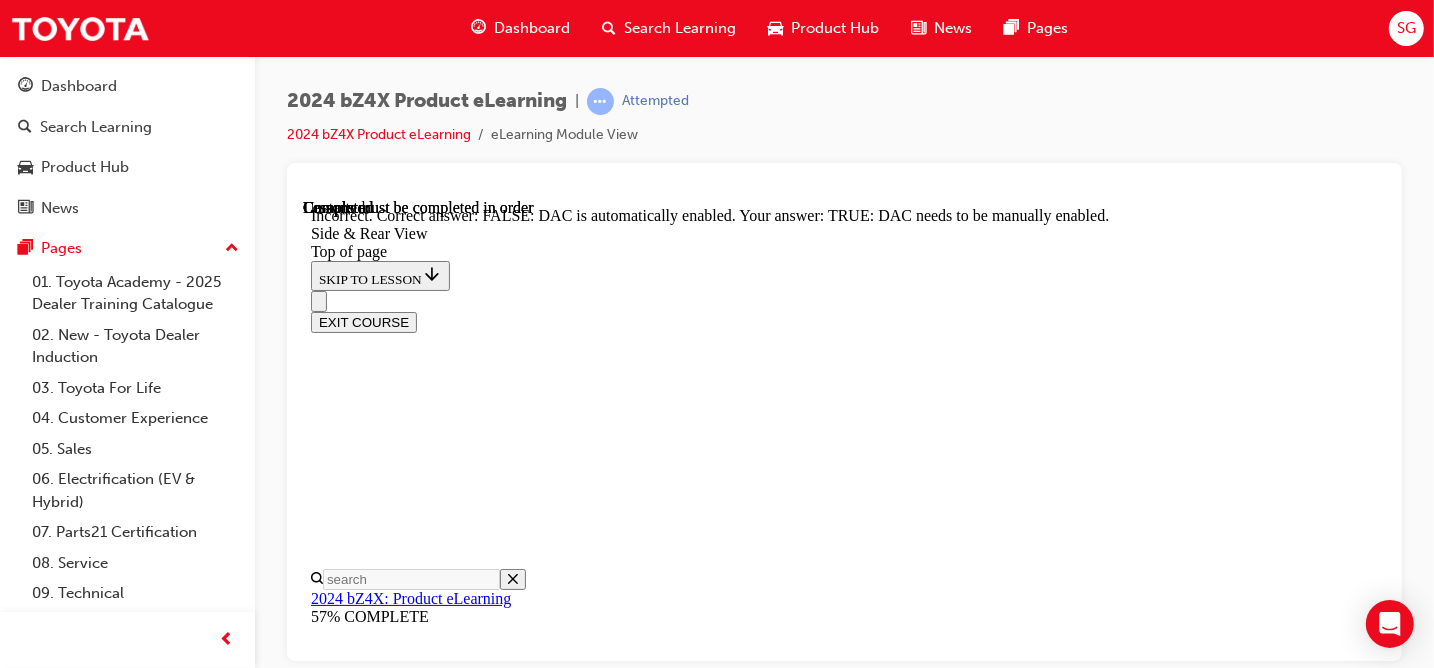 click at bounding box center [358, 23294] 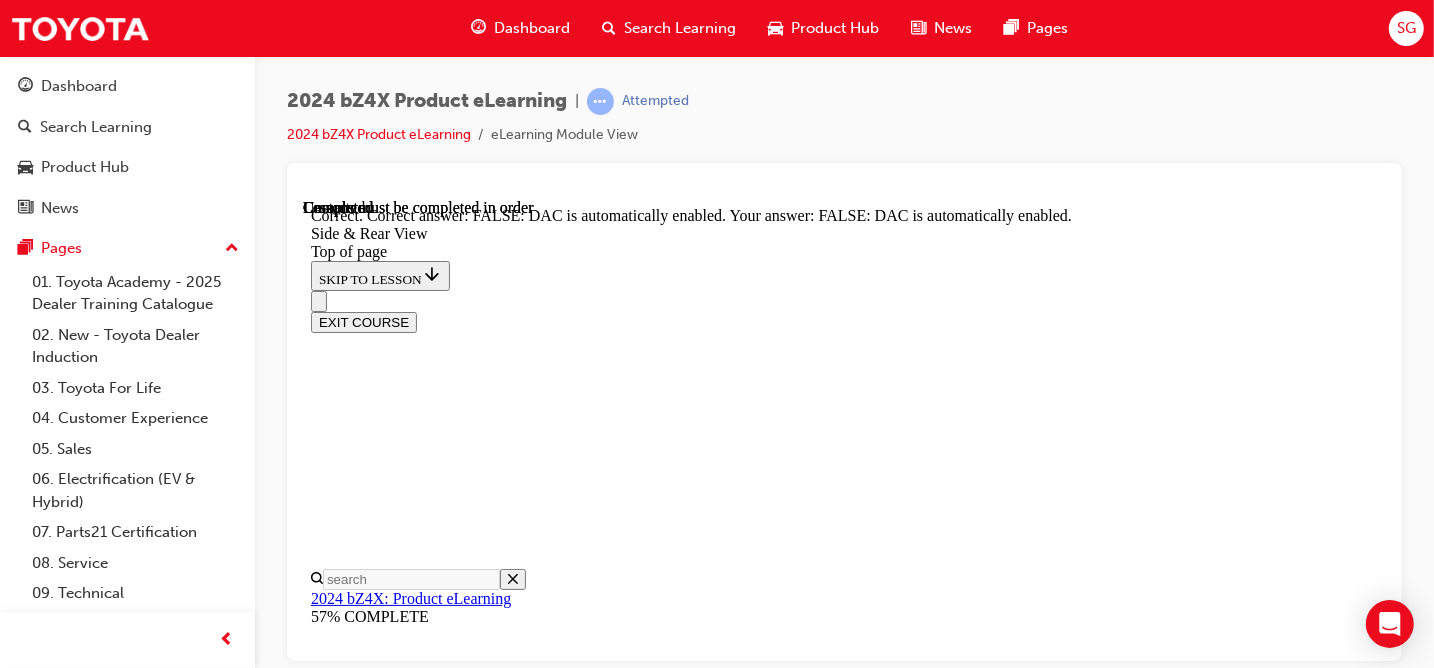 scroll, scrollTop: 7062, scrollLeft: 0, axis: vertical 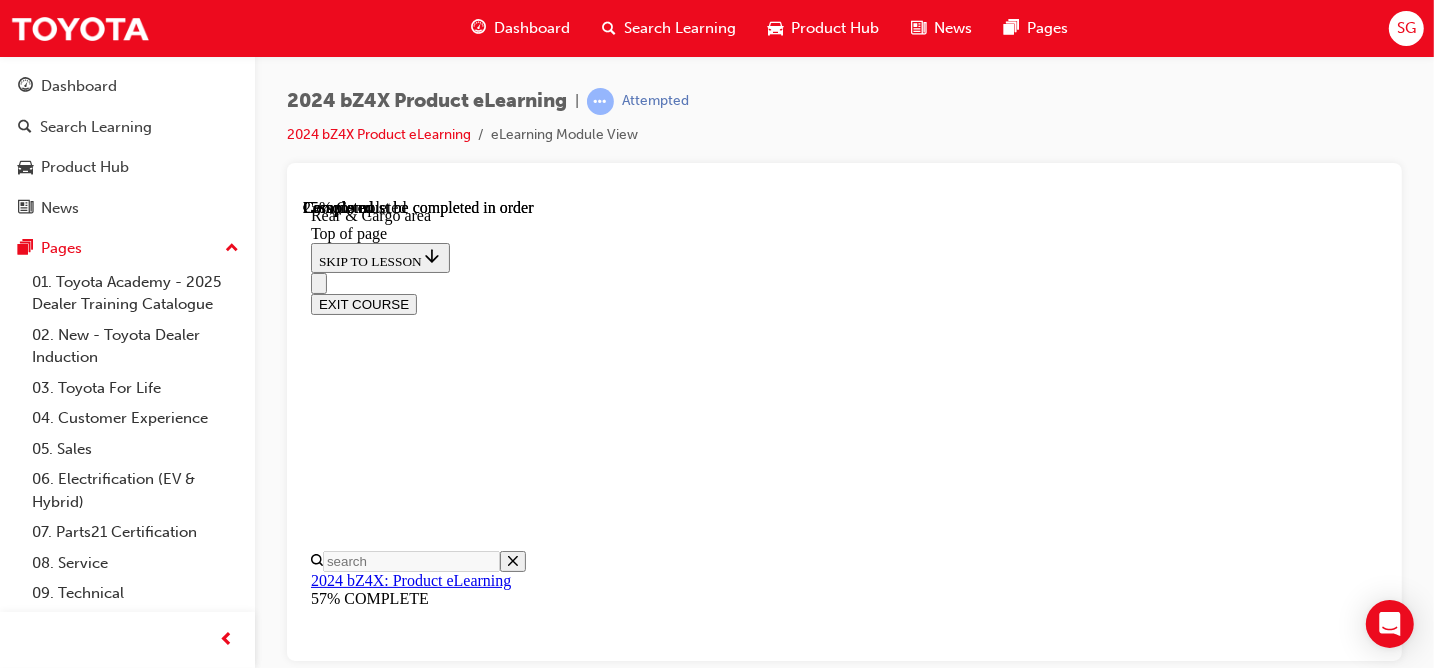 click at bounding box center (398, 11596) 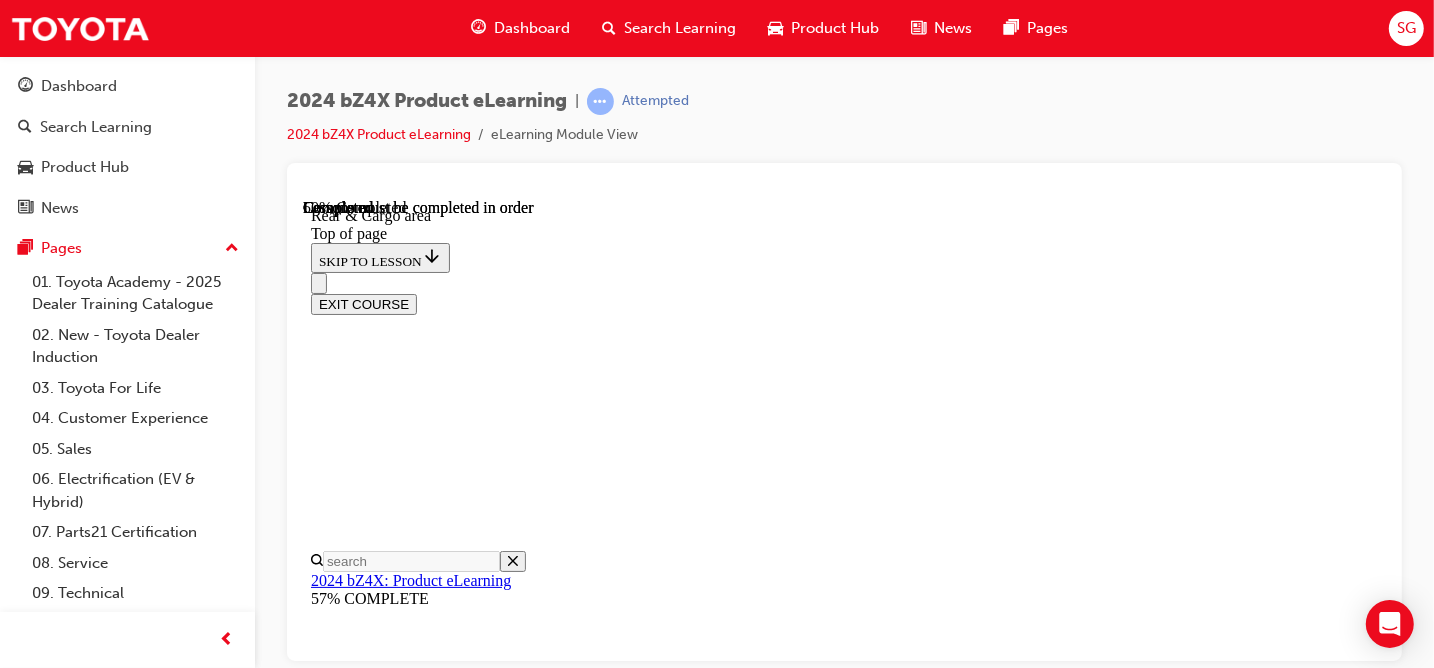 scroll, scrollTop: 1303, scrollLeft: 0, axis: vertical 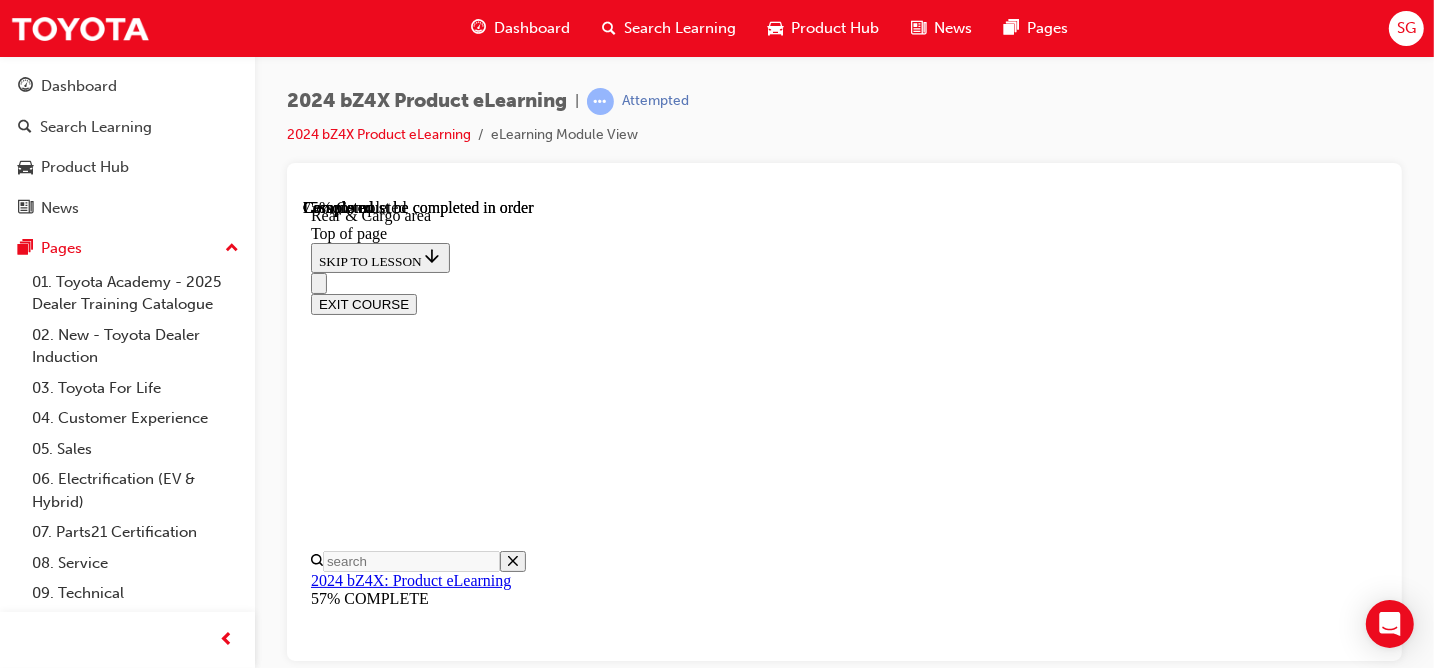 click on "CONTINUE" at bounding box center (352, 11863) 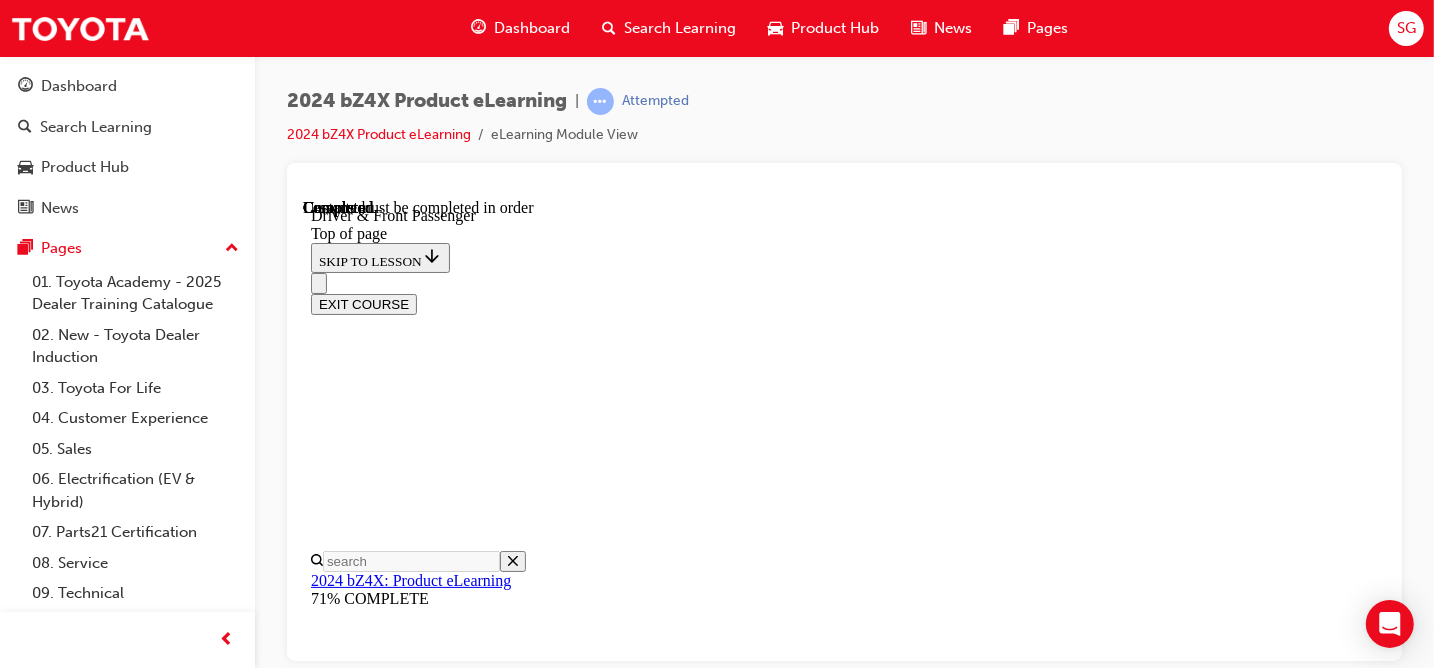 scroll, scrollTop: 0, scrollLeft: 0, axis: both 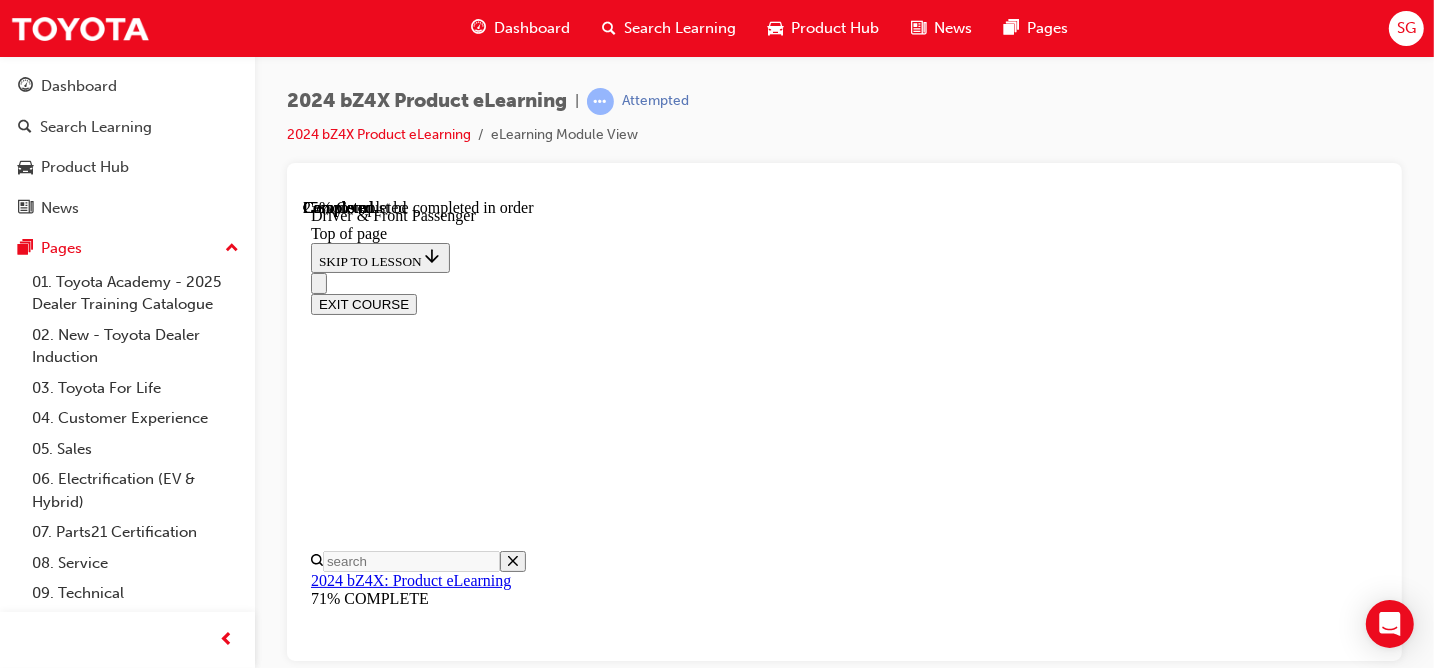 click at bounding box center (398, 10028) 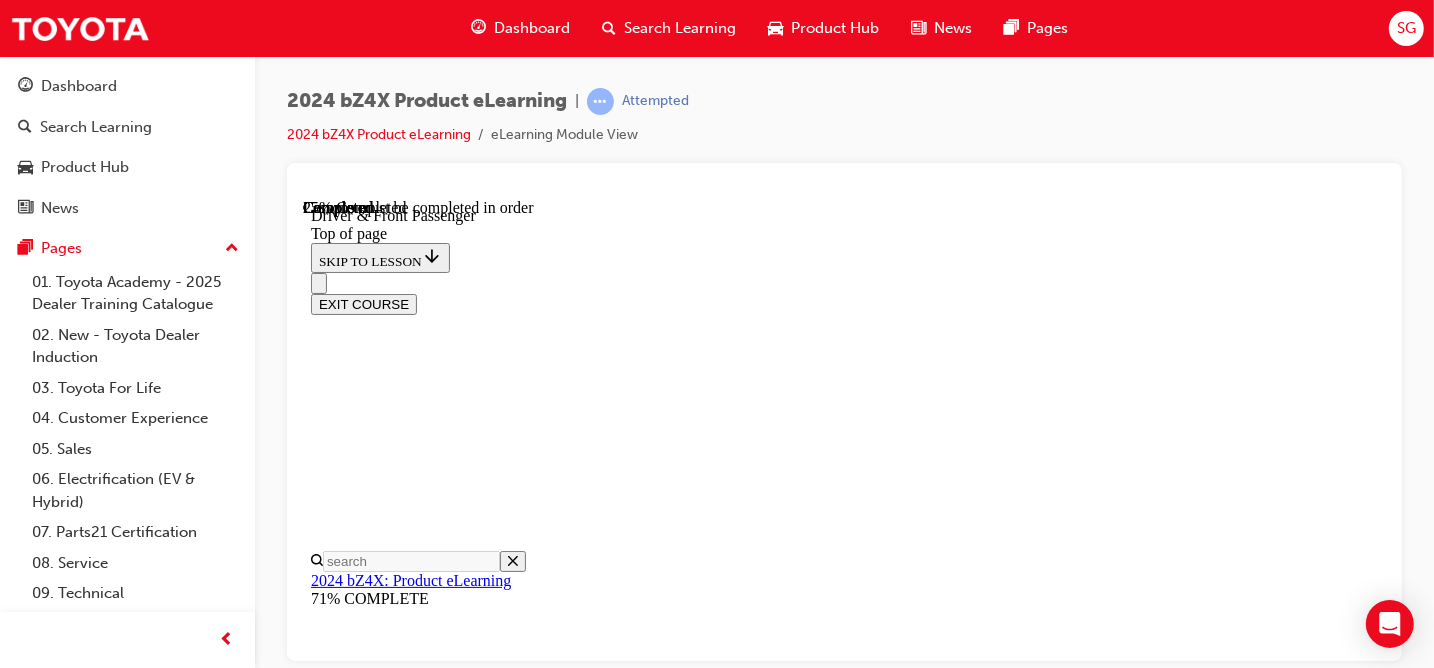 scroll, scrollTop: 99, scrollLeft: 0, axis: vertical 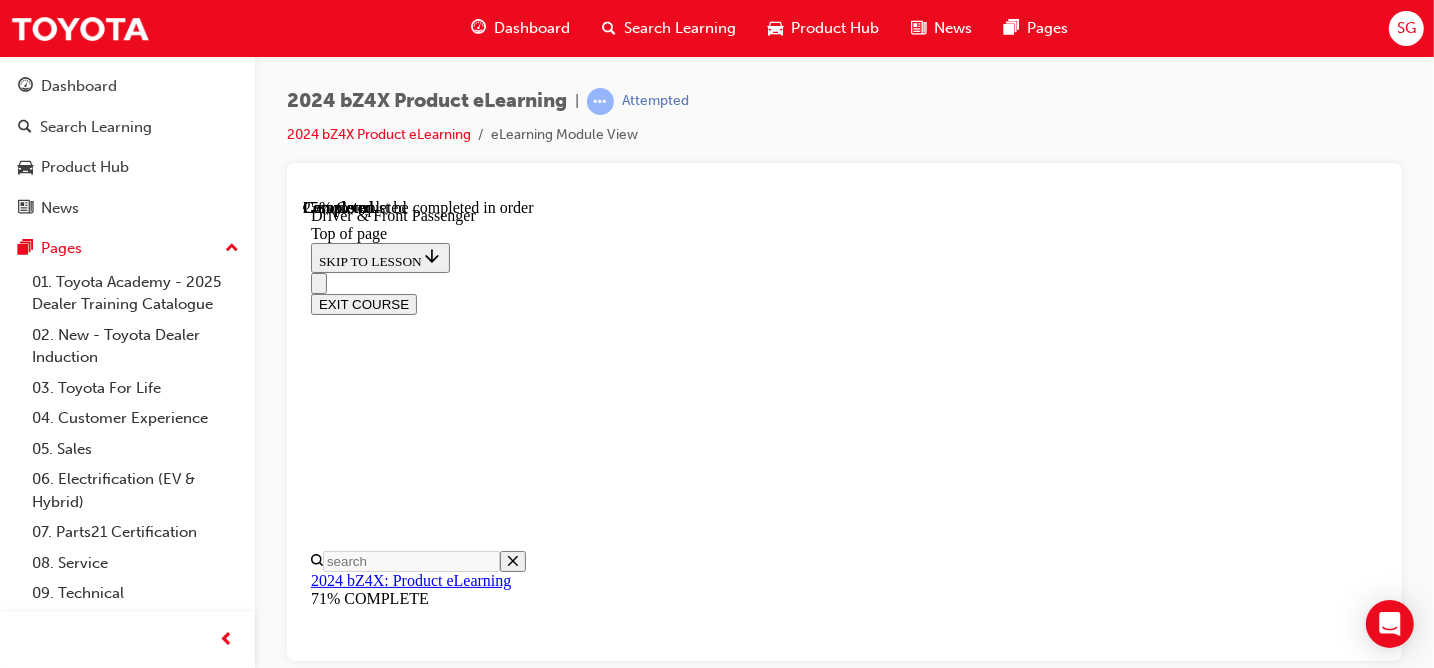 click at bounding box center [398, 12606] 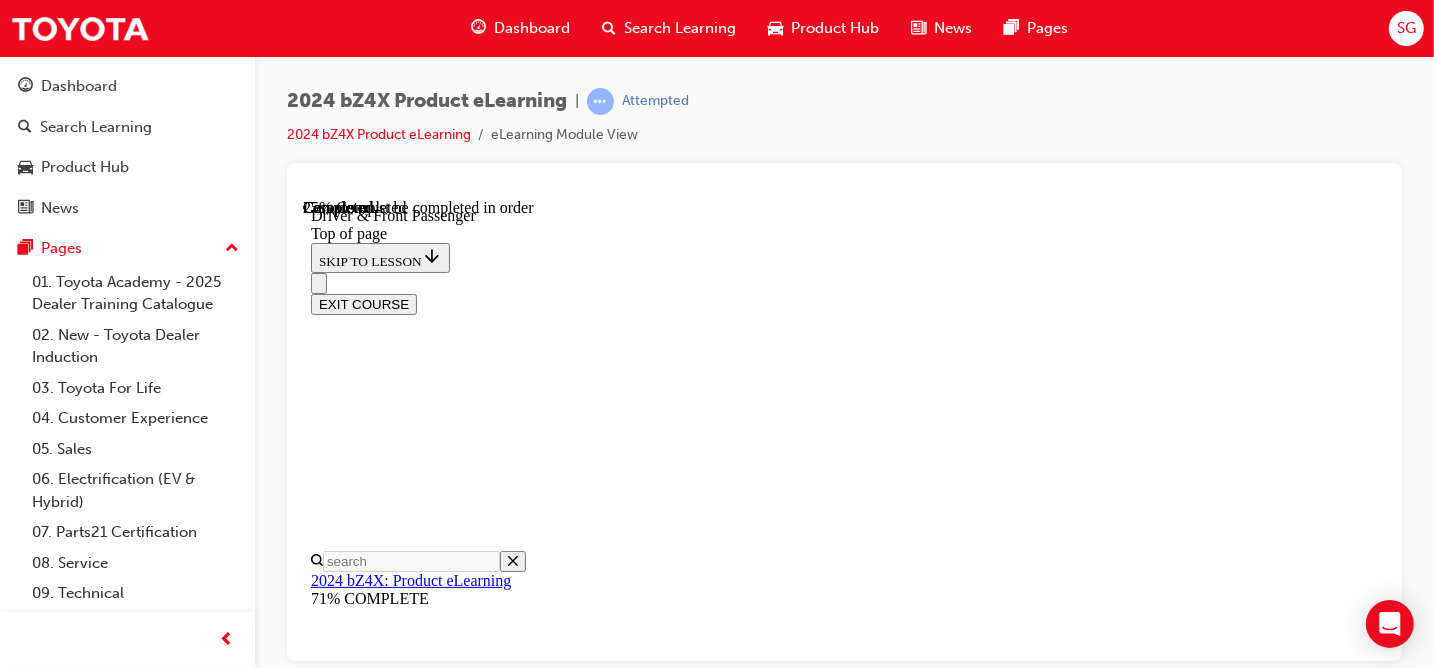 scroll, scrollTop: 1021, scrollLeft: 0, axis: vertical 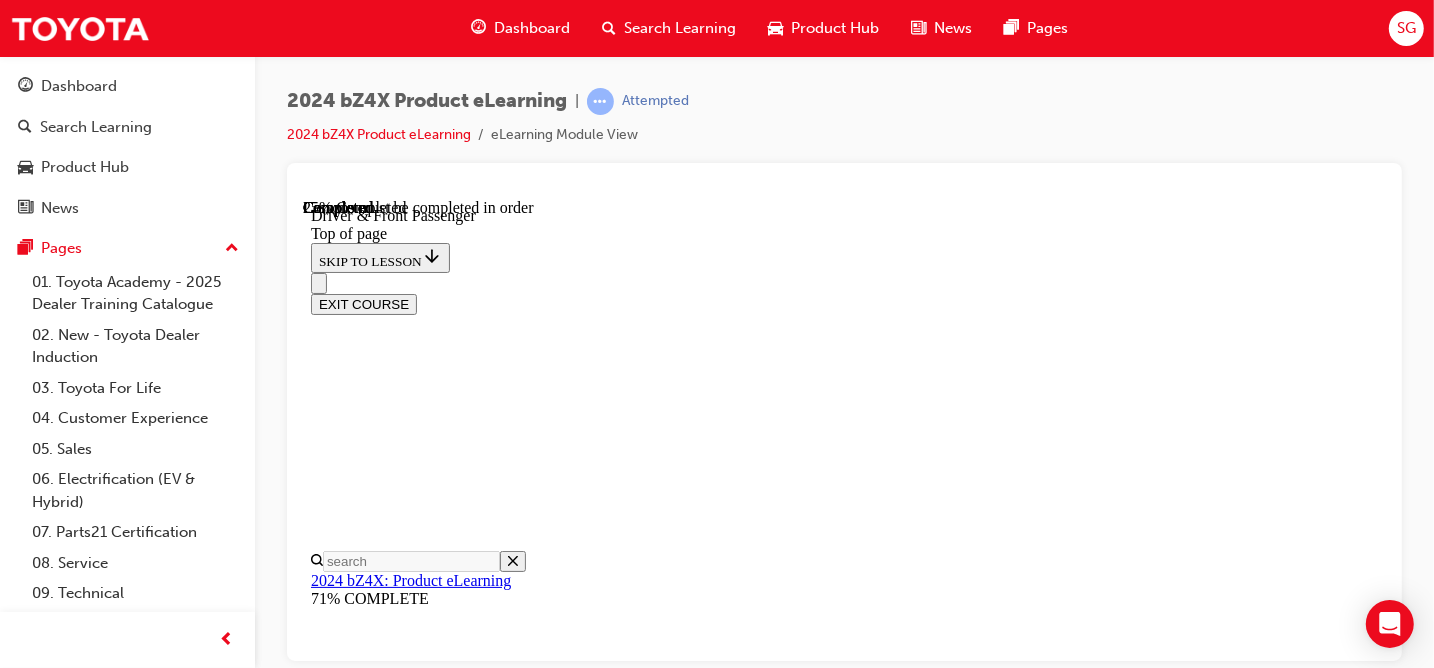 click at bounding box center (398, 14299) 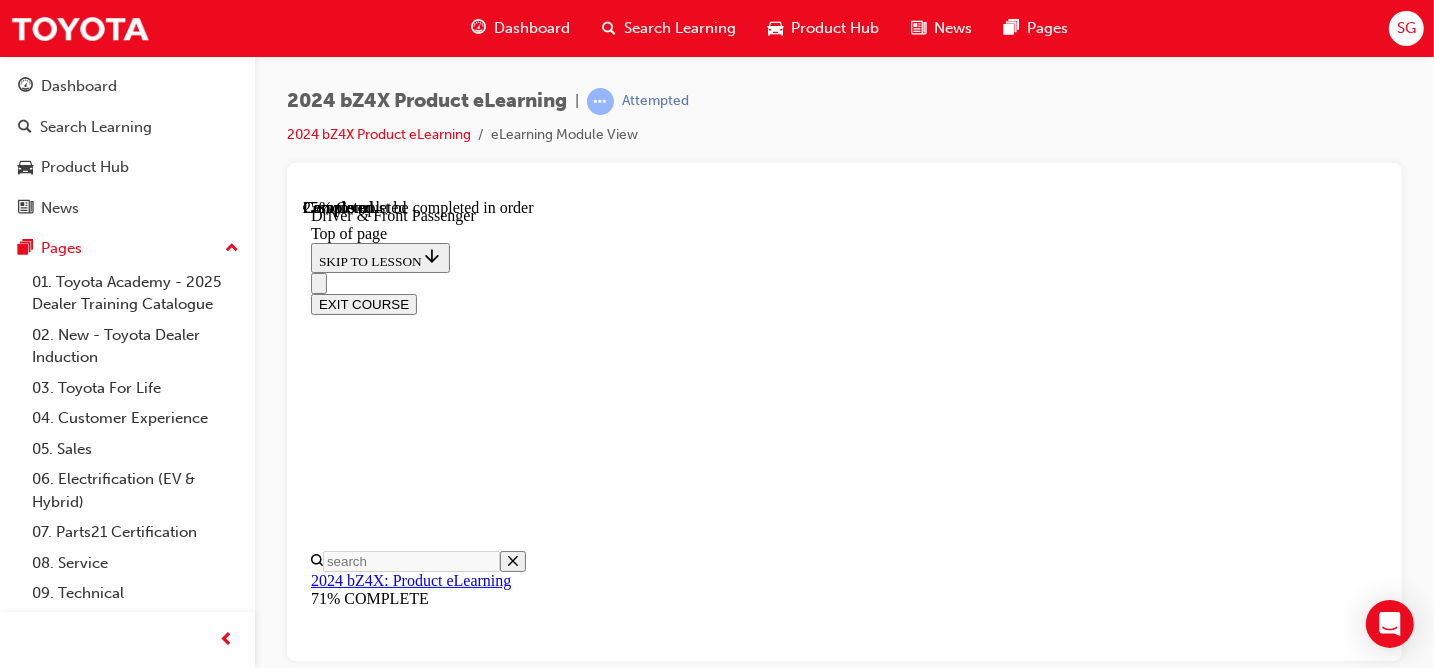 click at bounding box center (350, 9684) 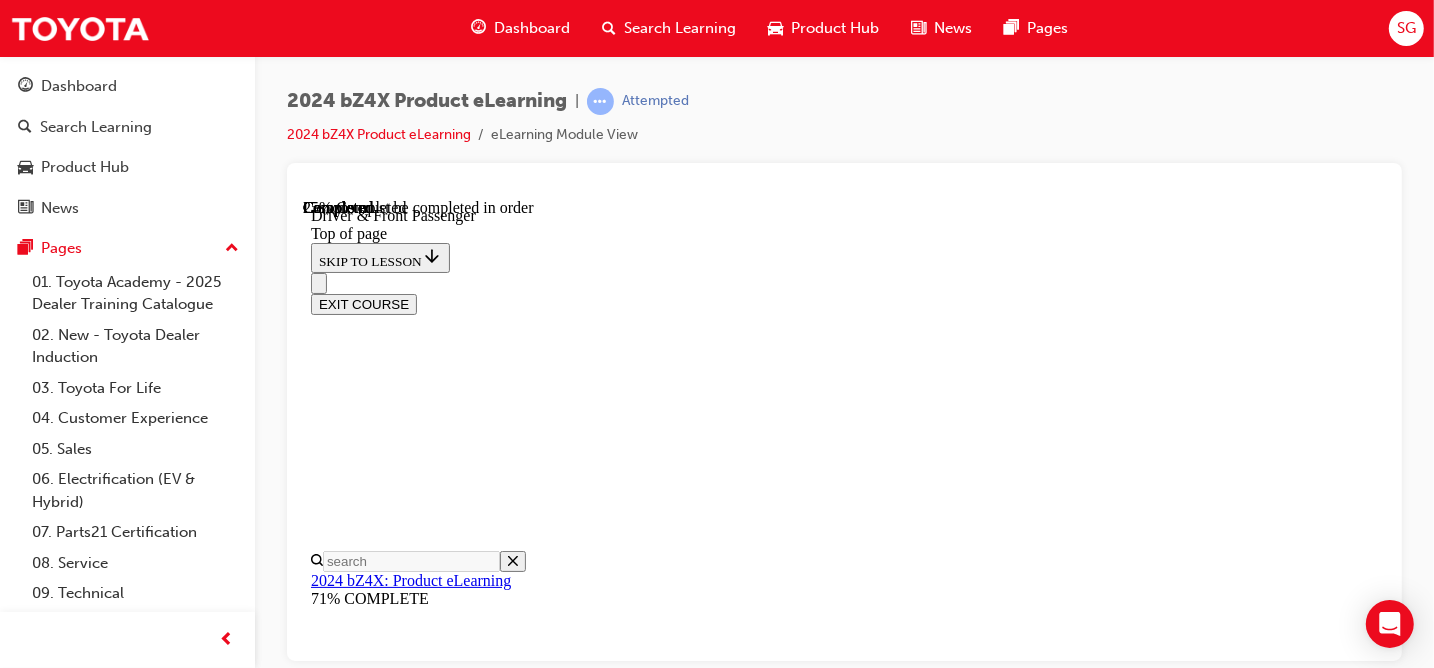 click at bounding box center [398, 12122] 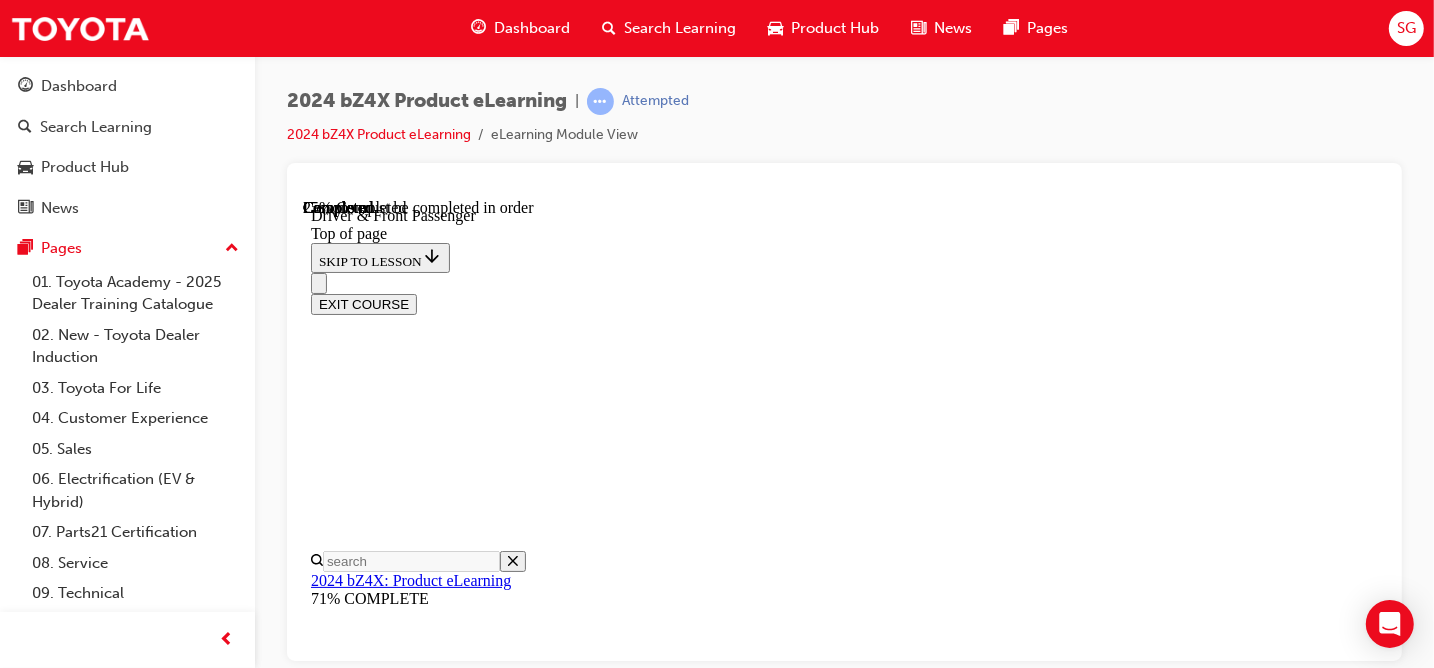 click at bounding box center [350, 9684] 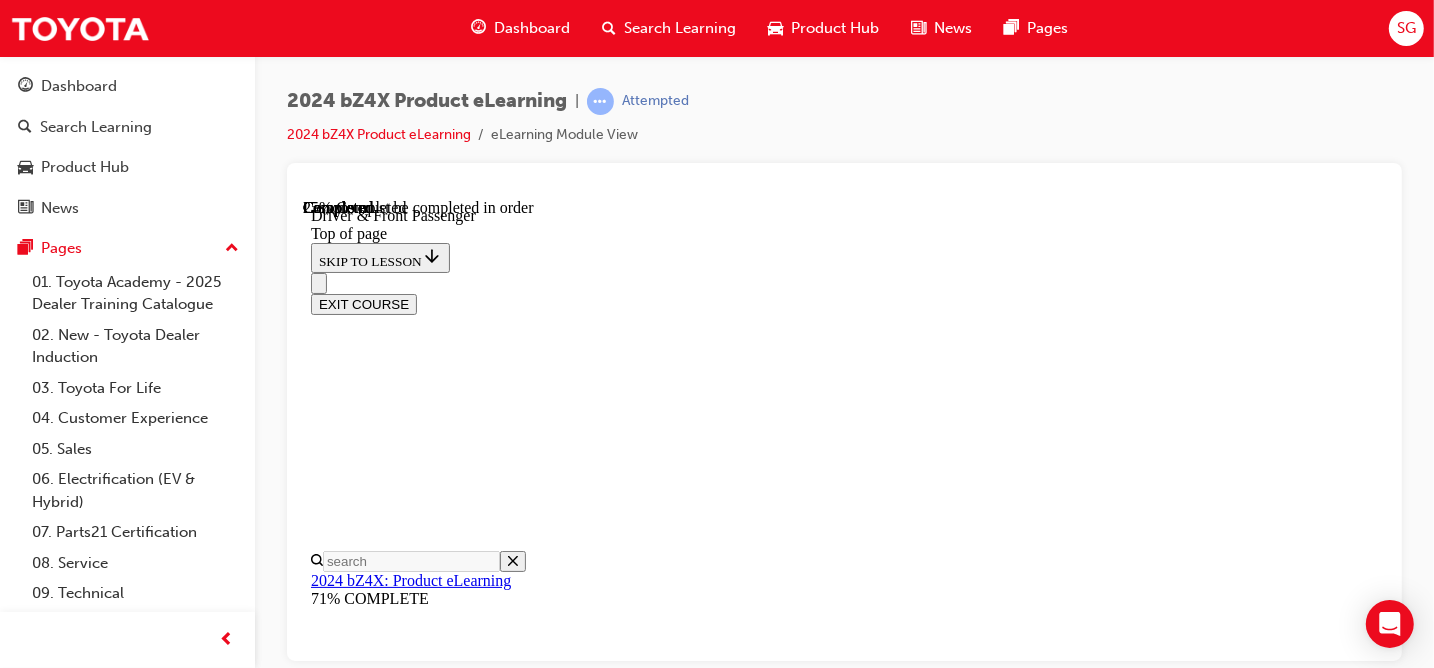 click at bounding box center (398, 11003) 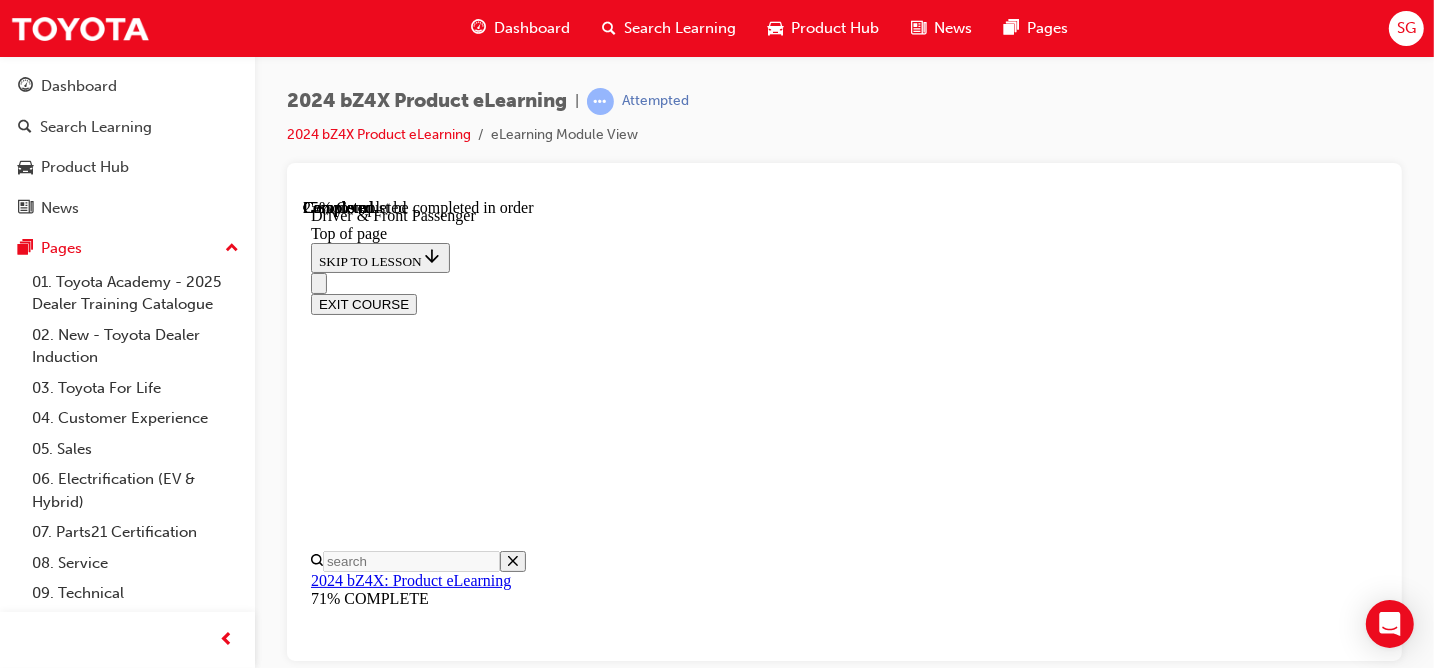 drag, startPoint x: 836, startPoint y: 355, endPoint x: 838, endPoint y: 365, distance: 10.198039 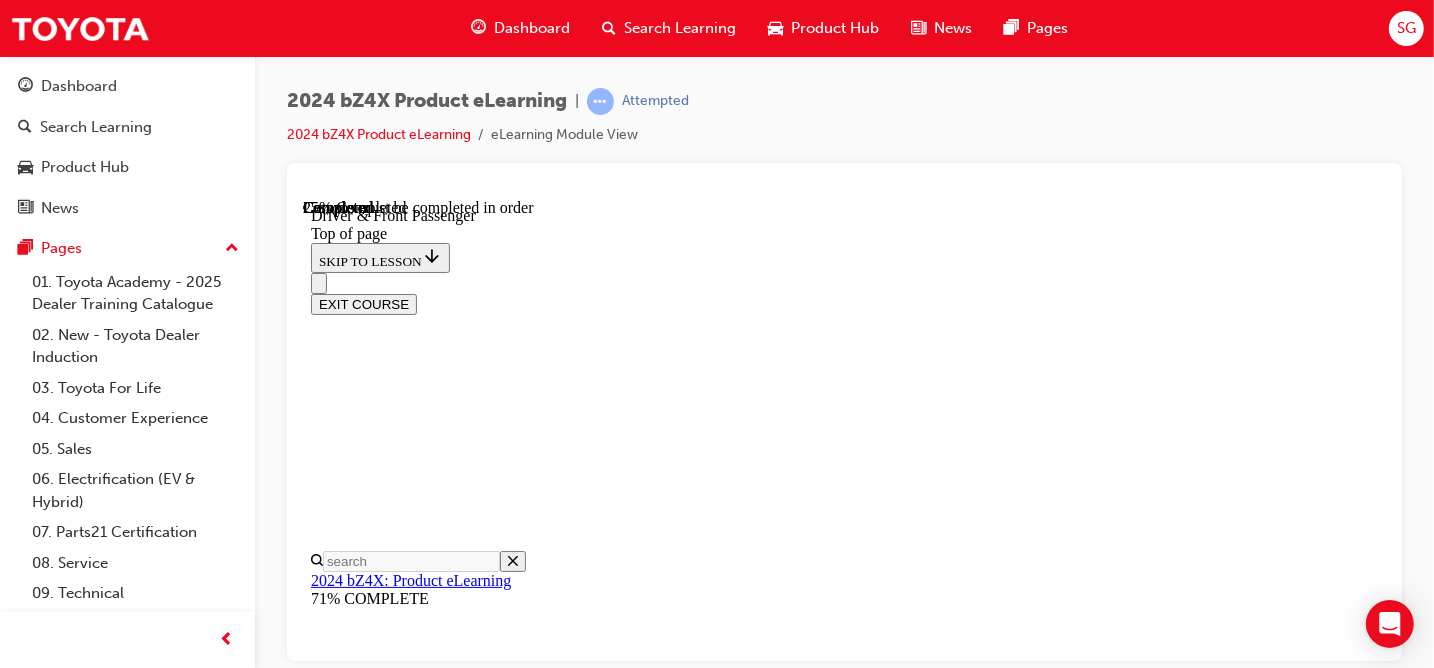 scroll, scrollTop: 809, scrollLeft: 0, axis: vertical 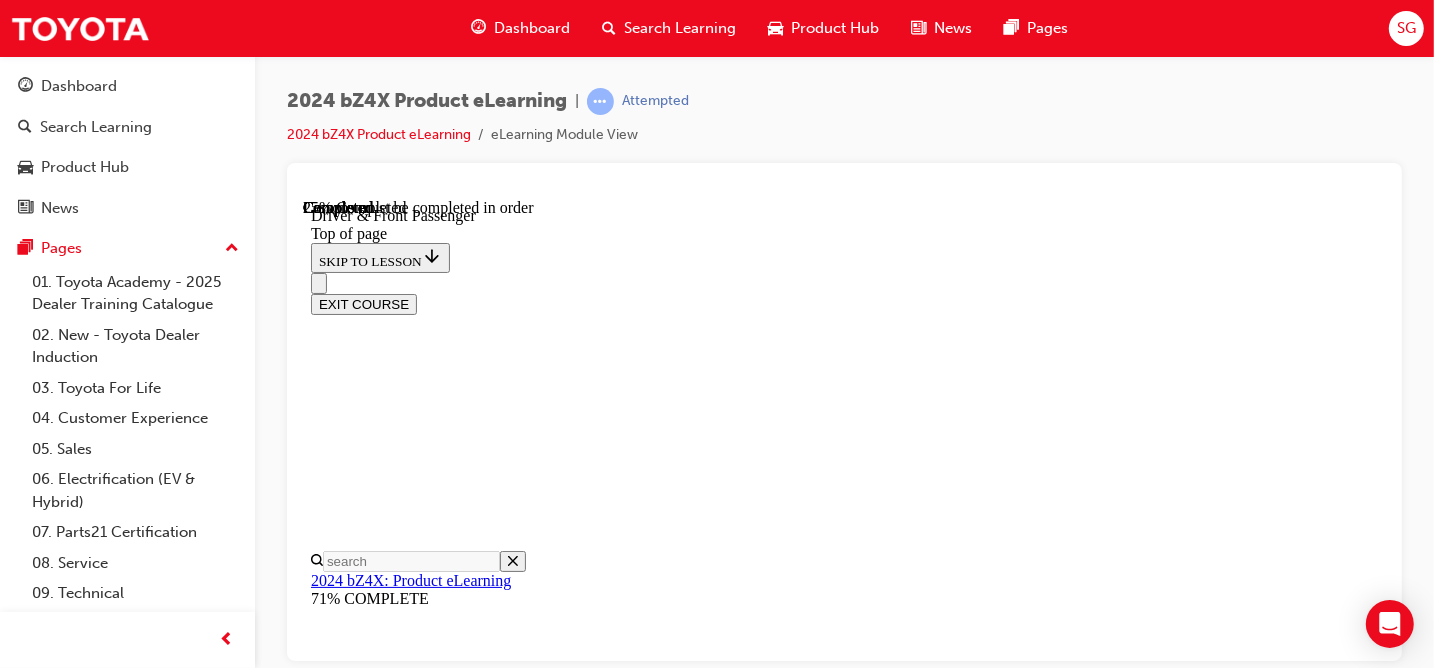 click at bounding box center [350, 9684] 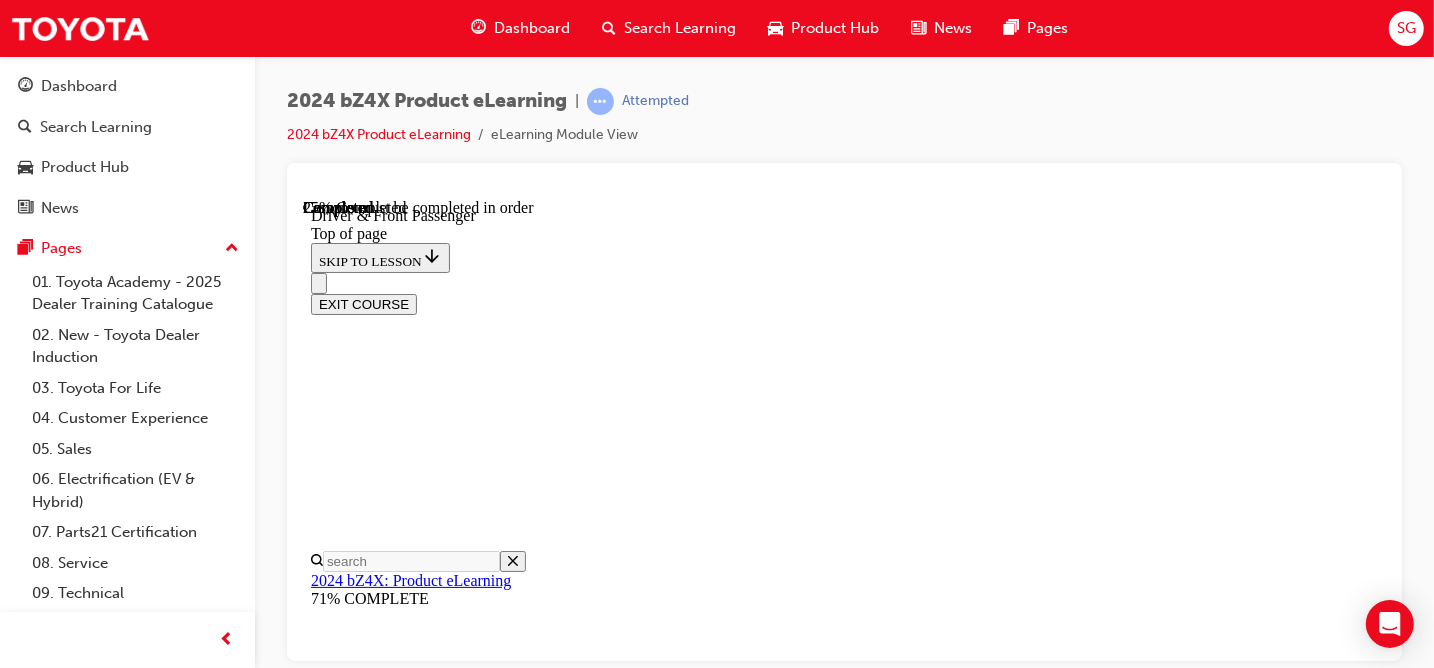 click at bounding box center [398, 10465] 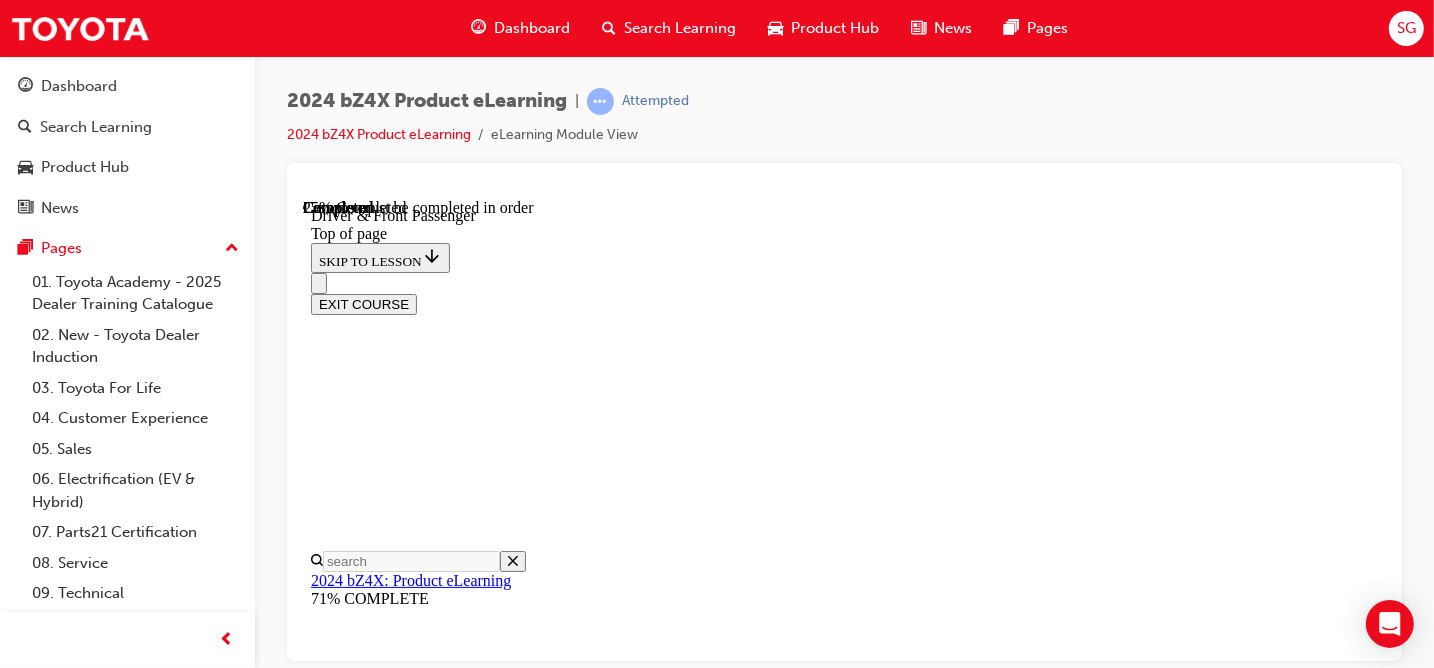 click at bounding box center (350, 9684) 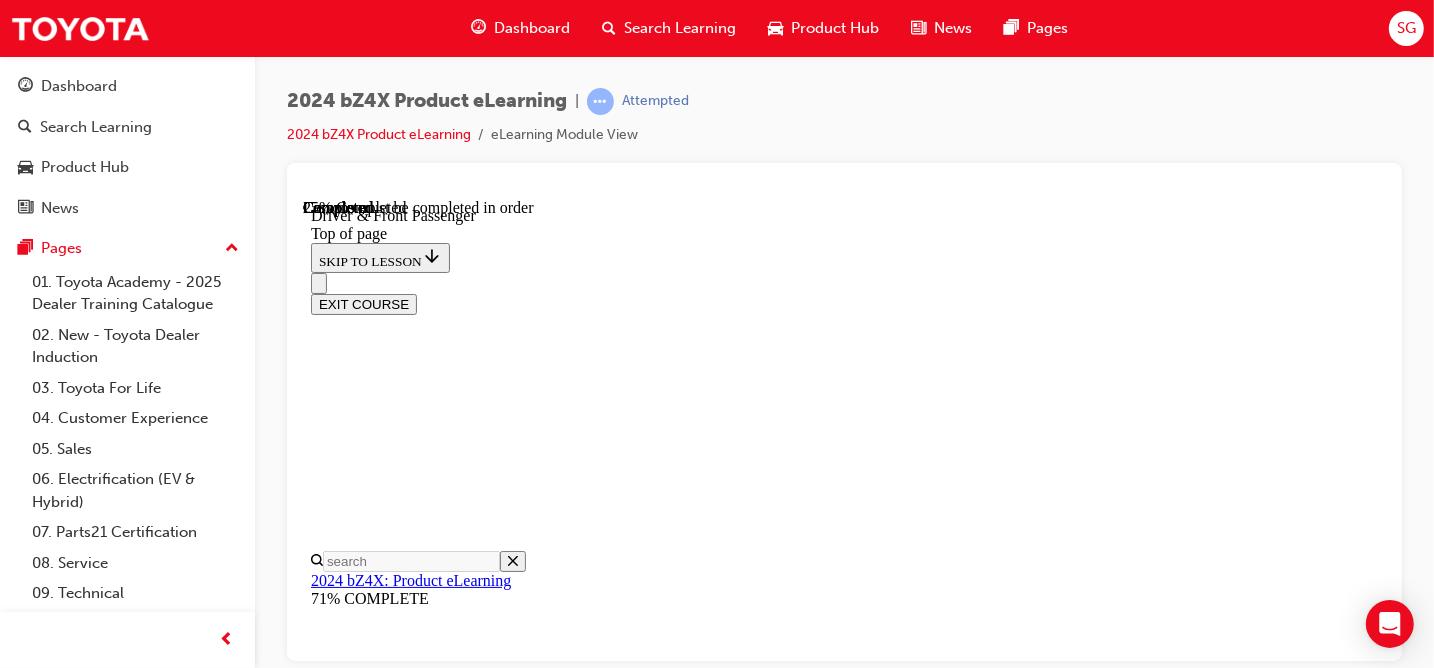click at bounding box center (398, 14609) 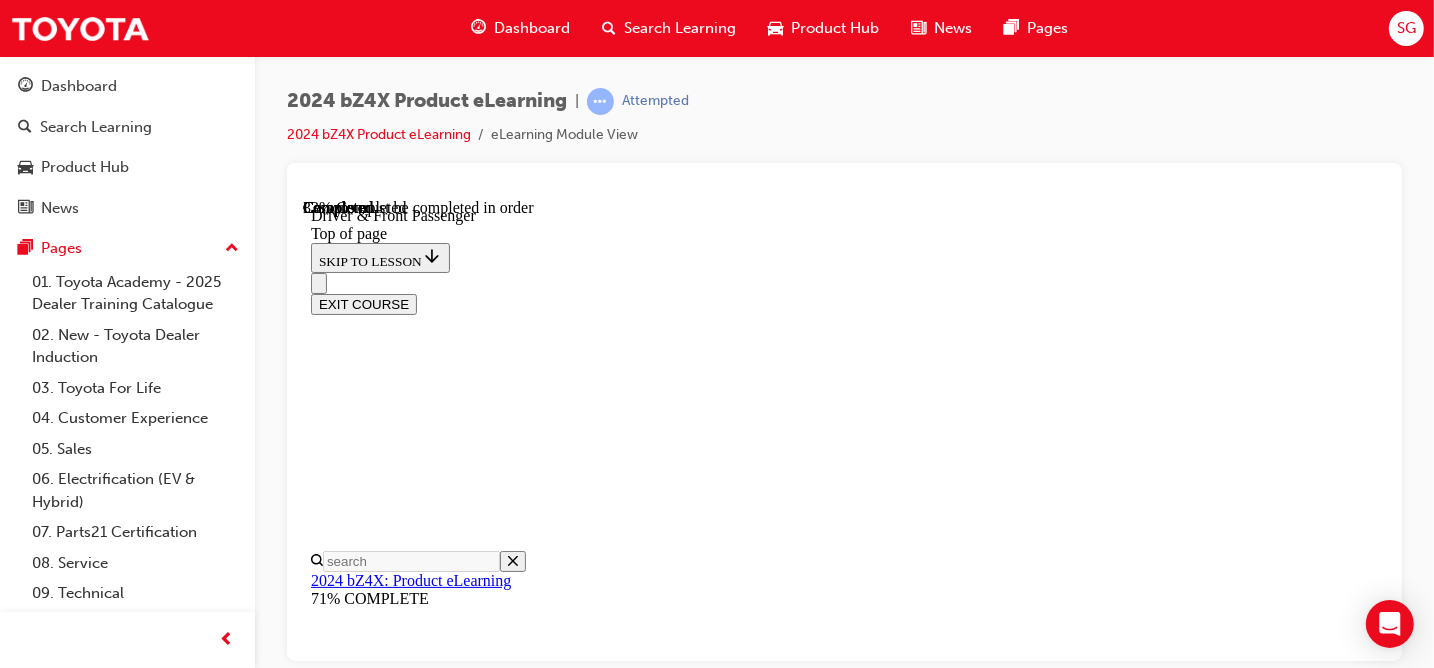 drag, startPoint x: 1160, startPoint y: 484, endPoint x: 1125, endPoint y: 497, distance: 37.336308 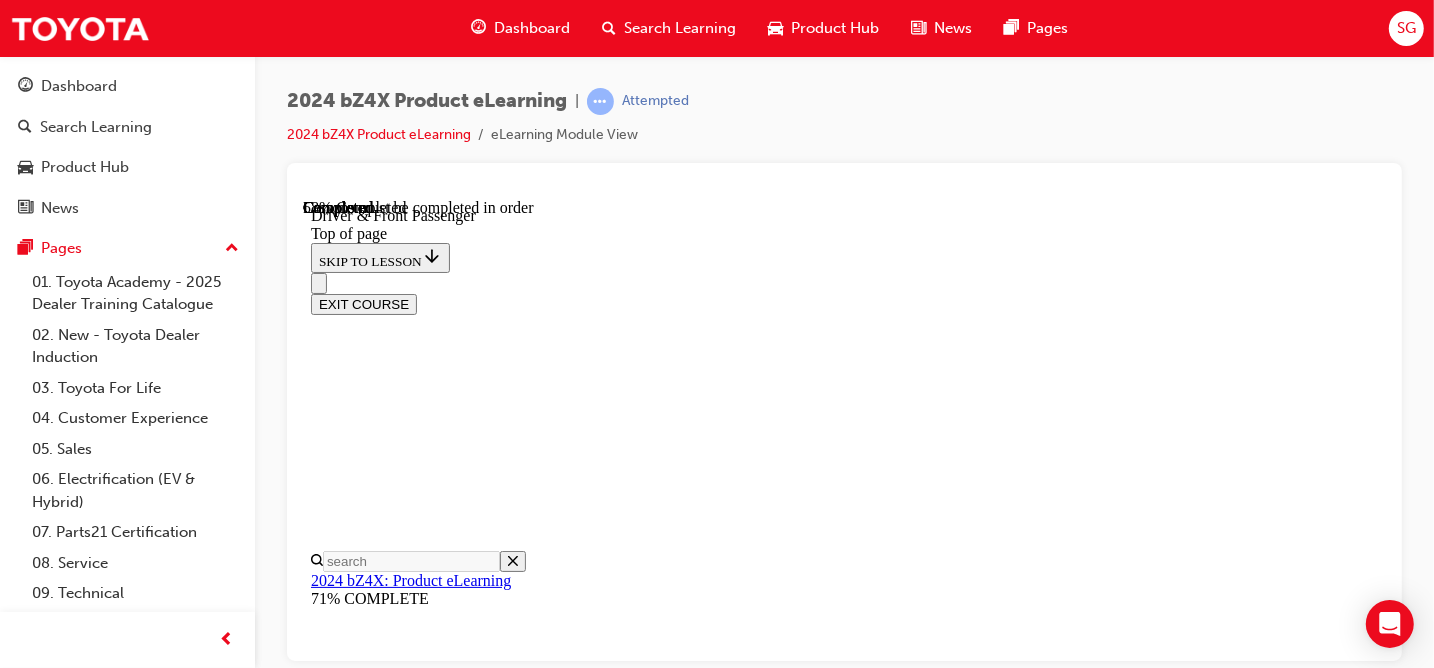 click at bounding box center [358, 16291] 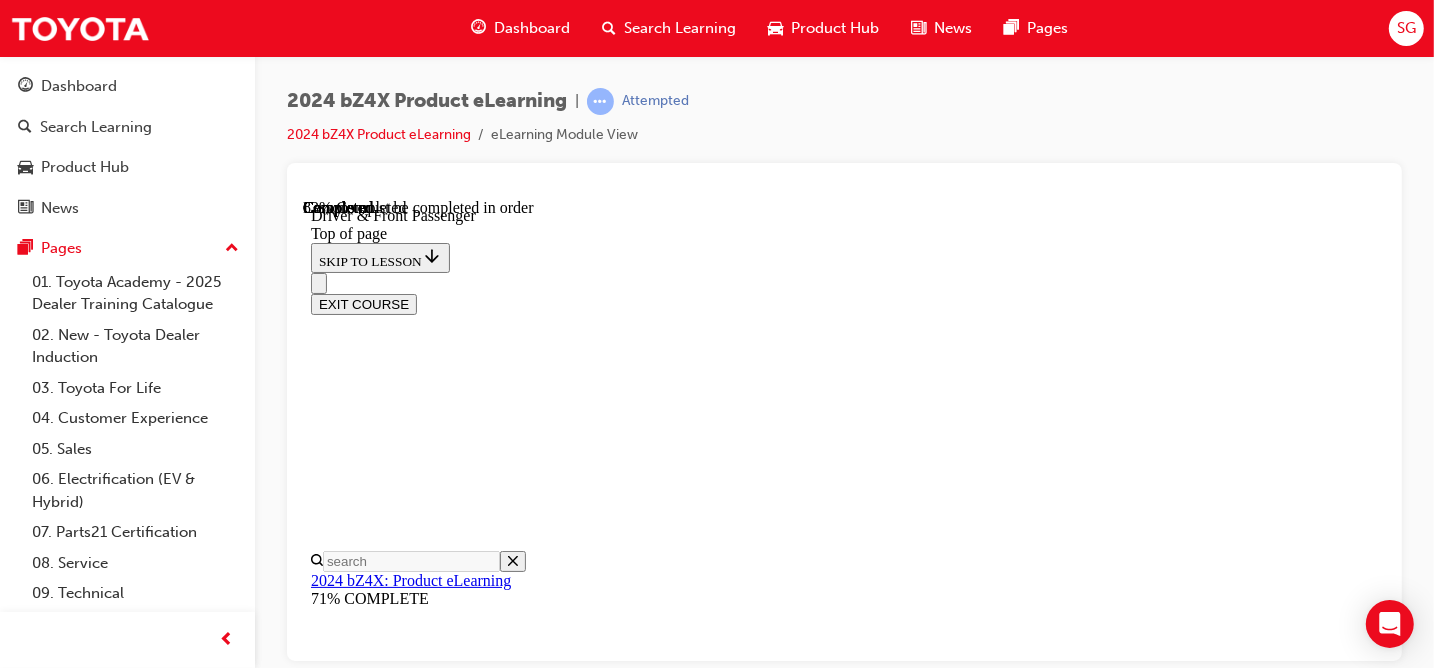 scroll, scrollTop: 4651, scrollLeft: 0, axis: vertical 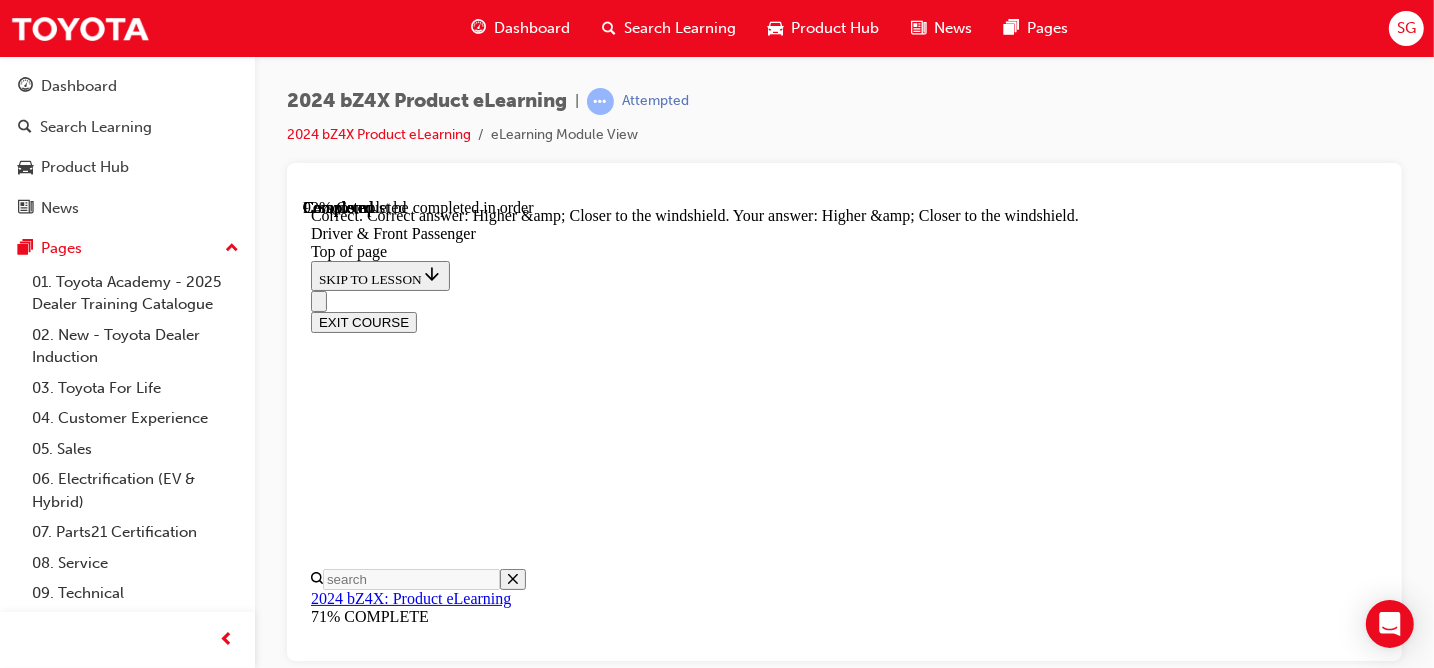 click on "CONTINUE" at bounding box center [352, 25115] 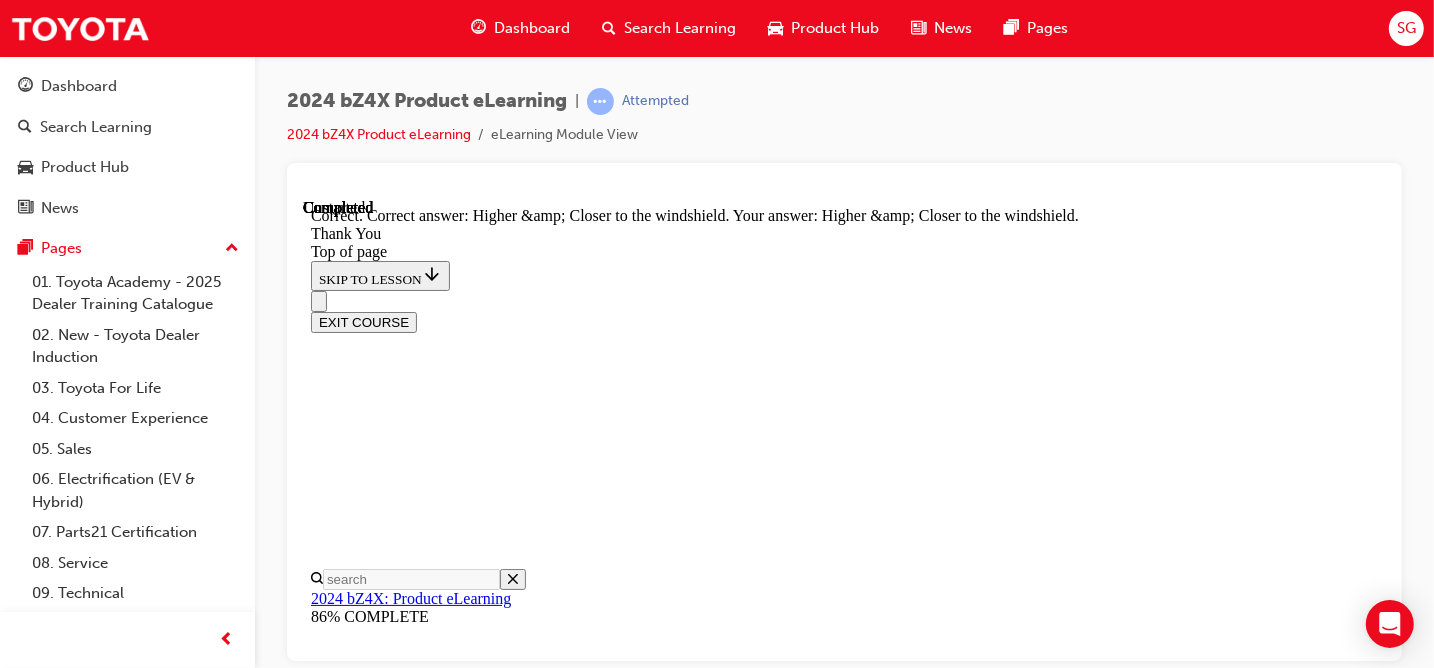 scroll, scrollTop: 0, scrollLeft: 0, axis: both 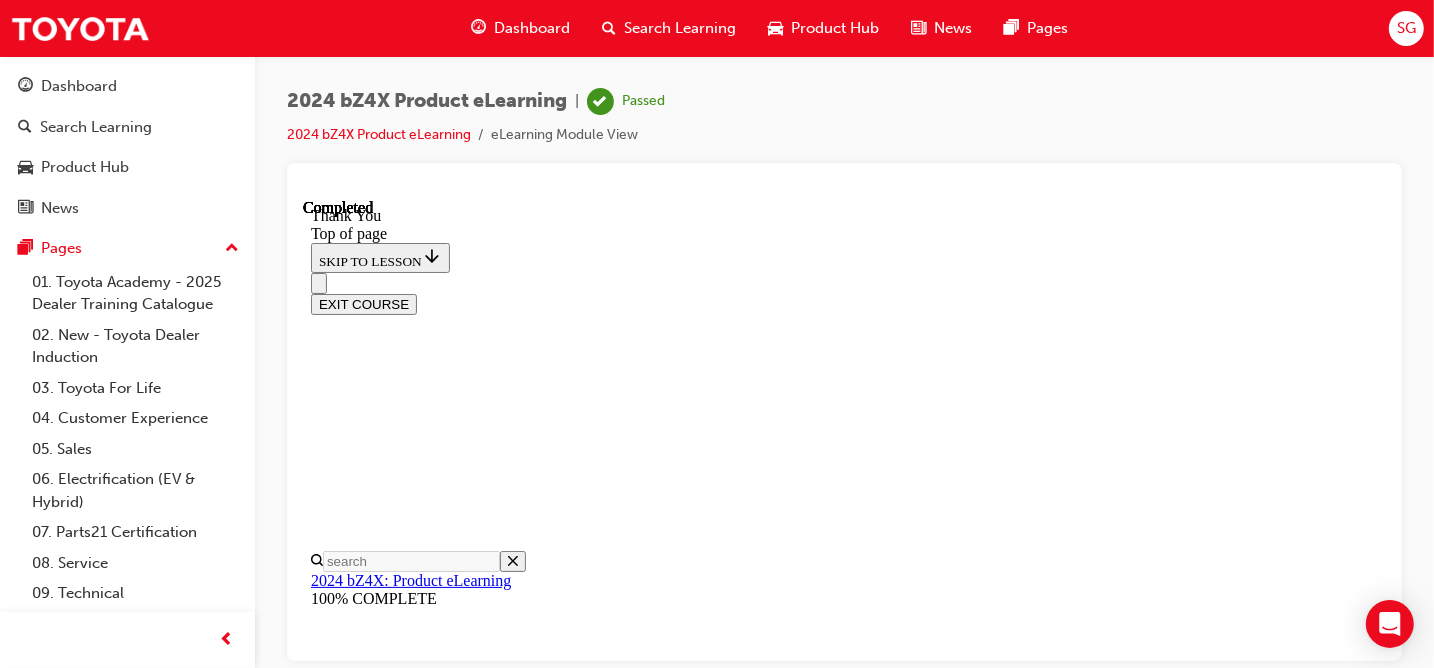 click on "Dashboard" at bounding box center [532, 28] 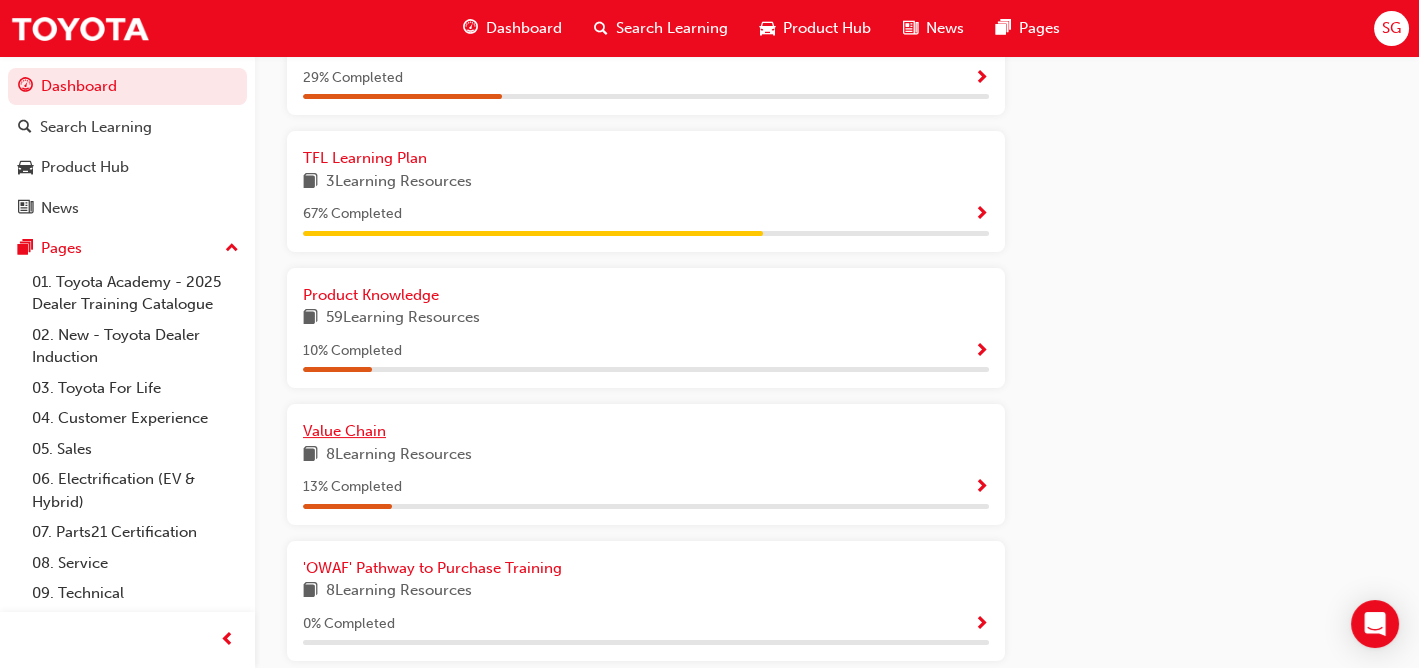 scroll, scrollTop: 1065, scrollLeft: 0, axis: vertical 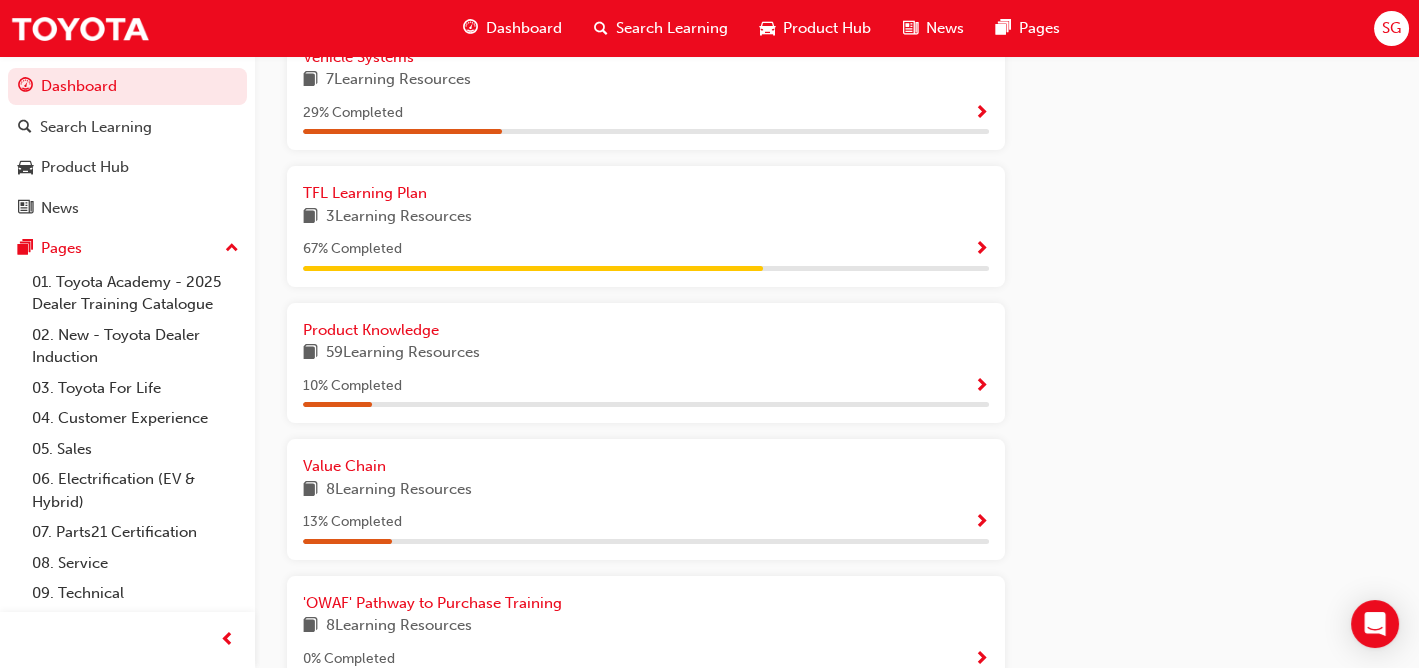 click on "Product Knowledge  59  Learning Resources 10 % Completed" at bounding box center [646, 363] 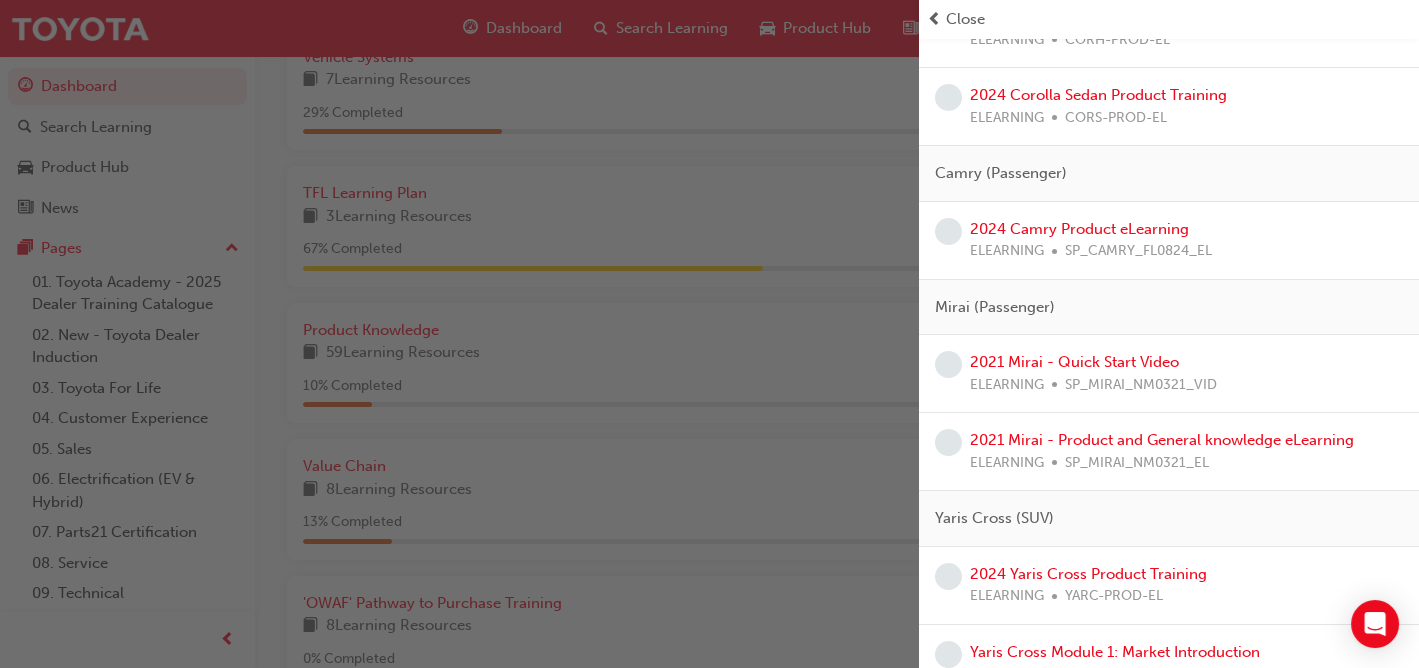 scroll, scrollTop: 200, scrollLeft: 0, axis: vertical 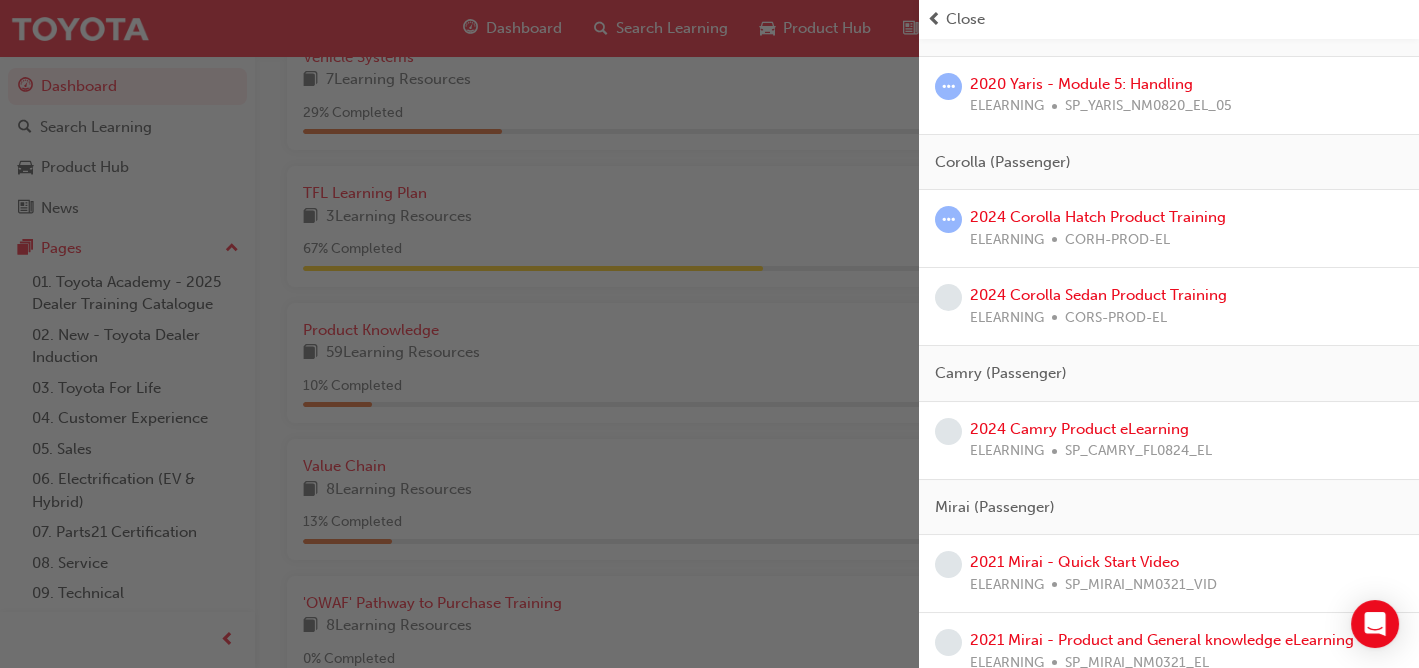 click at bounding box center [459, 334] 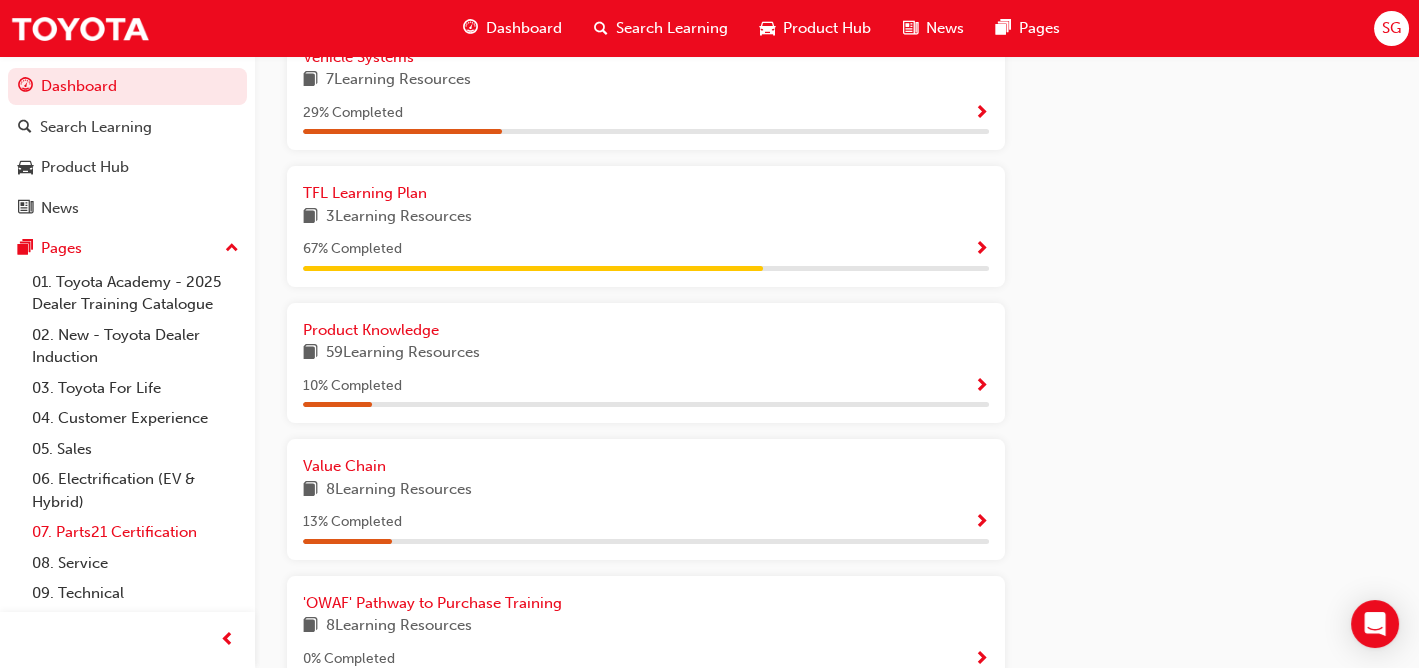 click on "07. Parts21 Certification" at bounding box center [135, 532] 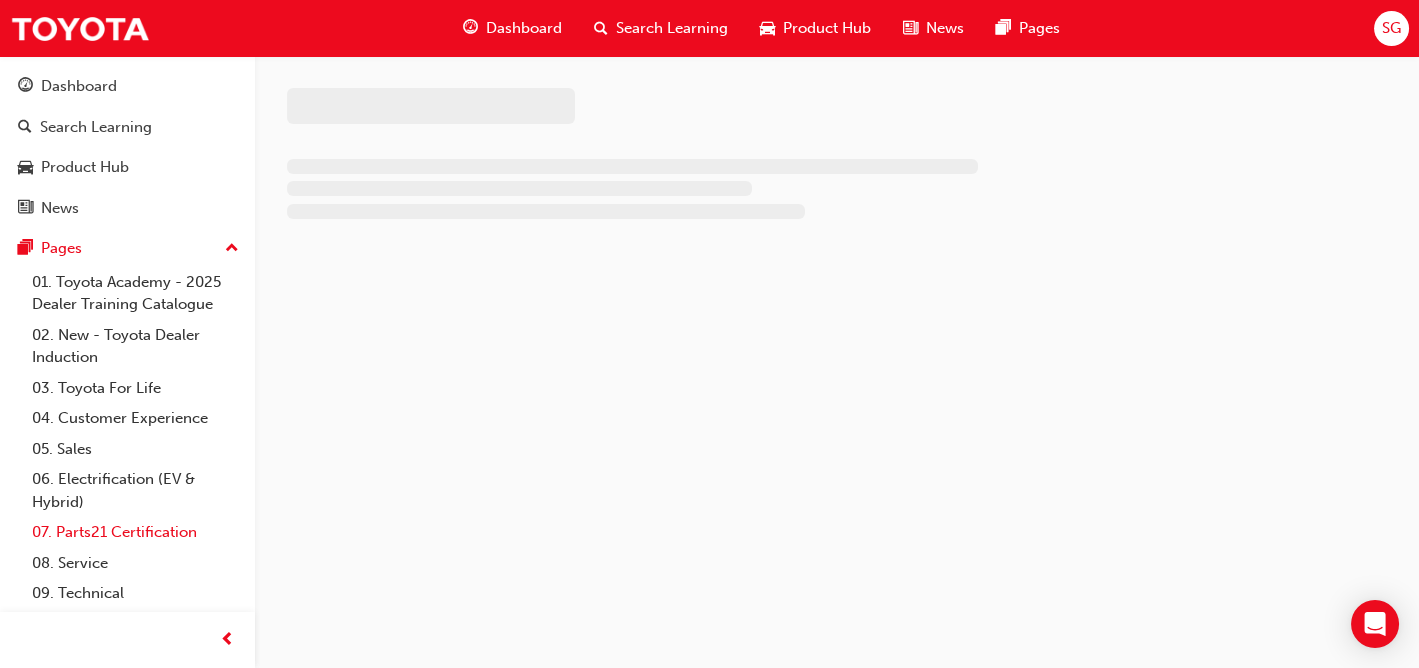 scroll, scrollTop: 0, scrollLeft: 0, axis: both 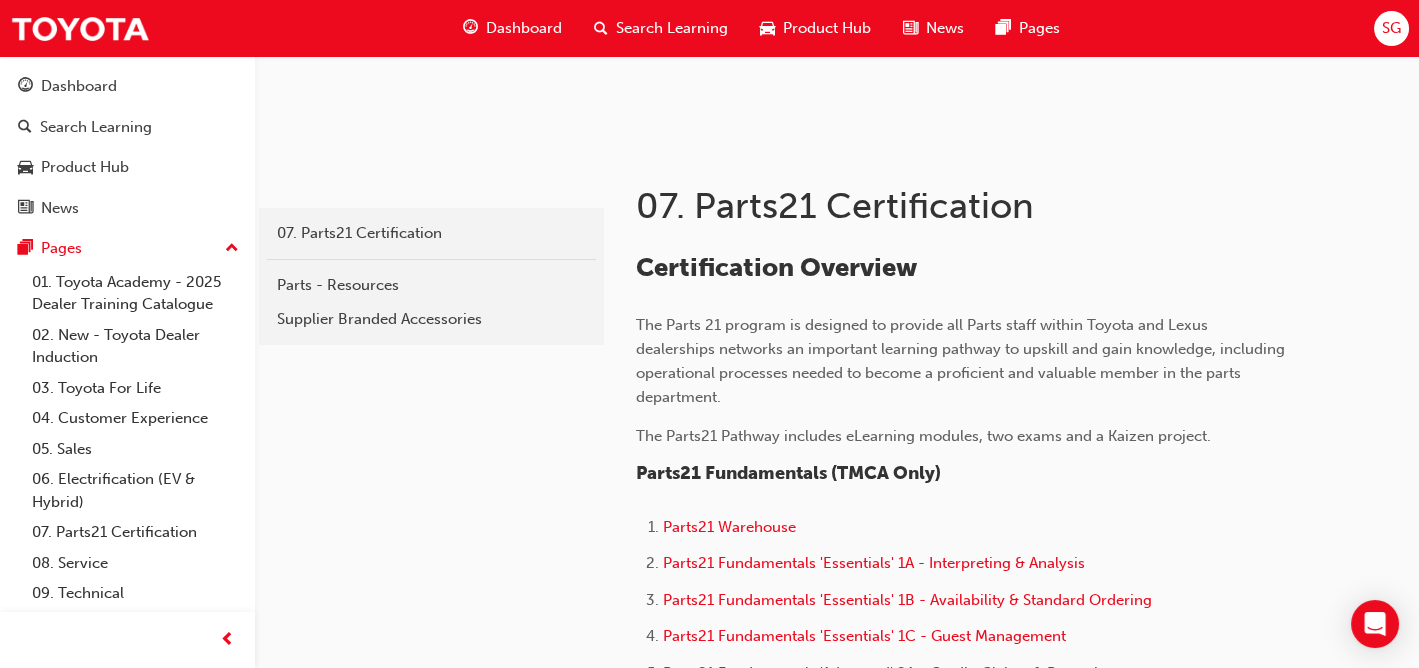 click on "Dashboard" at bounding box center (512, 28) 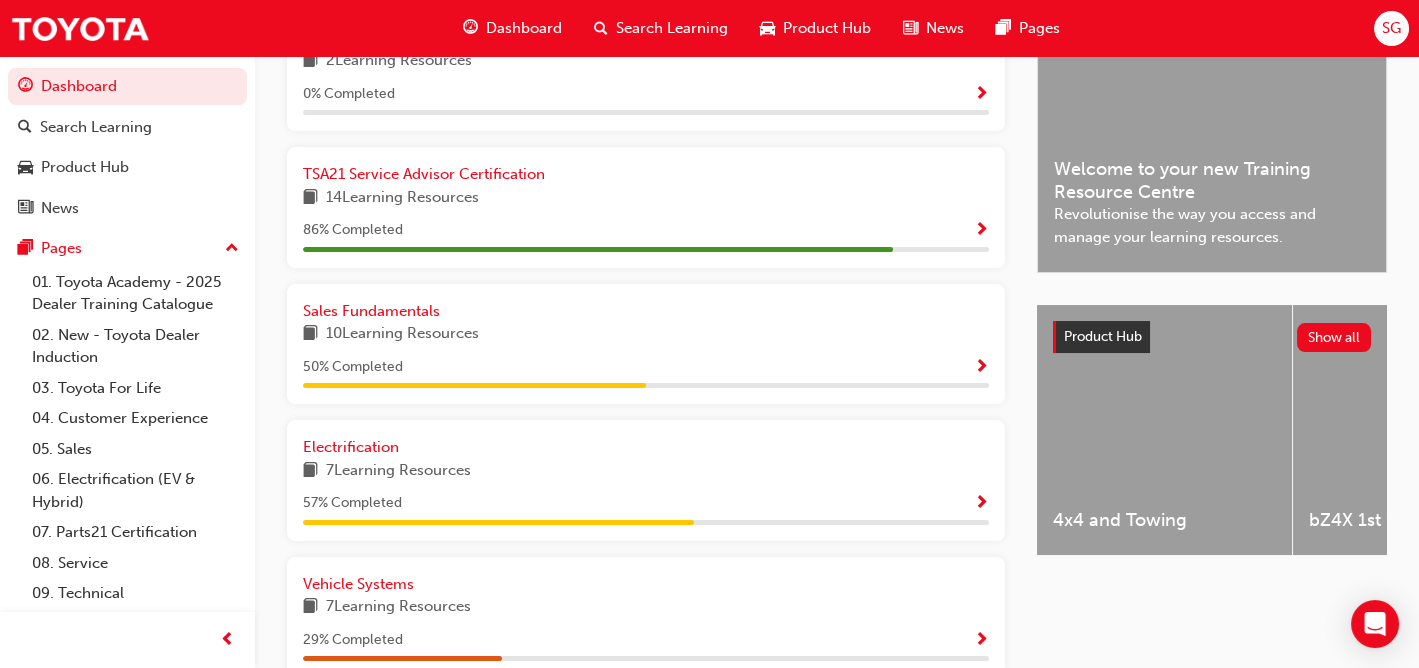 scroll, scrollTop: 600, scrollLeft: 0, axis: vertical 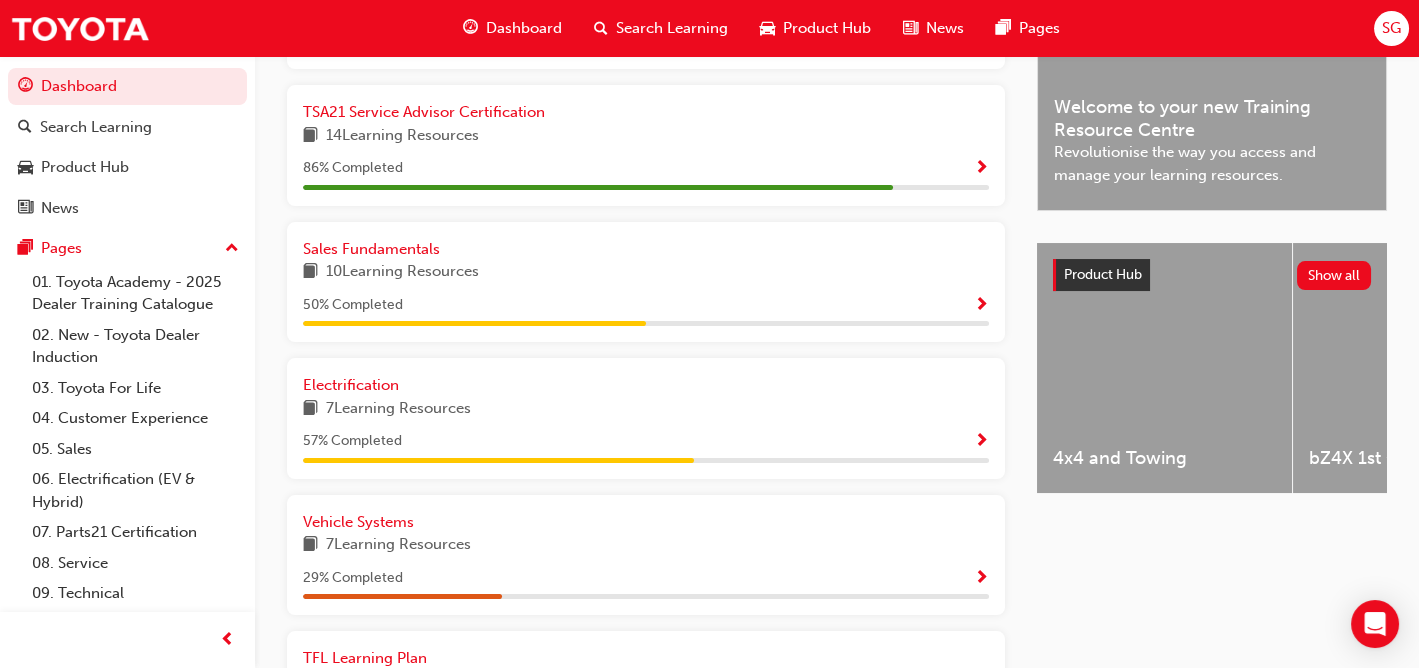 click at bounding box center (981, 306) 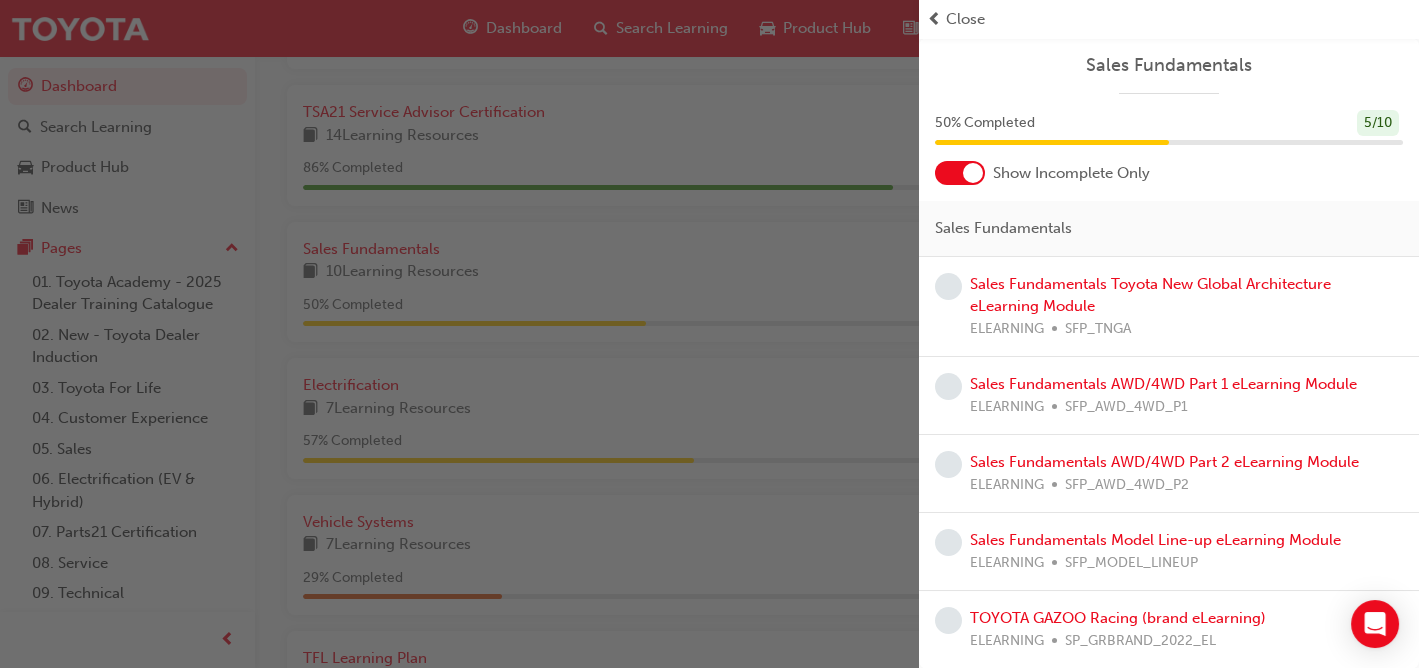 click on "Sales Fundamentals Toyota New Global Architecture eLearning Module ELEARNING SFP_TNGA" at bounding box center (1186, 307) 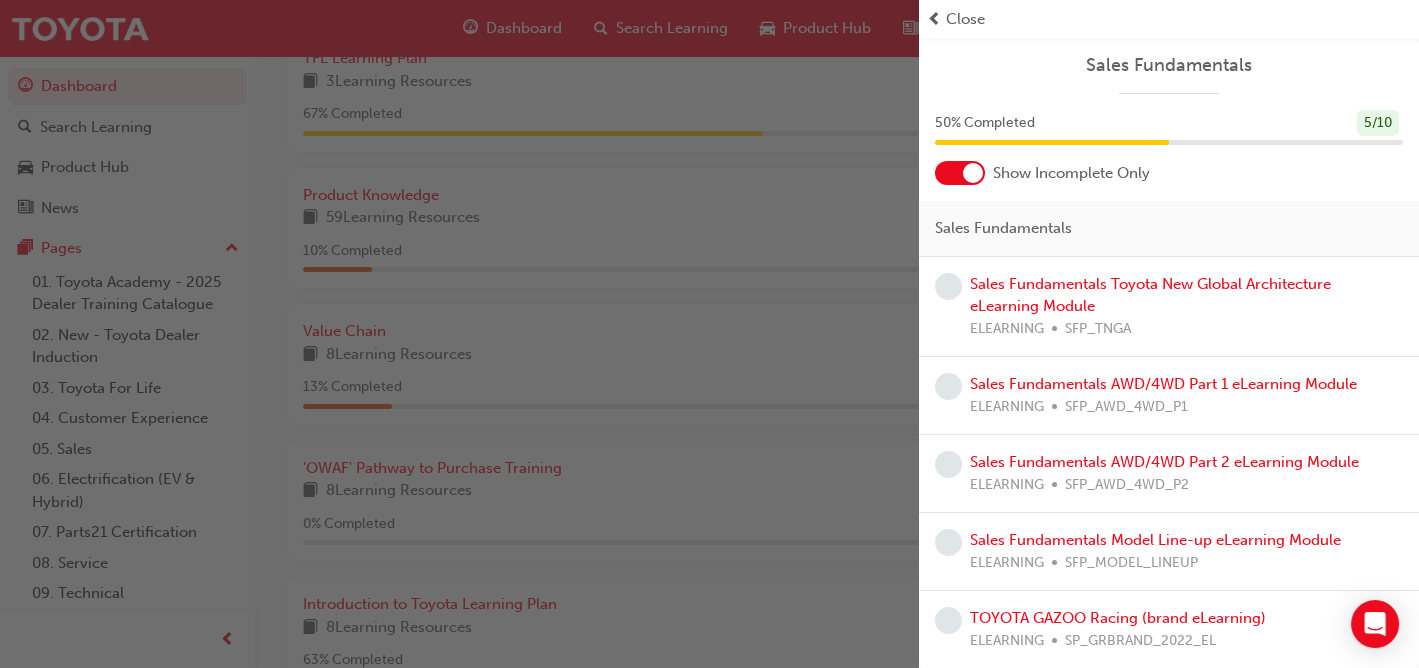 scroll, scrollTop: 1400, scrollLeft: 0, axis: vertical 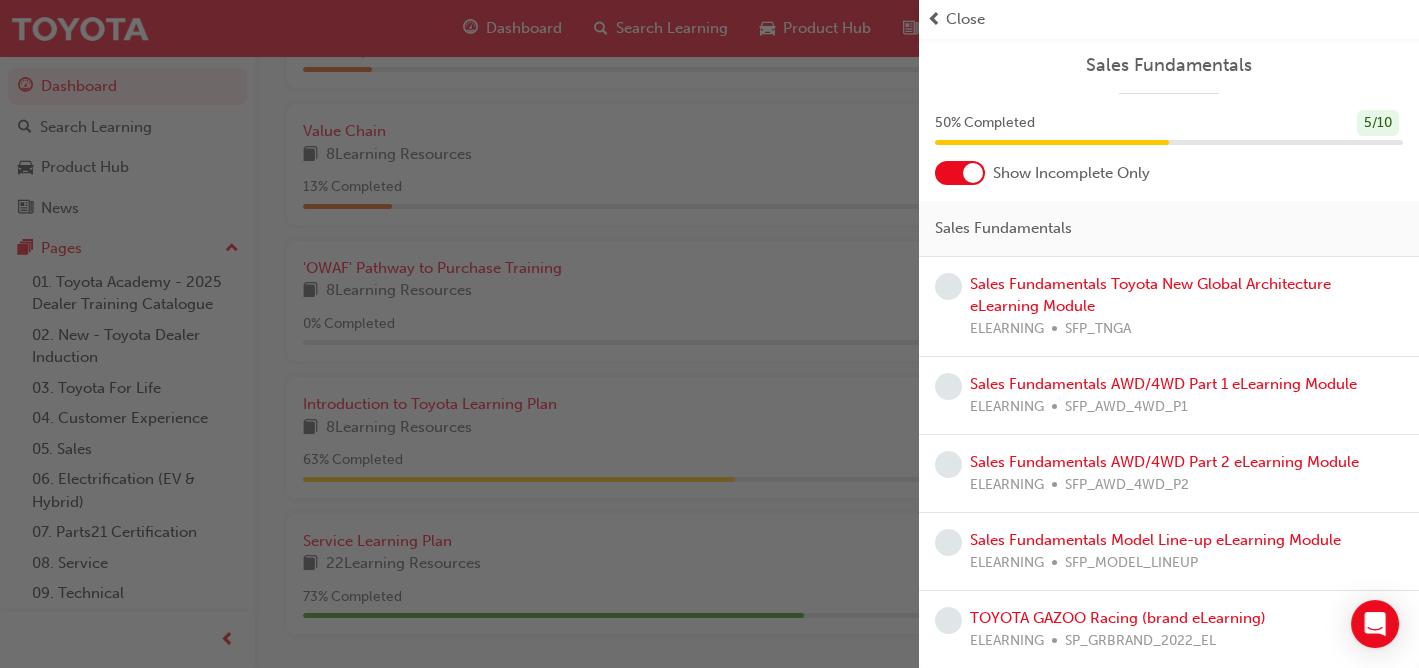 click at bounding box center (459, 334) 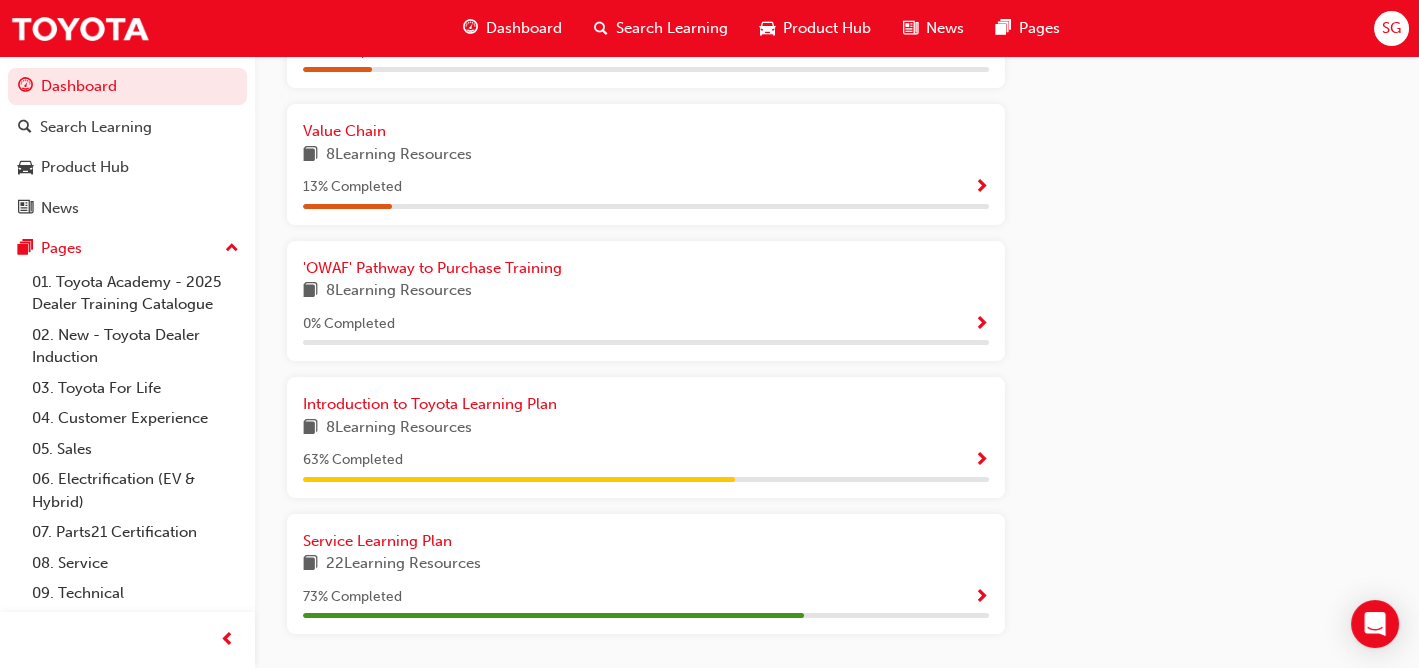 click at bounding box center (981, 461) 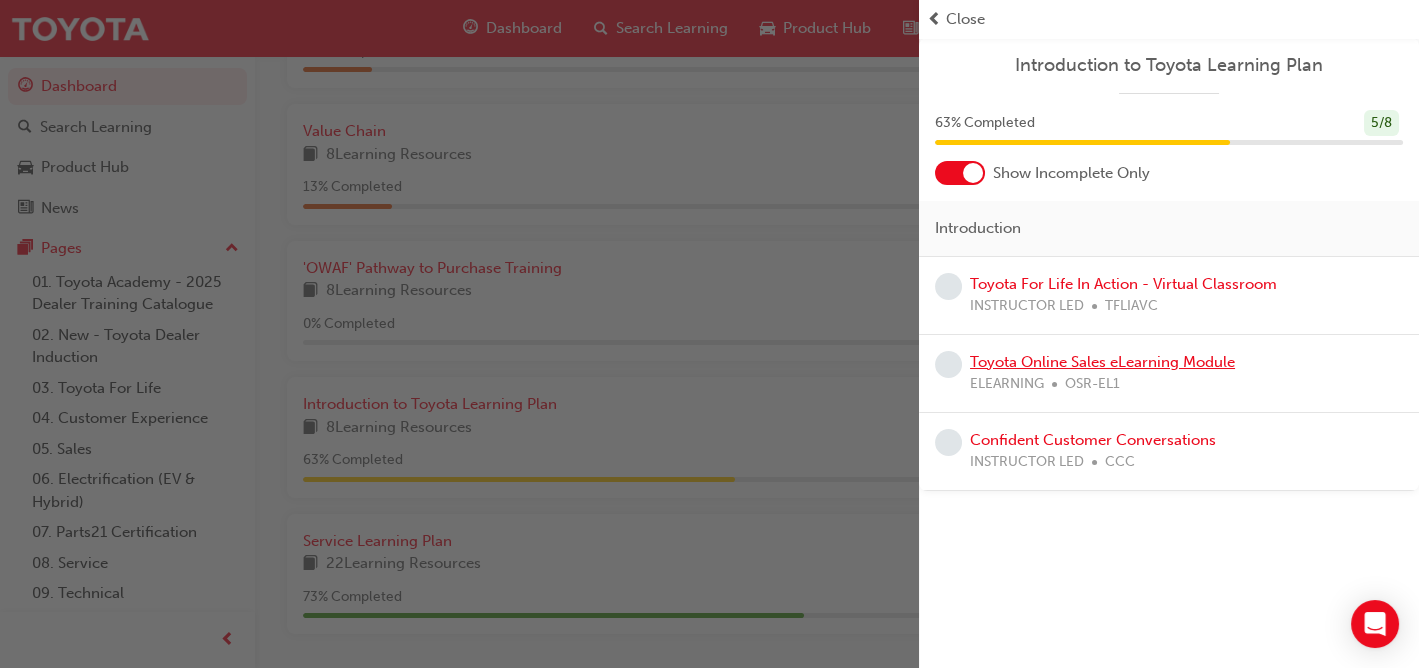 click on "Toyota Online Sales eLearning Module" at bounding box center [1102, 362] 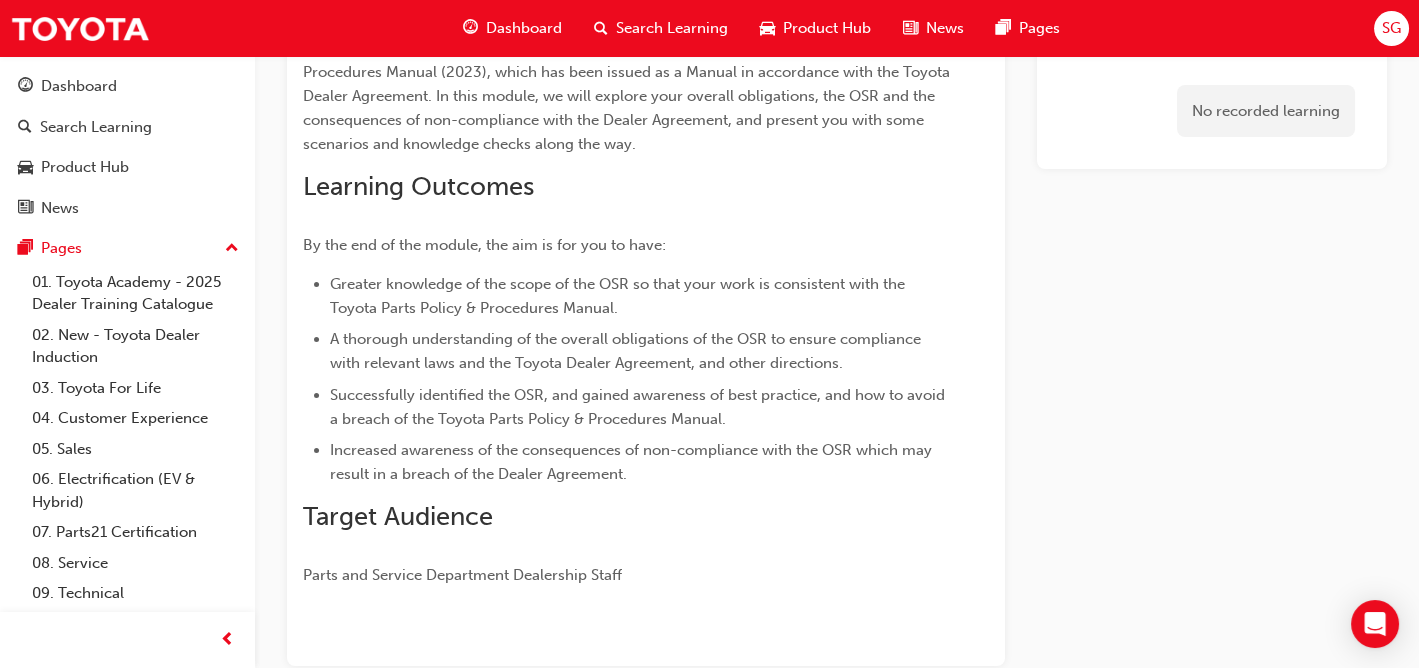 scroll, scrollTop: 0, scrollLeft: 0, axis: both 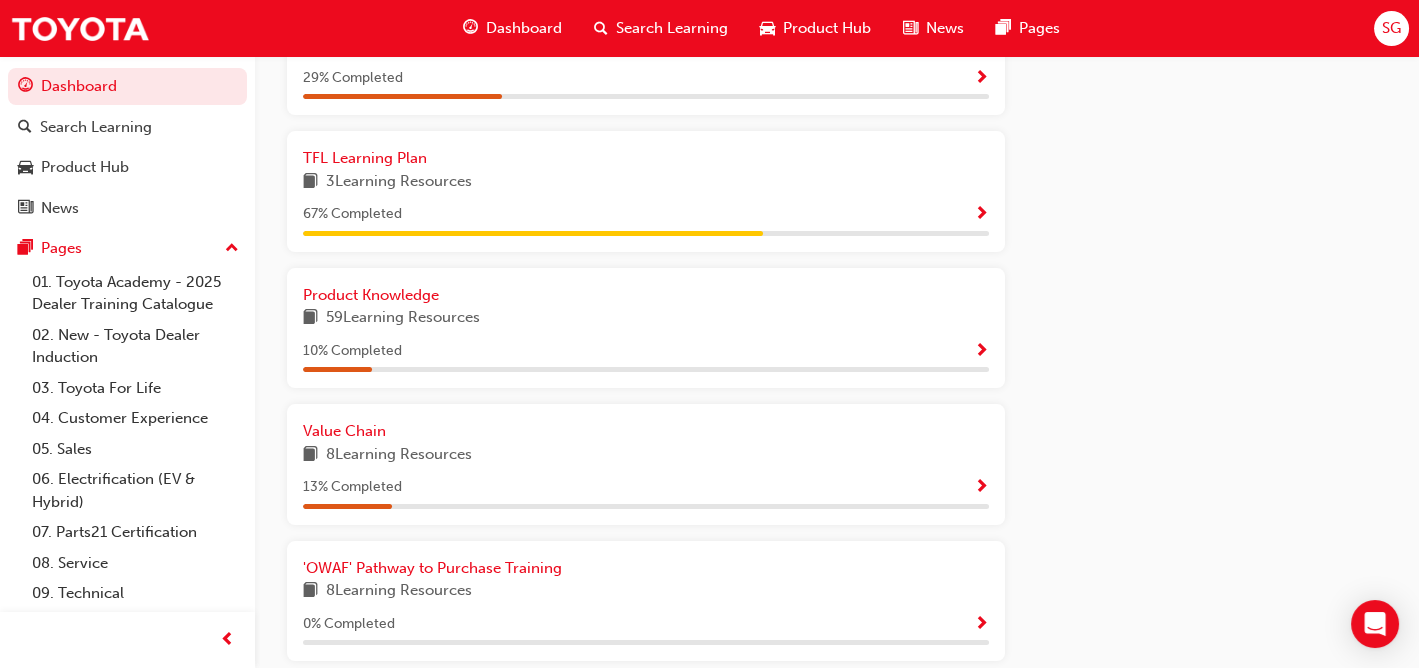 click at bounding box center (981, 352) 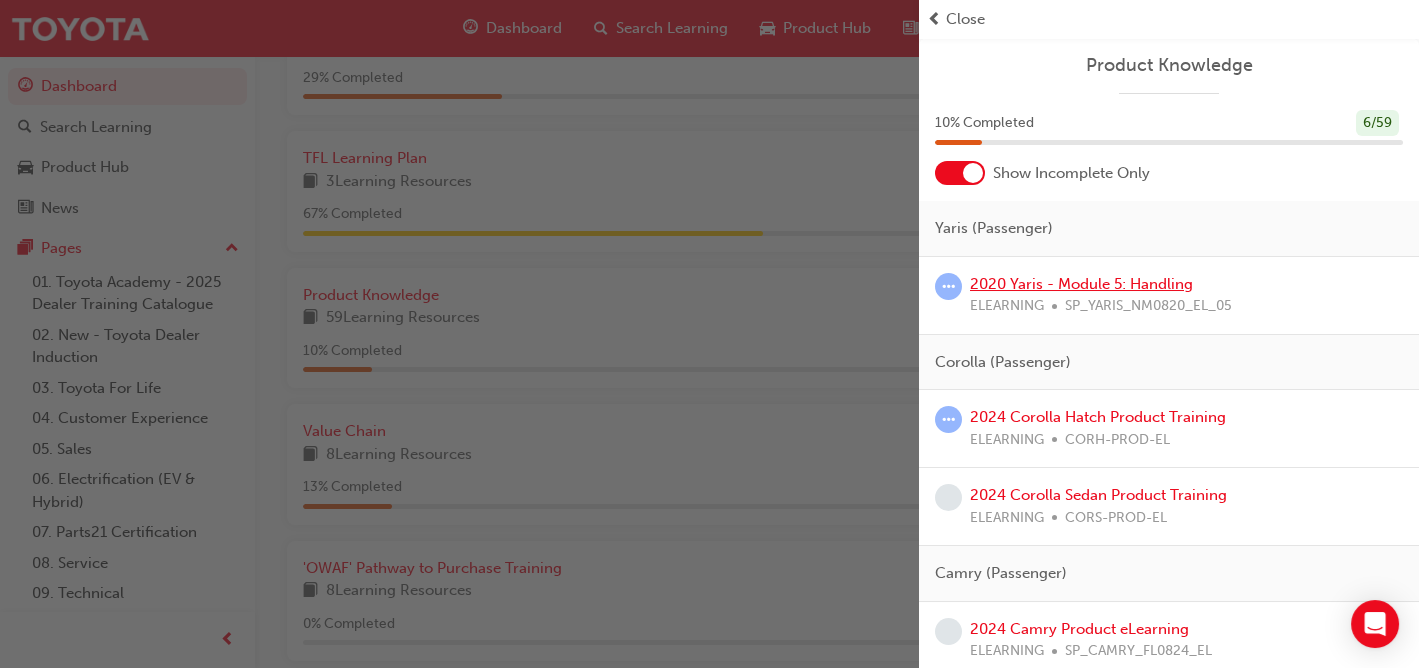 click on "2020 Yaris - Module 5: Handling" at bounding box center [1081, 284] 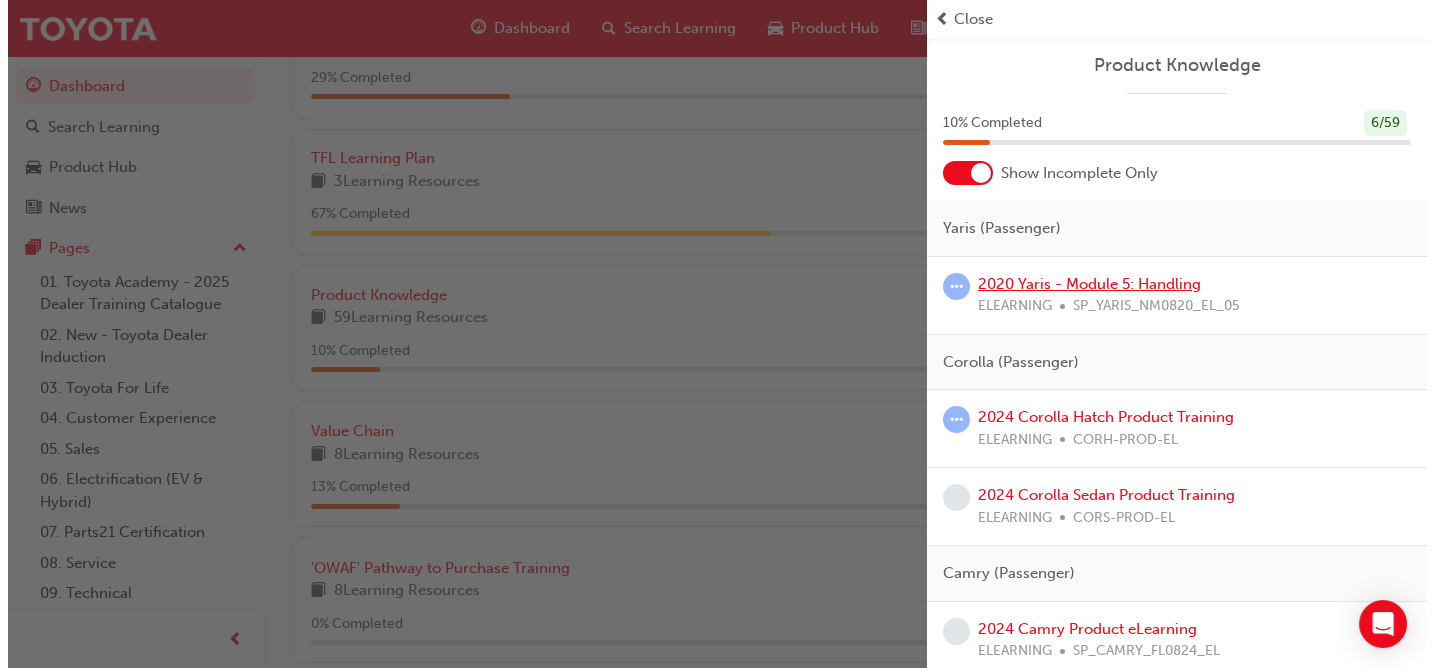 scroll, scrollTop: 0, scrollLeft: 0, axis: both 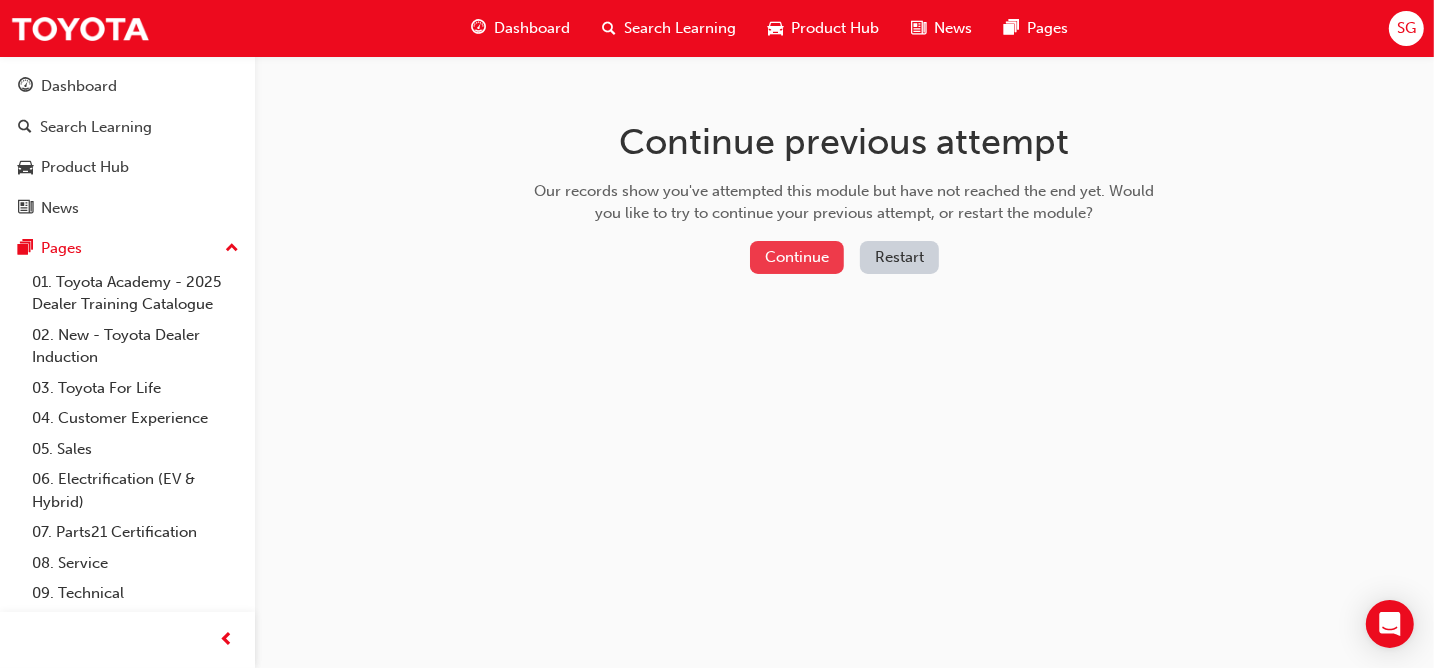click on "Continue" at bounding box center [797, 257] 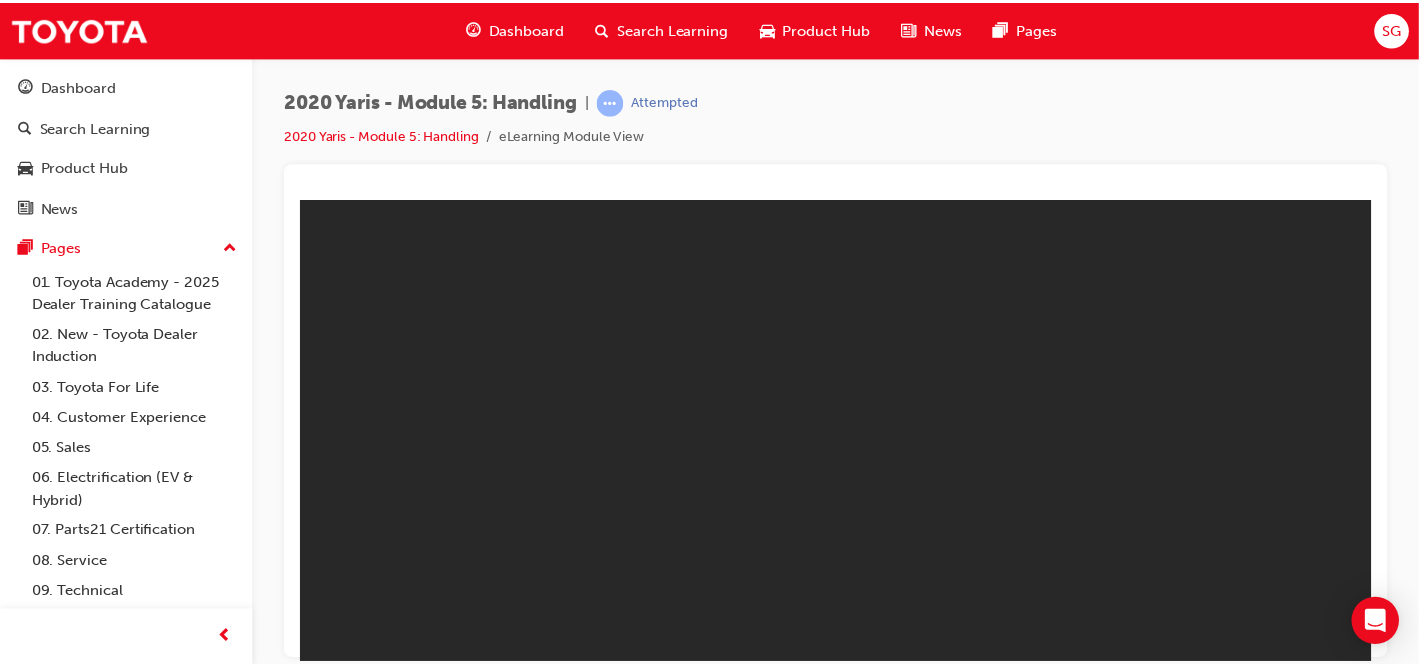 scroll, scrollTop: 0, scrollLeft: 0, axis: both 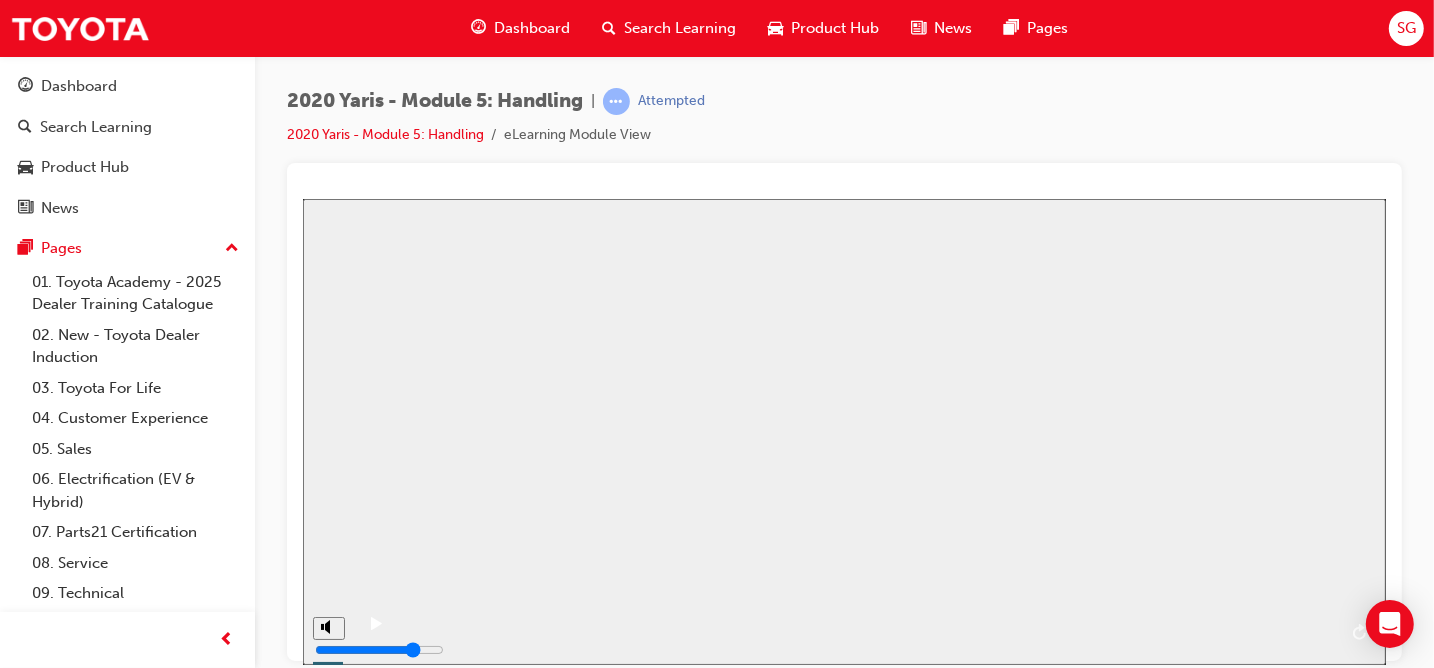 click on "Resume" at bounding box center (335, 1368) 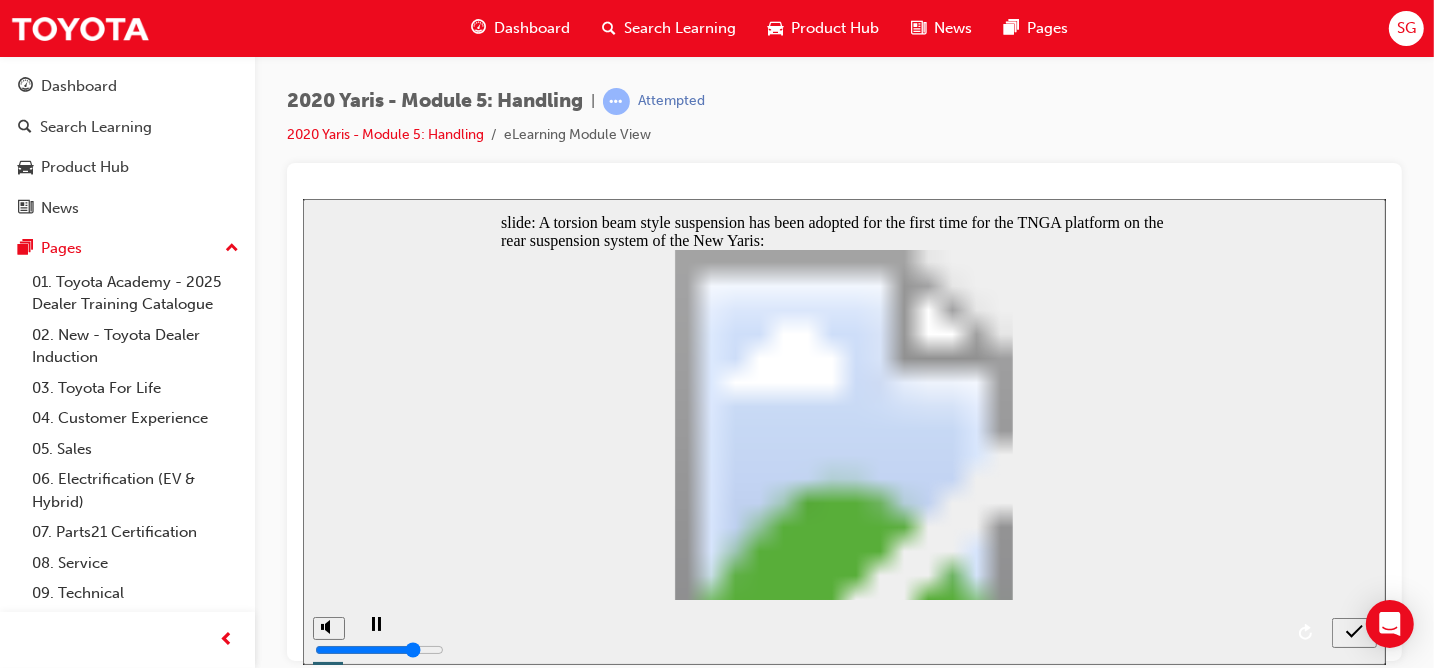 click 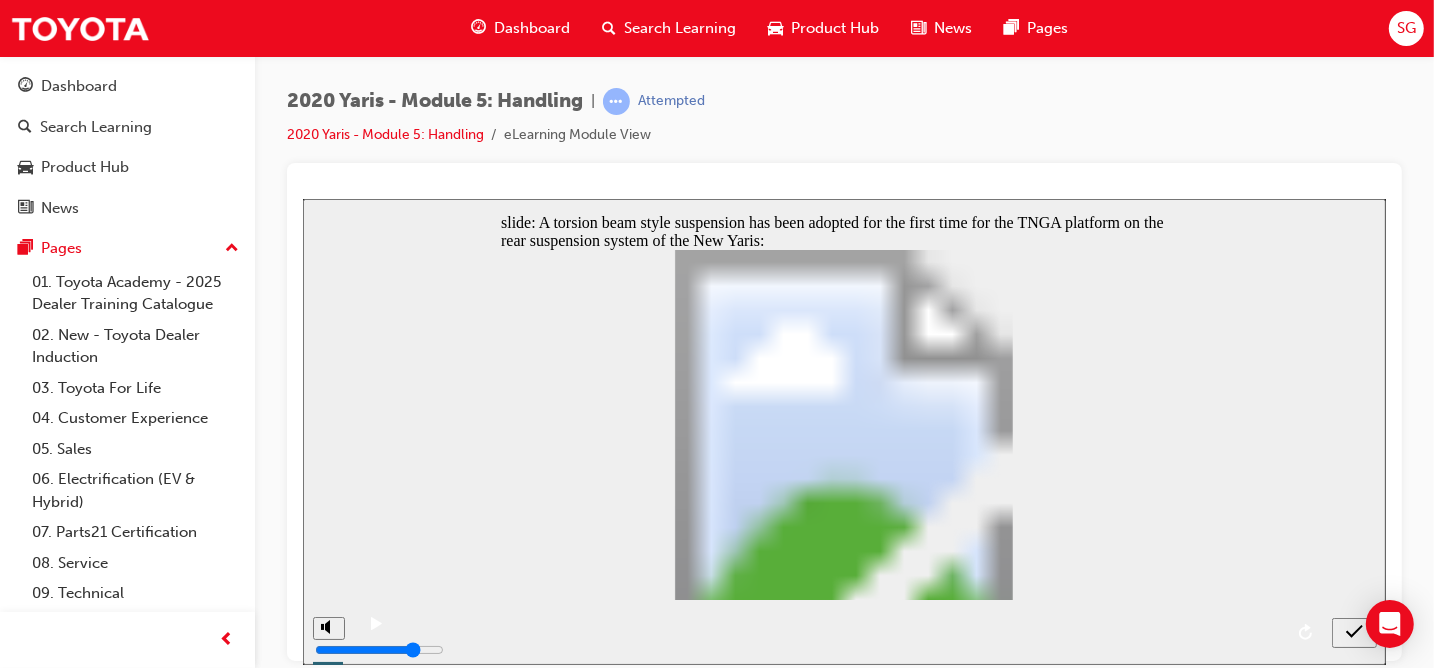 click at bounding box center (1353, 631) 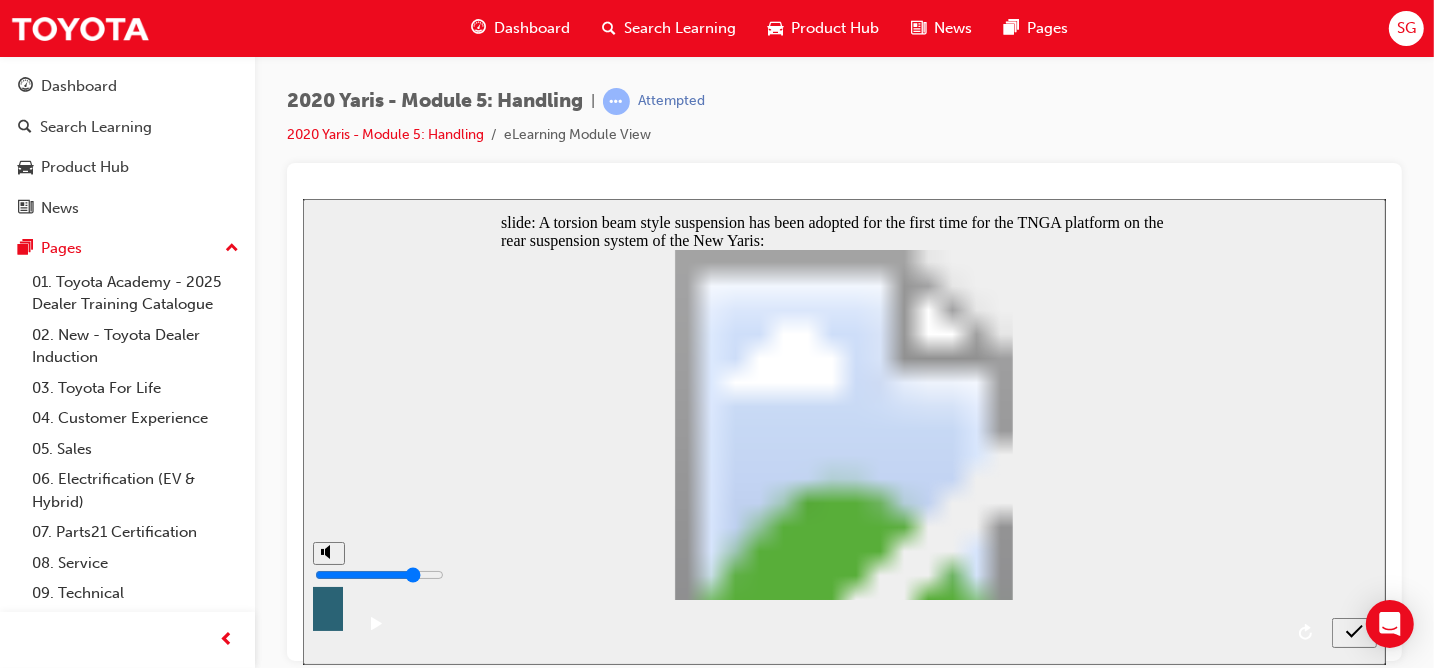 click at bounding box center [327, 616] 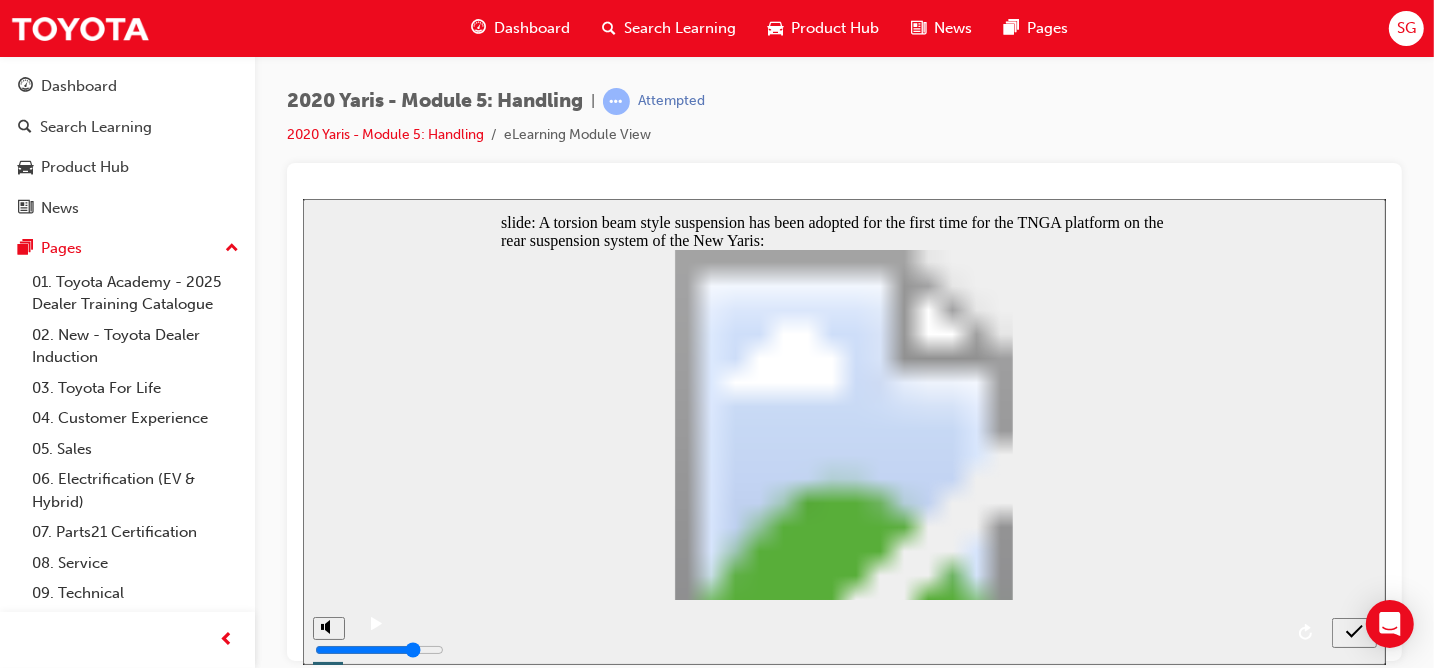 click on "Dashboard" at bounding box center [532, 28] 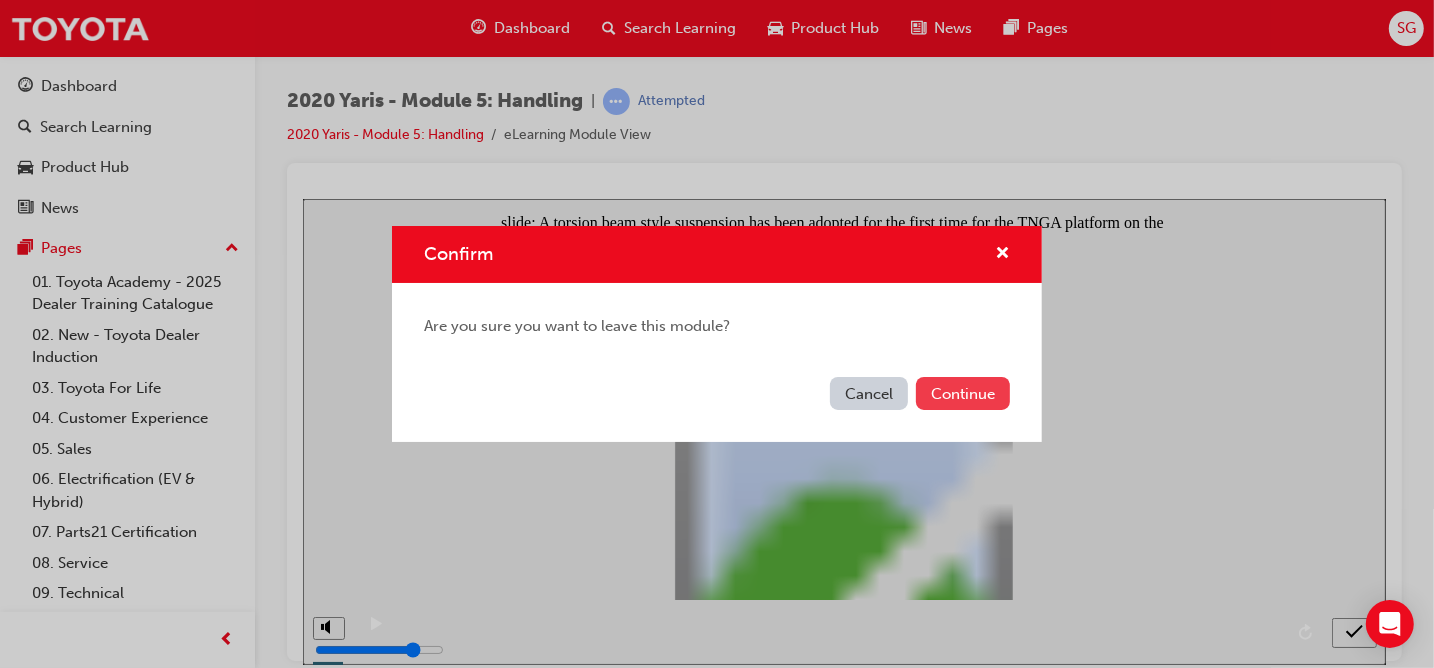 click on "Continue" at bounding box center [963, 393] 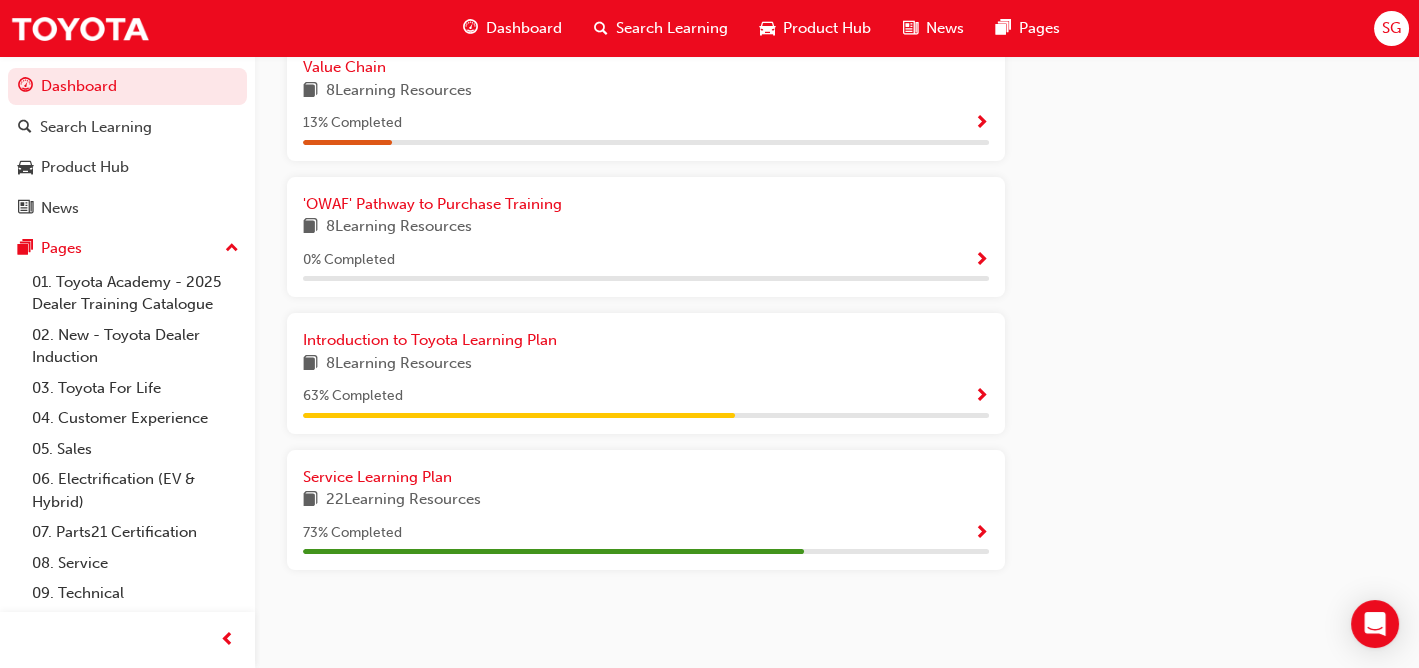 scroll, scrollTop: 965, scrollLeft: 0, axis: vertical 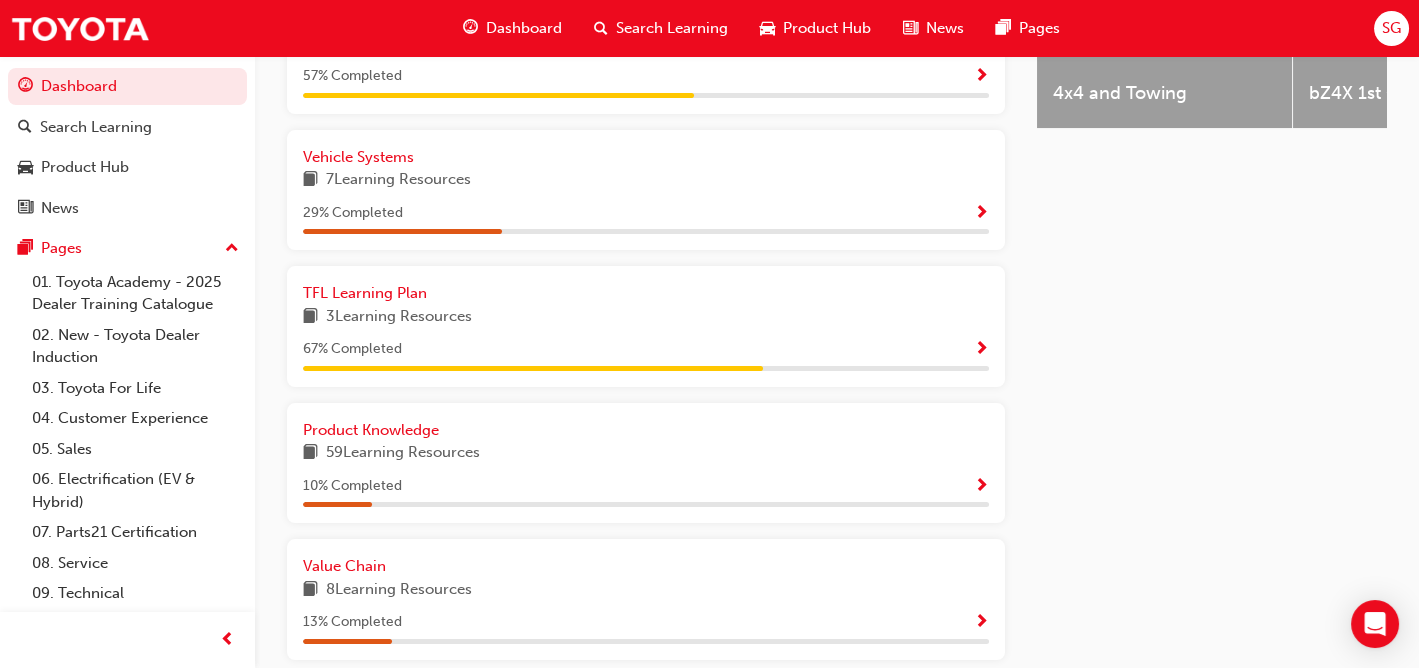 click at bounding box center (981, 214) 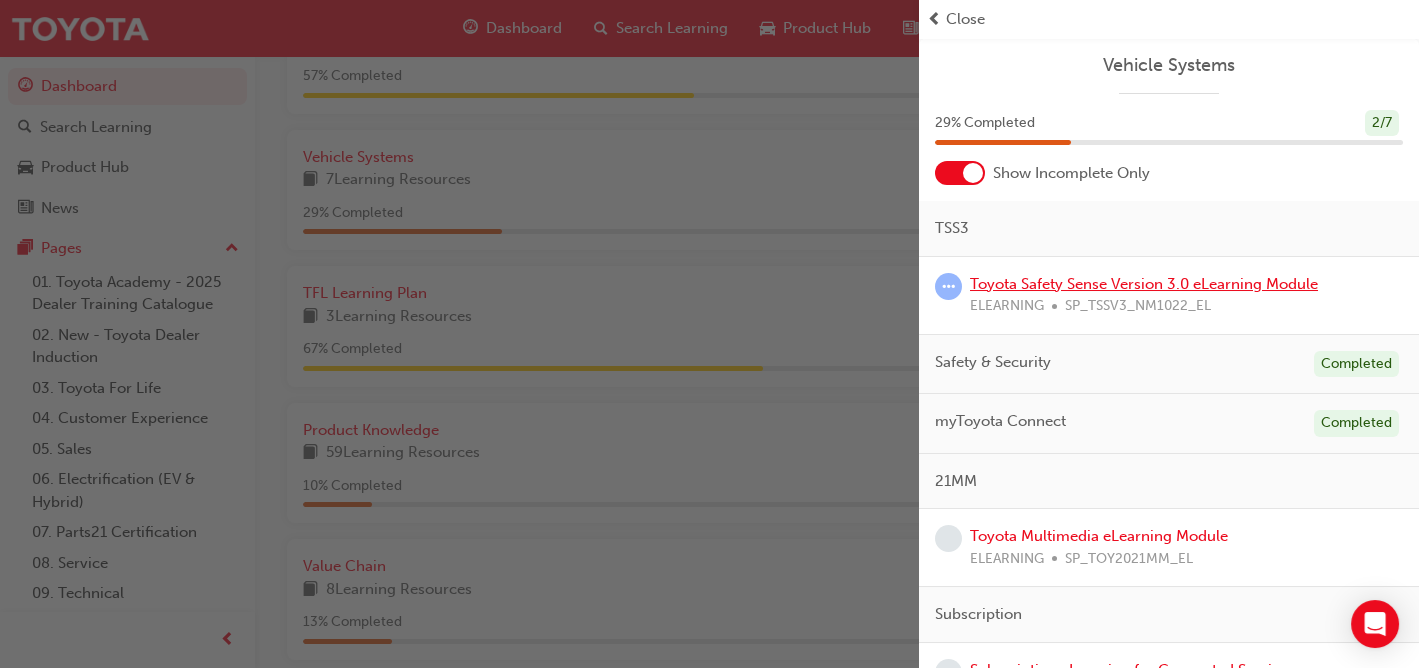 click on "Toyota Safety Sense Version 3.0 eLearning Module" at bounding box center (1144, 284) 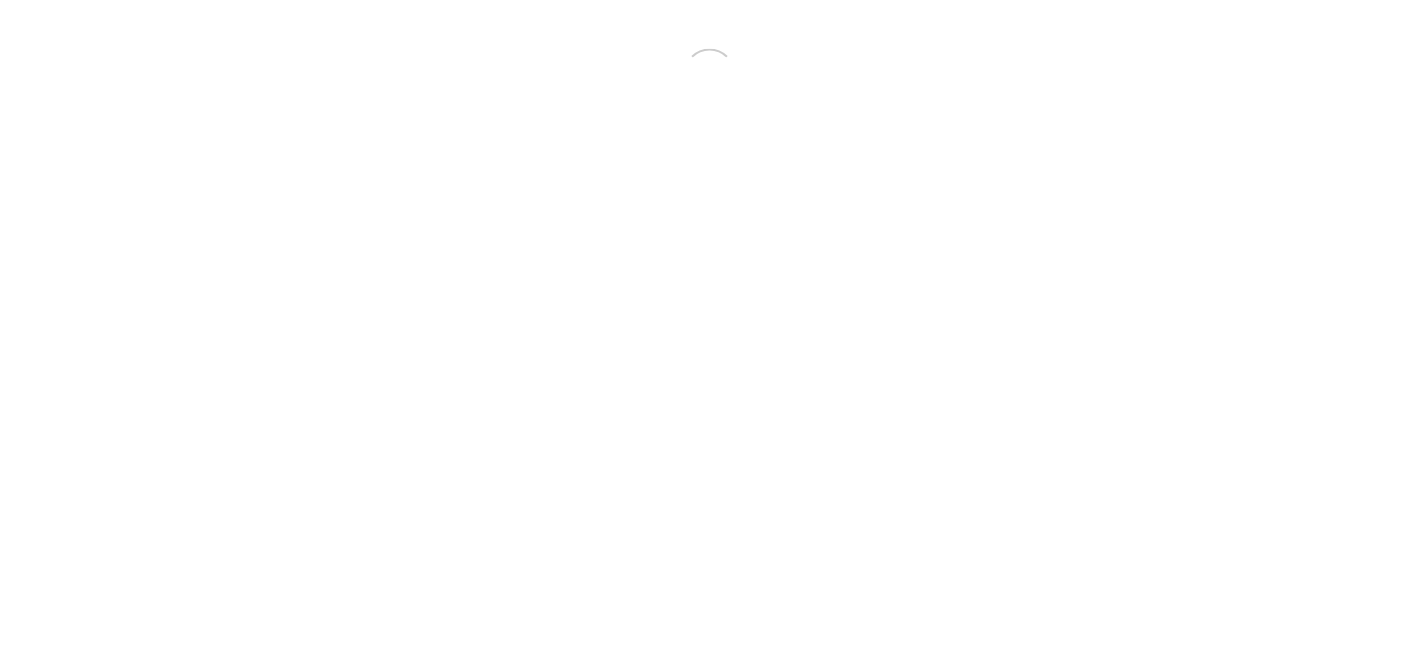 scroll, scrollTop: 0, scrollLeft: 0, axis: both 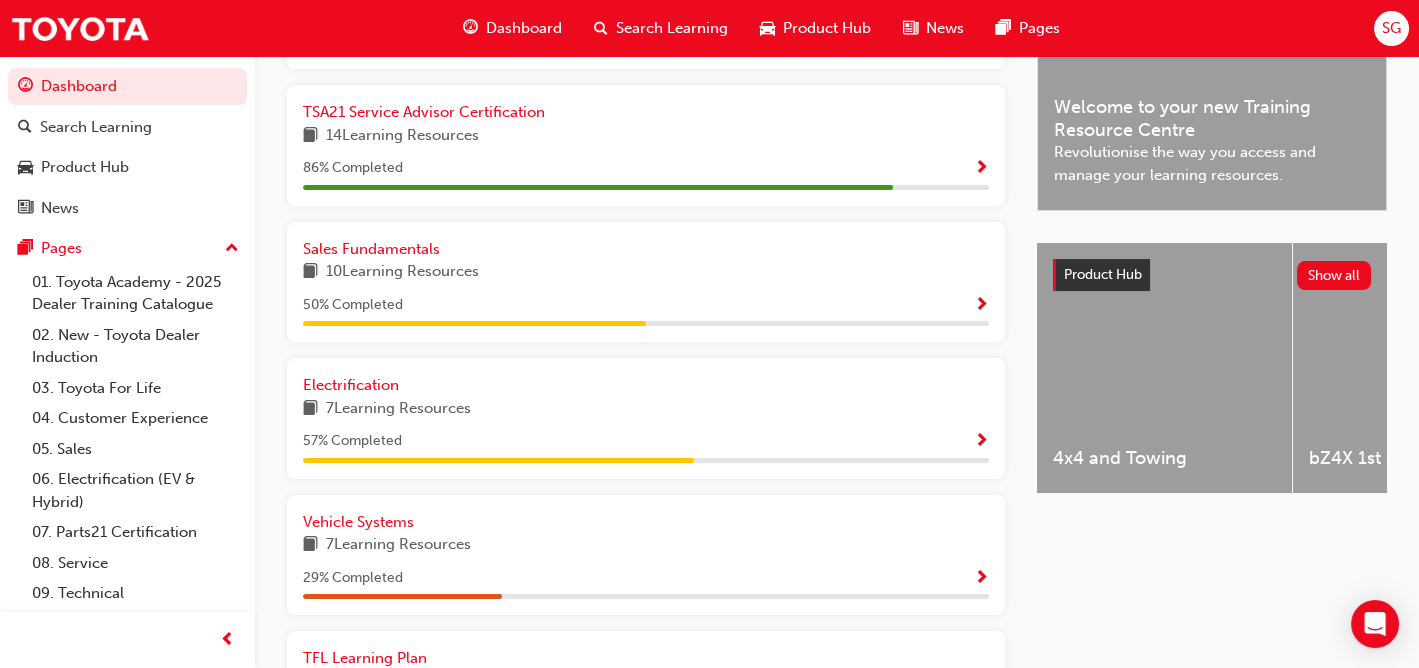 click at bounding box center [981, 579] 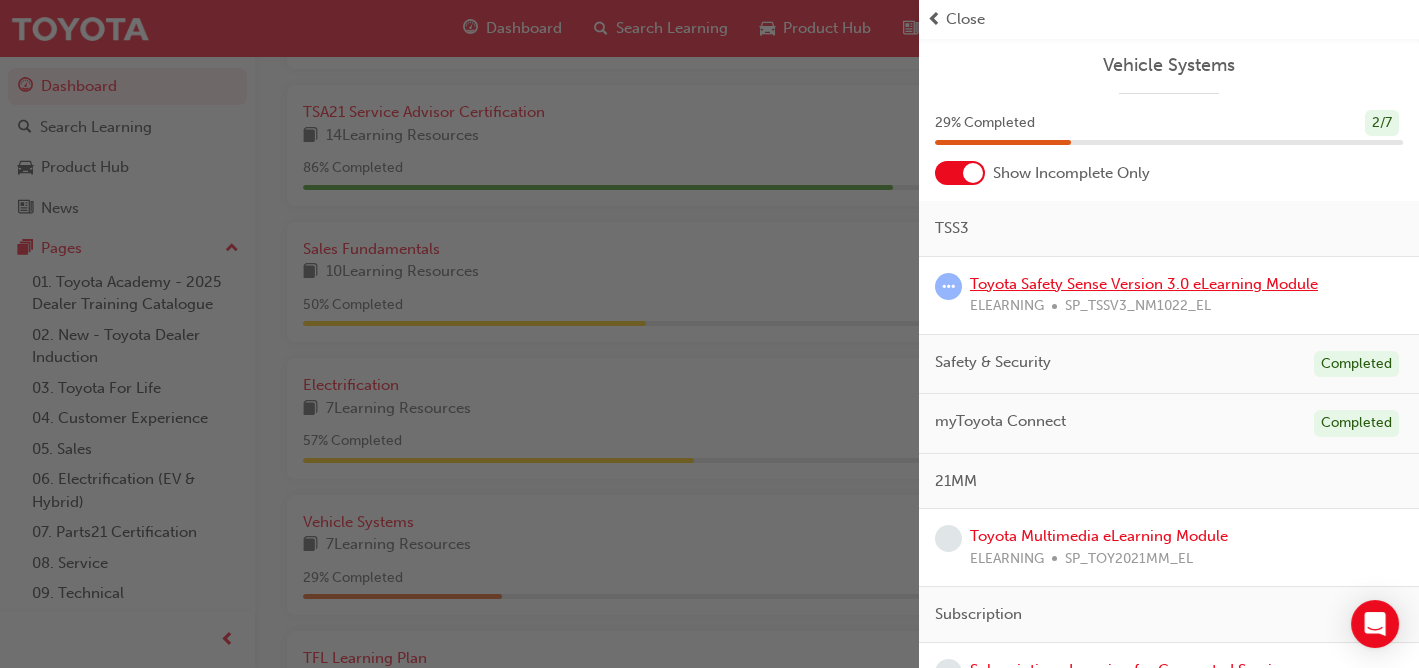 click on "Toyota Safety Sense Version 3.0 eLearning Module" at bounding box center (1144, 284) 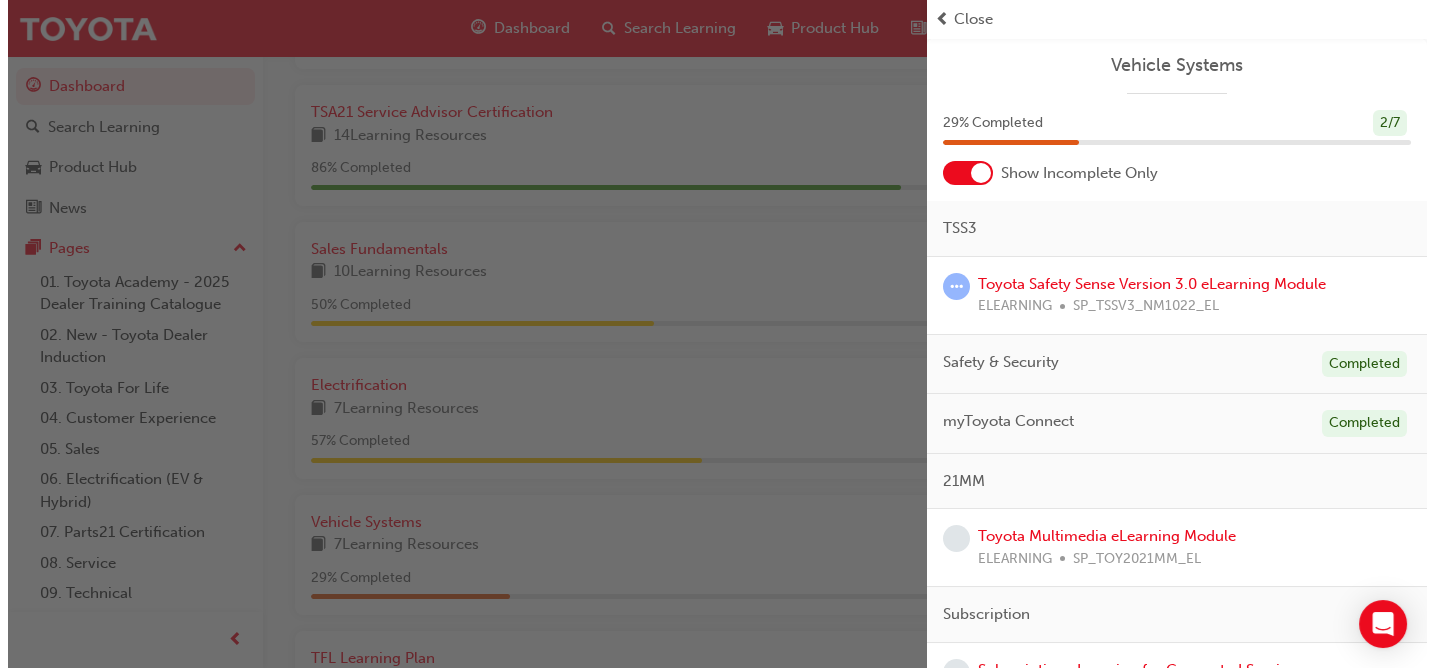 scroll, scrollTop: 0, scrollLeft: 0, axis: both 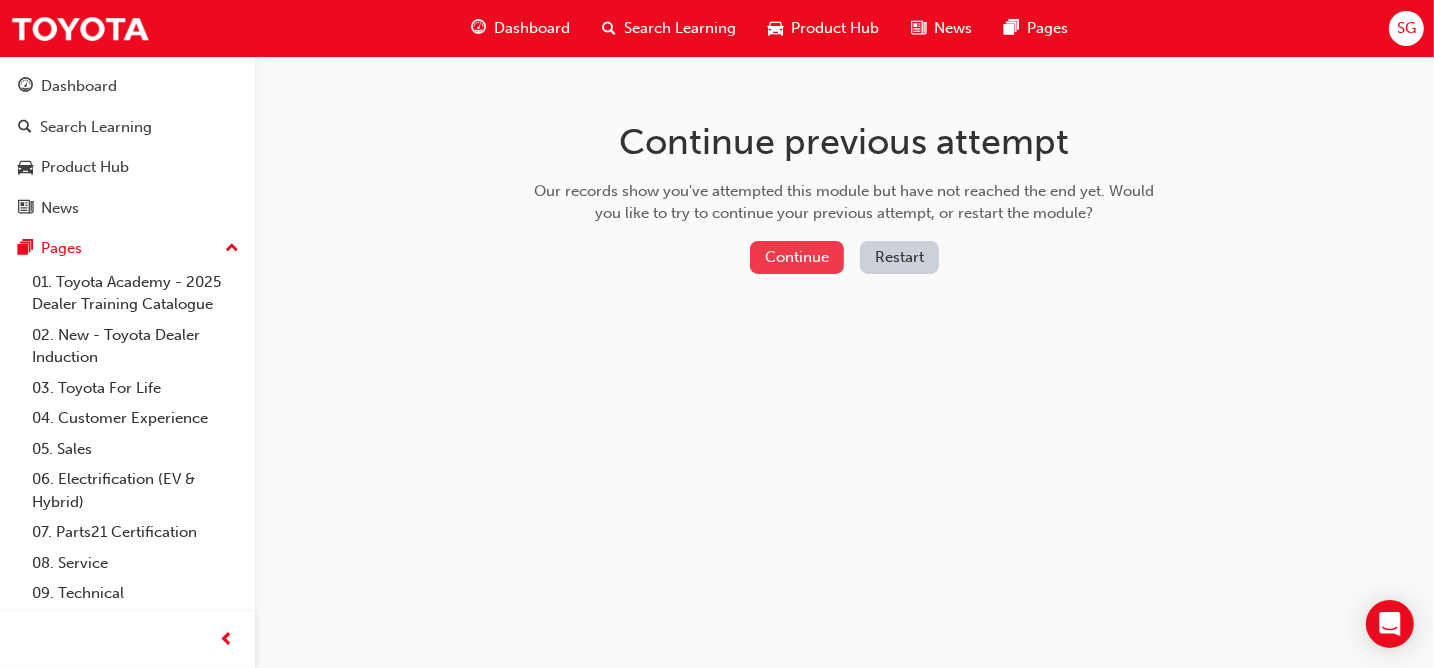 click on "Continue" at bounding box center (797, 257) 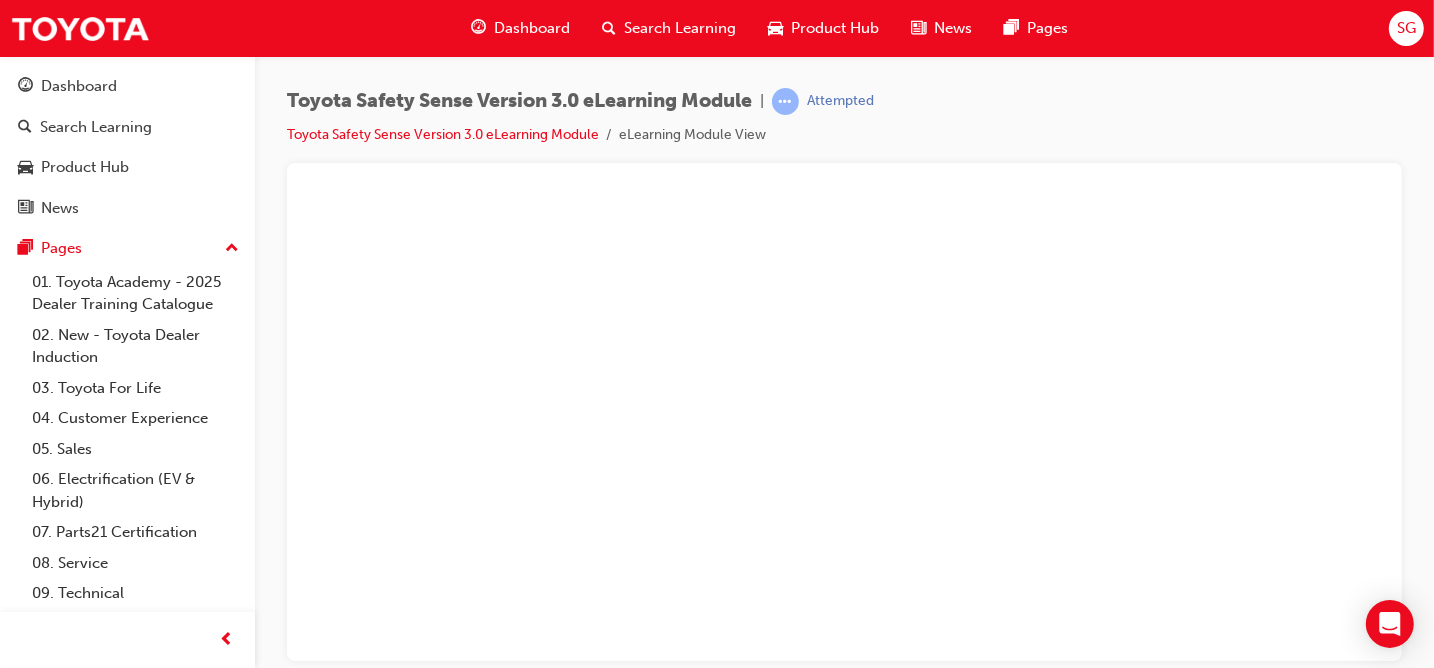 scroll, scrollTop: 0, scrollLeft: 0, axis: both 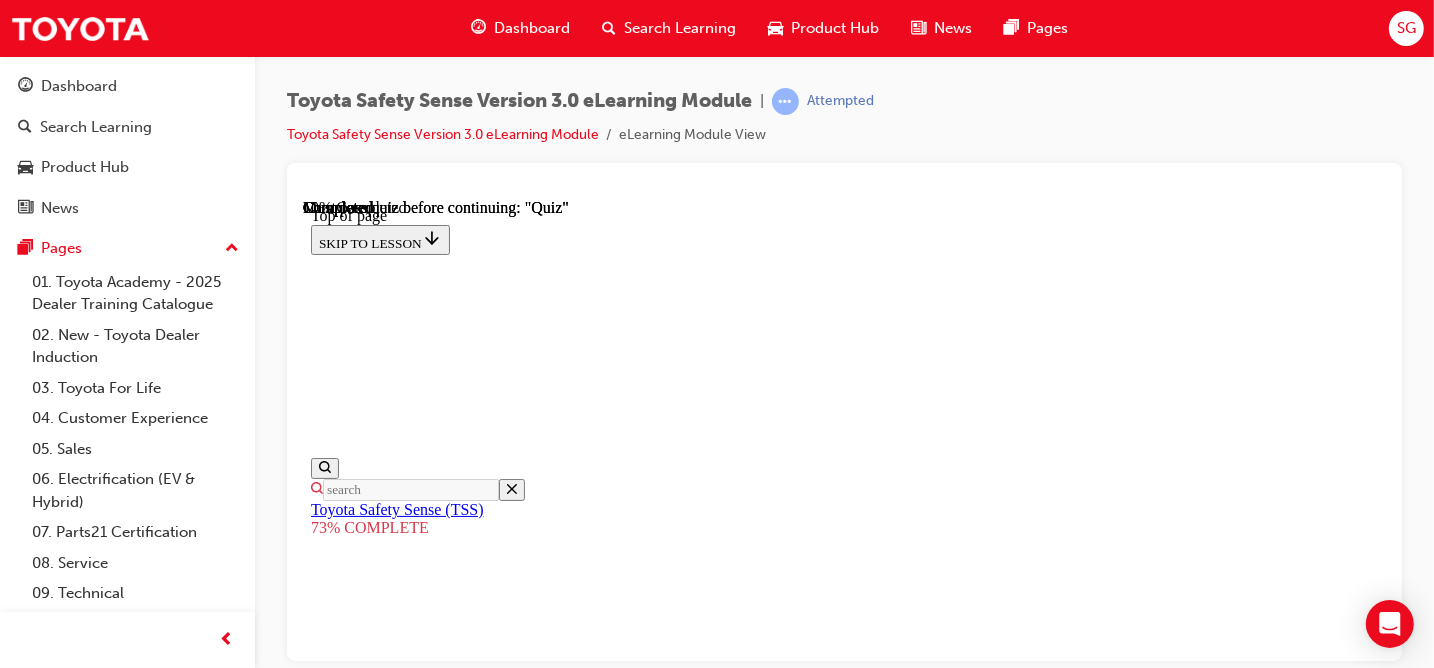 click on "False" at bounding box center [843, 8310] 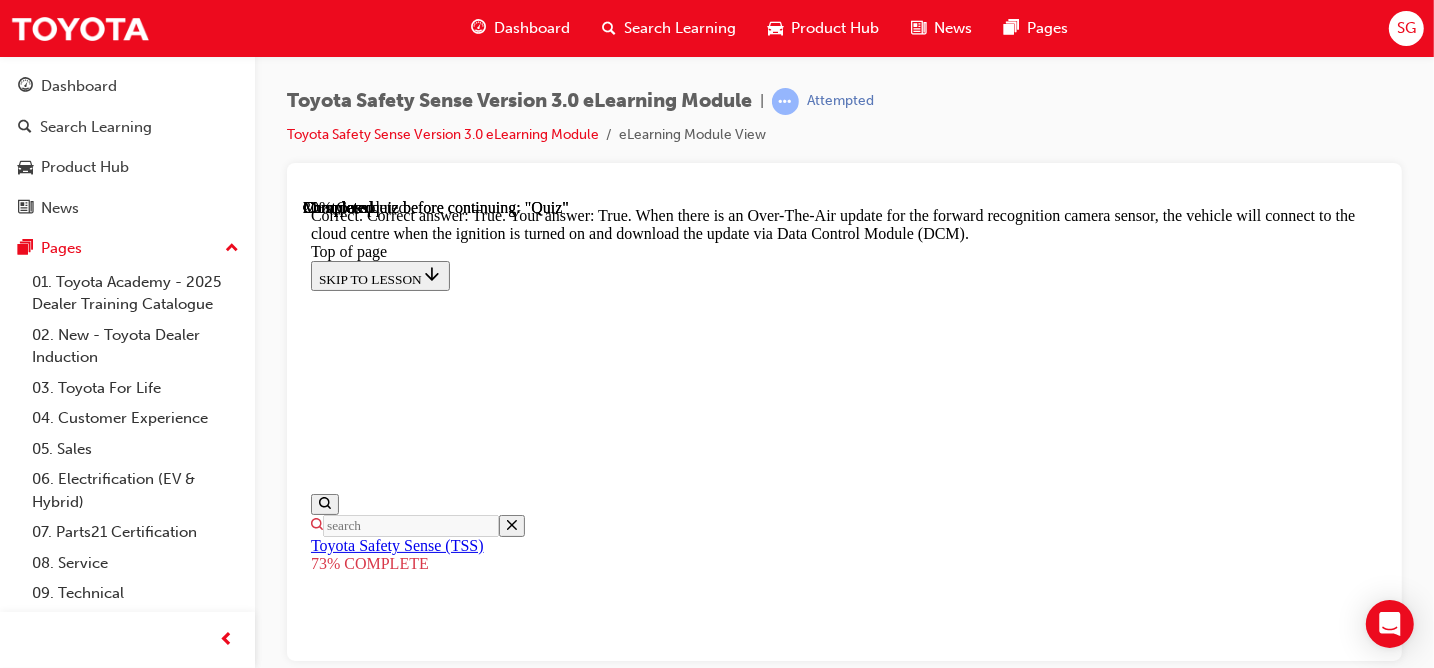 scroll, scrollTop: 724, scrollLeft: 0, axis: vertical 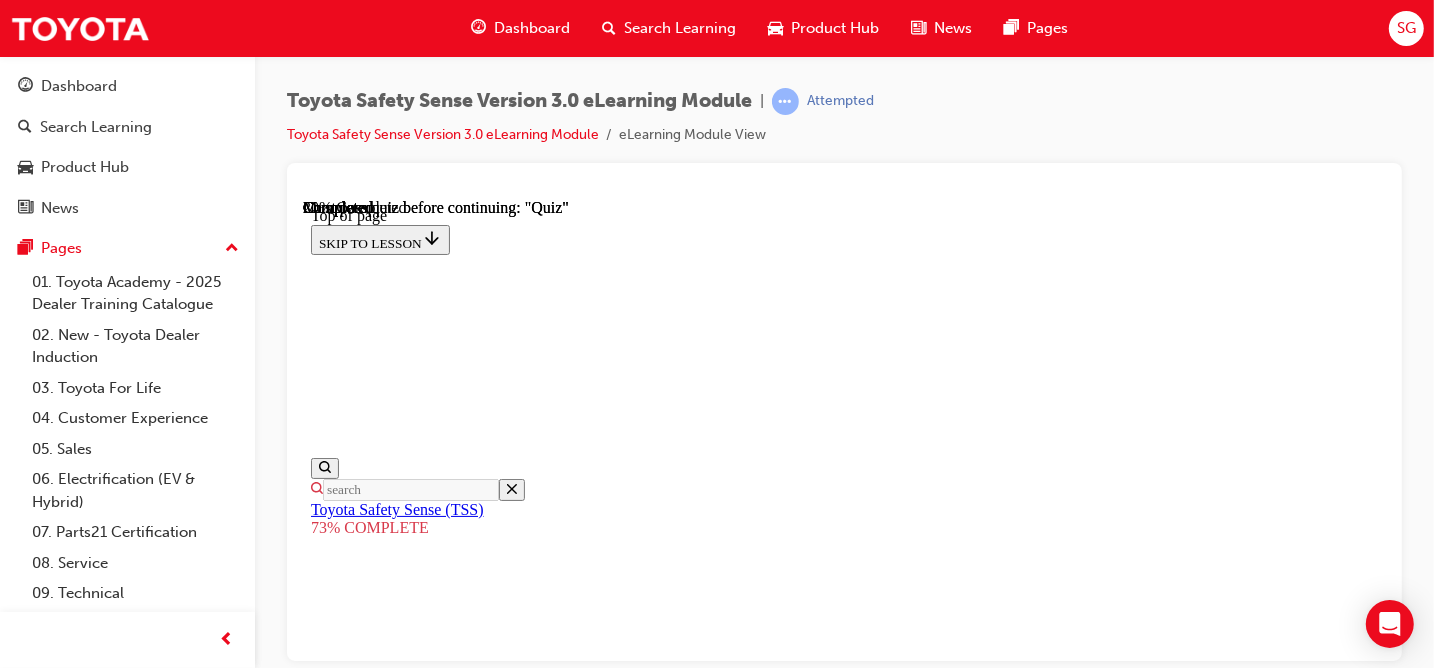 click on "decisions" at bounding box center [863, 11168] 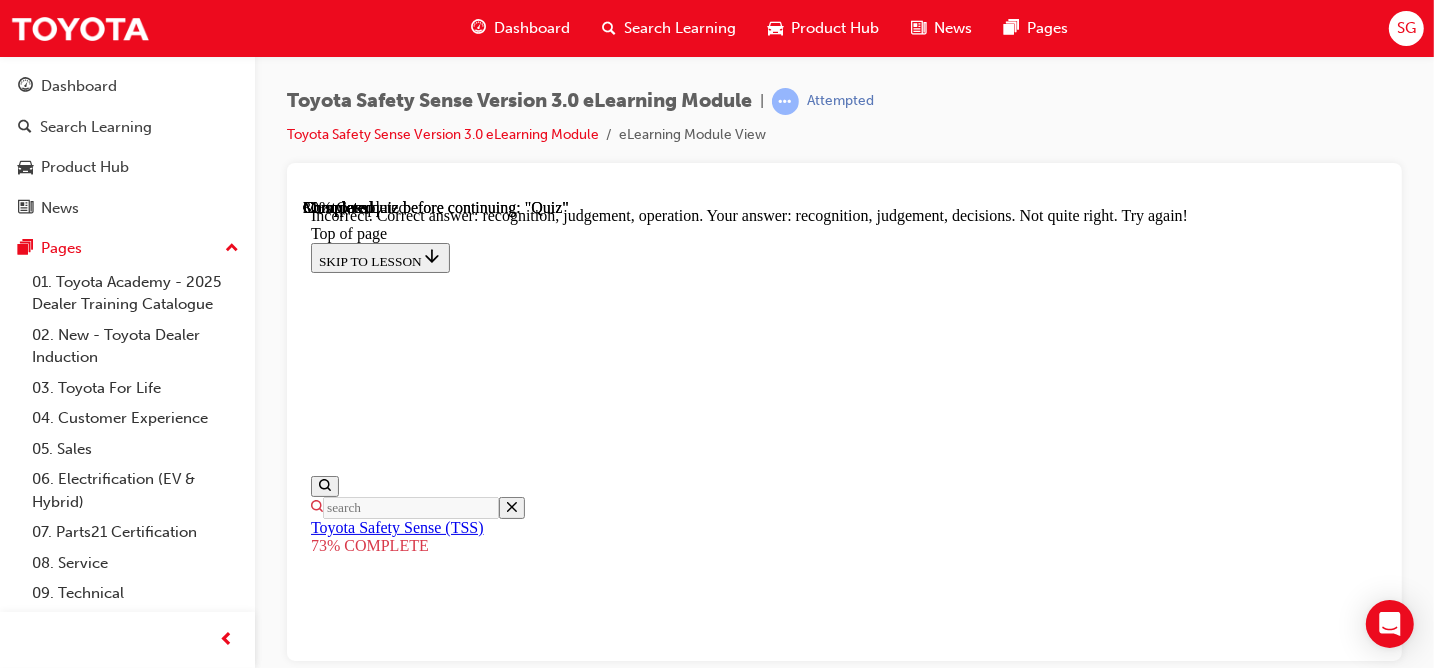 scroll, scrollTop: 1158, scrollLeft: 0, axis: vertical 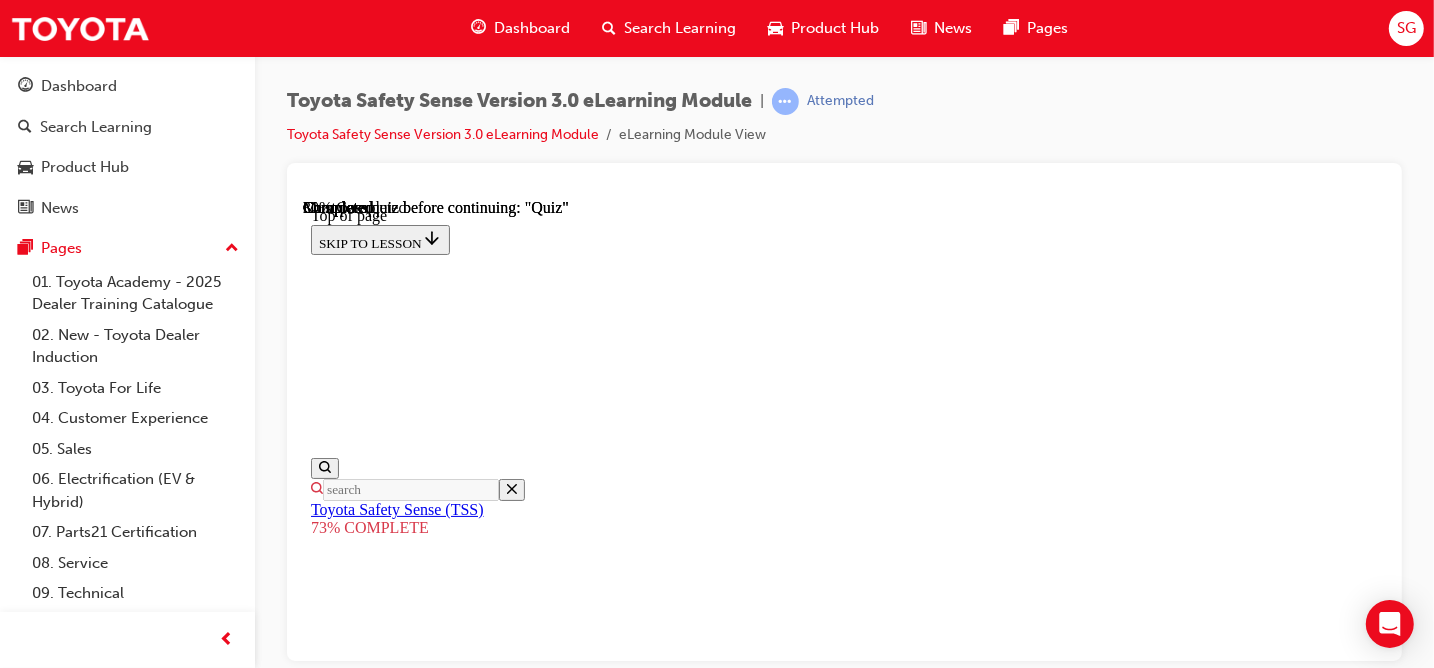 click at bounding box center (843, 12127) 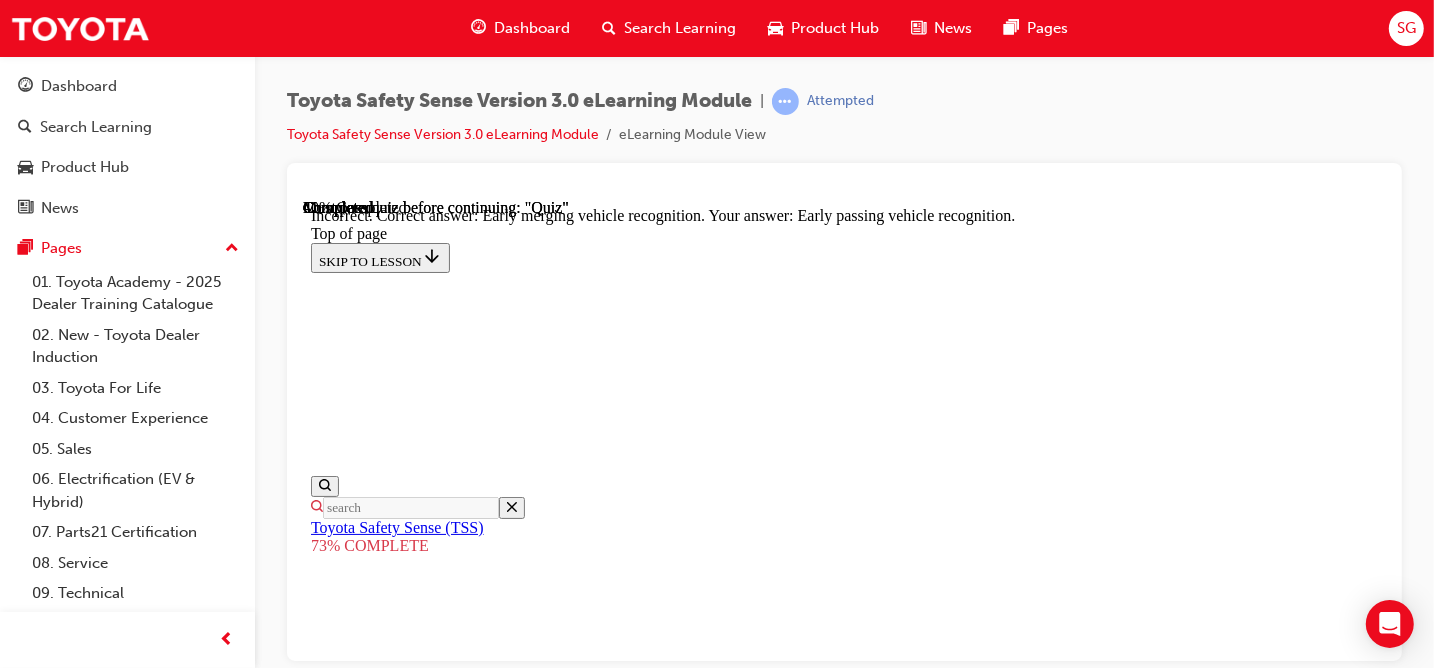 scroll, scrollTop: 791, scrollLeft: 0, axis: vertical 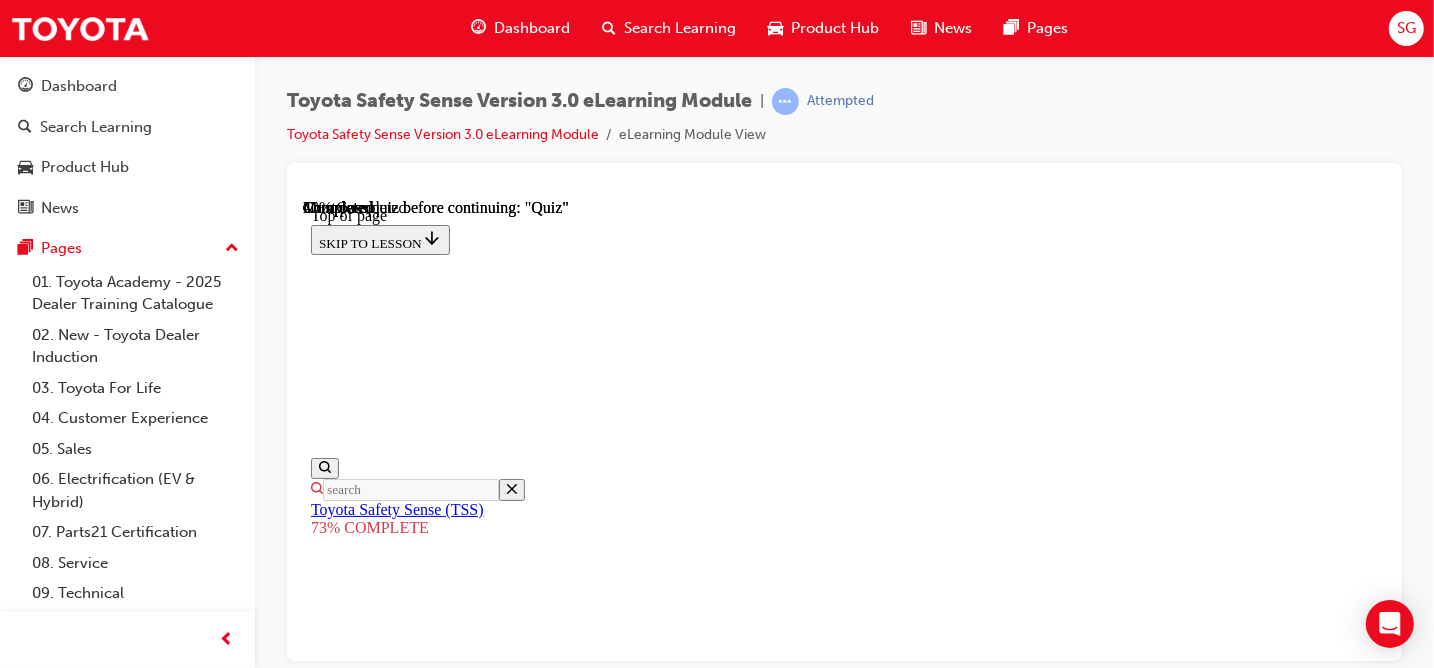 click on "excessive acceleration" at bounding box center [843, 13812] 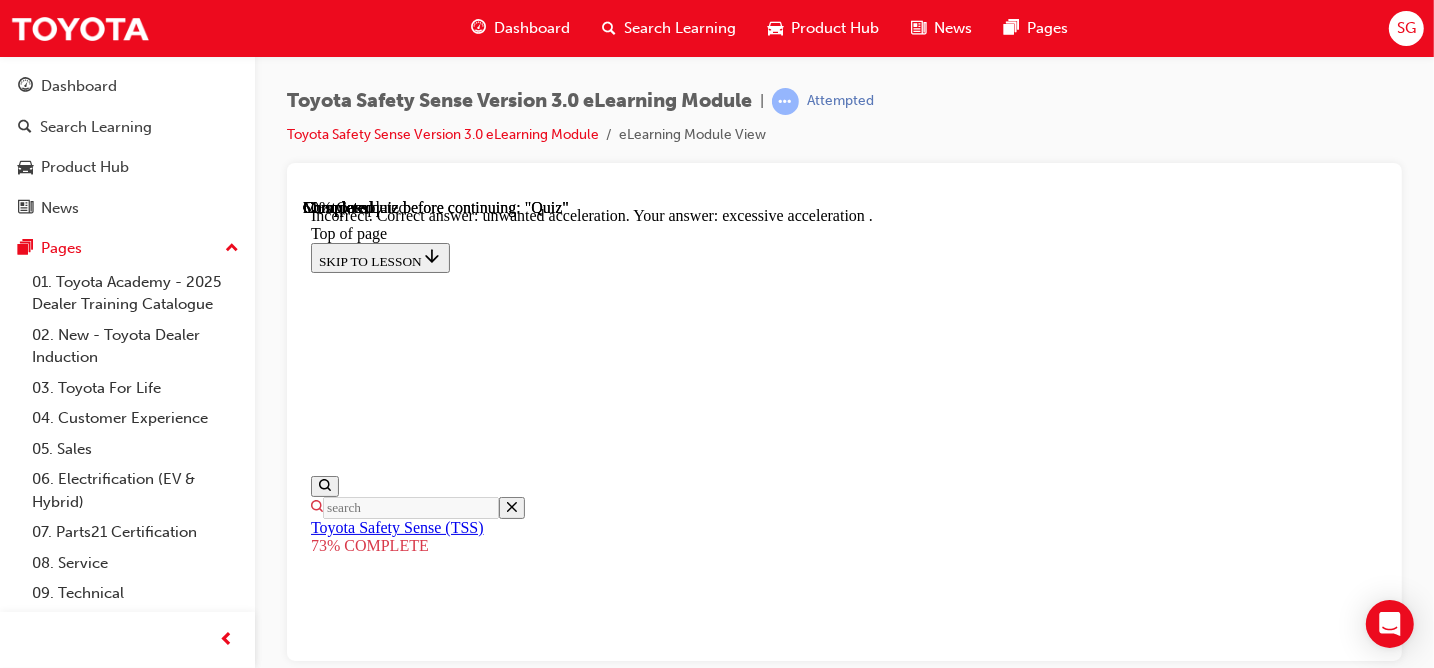 scroll, scrollTop: 791, scrollLeft: 0, axis: vertical 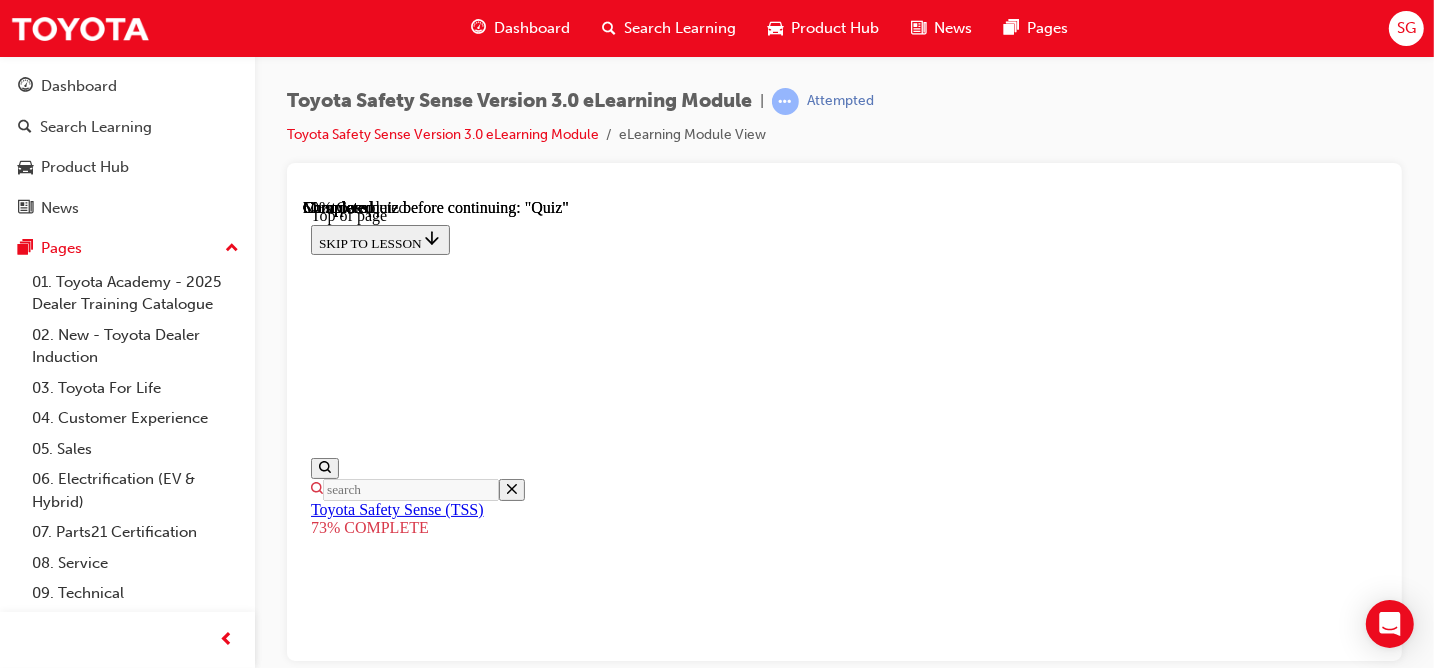 click on "True" at bounding box center [843, 13794] 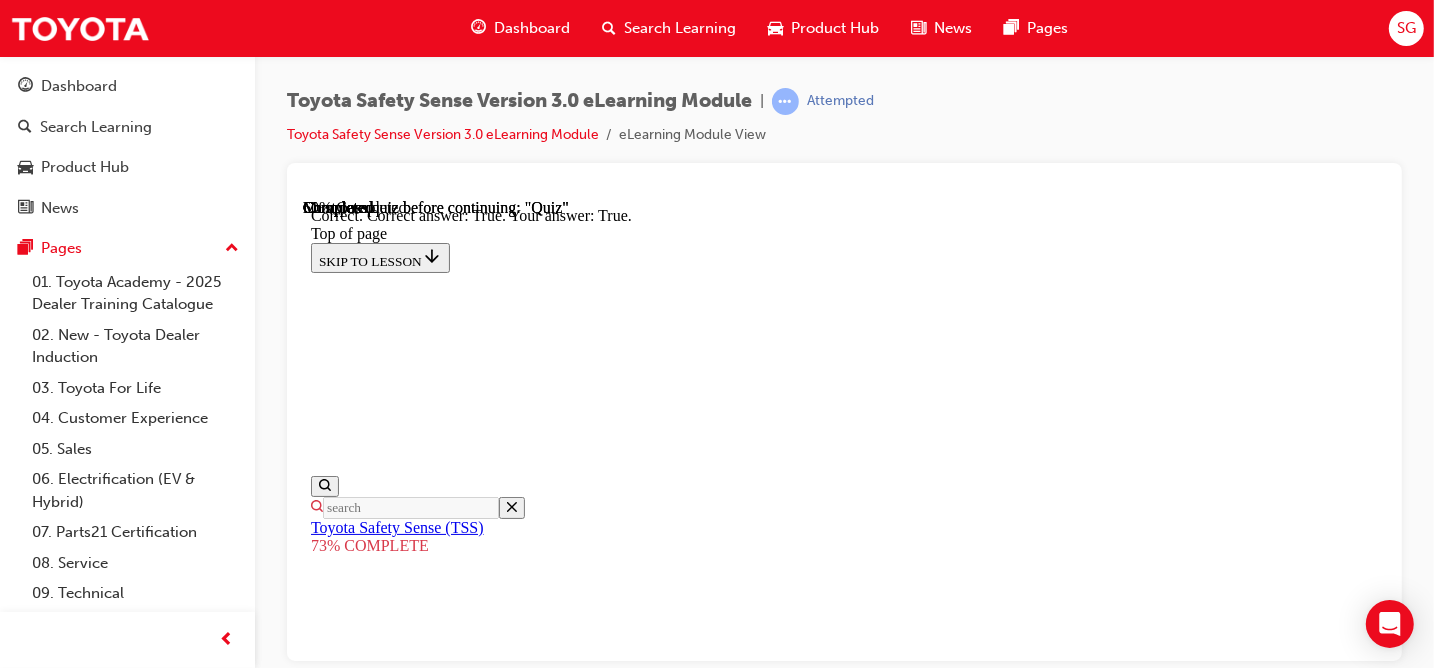 scroll, scrollTop: 563, scrollLeft: 0, axis: vertical 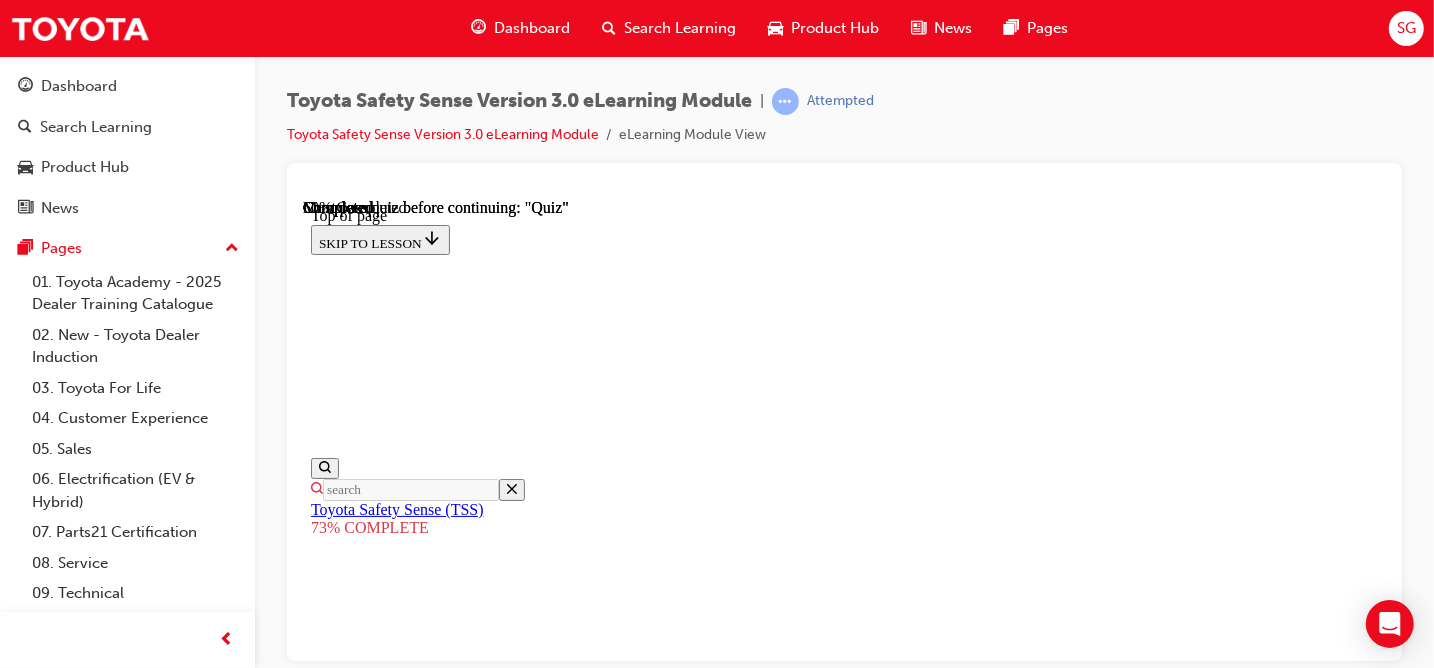 click on "None of the above" at bounding box center [863, 6885] 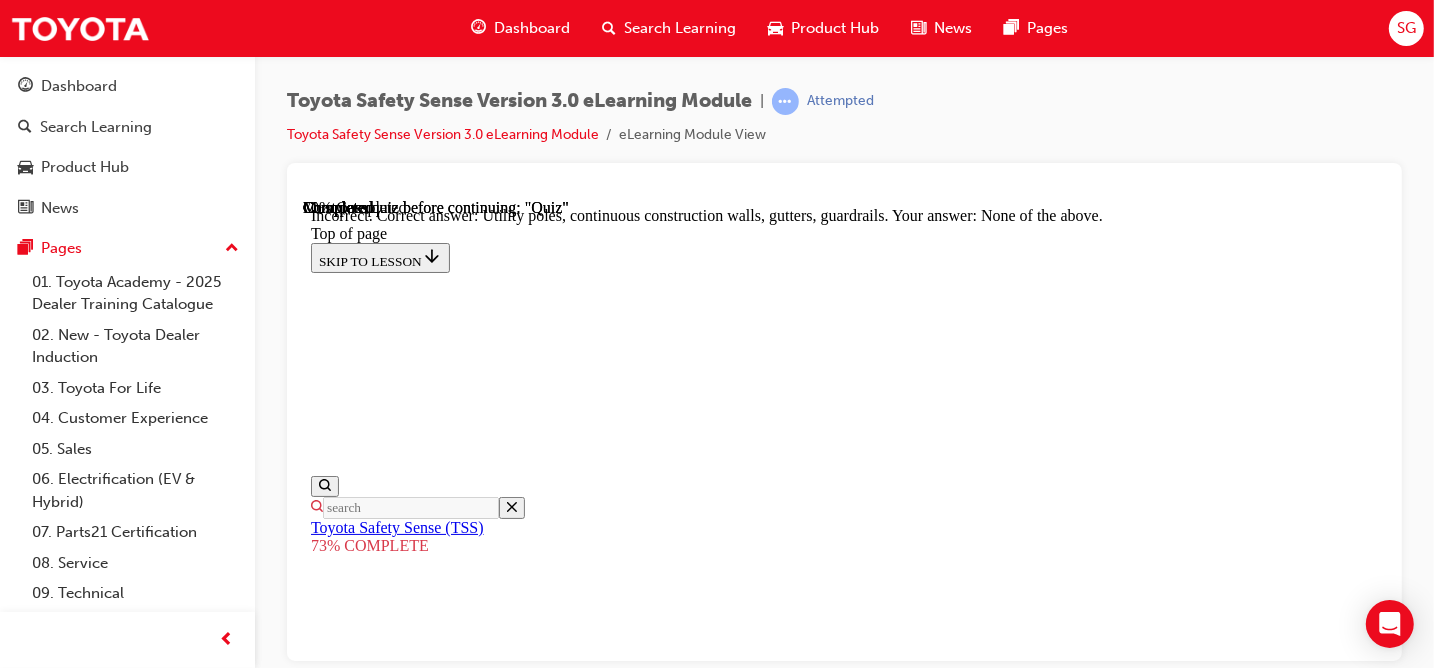 scroll, scrollTop: 872, scrollLeft: 0, axis: vertical 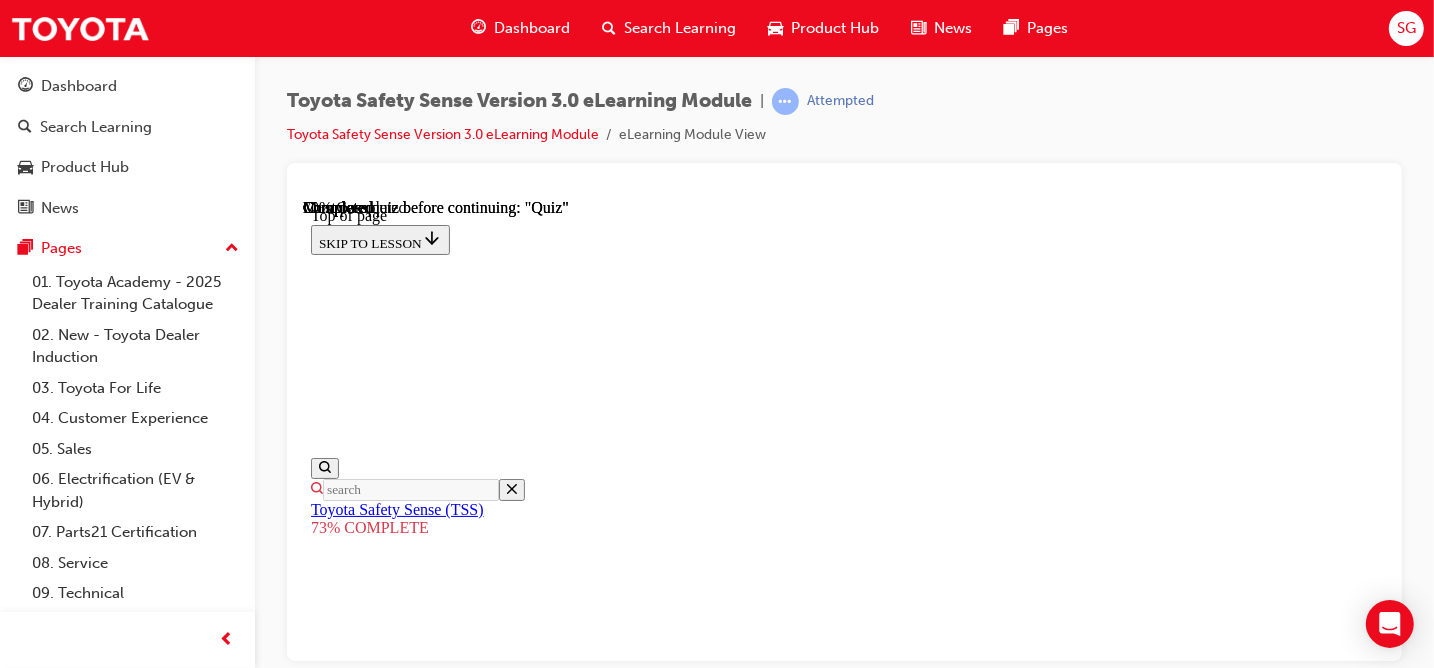 click on "three-dimensional objects" at bounding box center (843, 12114) 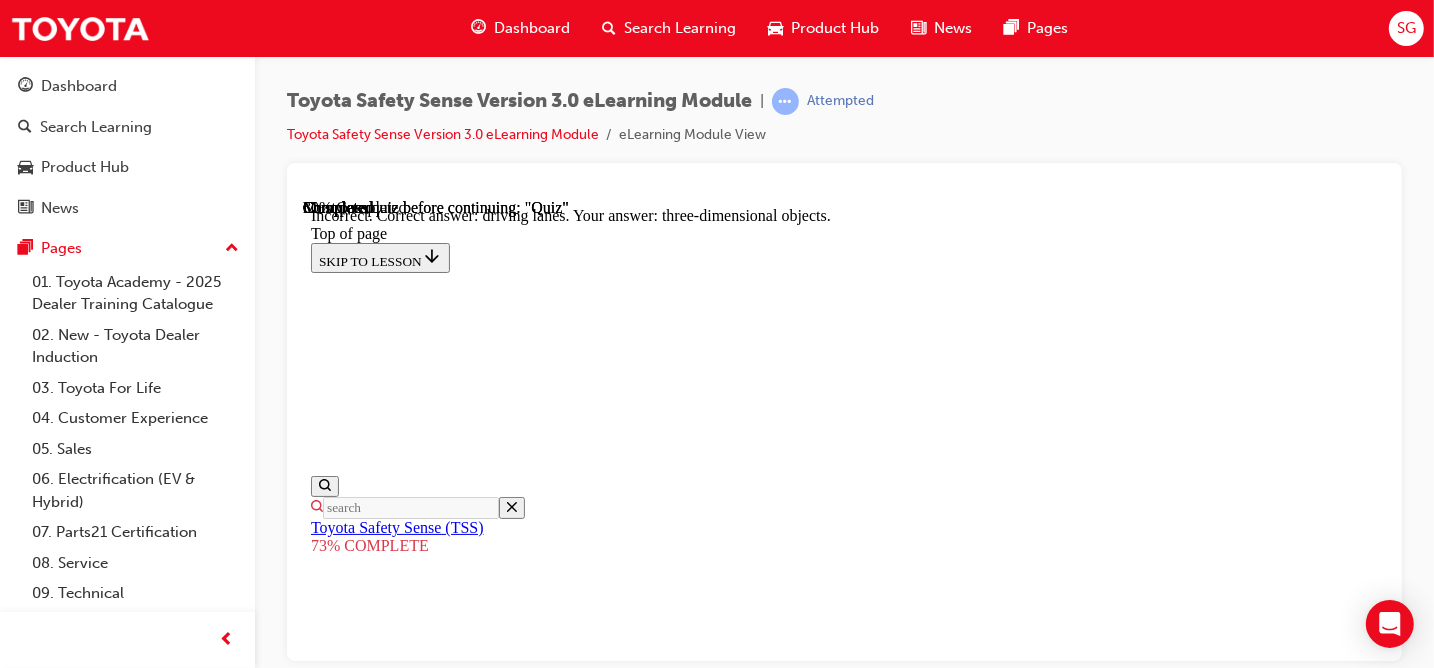 click on "NEXT" at bounding box center (336, 14145) 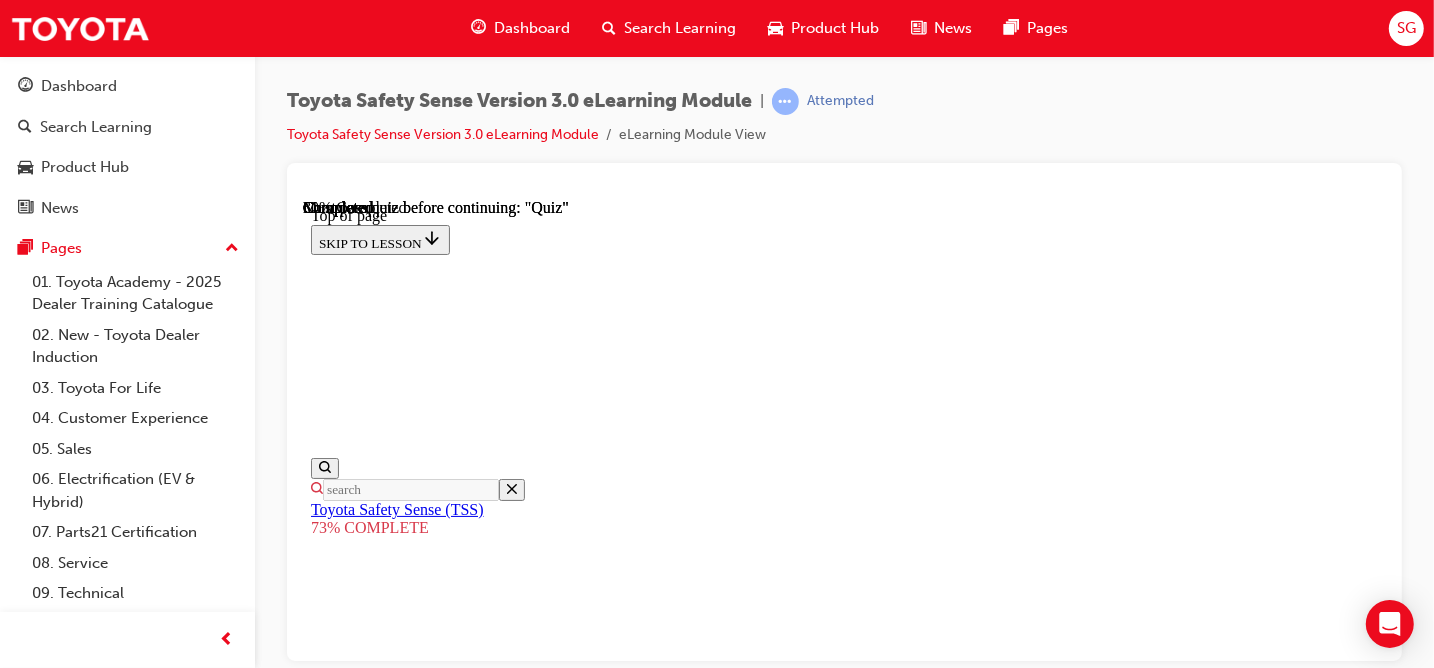click on "Pre-collision brake assist" at bounding box center (863, 11610) 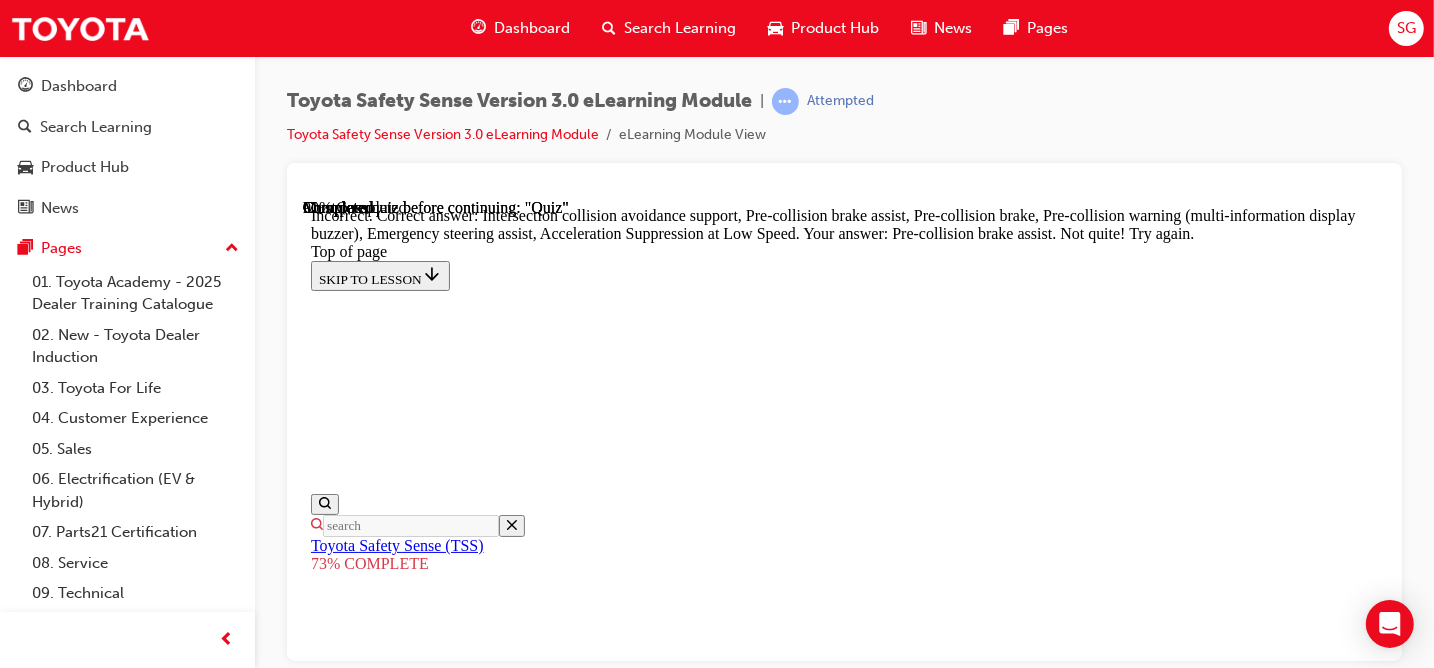 click on "NEXT" at bounding box center (336, 15884) 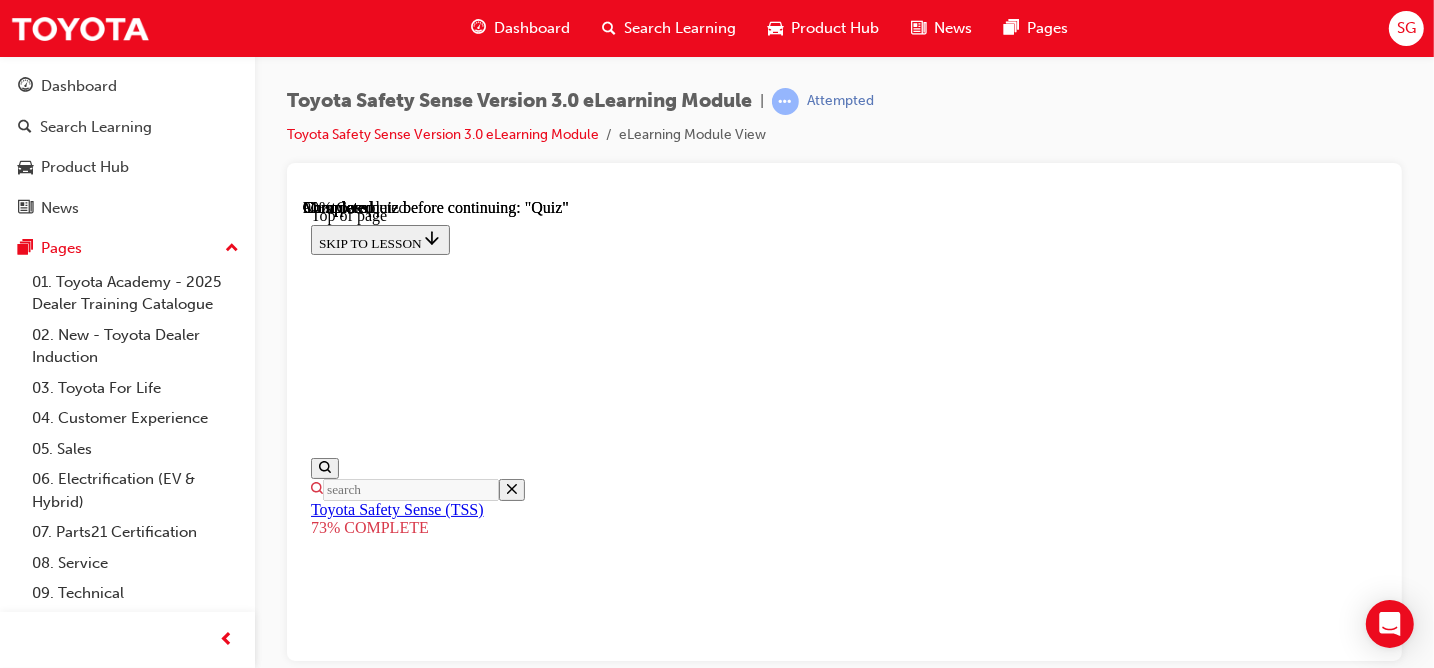 scroll, scrollTop: 473, scrollLeft: 0, axis: vertical 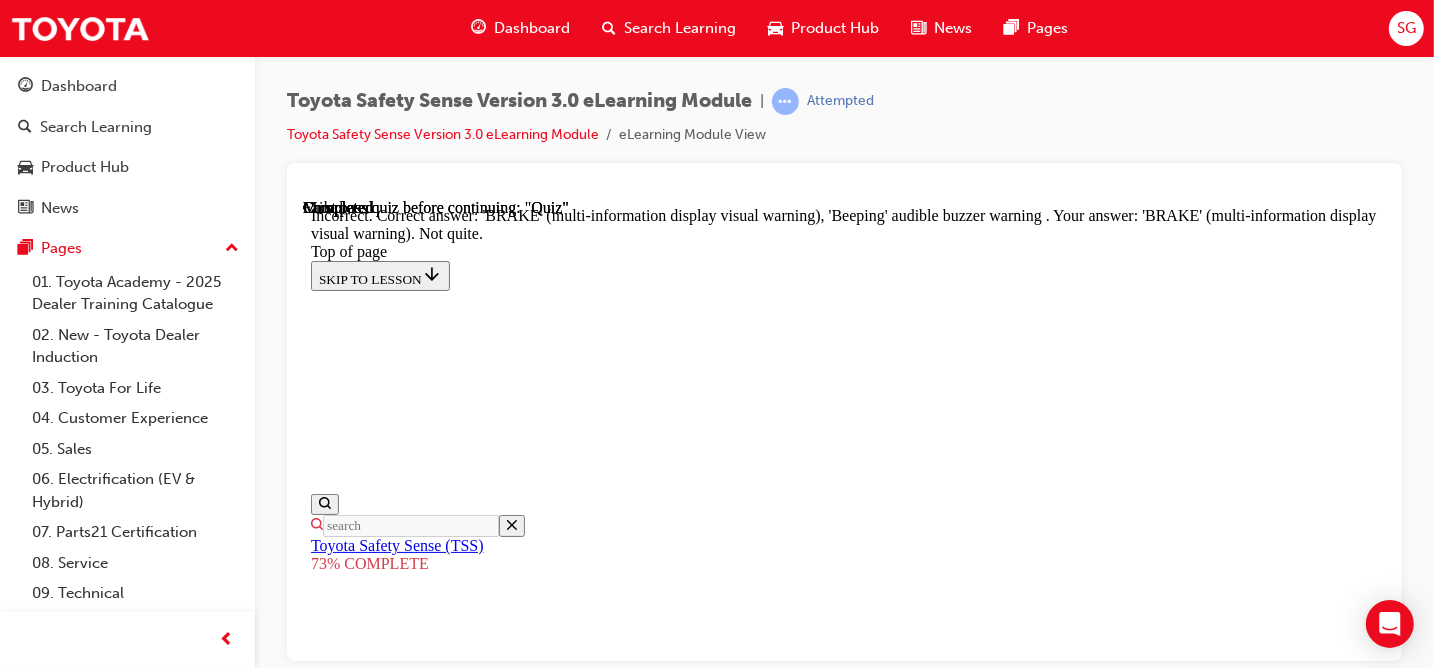 click on "NEXT" at bounding box center [336, 11552] 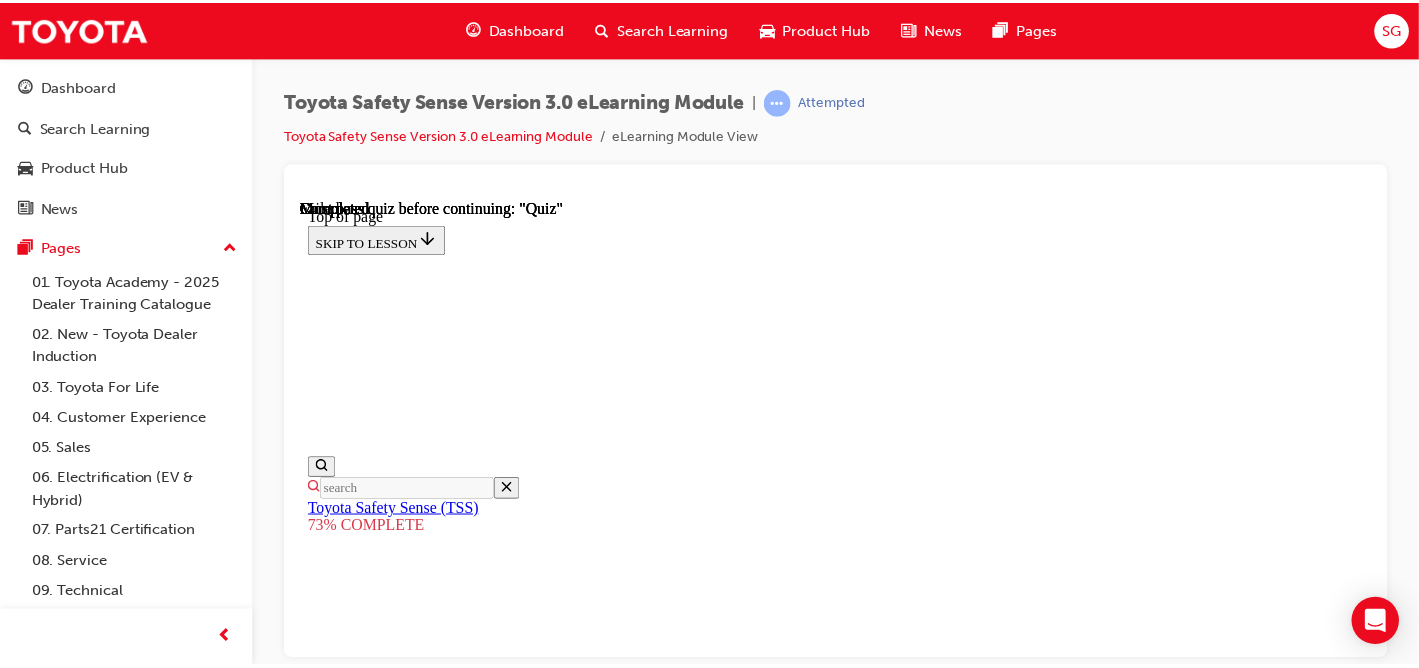 scroll, scrollTop: 559, scrollLeft: 0, axis: vertical 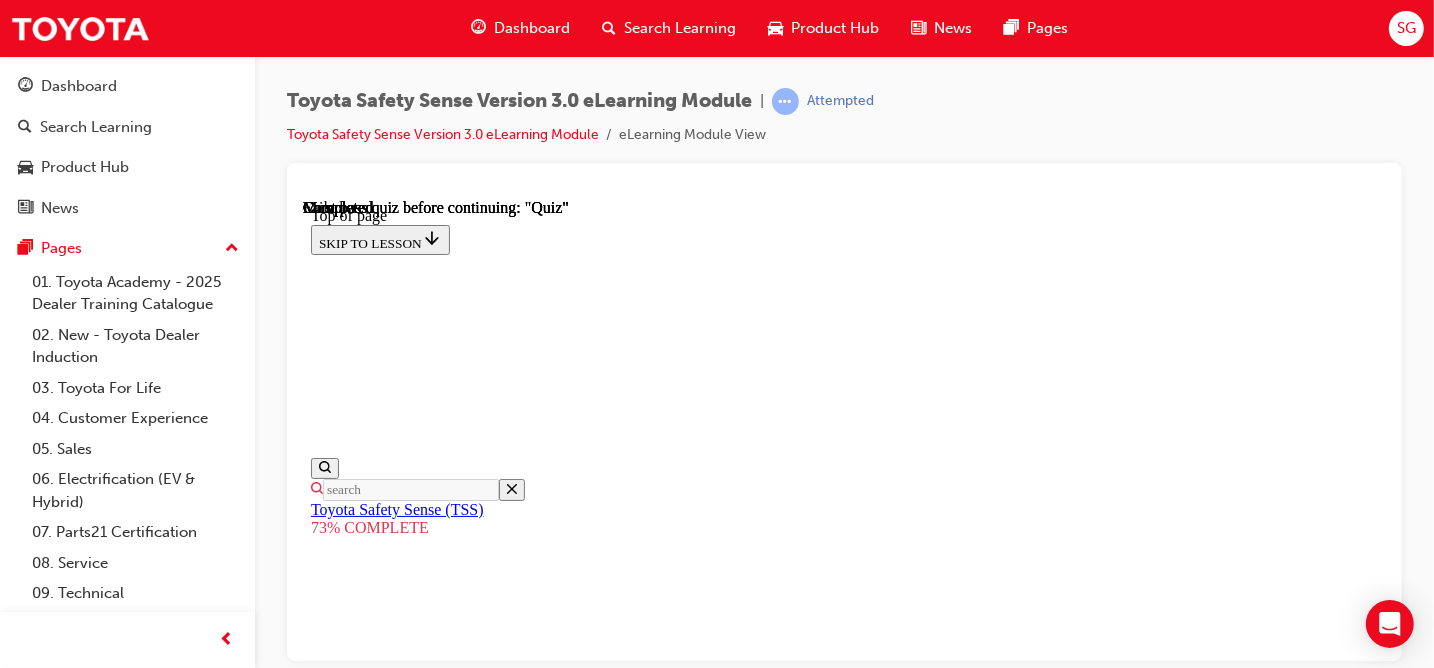 click on "Lesson 10 - Summary" at bounding box center [380, 6286] 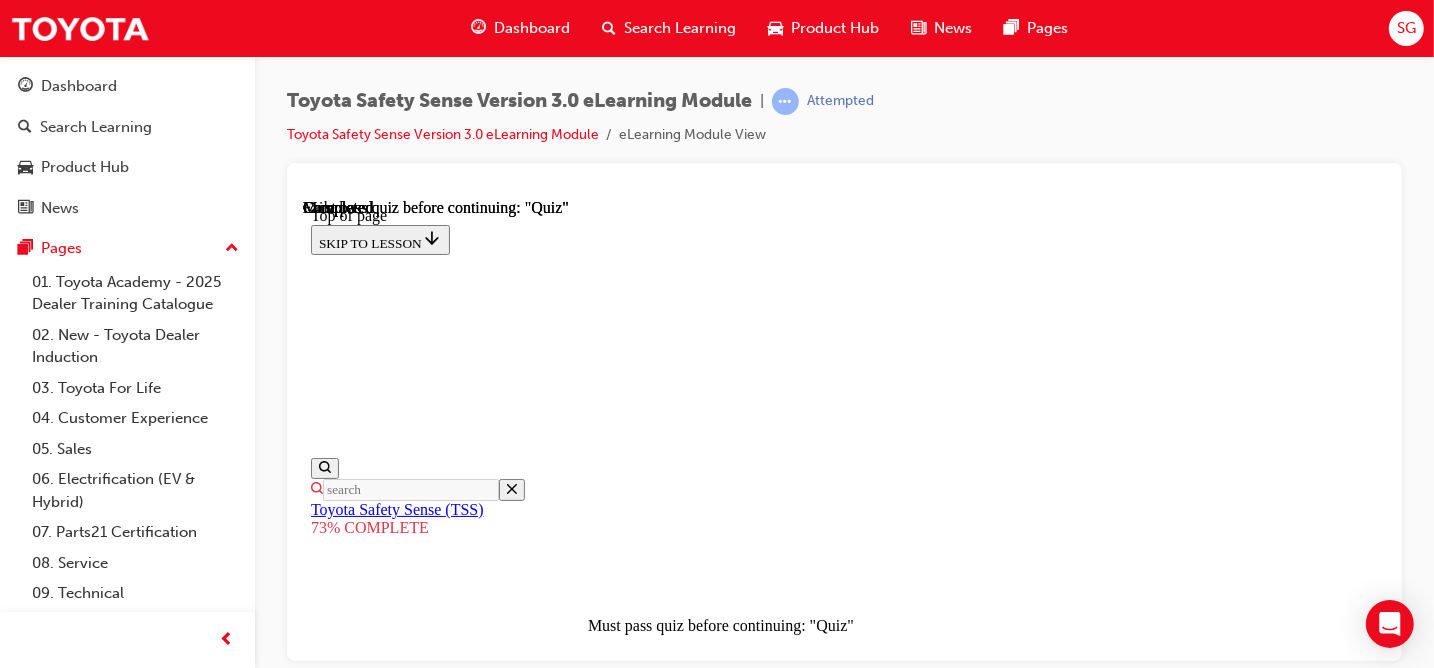 click on "Dashboard" at bounding box center (532, 28) 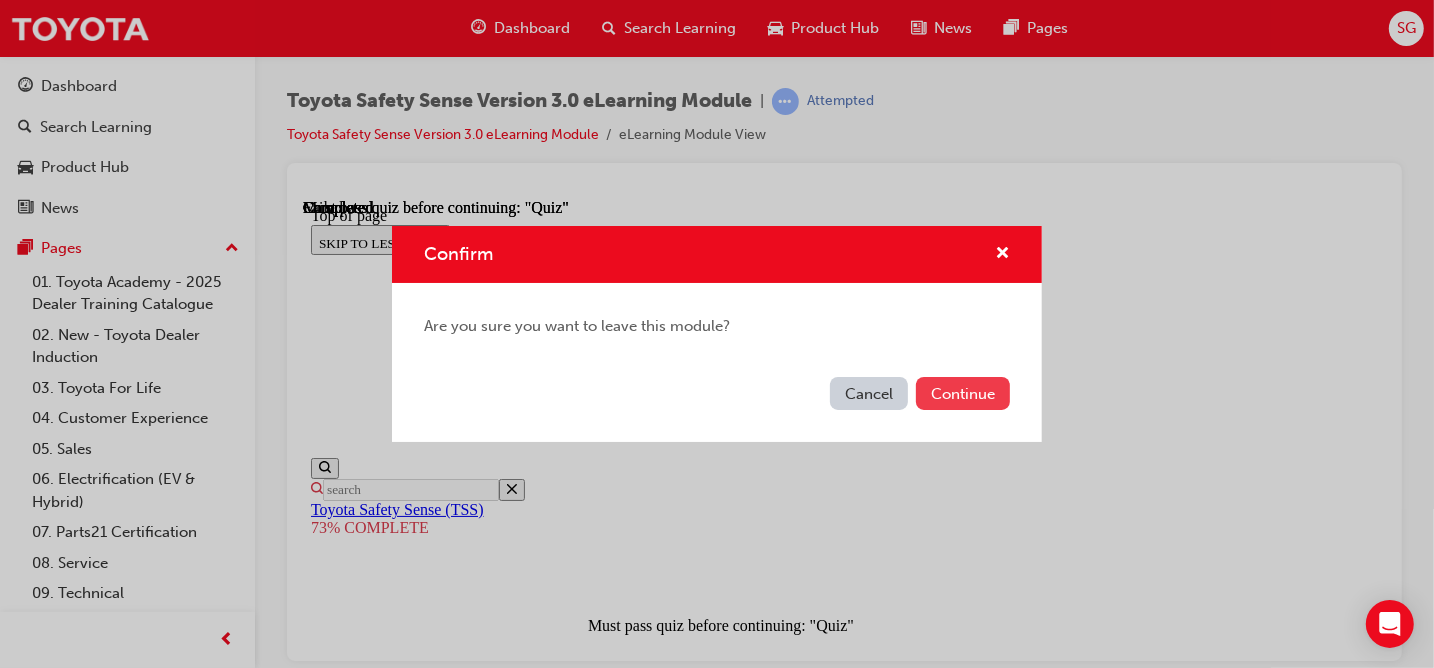 click on "Continue" at bounding box center [963, 393] 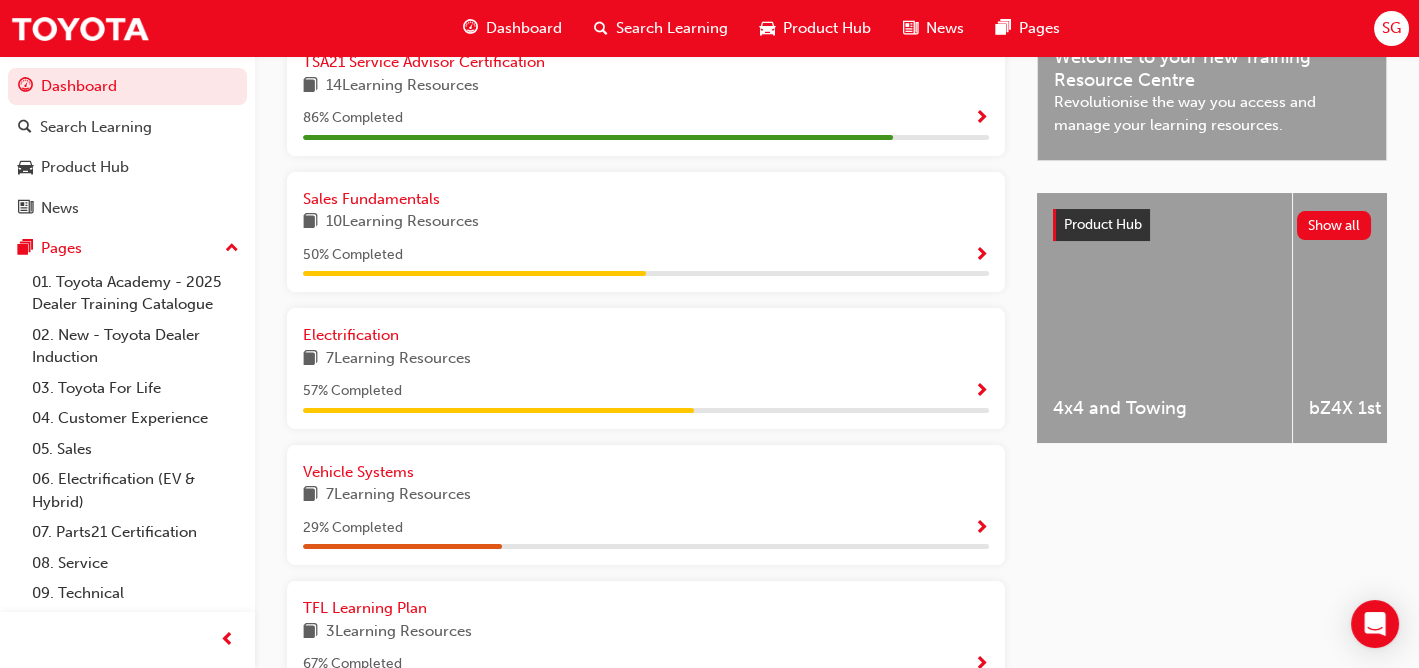 scroll, scrollTop: 700, scrollLeft: 0, axis: vertical 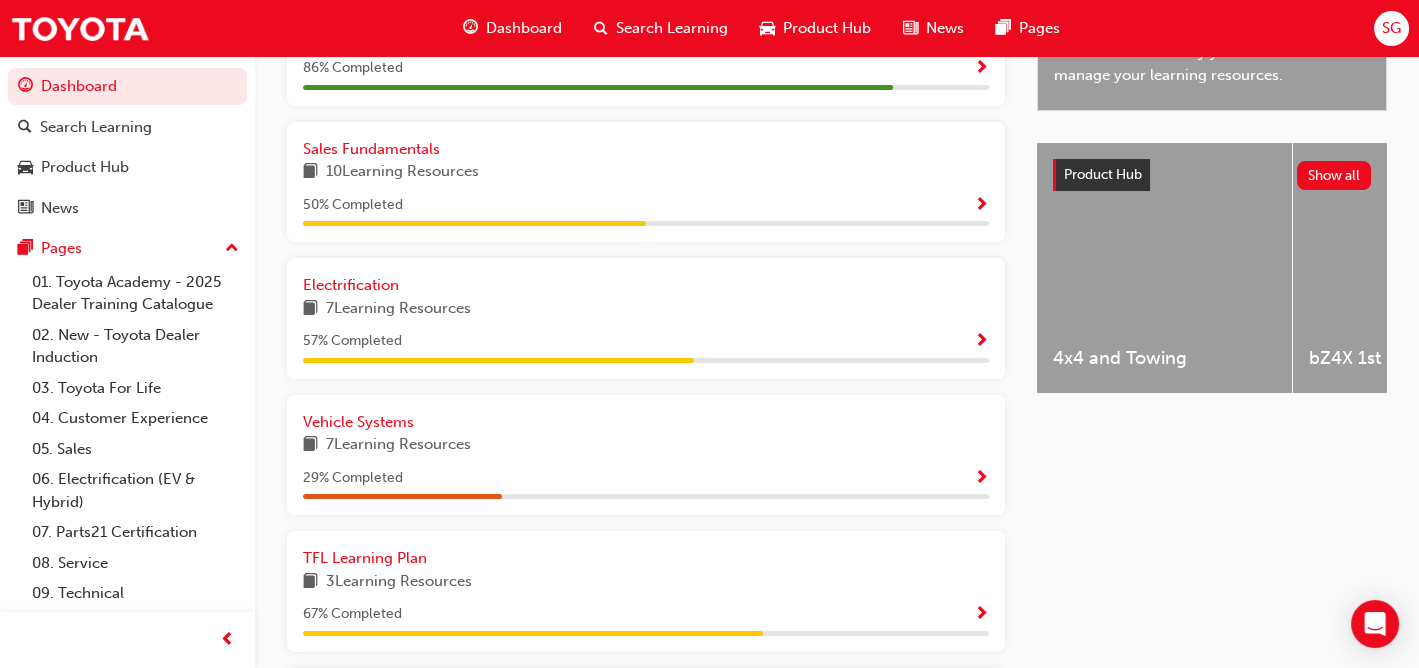 click at bounding box center [981, 479] 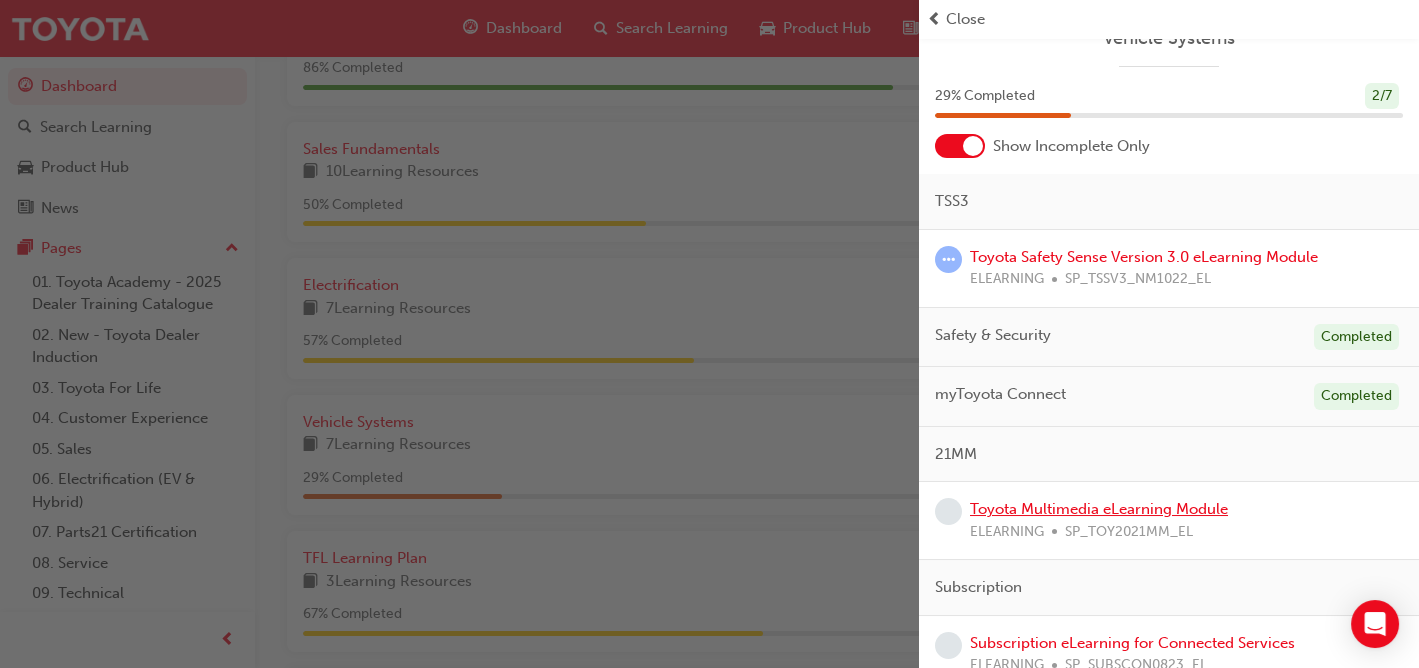 scroll, scrollTop: 100, scrollLeft: 0, axis: vertical 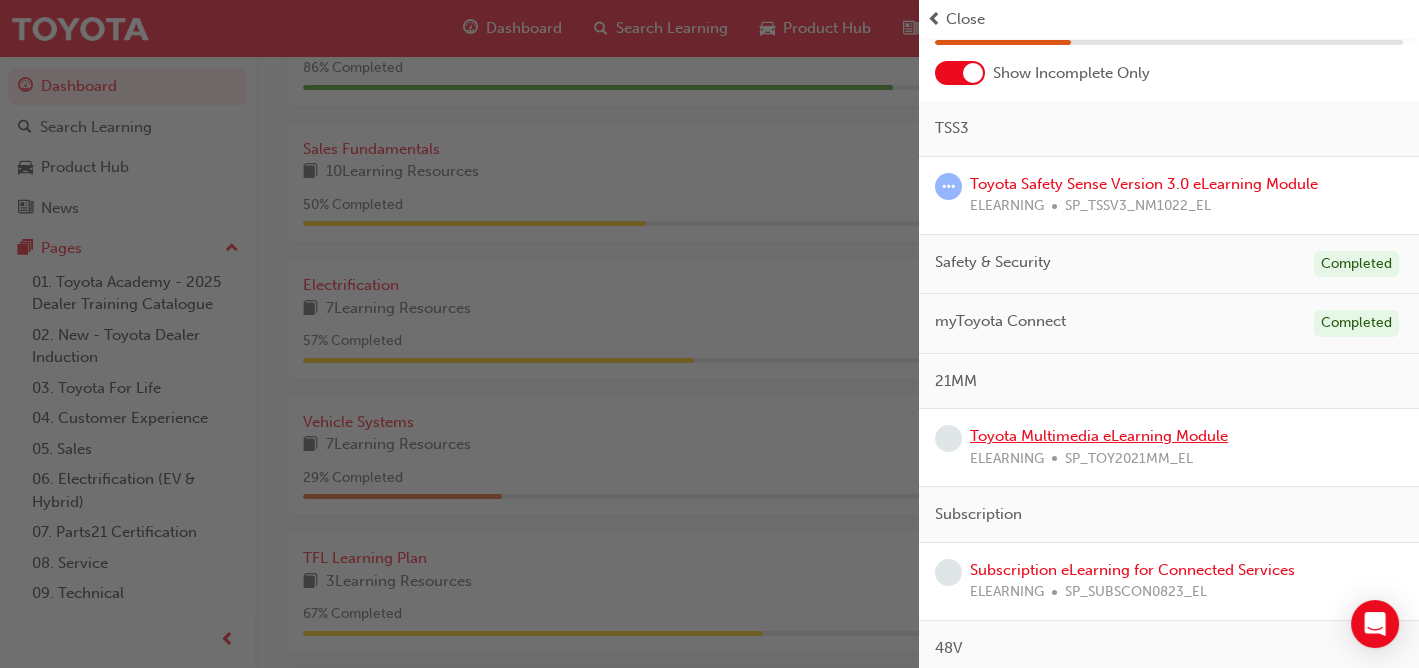 click on "Toyota Multimedia eLearning Module" at bounding box center [1099, 436] 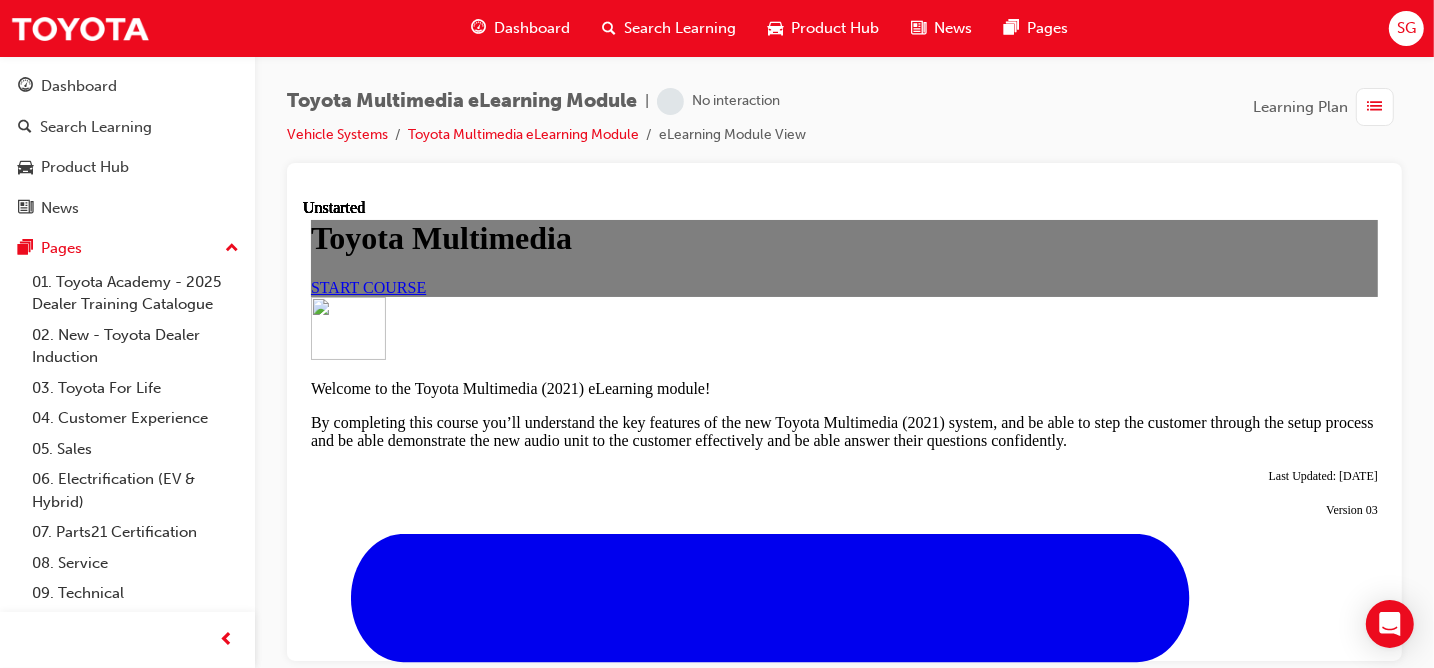 scroll, scrollTop: 0, scrollLeft: 0, axis: both 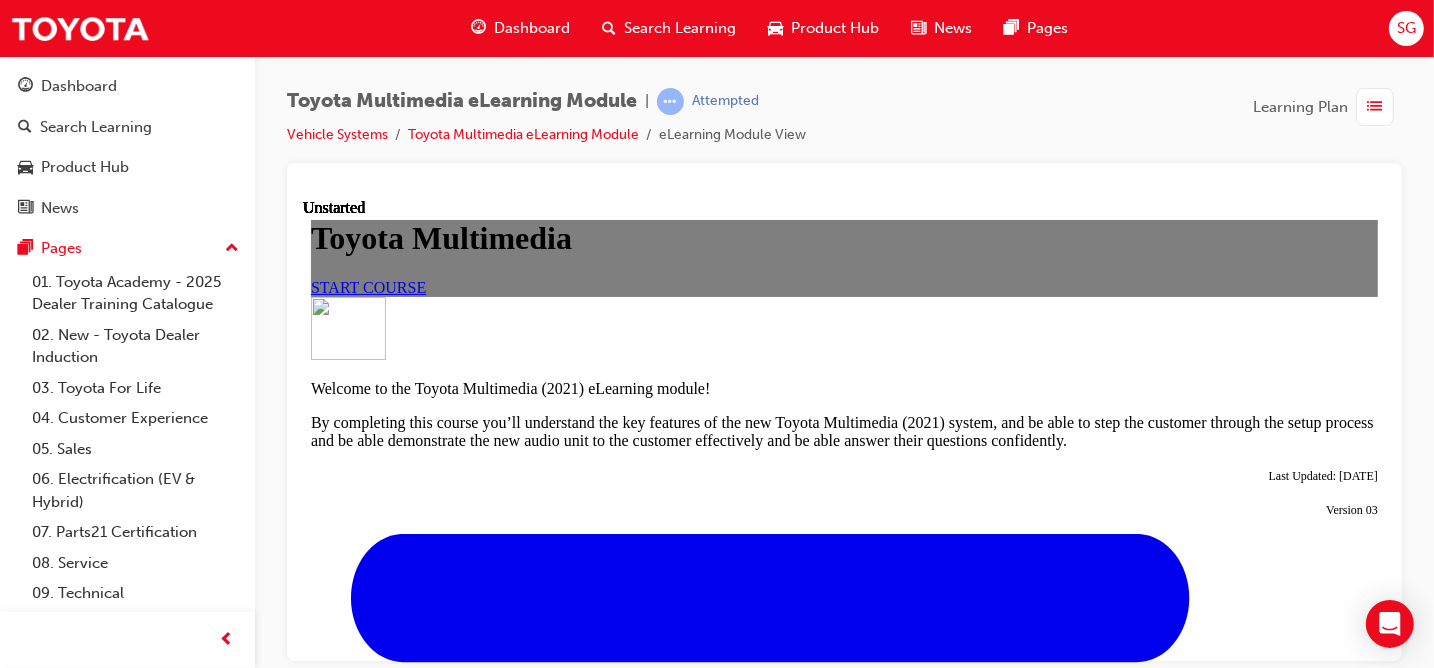 click on "START COURSE" at bounding box center (367, 286) 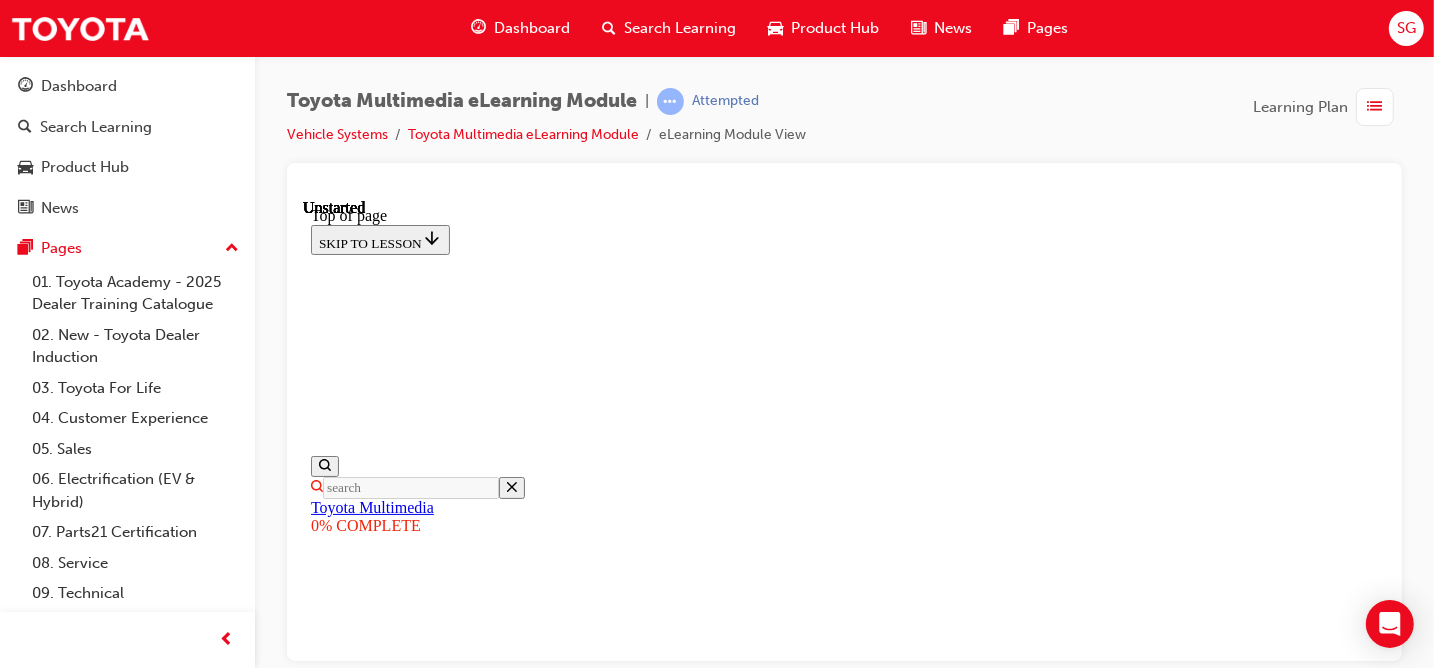 scroll, scrollTop: 261, scrollLeft: 0, axis: vertical 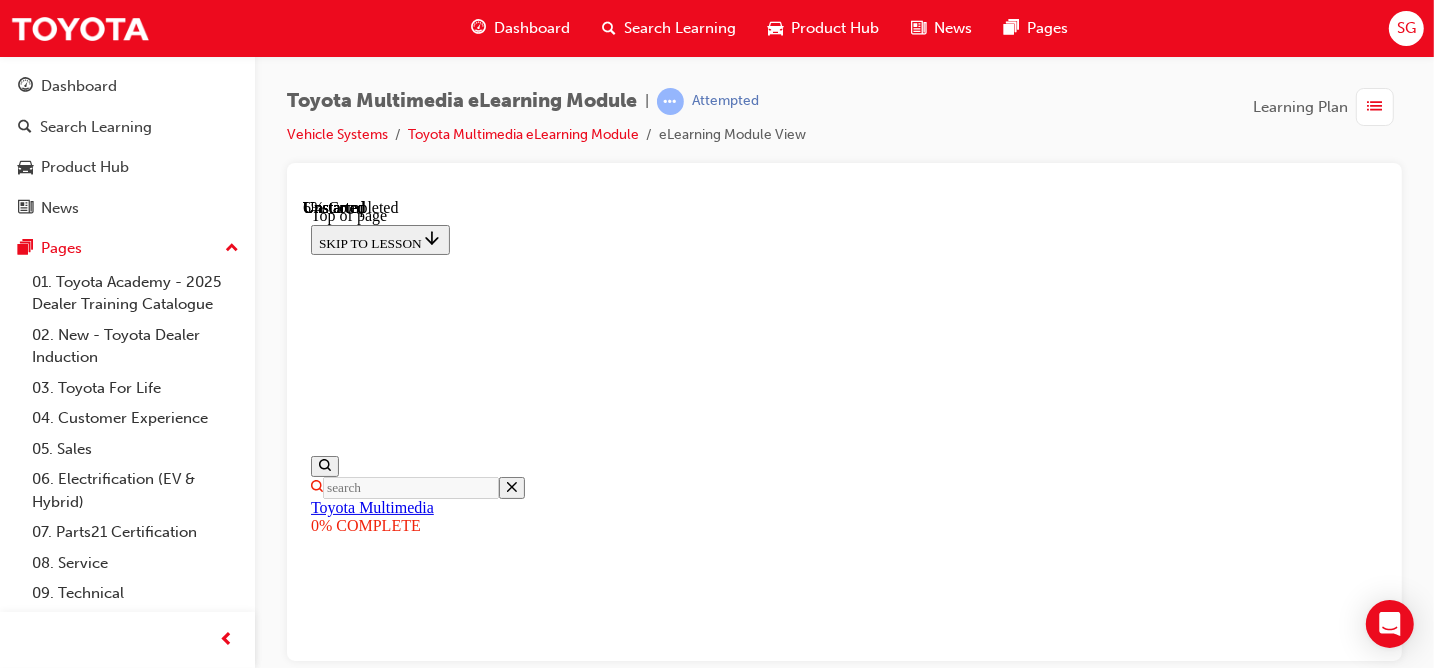 click on "Loaded :  11.01% 0:53 0:02" at bounding box center [990, 9558] 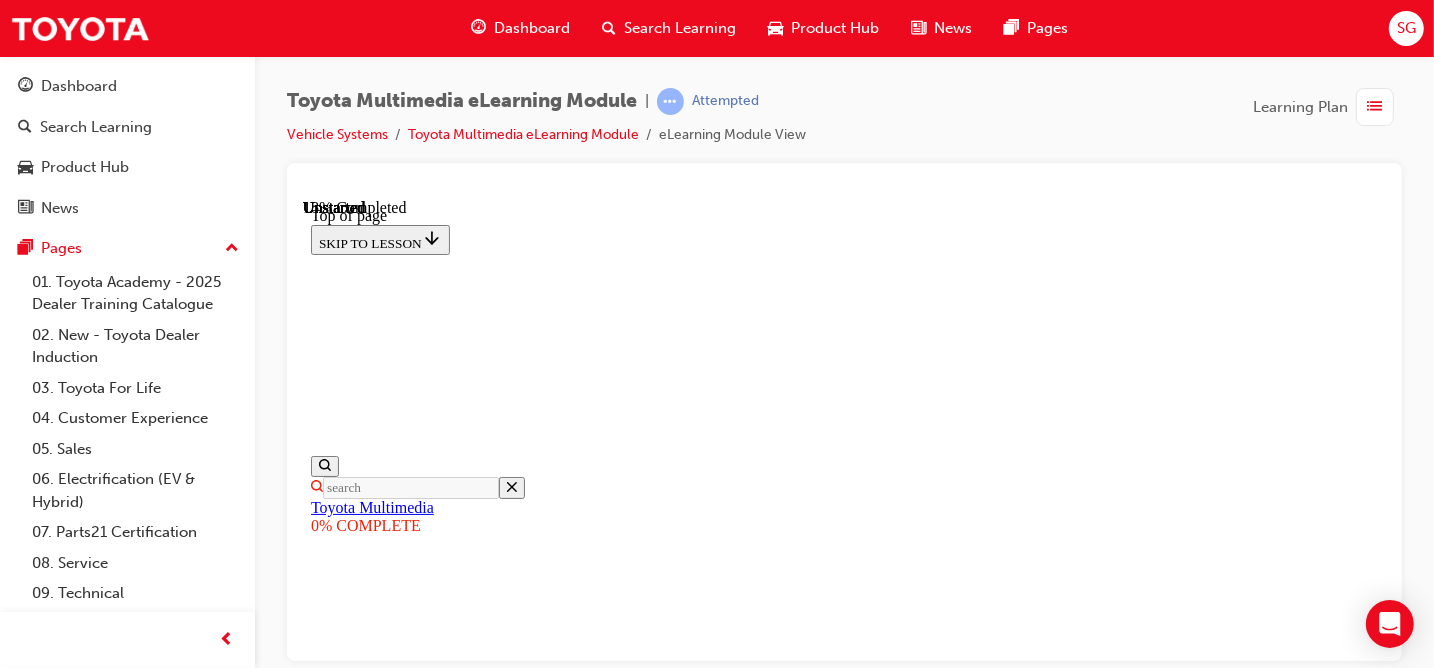 scroll, scrollTop: 863, scrollLeft: 0, axis: vertical 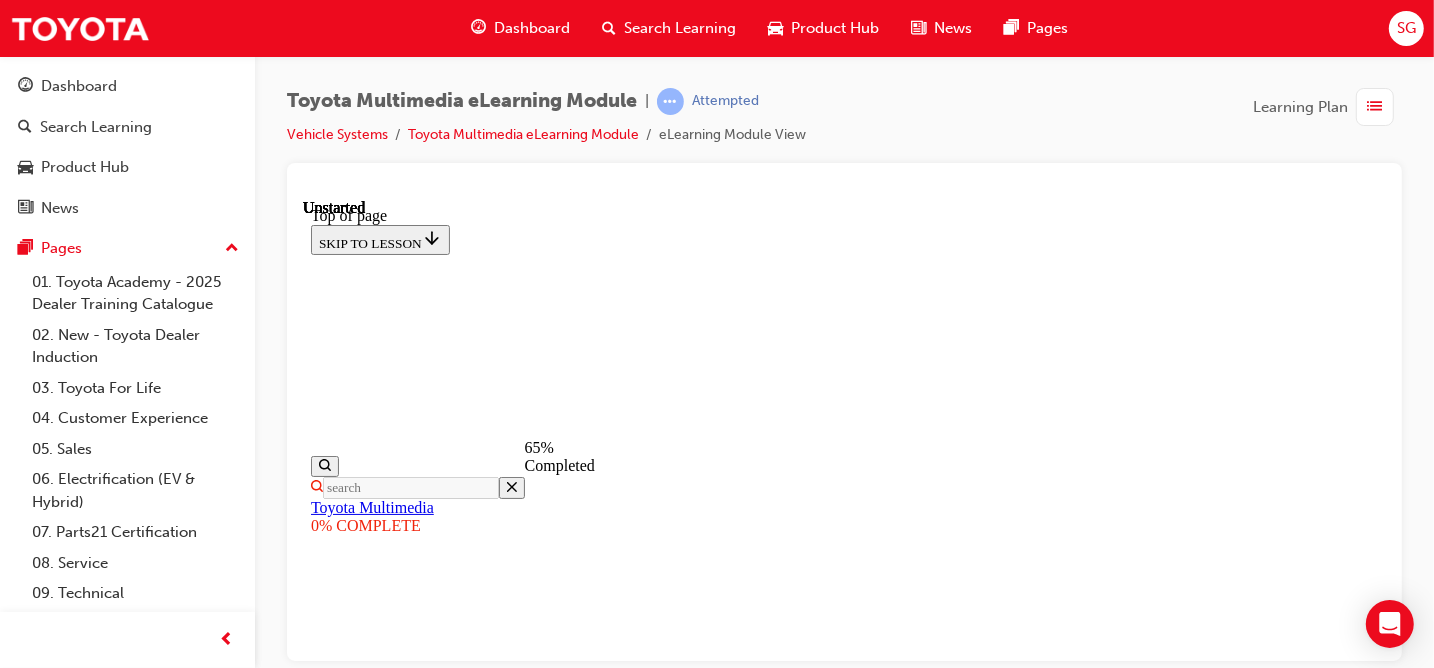 click at bounding box center [843, 11330] 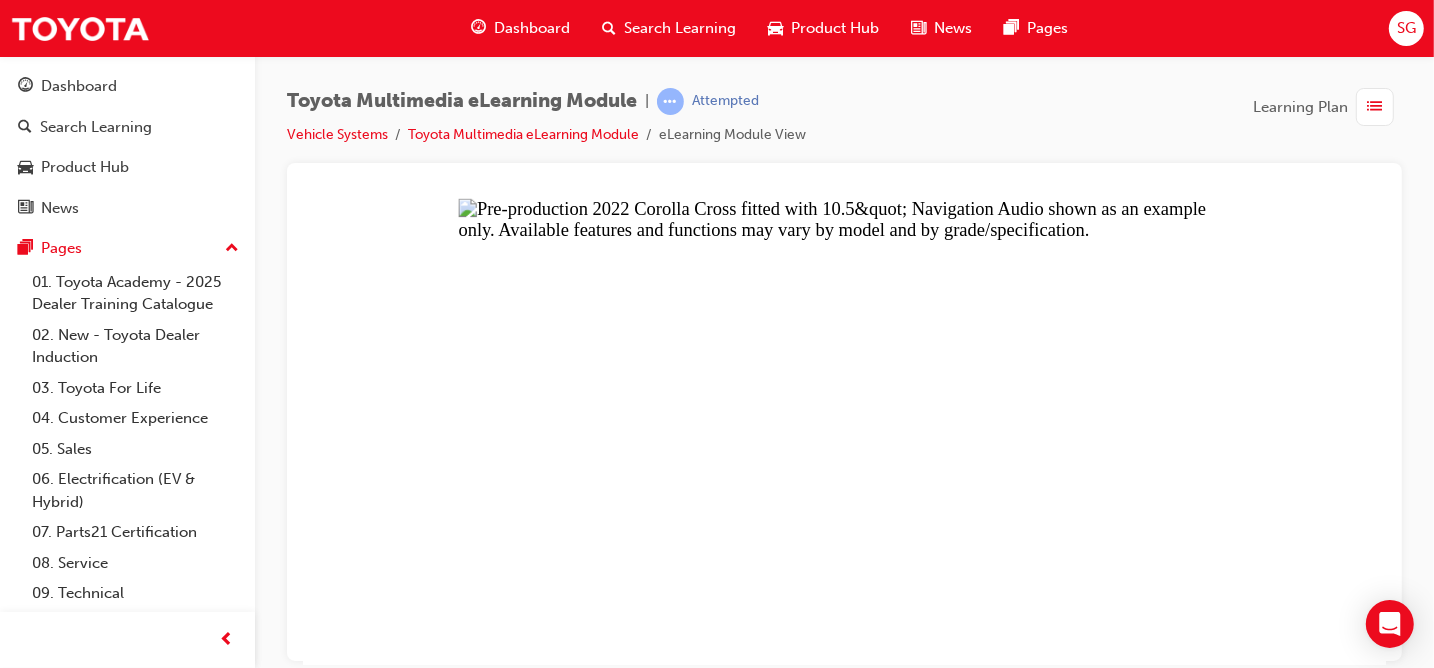 click at bounding box center (843, 431) 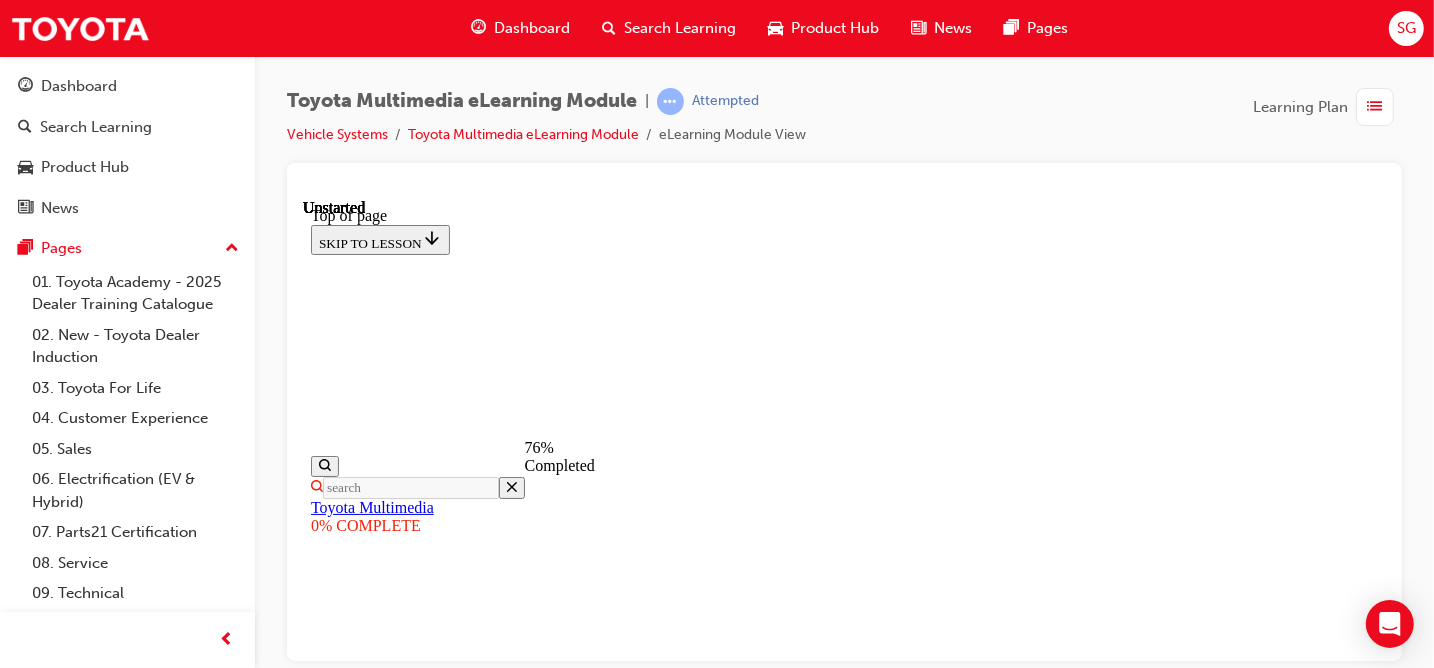 scroll, scrollTop: 6463, scrollLeft: 0, axis: vertical 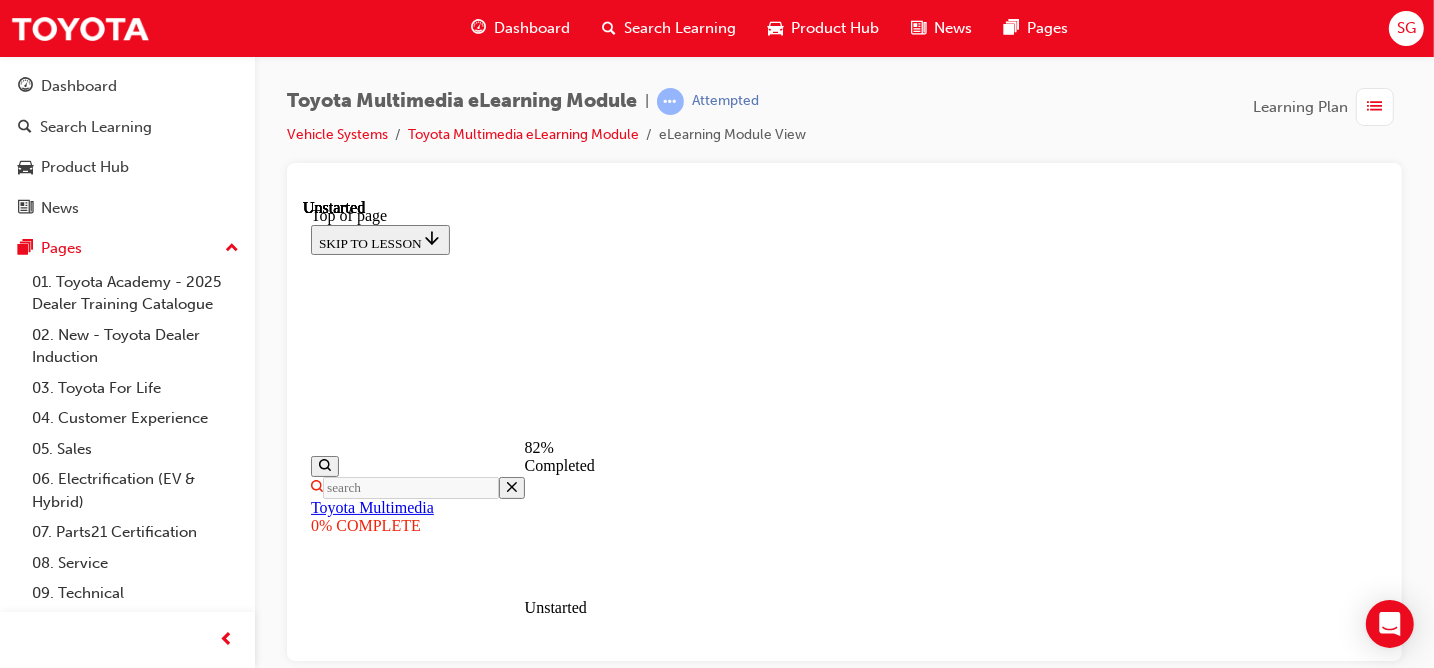 click on "Loaded :  20.09% 1:30 1:30" at bounding box center [990, 12264] 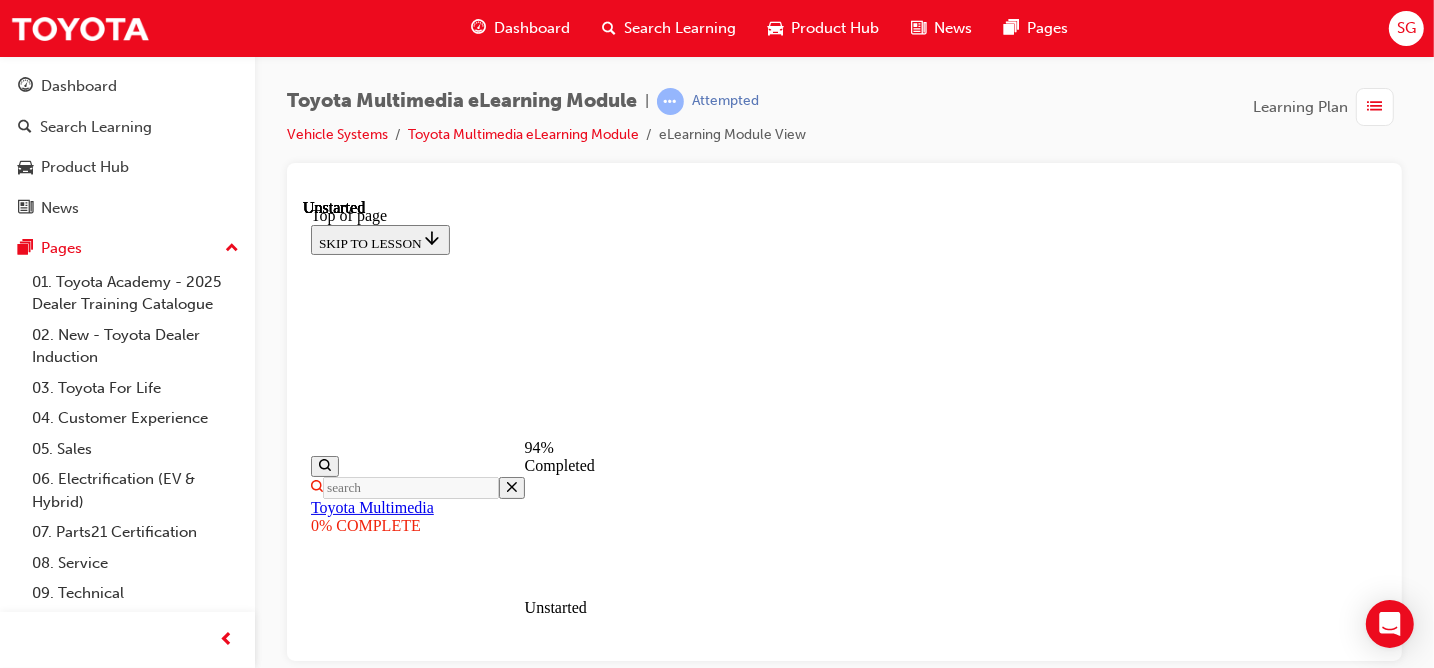 scroll, scrollTop: 7406, scrollLeft: 0, axis: vertical 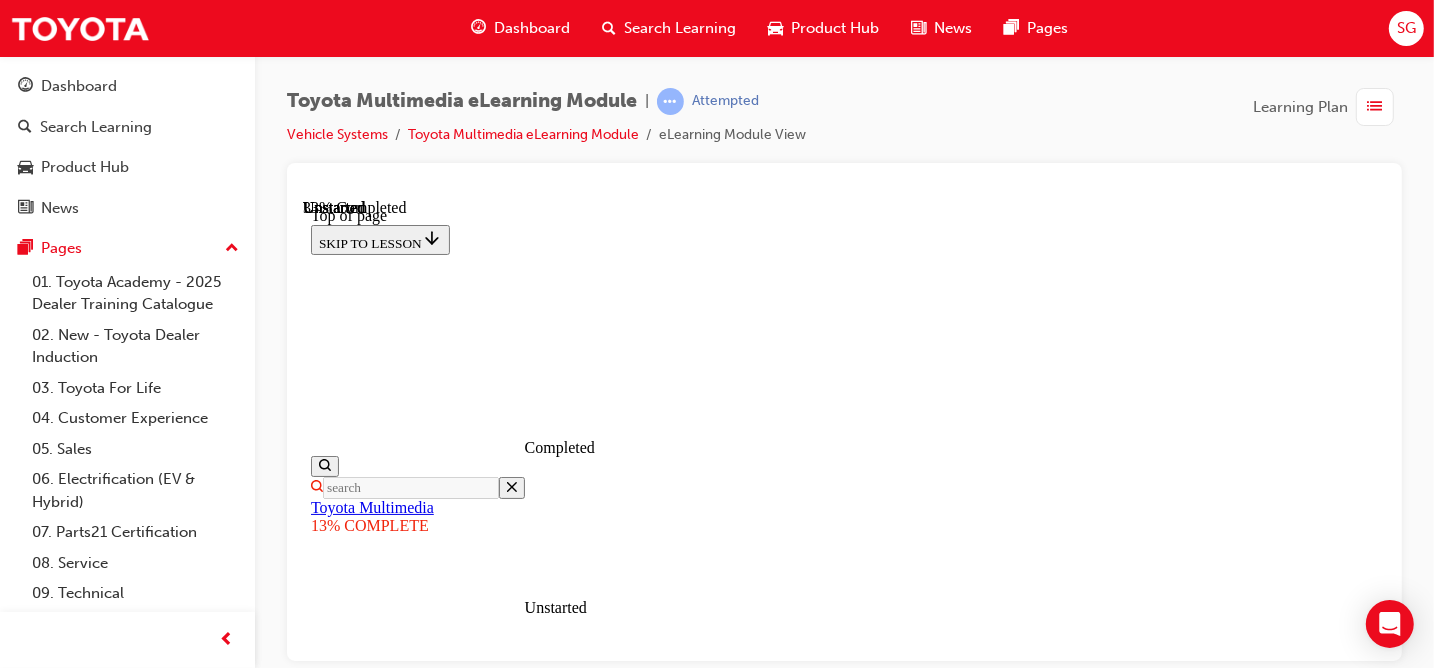 click at bounding box center (358, 9872) 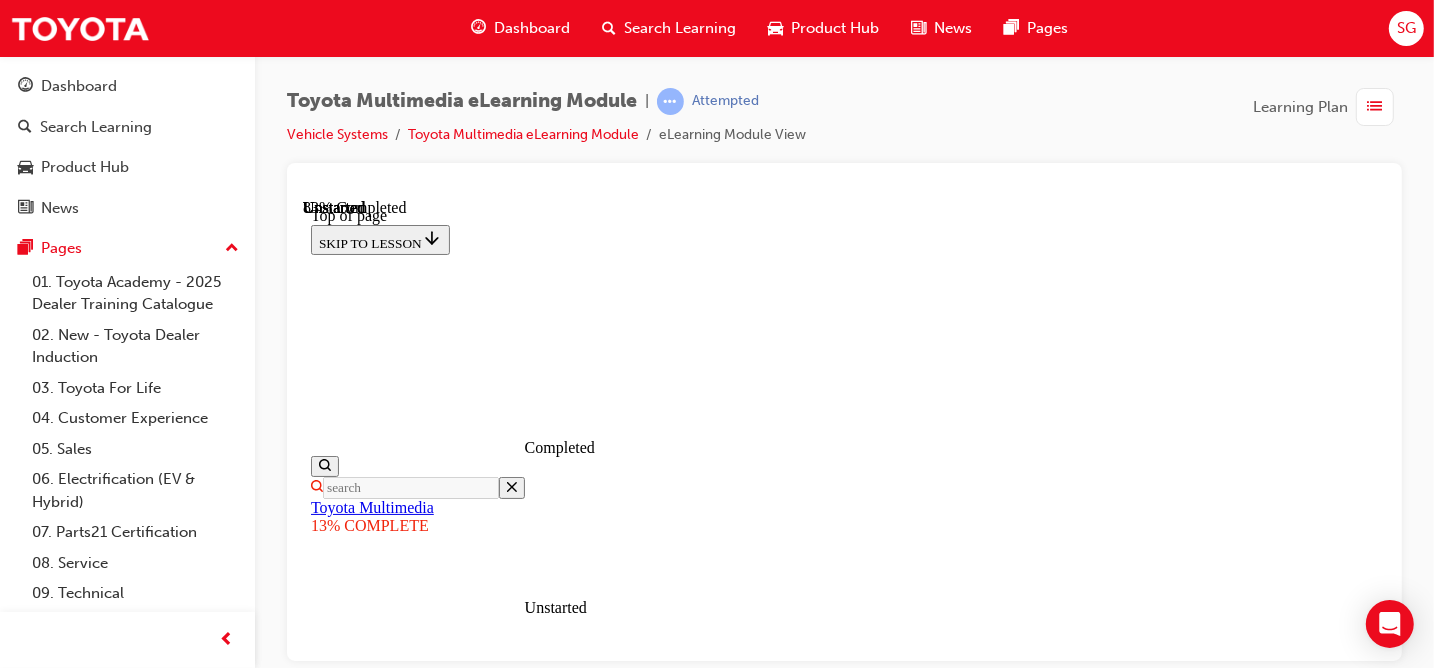 scroll, scrollTop: 2103, scrollLeft: 0, axis: vertical 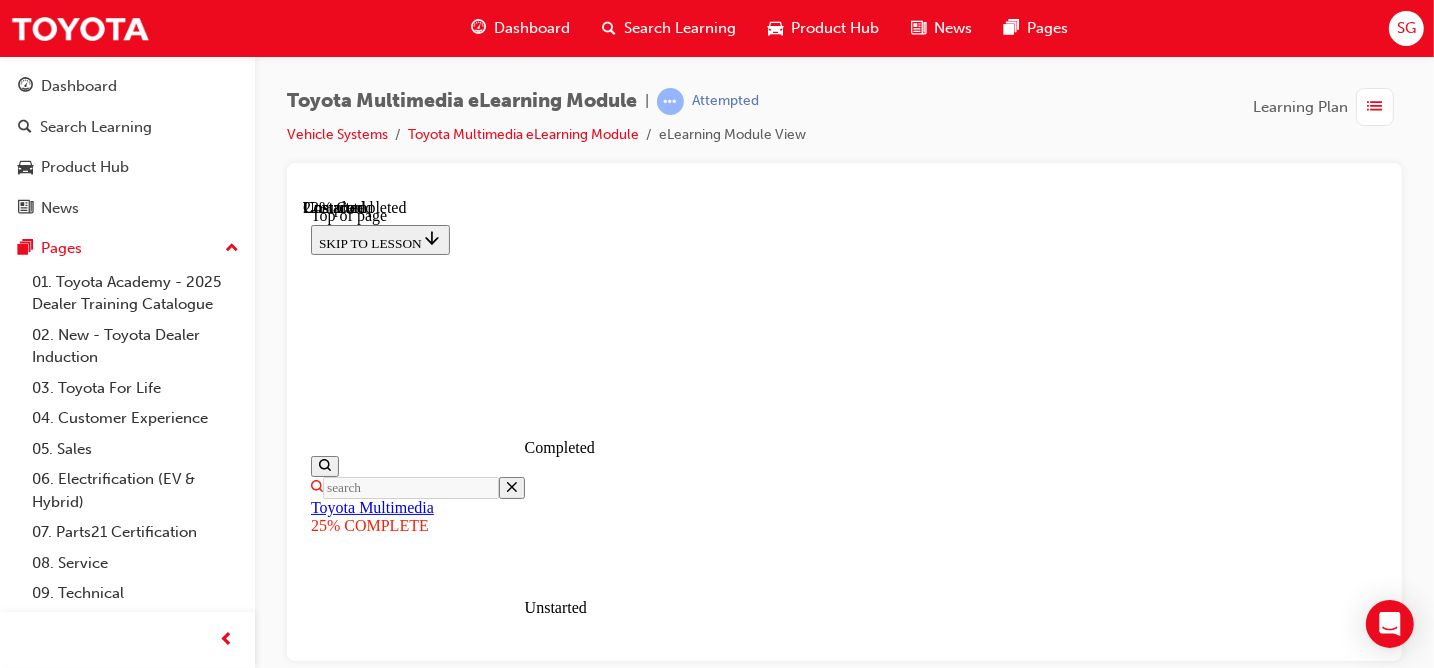 click at bounding box center (843, 9938) 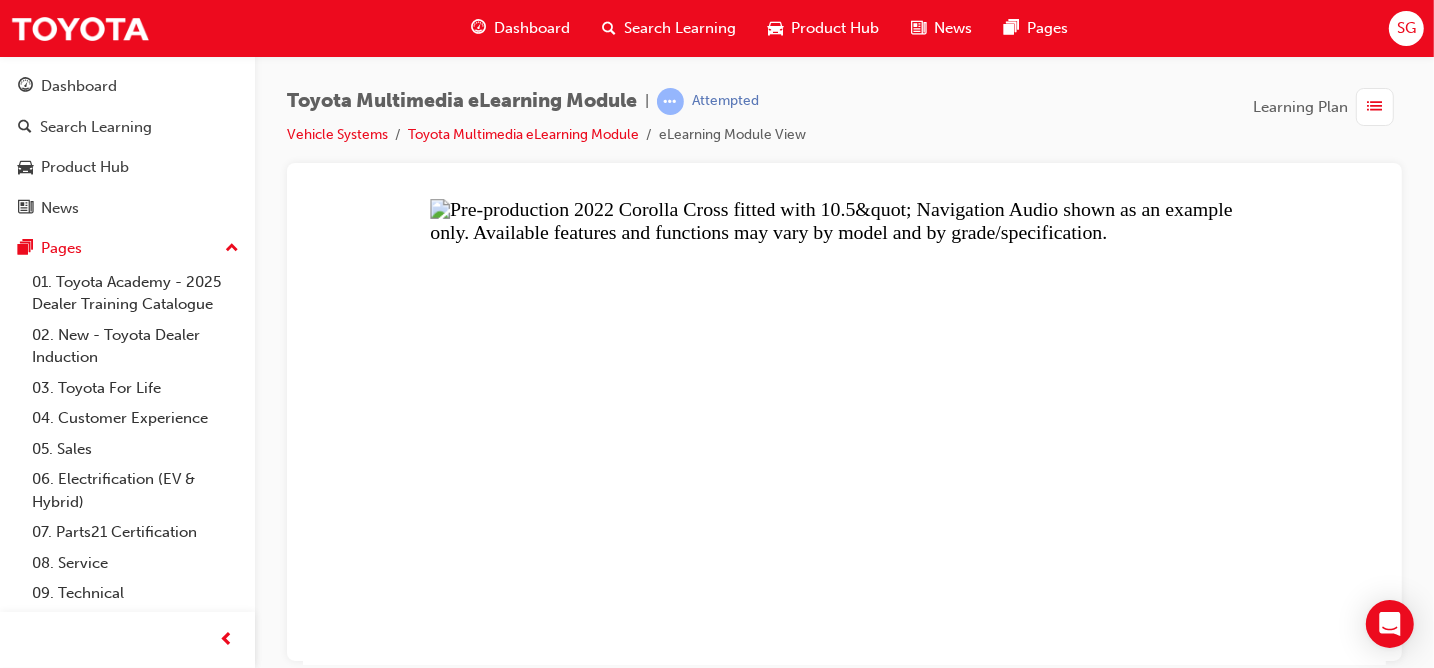 click at bounding box center (843, 431) 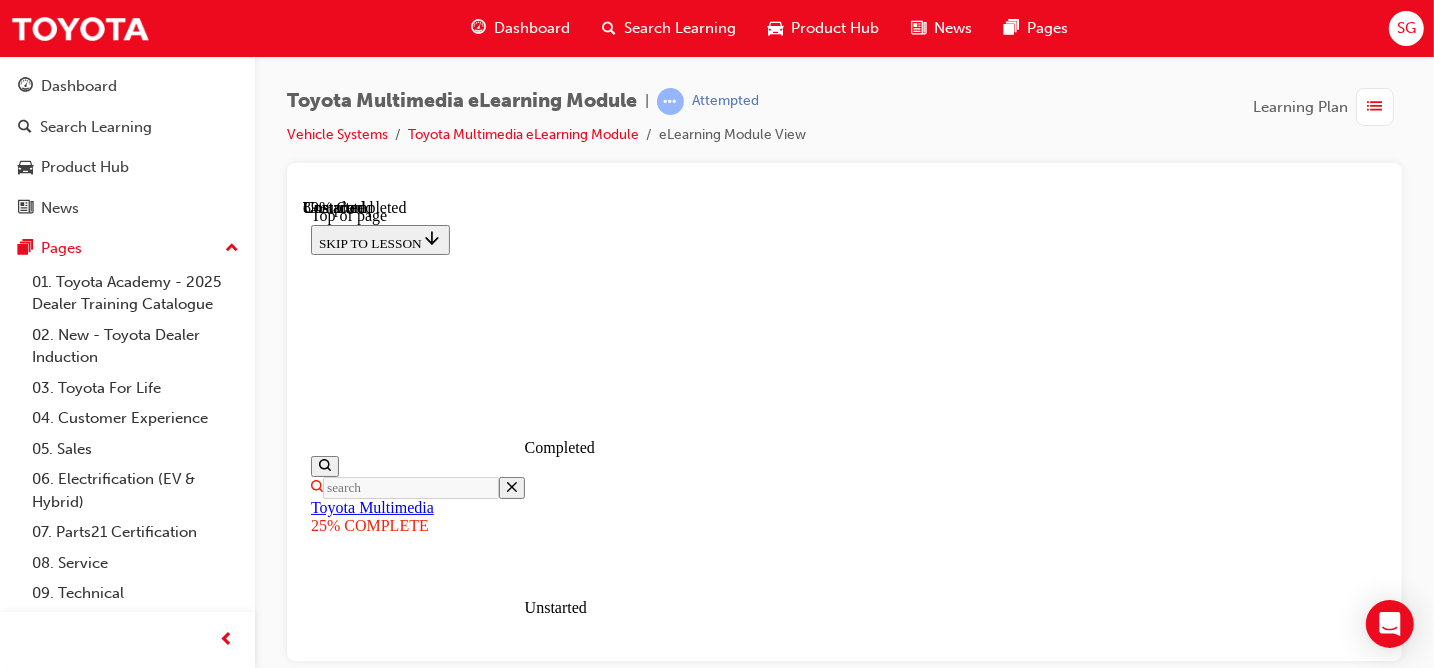 scroll, scrollTop: 3737, scrollLeft: 0, axis: vertical 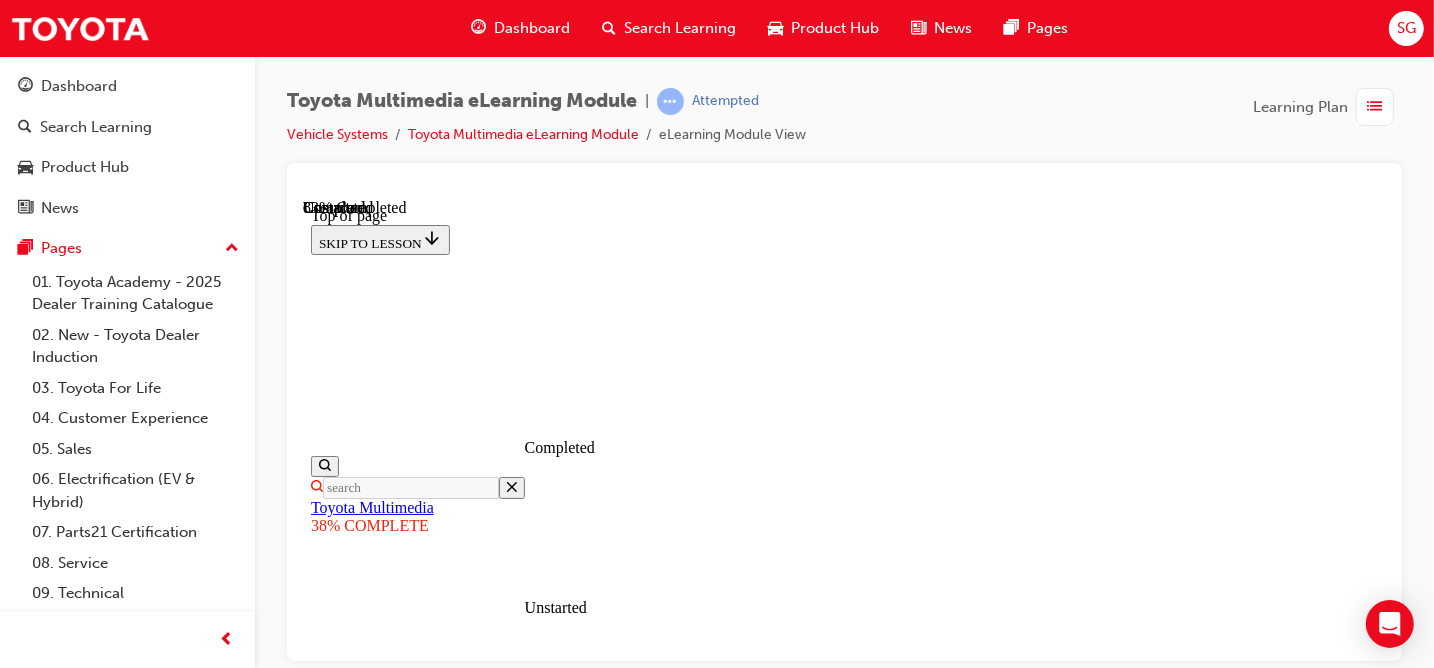 click on "CONTINUE" at bounding box center (352, 10713) 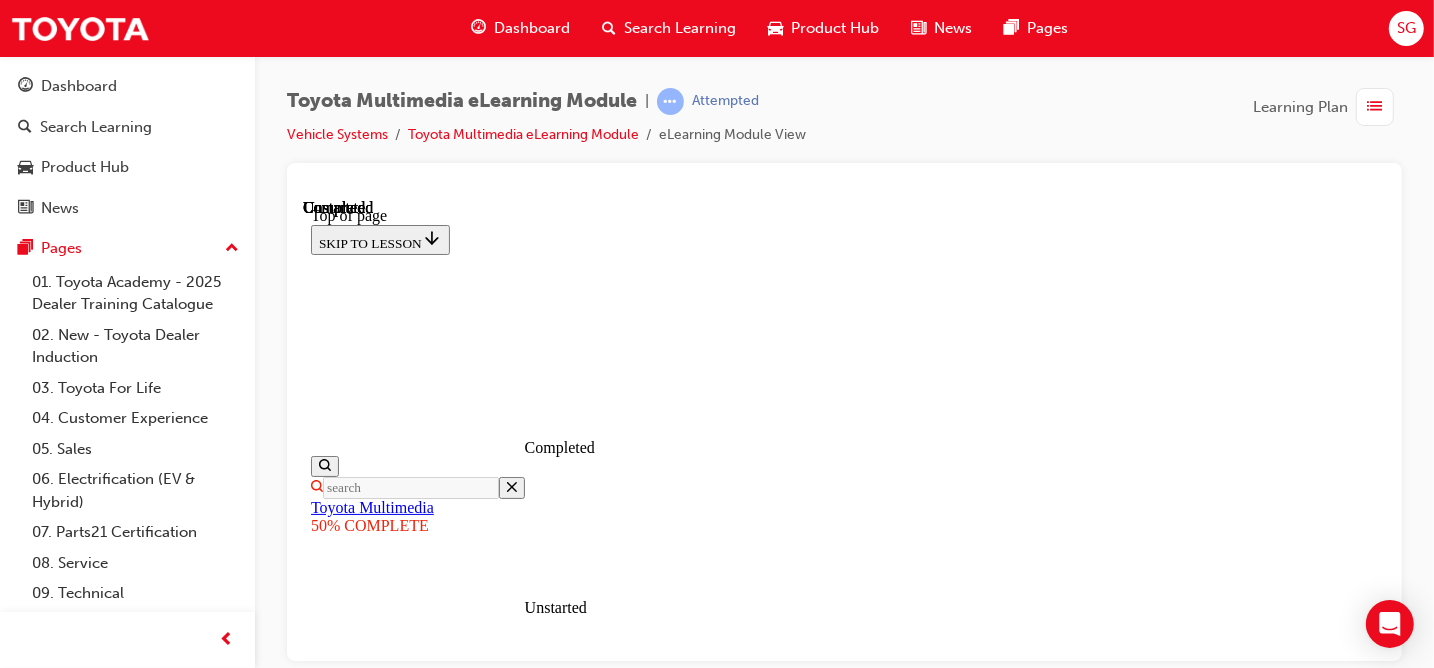 scroll, scrollTop: 0, scrollLeft: 0, axis: both 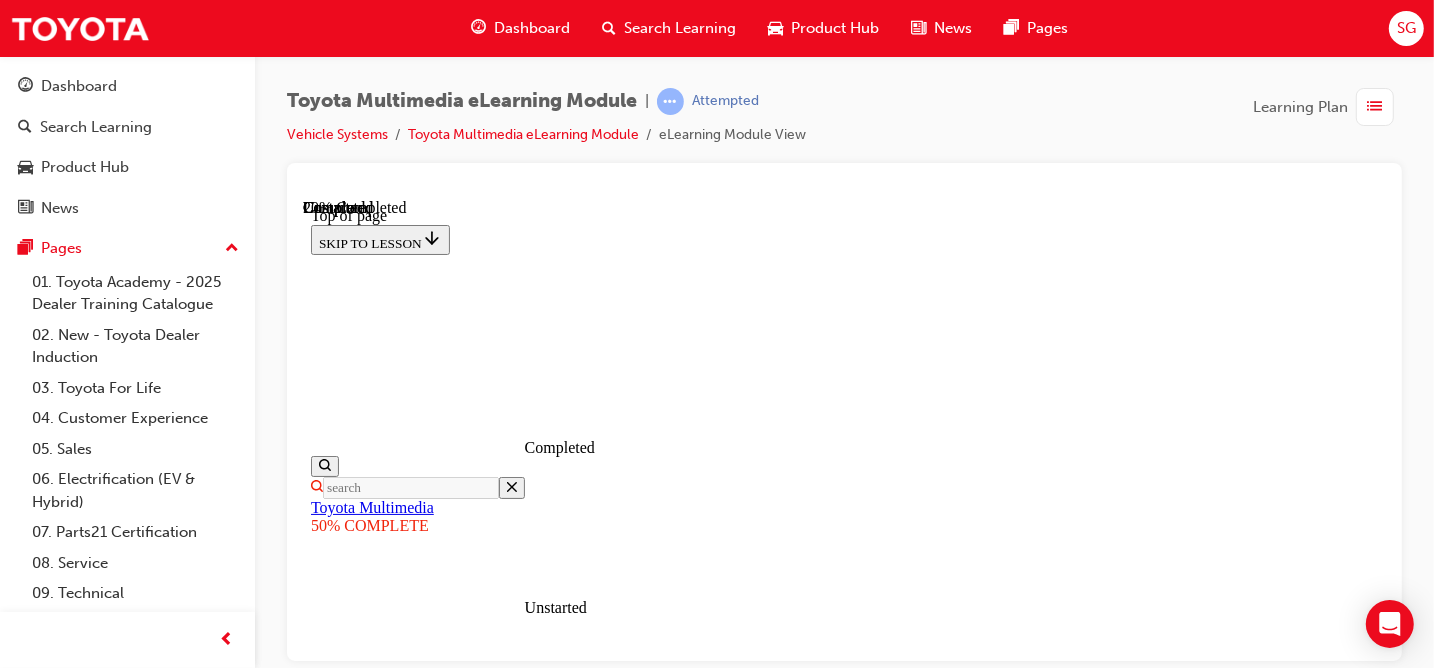 drag, startPoint x: 1023, startPoint y: 357, endPoint x: 1243, endPoint y: 533, distance: 281.73746 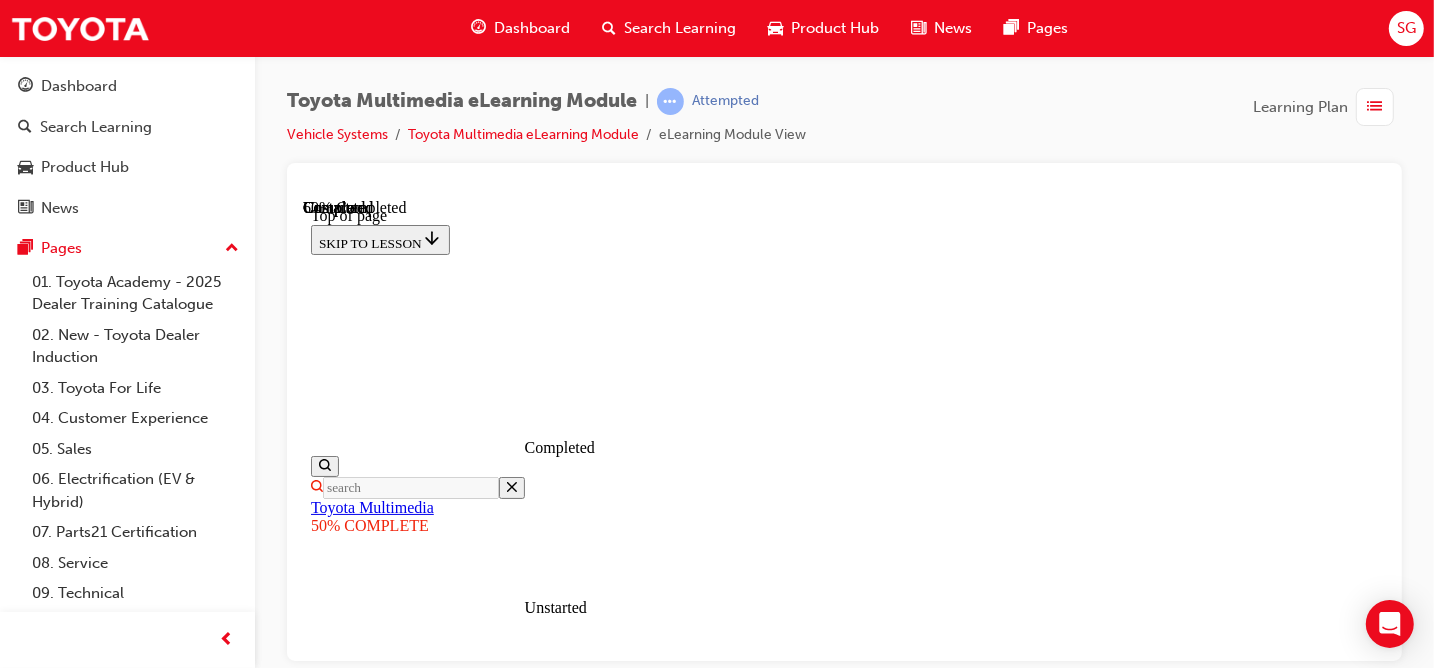 scroll, scrollTop: 1261, scrollLeft: 0, axis: vertical 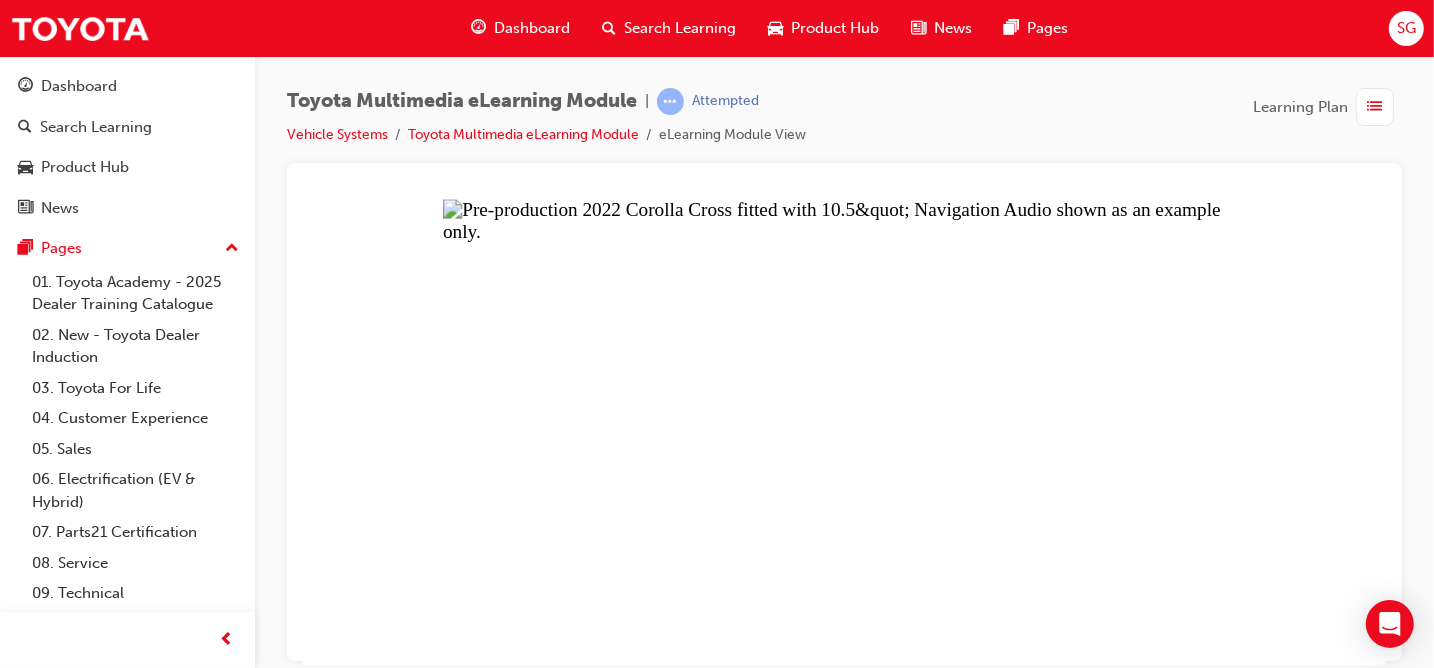 click at bounding box center (843, 431) 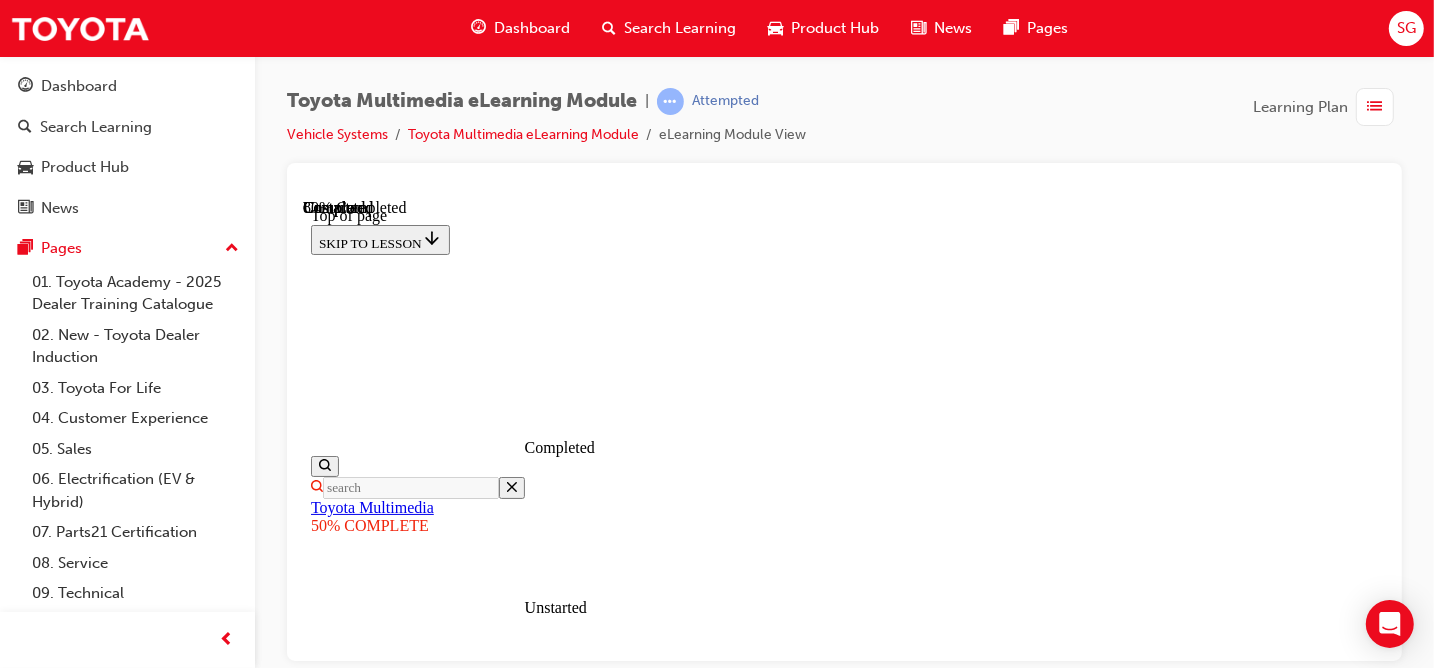 scroll, scrollTop: 1787, scrollLeft: 0, axis: vertical 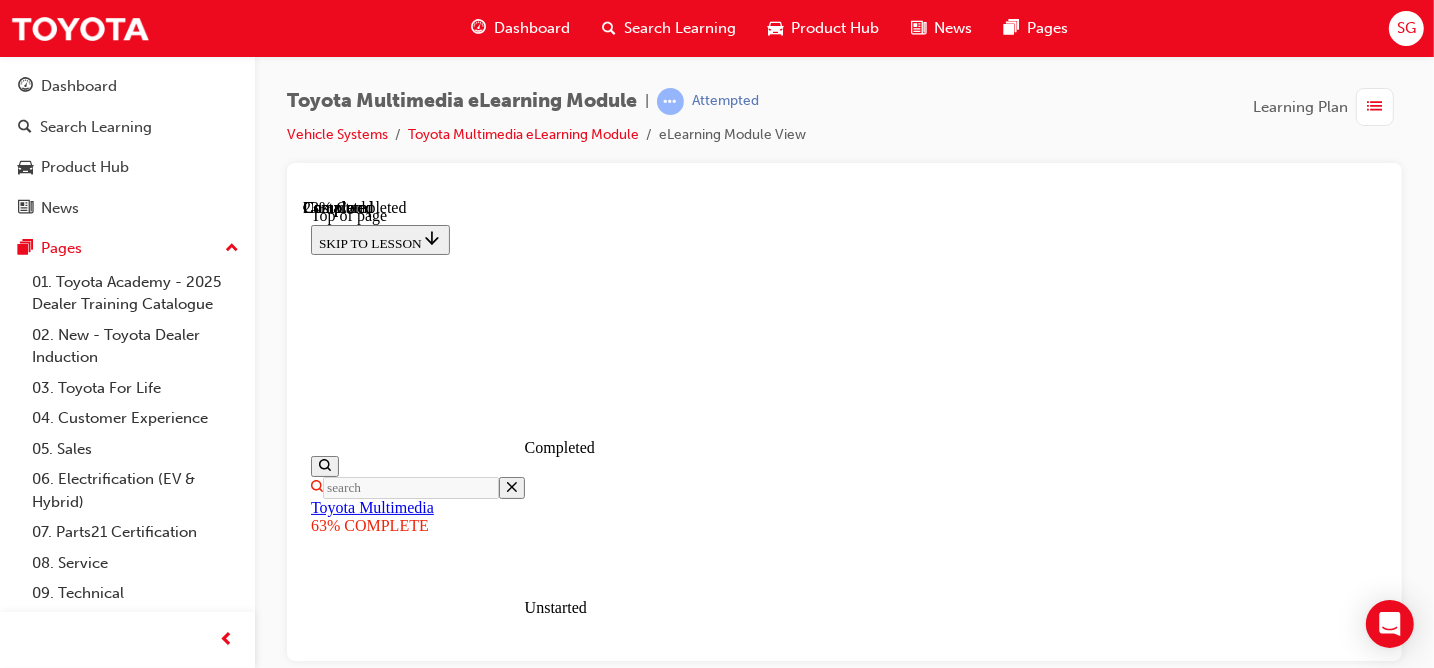 click on "START   More Caret pointing down" at bounding box center [343, 10132] 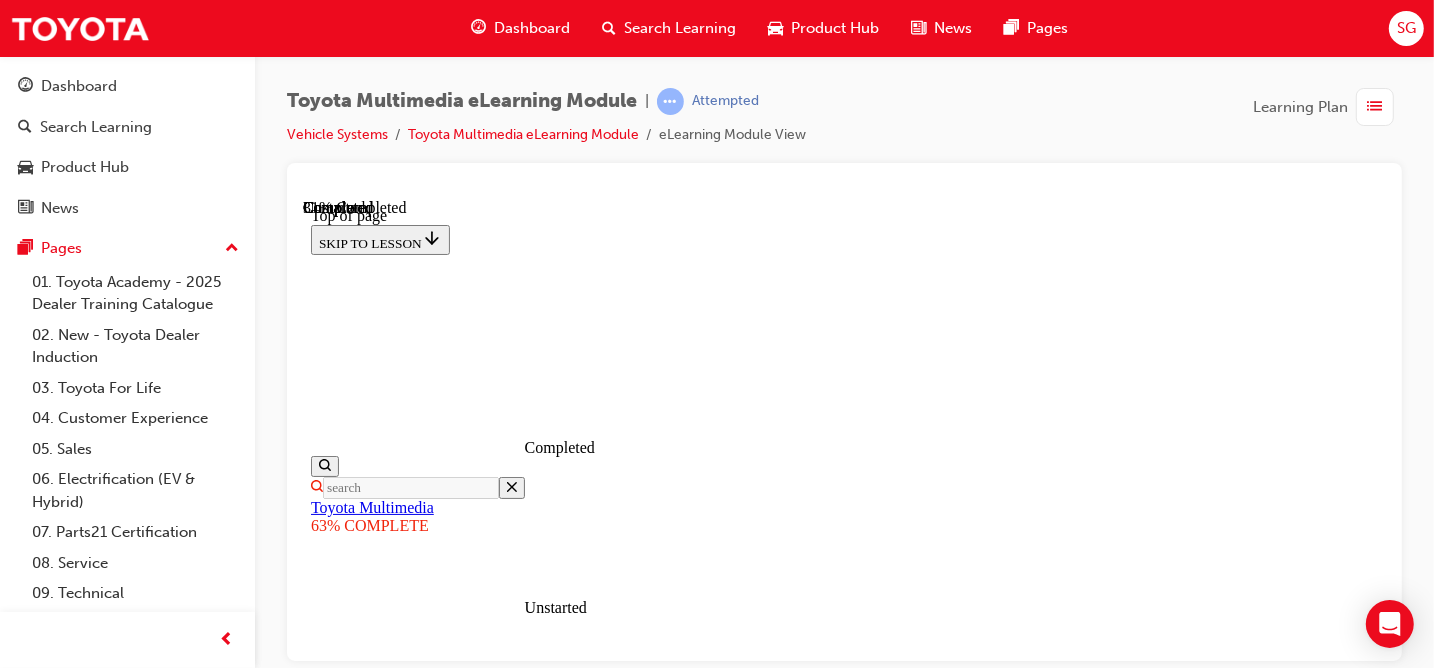 scroll, scrollTop: 2180, scrollLeft: 0, axis: vertical 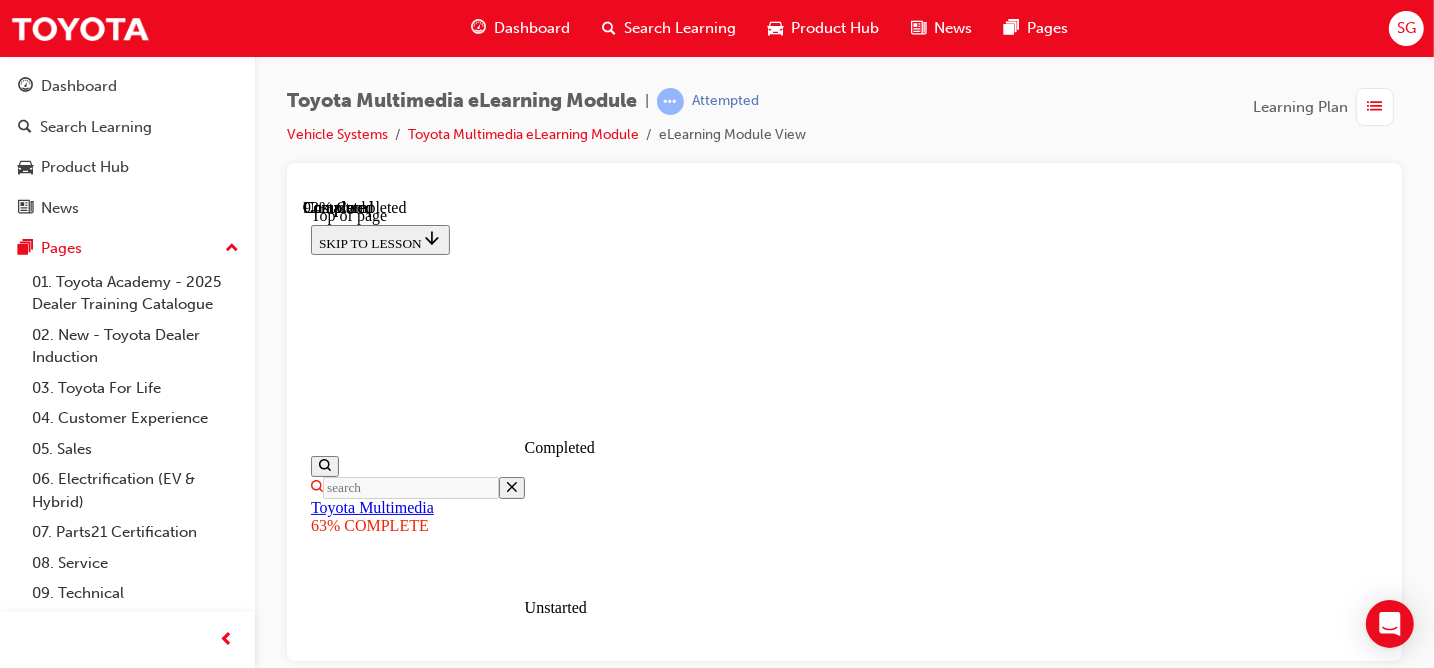 click on "CONTINUE" at bounding box center [352, 11957] 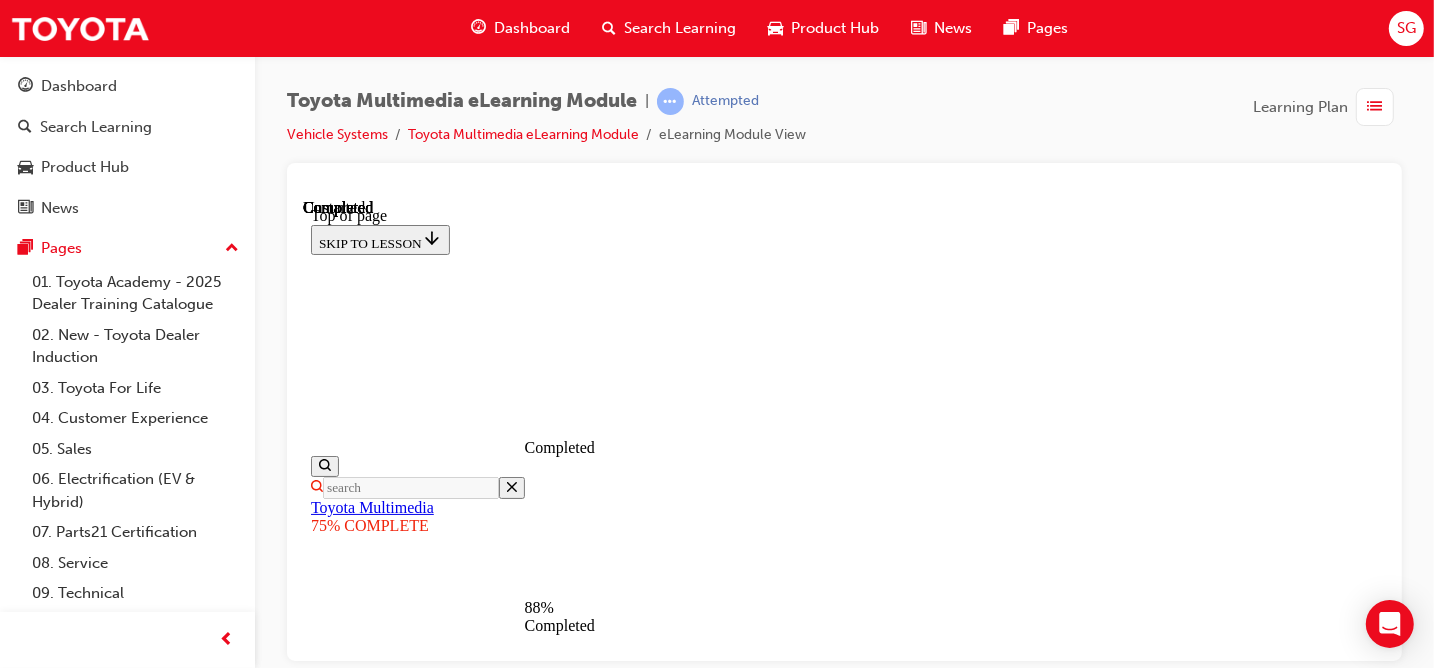 scroll, scrollTop: 3104, scrollLeft: 0, axis: vertical 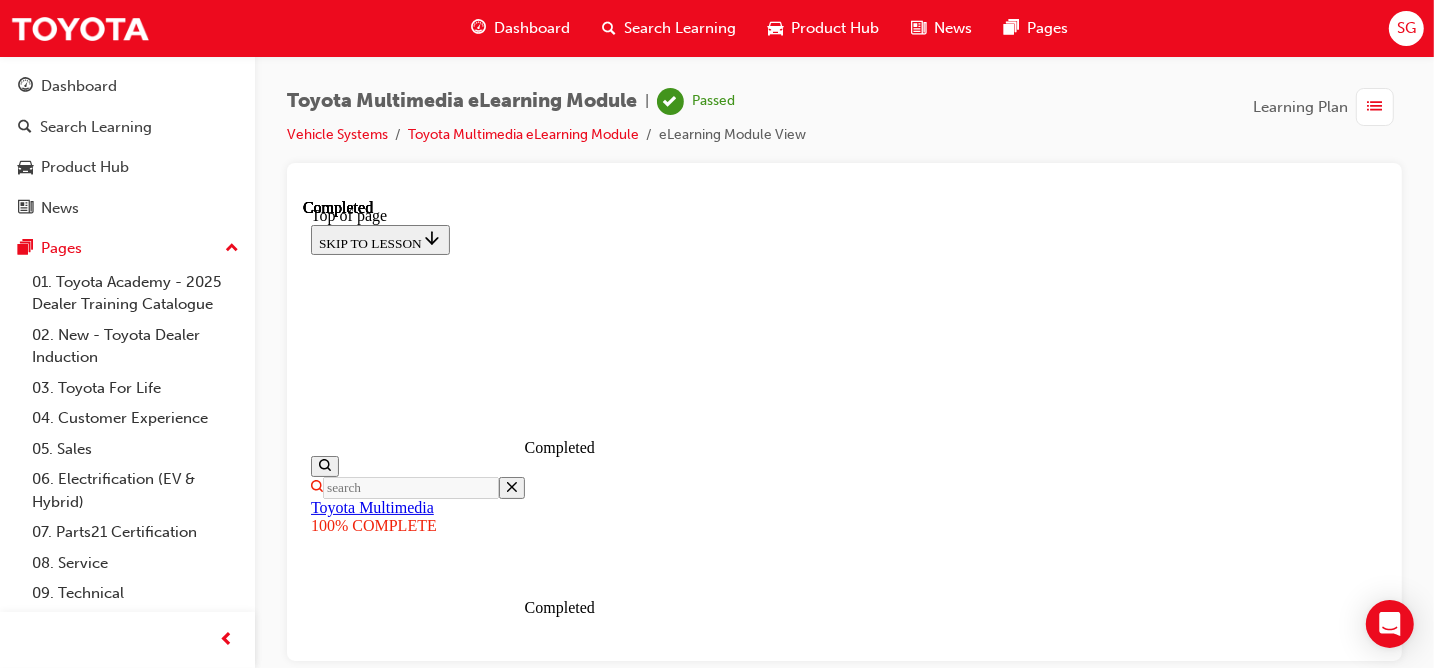 click on "Dashboard" at bounding box center [520, 28] 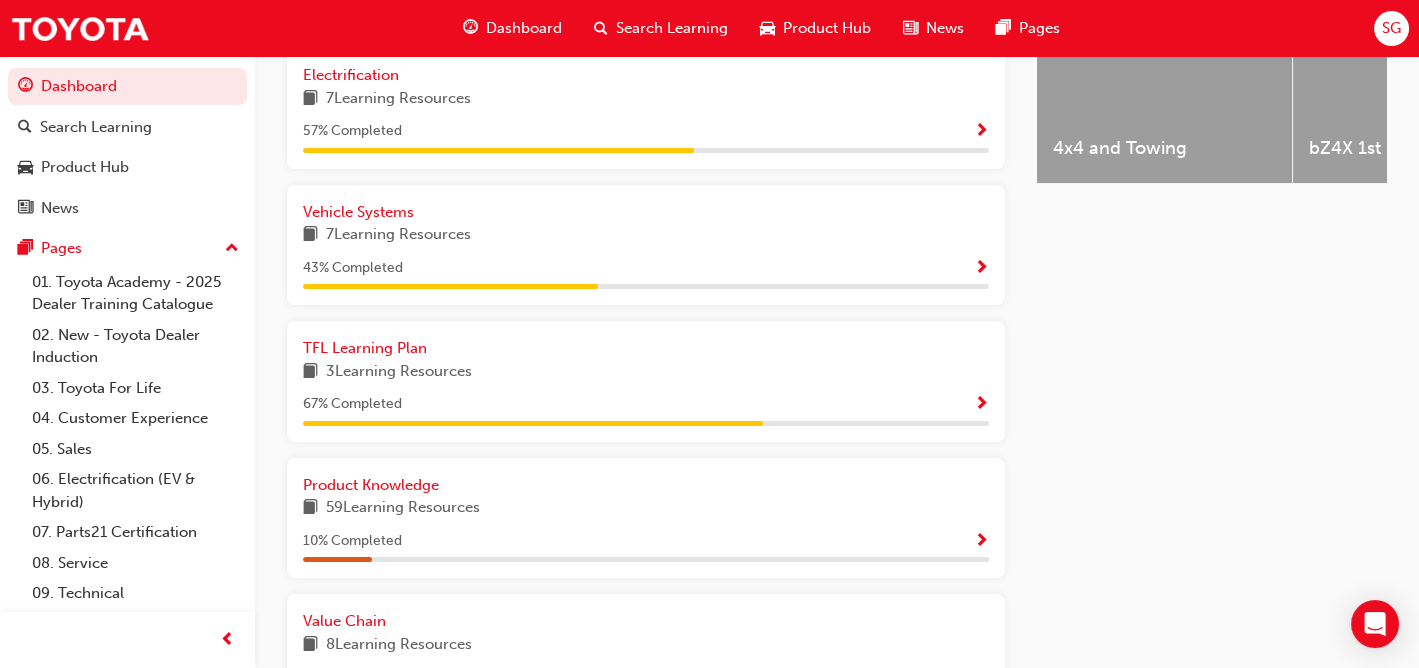 scroll, scrollTop: 1000, scrollLeft: 0, axis: vertical 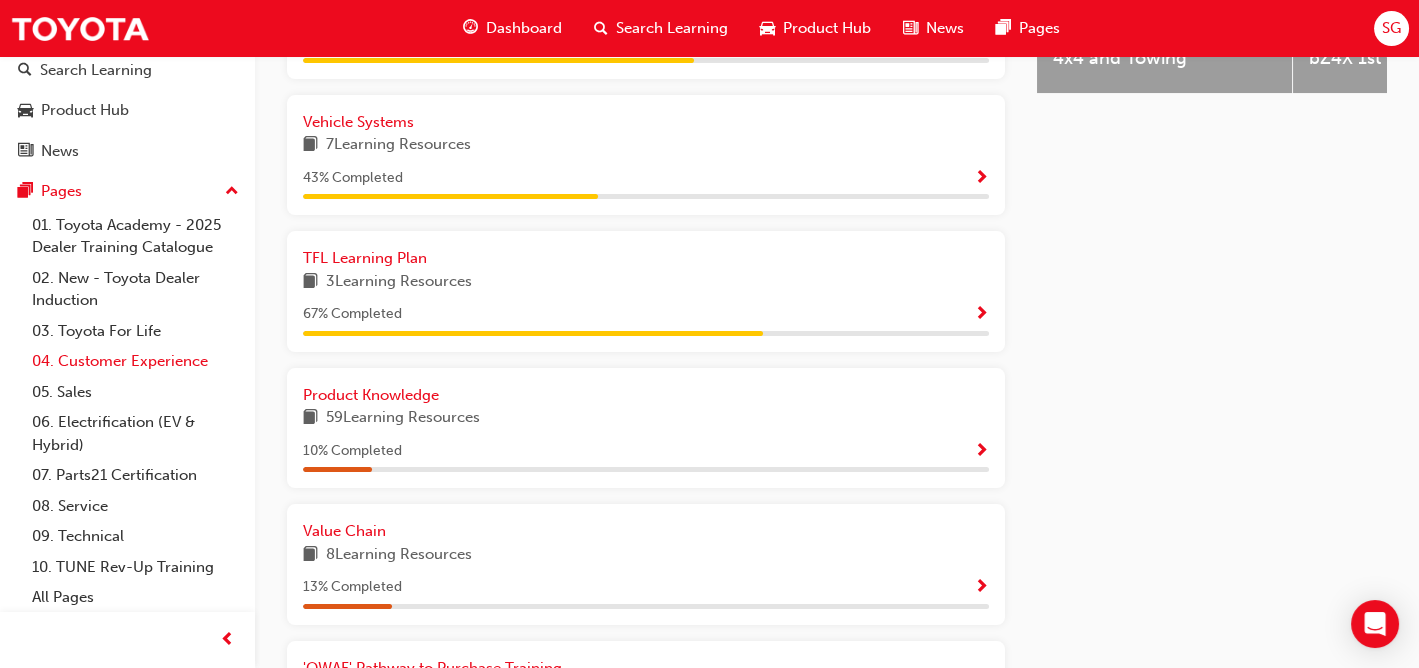 click on "04. Customer Experience" at bounding box center [135, 361] 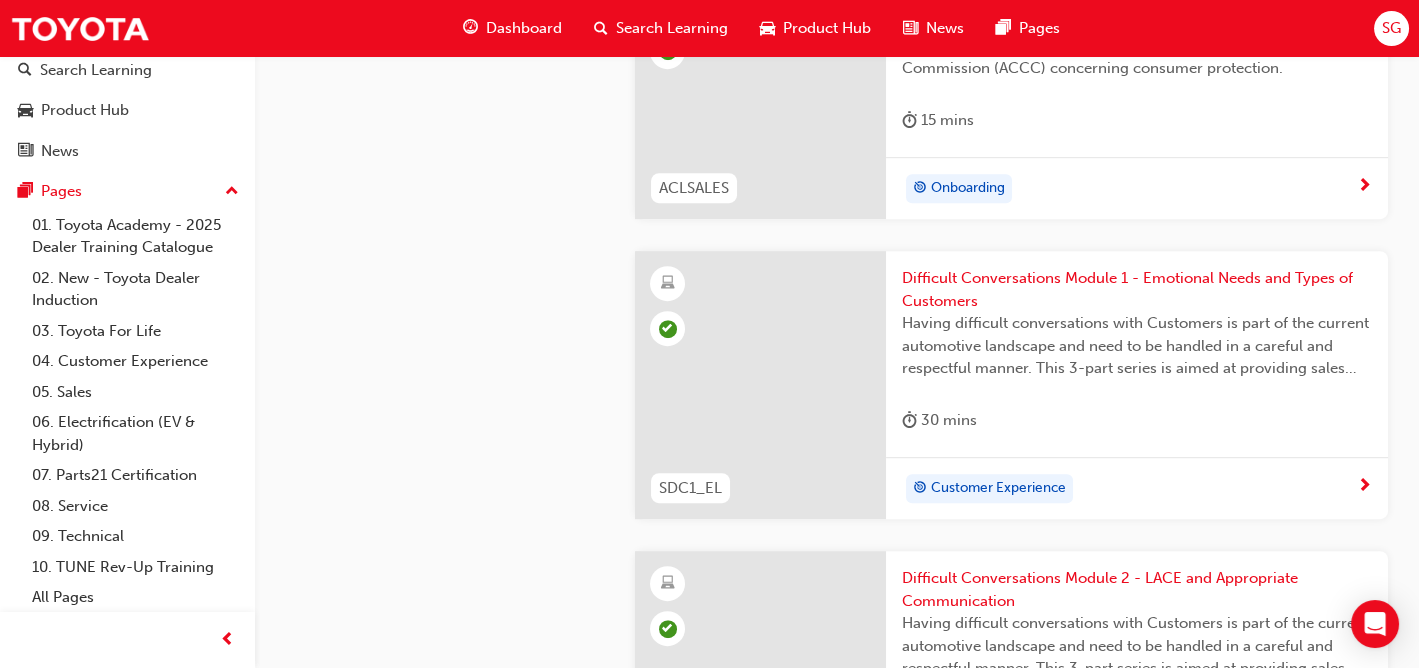 scroll, scrollTop: 3200, scrollLeft: 0, axis: vertical 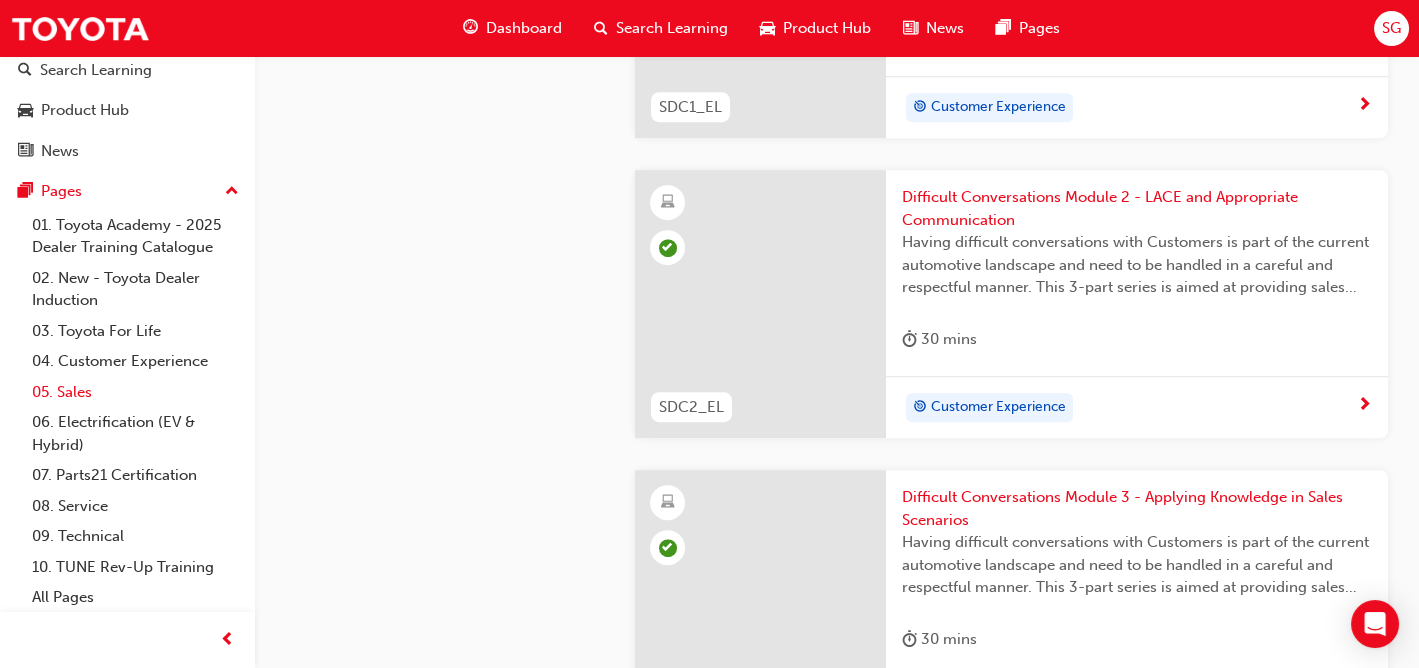 click on "05. Sales" at bounding box center (135, 392) 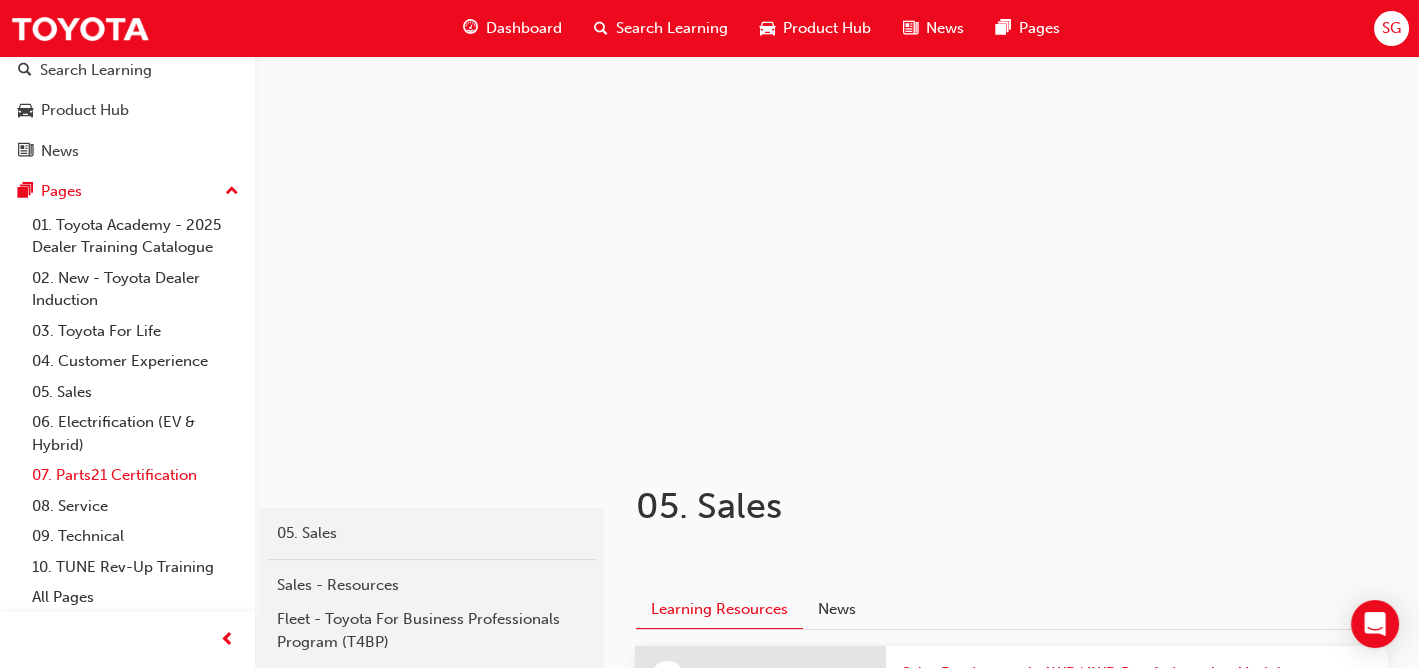 click on "07. Parts21 Certification" at bounding box center [135, 475] 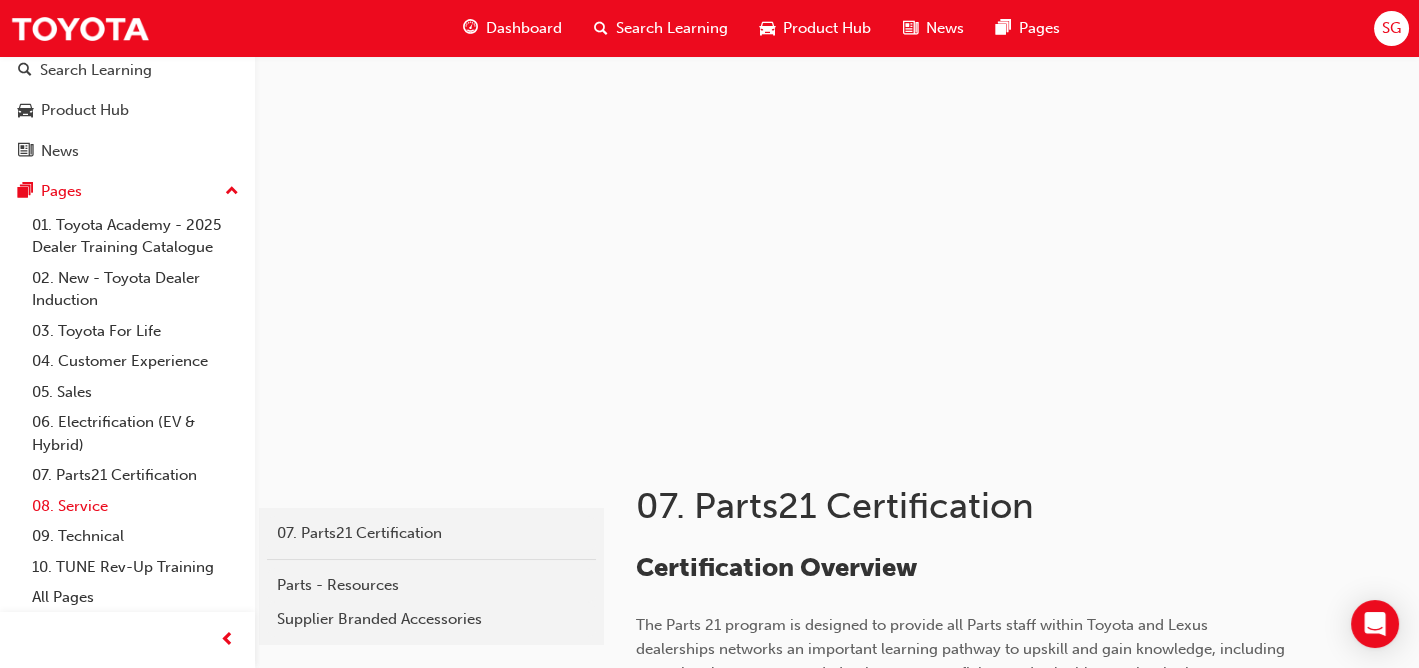 click on "08. Service" at bounding box center [135, 506] 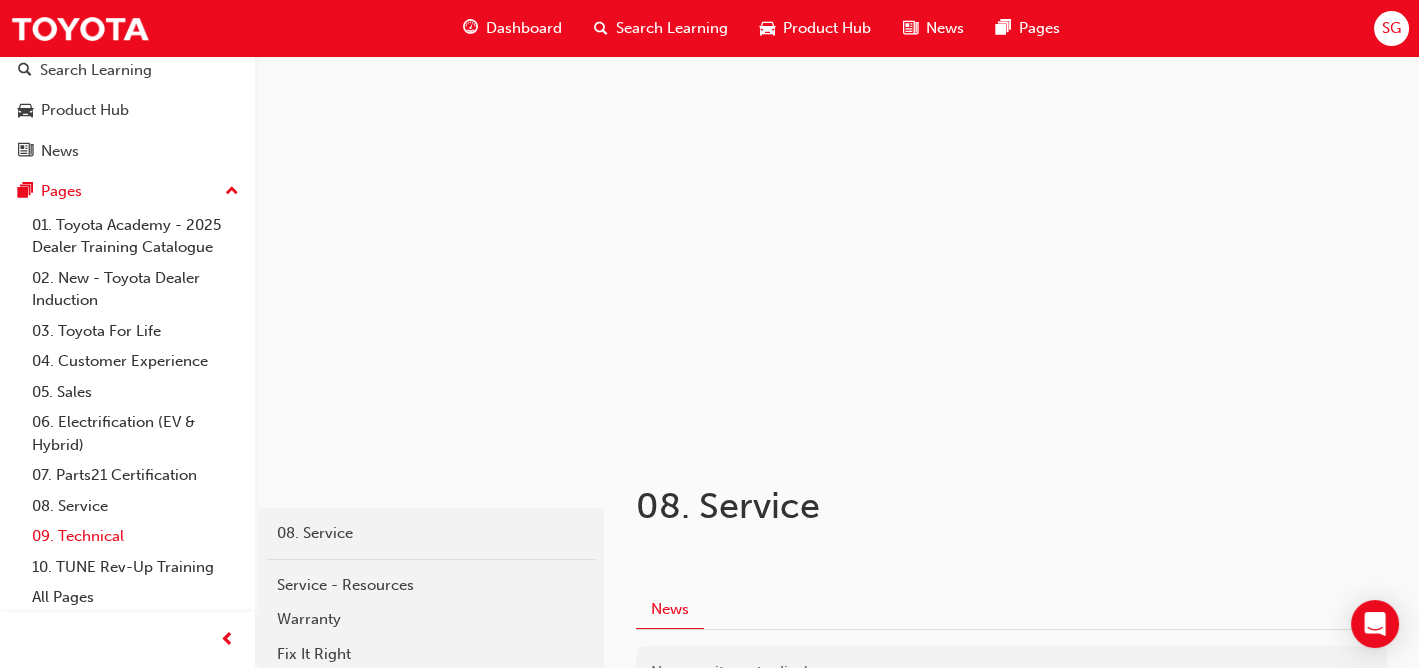 click on "09. Technical" at bounding box center (135, 536) 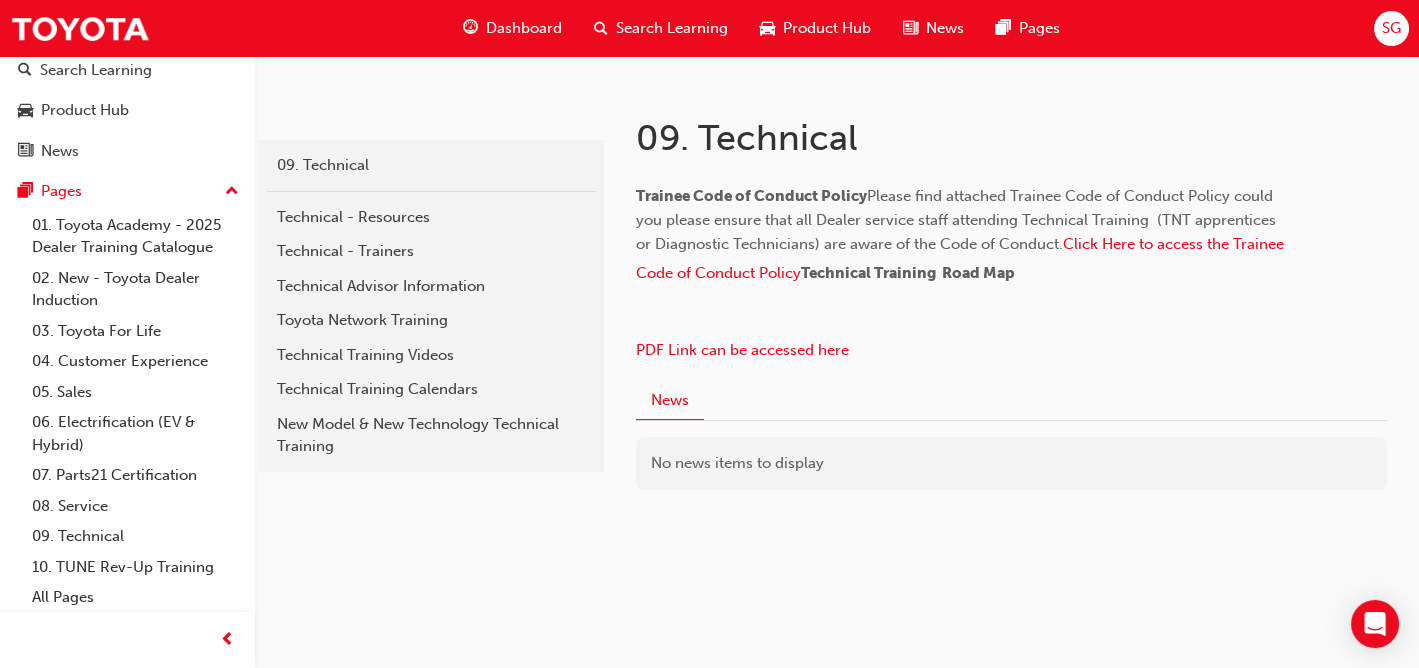 scroll, scrollTop: 800, scrollLeft: 0, axis: vertical 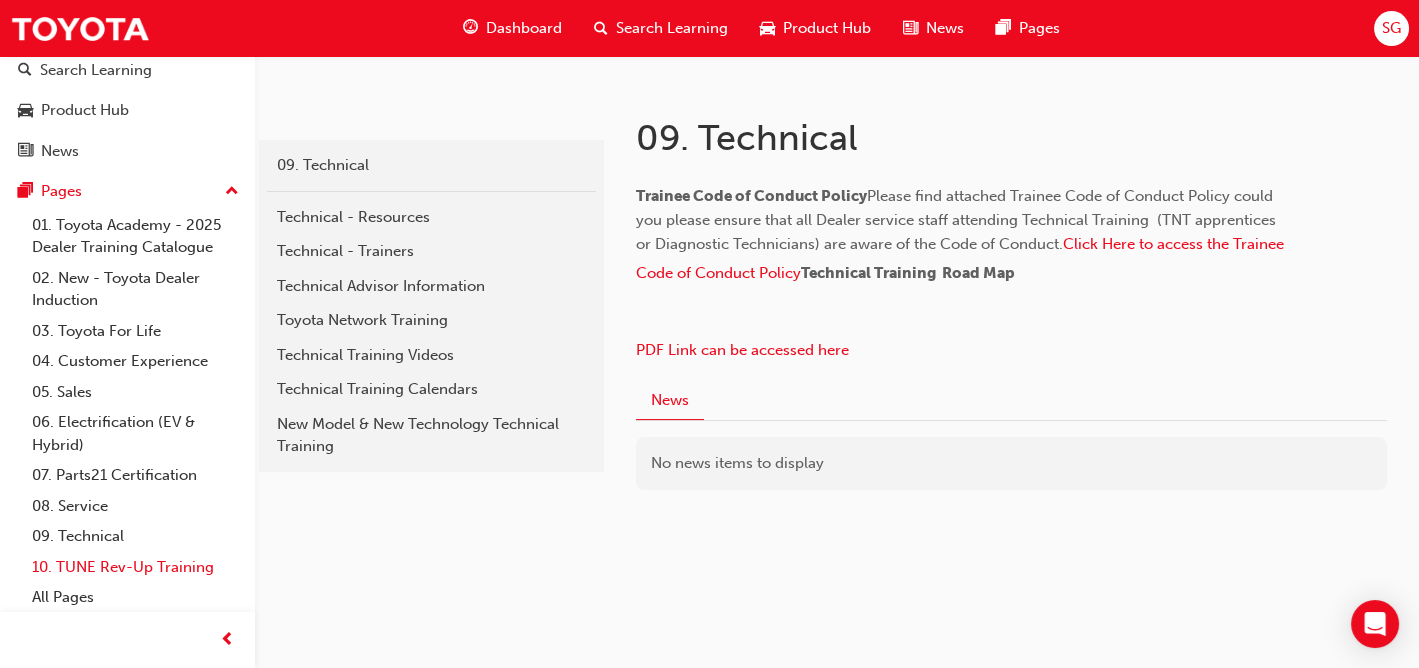 click on "10. TUNE Rev-Up Training" at bounding box center (135, 567) 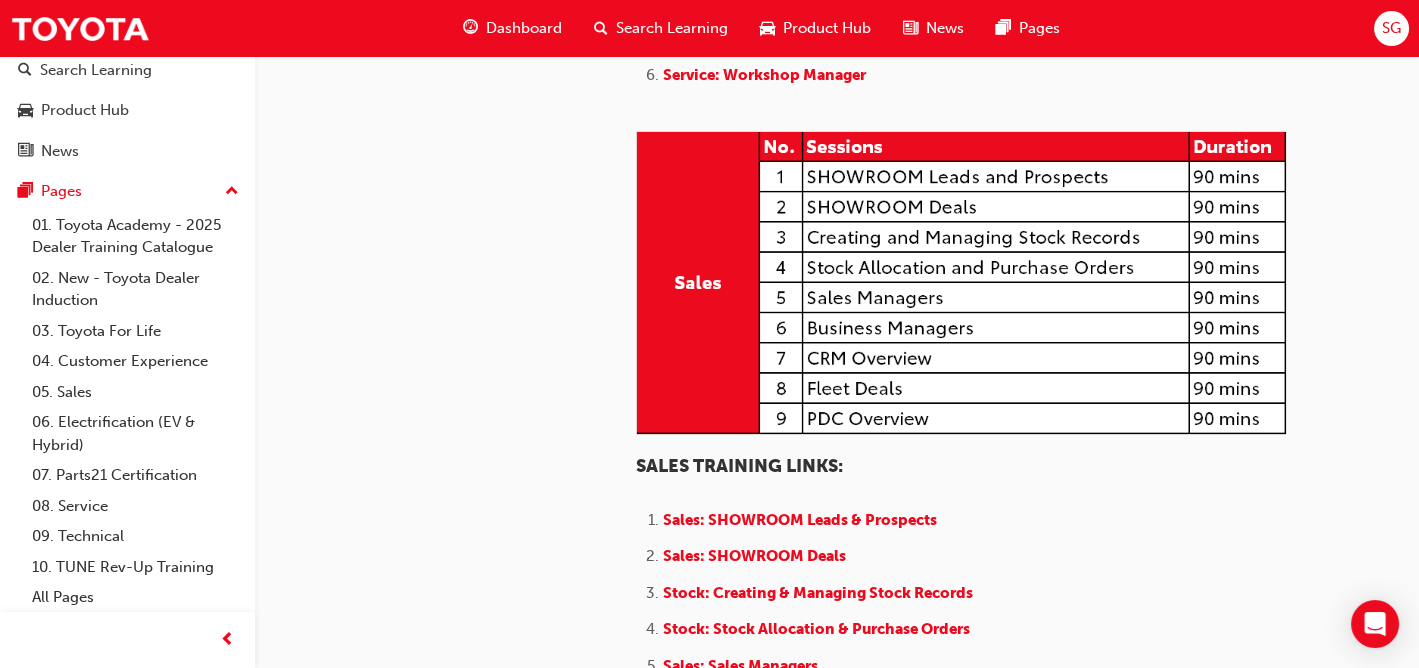 scroll, scrollTop: 1542, scrollLeft: 0, axis: vertical 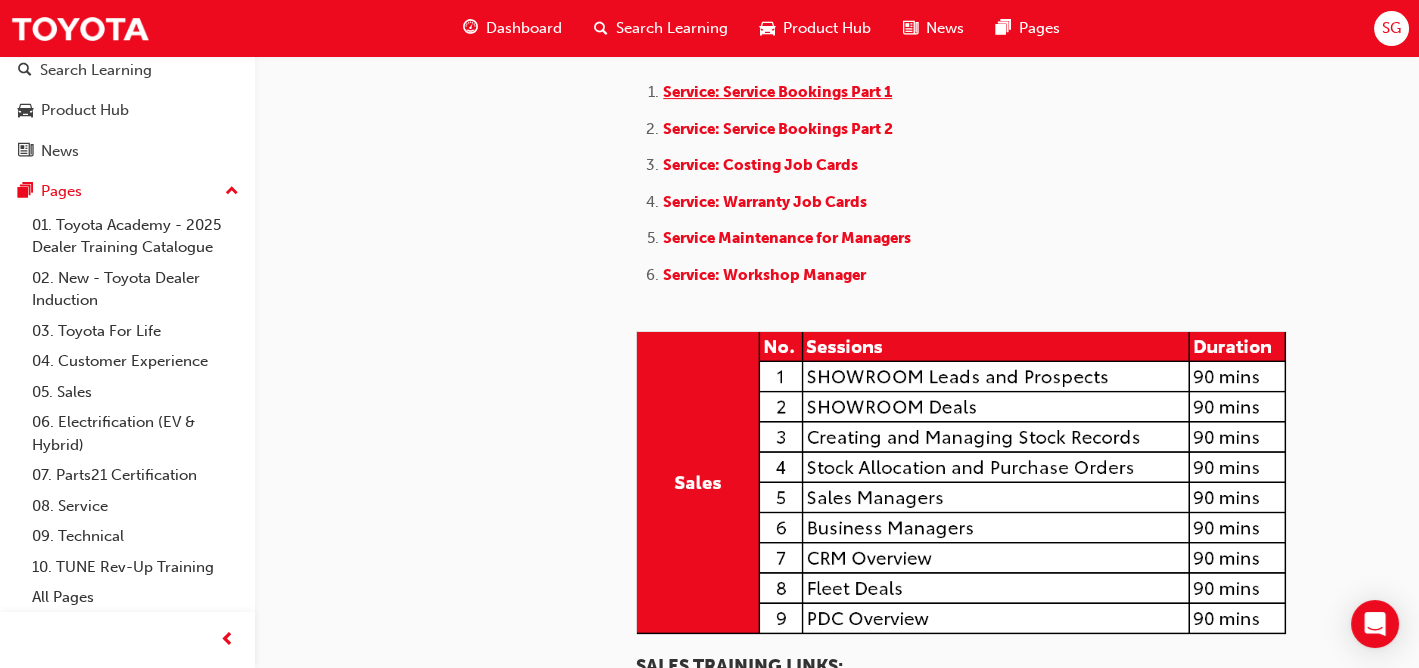 click on "Service: Service Bookings Part 1" at bounding box center (777, 92) 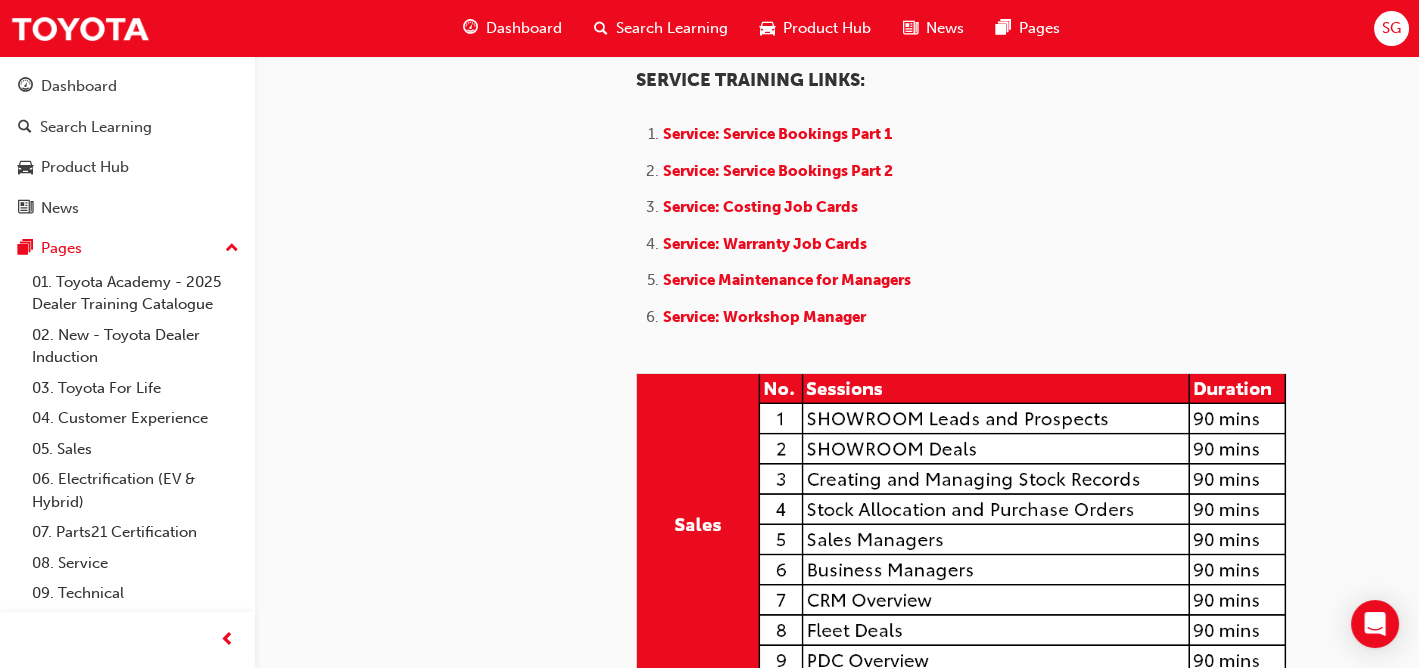 scroll, scrollTop: 2000, scrollLeft: 0, axis: vertical 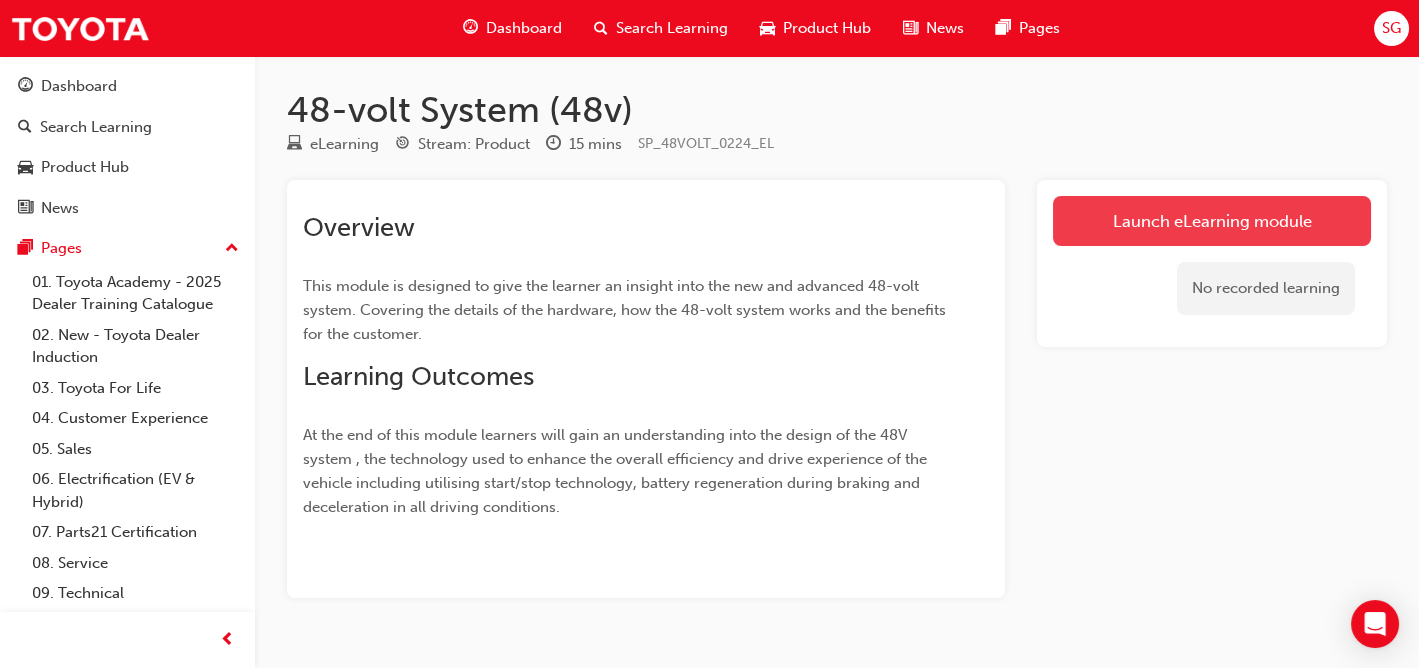 click on "Launch eLearning module" at bounding box center (1212, 221) 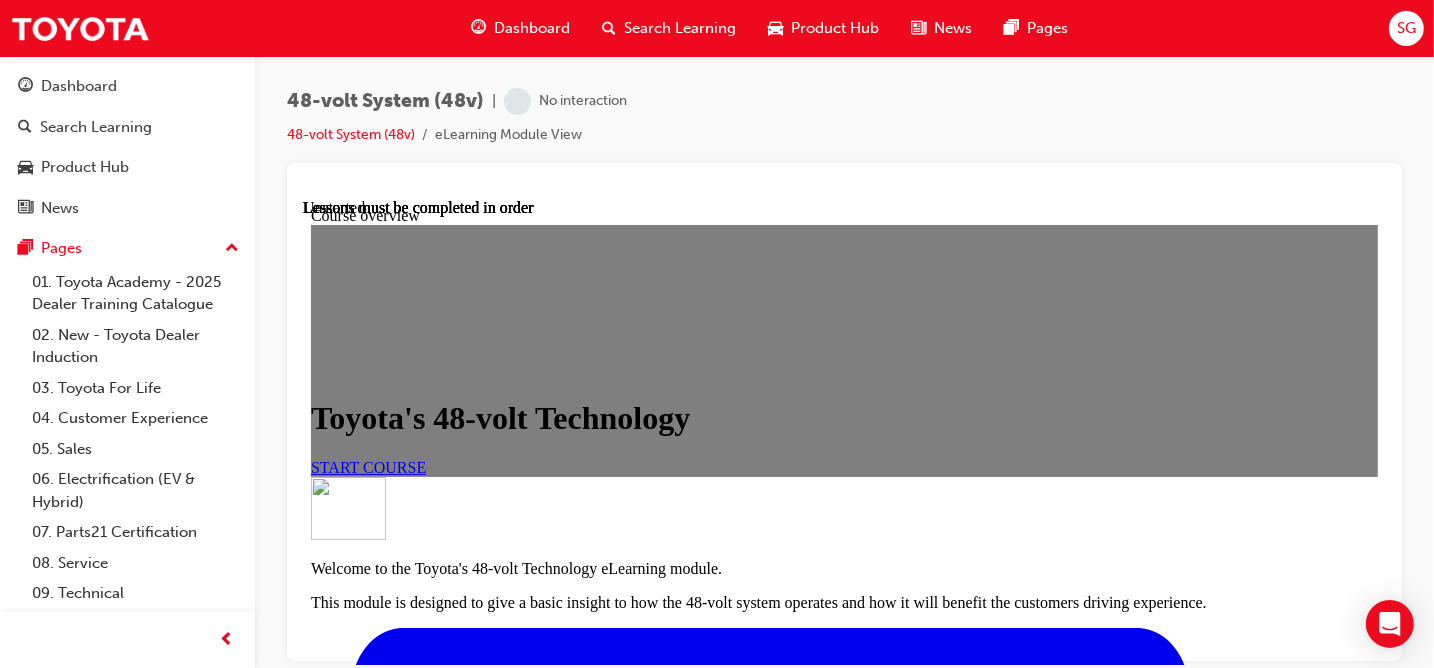 scroll, scrollTop: 0, scrollLeft: 0, axis: both 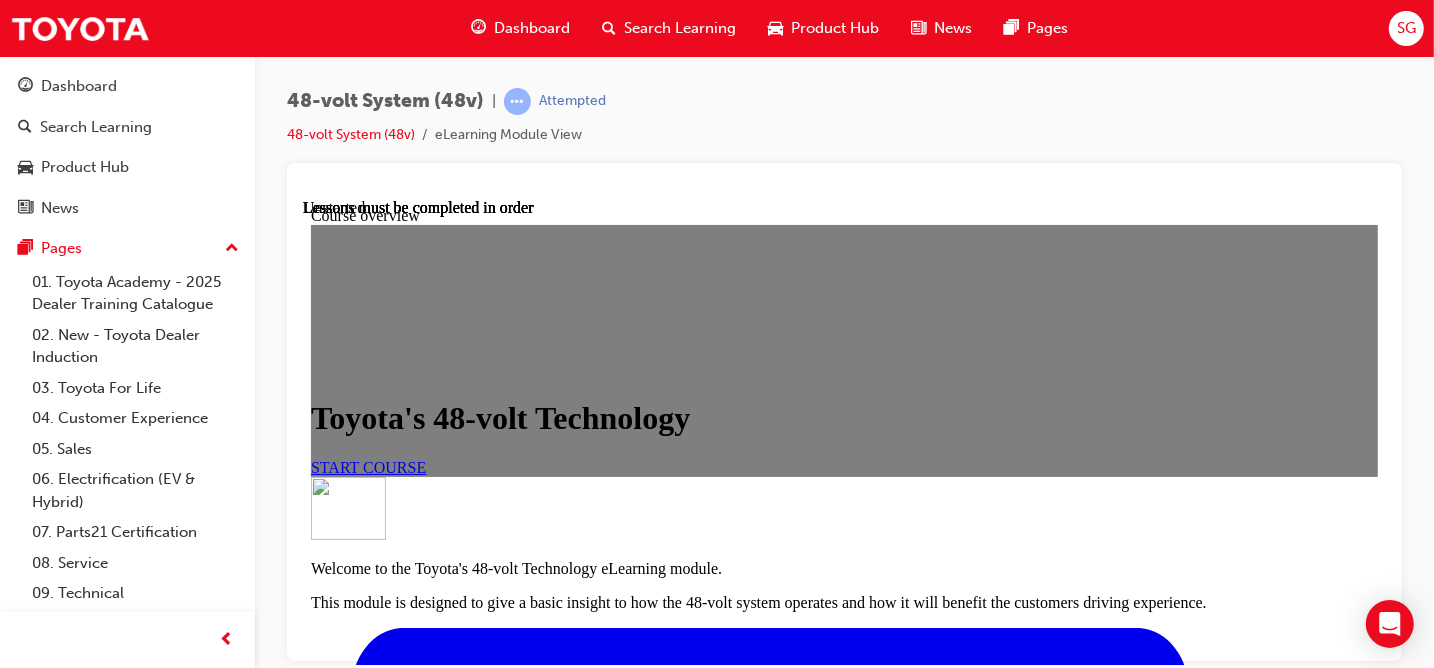click on "START COURSE" at bounding box center (367, 466) 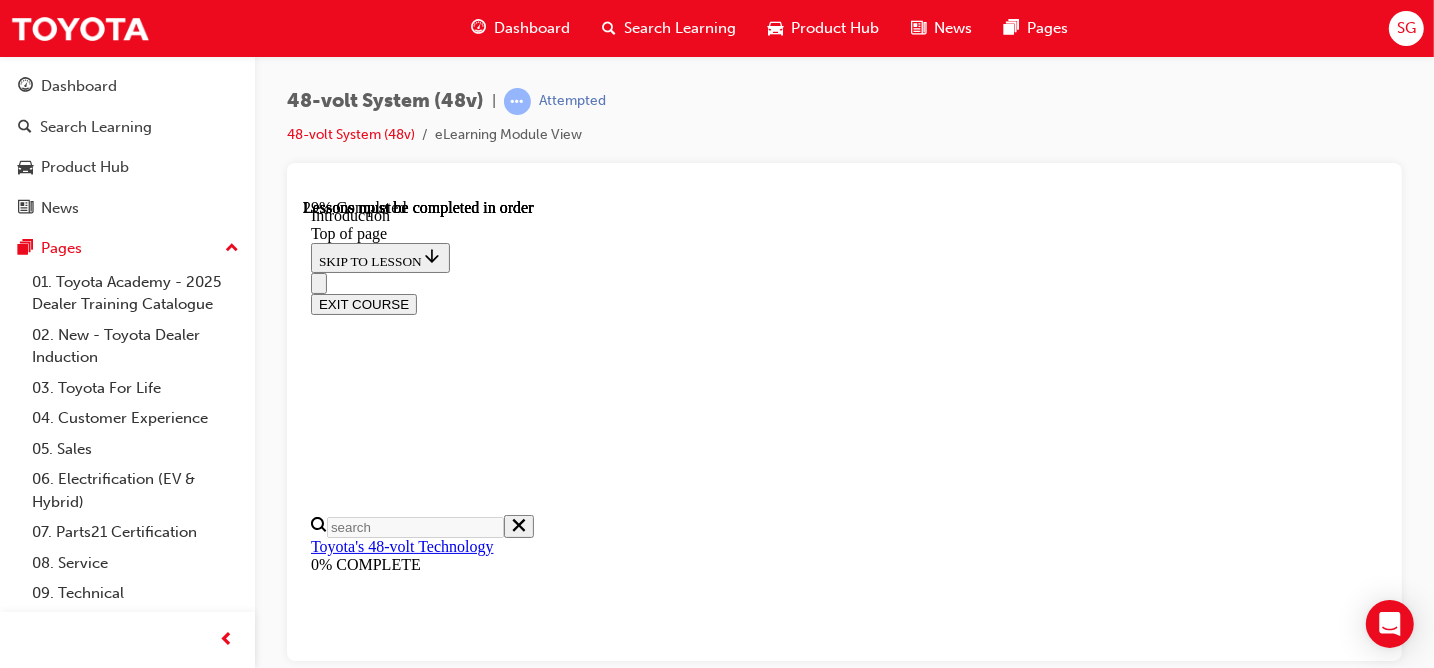 scroll, scrollTop: 770, scrollLeft: 0, axis: vertical 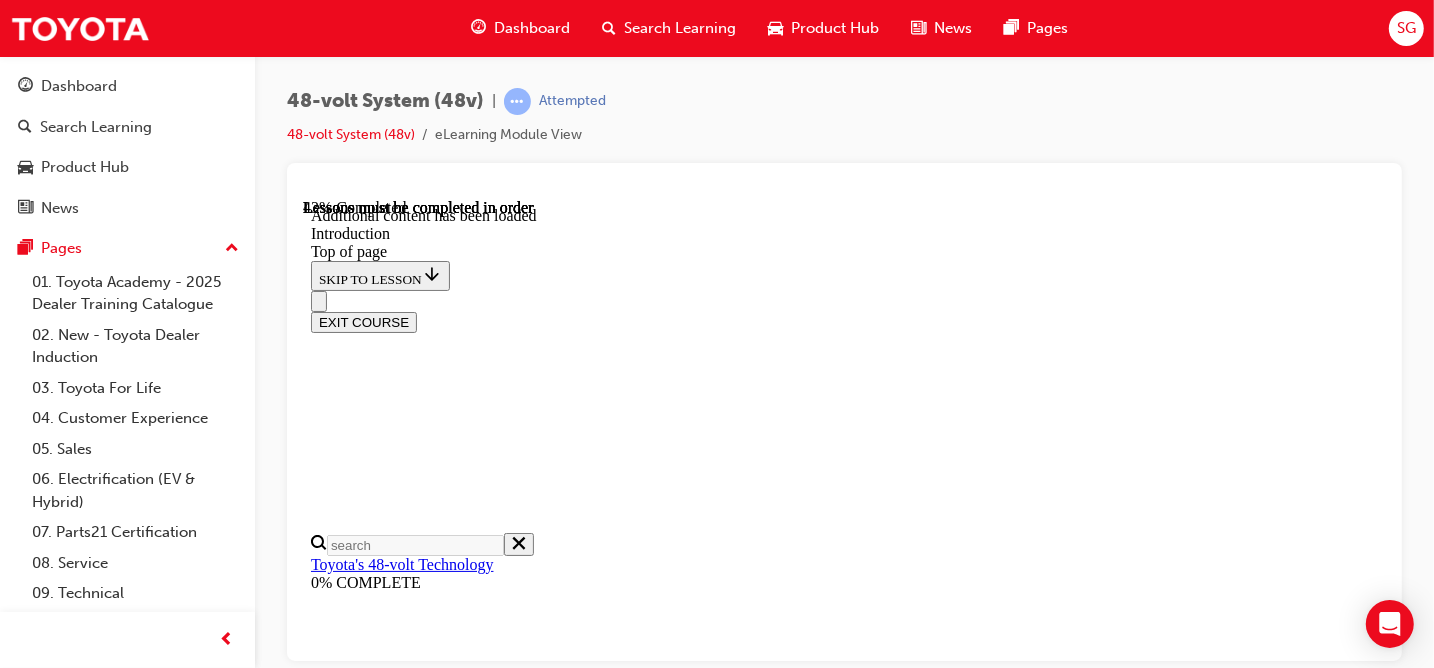 click on "What is 48-volt Technology?" at bounding box center (395, 7860) 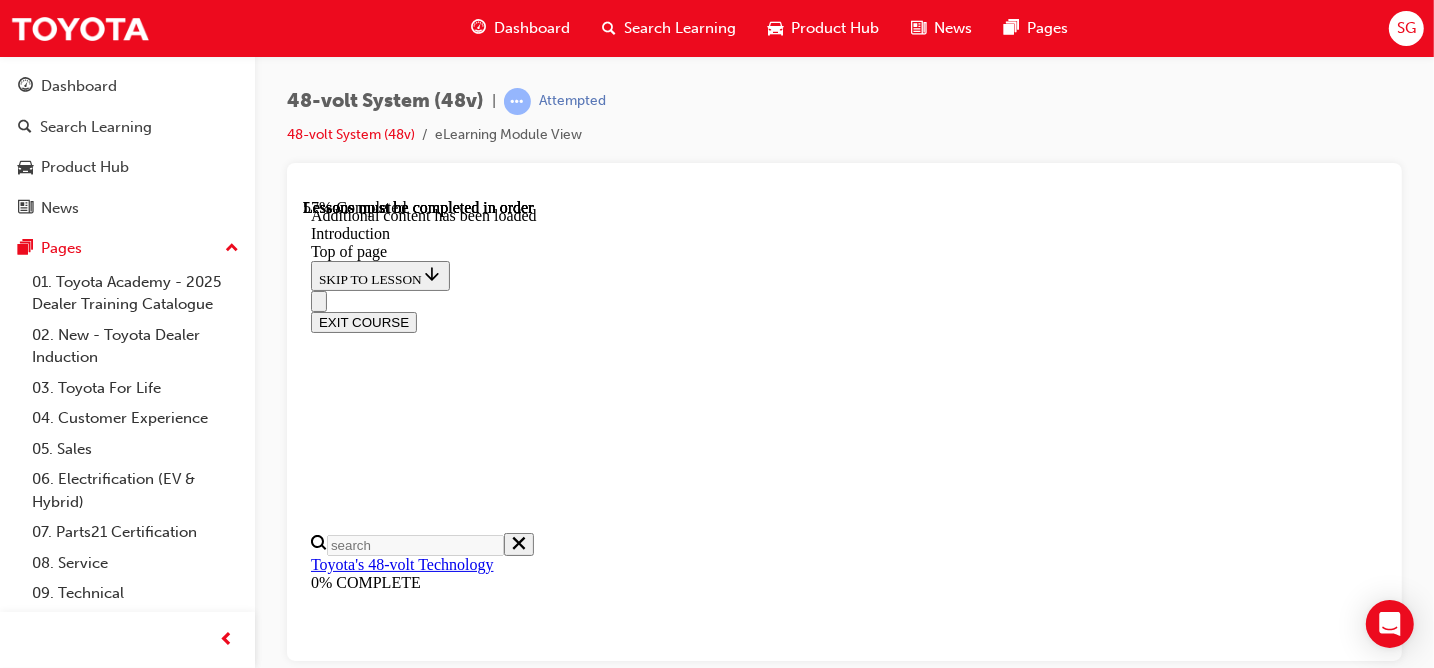 scroll, scrollTop: 2095, scrollLeft: 0, axis: vertical 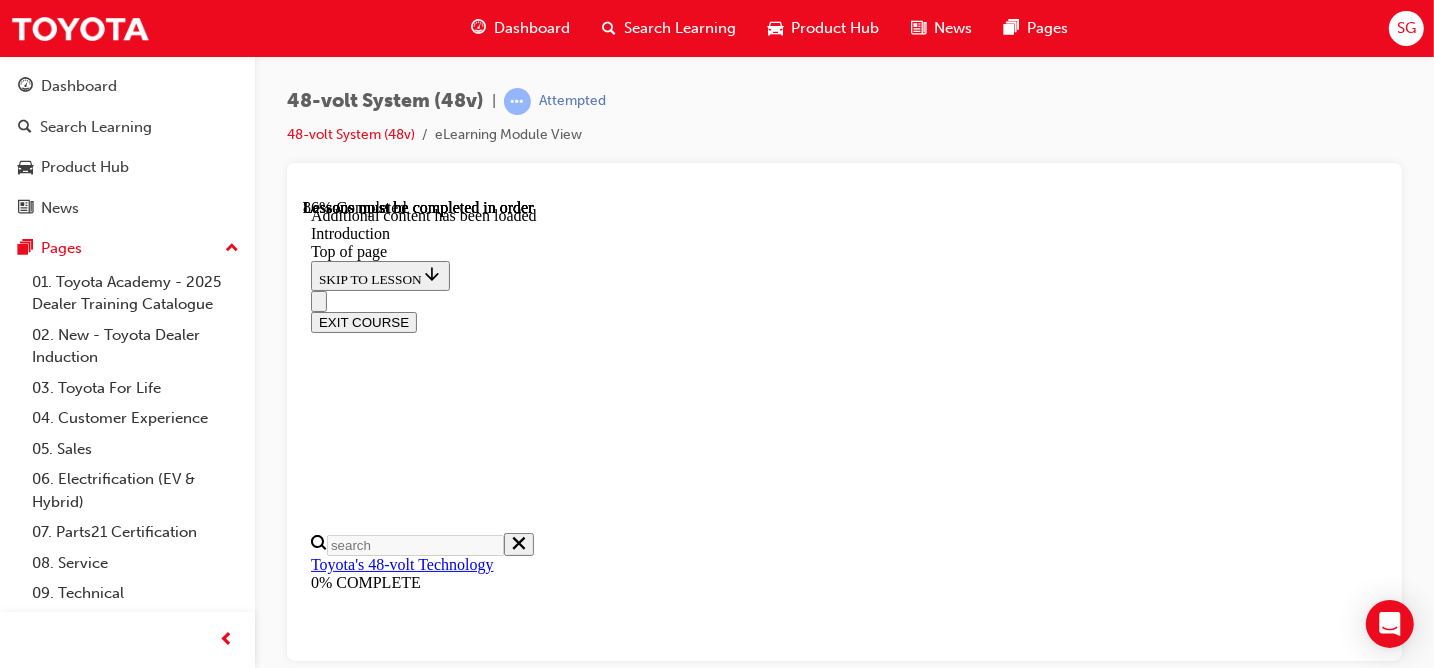 click on "CONTINUE" at bounding box center (352, 8777) 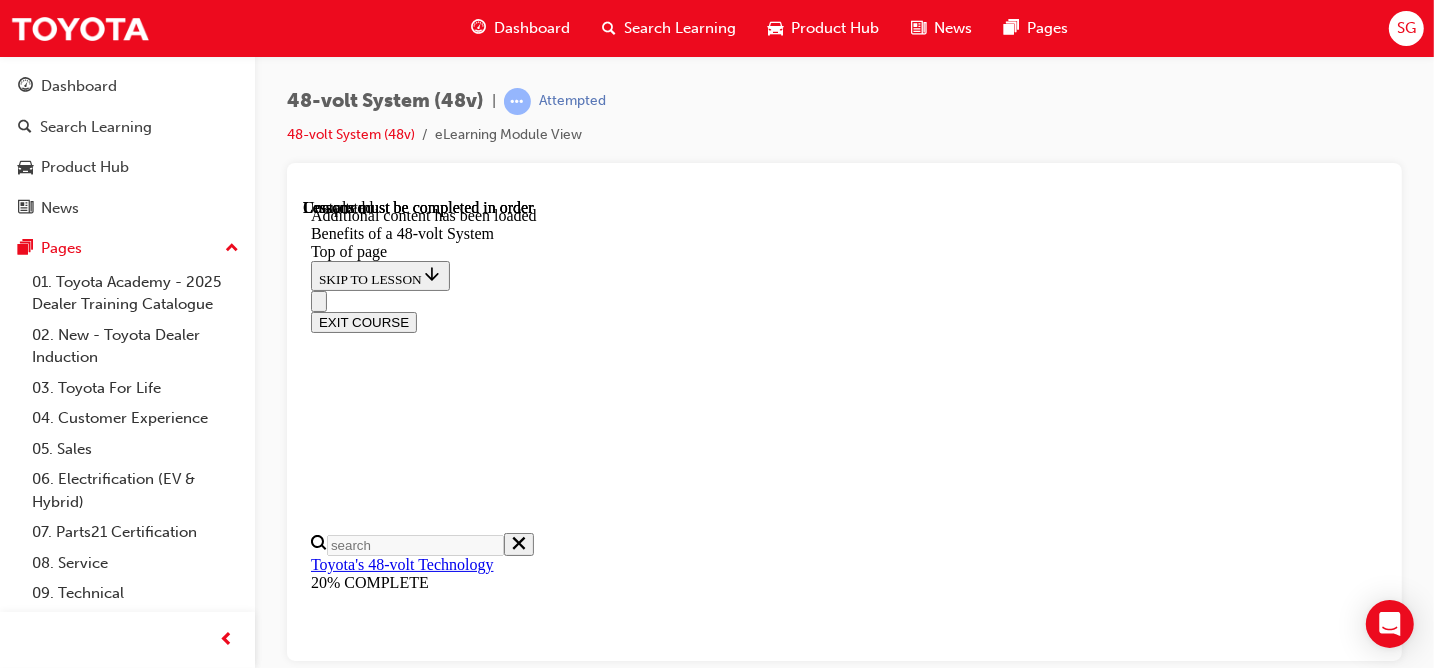 scroll, scrollTop: 0, scrollLeft: 0, axis: both 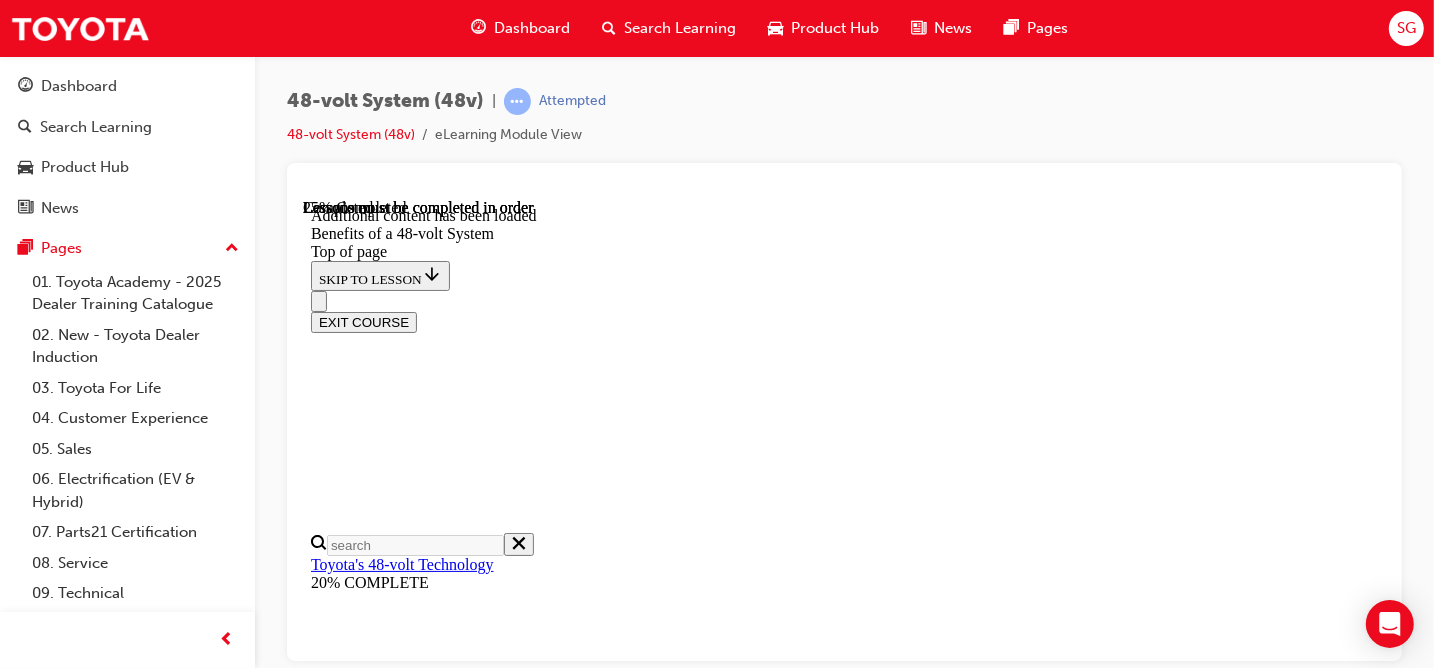 click on "Improved fuel efficiency" at bounding box center (384, 7676) 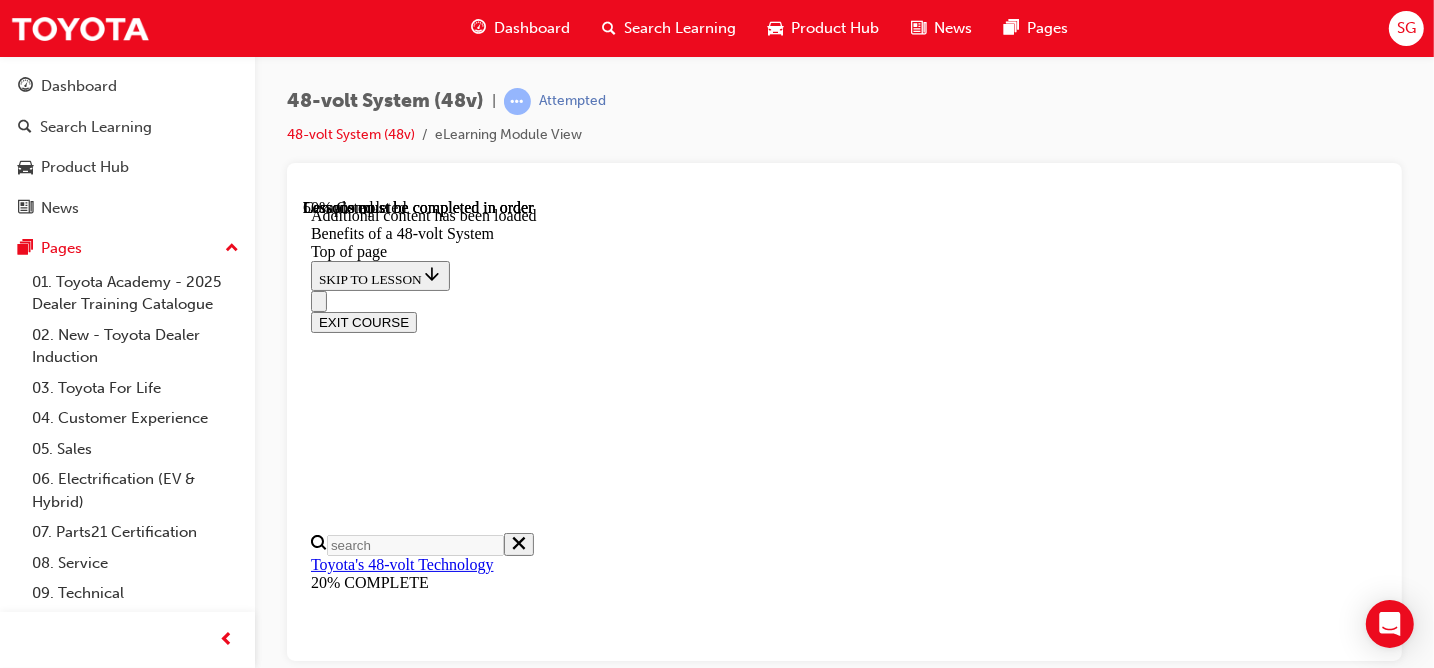 scroll, scrollTop: 2200, scrollLeft: 0, axis: vertical 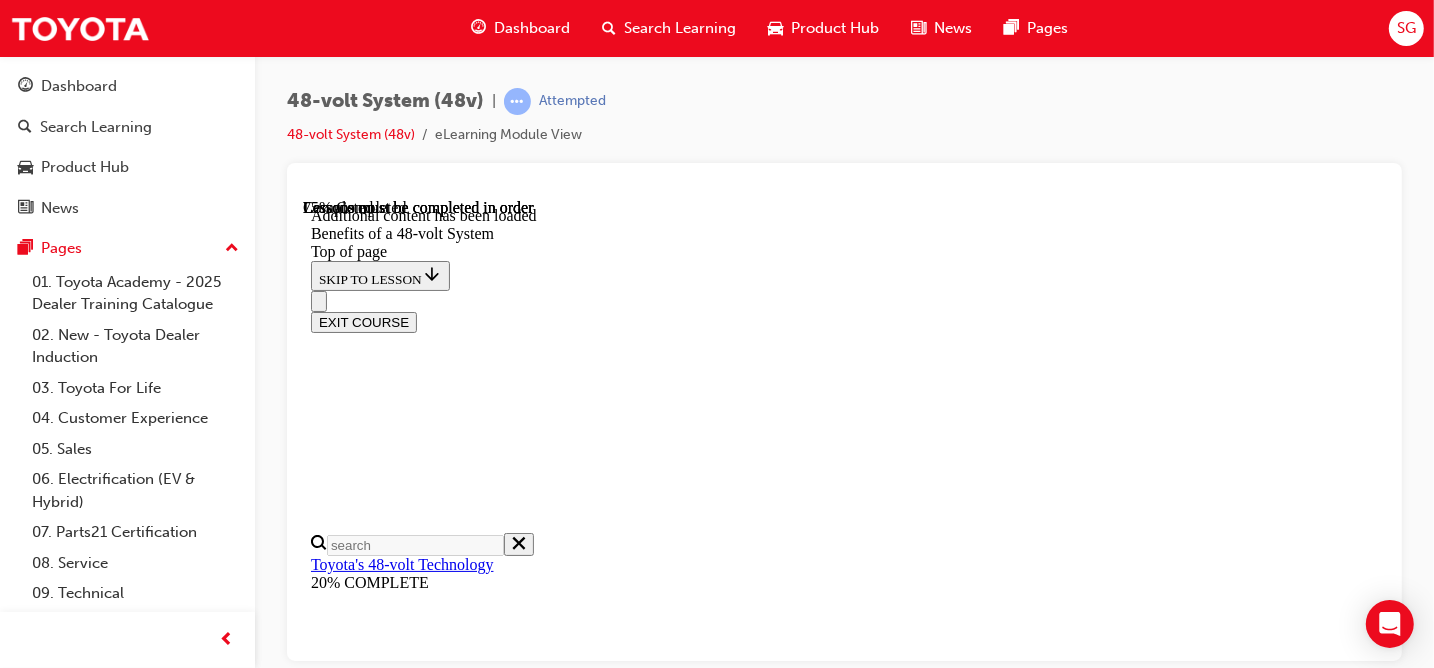 click on "CONTINUE" at bounding box center (352, 8742) 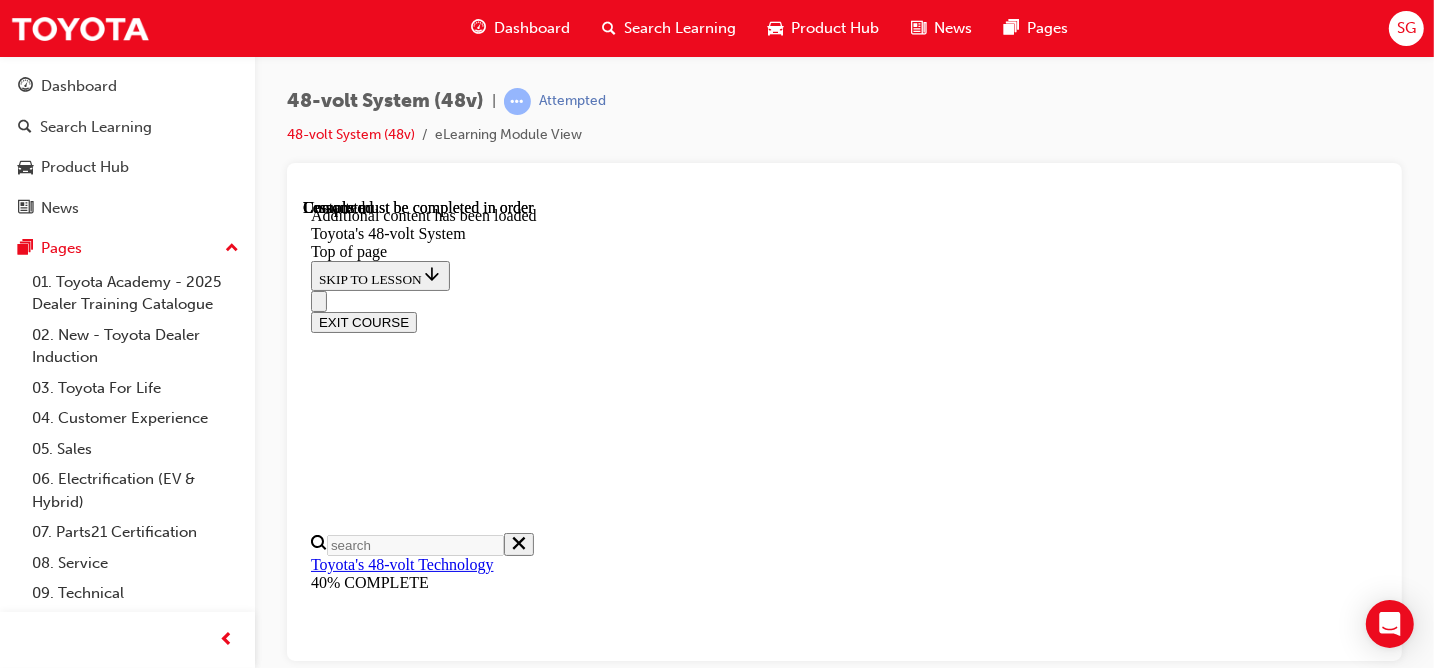 scroll, scrollTop: 0, scrollLeft: 0, axis: both 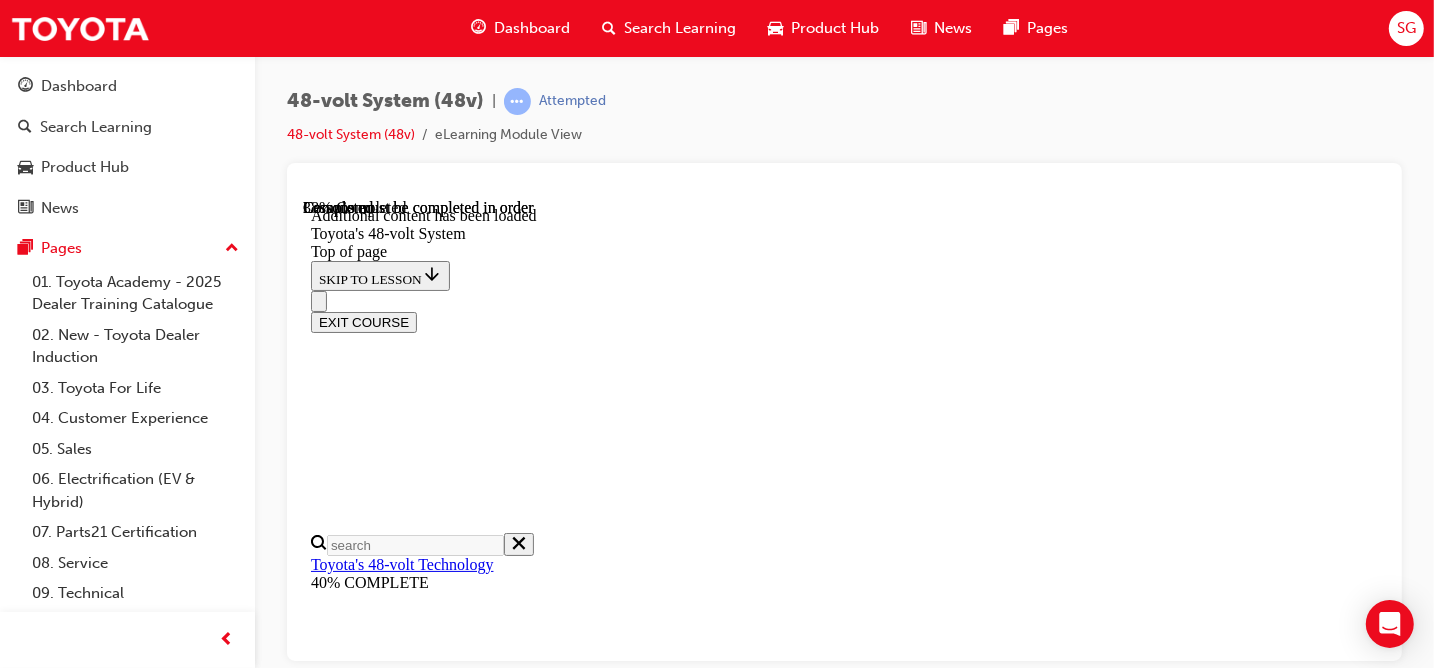 click on "CONTINUE" at bounding box center (352, 8152) 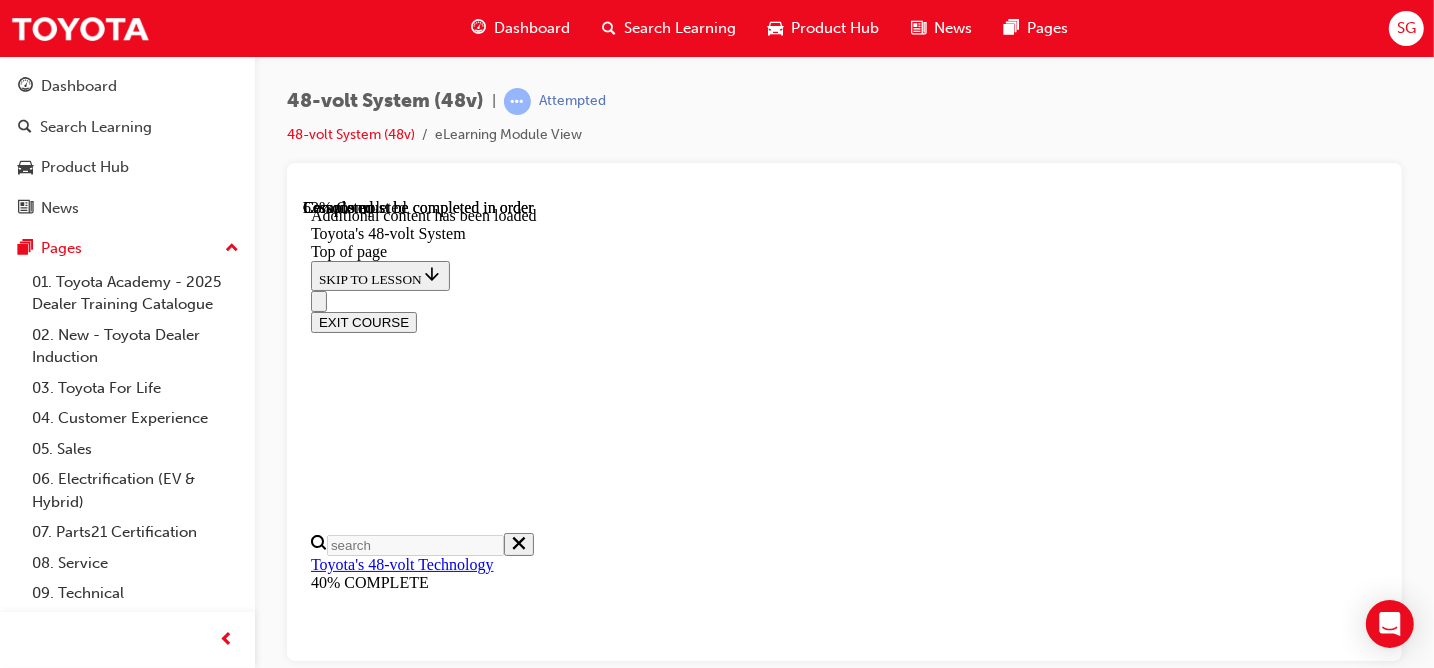 scroll, scrollTop: 1728, scrollLeft: 0, axis: vertical 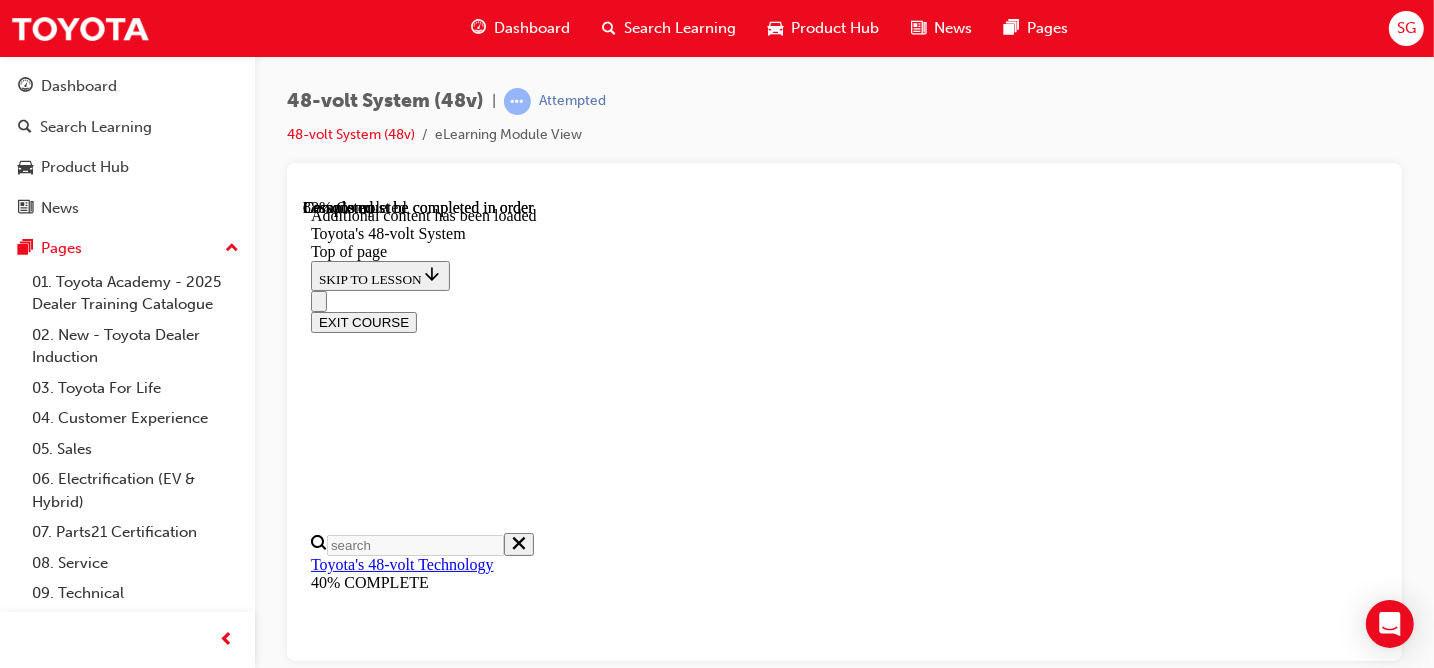 click on "CONTINUE" at bounding box center (352, 8677) 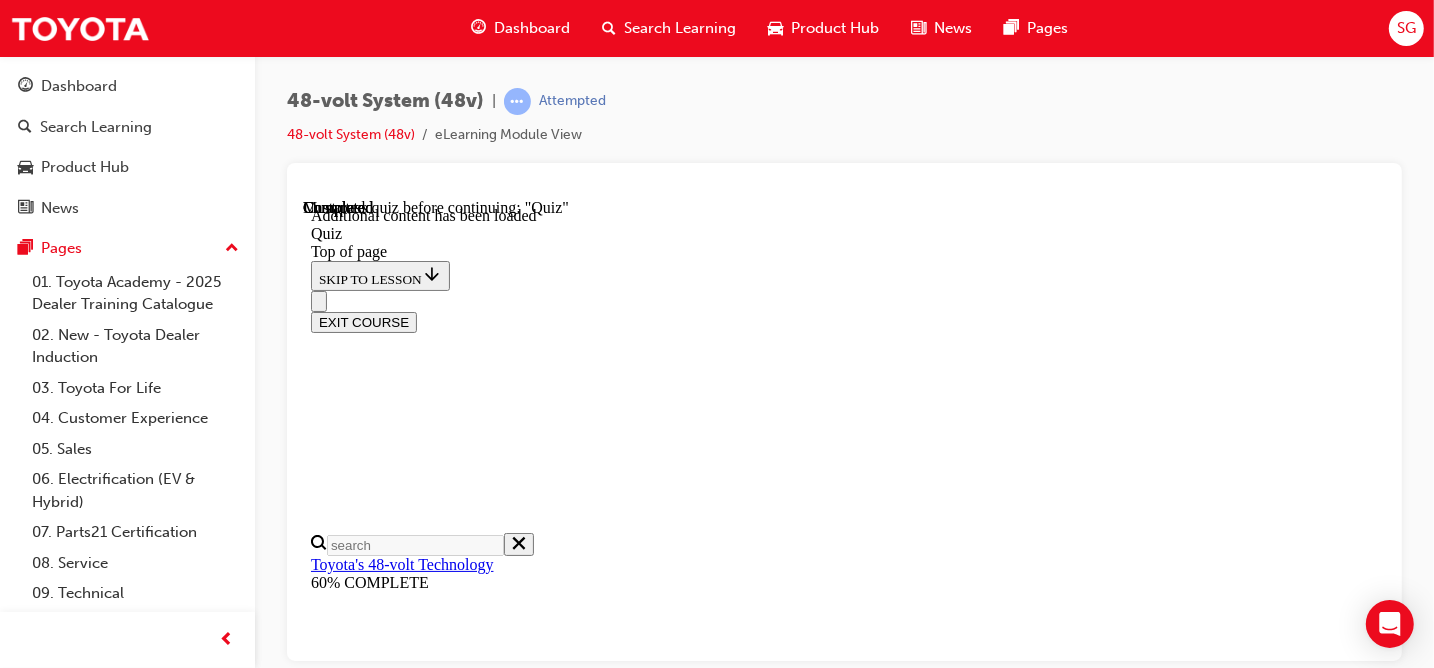 scroll, scrollTop: 0, scrollLeft: 0, axis: both 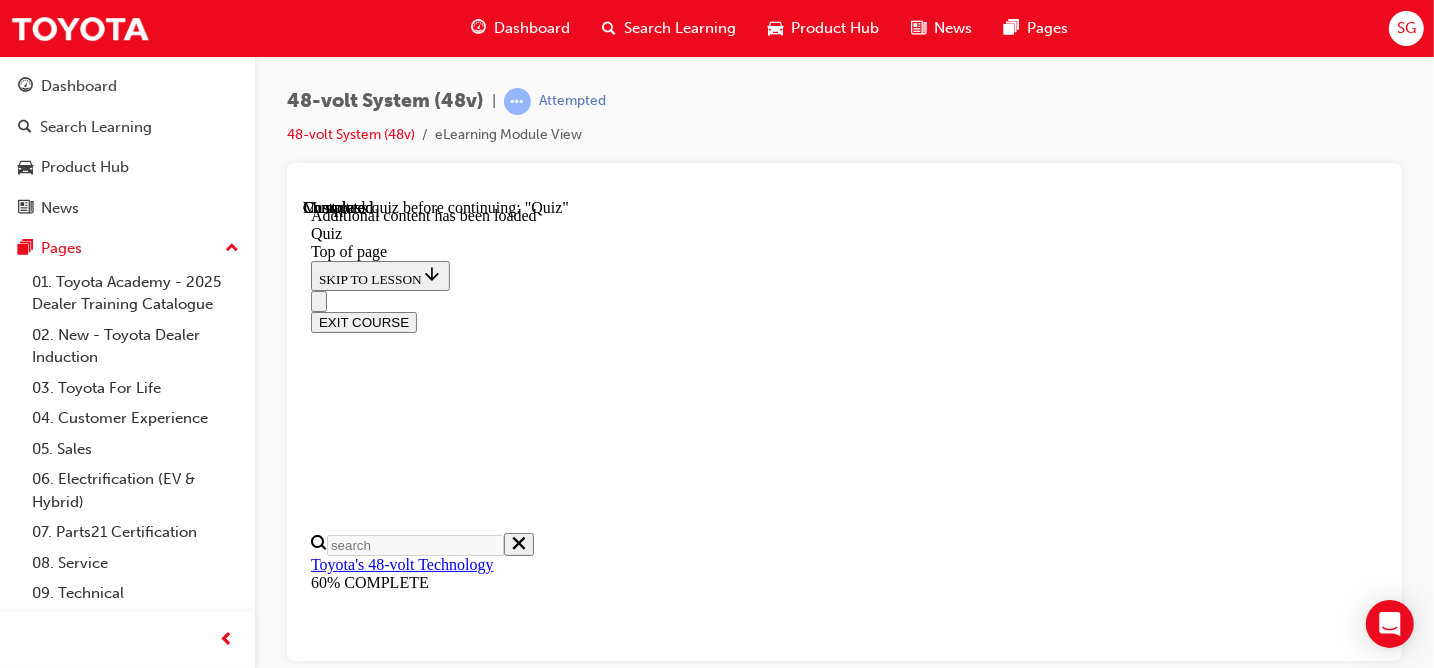 click on "Dashboard" at bounding box center (532, 28) 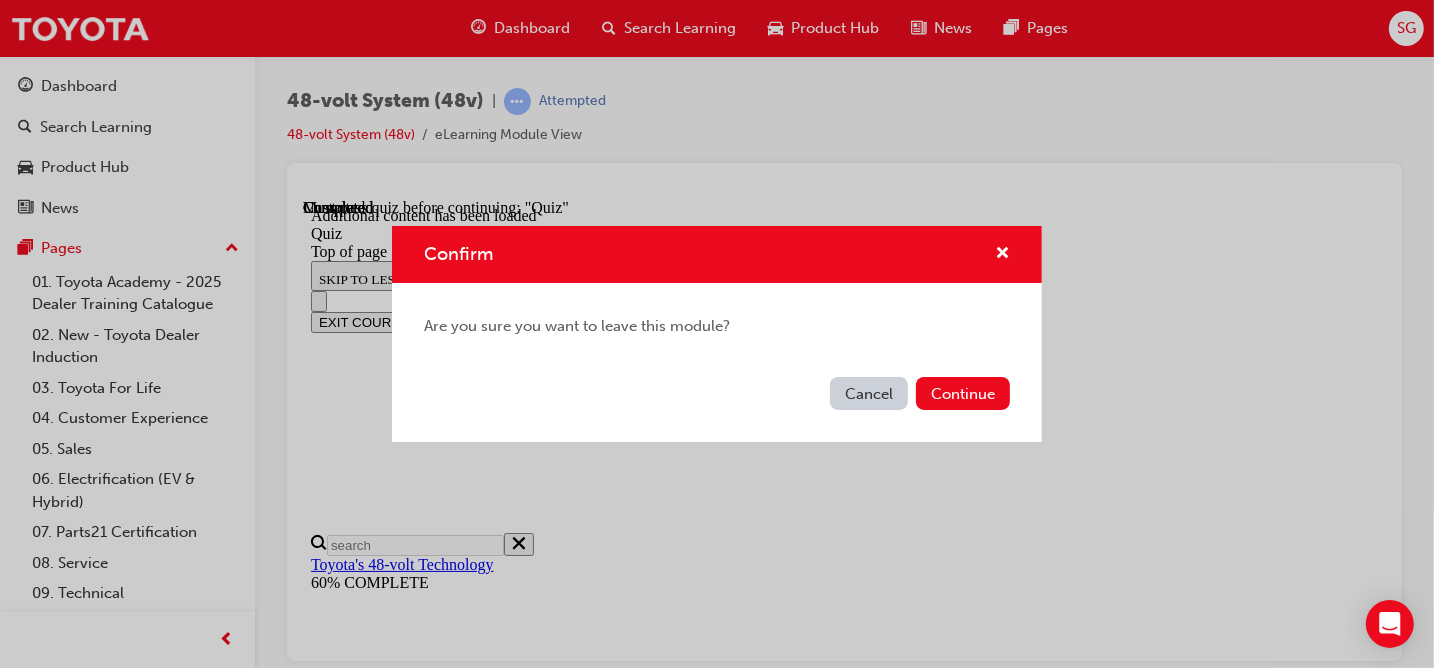 click on "Continue" at bounding box center (963, 393) 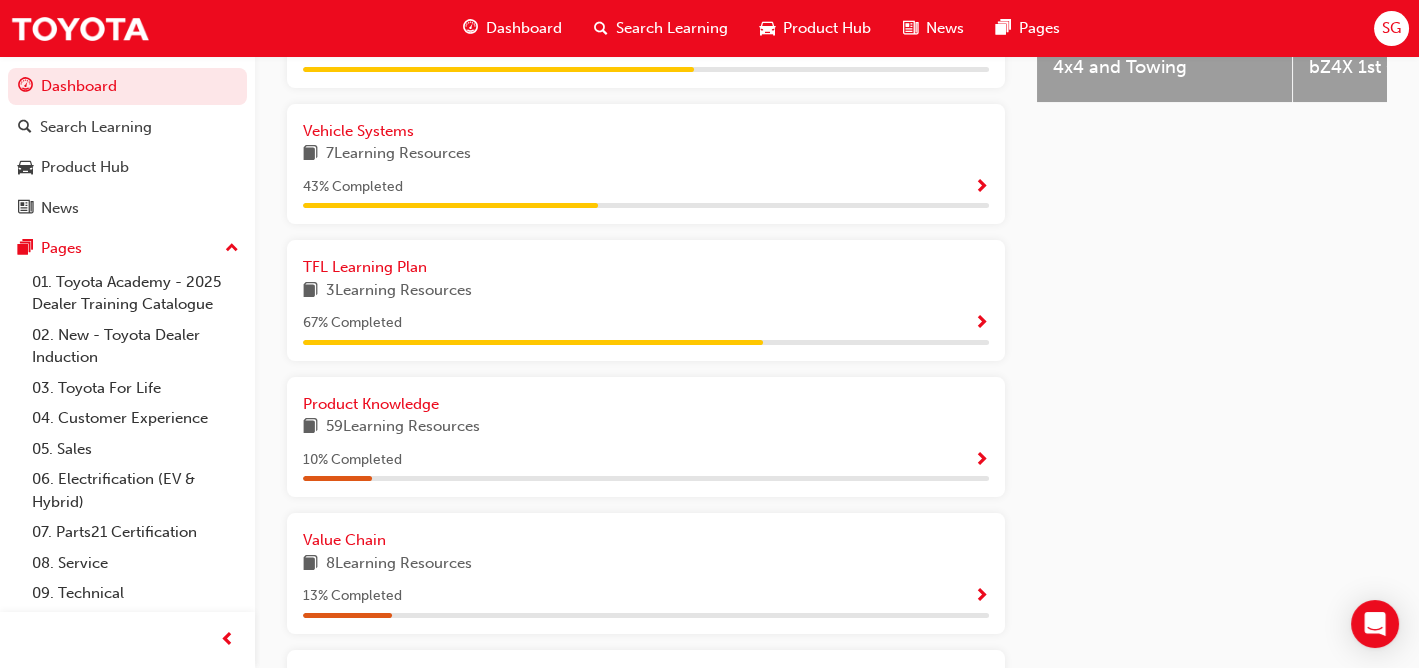 scroll, scrollTop: 1065, scrollLeft: 0, axis: vertical 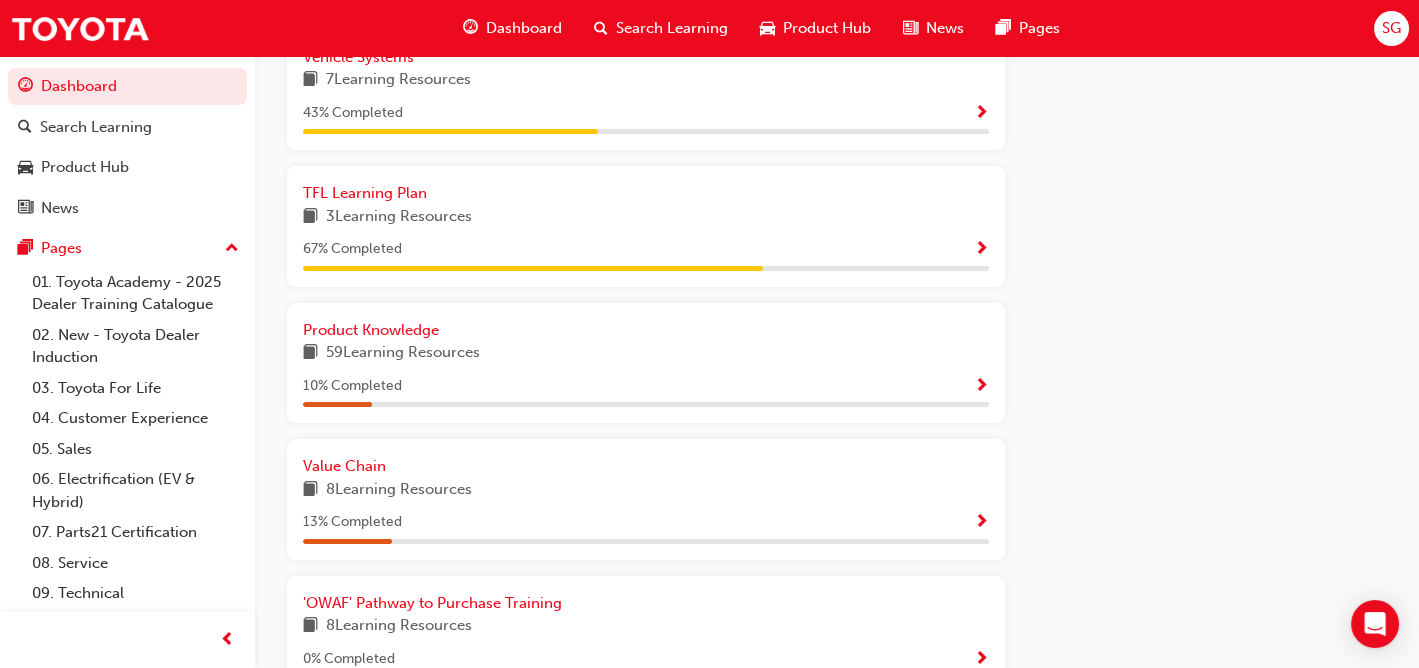 click at bounding box center (981, 387) 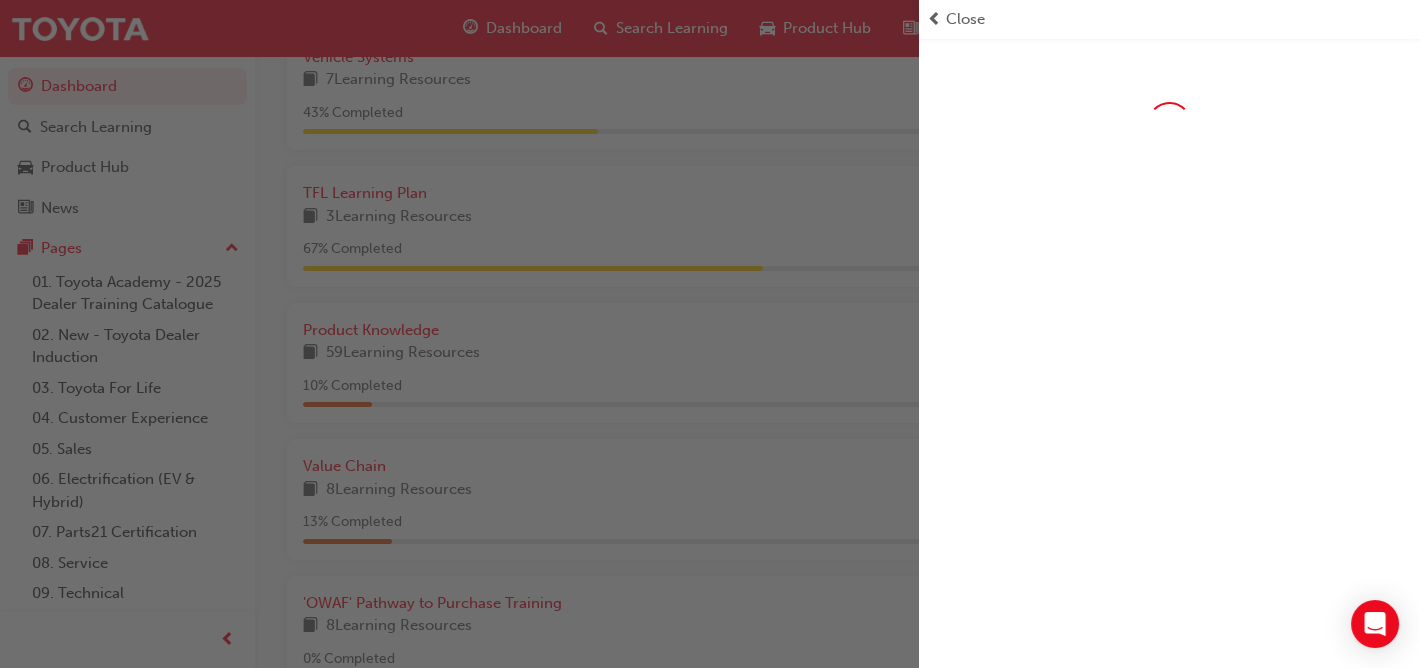 click at bounding box center (459, 334) 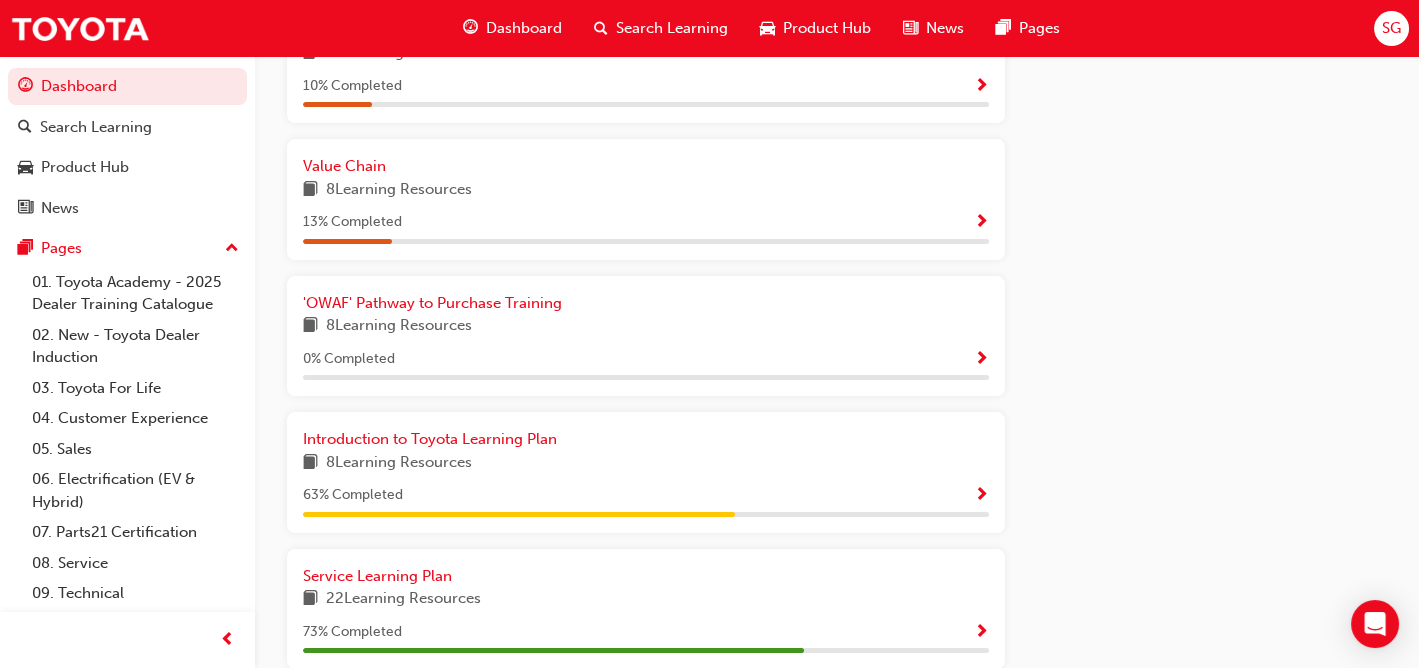 scroll, scrollTop: 1465, scrollLeft: 0, axis: vertical 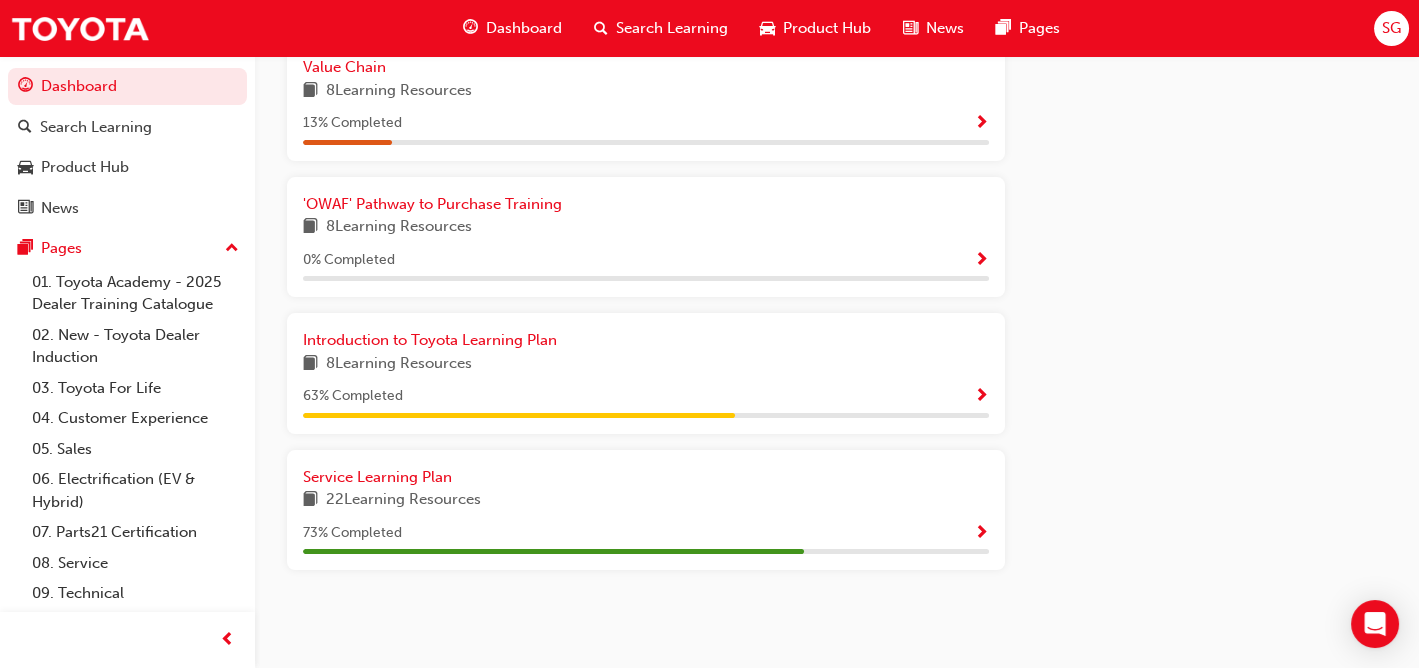 click on "8  Learning Resources" at bounding box center [646, 364] 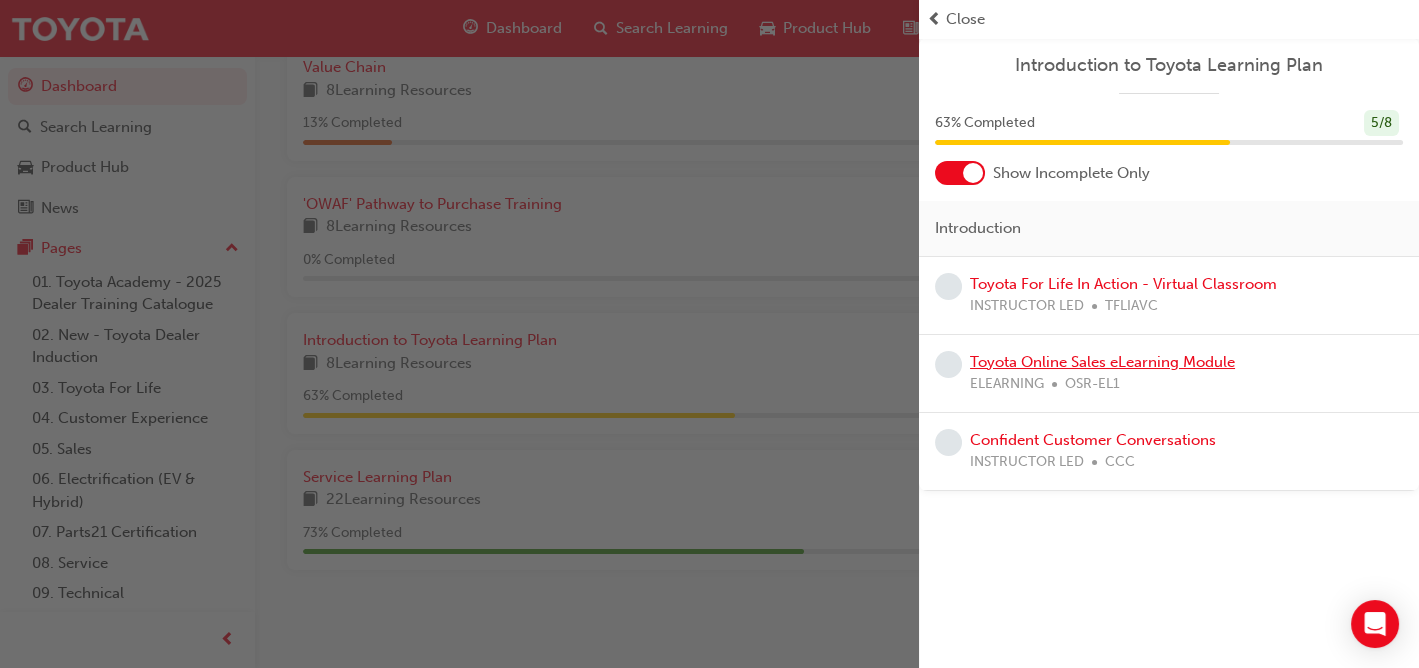 click on "Toyota Online Sales eLearning Module" at bounding box center (1102, 362) 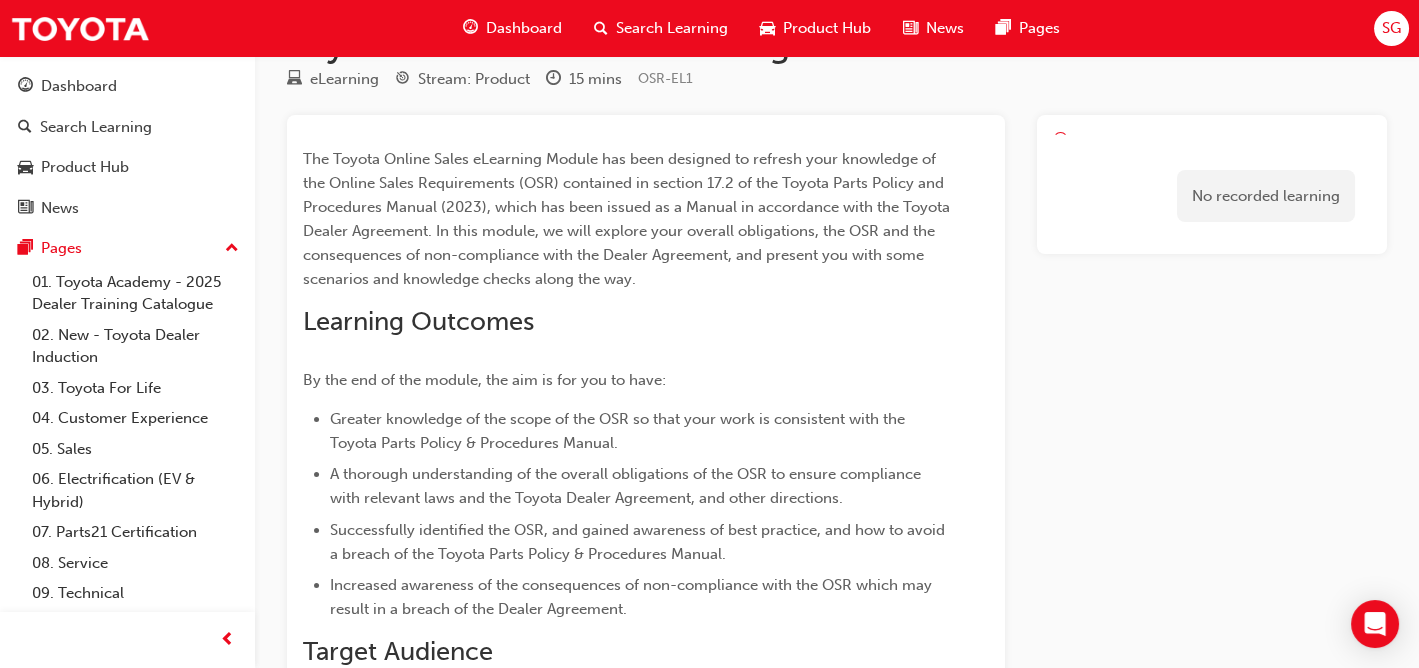 scroll, scrollTop: 100, scrollLeft: 0, axis: vertical 